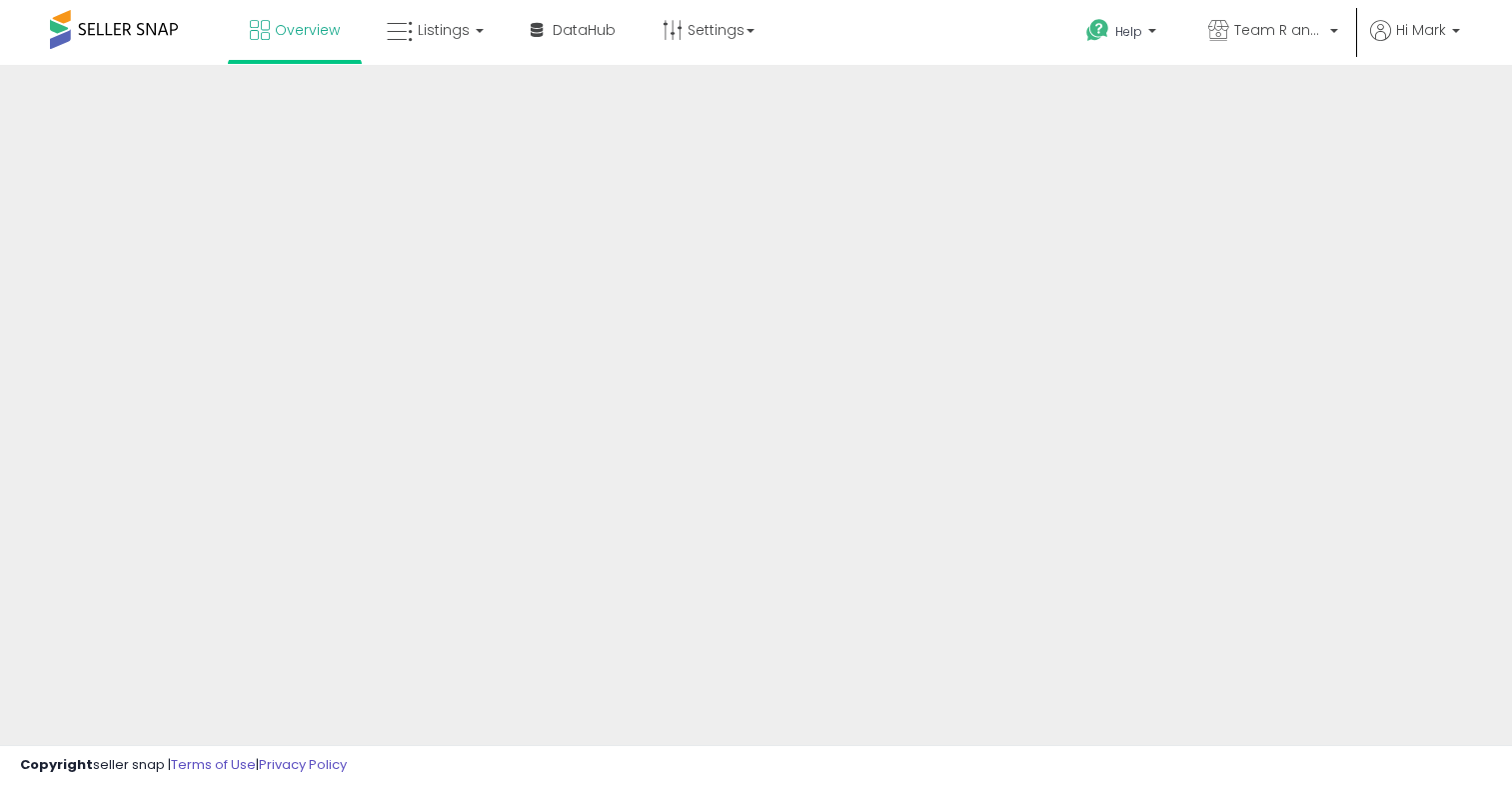 scroll, scrollTop: 0, scrollLeft: 0, axis: both 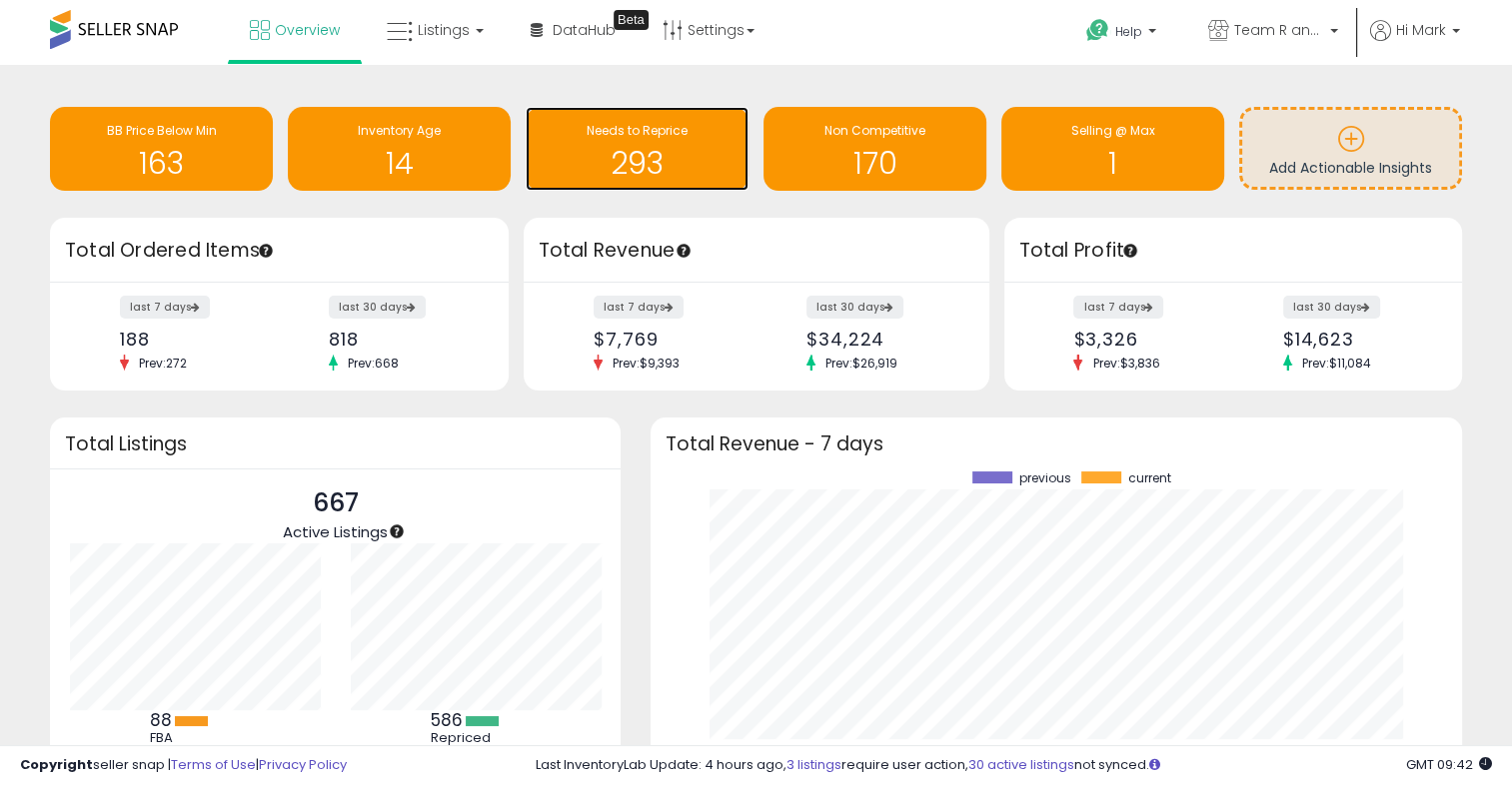 click on "293" at bounding box center (637, 163) 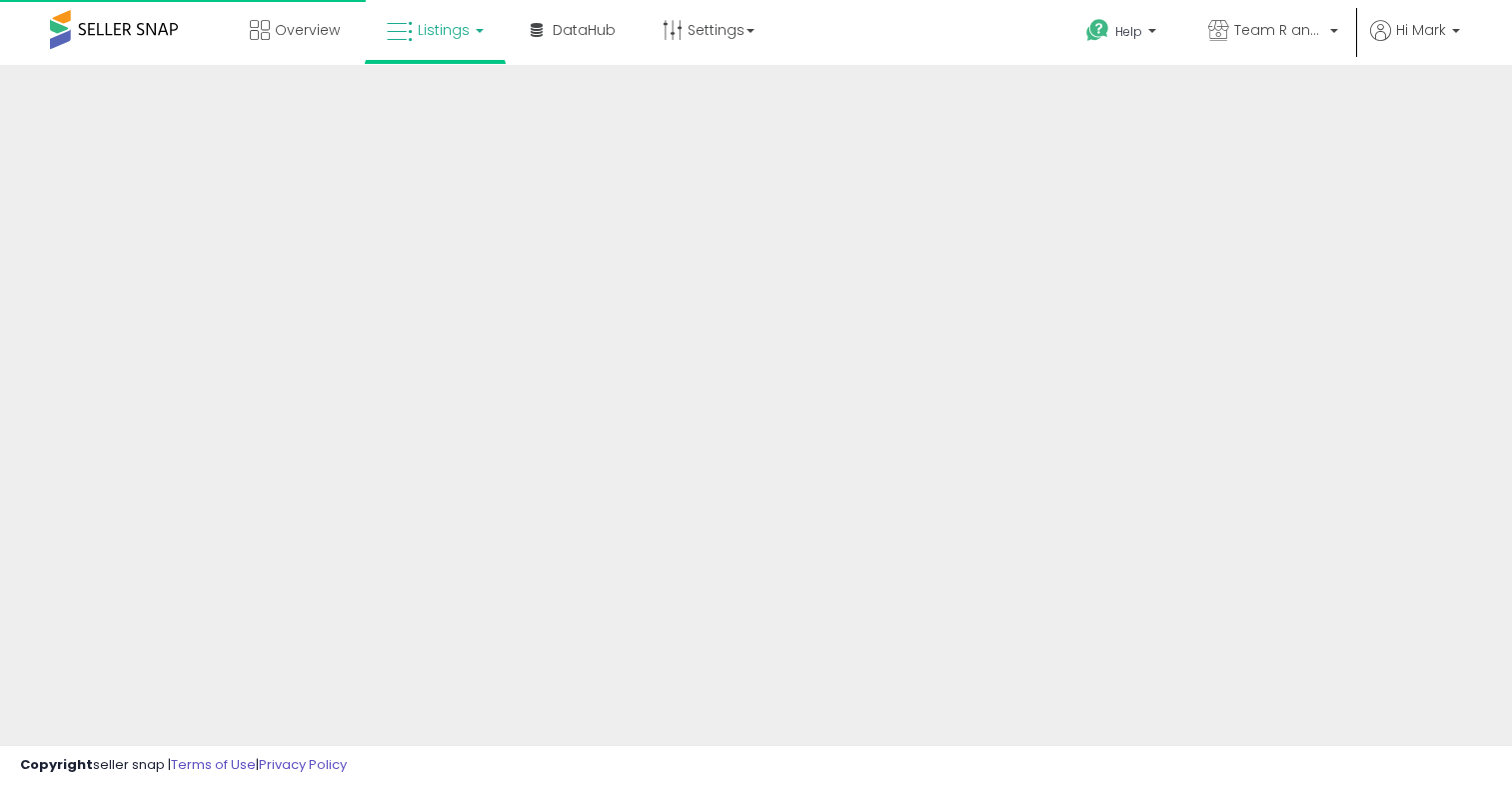 scroll, scrollTop: 0, scrollLeft: 0, axis: both 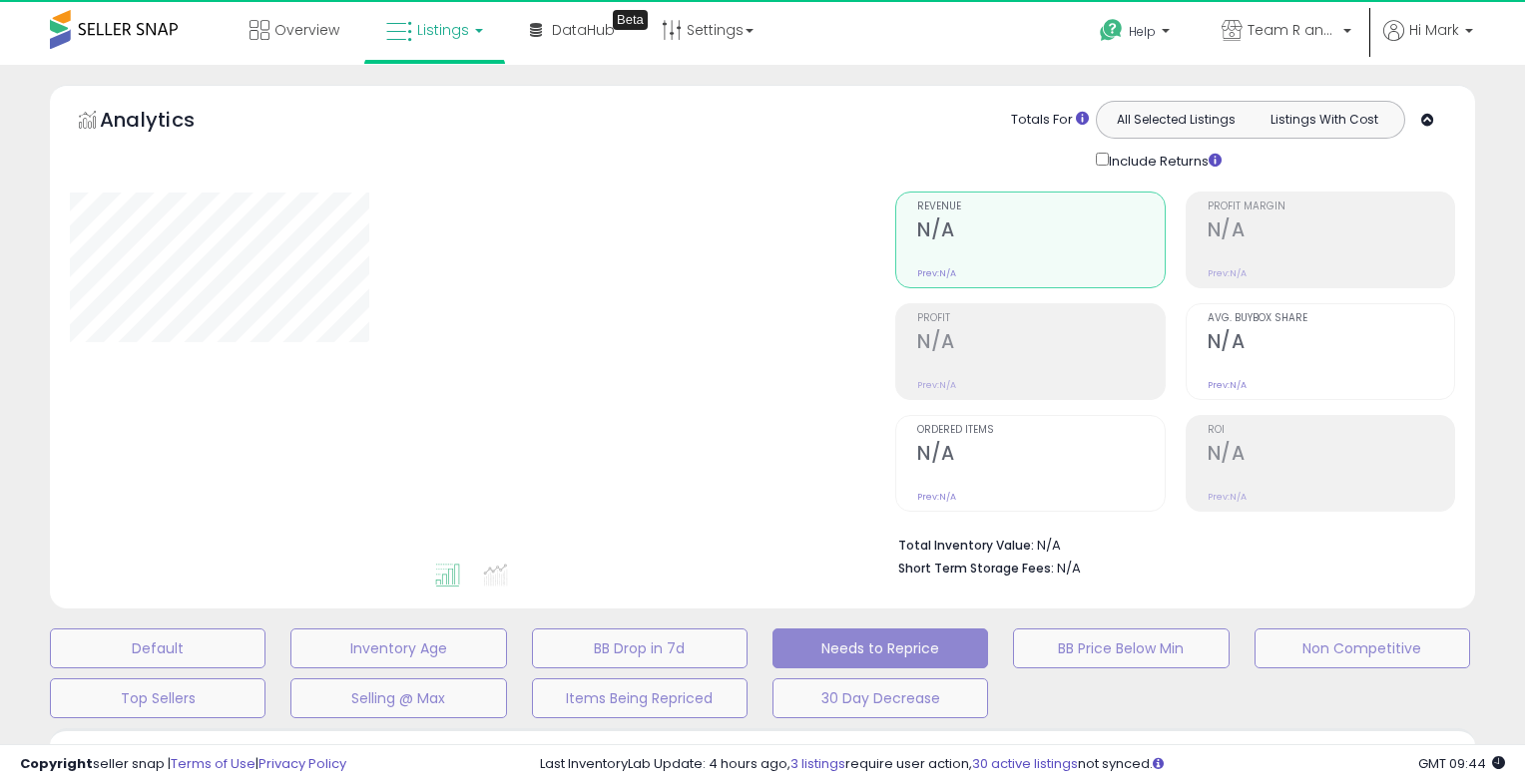 click 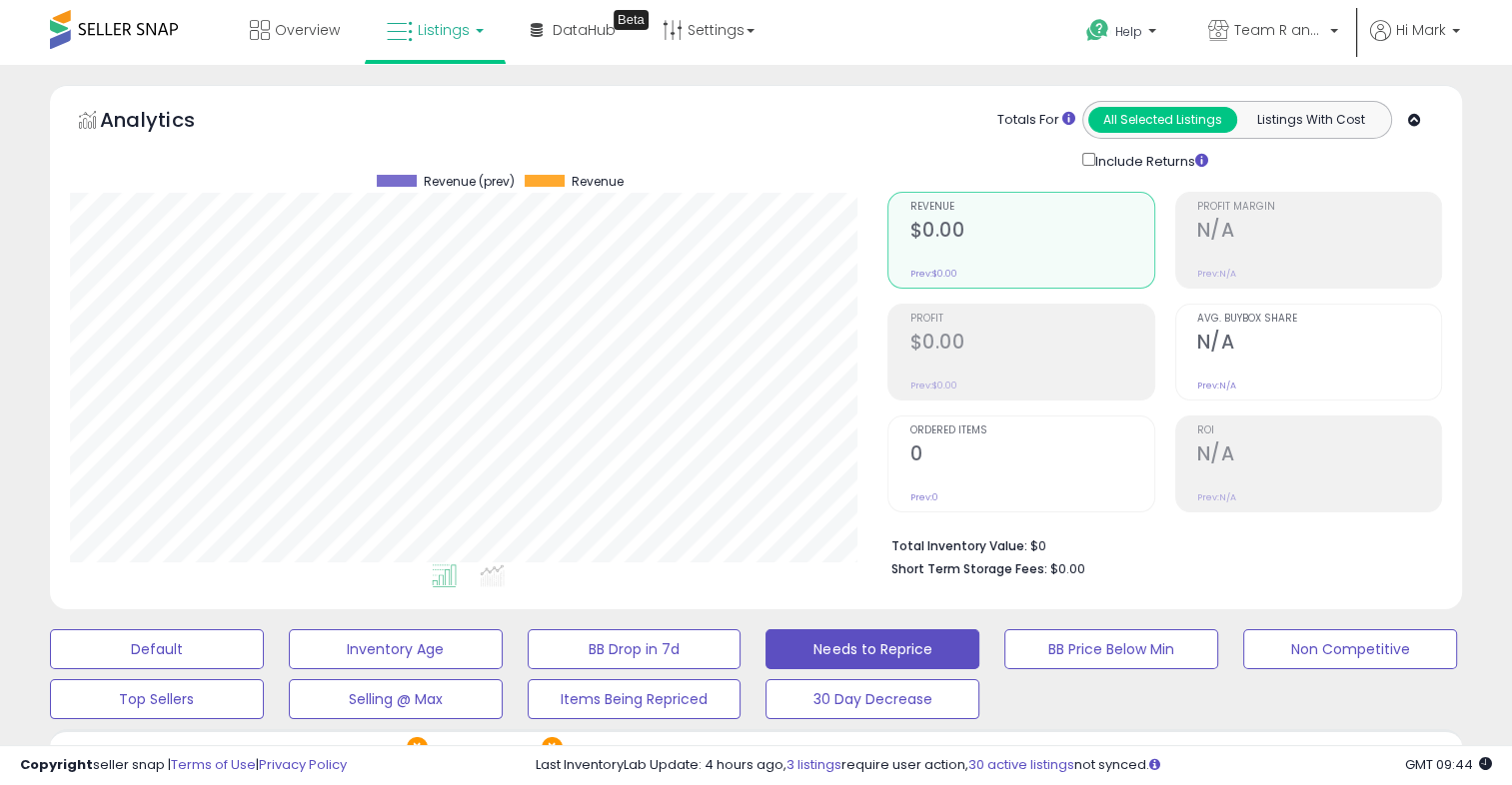 scroll, scrollTop: 998317, scrollLeft: 998521, axis: both 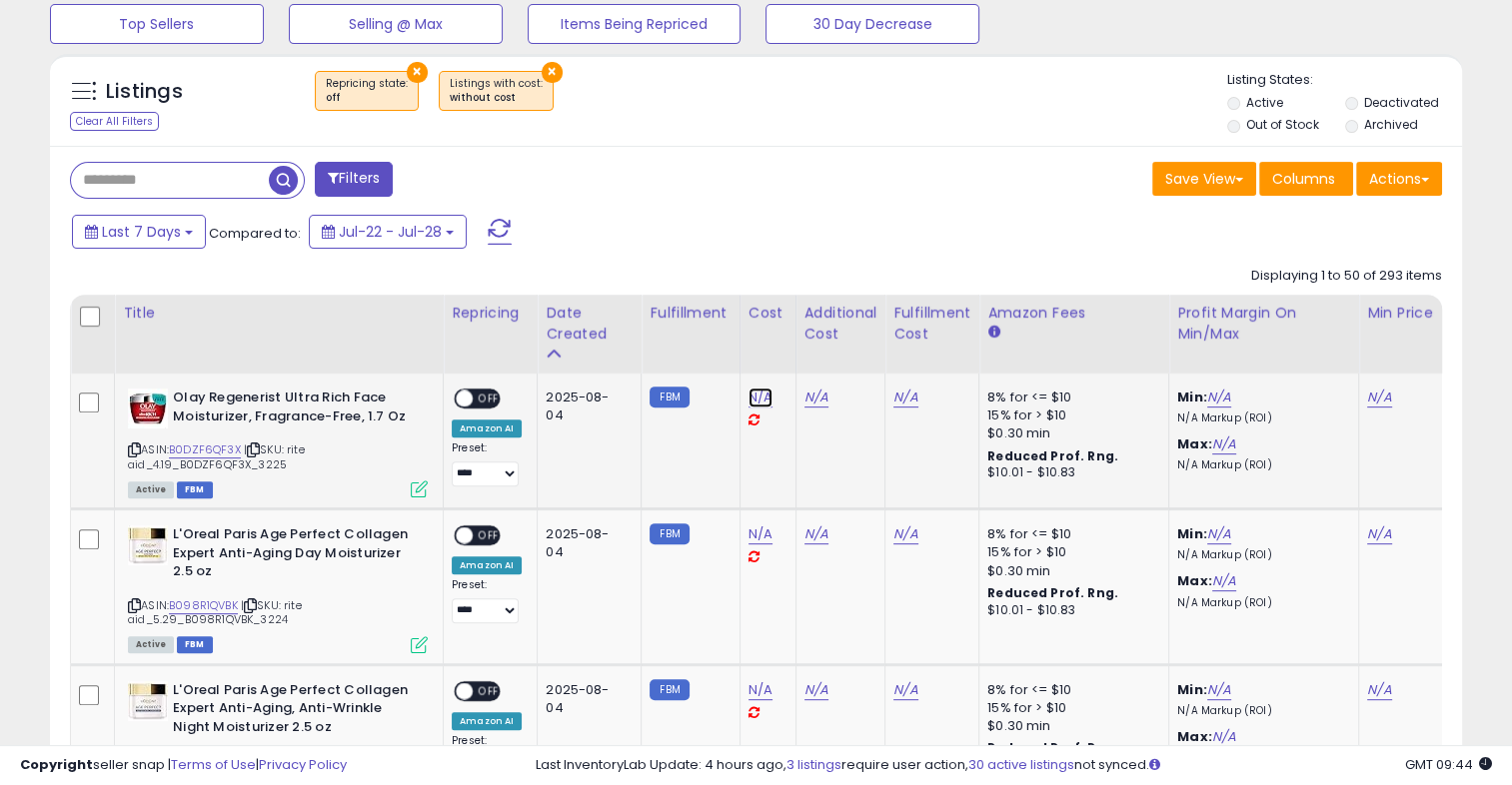 click on "N/A" at bounding box center (760, 397) 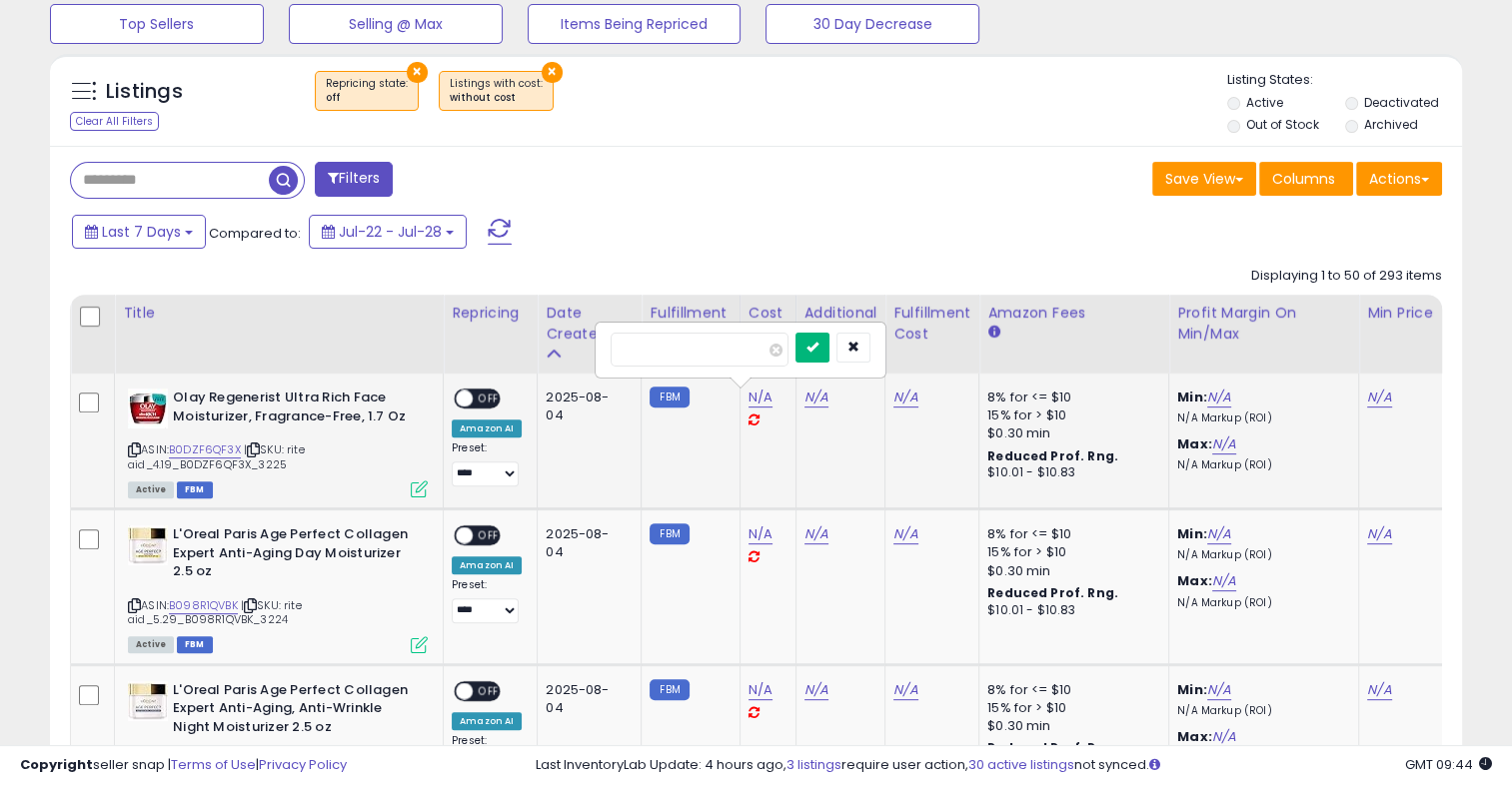 type on "****" 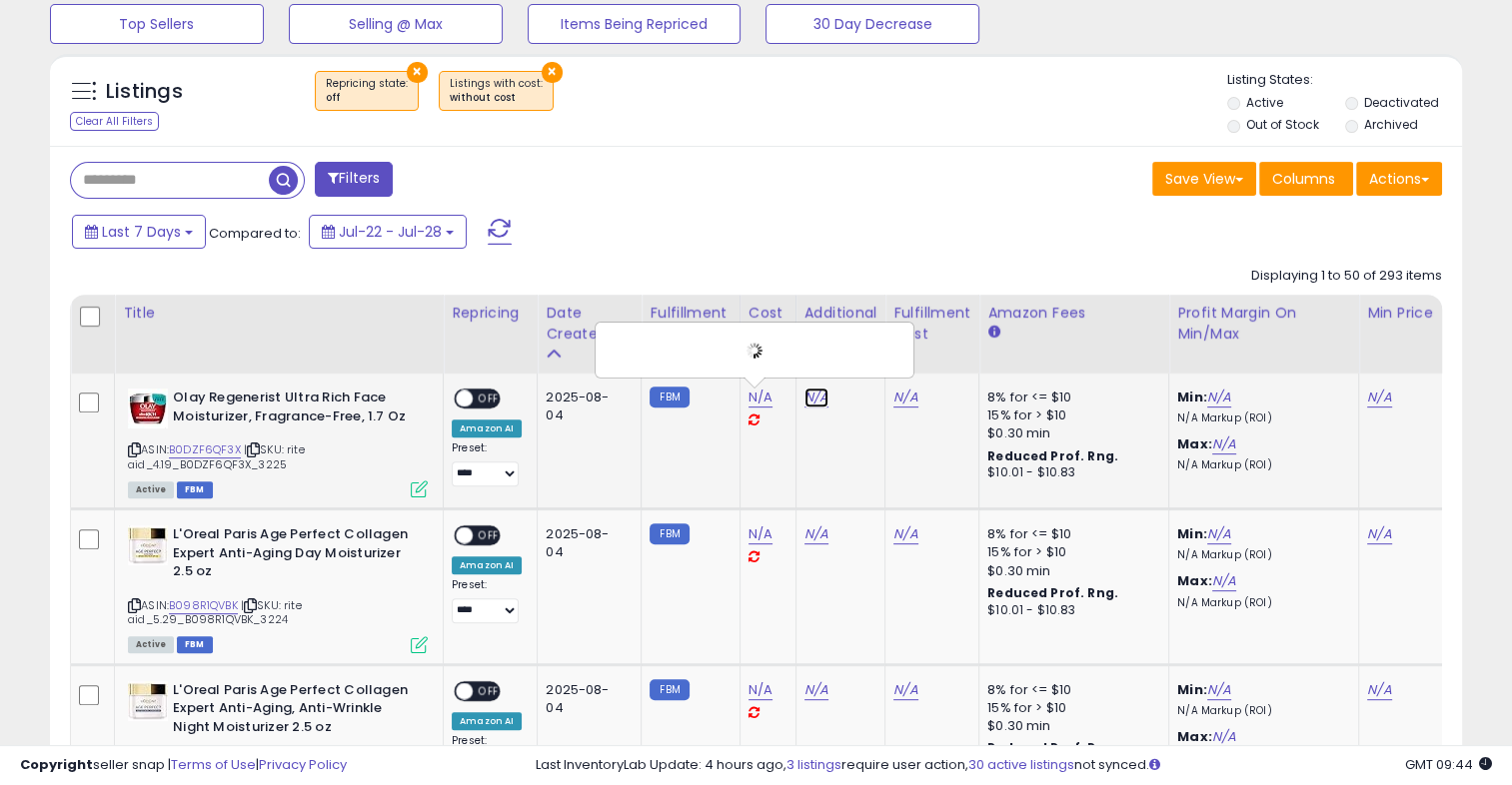 click on "N/A" at bounding box center [816, 397] 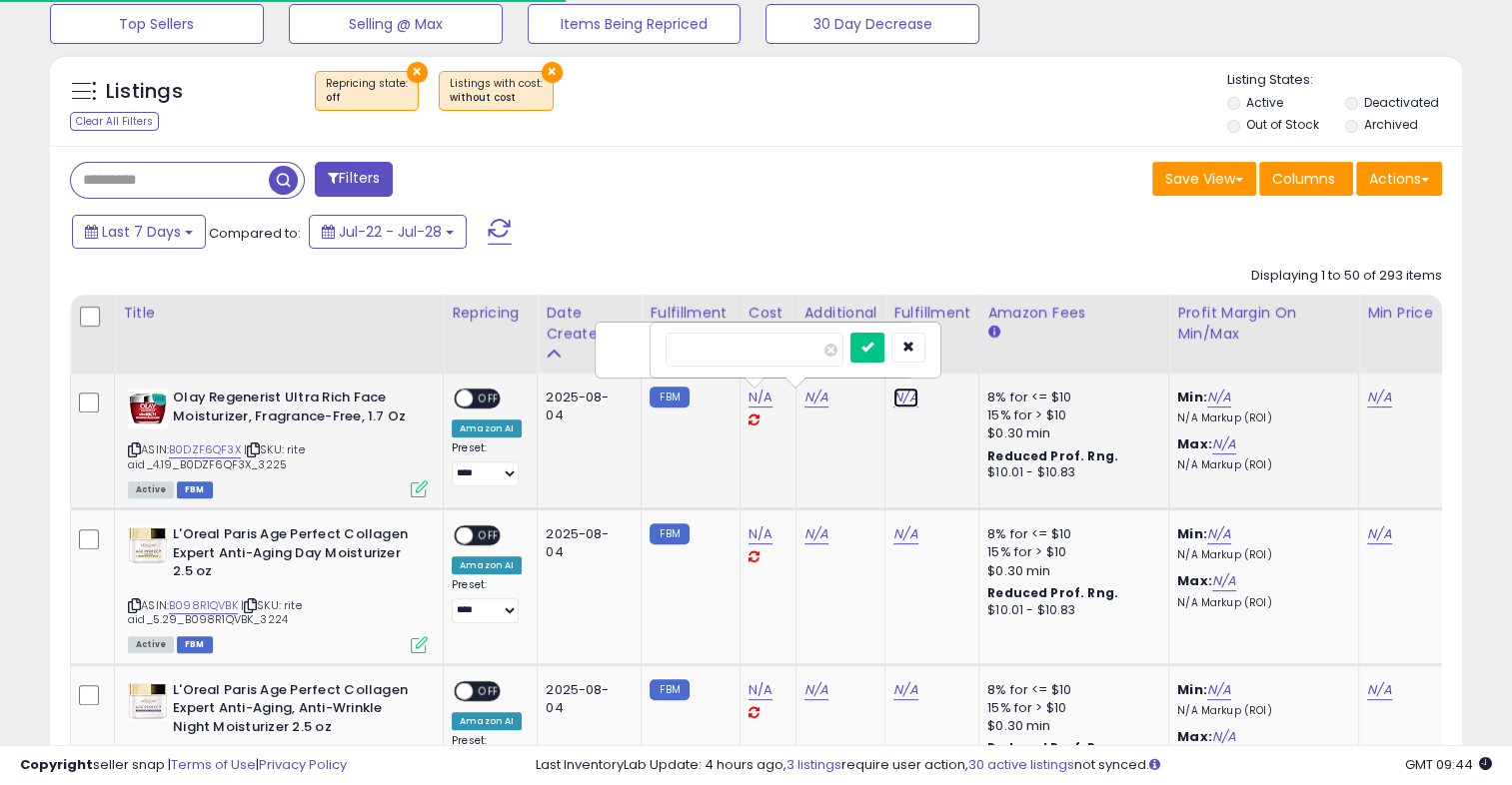 click on "N/A" at bounding box center [905, 397] 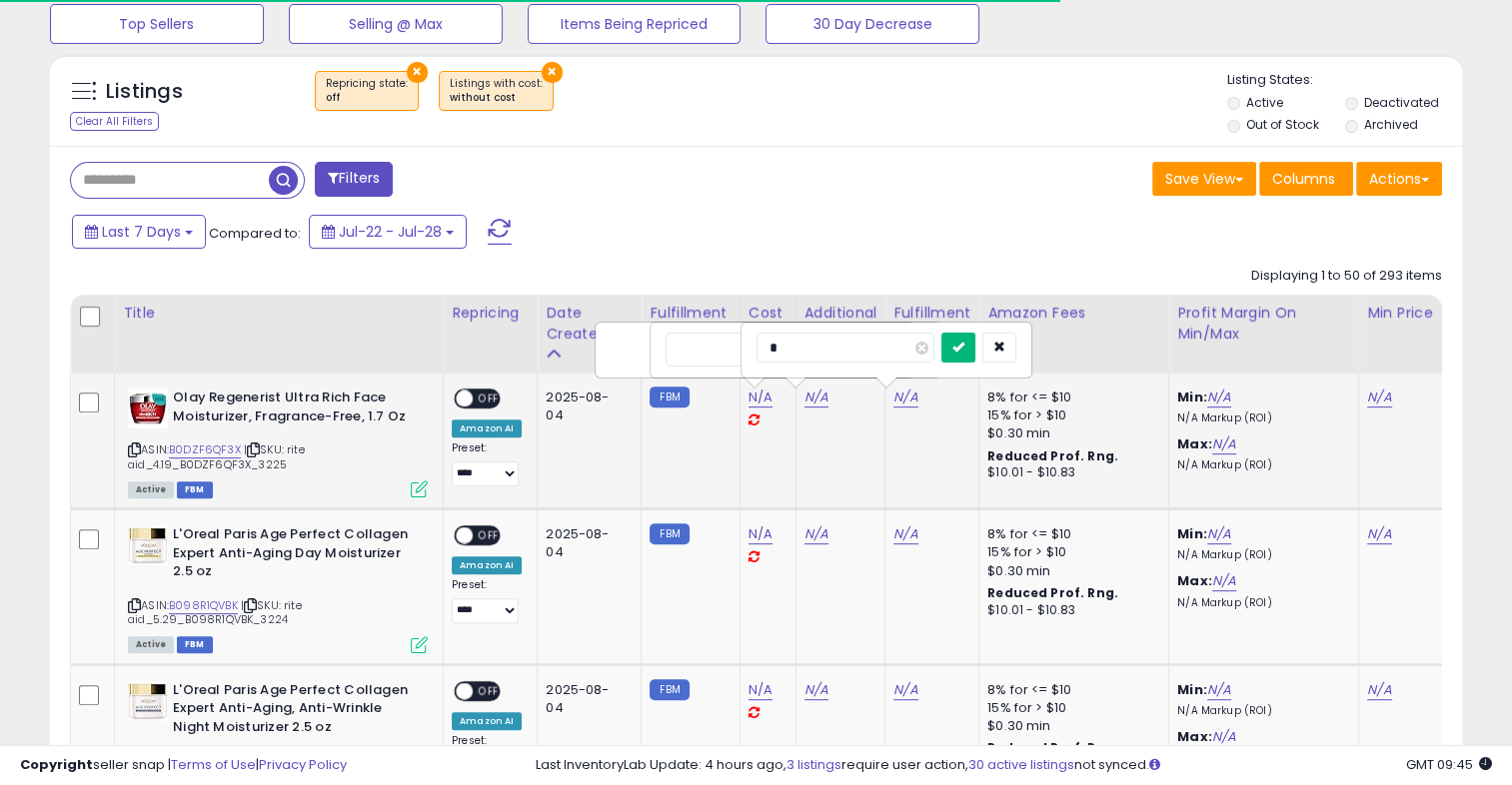 type on "*" 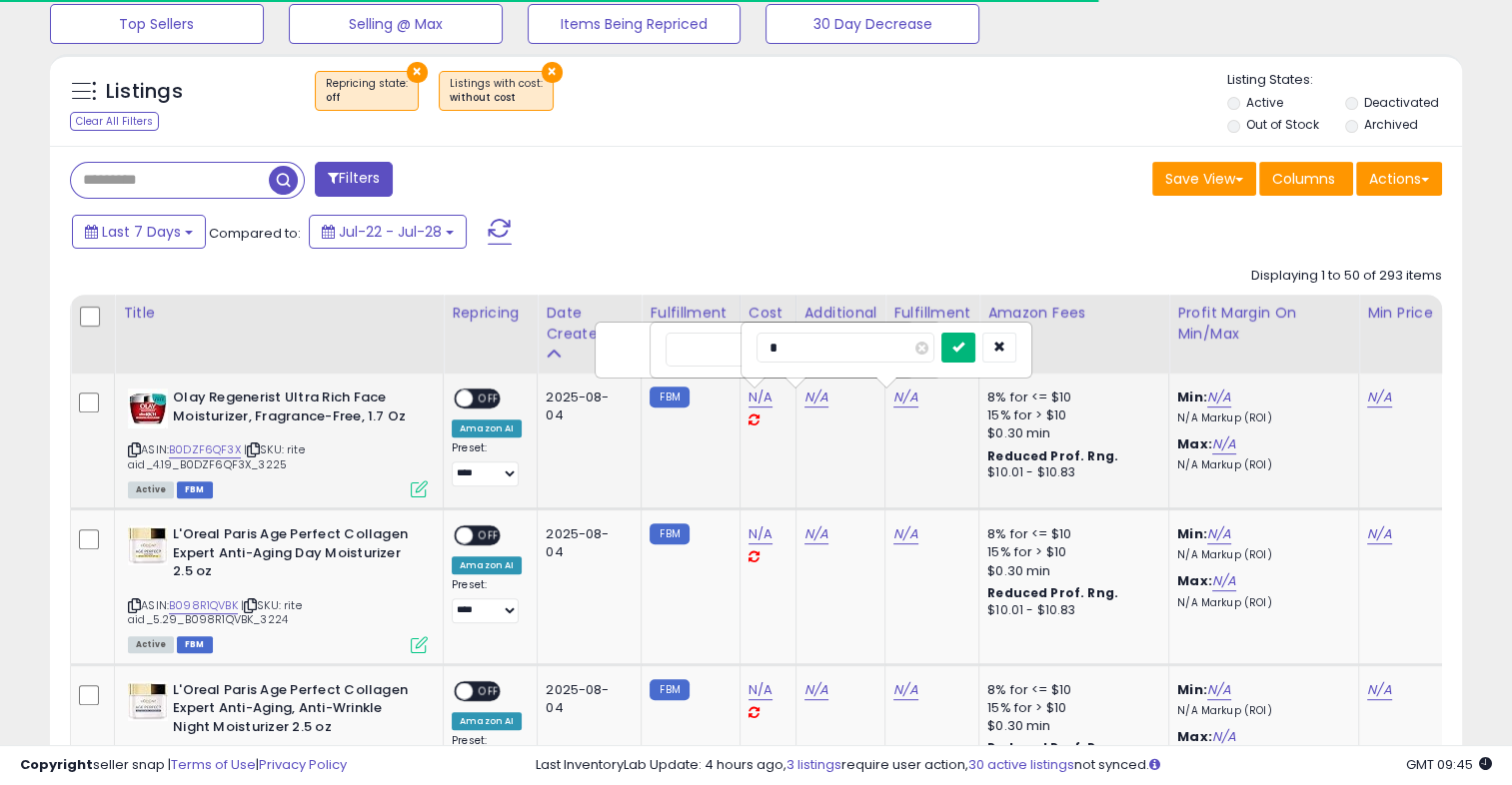 click at bounding box center (958, 347) 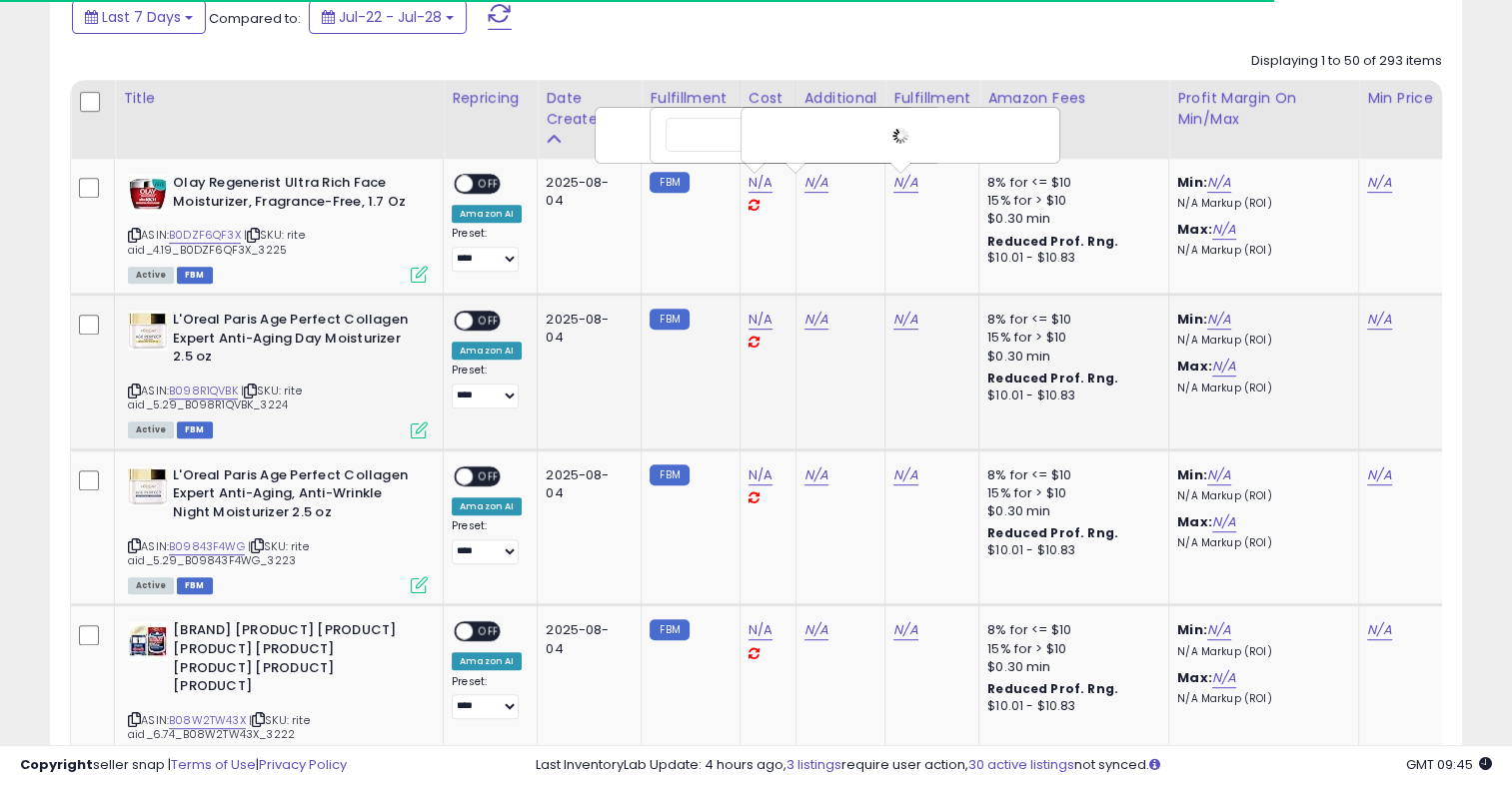 scroll, scrollTop: 889, scrollLeft: 0, axis: vertical 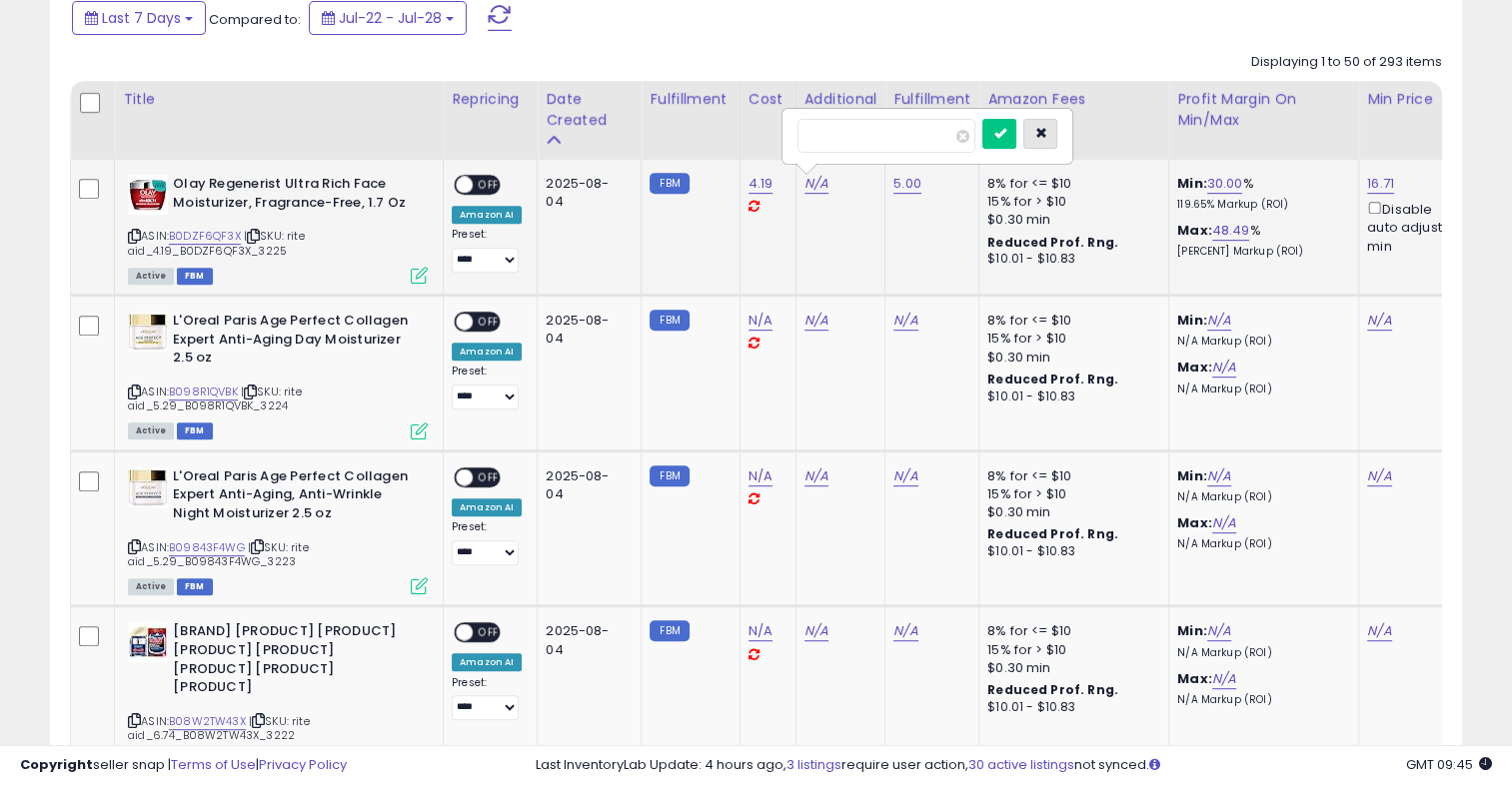 click at bounding box center (1040, 134) 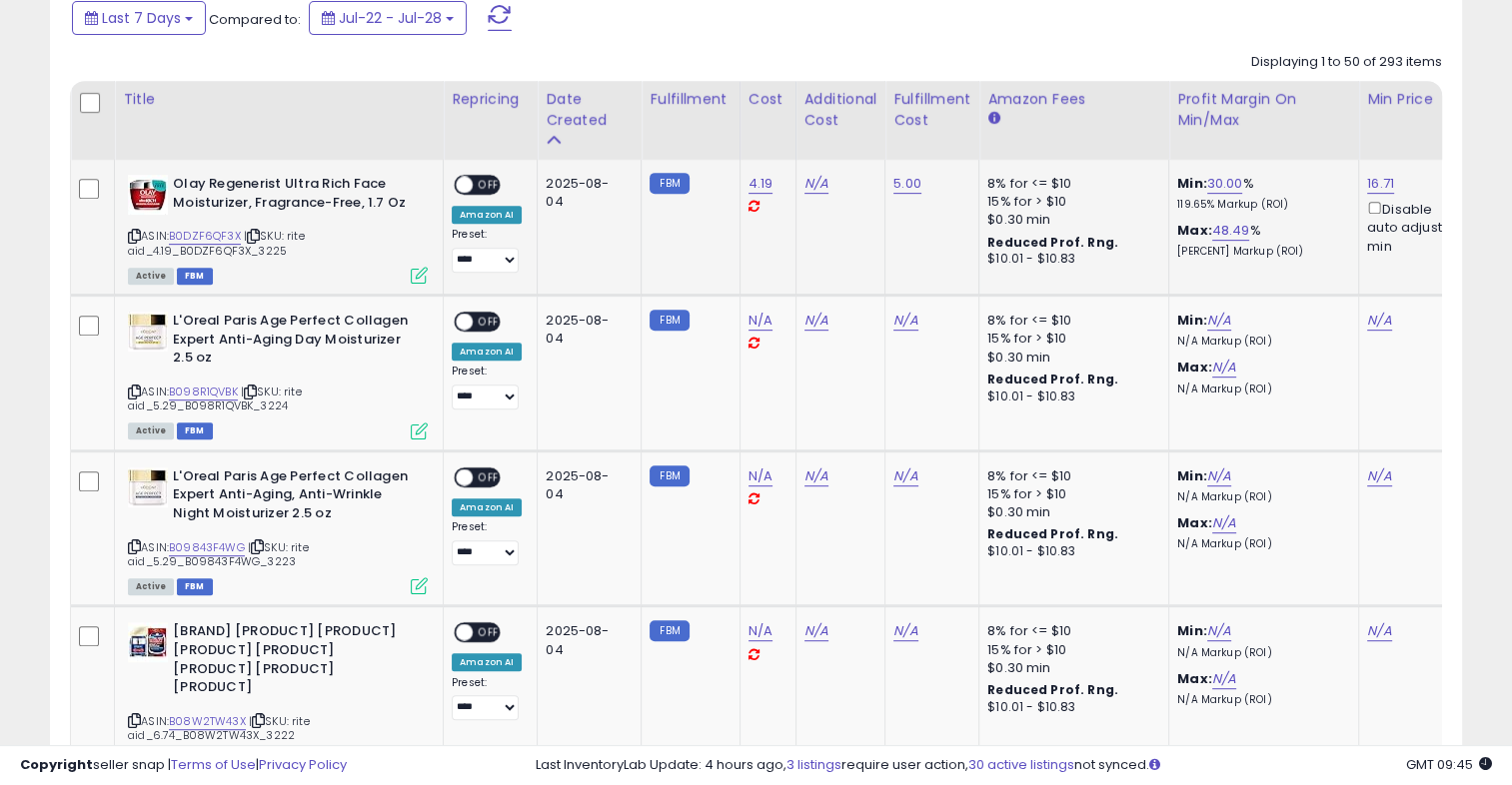 click on "OFF" at bounding box center (489, 185) 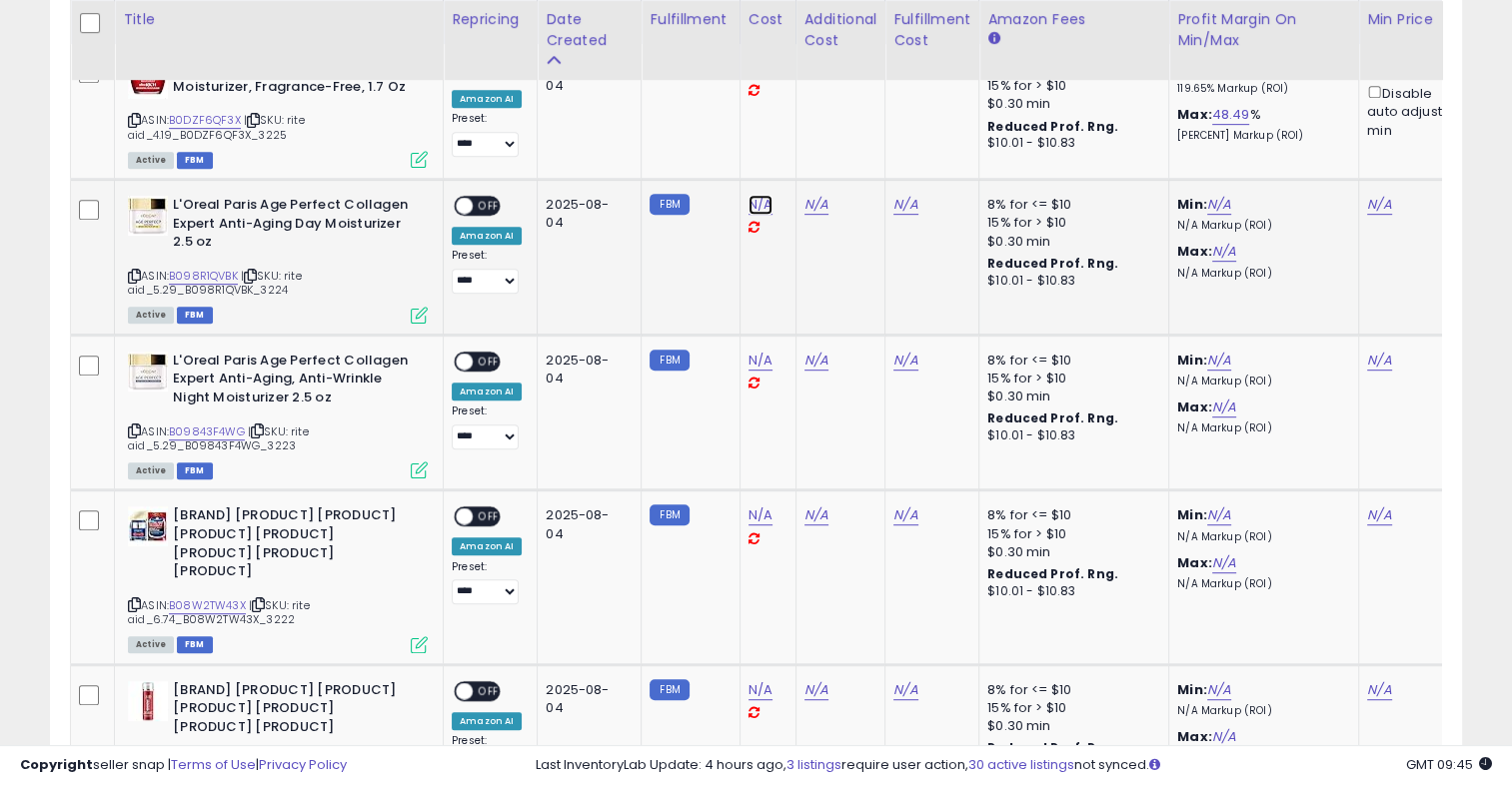click on "N/A" at bounding box center (760, 205) 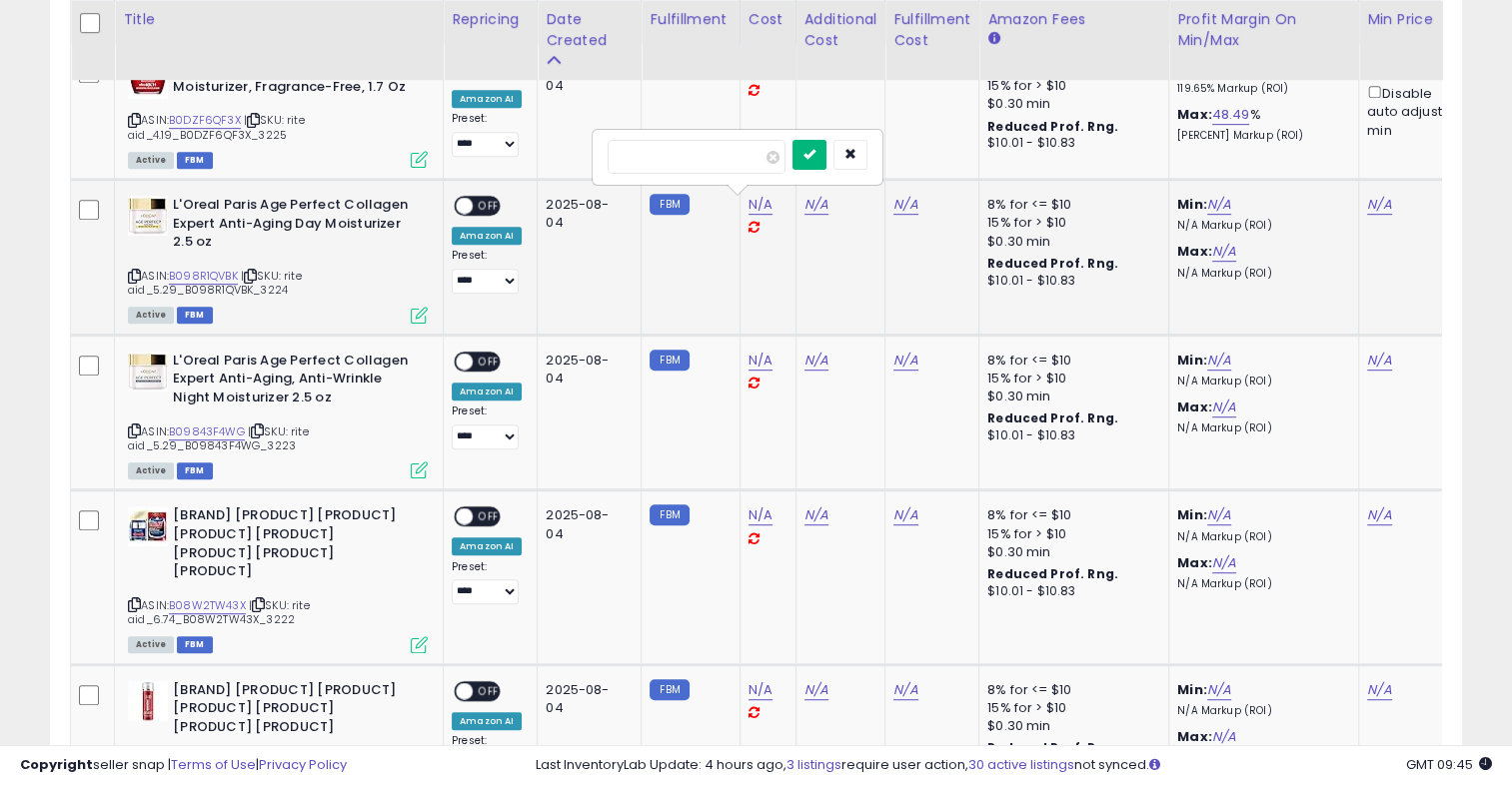 type on "****" 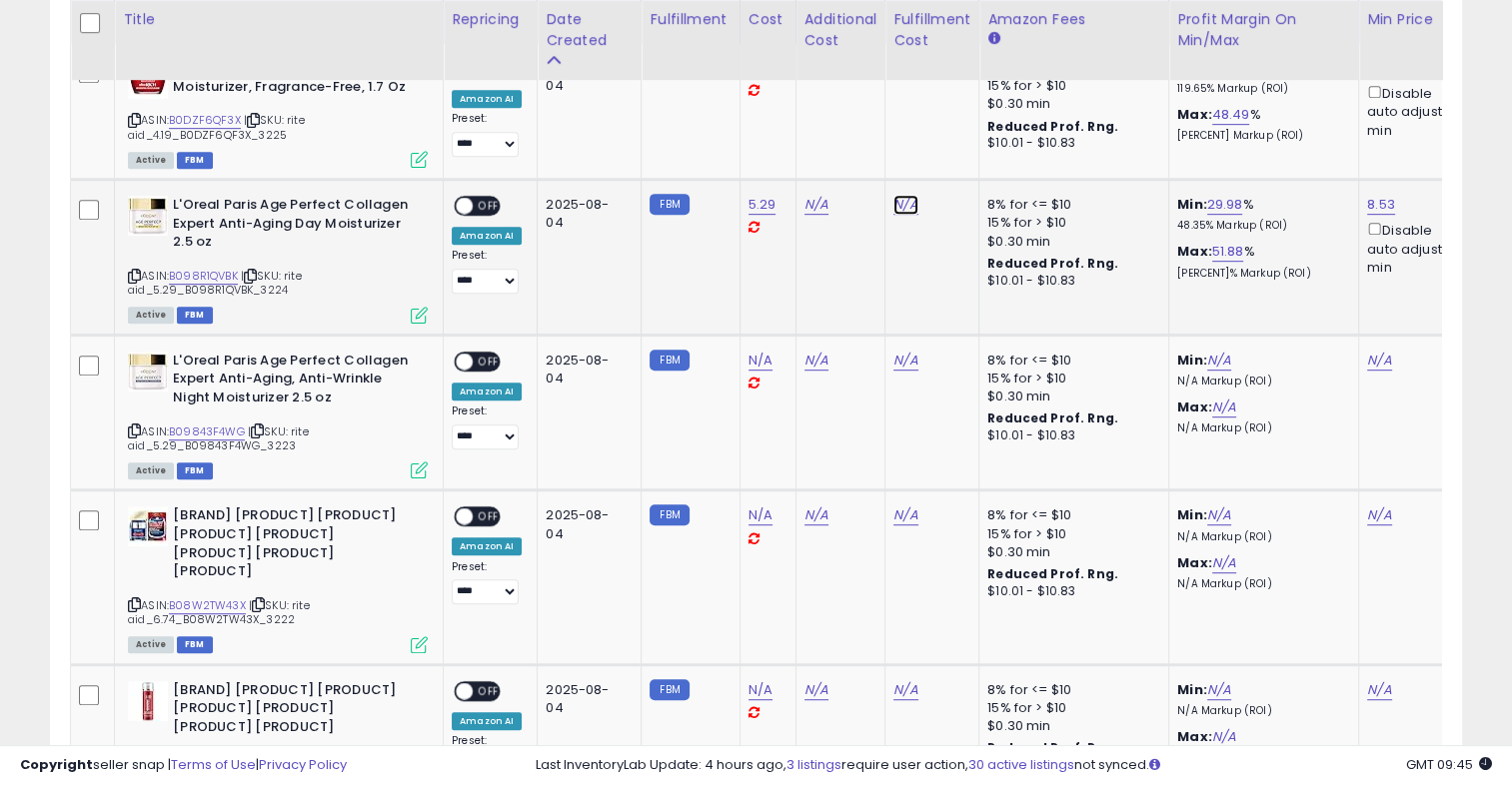 click on "N/A" at bounding box center [905, 205] 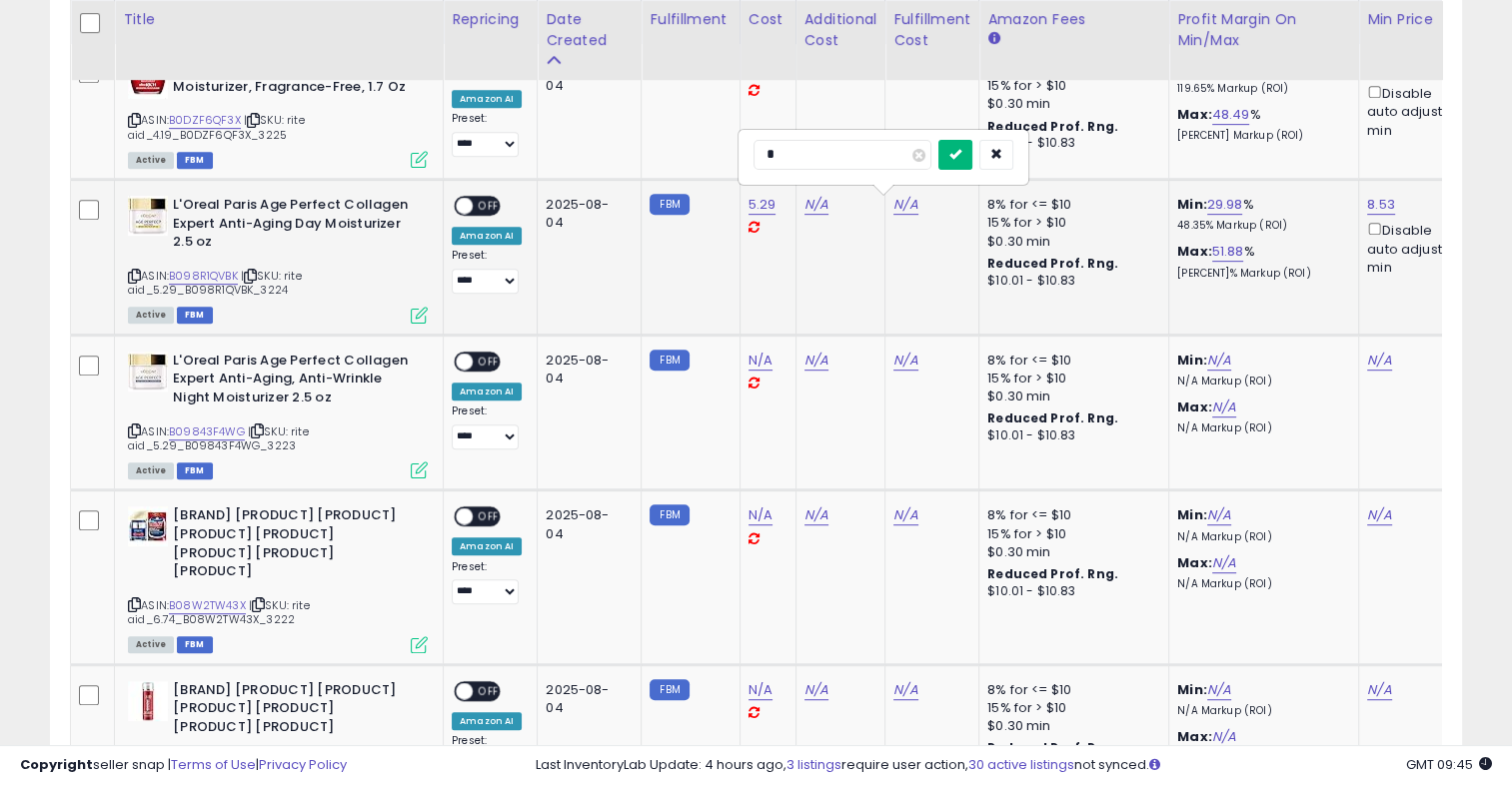 type on "*" 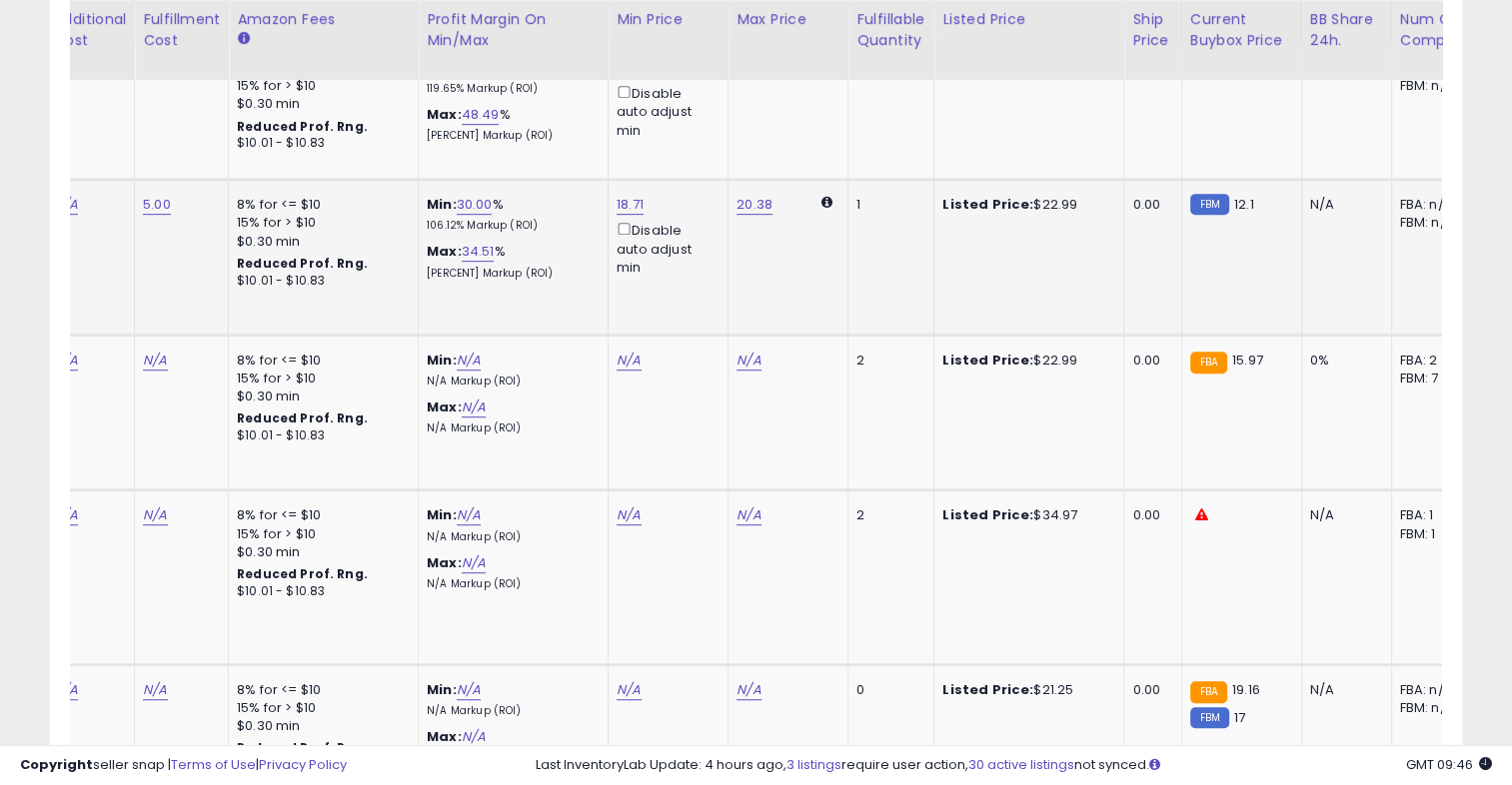 click on "1" 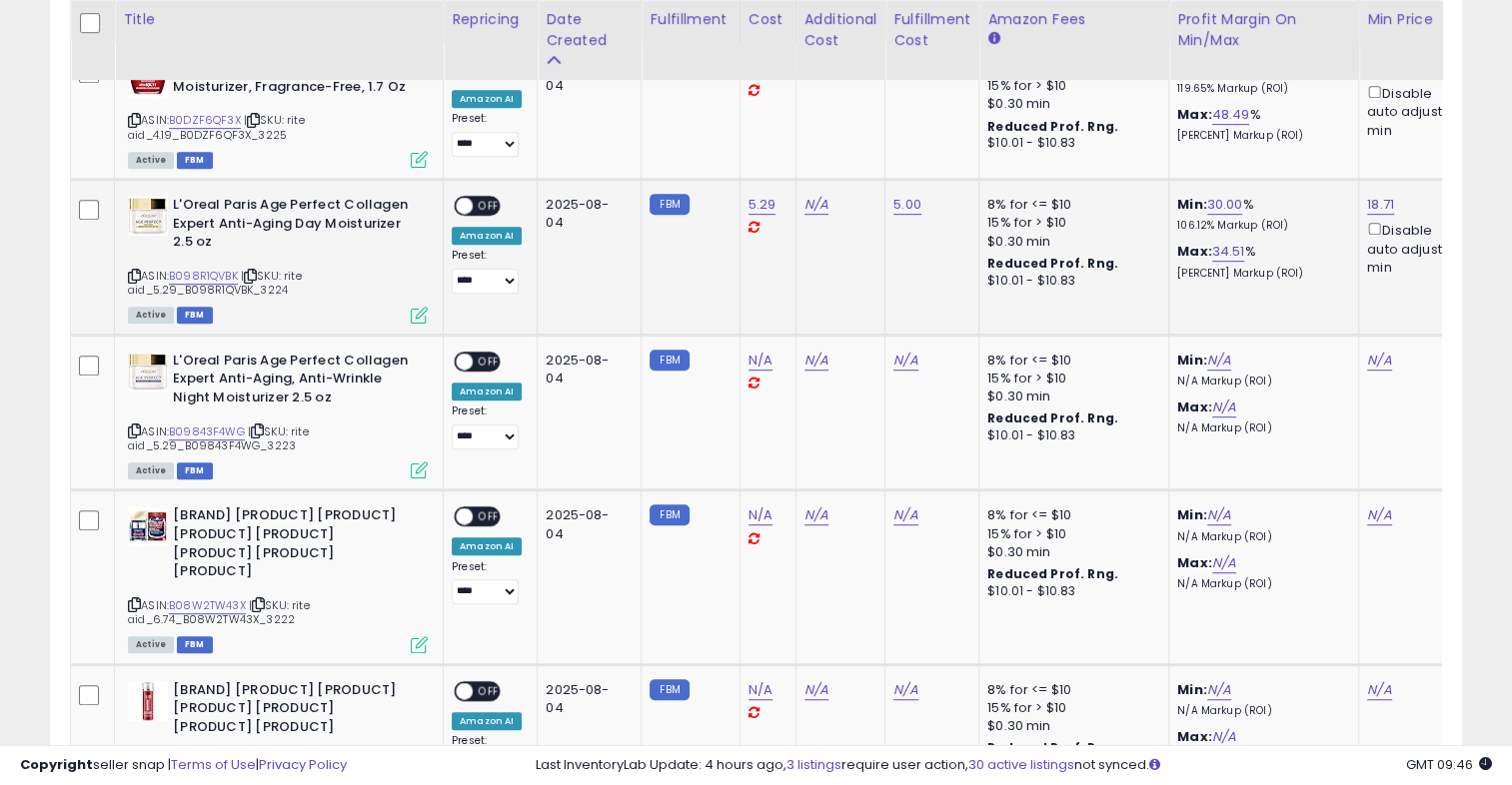 click on "OFF" at bounding box center [489, 206] 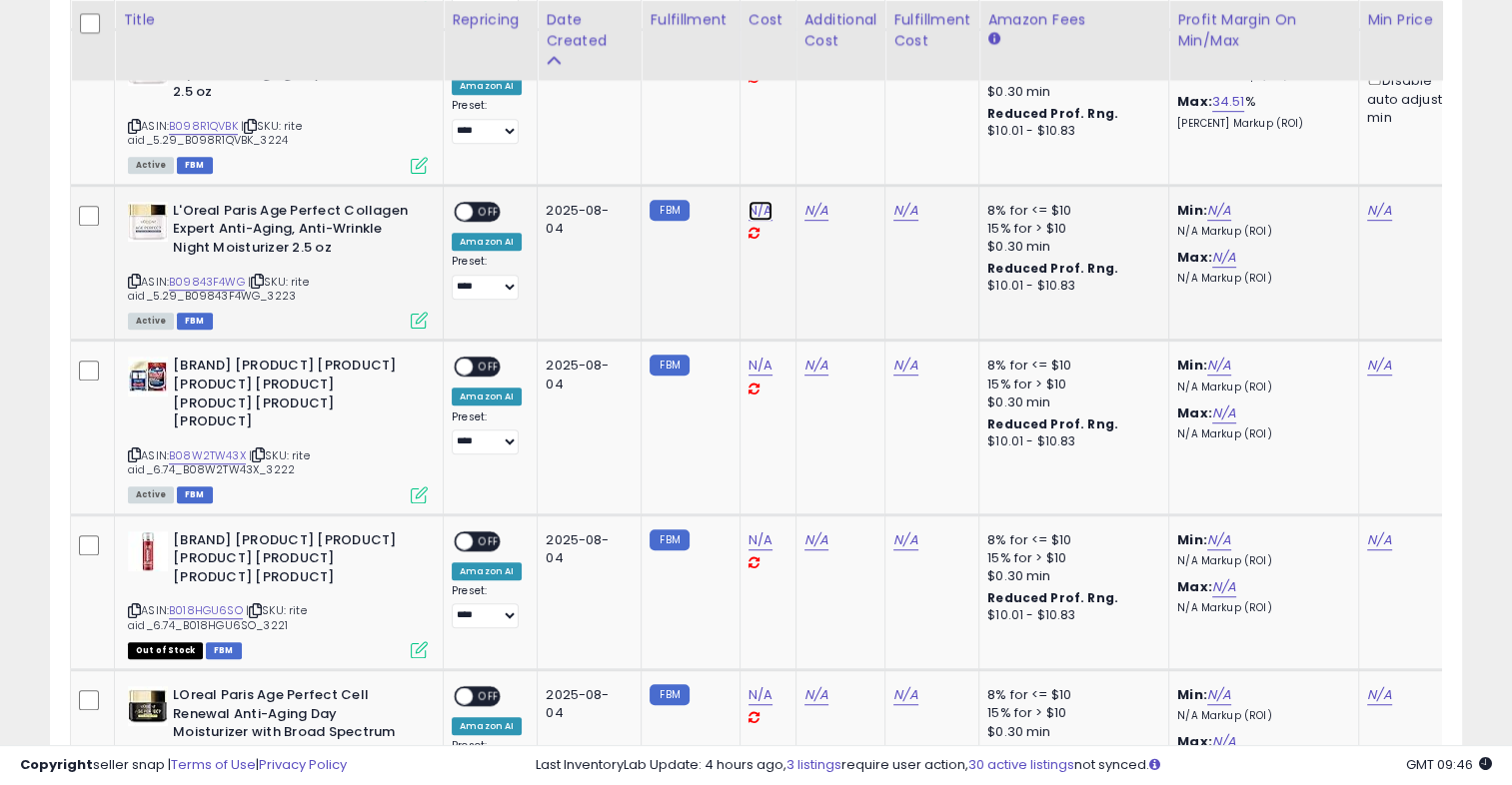 click on "N/A" at bounding box center [760, 211] 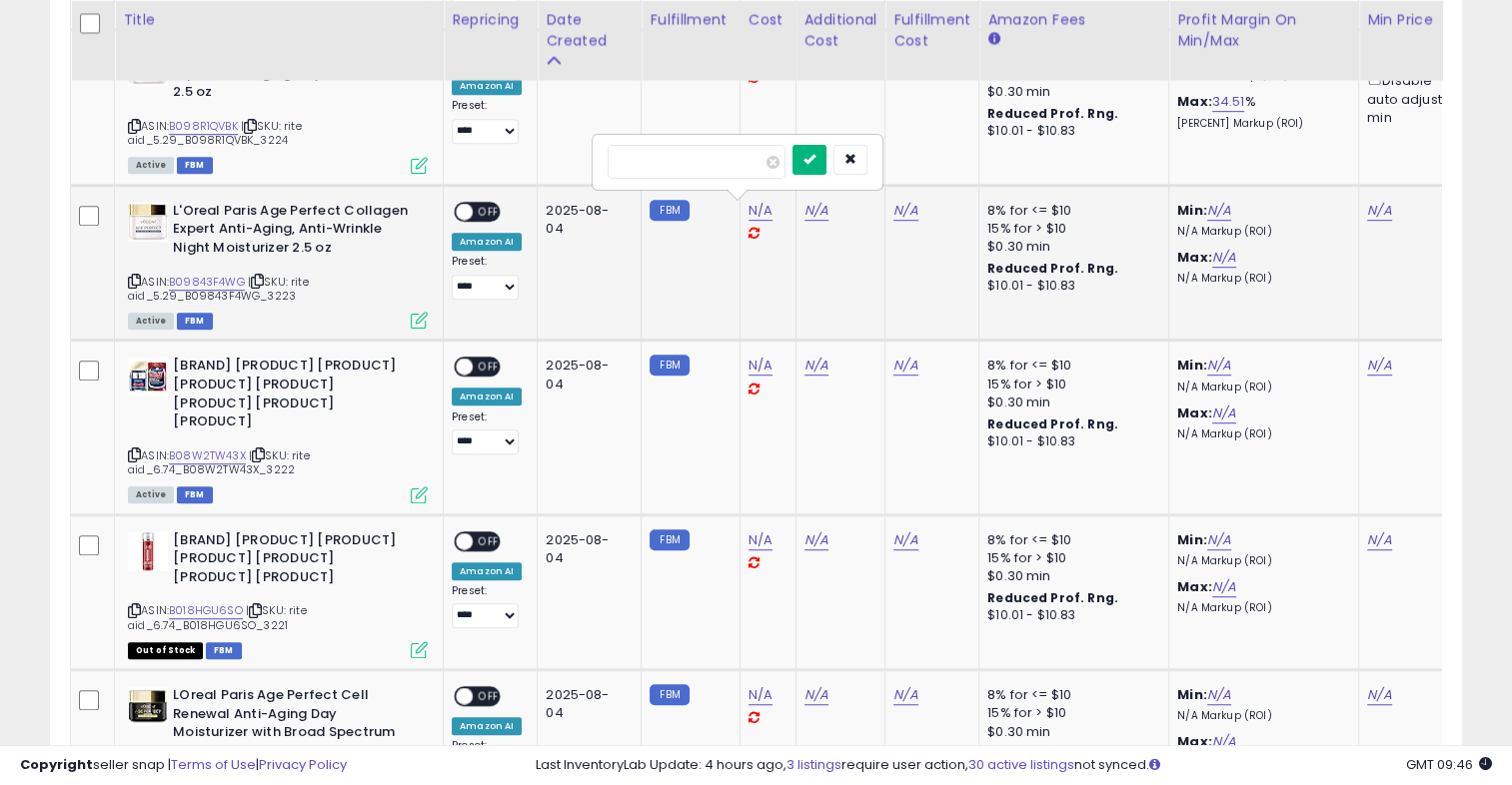 type on "*" 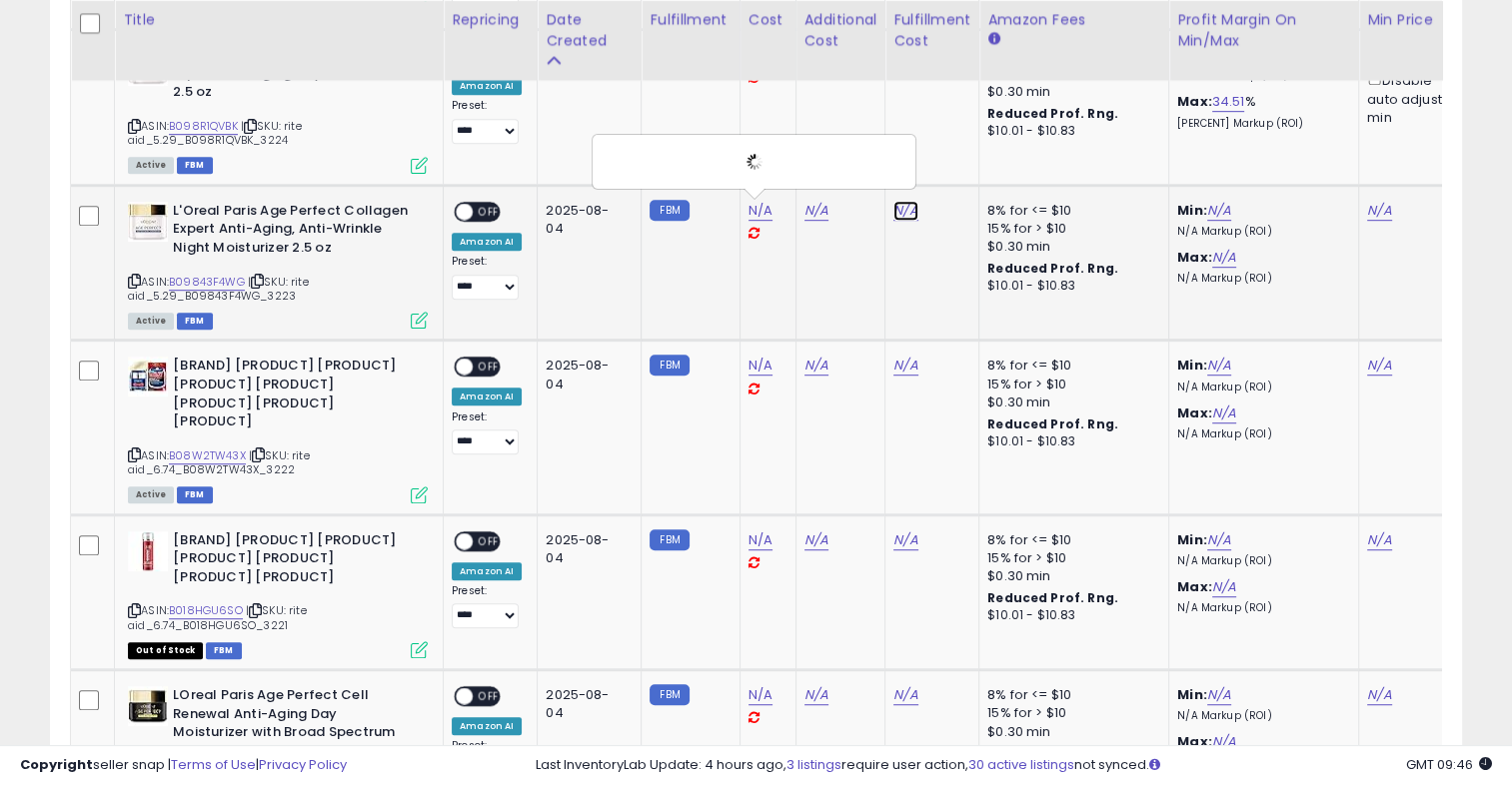 click on "N/A" at bounding box center (905, 211) 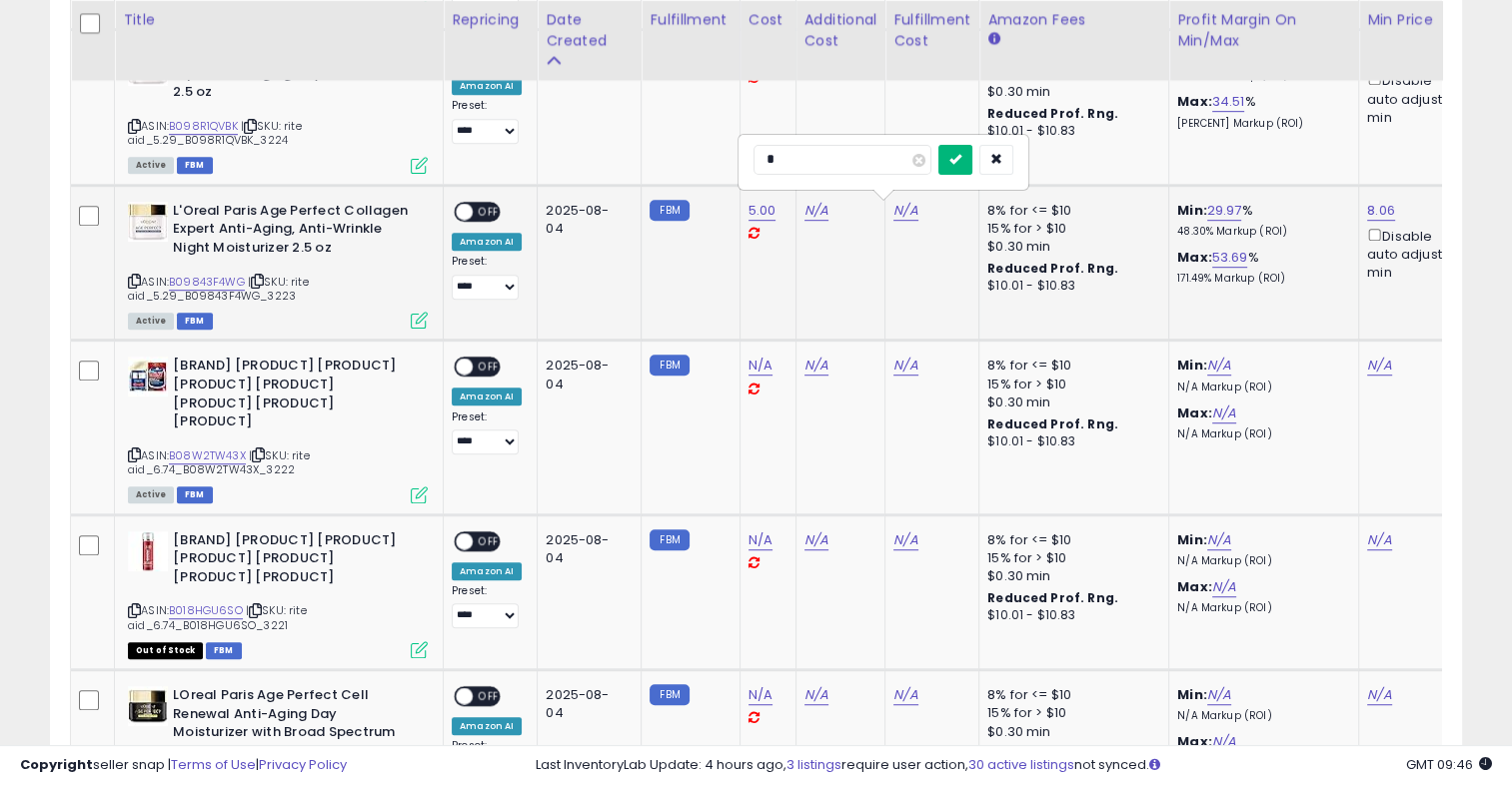 type on "*" 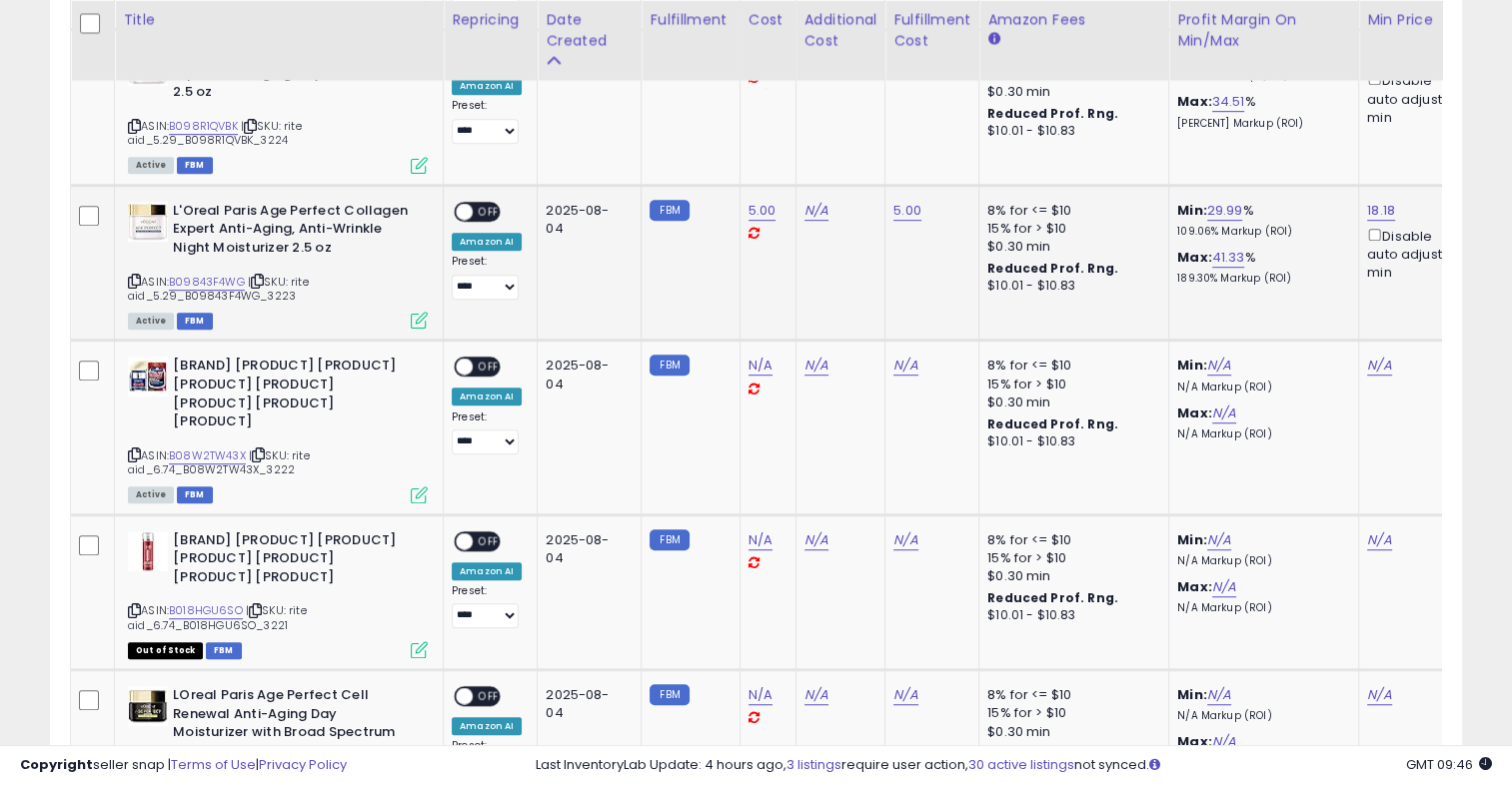 click on "OFF" at bounding box center (489, 211) 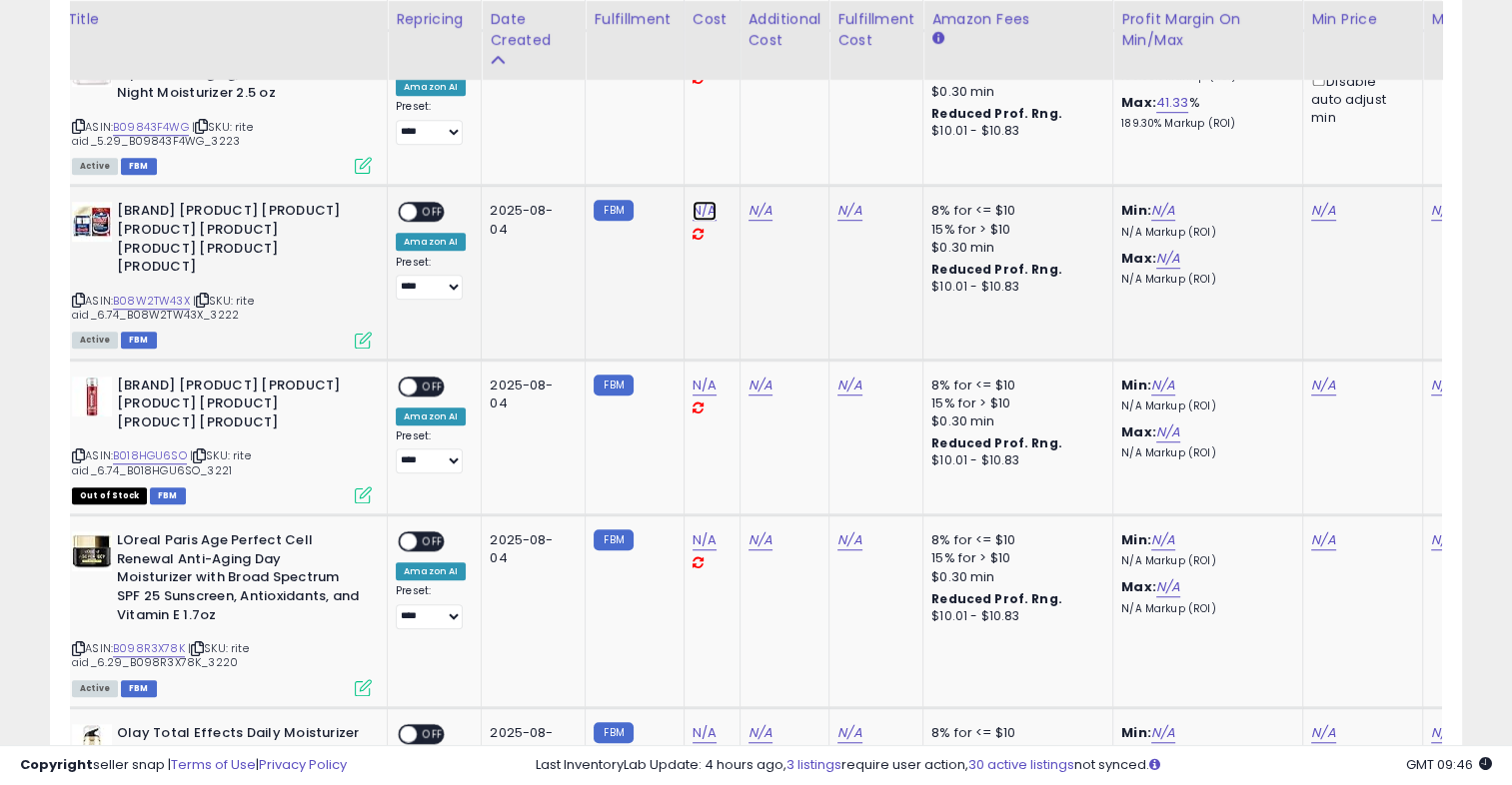 click on "N/A" at bounding box center (705, 211) 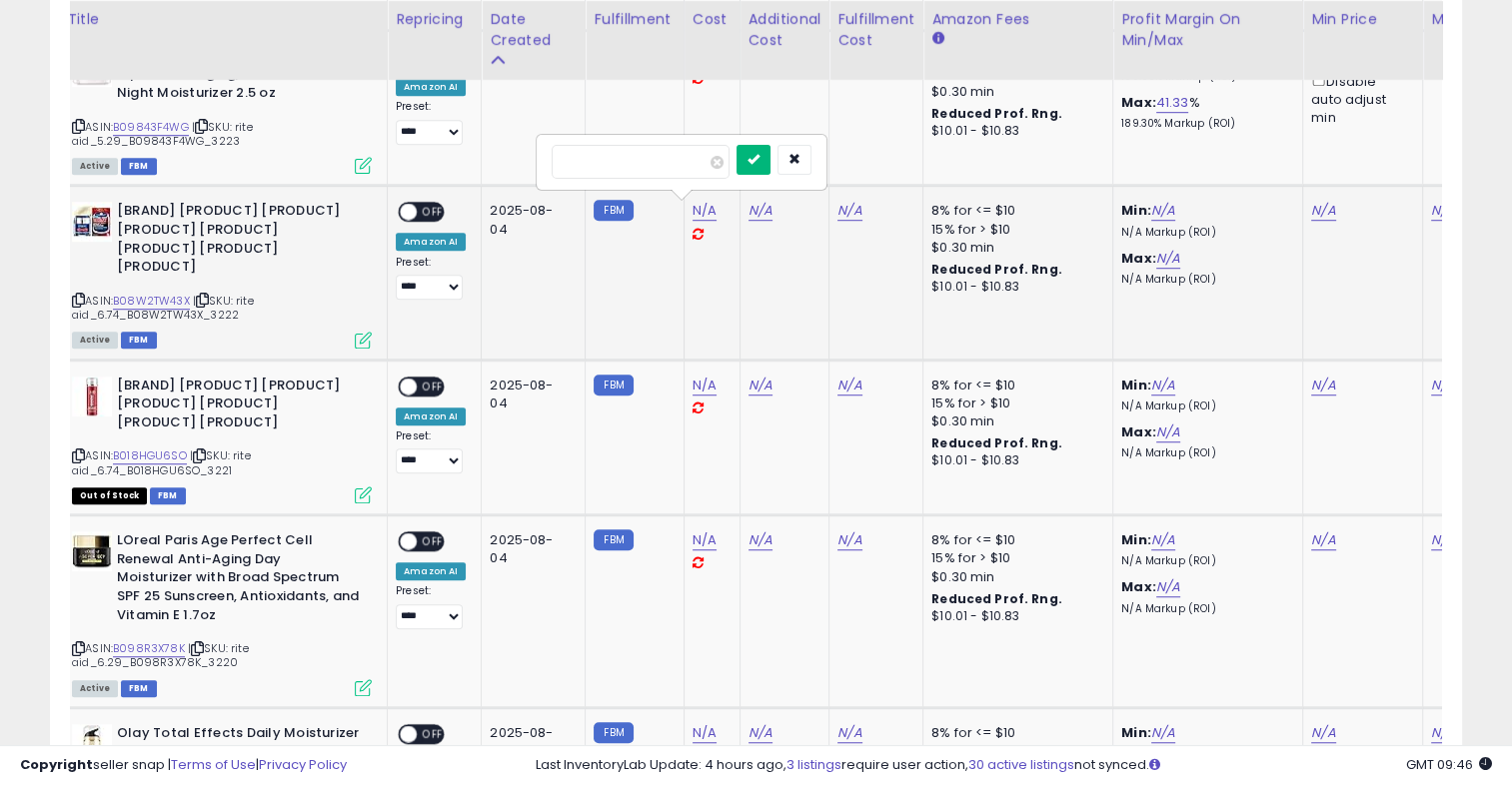 type on "****" 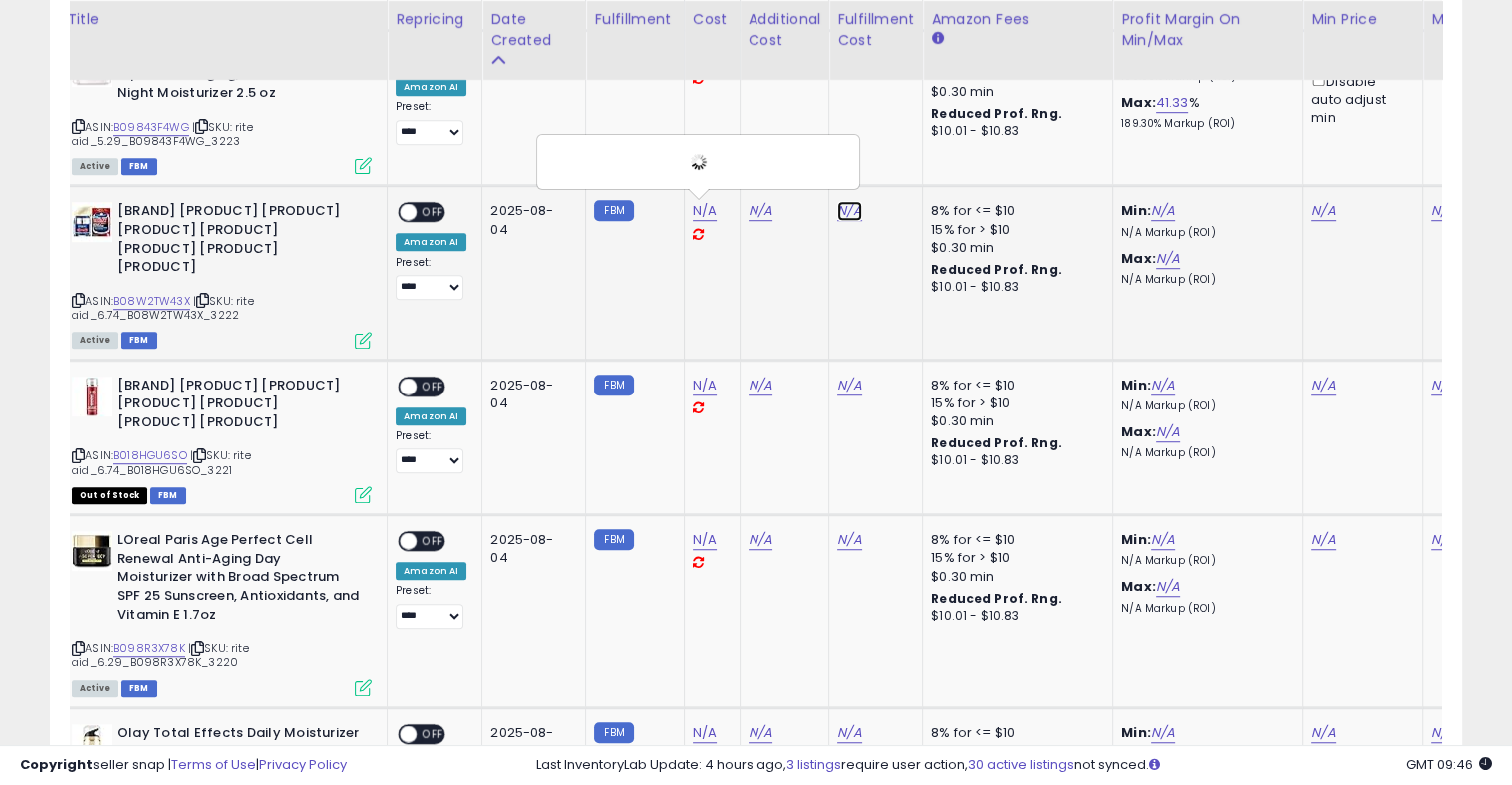 click on "N/A" at bounding box center (849, 211) 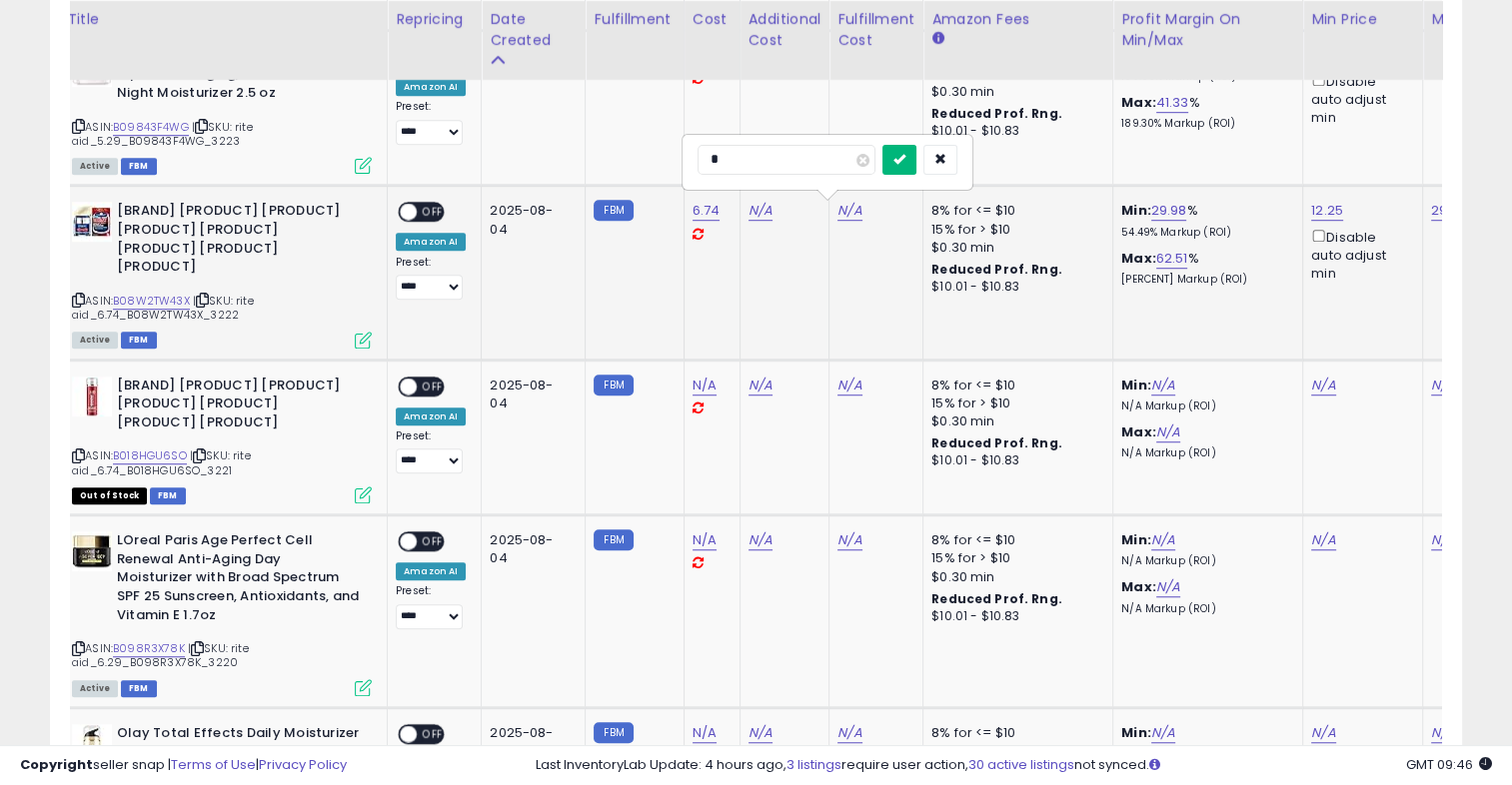 type on "*" 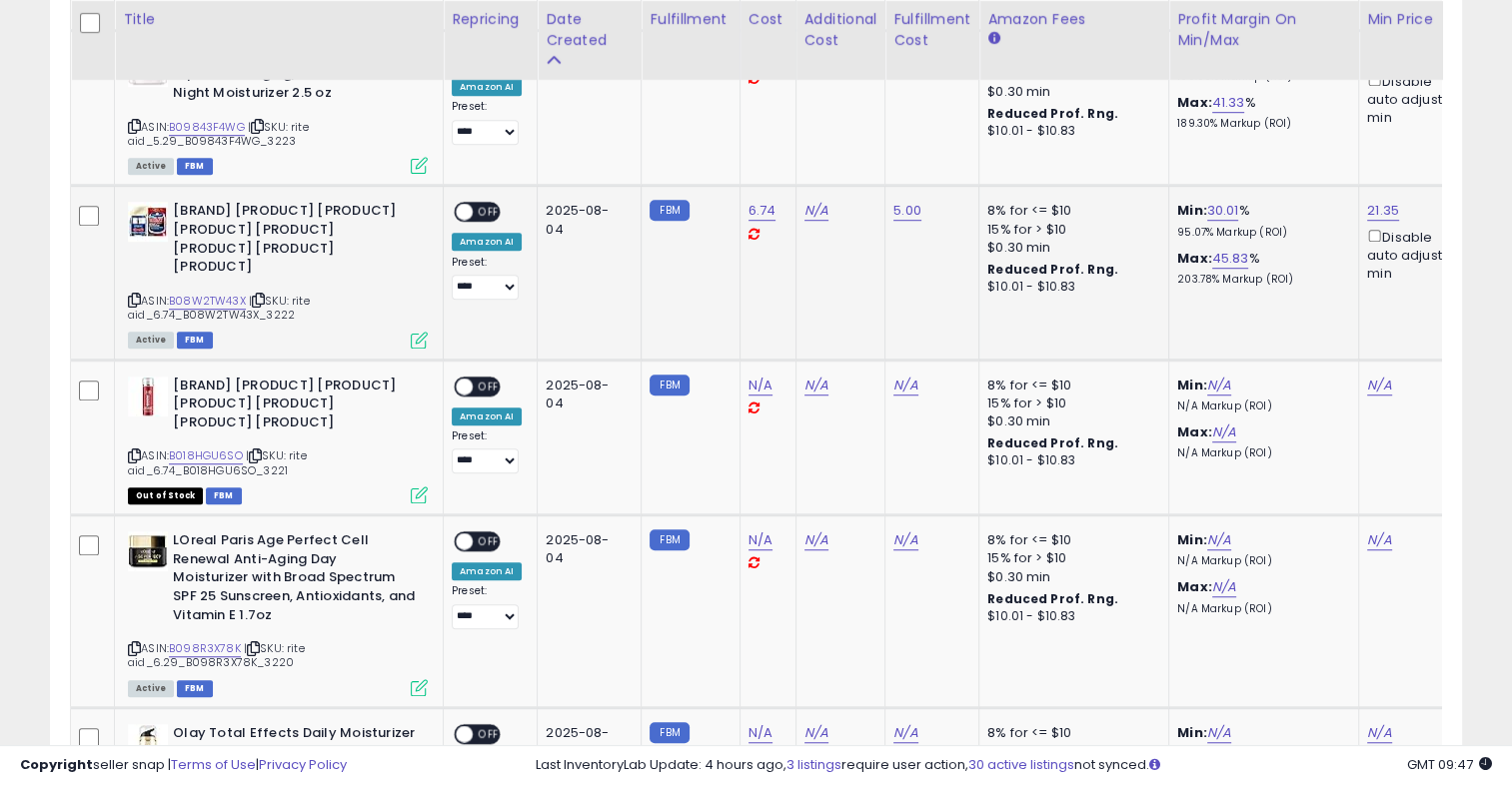 click on "OFF" at bounding box center (489, 212) 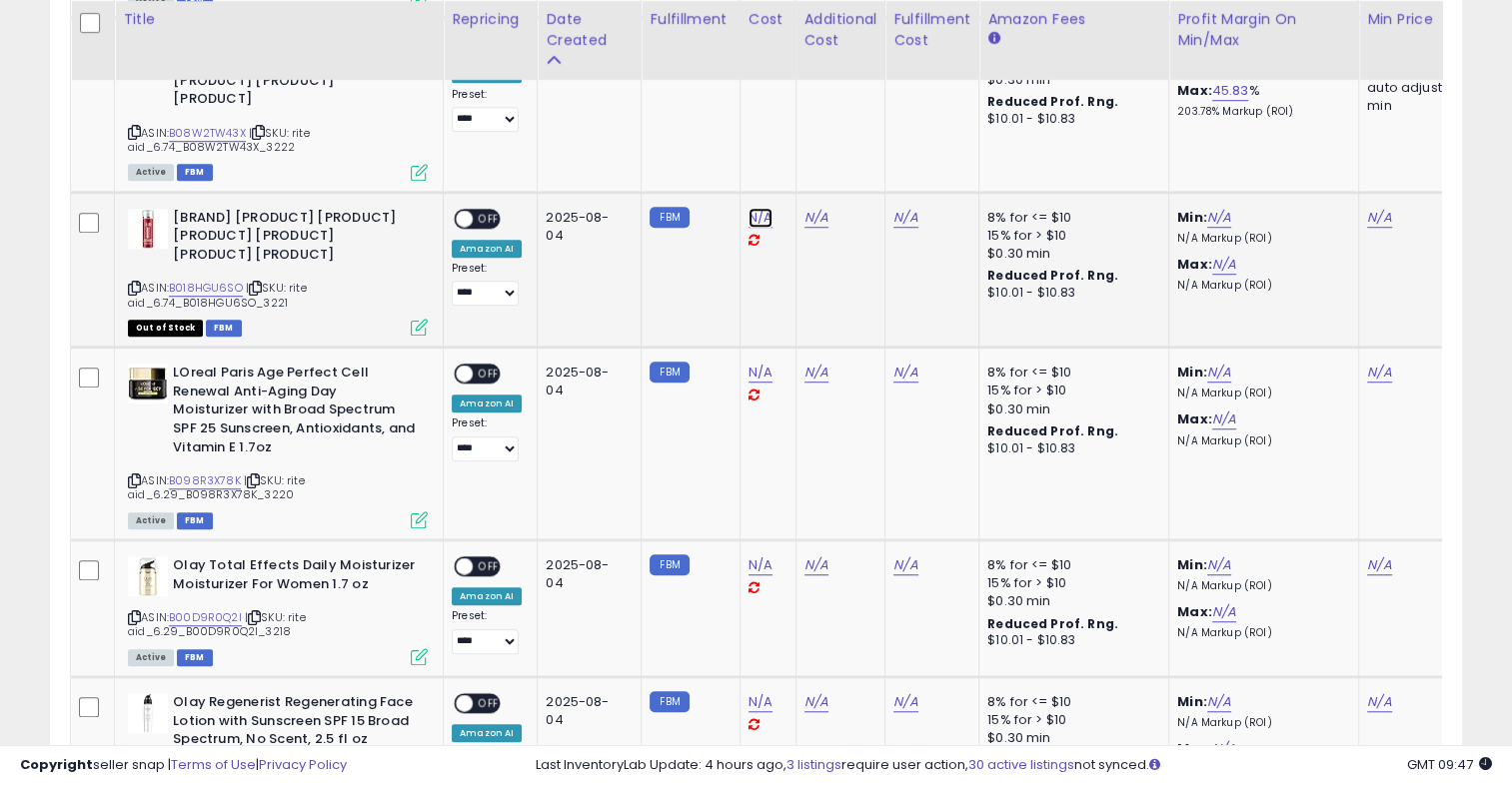 click on "N/A" at bounding box center [760, 218] 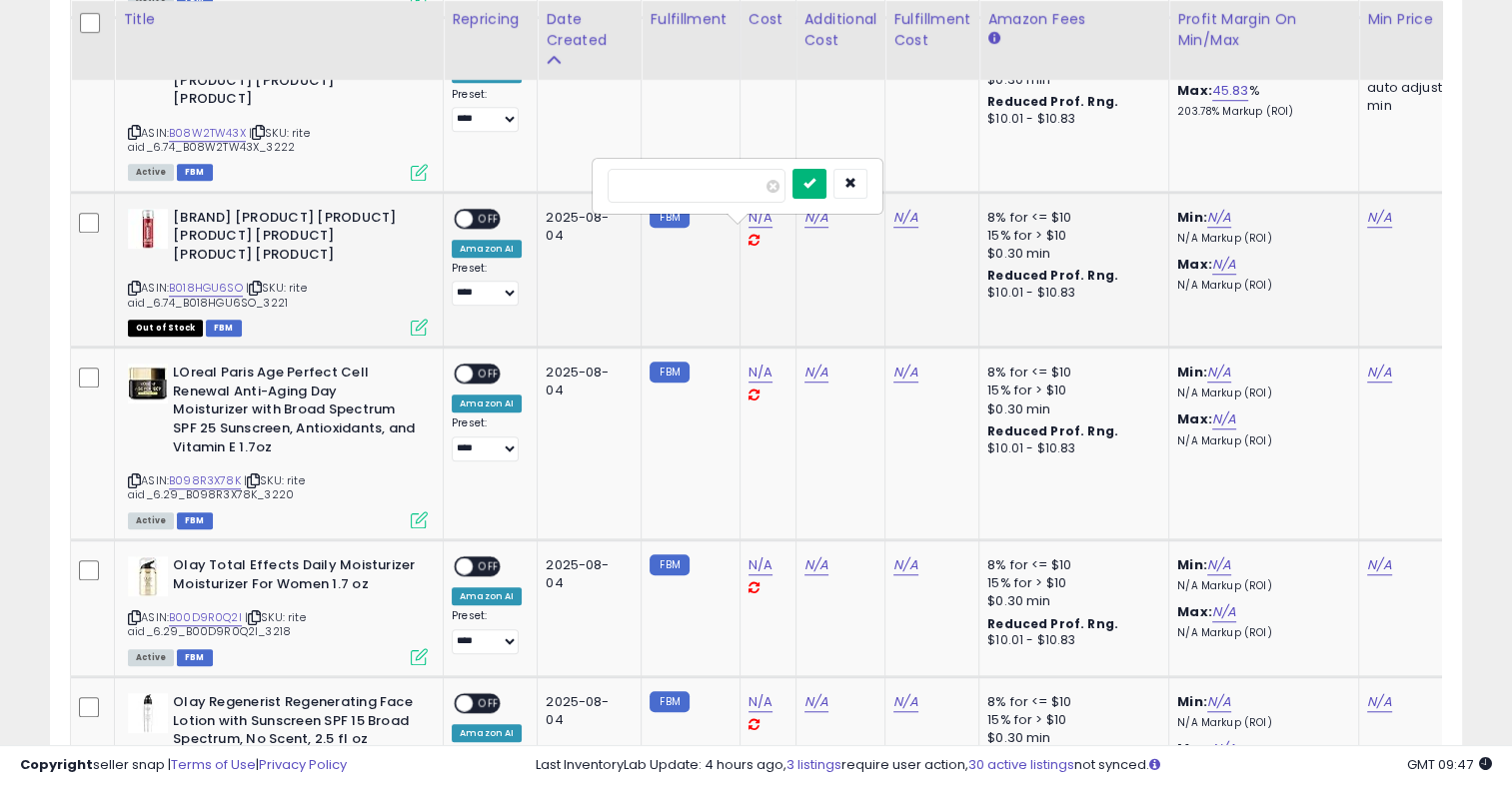 type on "****" 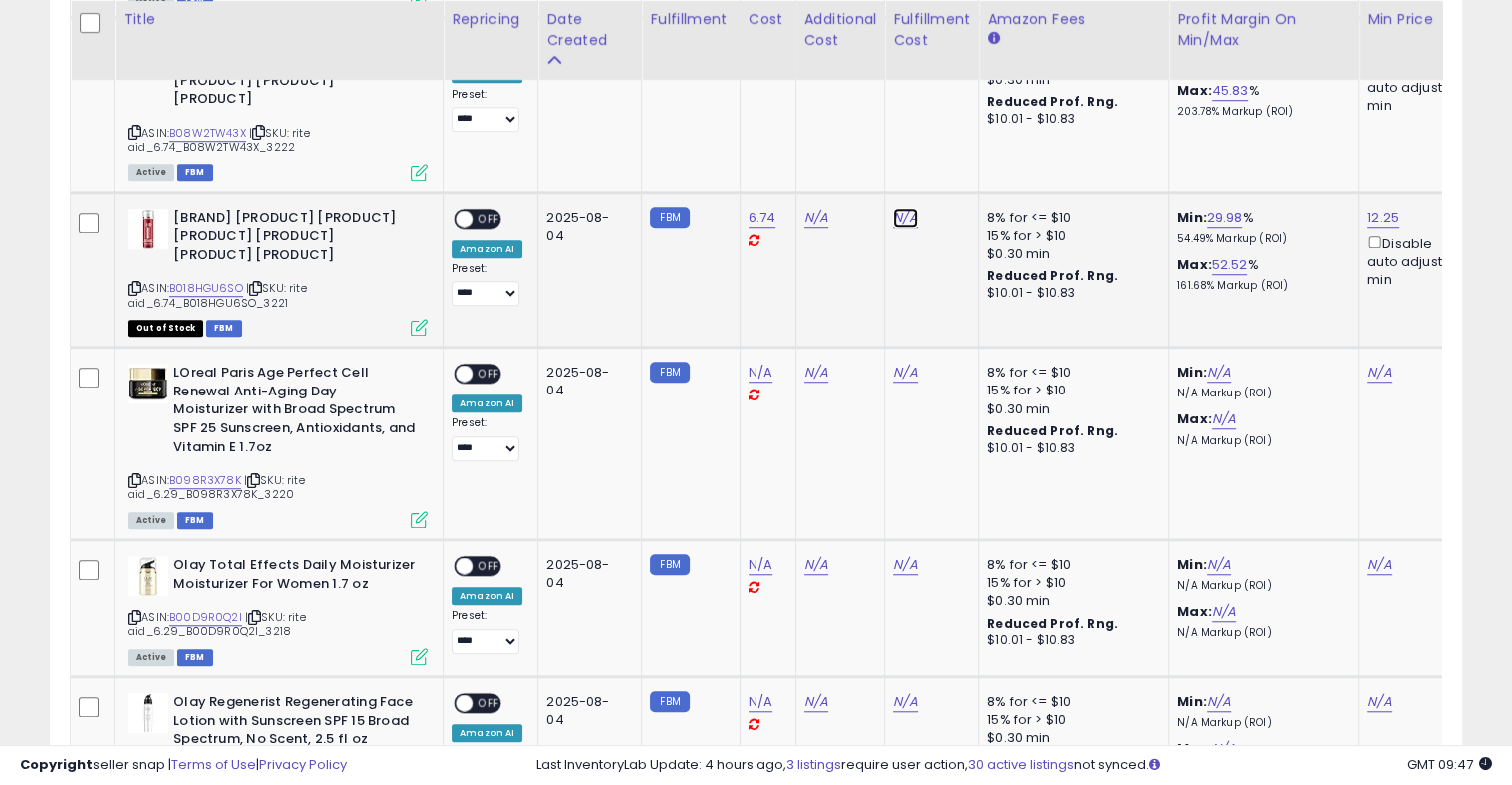 click on "N/A" at bounding box center [905, 218] 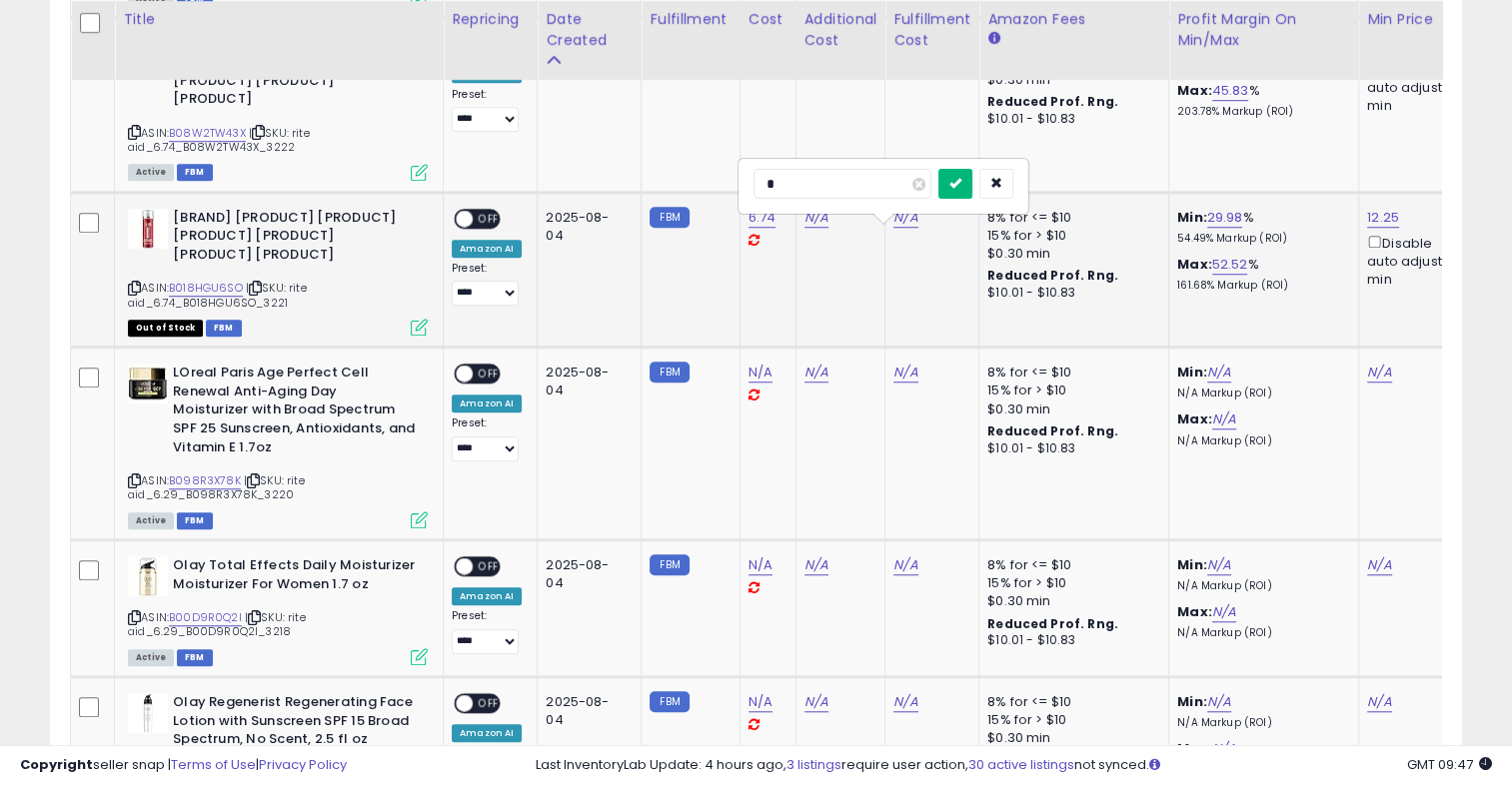 type on "*" 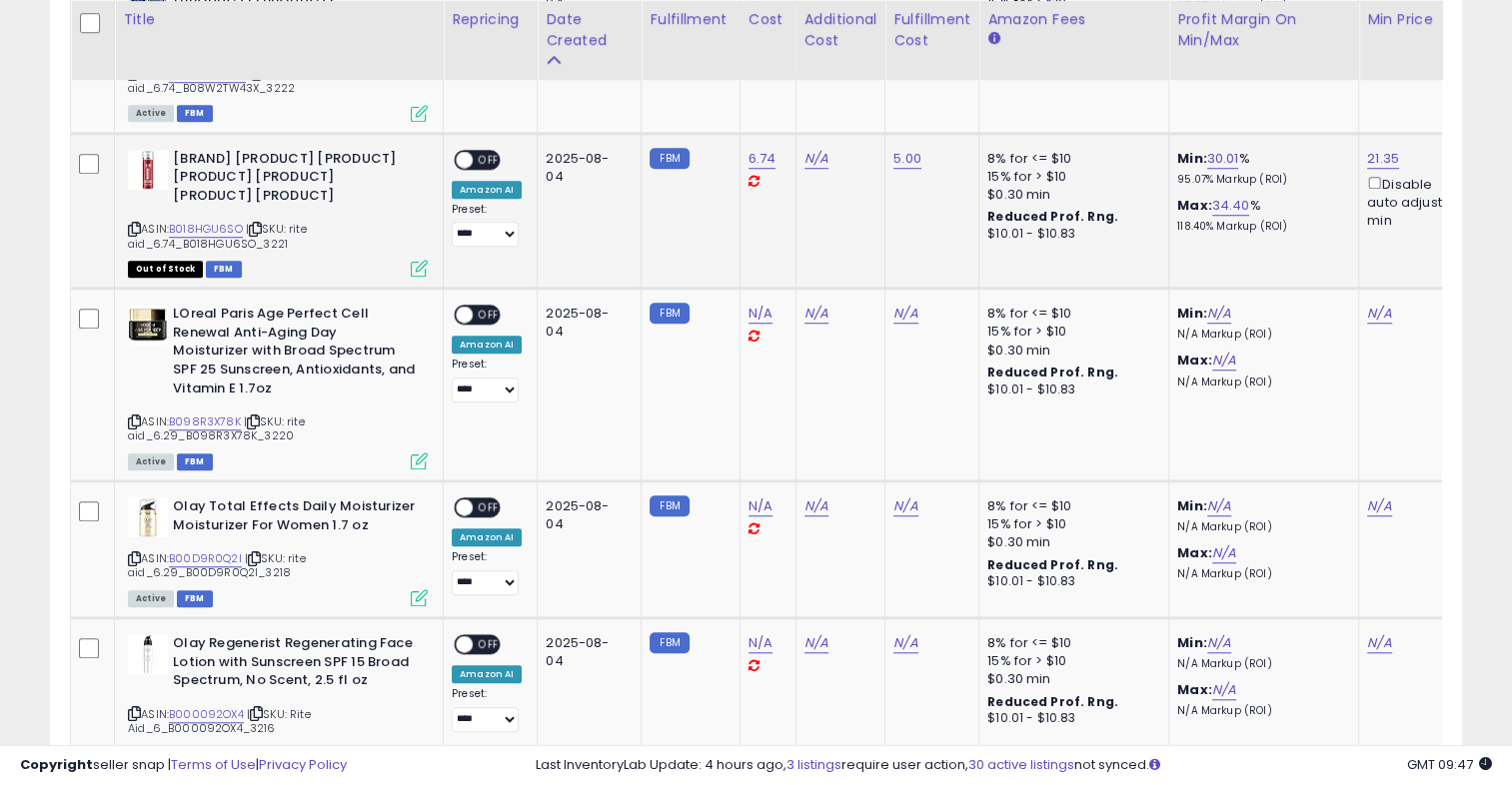 click on "OFF" at bounding box center (489, 159) 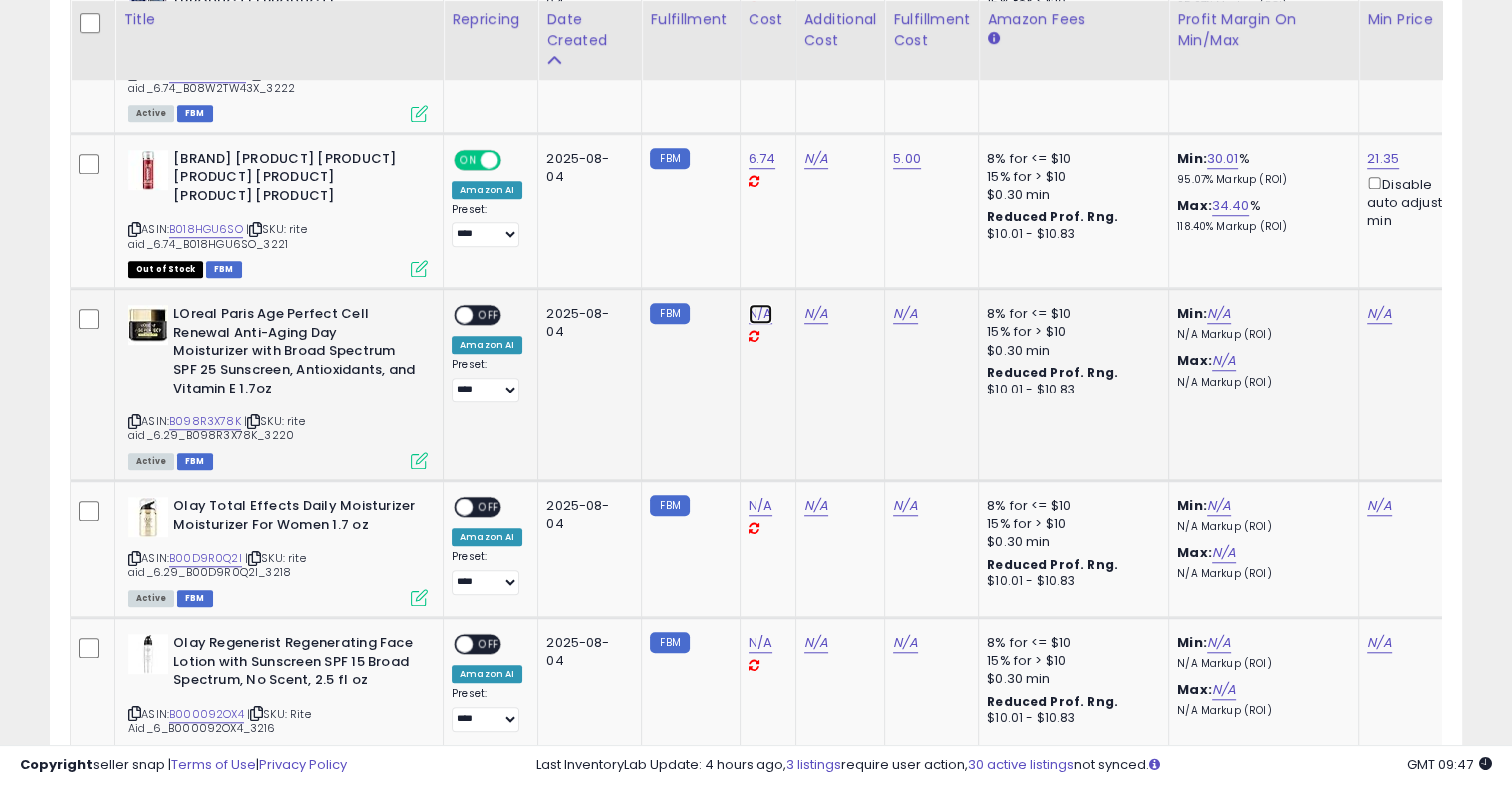 click on "N/A" at bounding box center [760, 314] 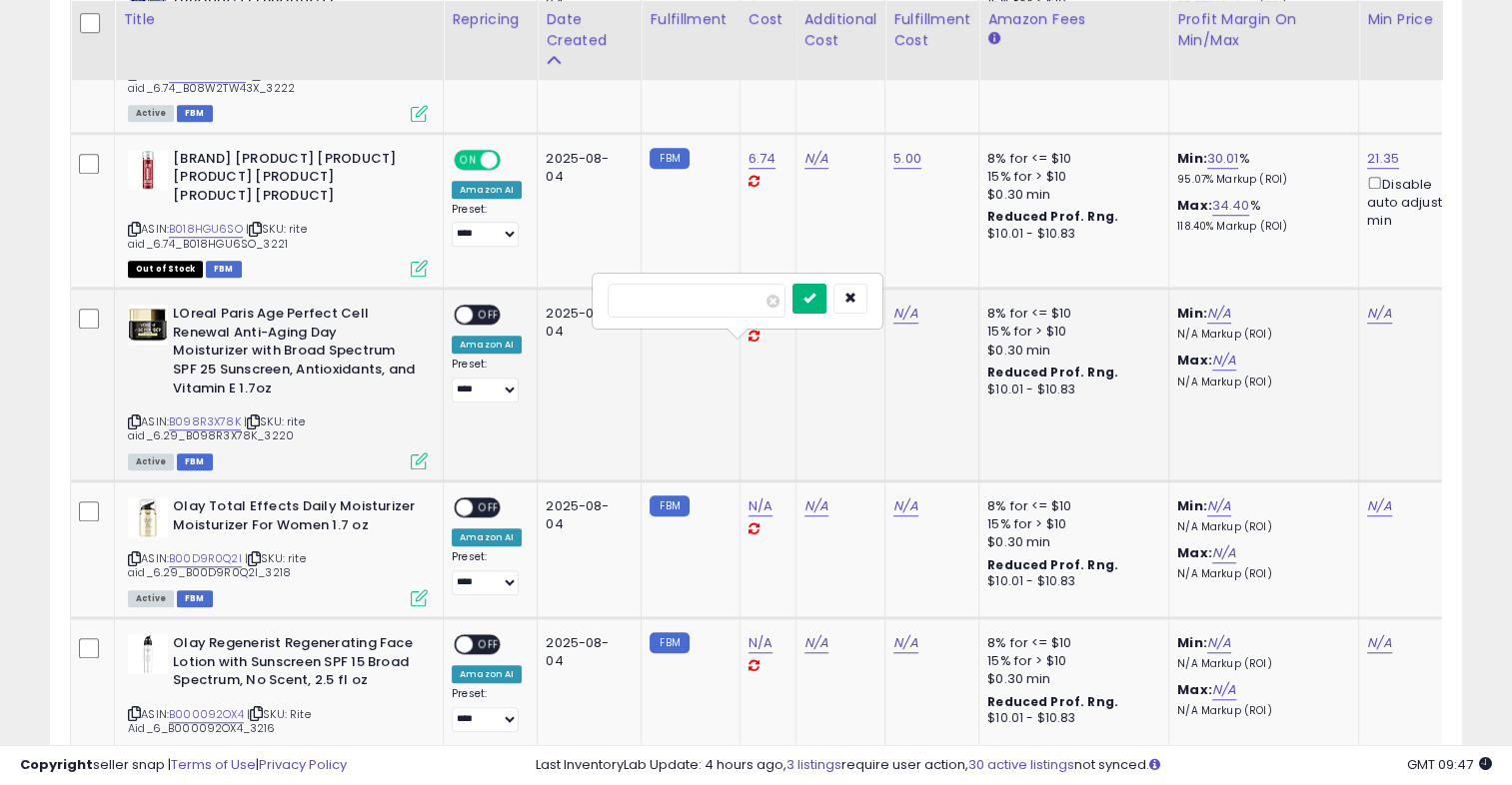 type on "****" 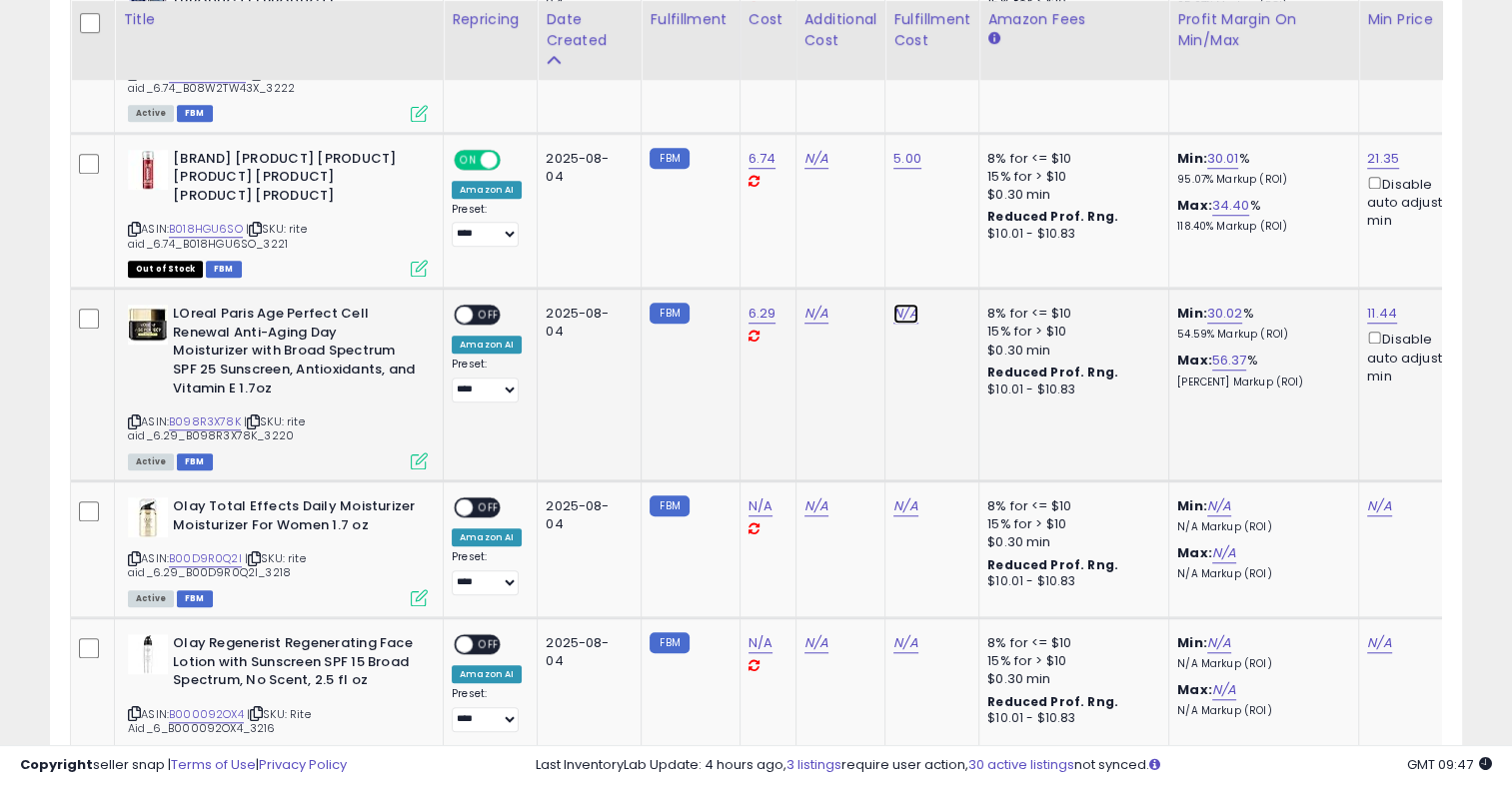click on "N/A" at bounding box center (905, 314) 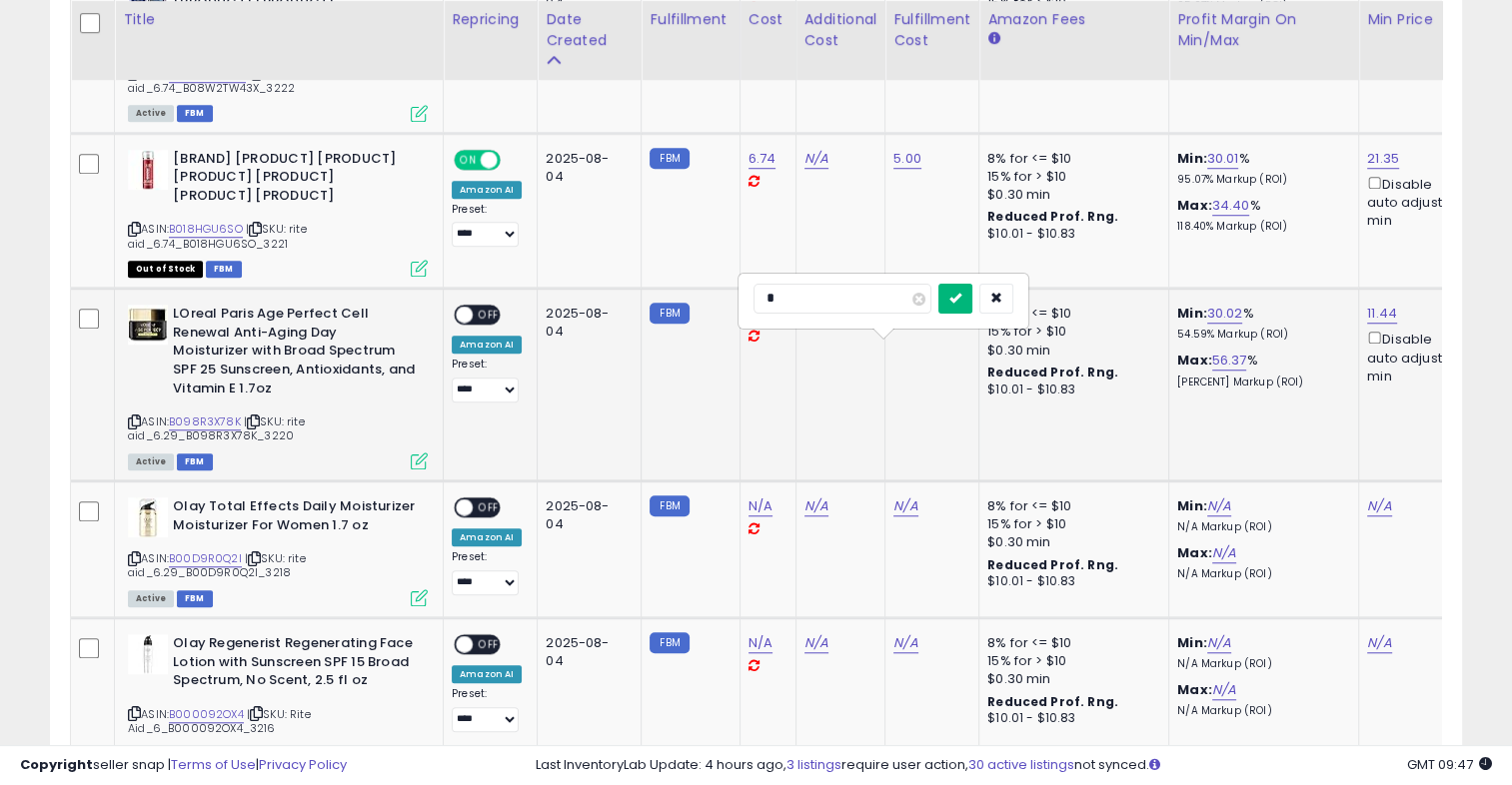 type on "*" 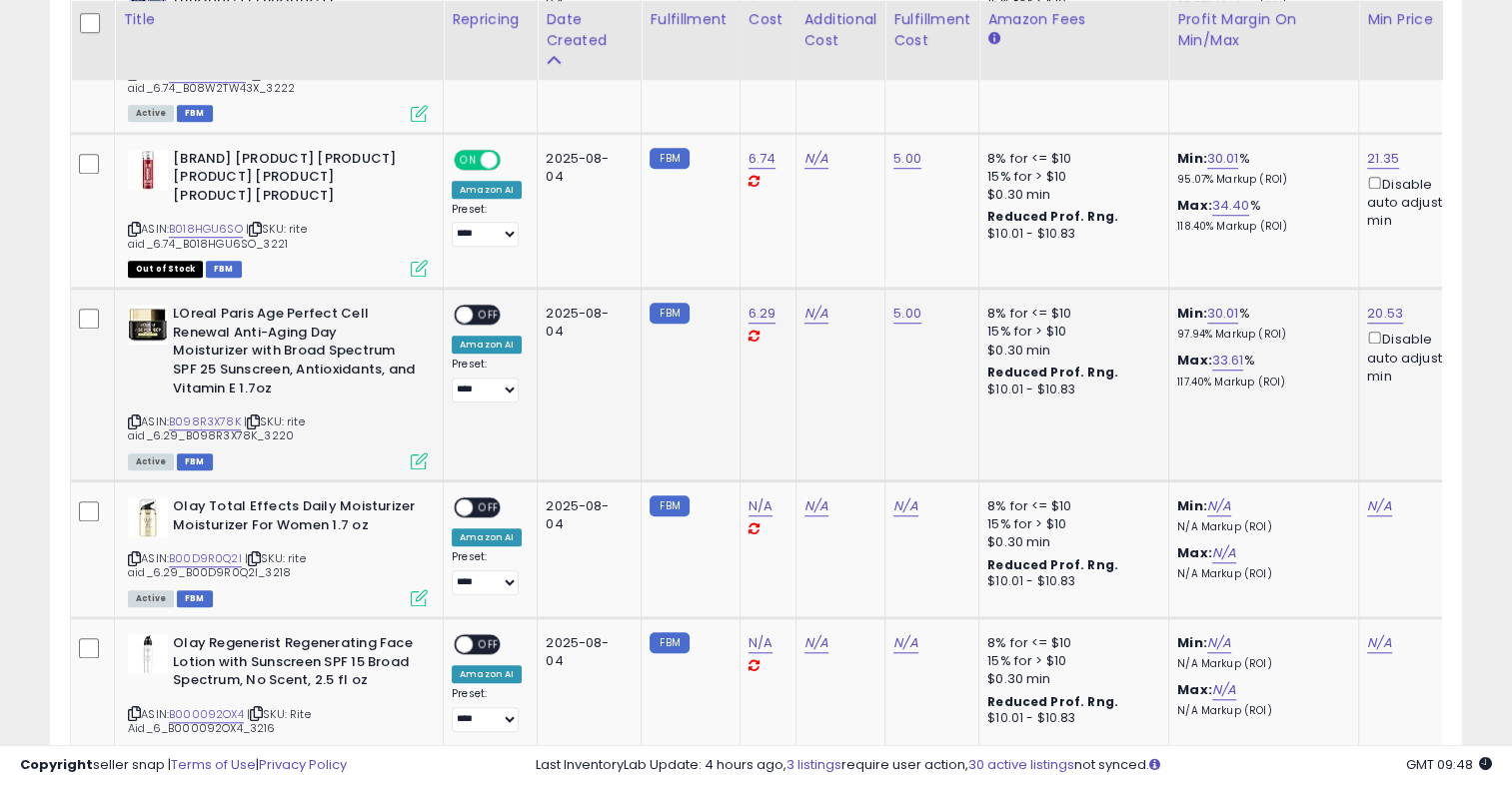 click on "OFF" at bounding box center [489, 315] 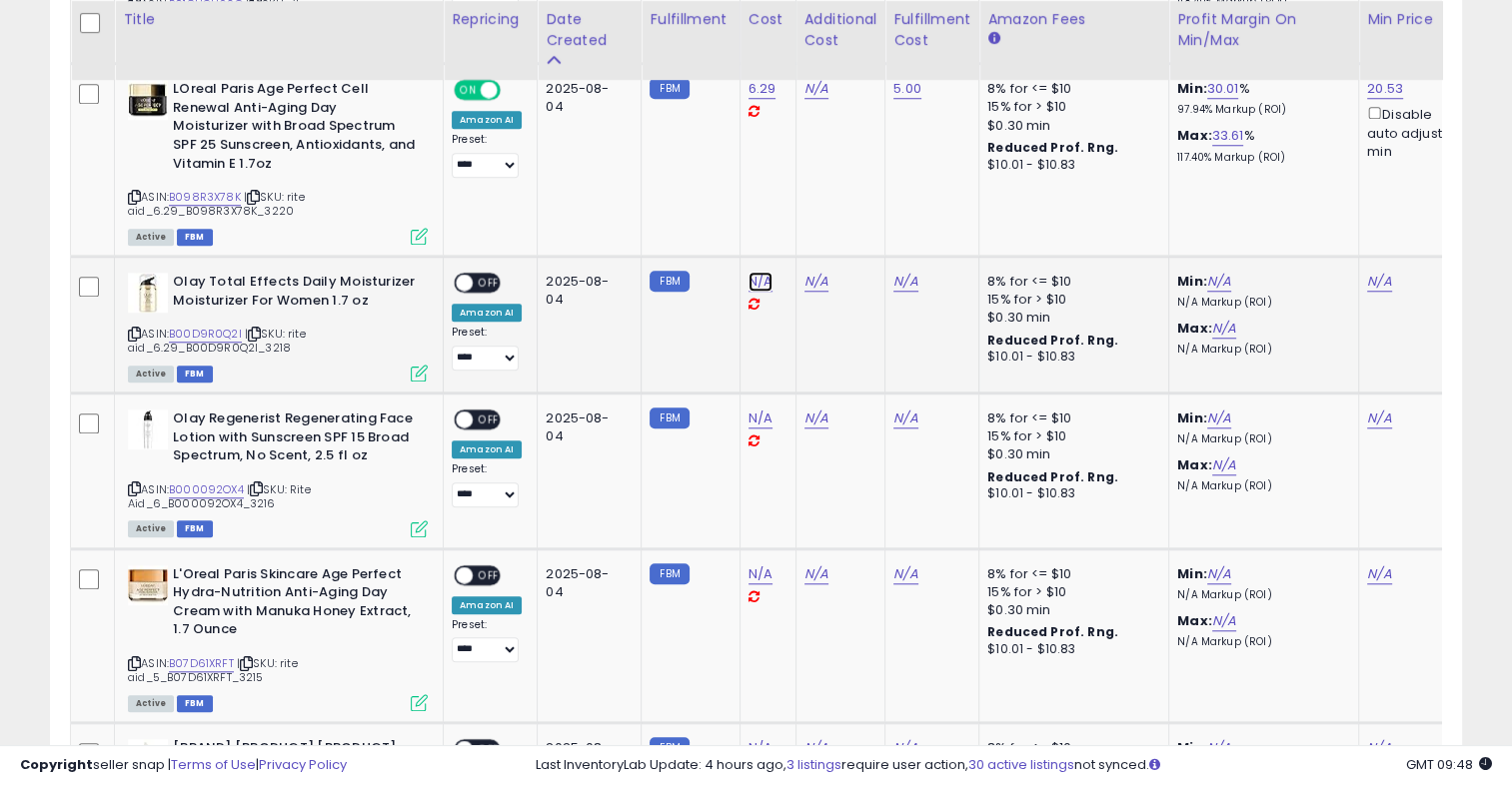 click on "N/A" at bounding box center (760, 282) 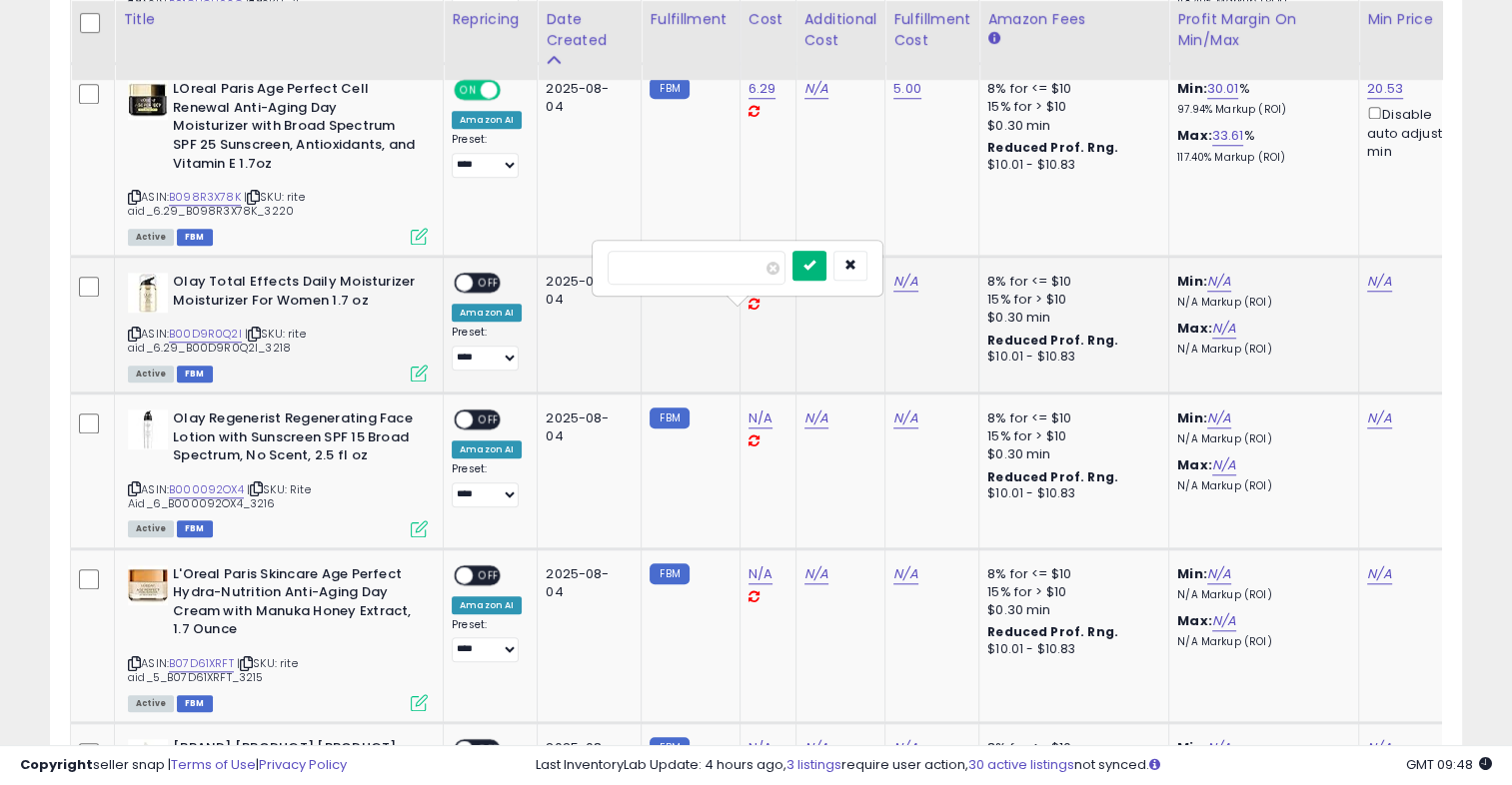 type on "*" 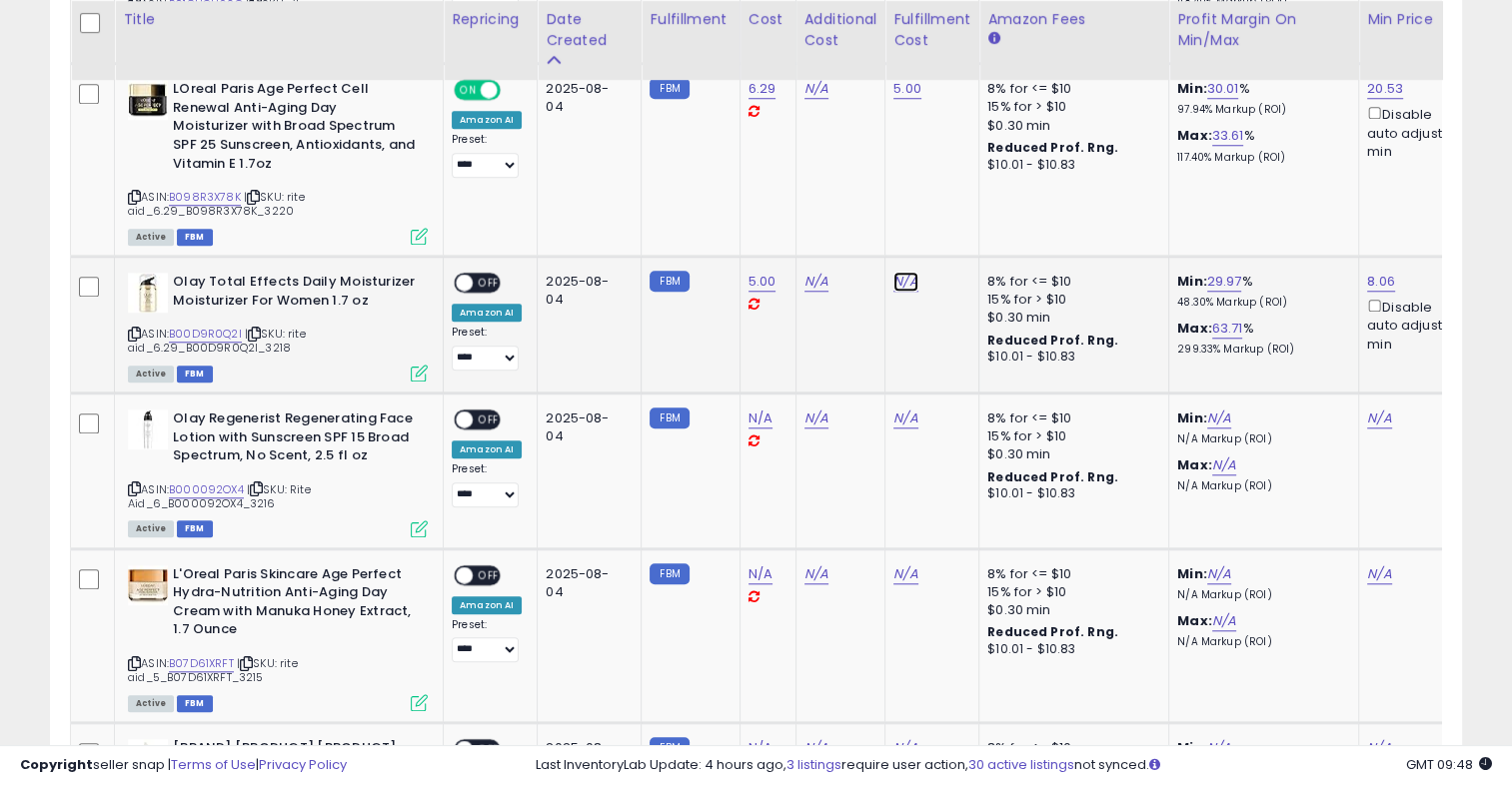 click on "N/A" at bounding box center [905, 282] 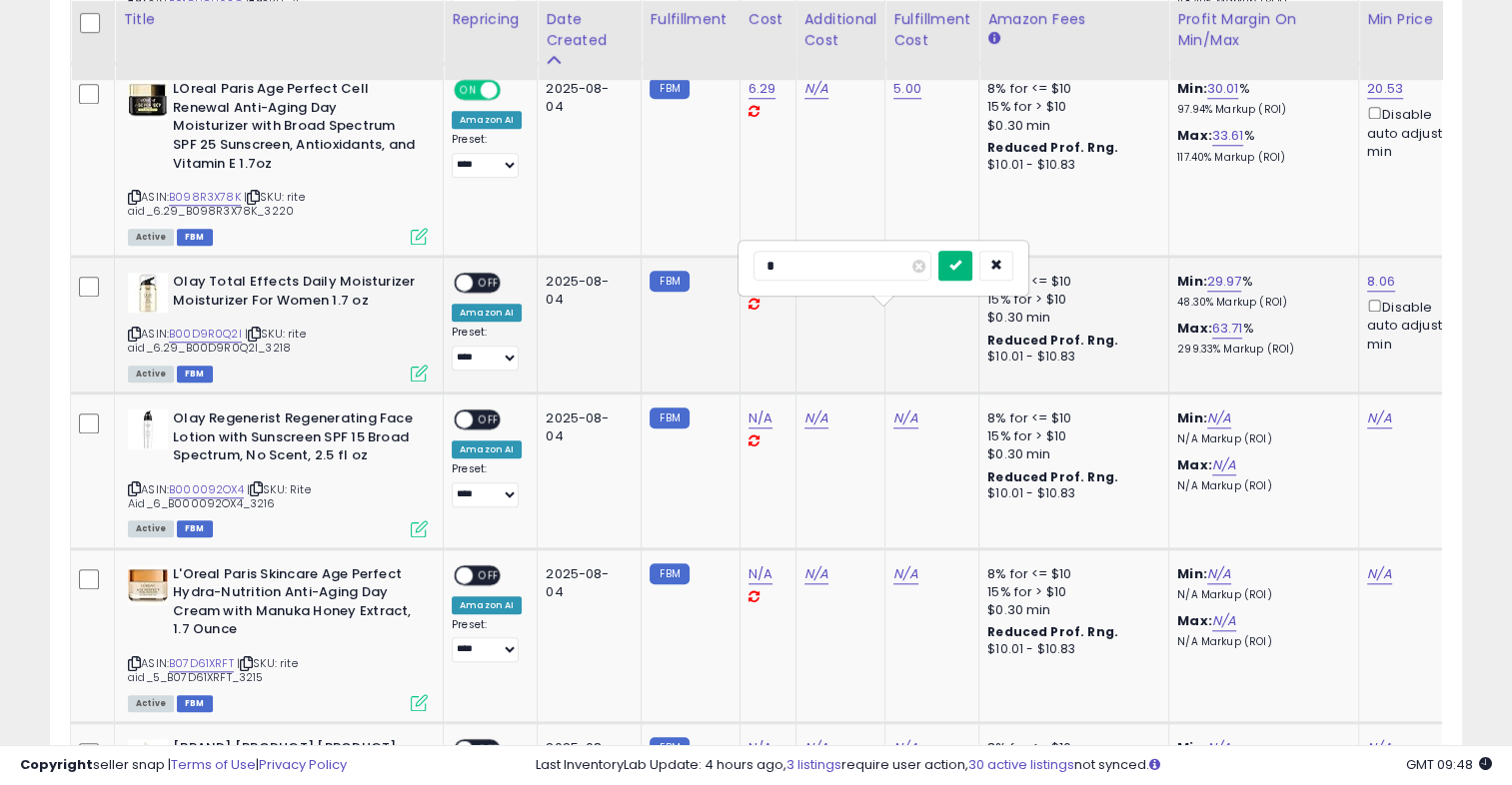 type on "*" 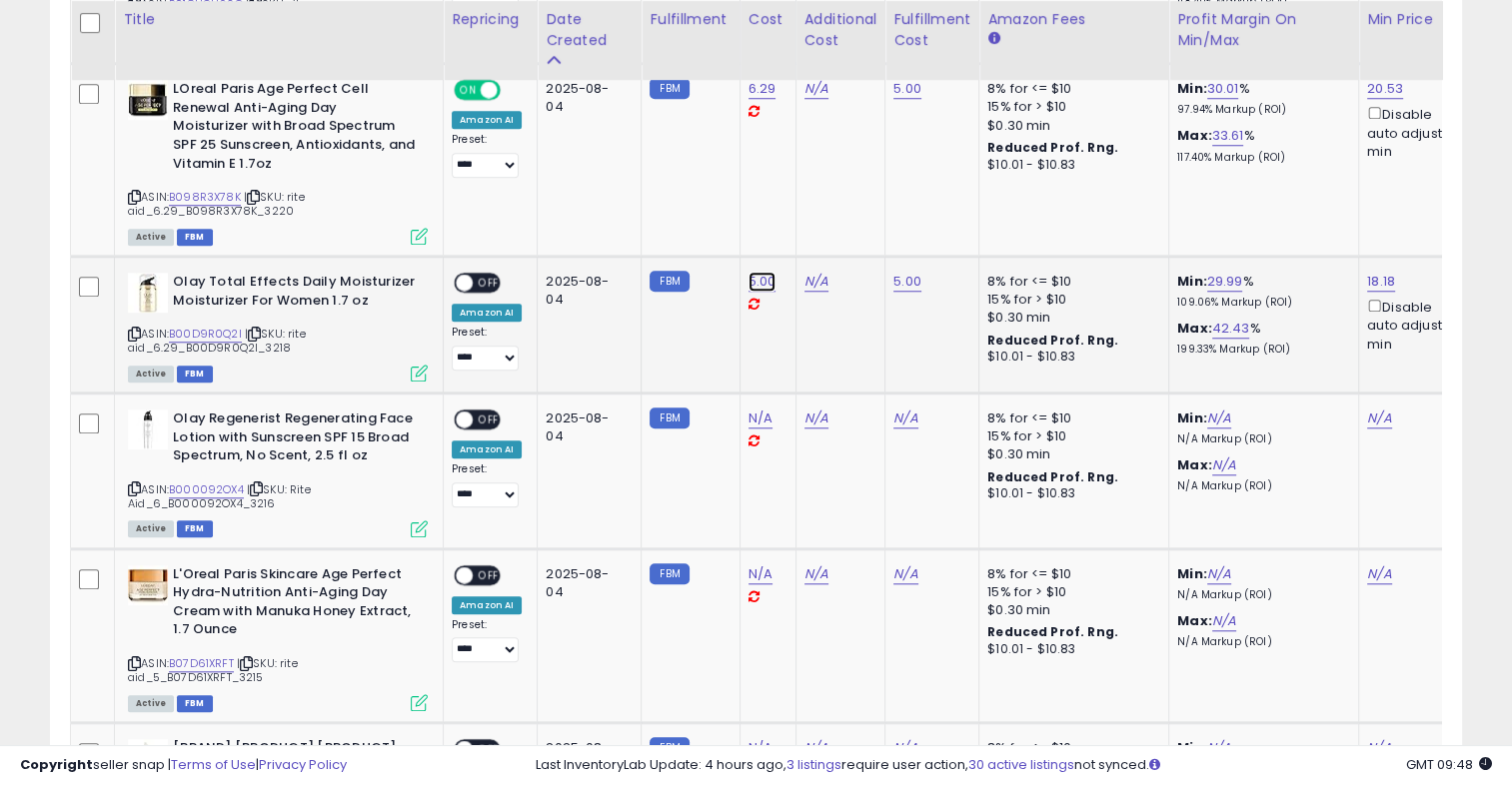 click on "5.00" at bounding box center (760, -688) 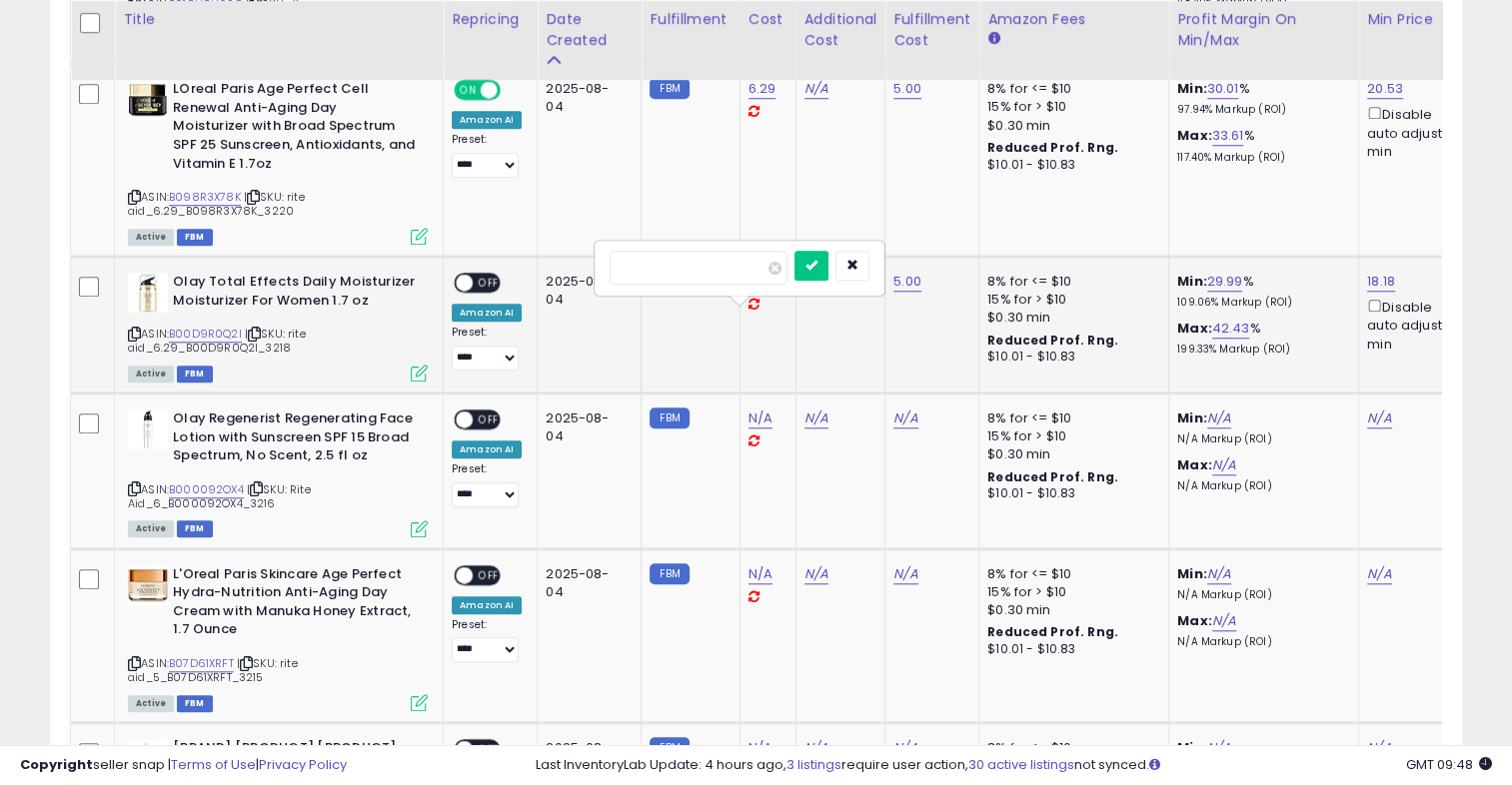 type on "*" 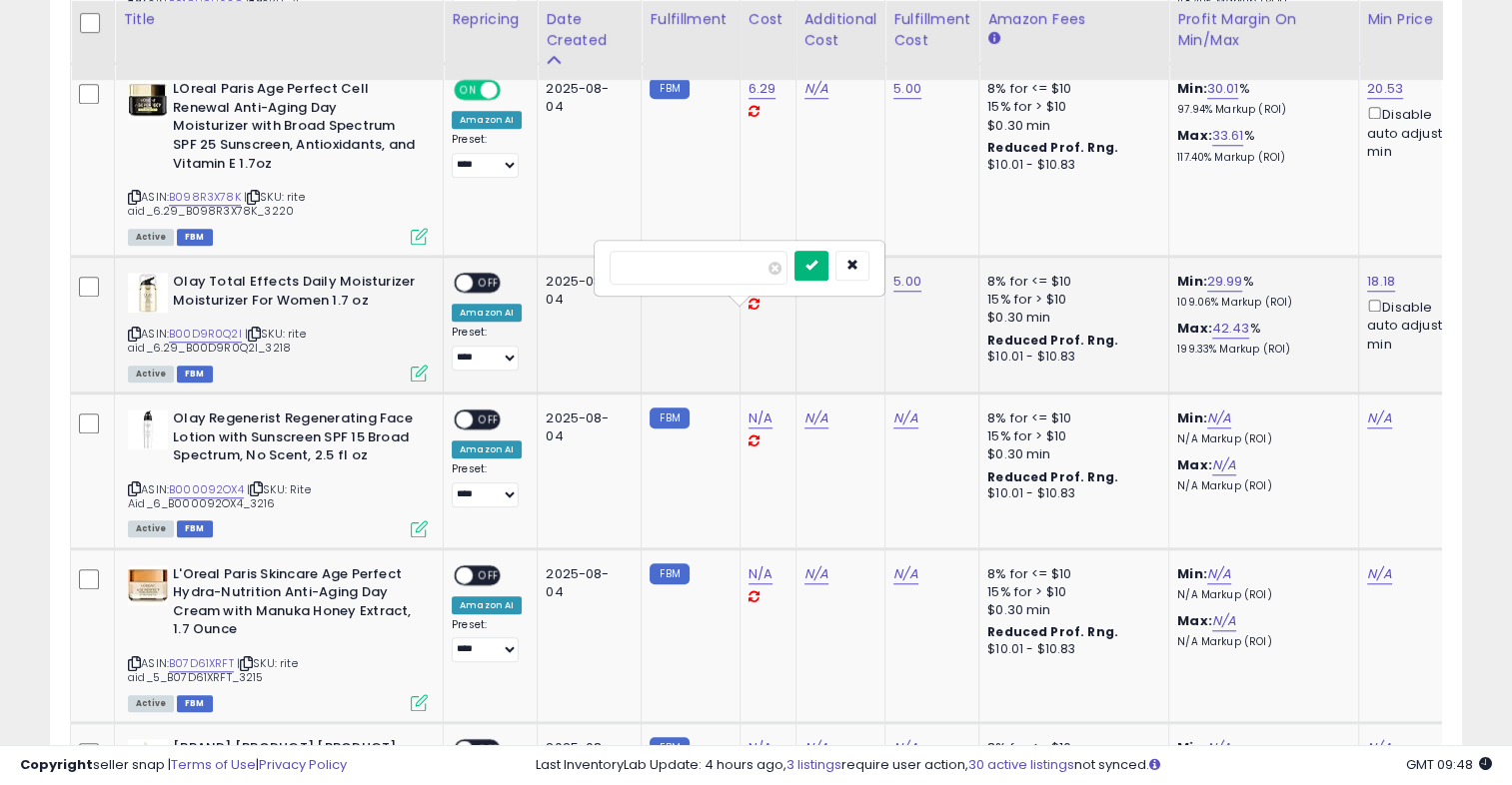 type on "****" 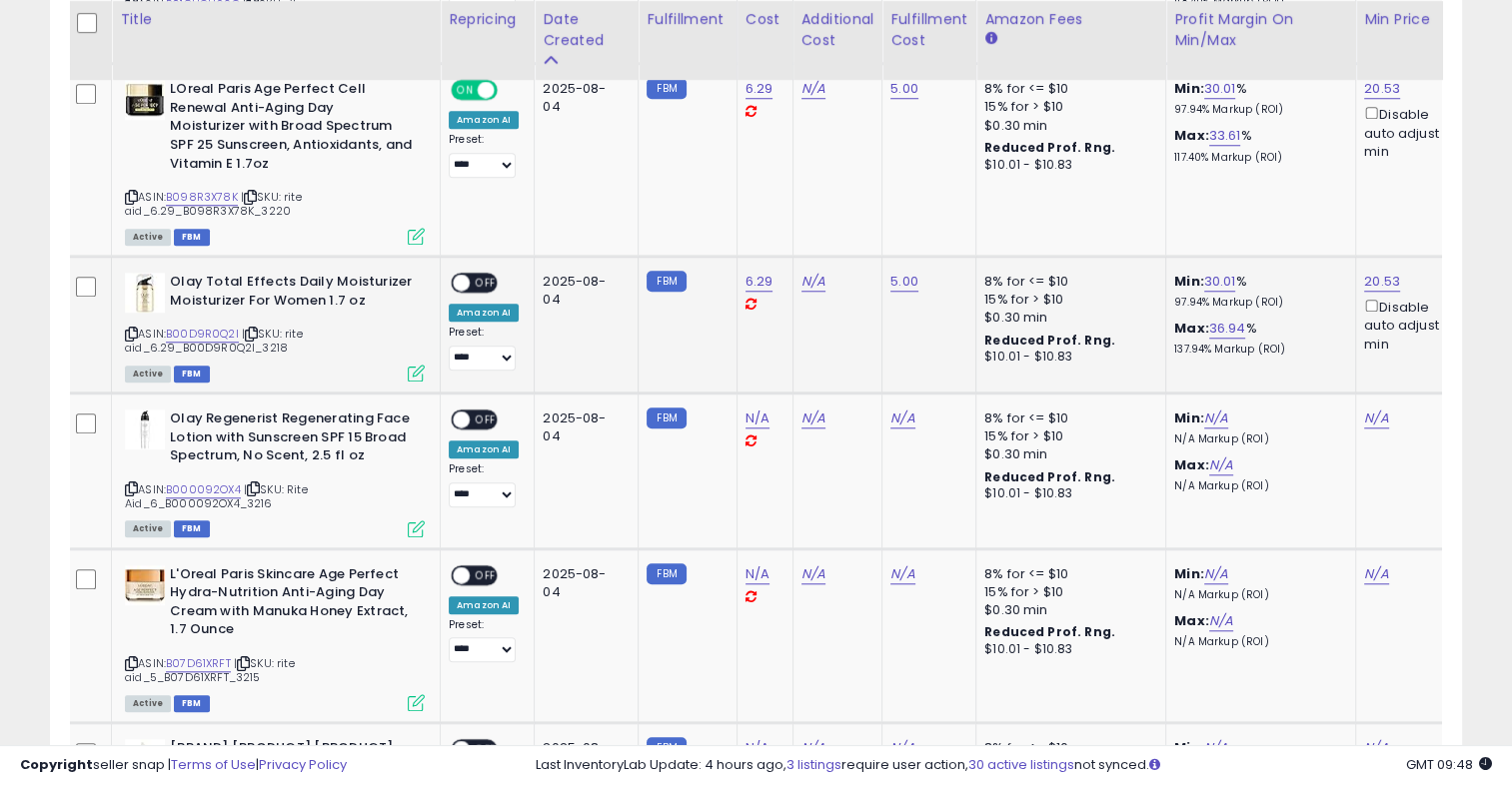 click on "OFF" at bounding box center [486, 283] 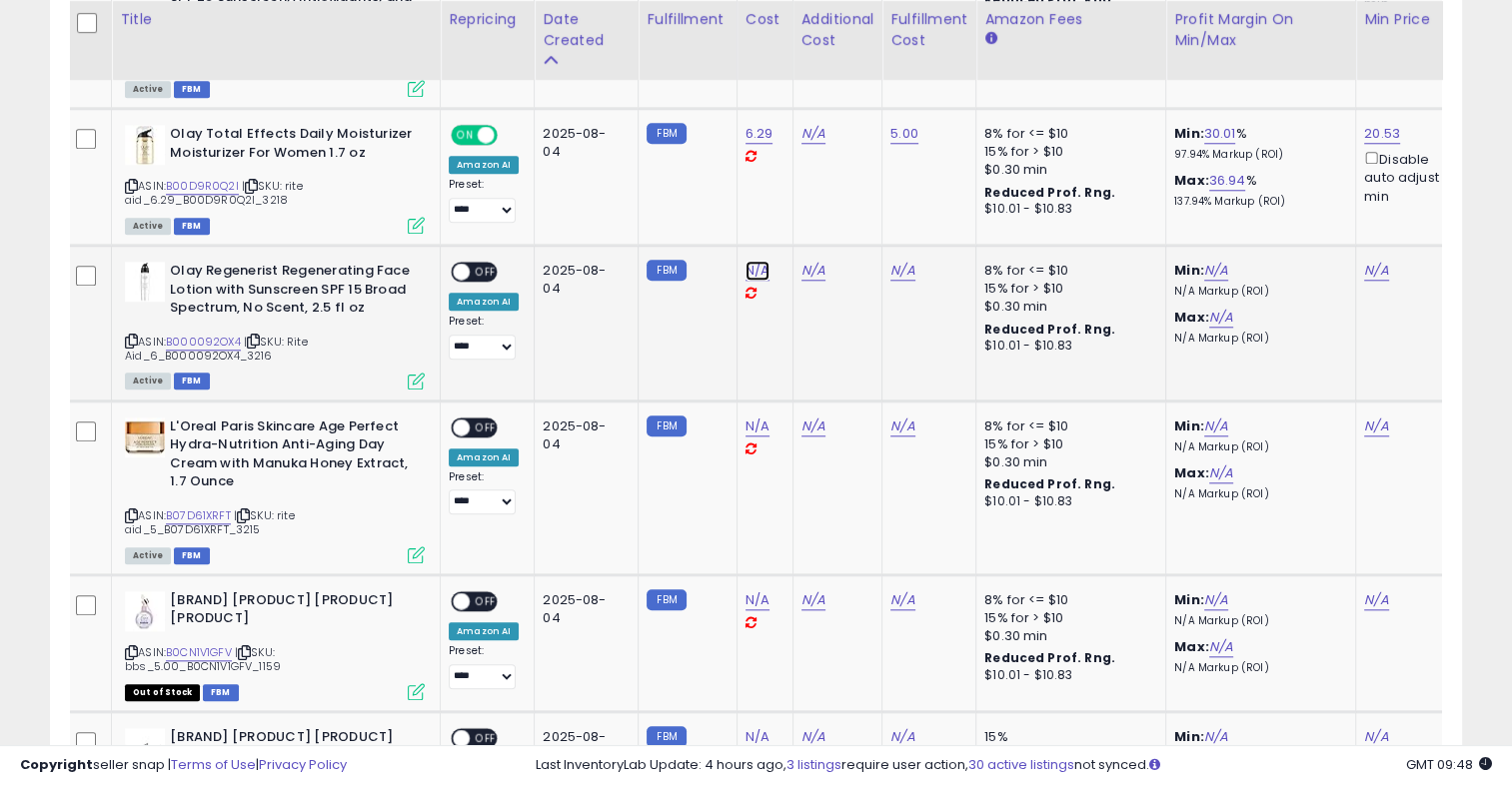 click on "N/A" at bounding box center [757, 271] 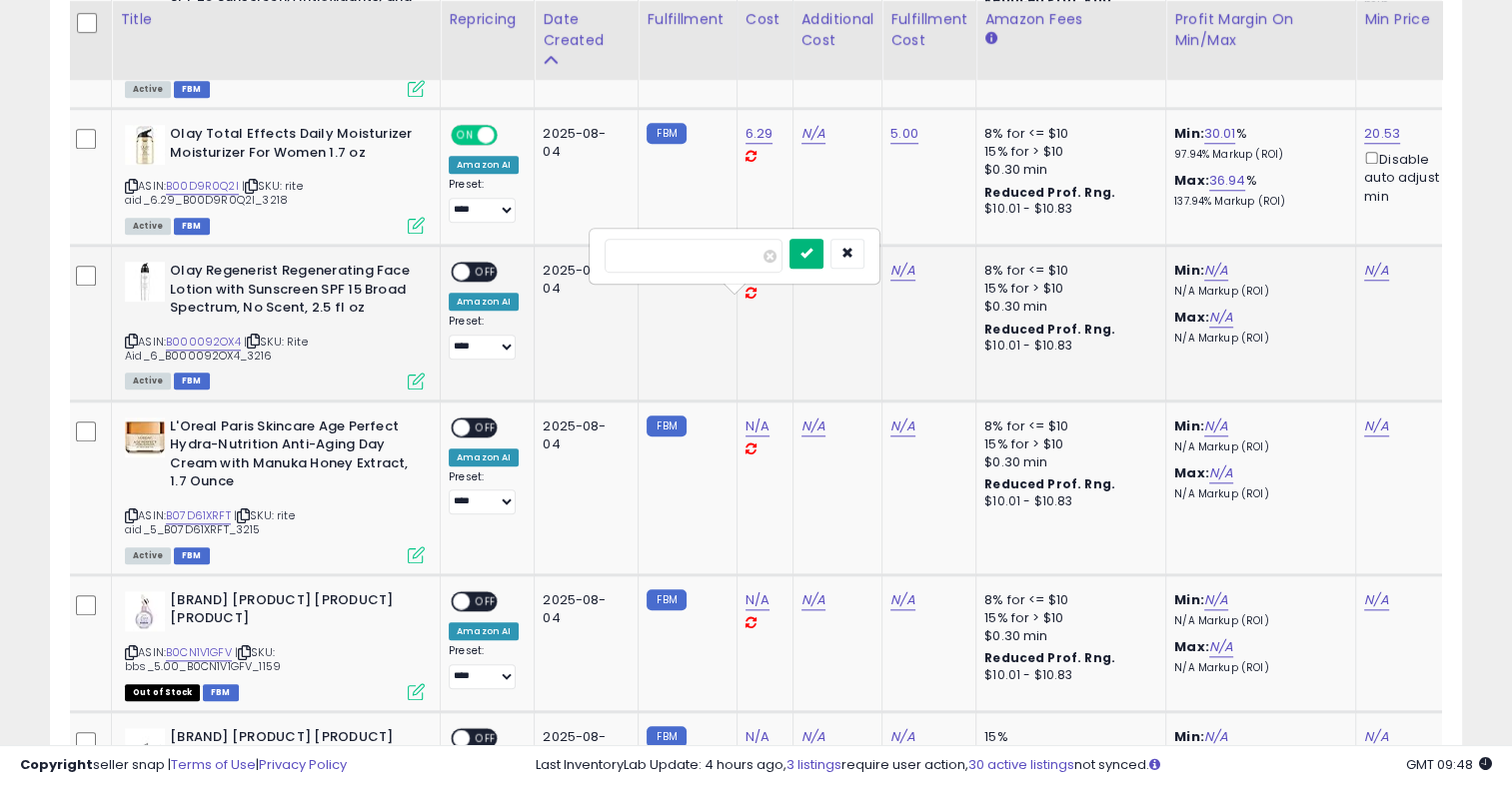 type on "*" 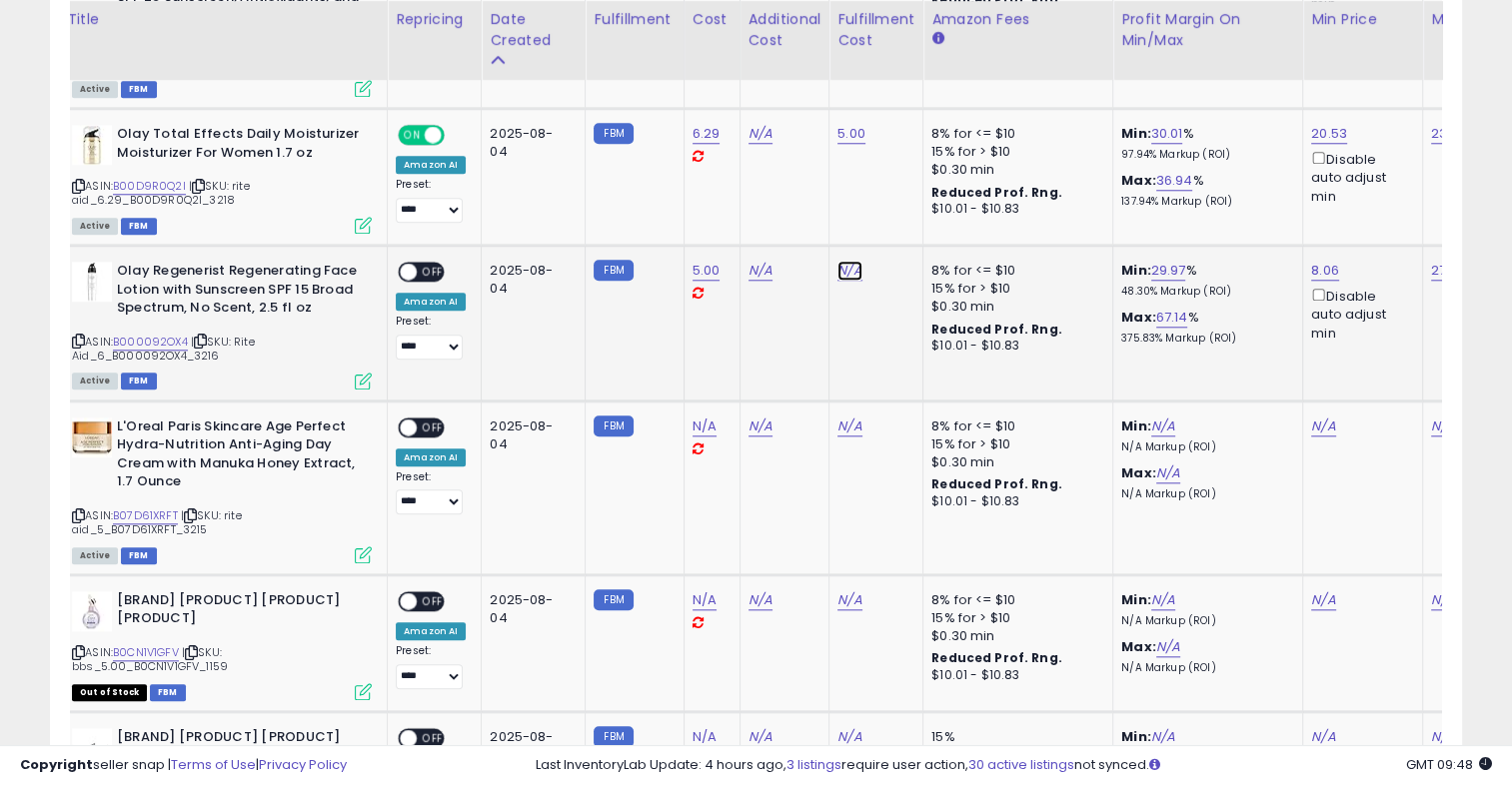 click on "N/A" at bounding box center (849, 271) 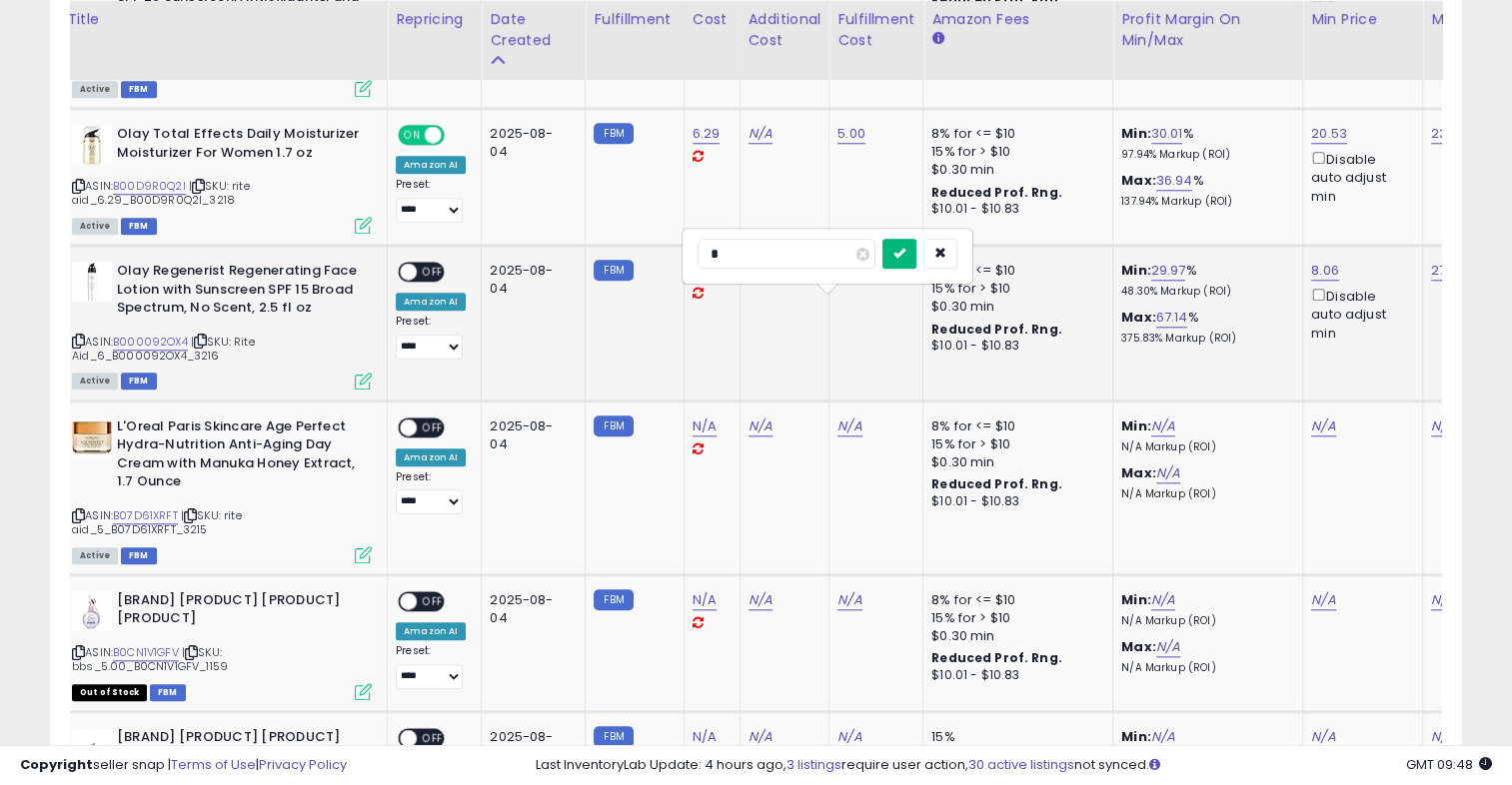 type on "*" 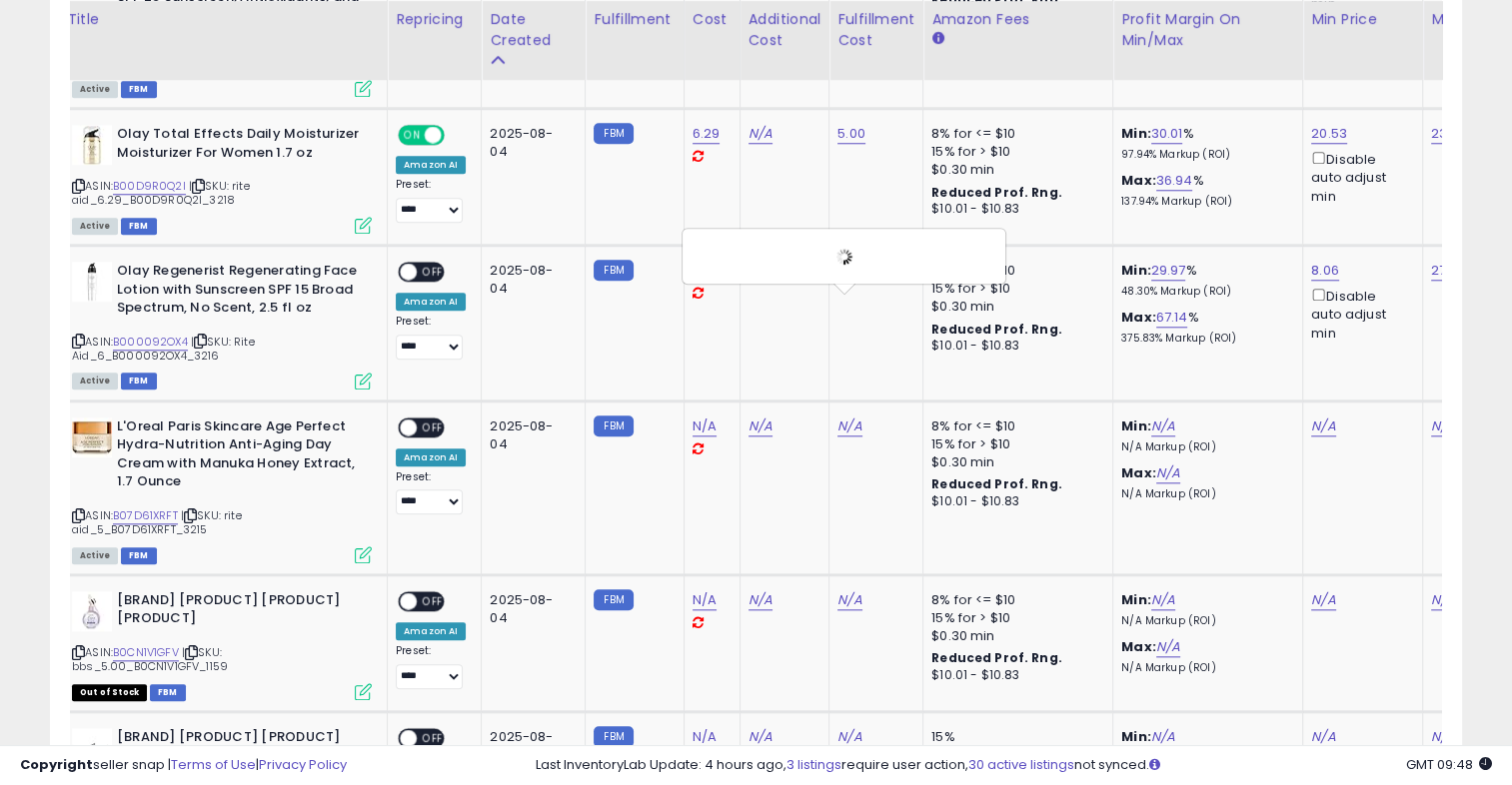 click on "5.00" at bounding box center (705, -836) 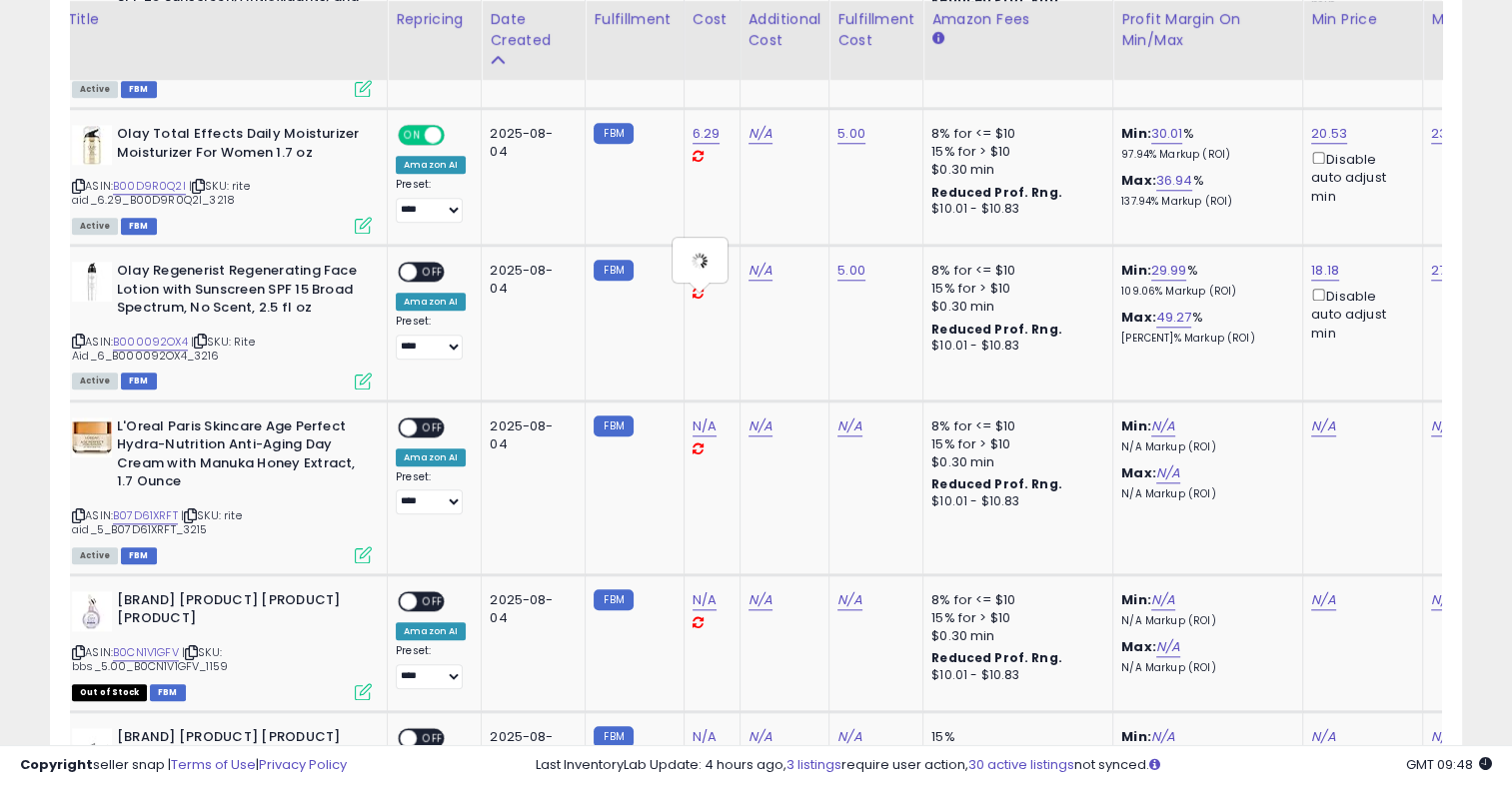 type on "****" 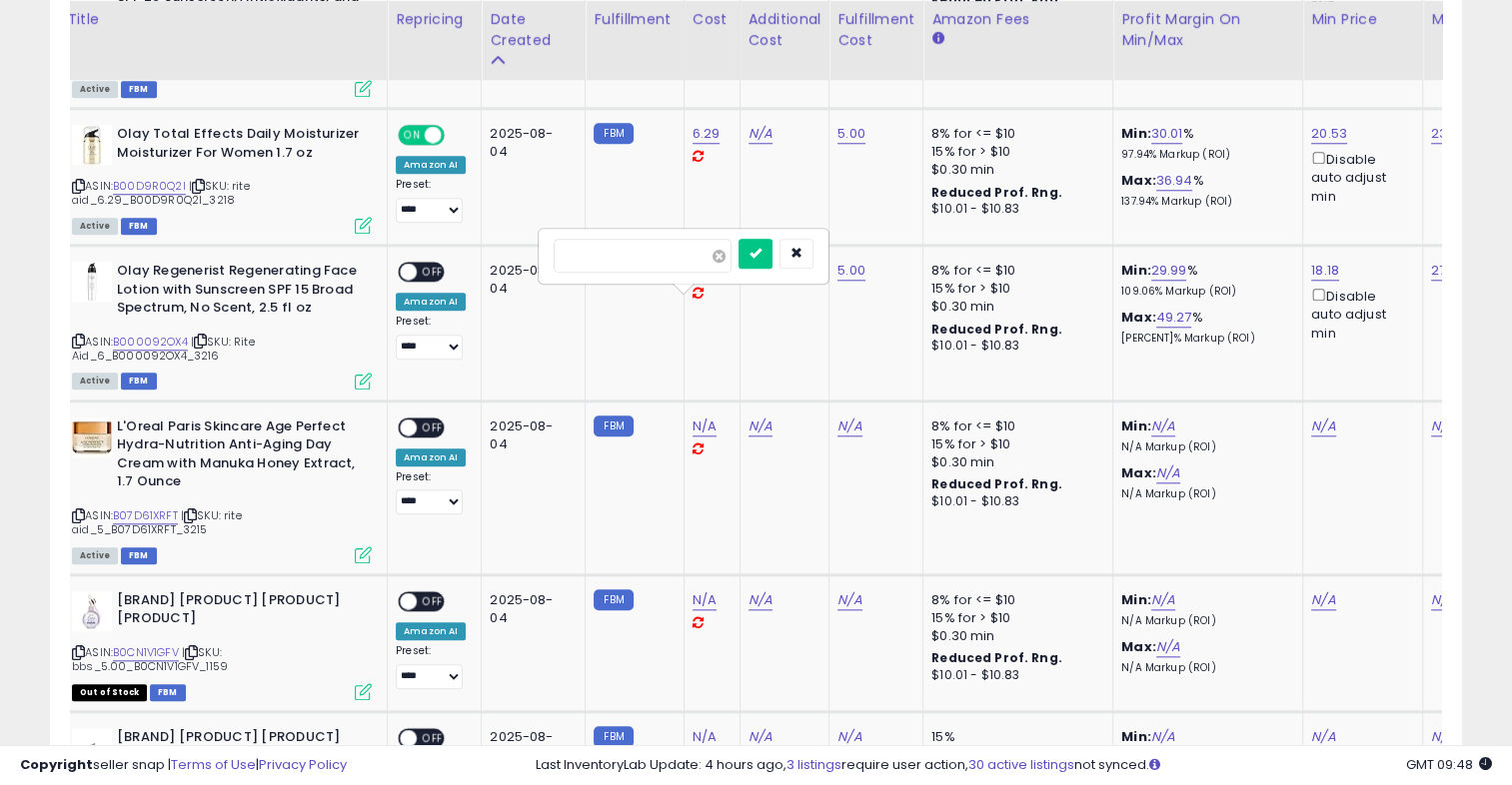 click at bounding box center [719, 256] 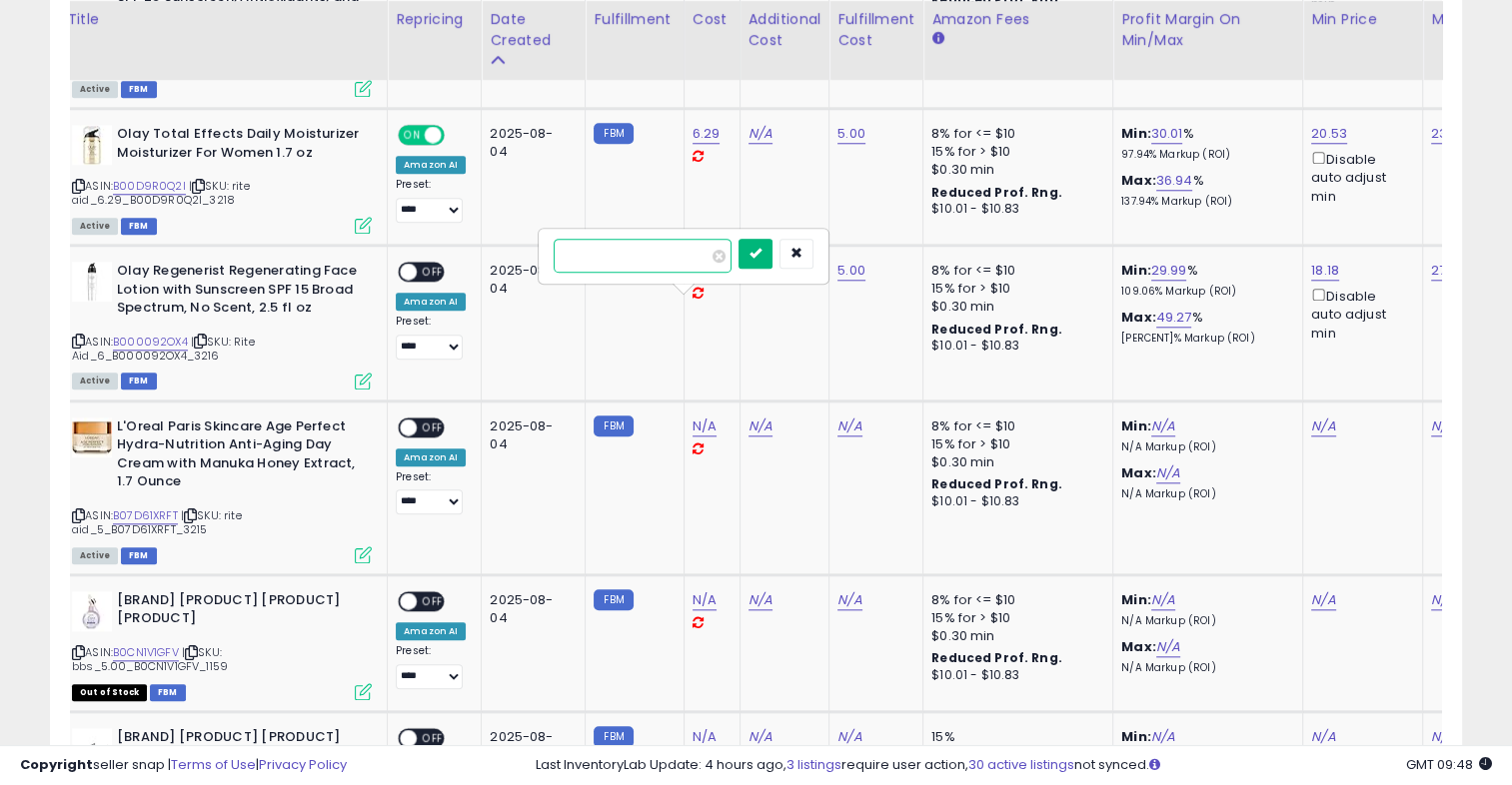 type on "*" 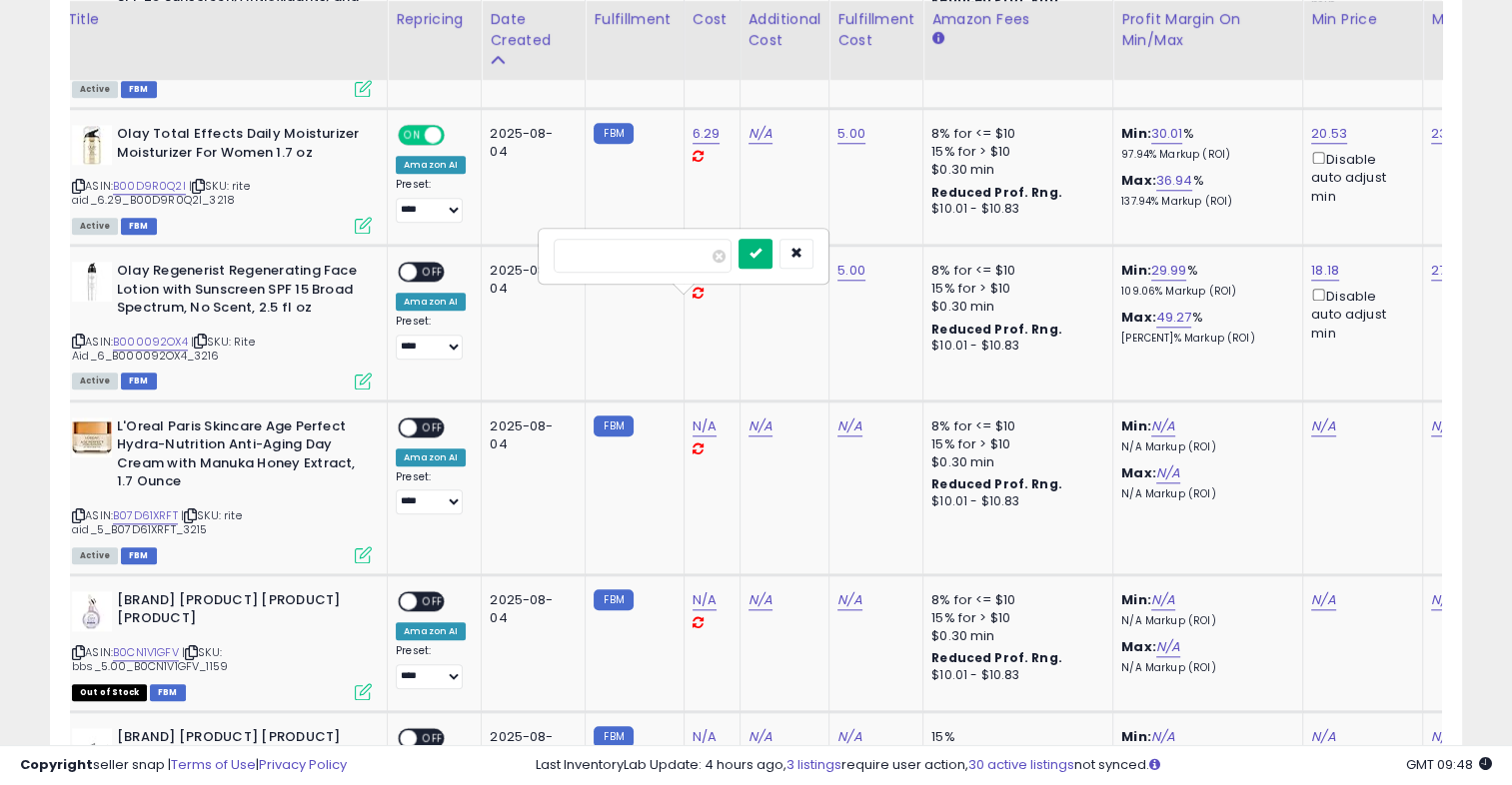 click at bounding box center (756, 254) 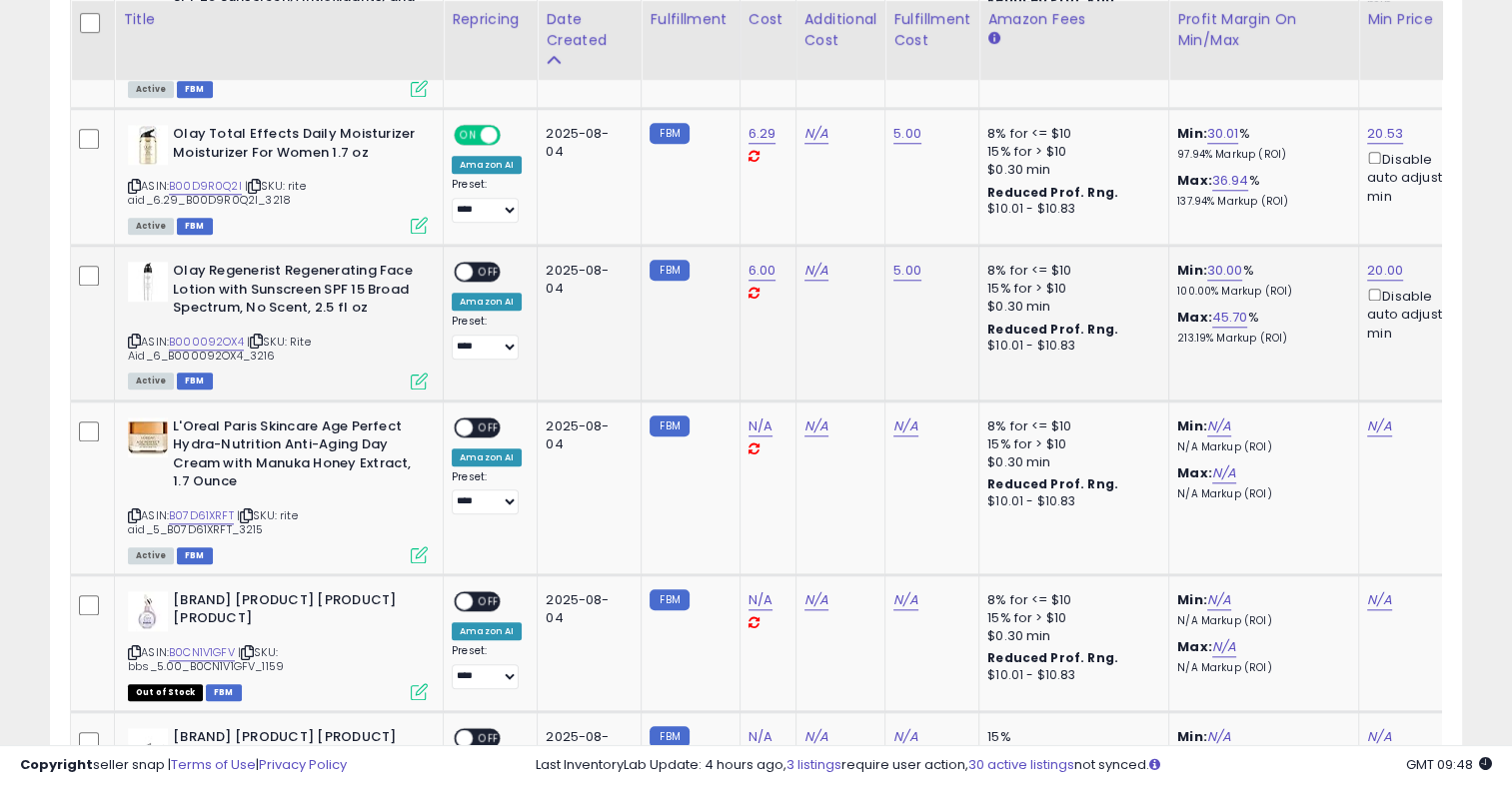 click on "OFF" at bounding box center (489, 272) 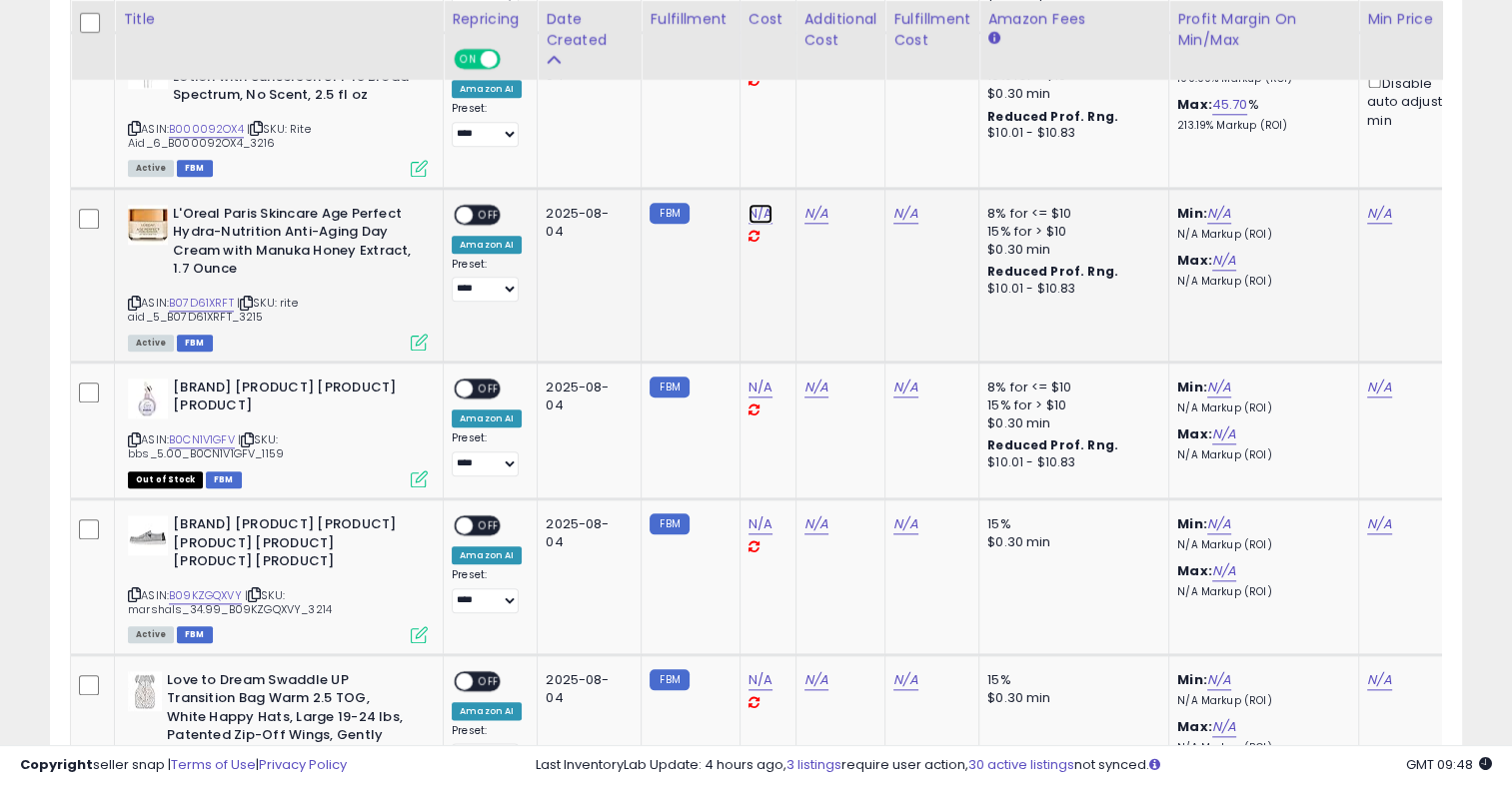 click on "N/A" at bounding box center [760, 214] 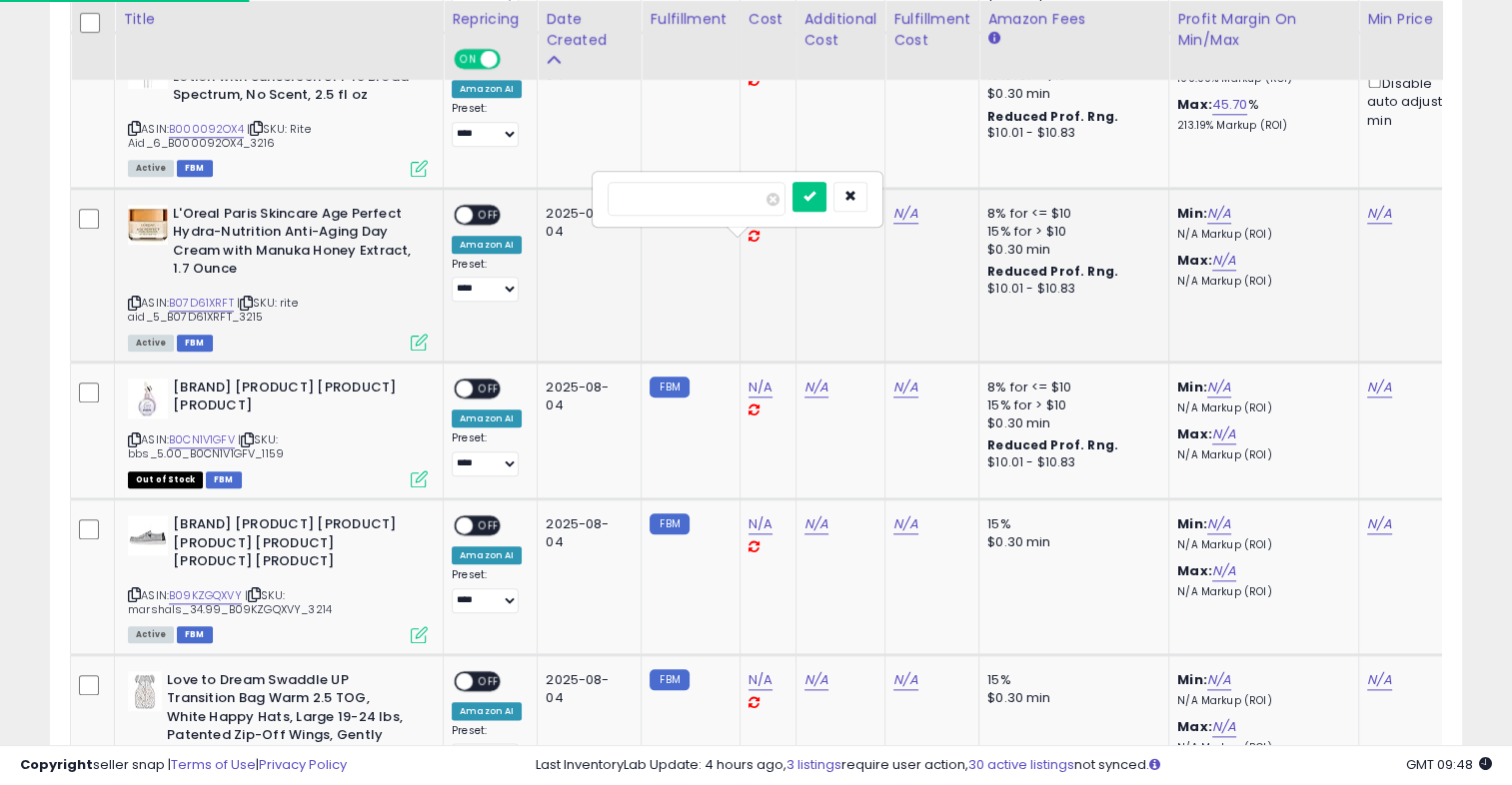 type on "*" 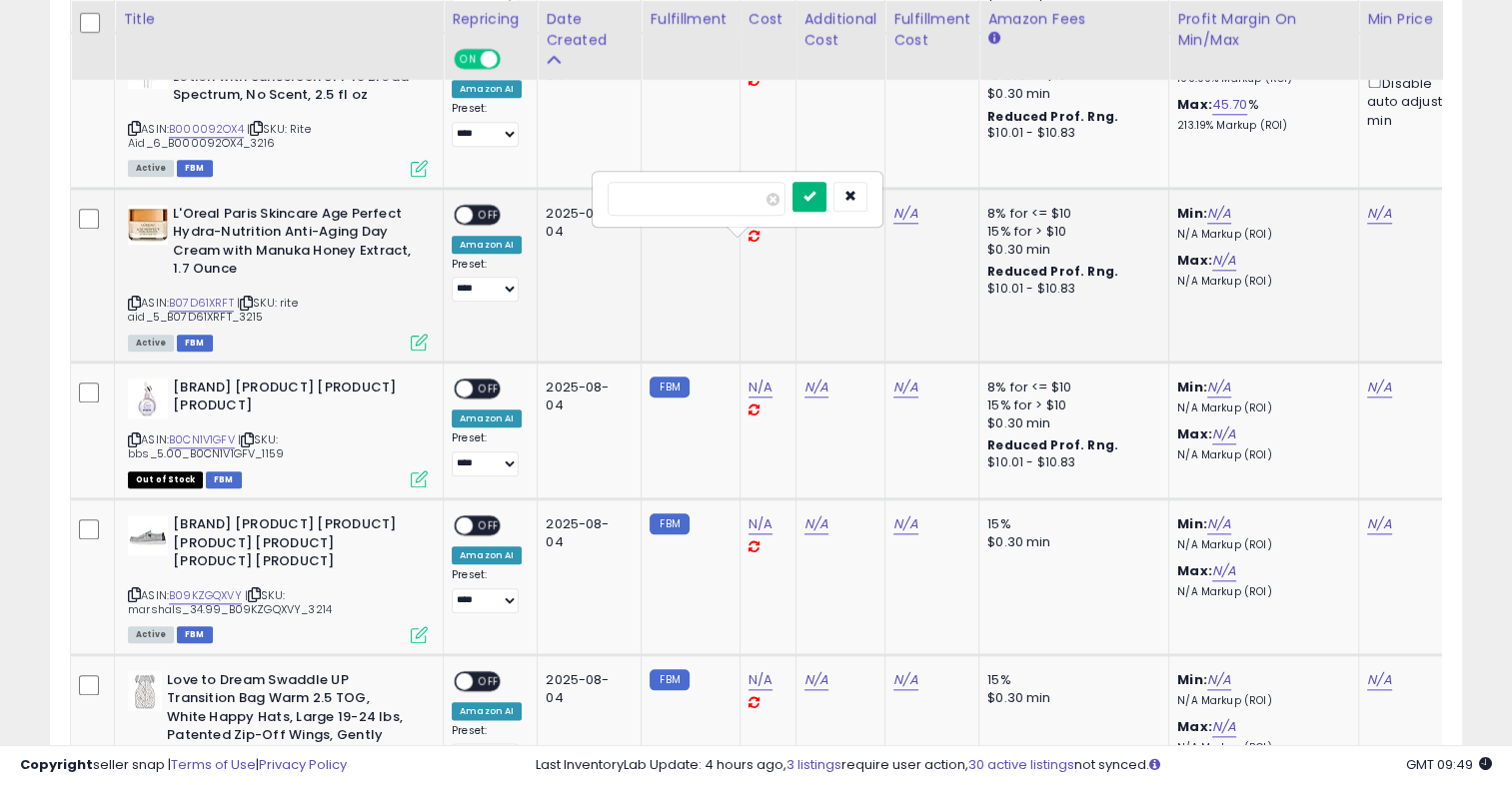 type on "****" 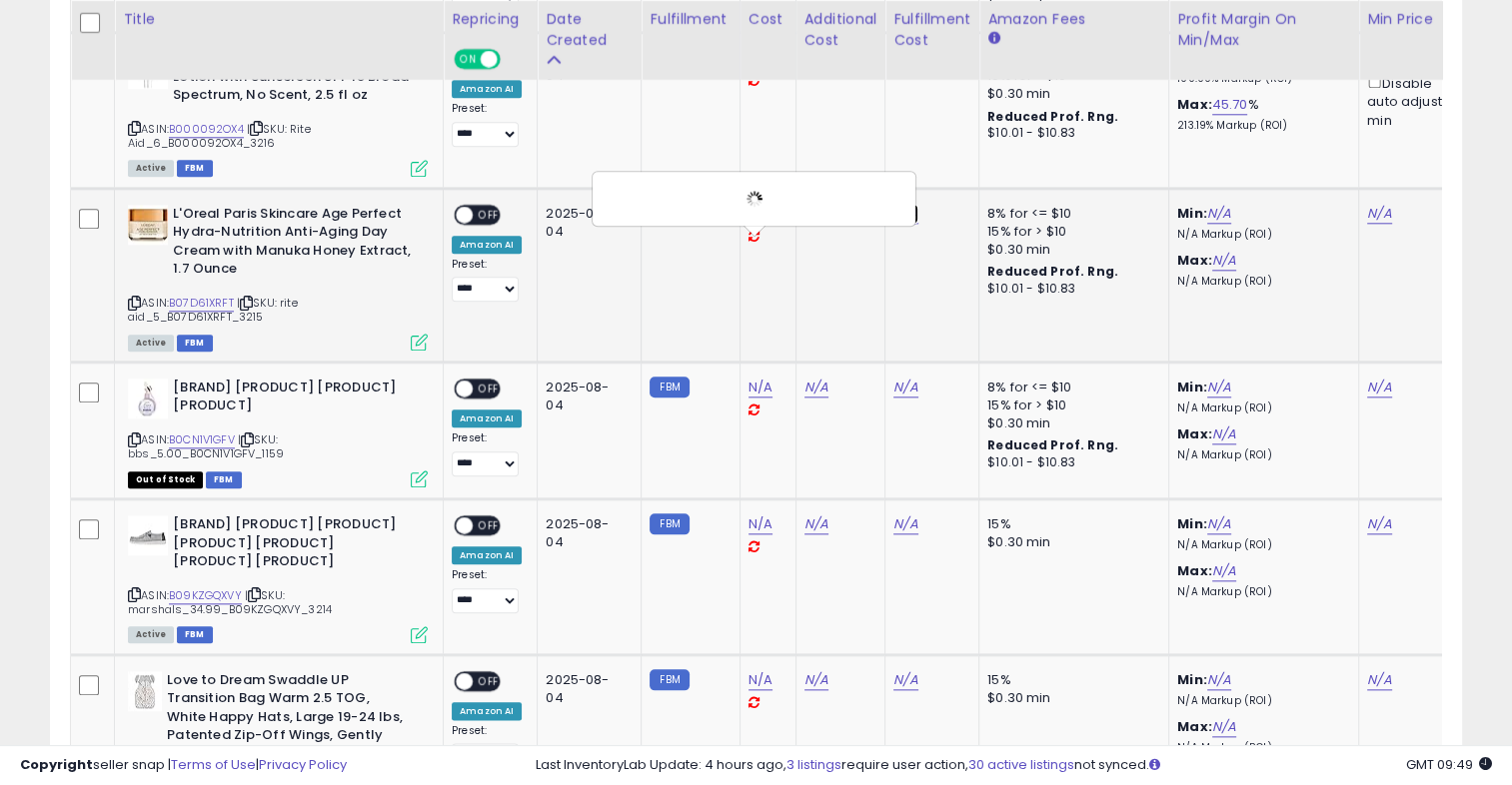 click on "N/A" at bounding box center (905, 214) 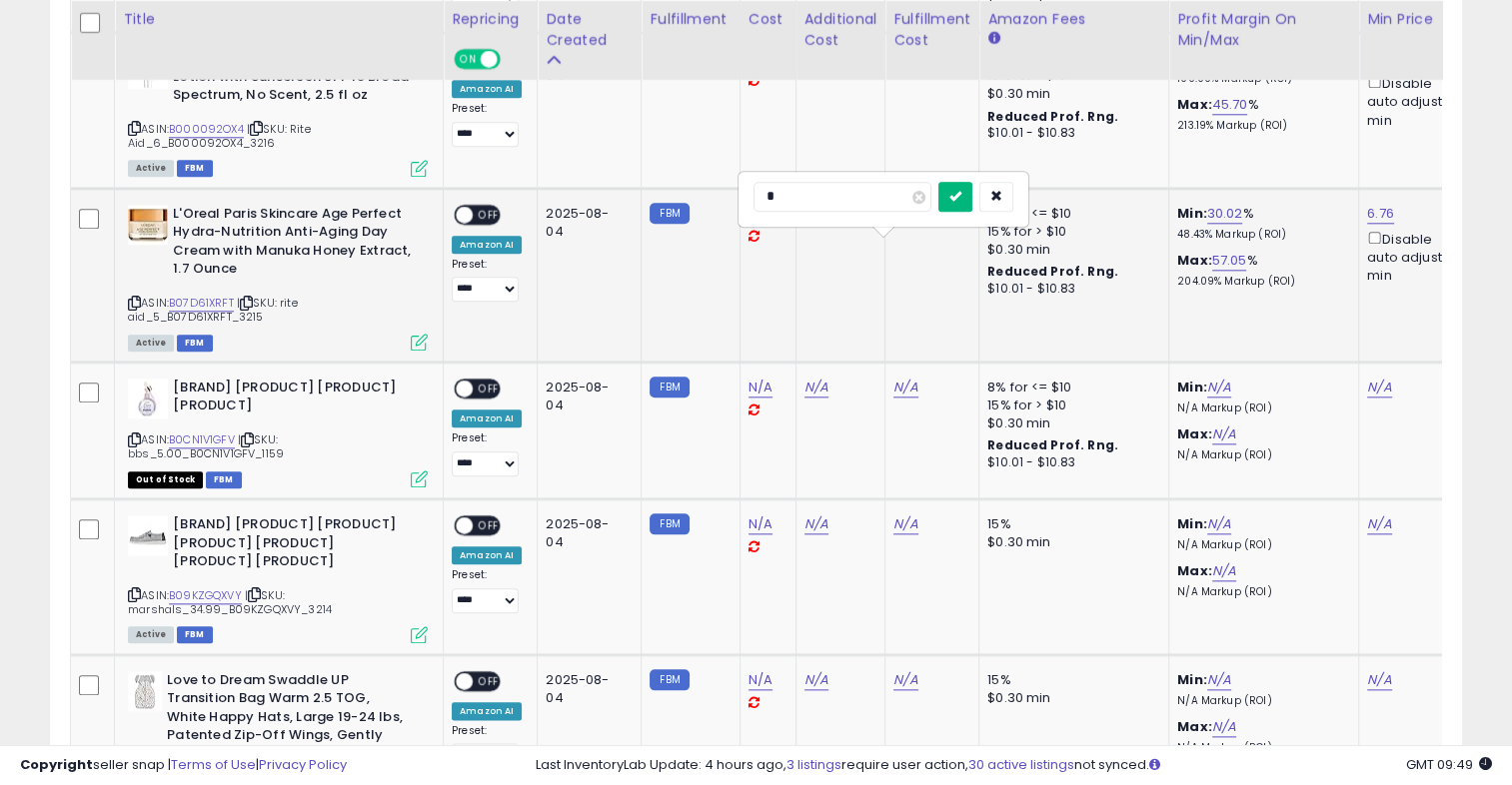 type on "*" 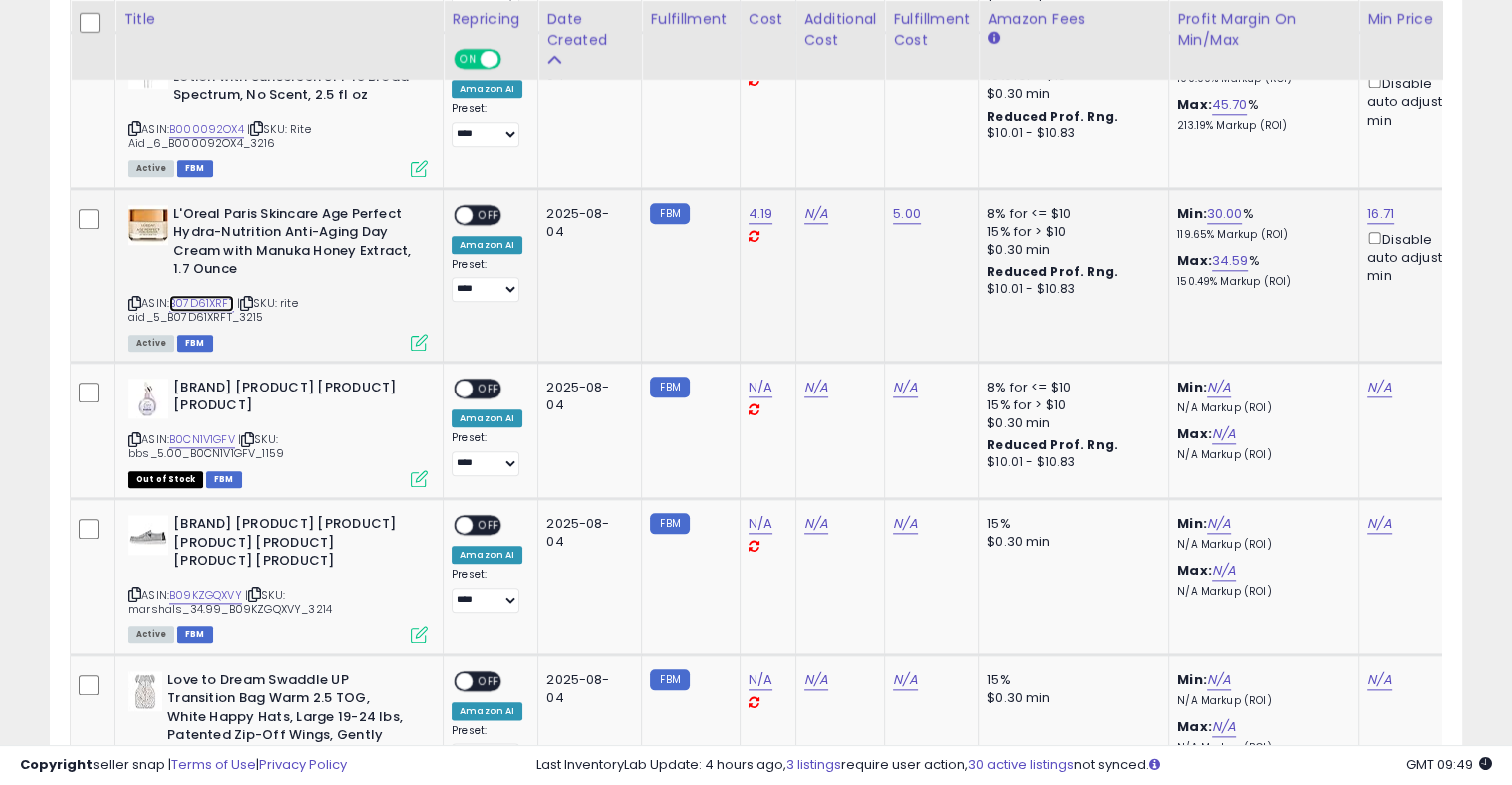 click on "B07D61XRFT" at bounding box center [201, 303] 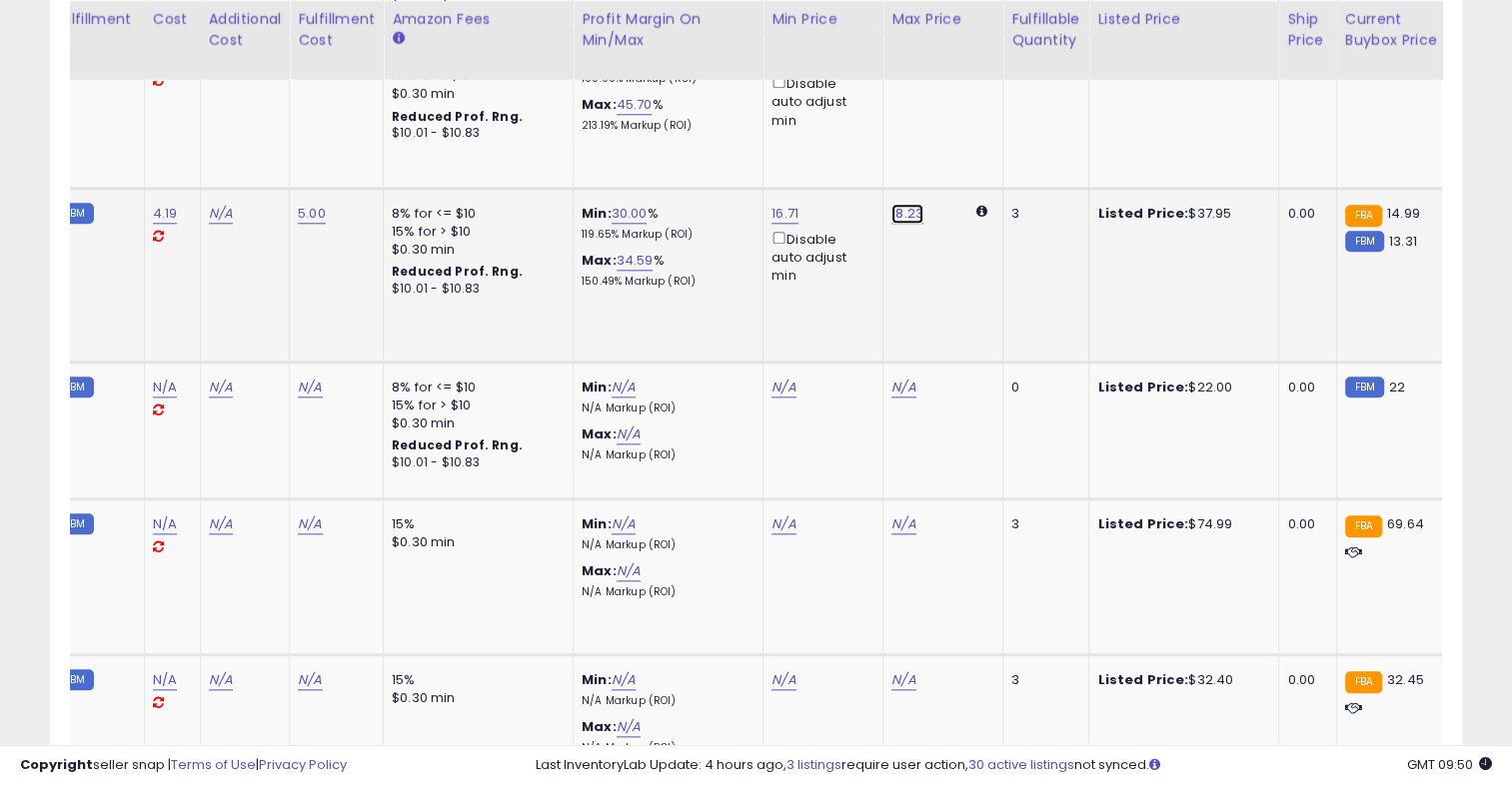click on "18.23" at bounding box center [906, -1049] 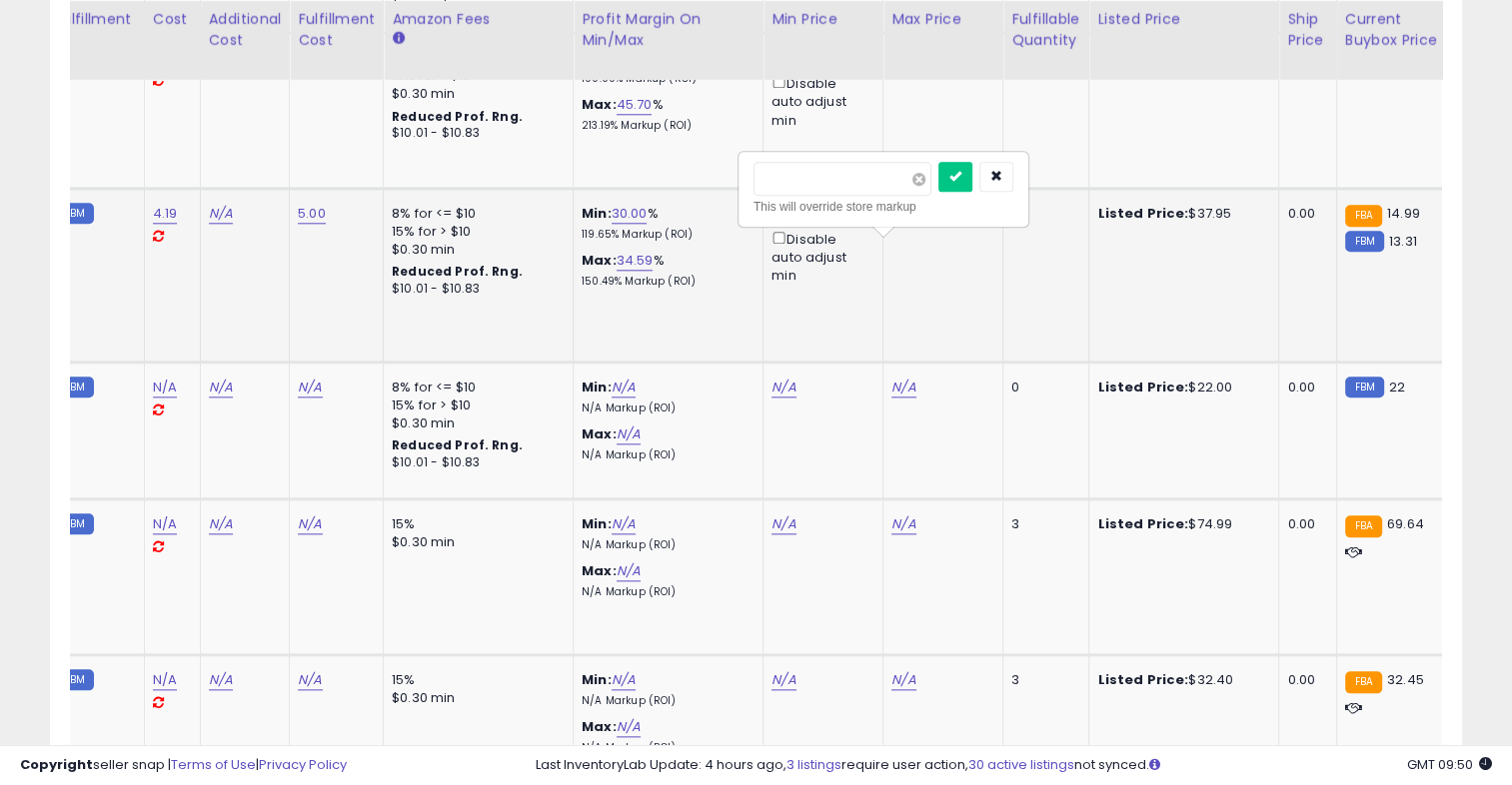 click at bounding box center [918, 179] 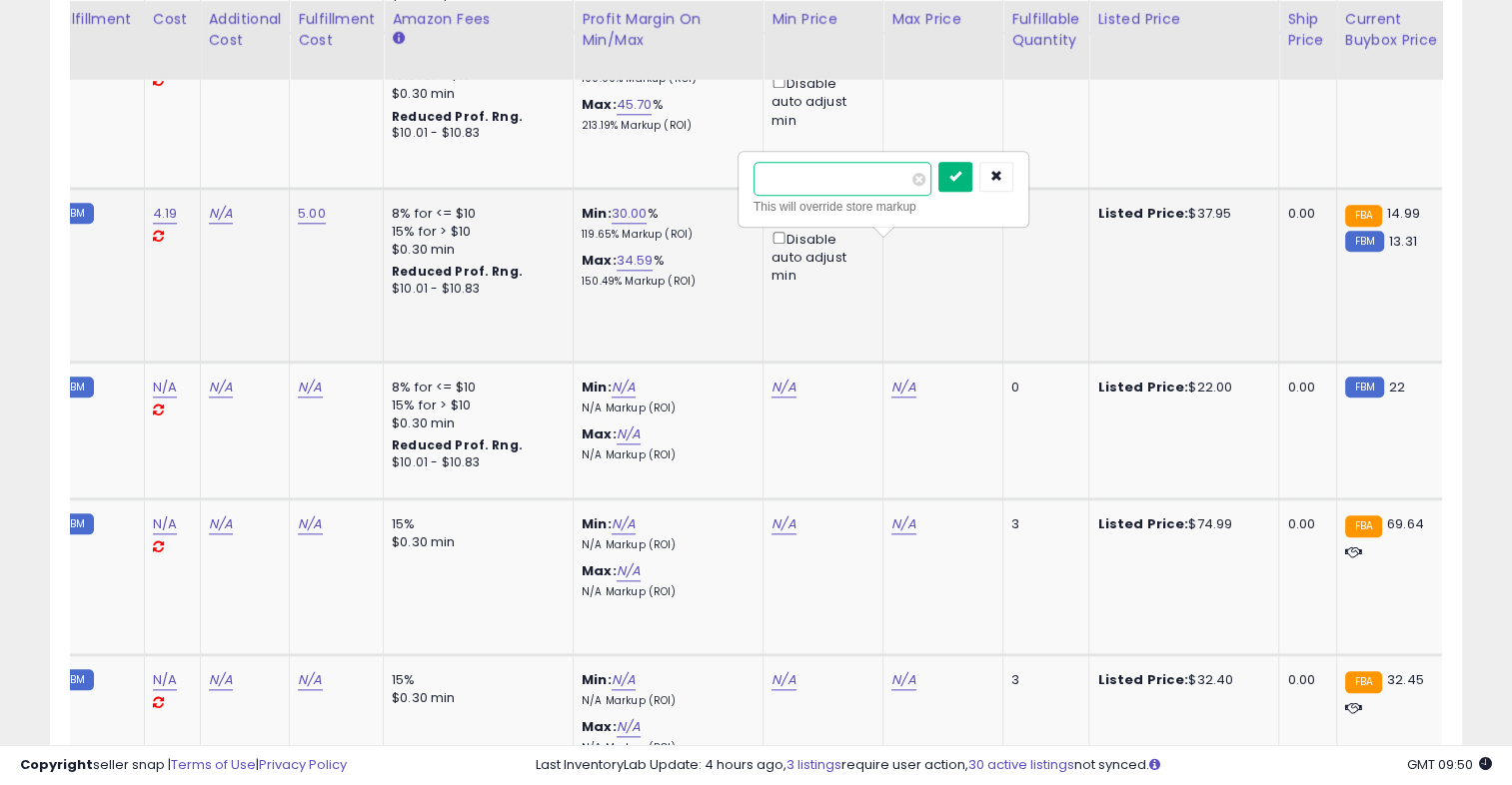 type on "*****" 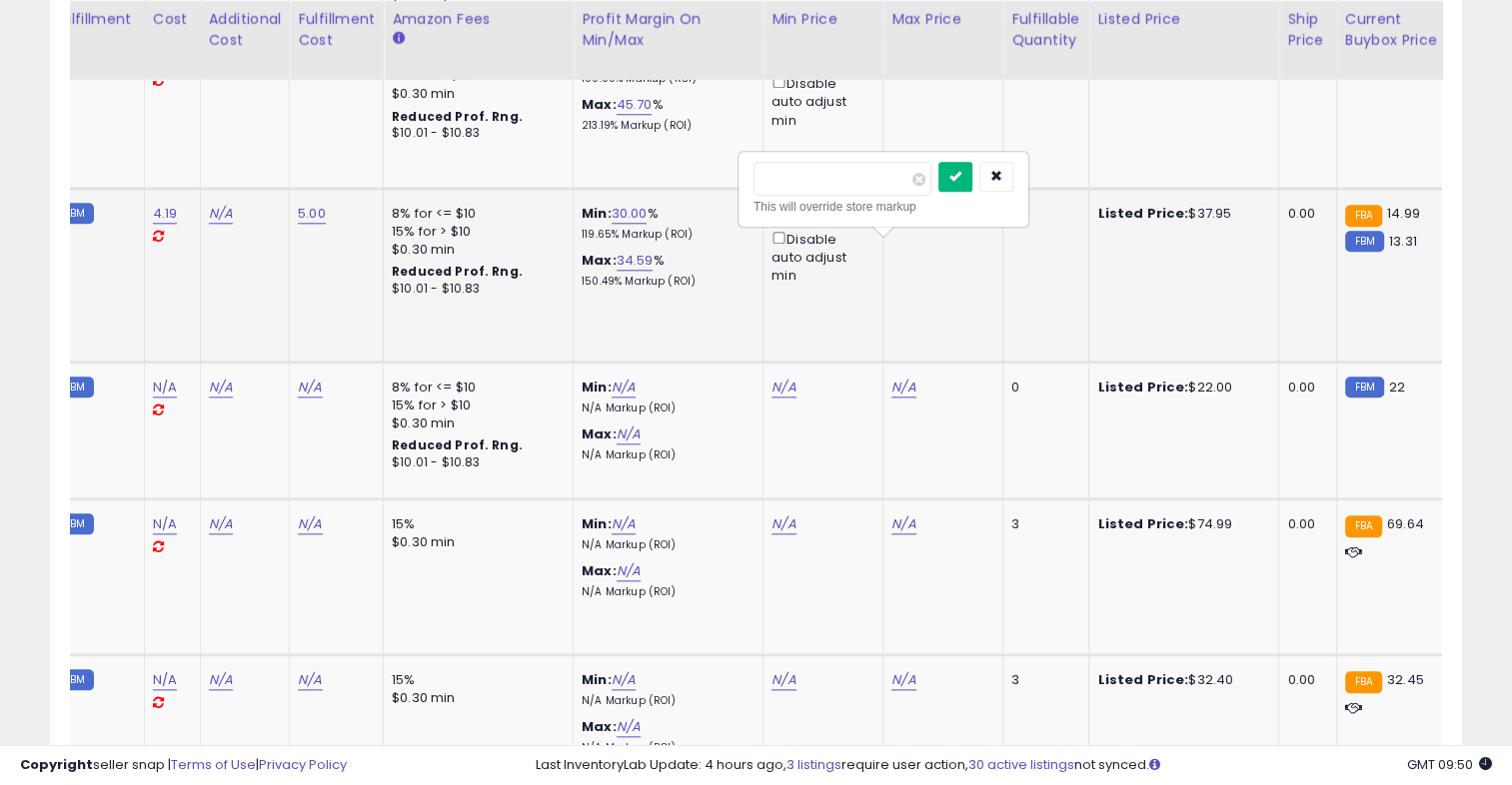 click at bounding box center (955, 176) 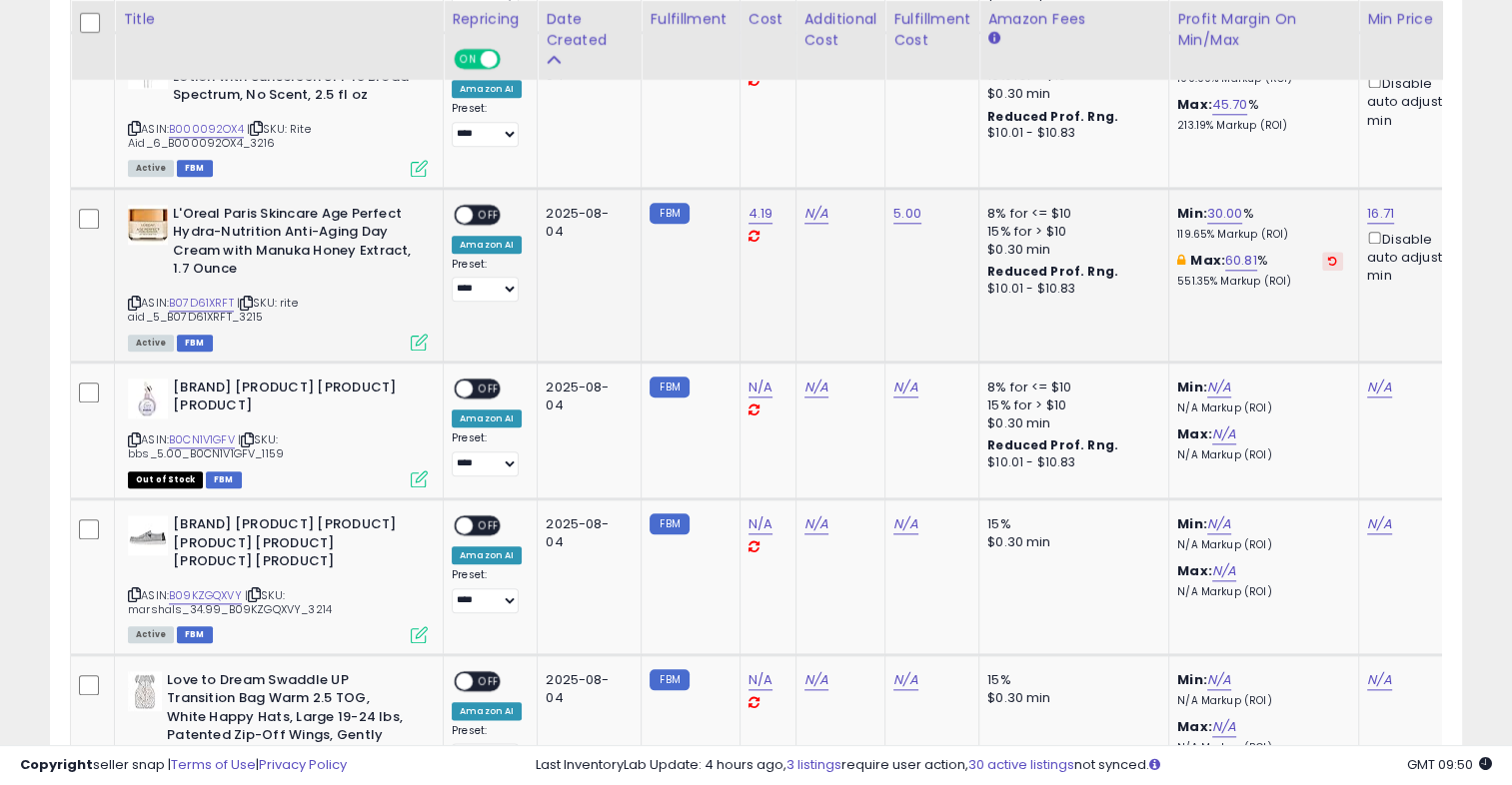 click on "OFF" at bounding box center [489, 214] 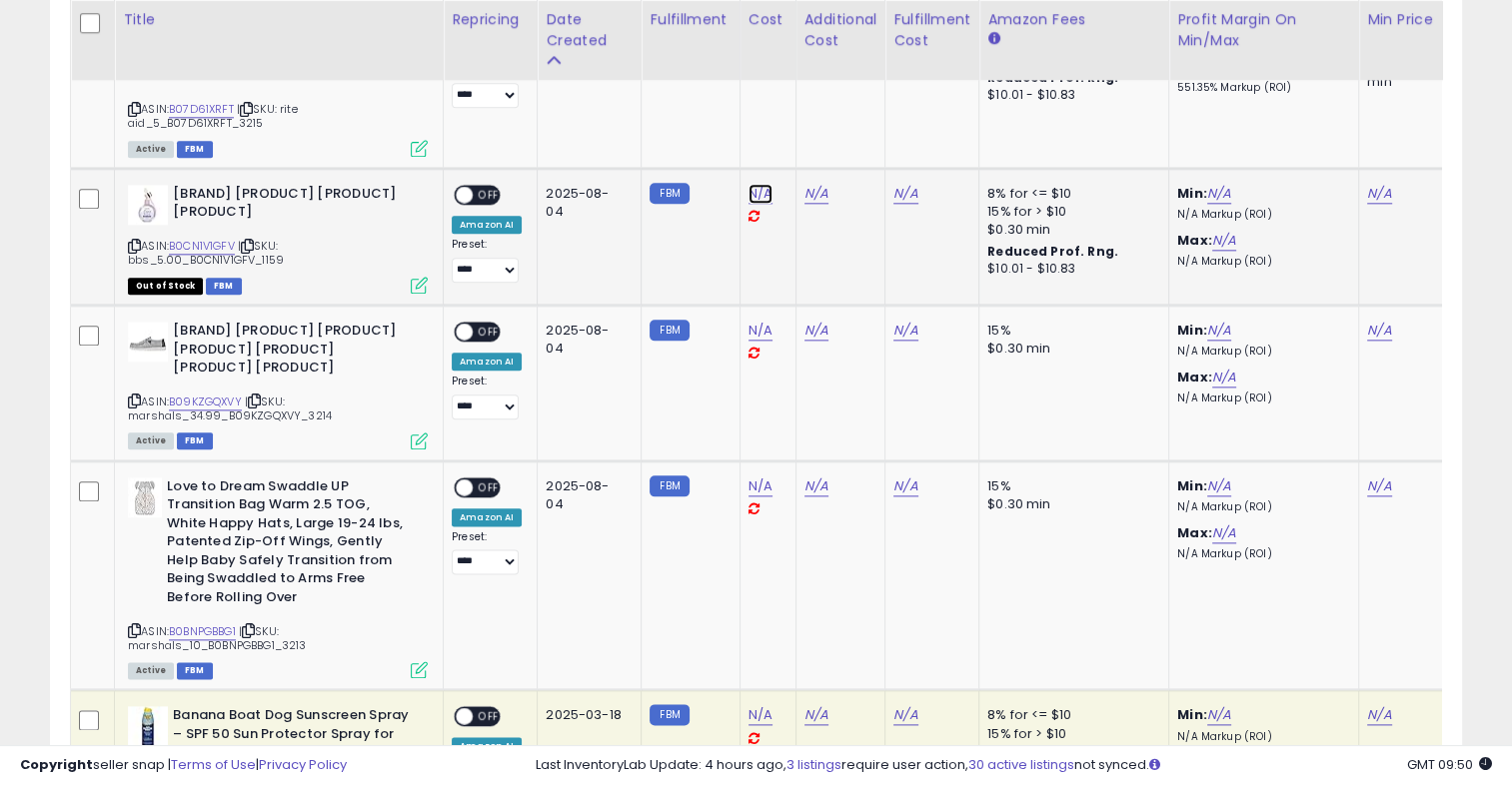 click on "N/A" at bounding box center (760, 194) 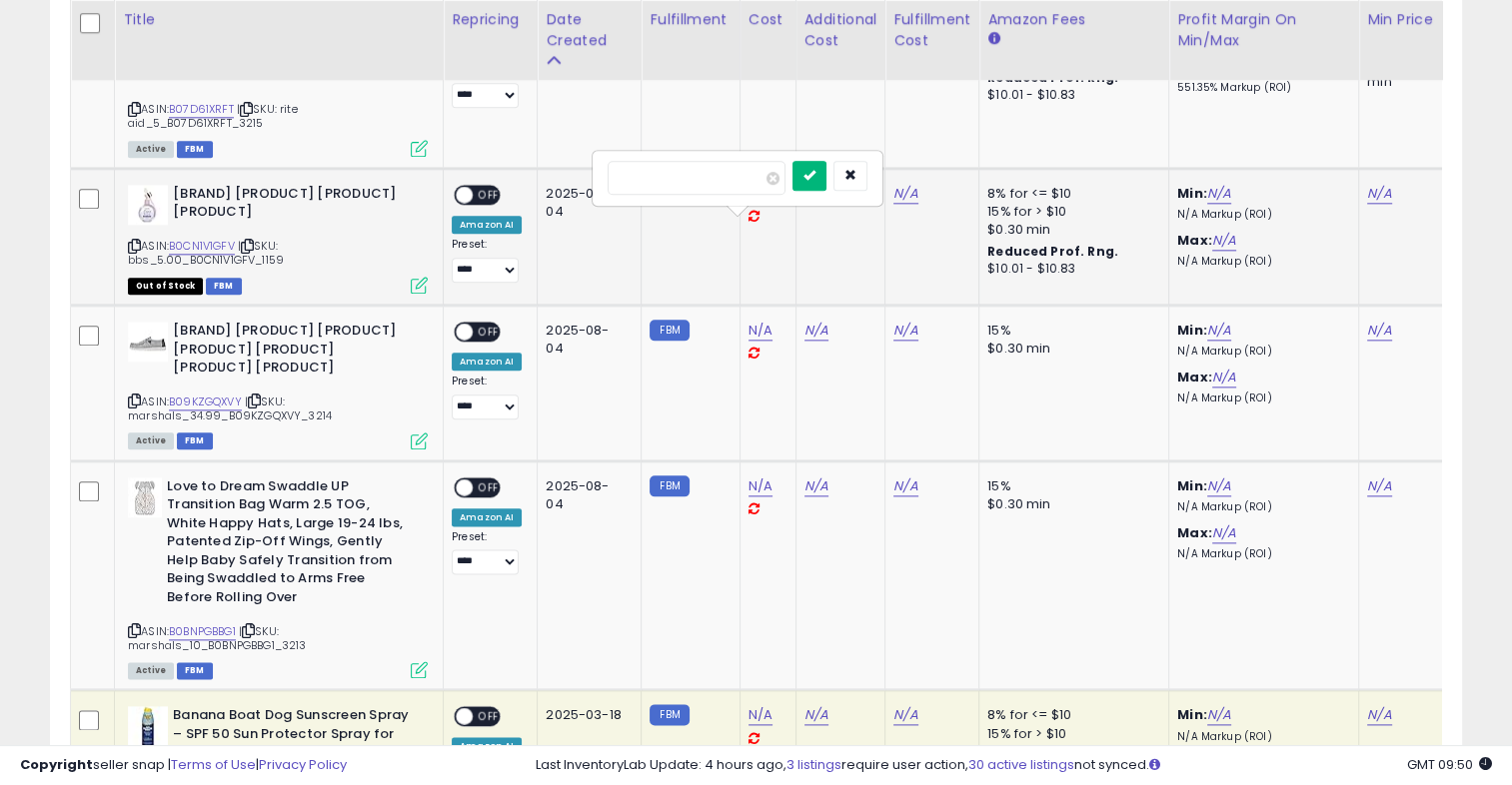 type on "*" 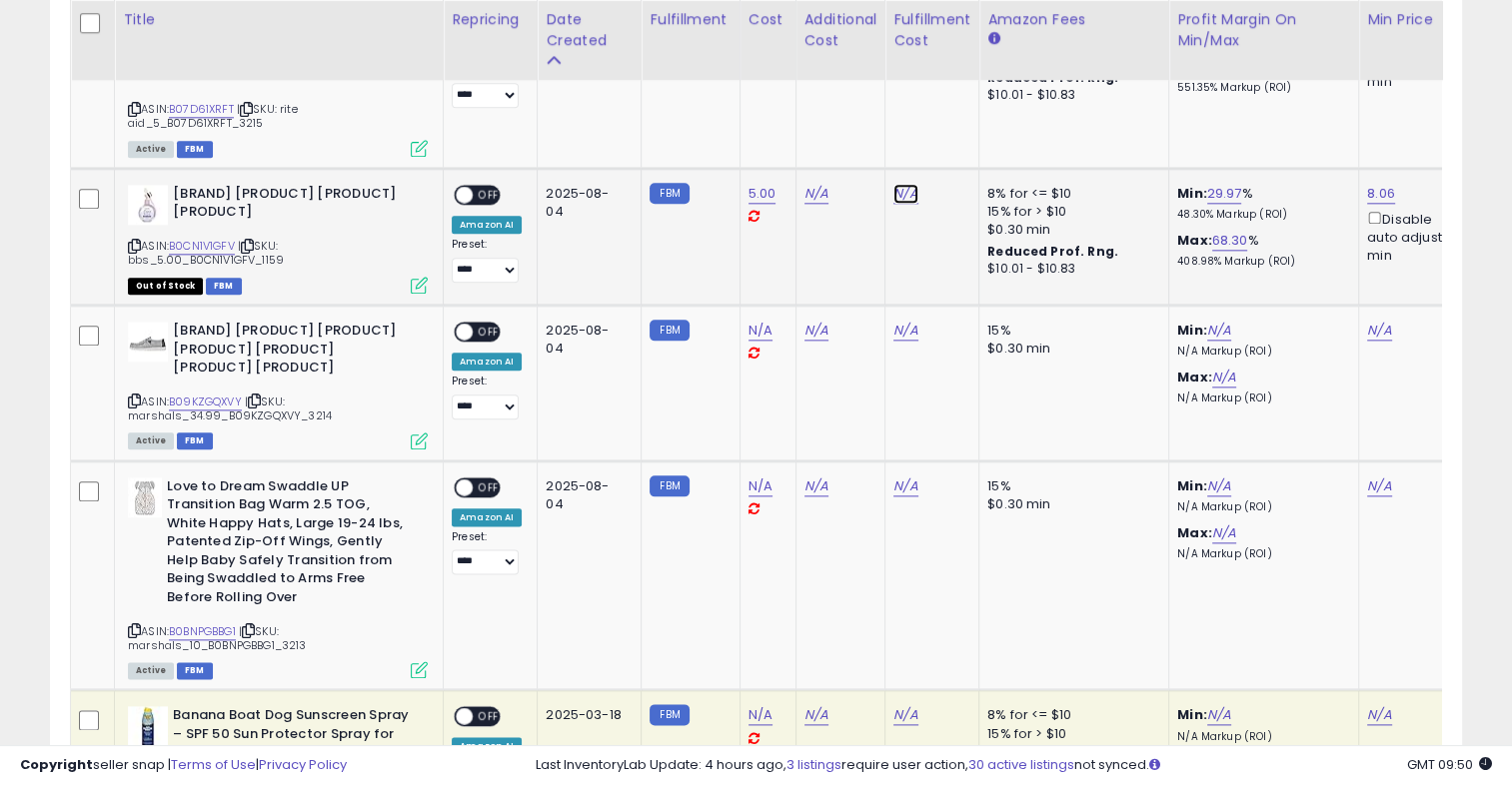 click on "N/A" at bounding box center [905, 194] 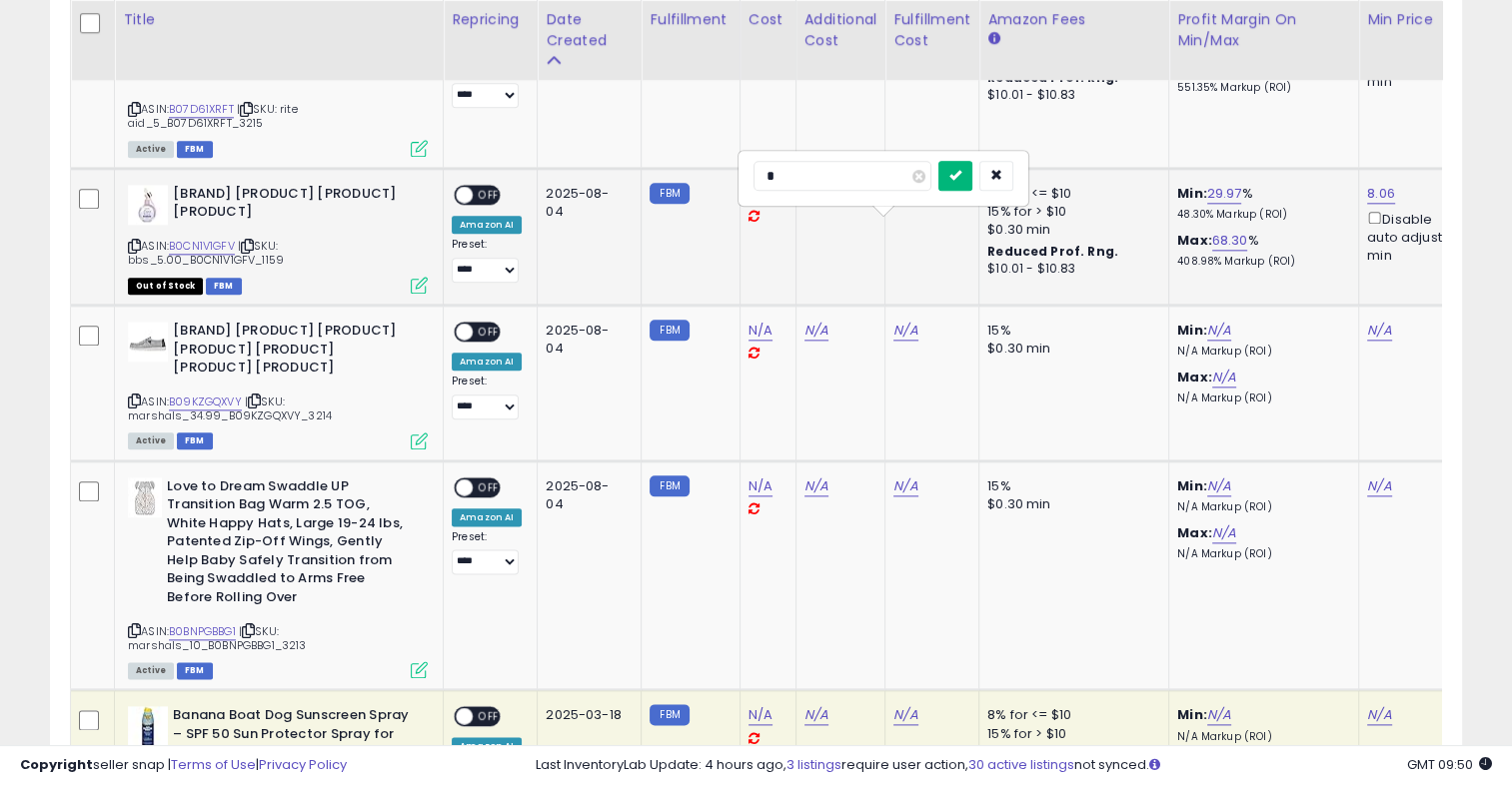 type on "*" 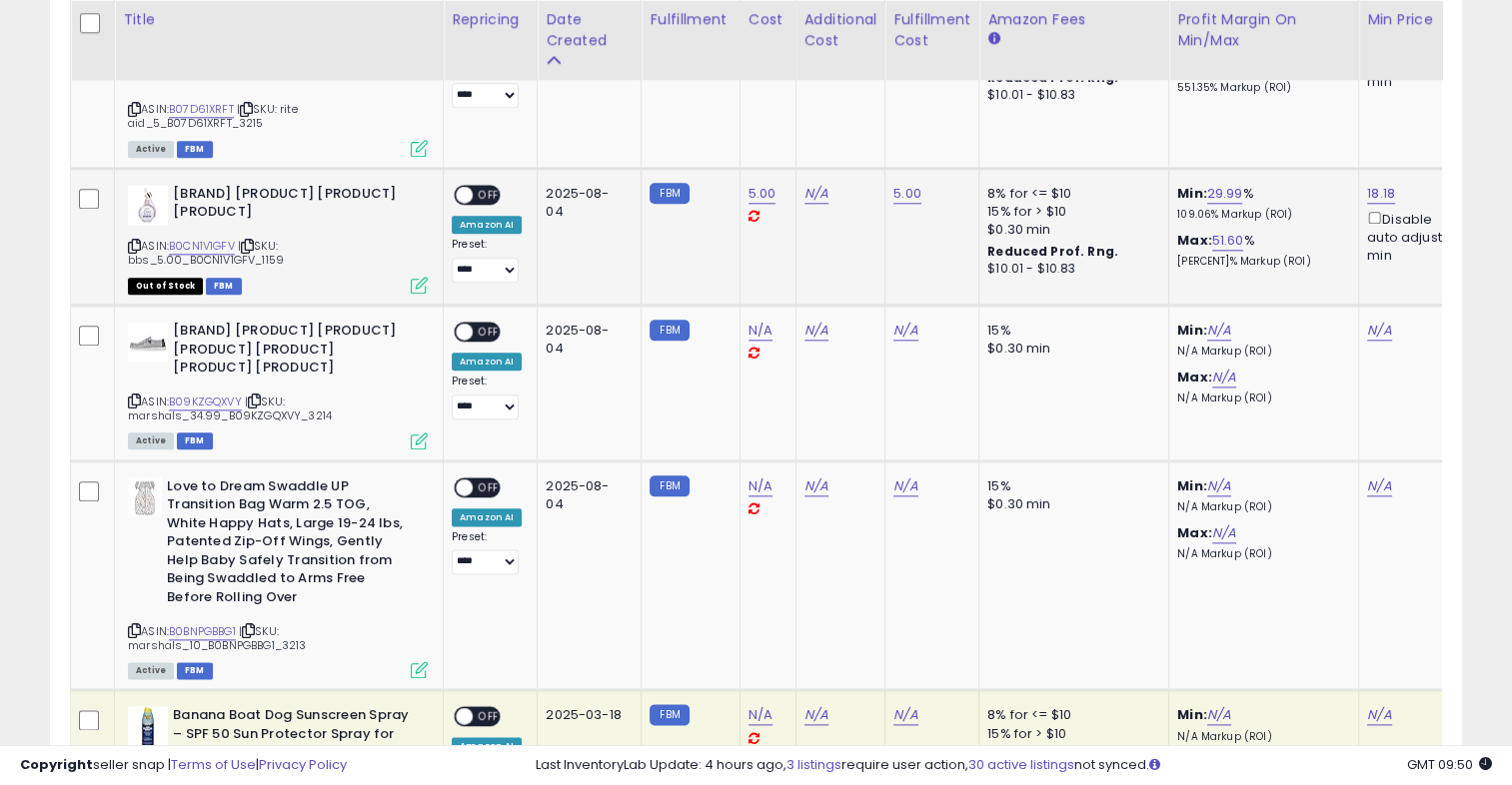 click on "OFF" at bounding box center (489, 194) 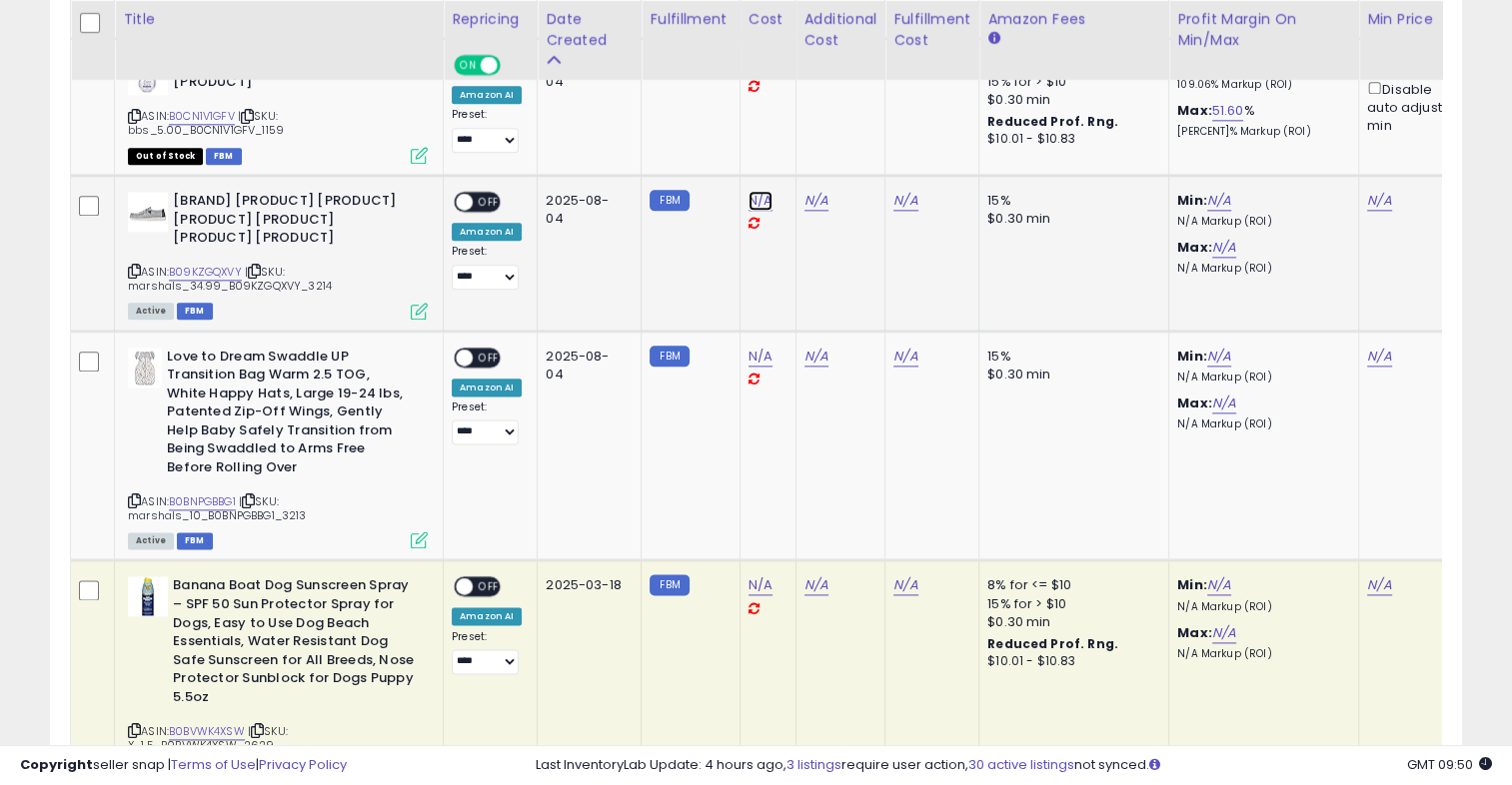 click on "N/A" at bounding box center [760, 201] 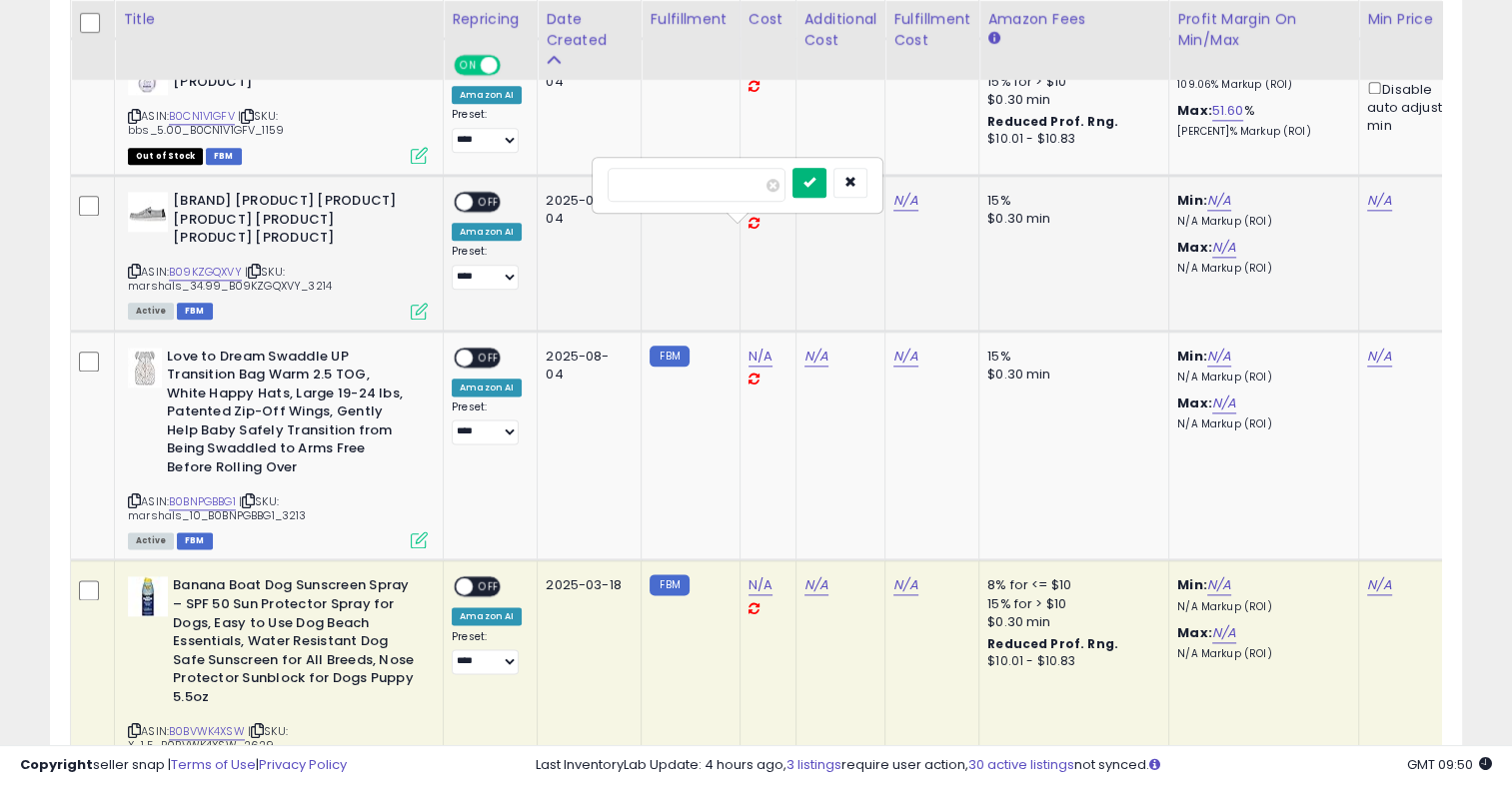 type on "*****" 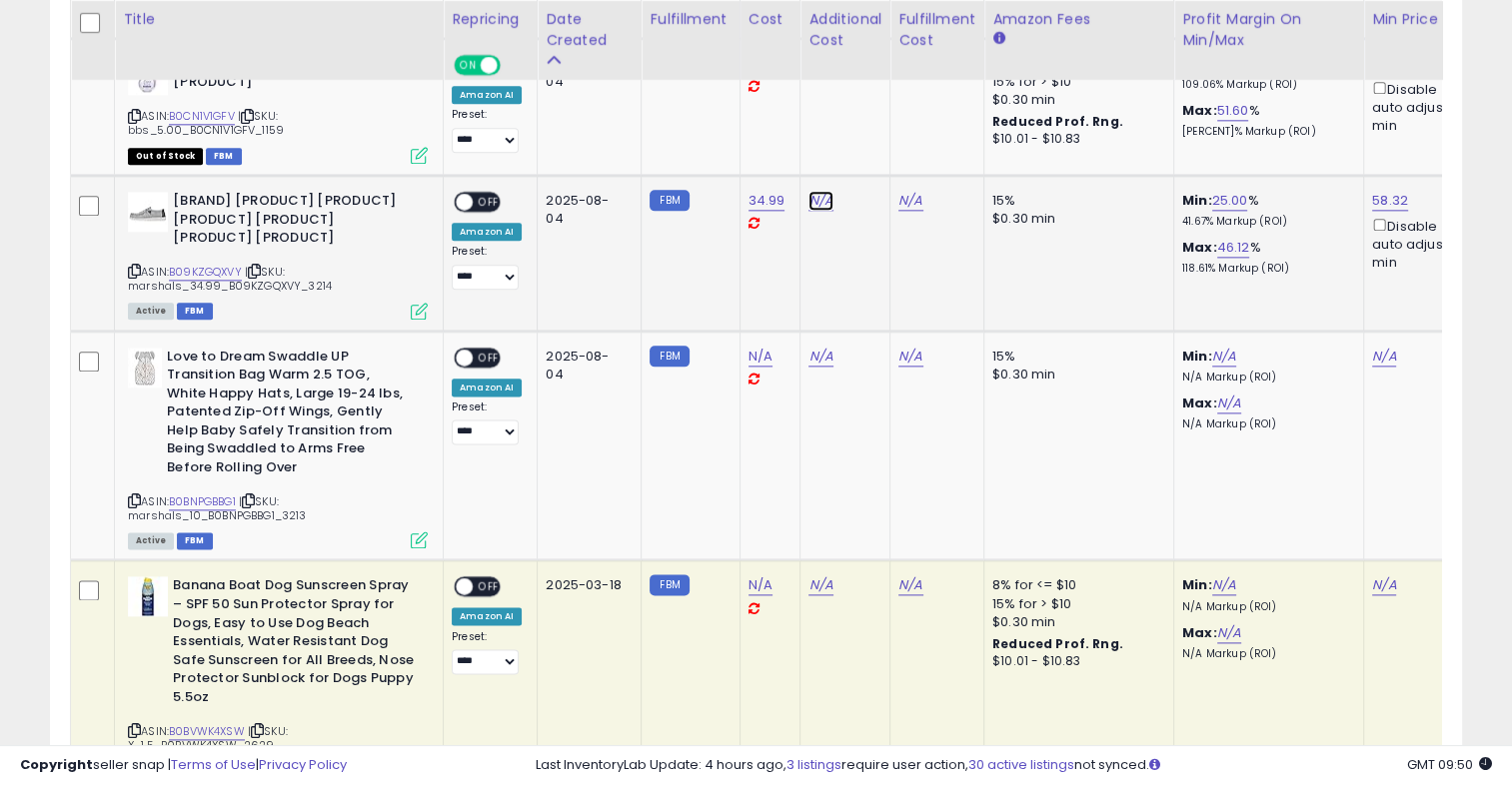 click on "N/A" at bounding box center (820, -1372) 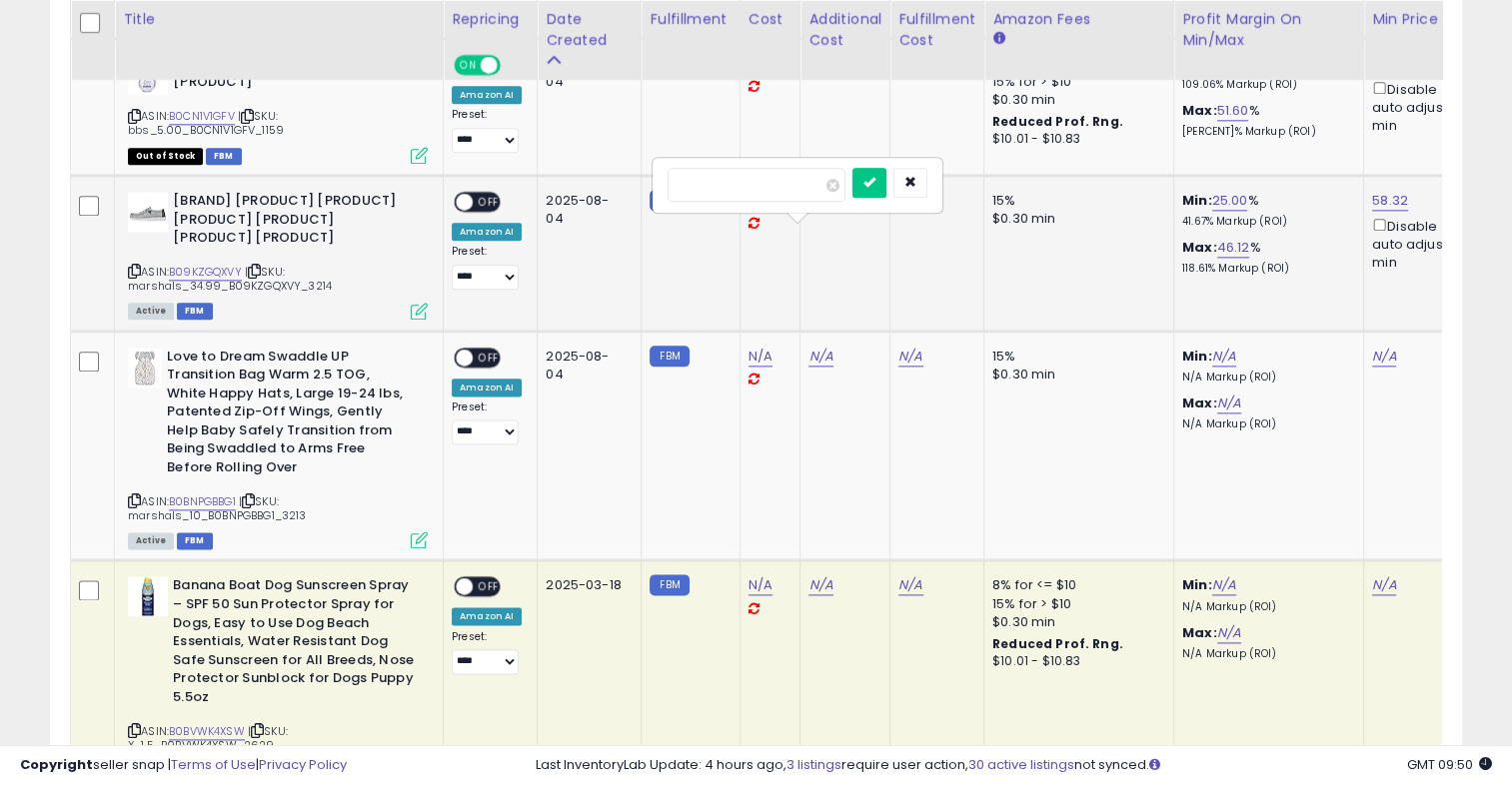click on "N/A" at bounding box center (910, 201) 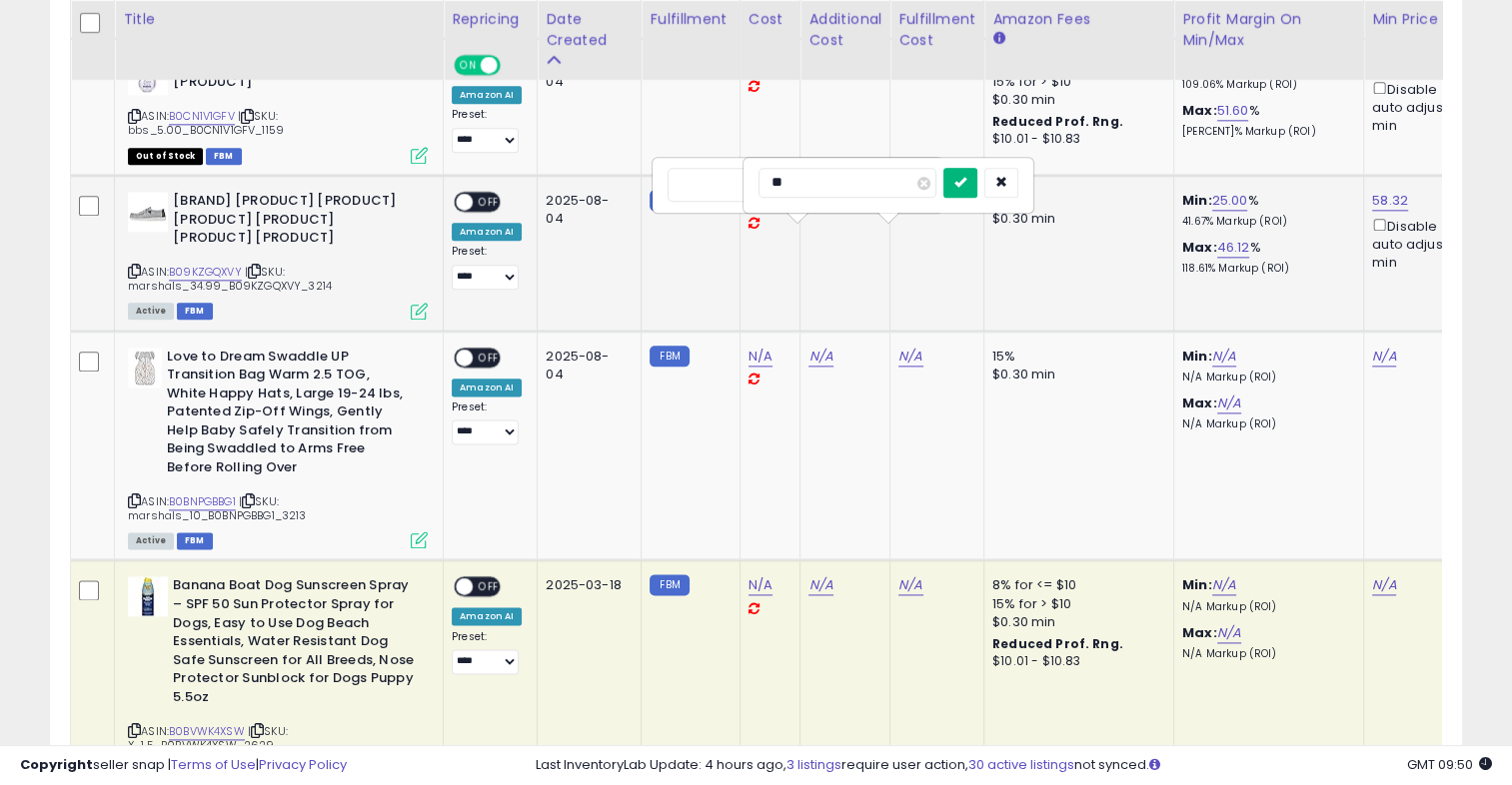 type on "**" 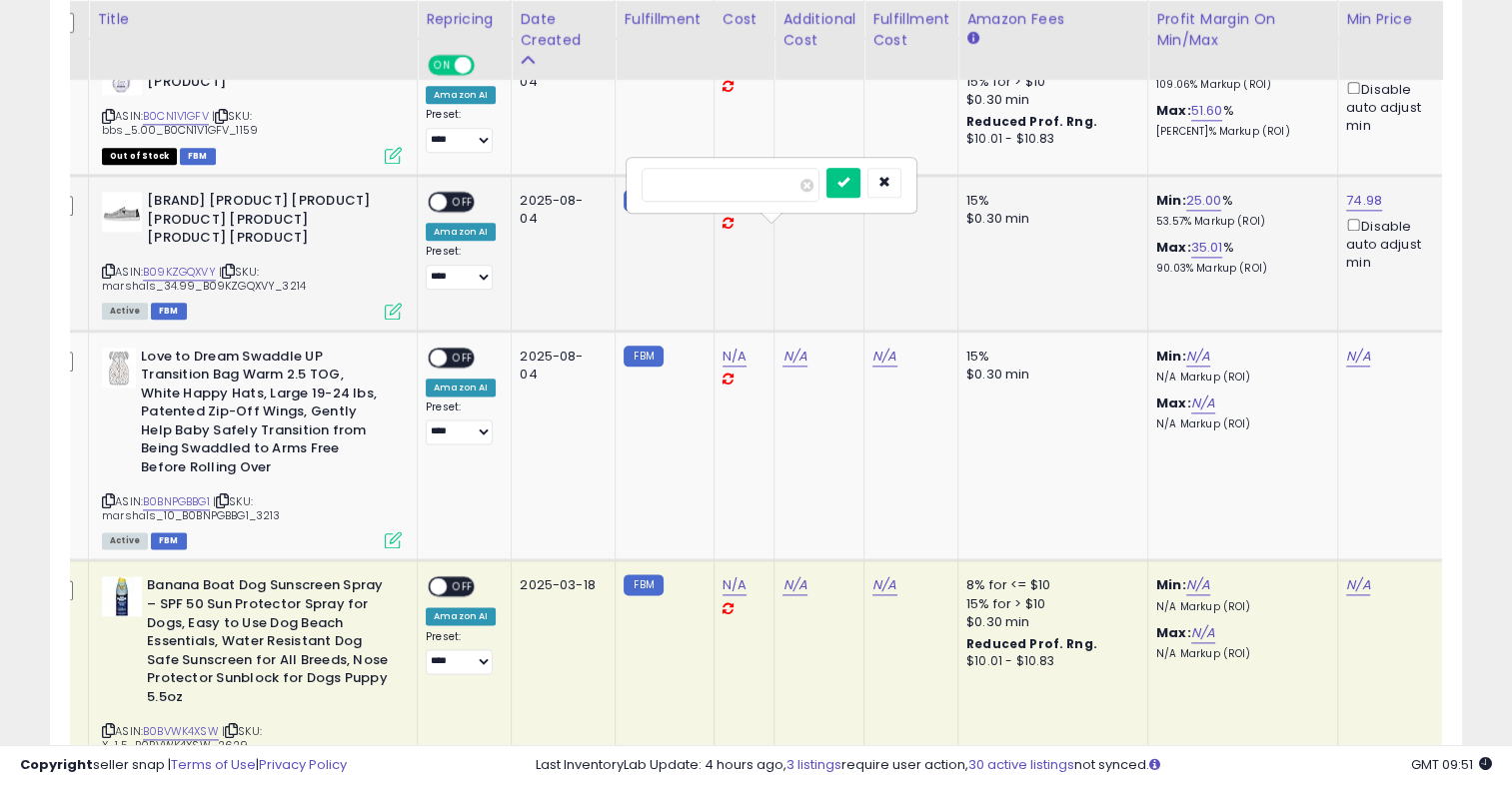 click on "ON   OFF" at bounding box center (429, 202) 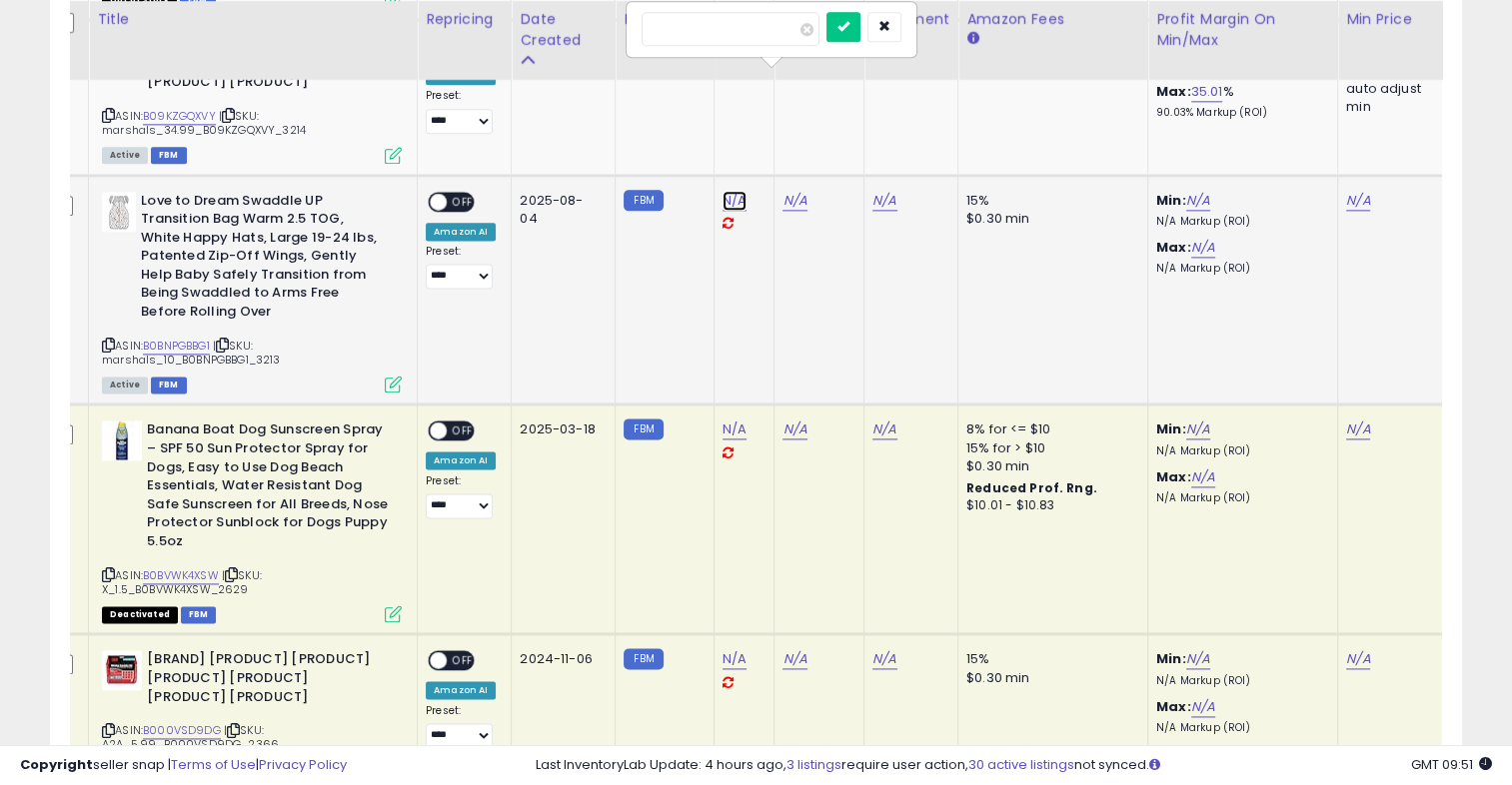 click on "N/A" at bounding box center [735, 201] 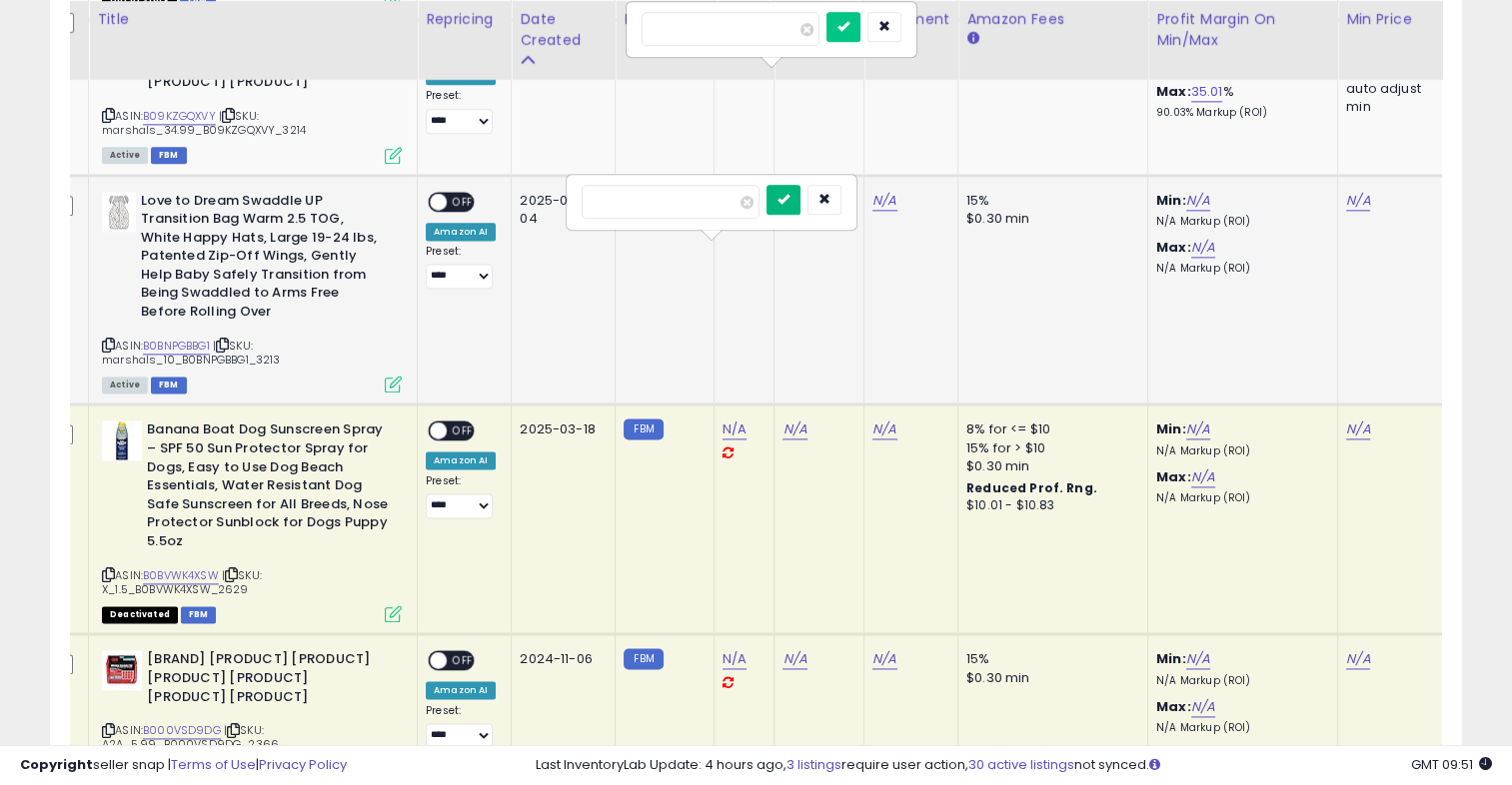 type on "**" 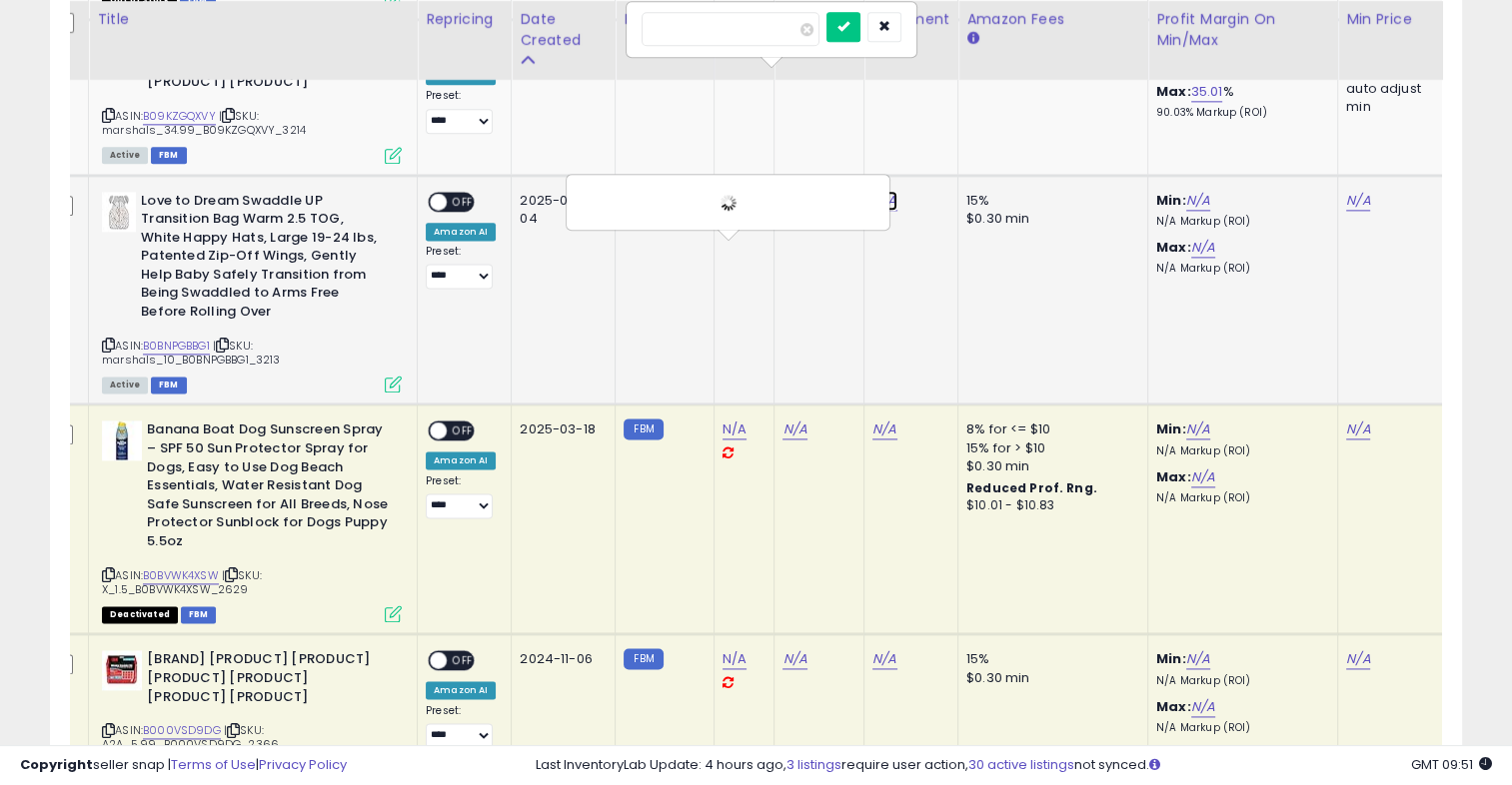 click on "N/A" at bounding box center (884, 201) 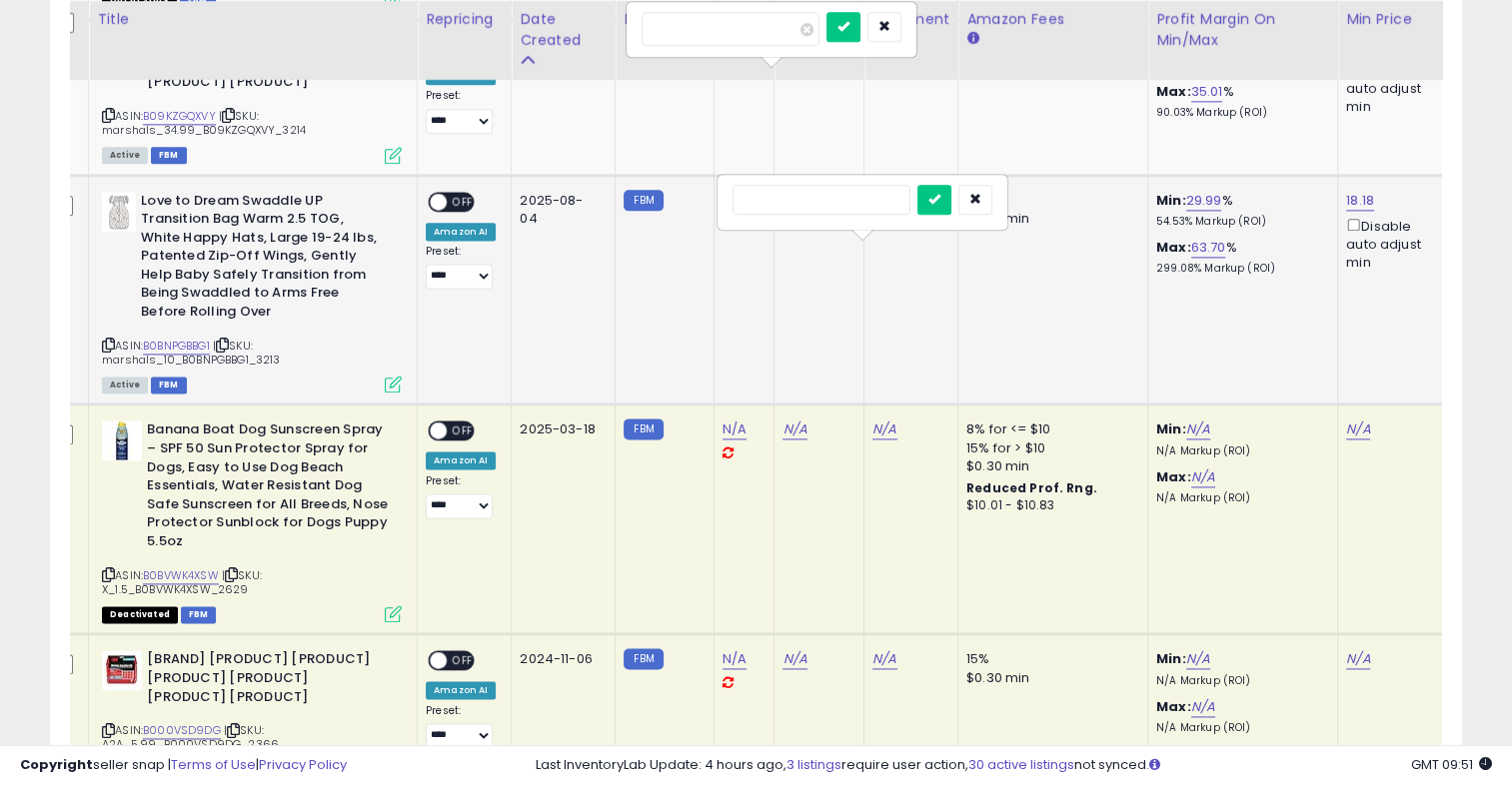 type on "*" 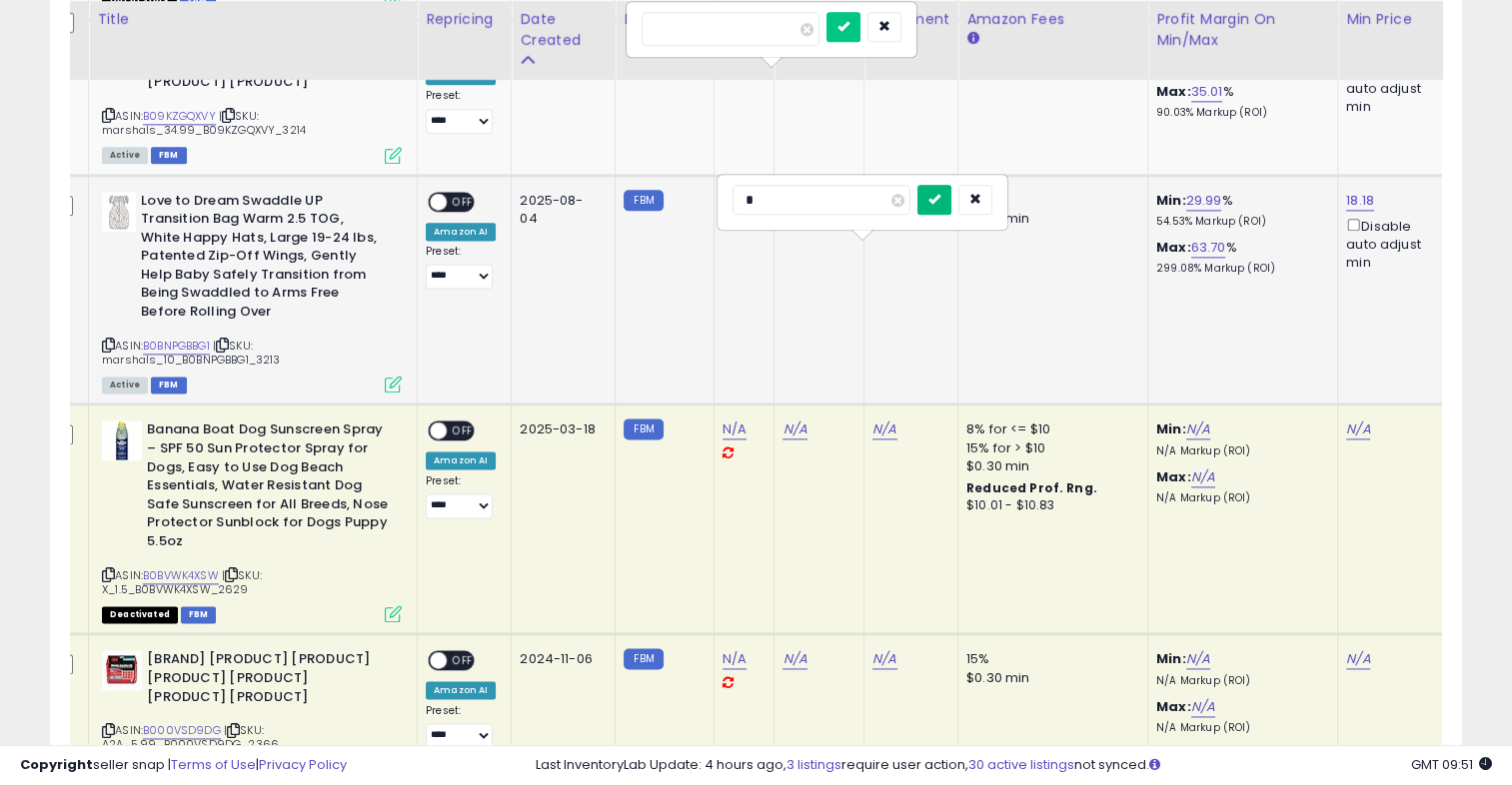 type on "*" 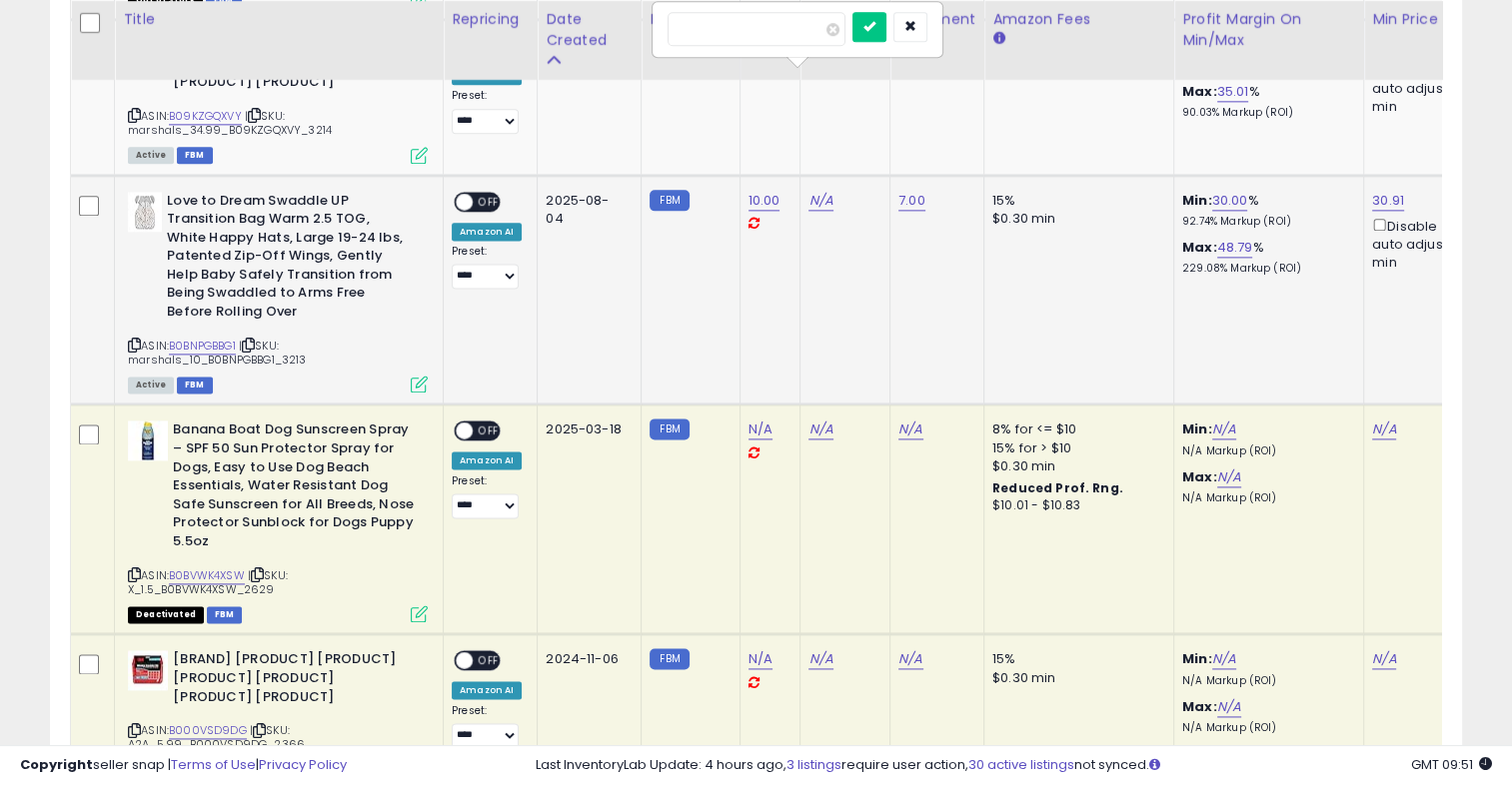 click on "OFF" at bounding box center (489, 201) 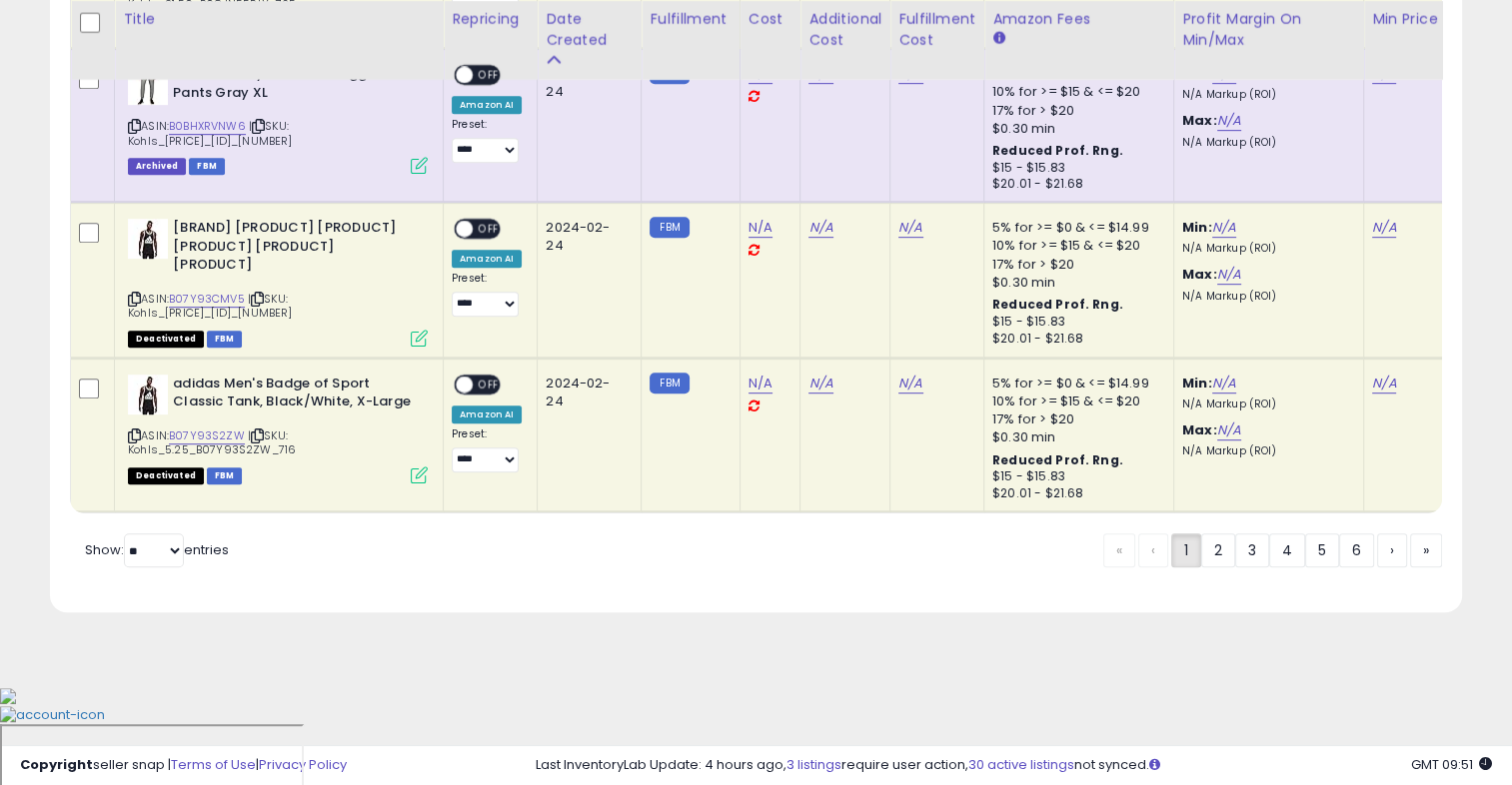 click on "N/A" 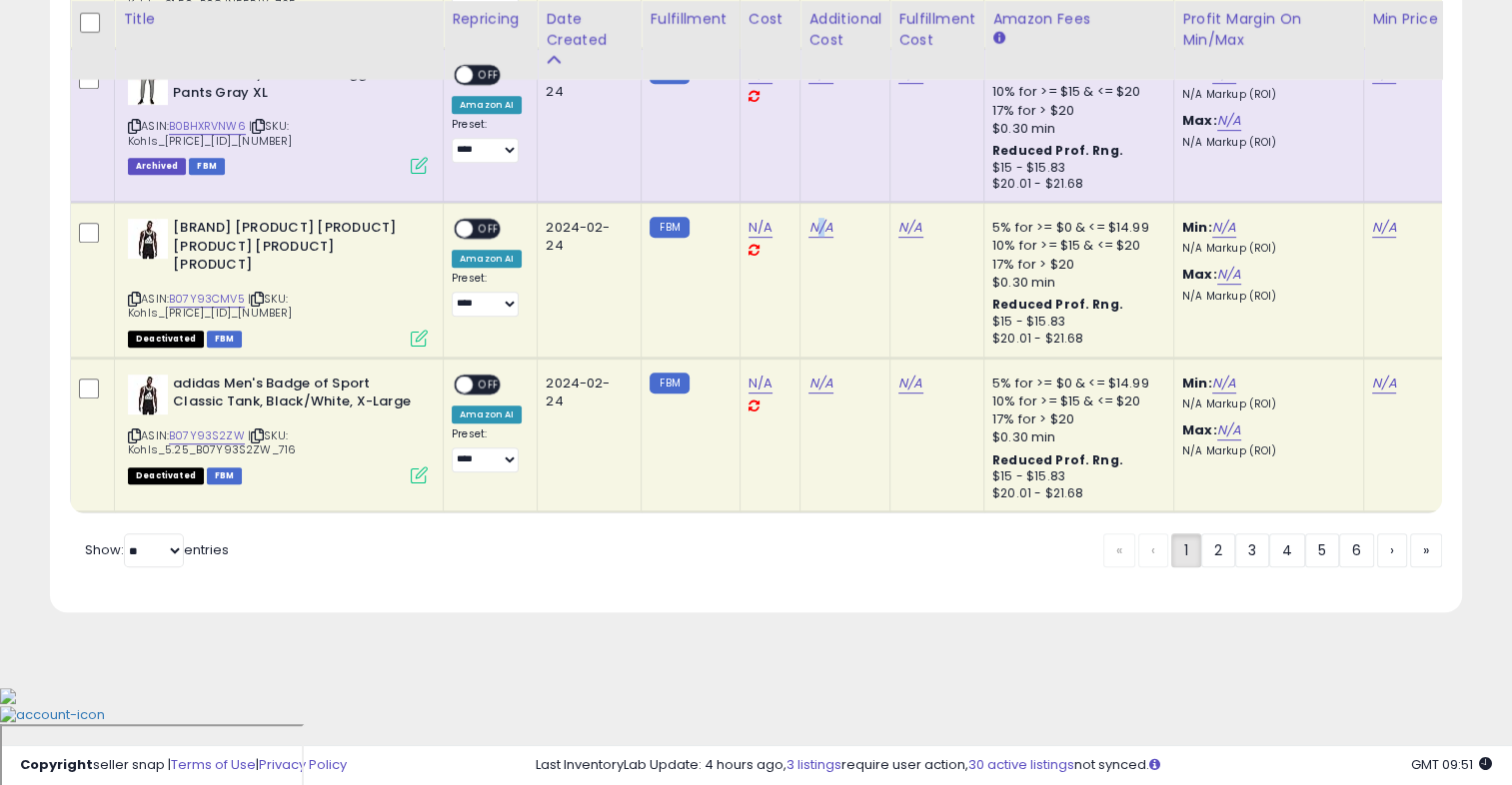 click on "N/A" 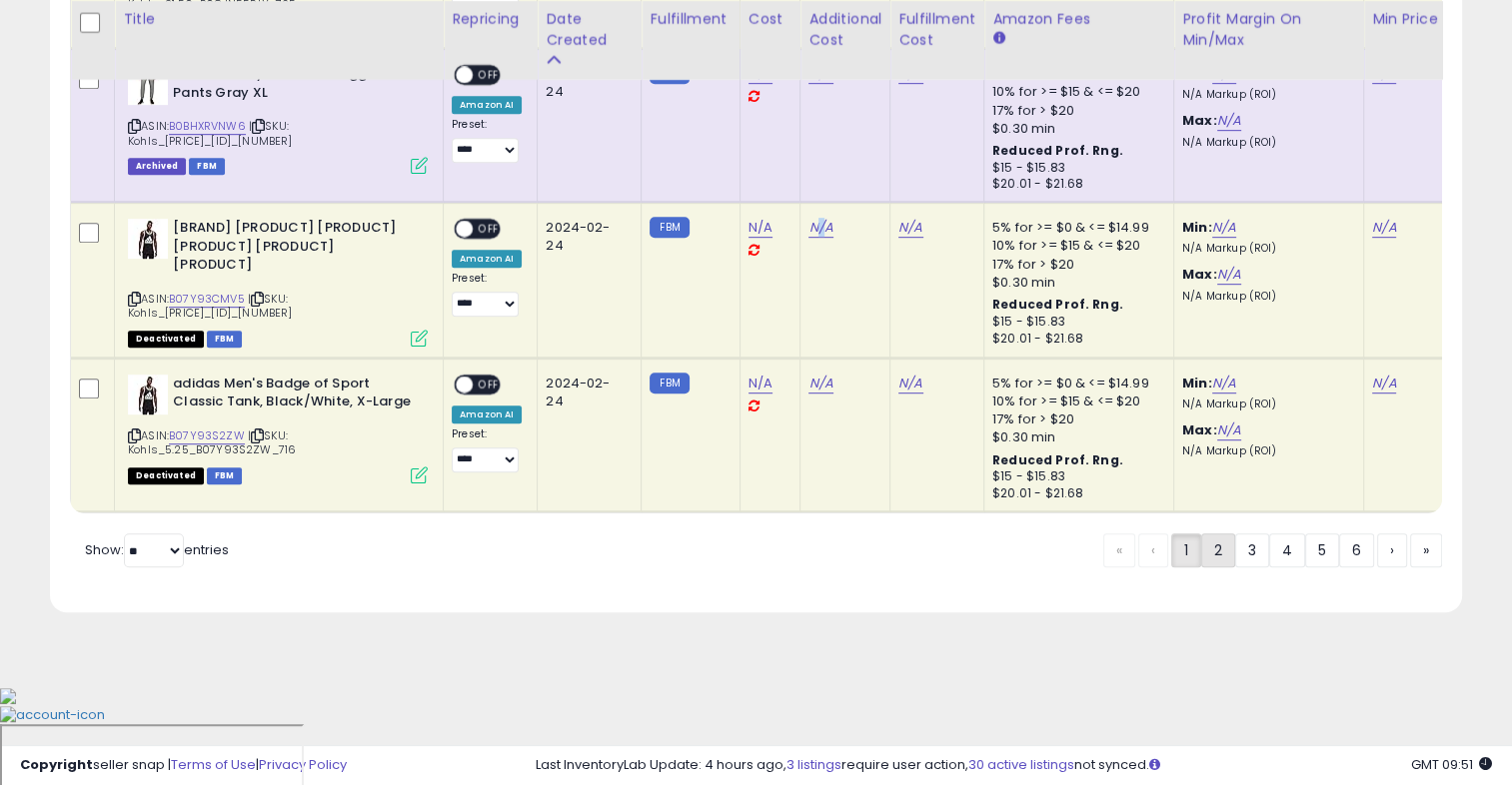 click on "2" 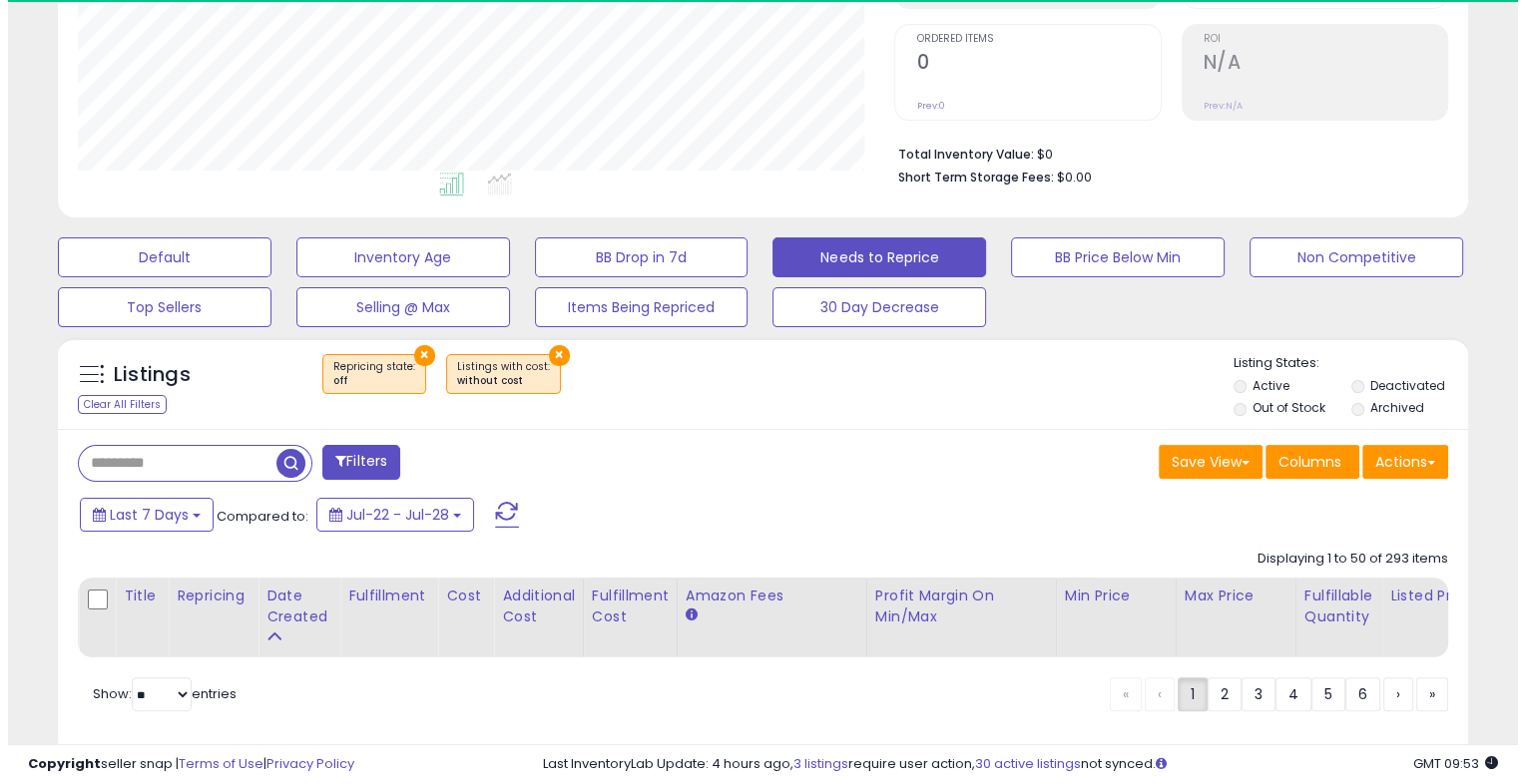 scroll, scrollTop: 452, scrollLeft: 0, axis: vertical 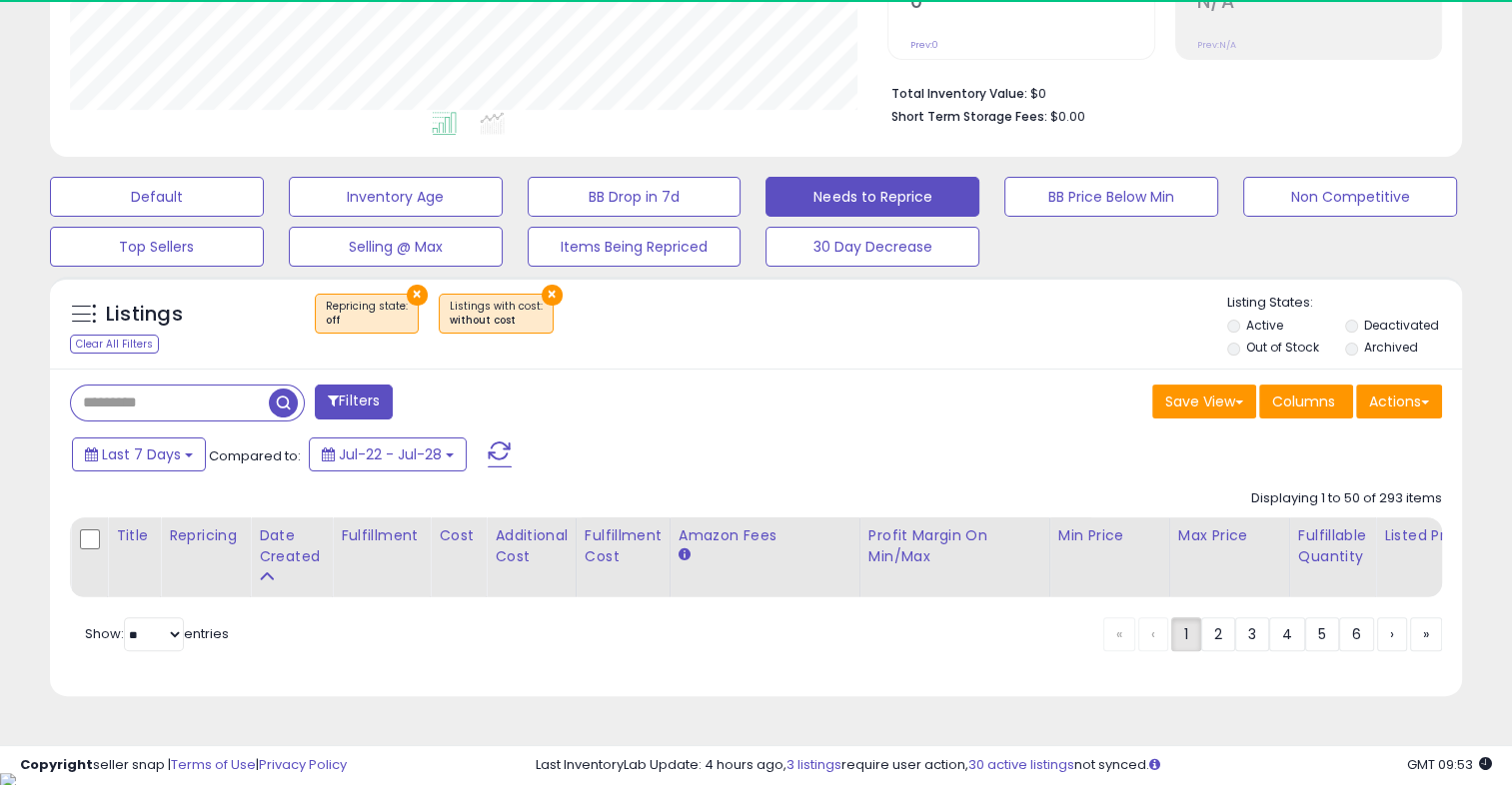 click on "×" at bounding box center (552, 295) 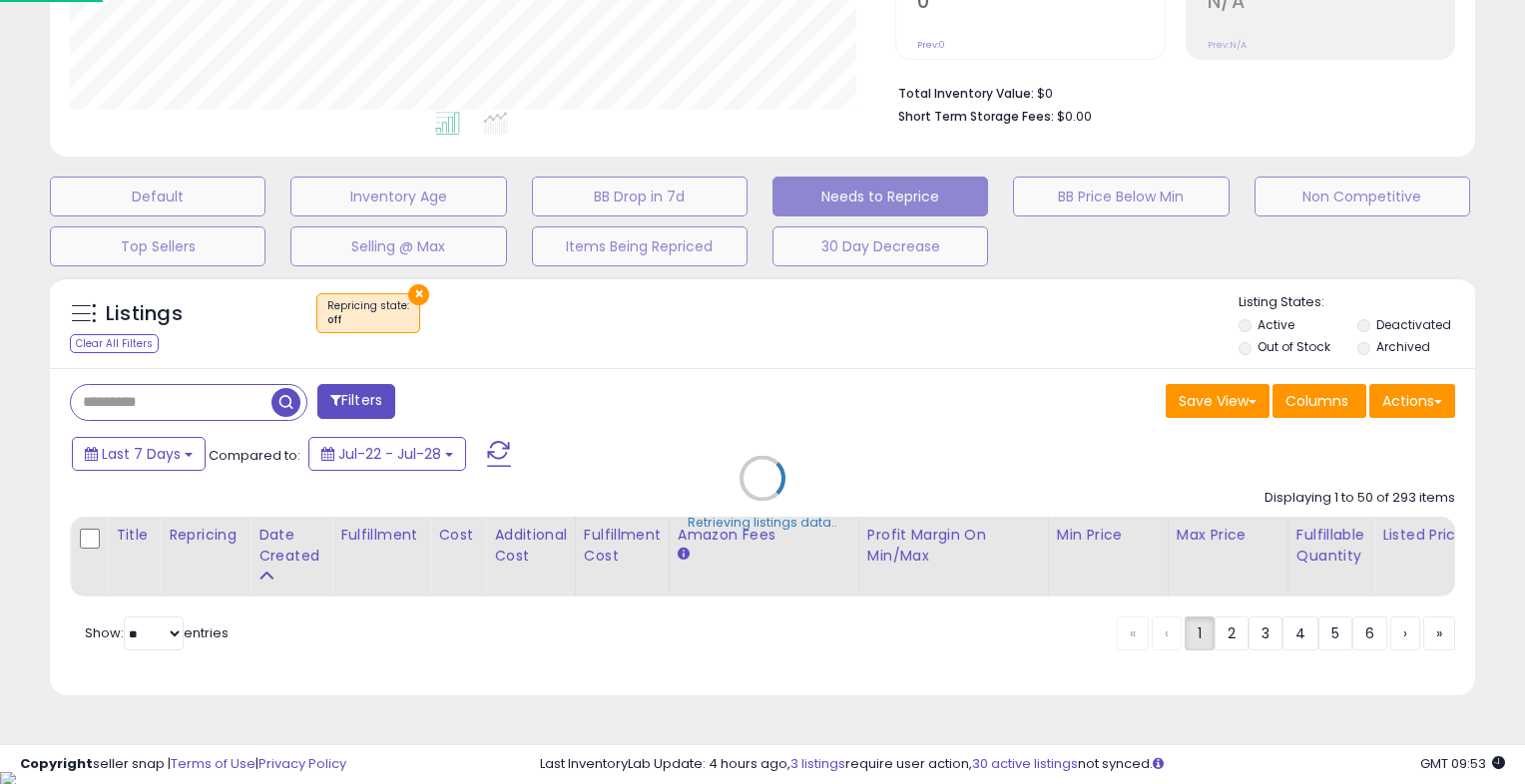 scroll, scrollTop: 997046, scrollLeft: 997210, axis: both 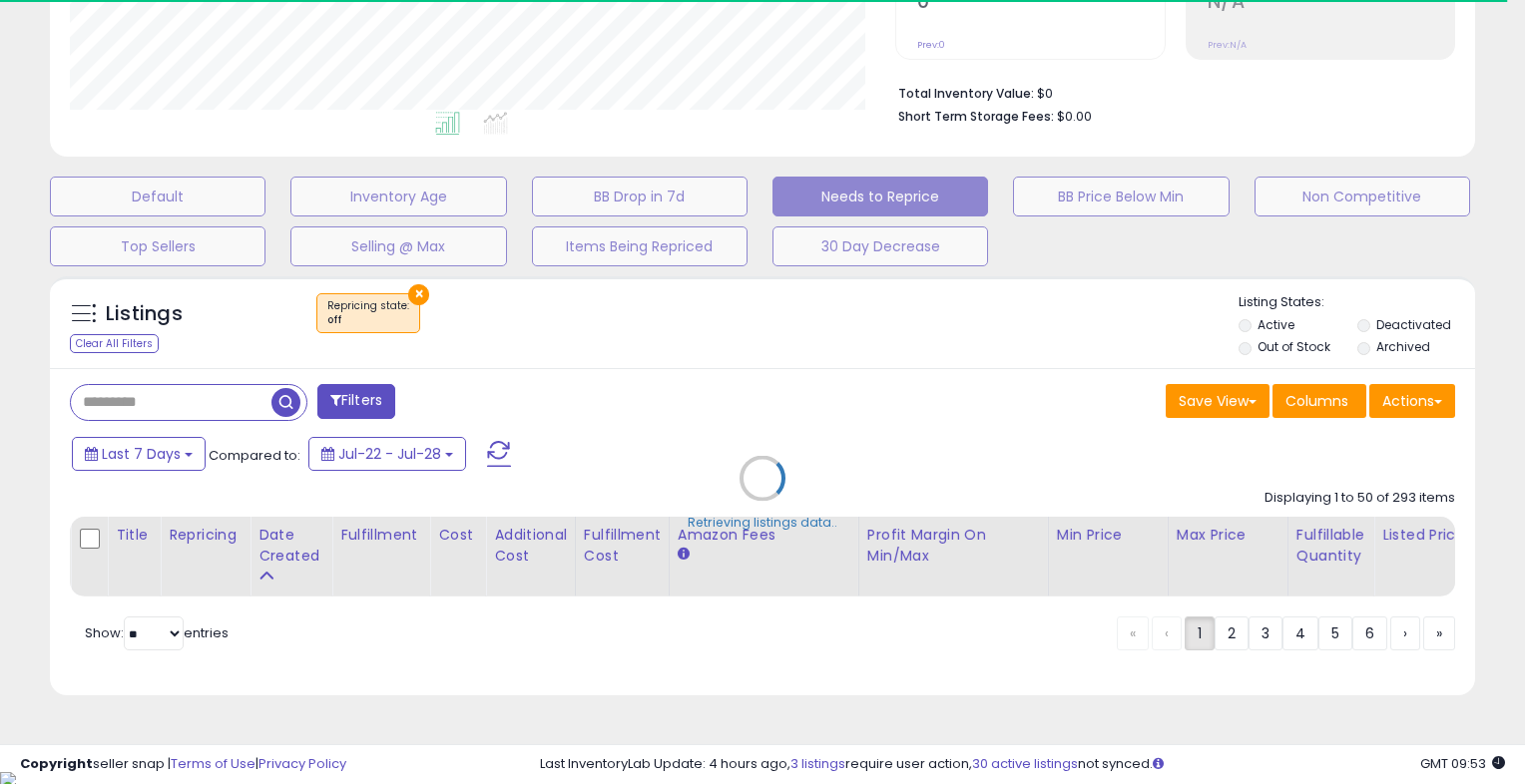 click on "Retrieving listings data.." at bounding box center [762, 493] 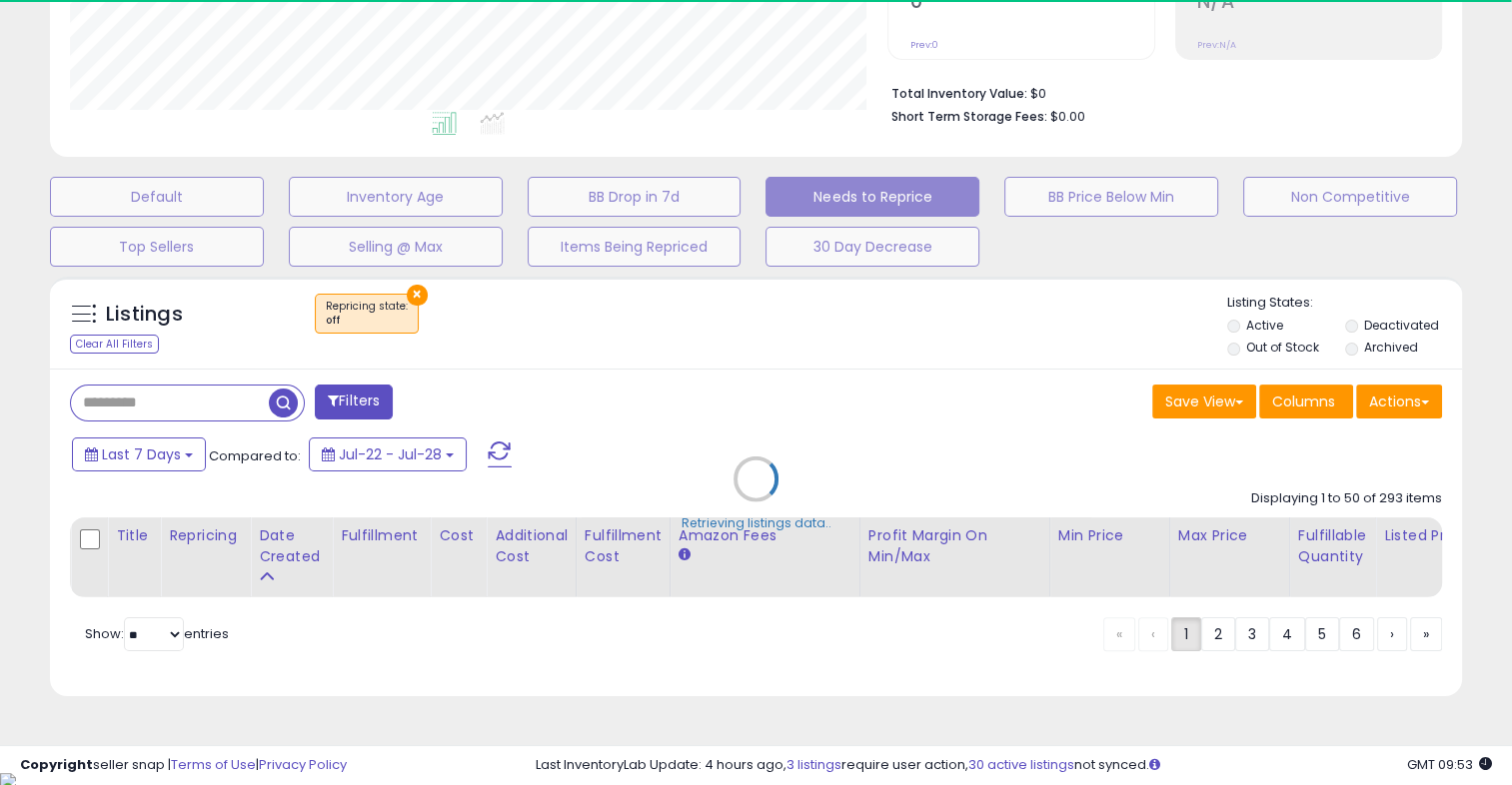 scroll, scrollTop: 408, scrollLeft: 817, axis: both 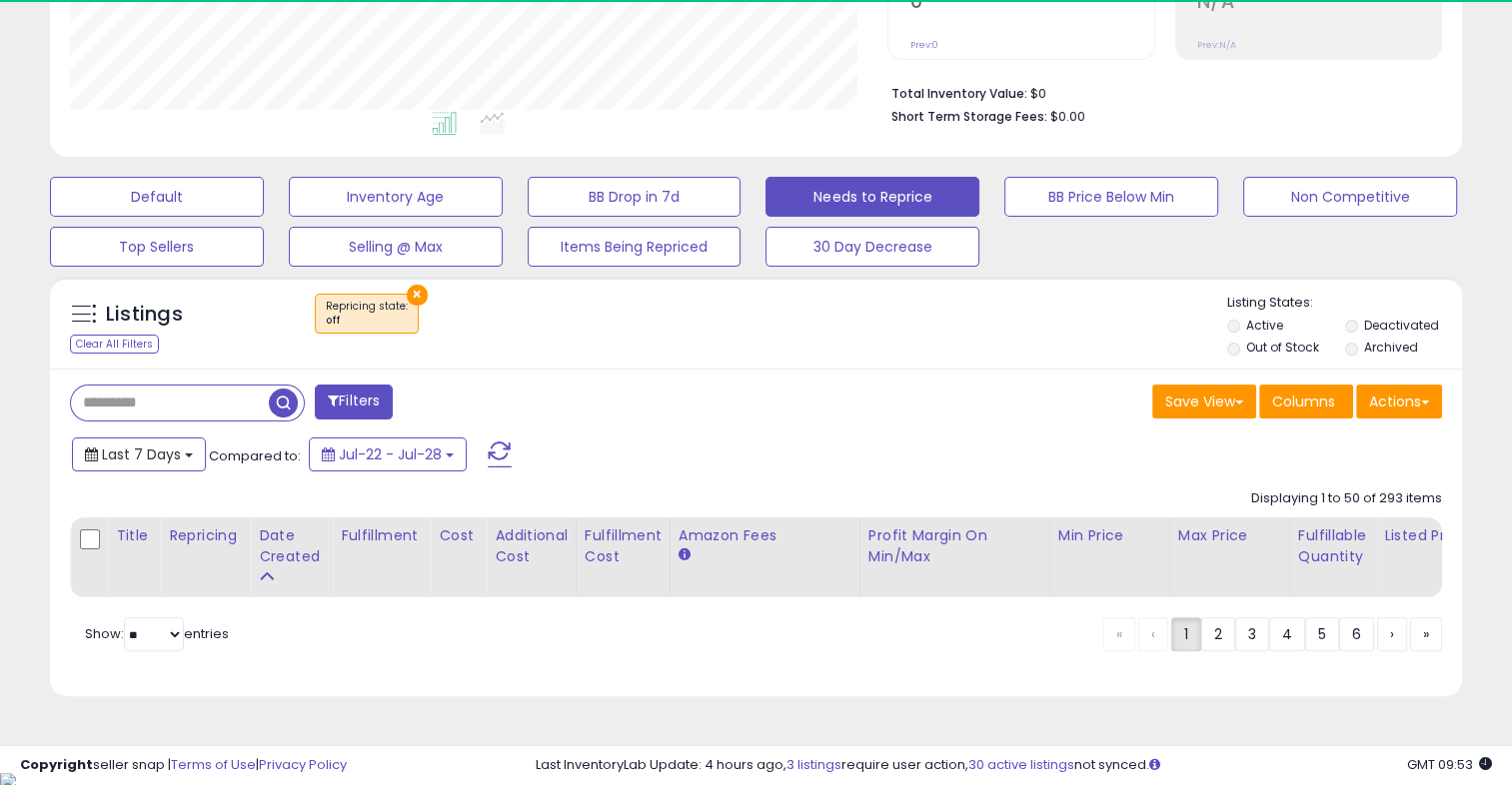 click at bounding box center (189, 455) 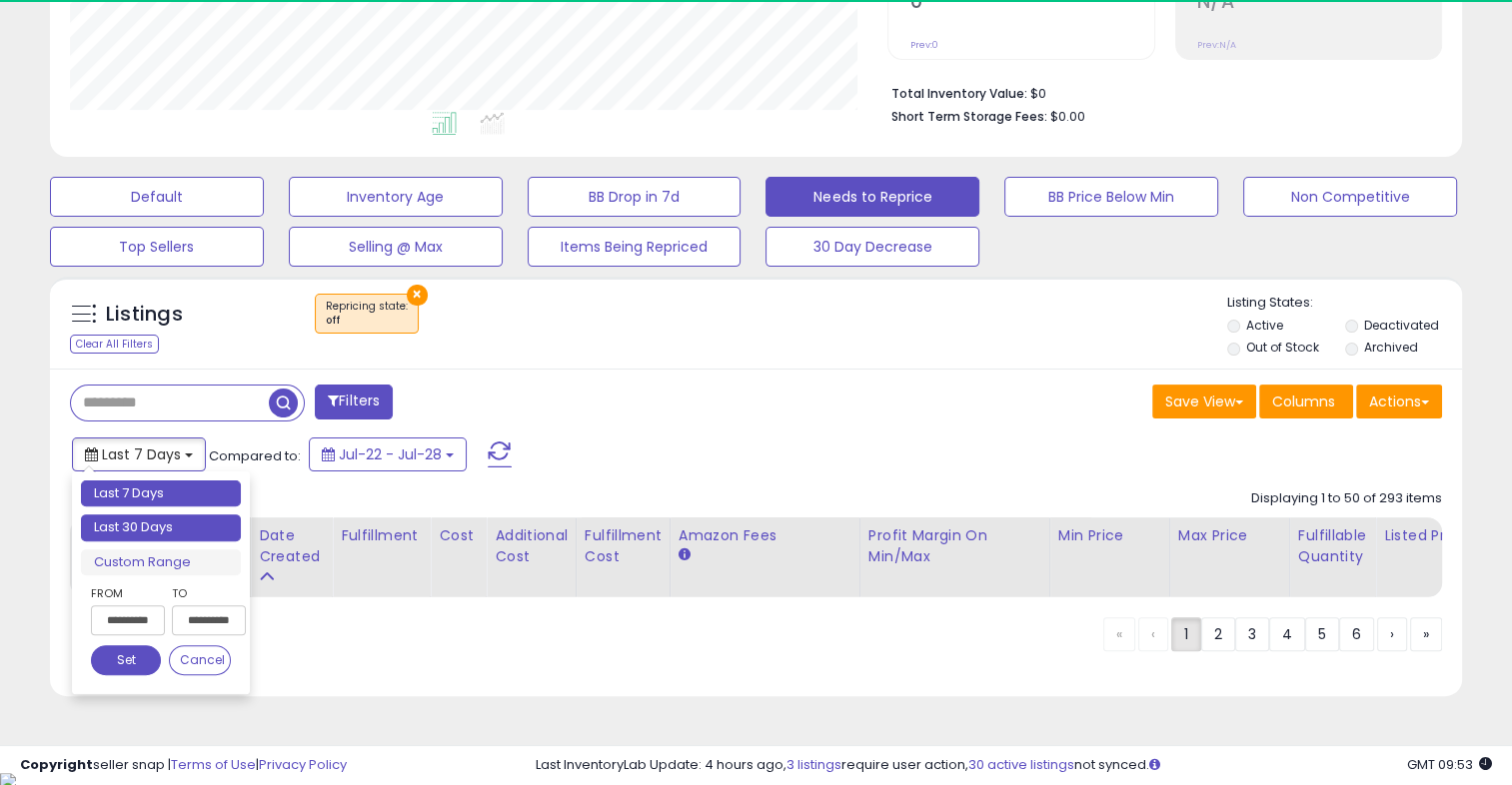 type on "**********" 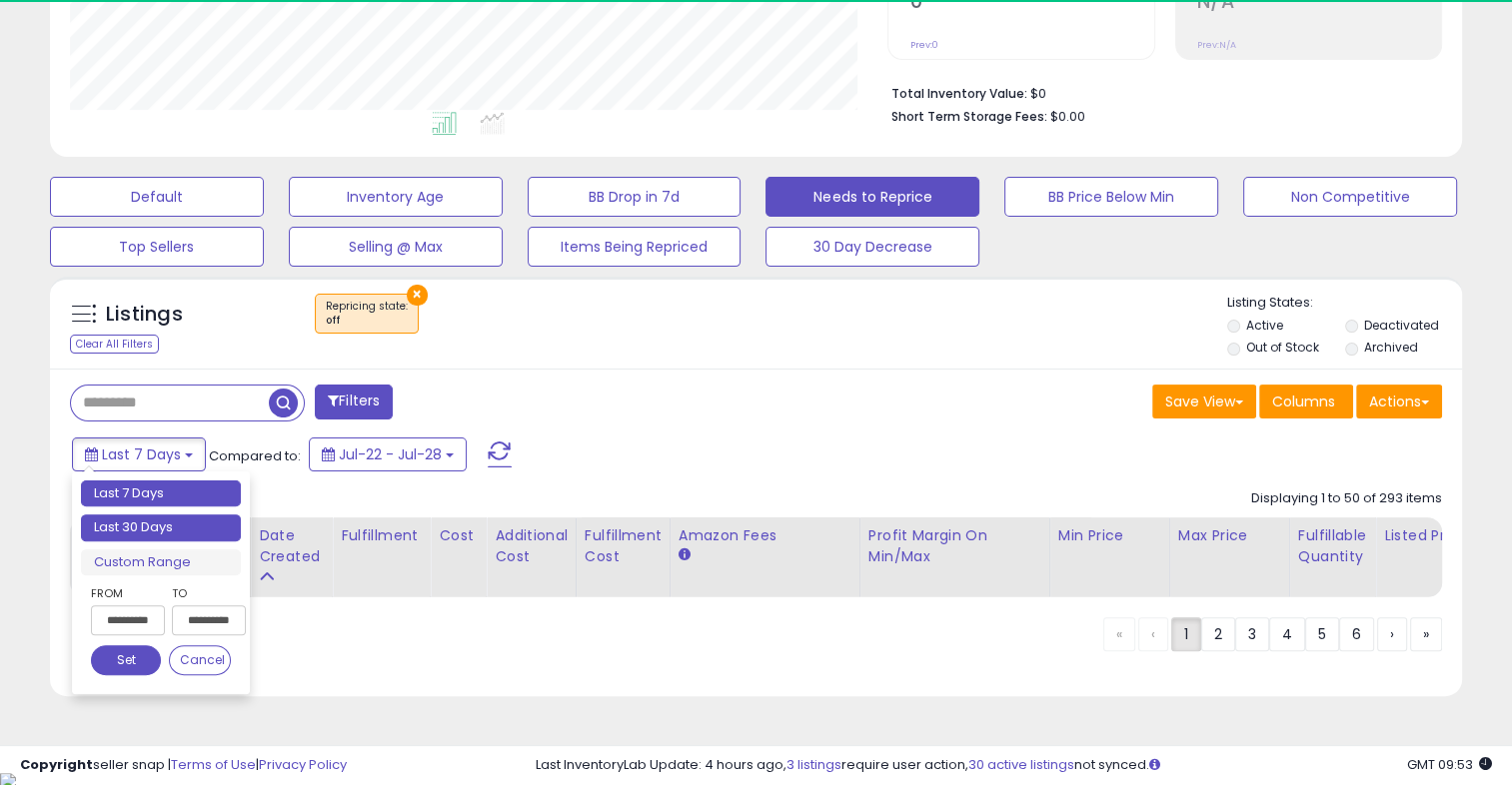 click on "Last 30 Days" at bounding box center [161, 527] 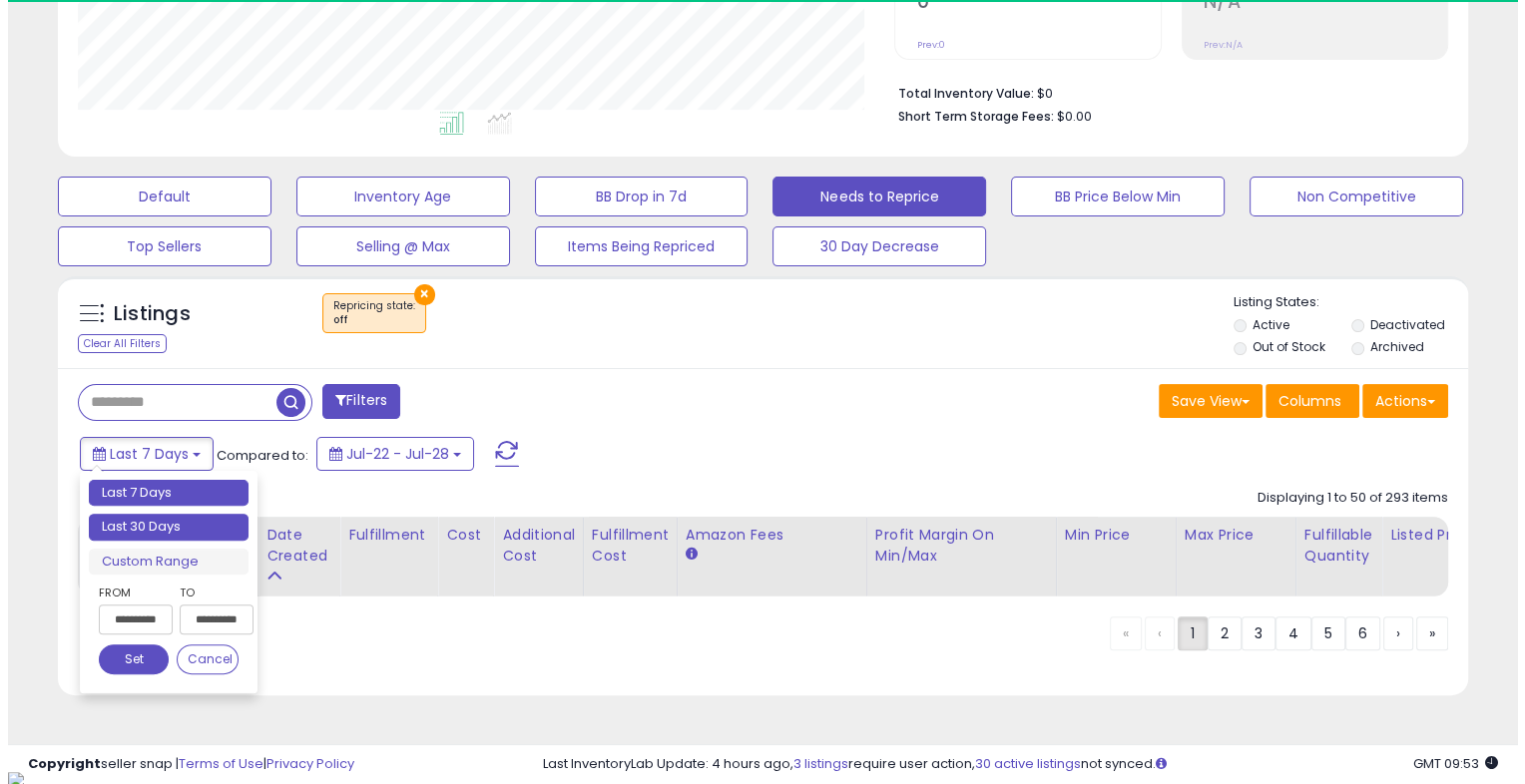 scroll, scrollTop: 446, scrollLeft: 0, axis: vertical 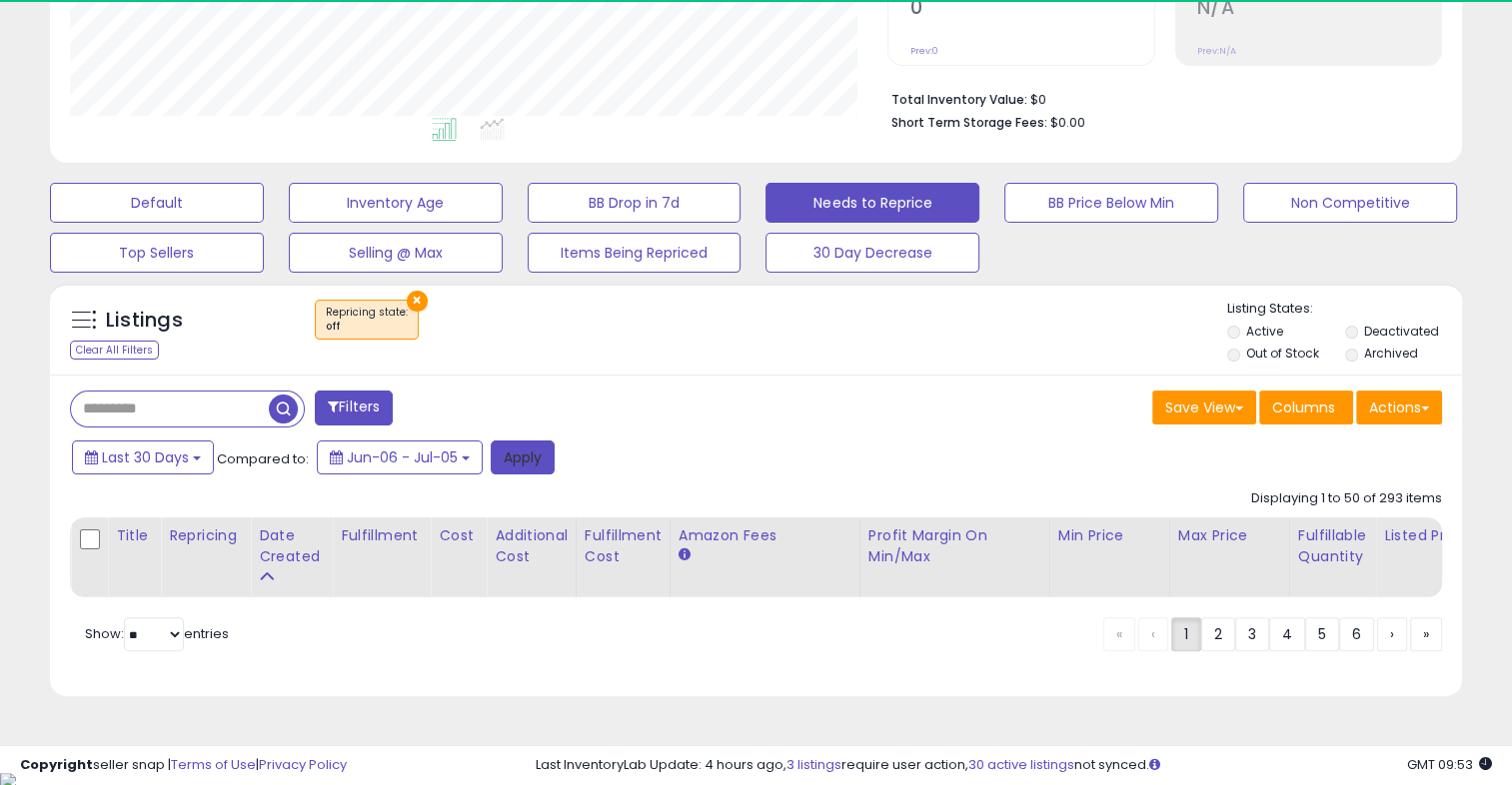 click on "Apply" at bounding box center [523, 457] 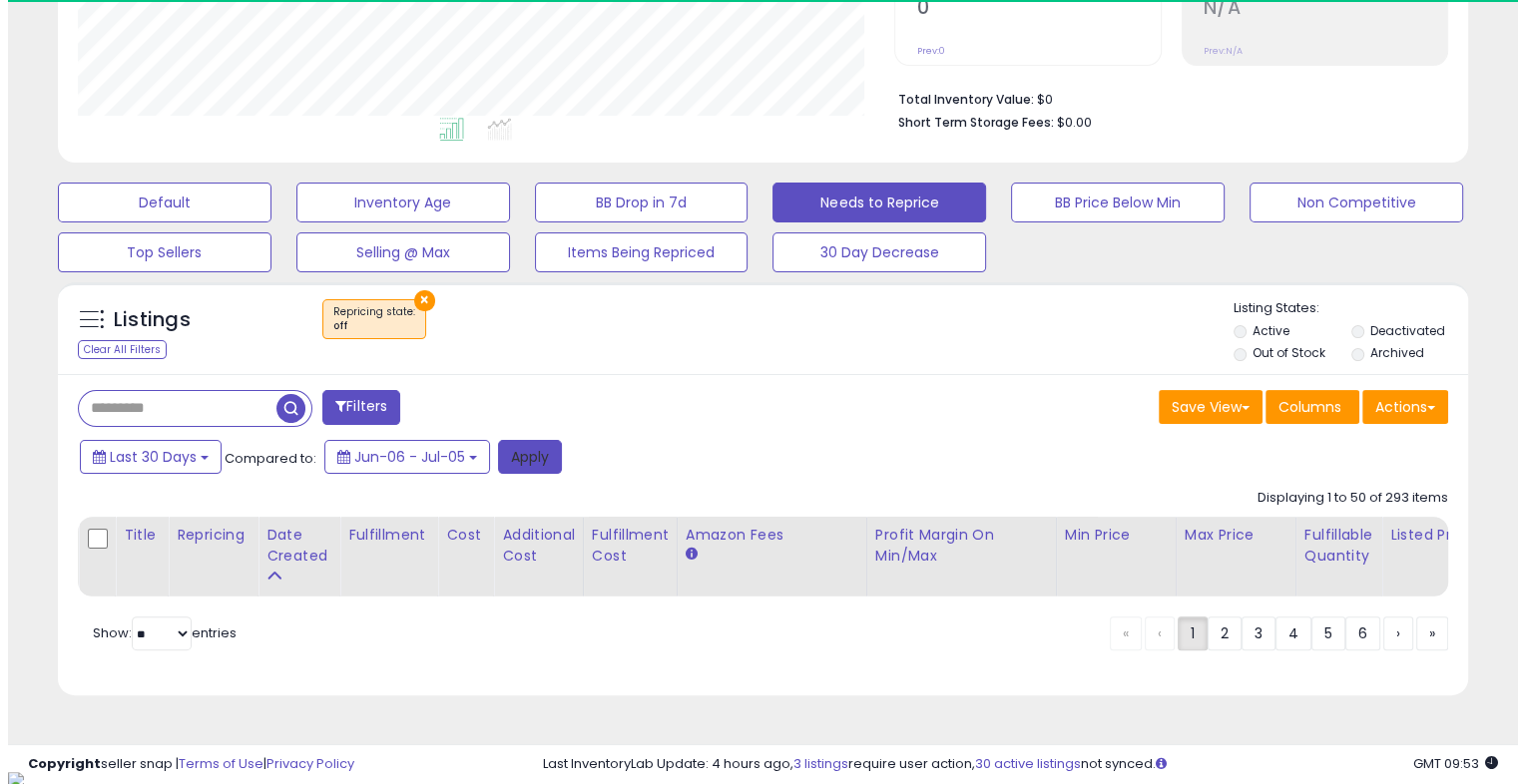 scroll, scrollTop: 997046, scrollLeft: 997210, axis: both 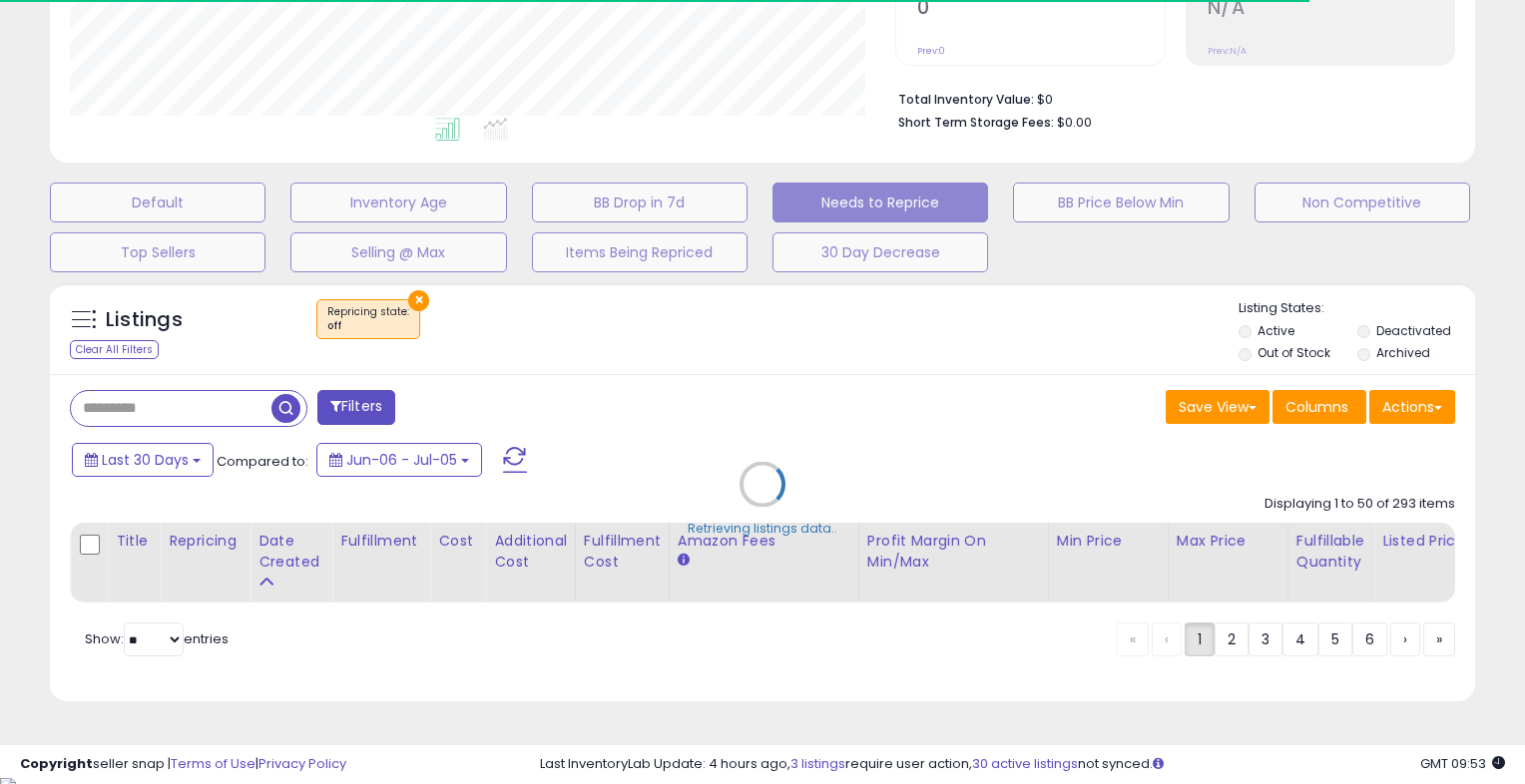 click on "Retrieving listings data.." at bounding box center [762, 499] 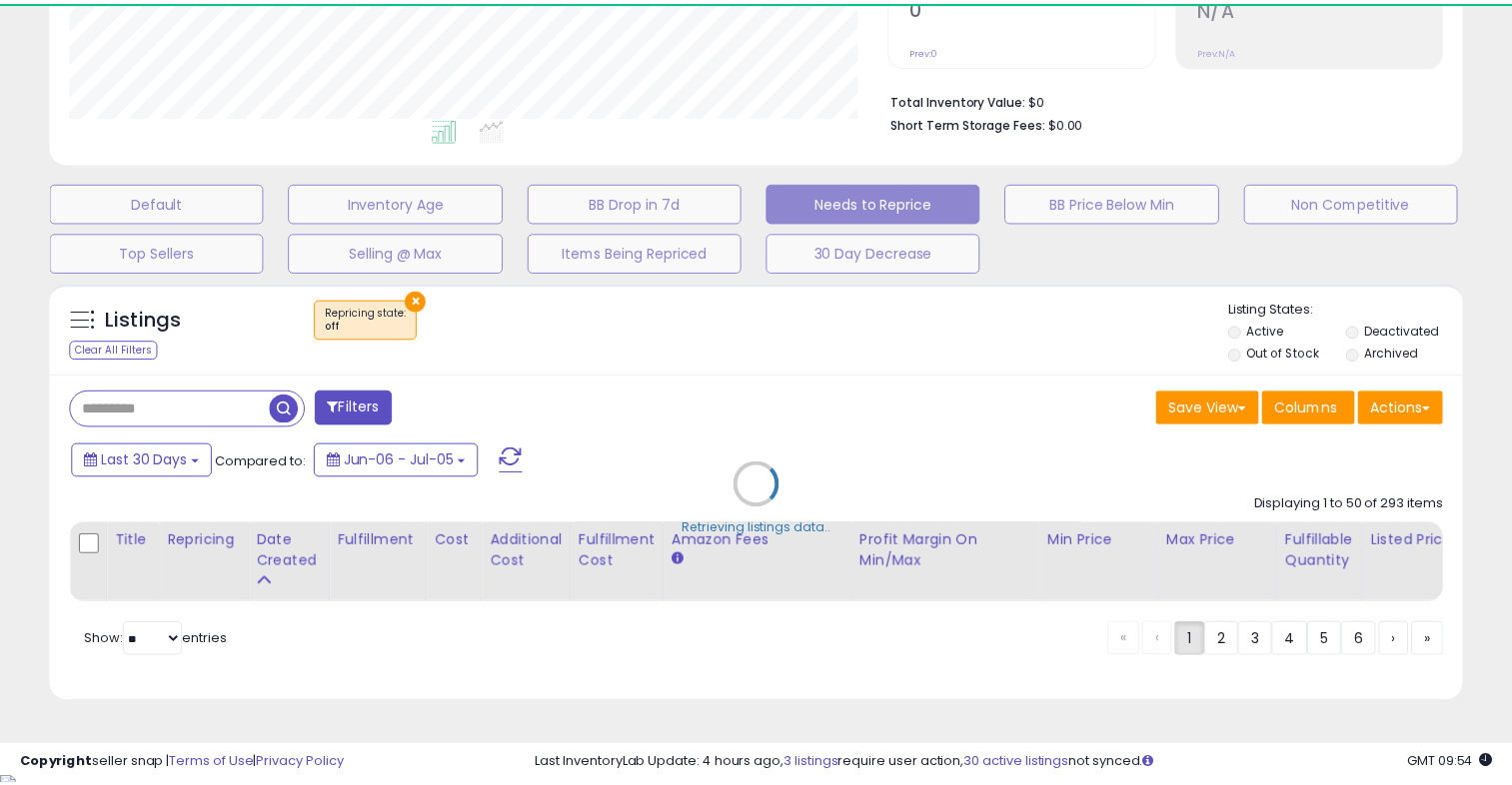 scroll, scrollTop: 408, scrollLeft: 817, axis: both 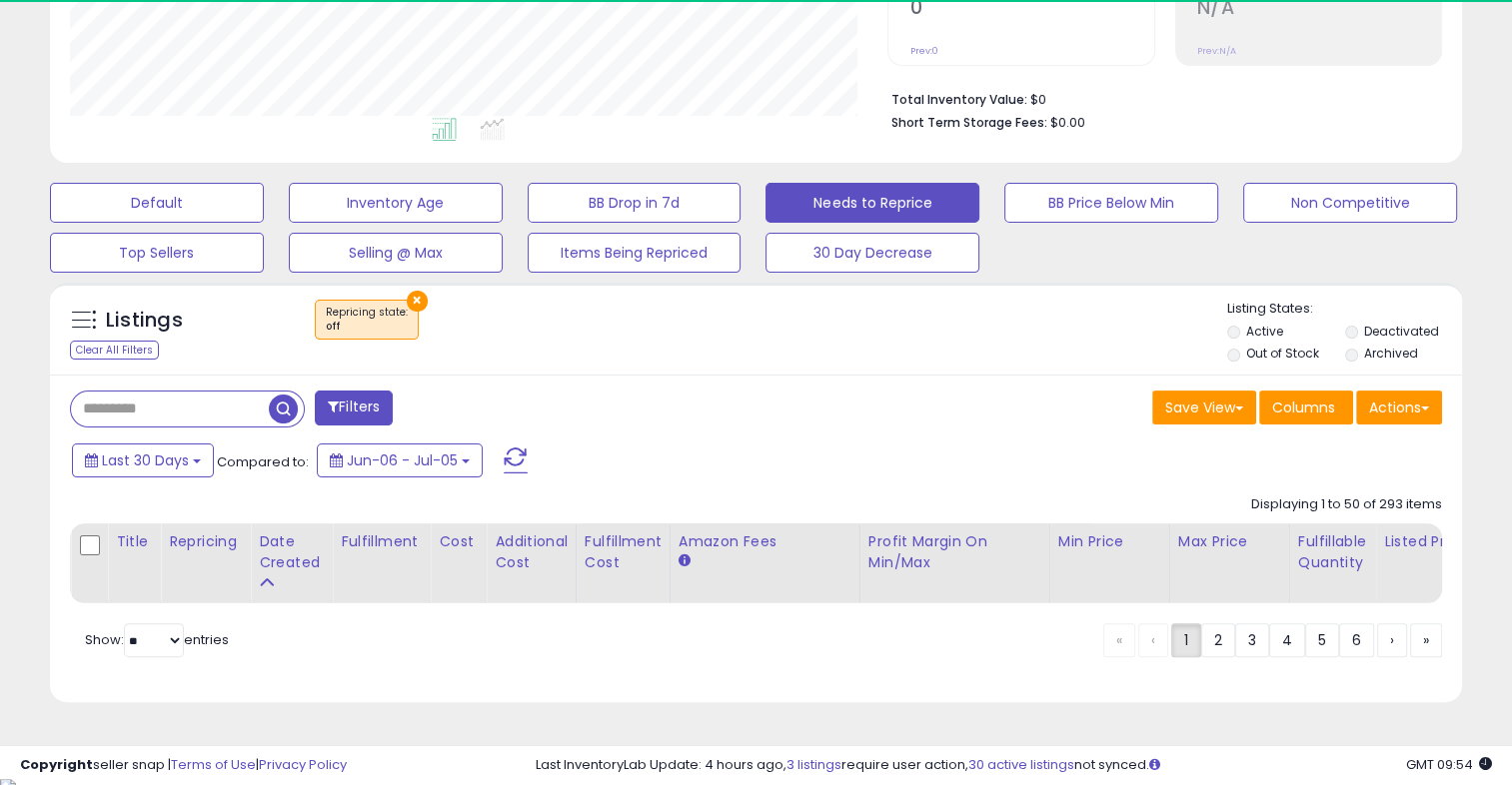 click on "×" at bounding box center [417, 301] 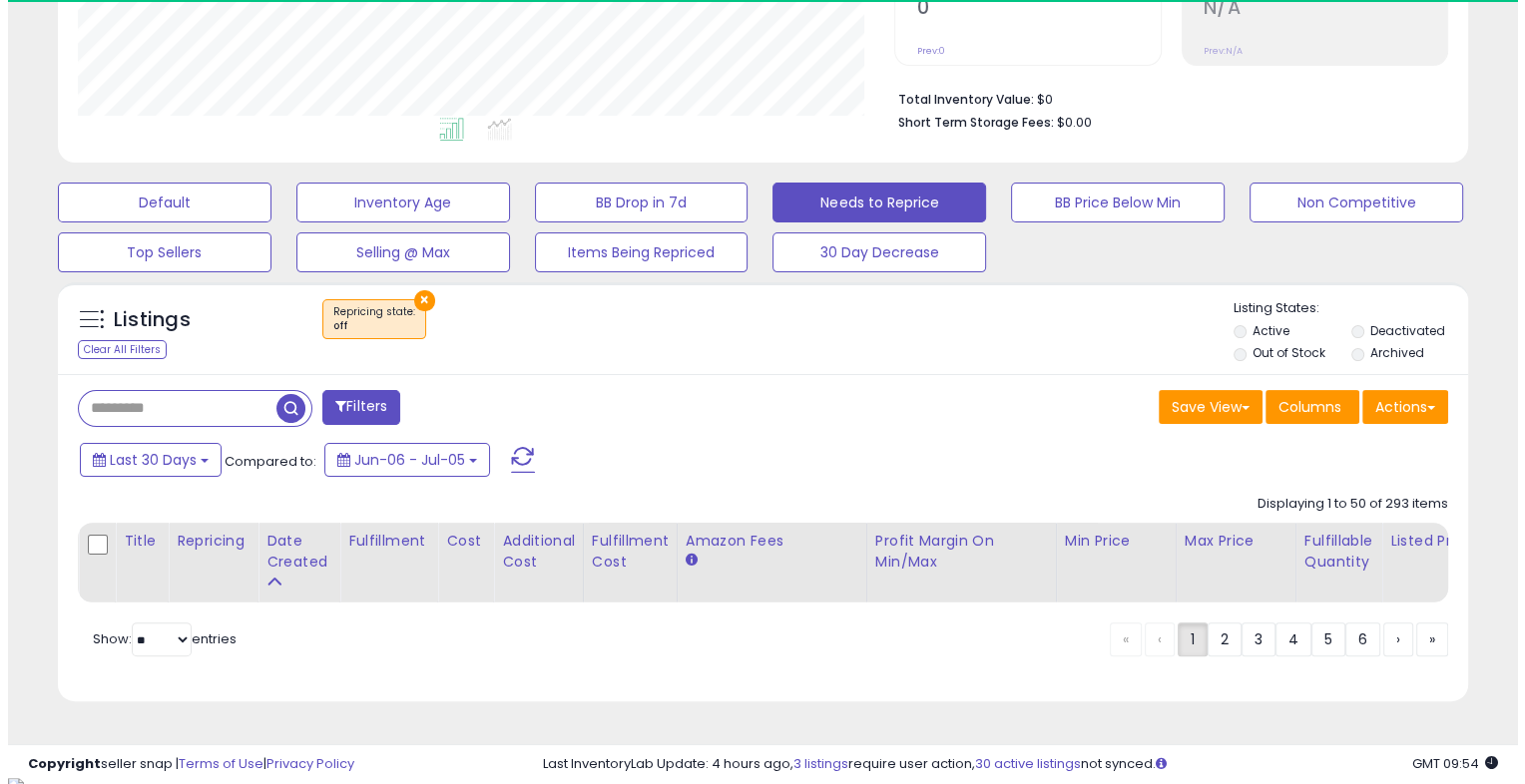 scroll, scrollTop: 997046, scrollLeft: 997210, axis: both 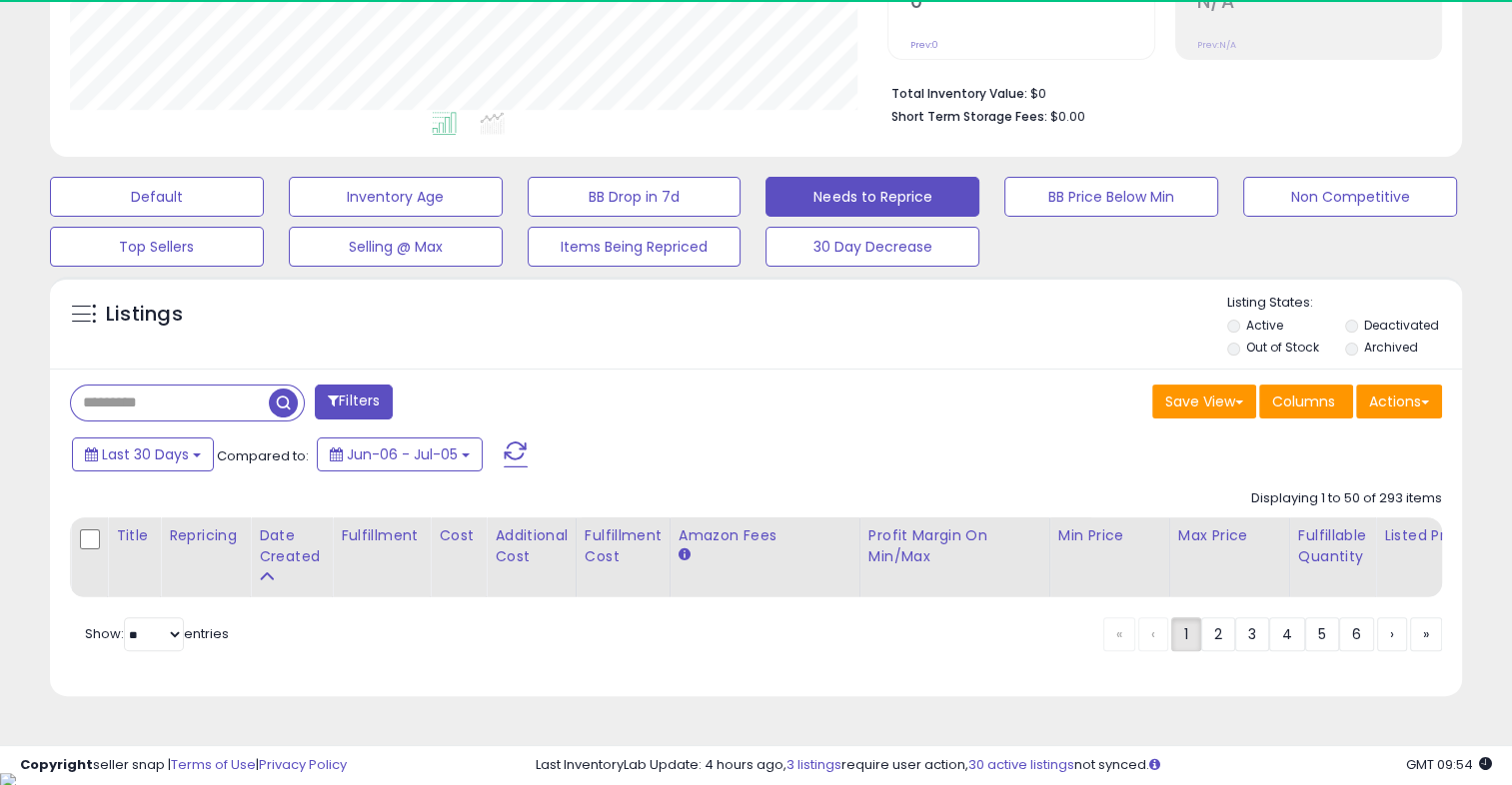 click at bounding box center [170, 402] 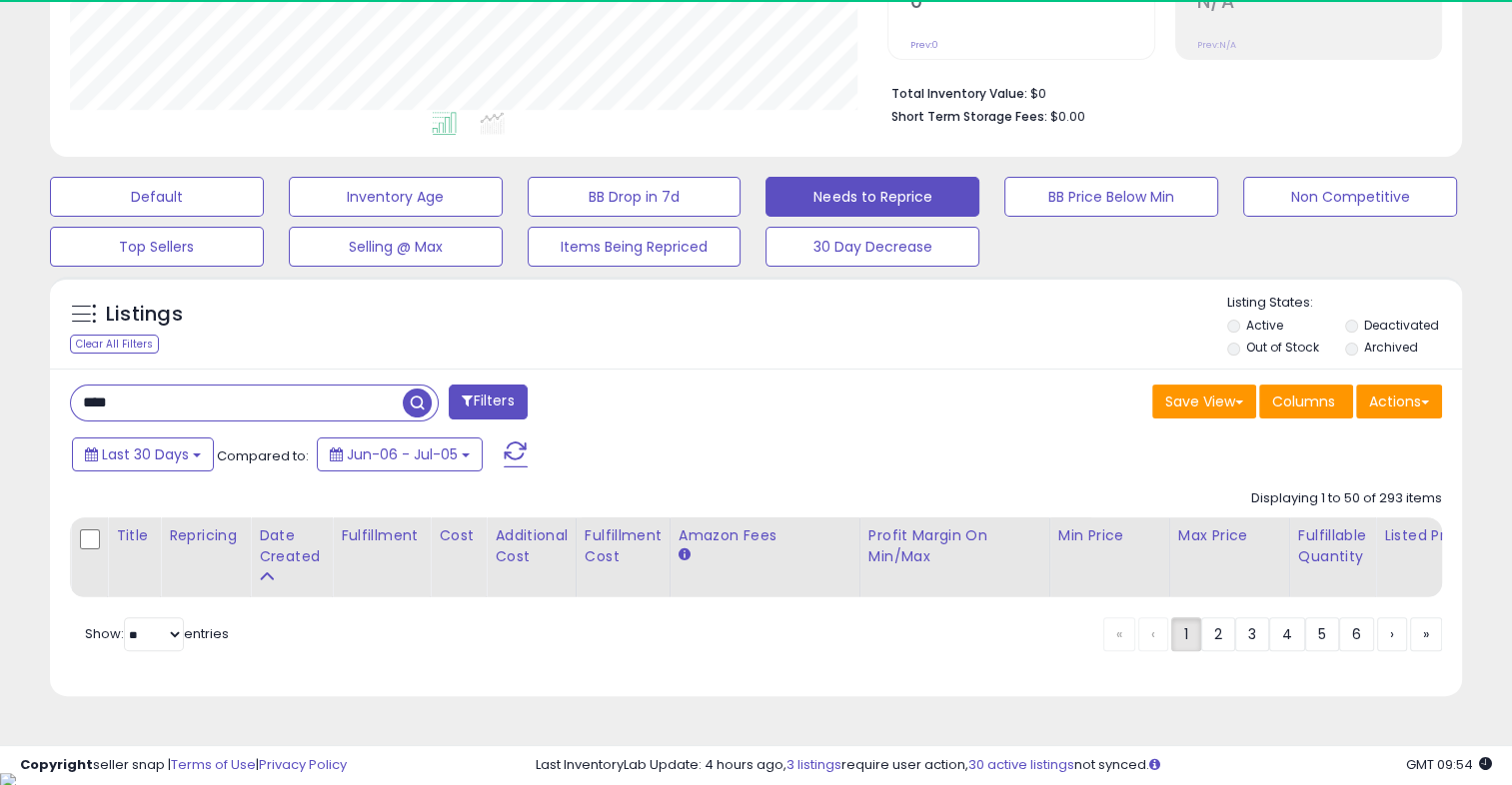 type on "****" 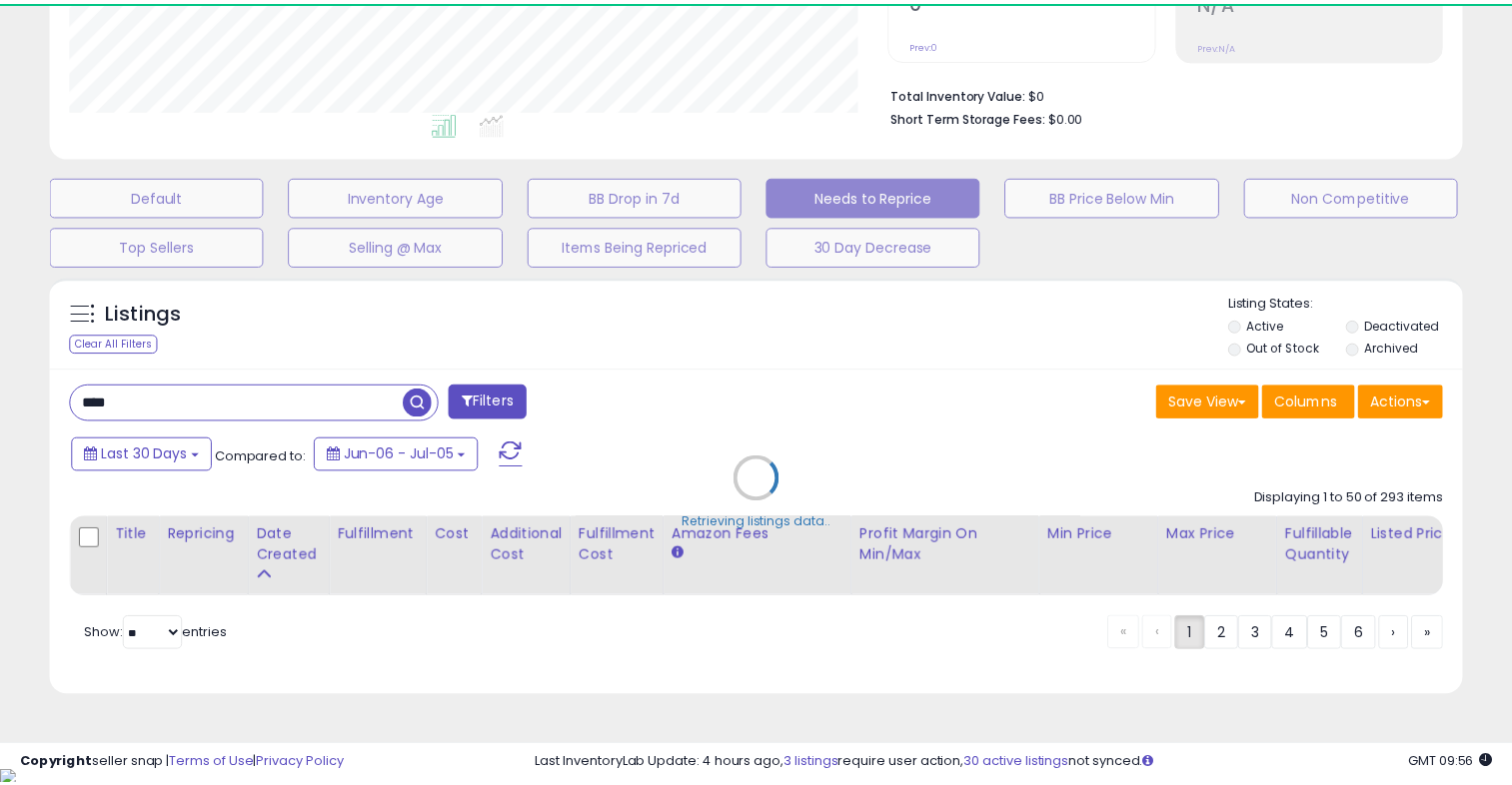 scroll, scrollTop: 408, scrollLeft: 817, axis: both 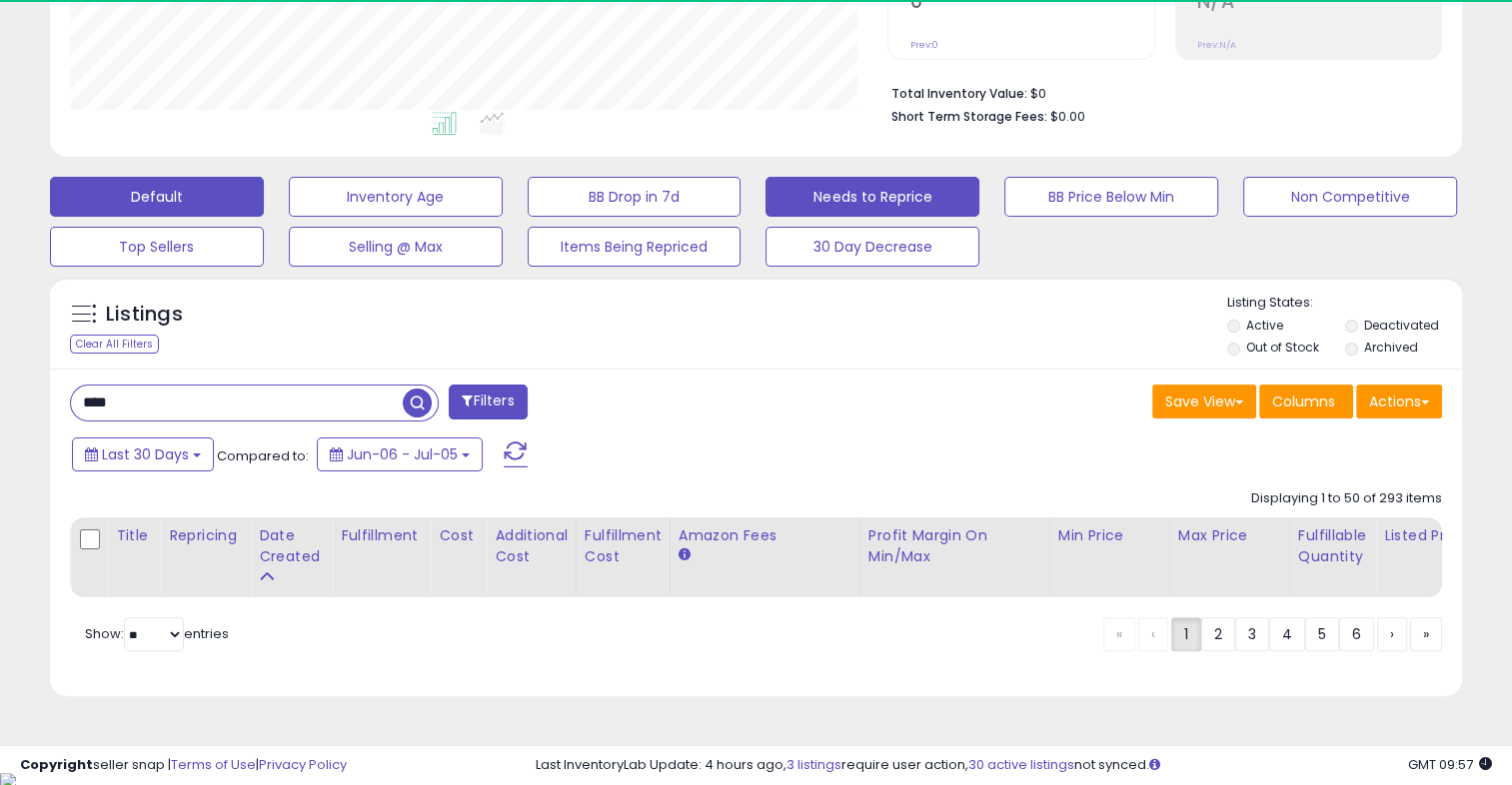click on "Default" at bounding box center (157, 197) 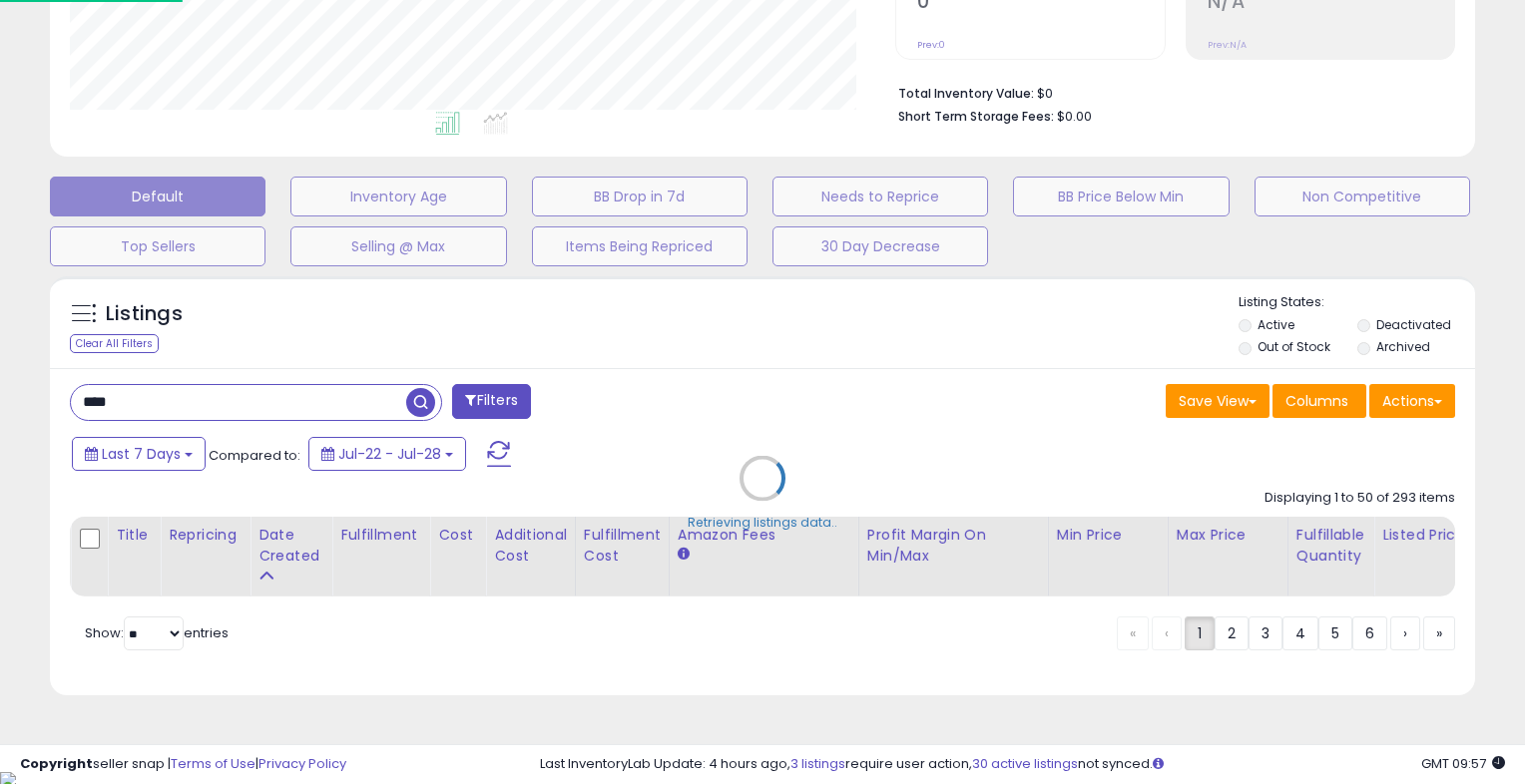 scroll, scrollTop: 997046, scrollLeft: 997210, axis: both 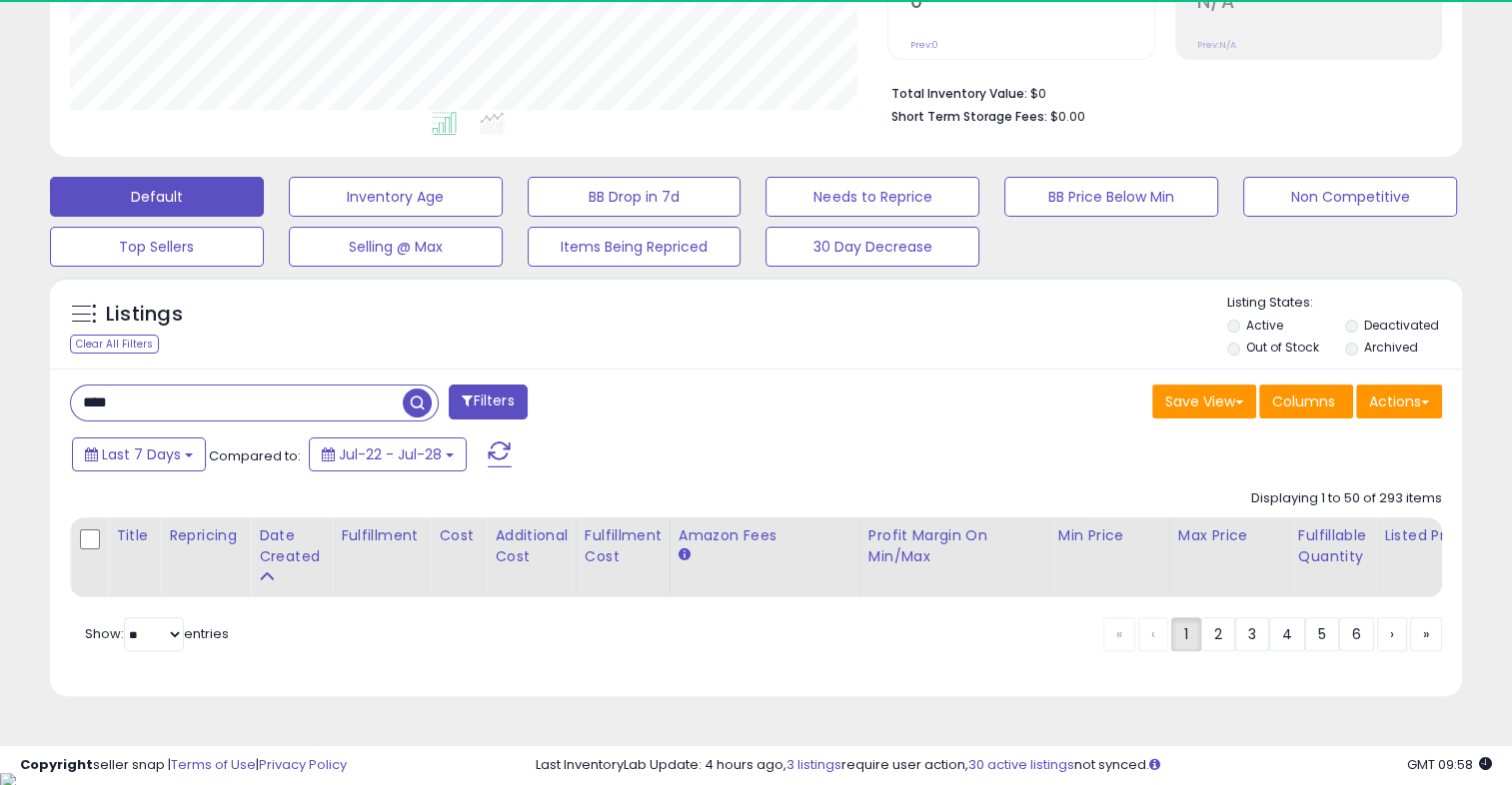 click at bounding box center [417, 402] 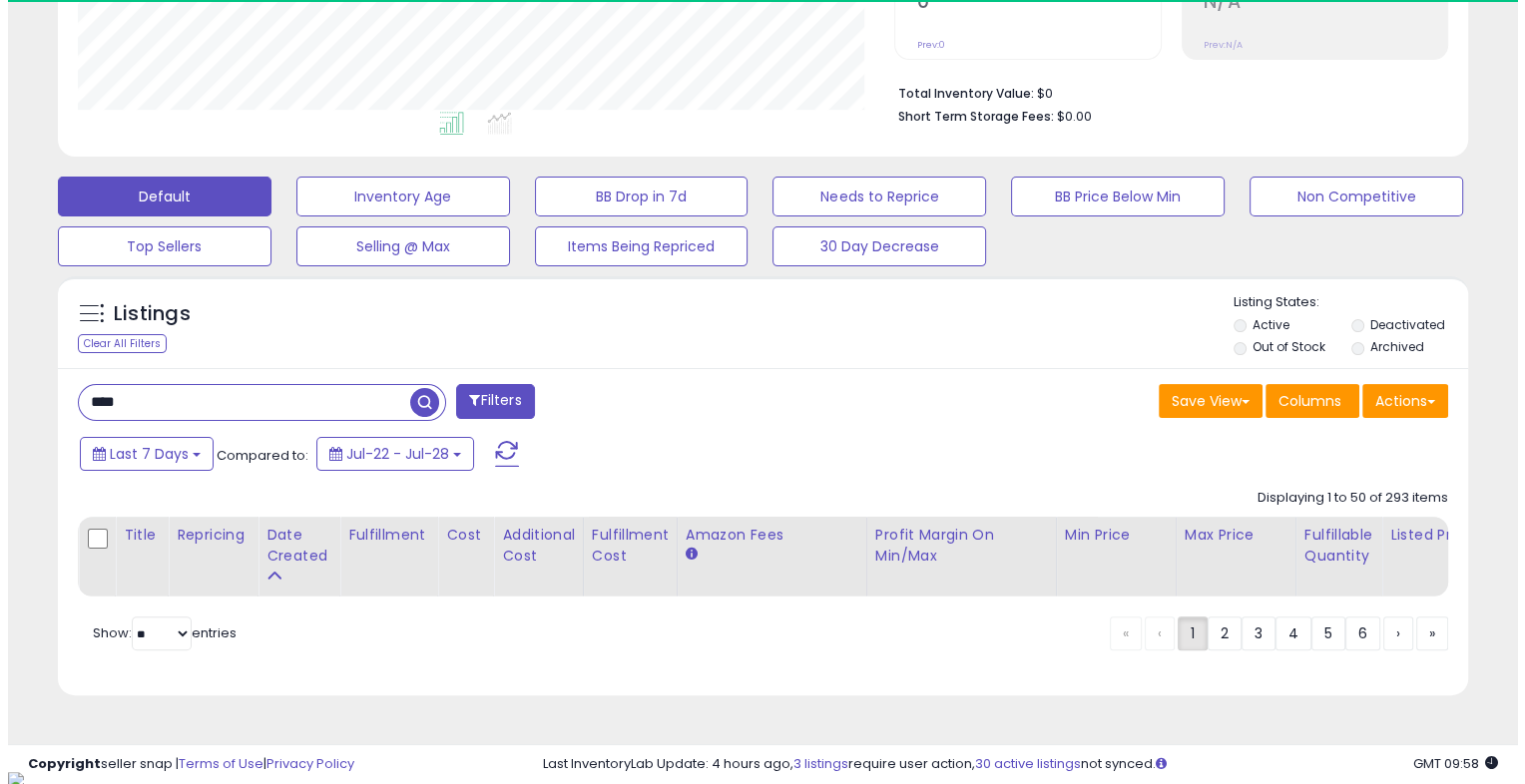 scroll, scrollTop: 997046, scrollLeft: 997210, axis: both 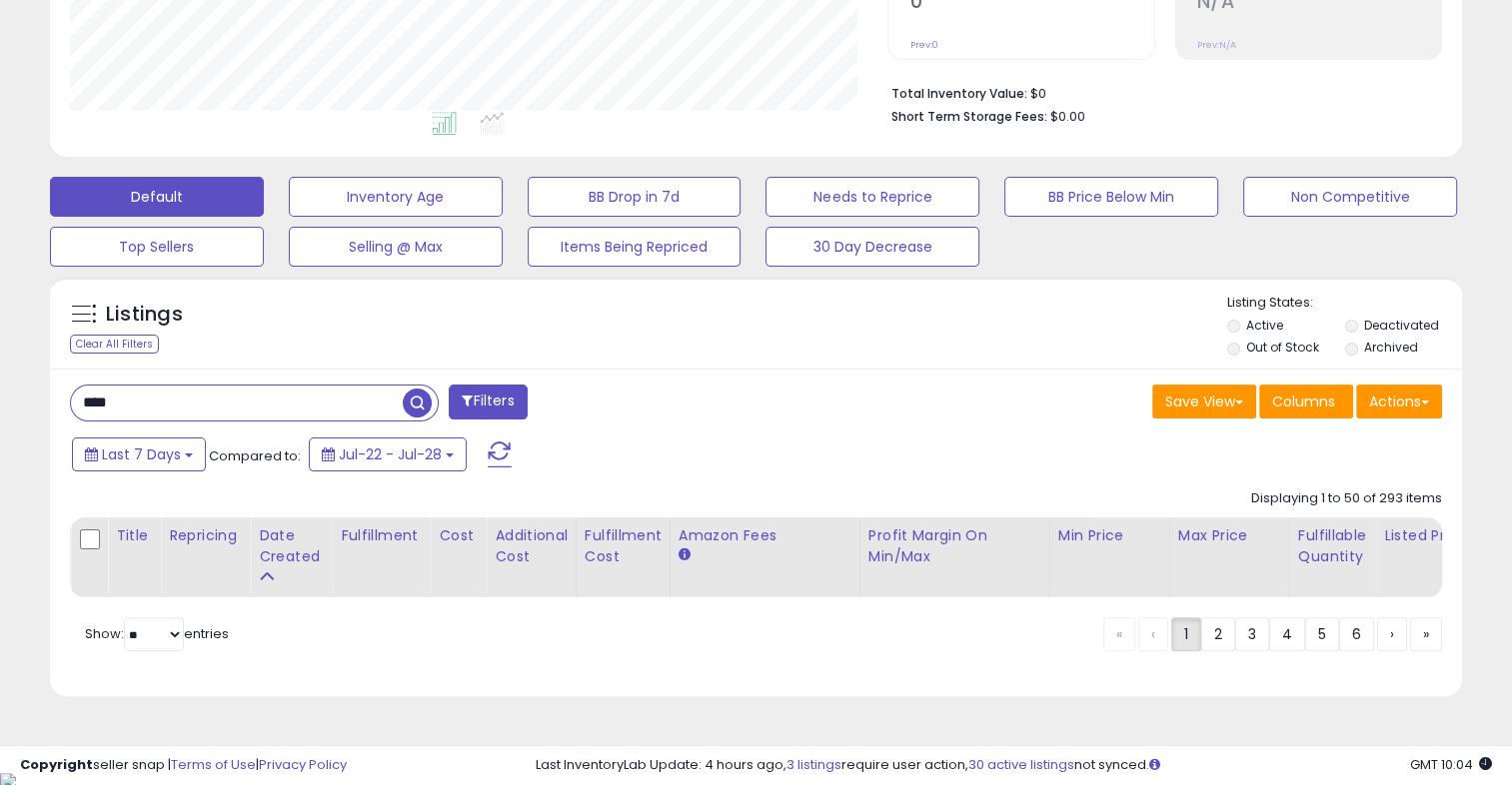 click on "Filters" at bounding box center (488, 401) 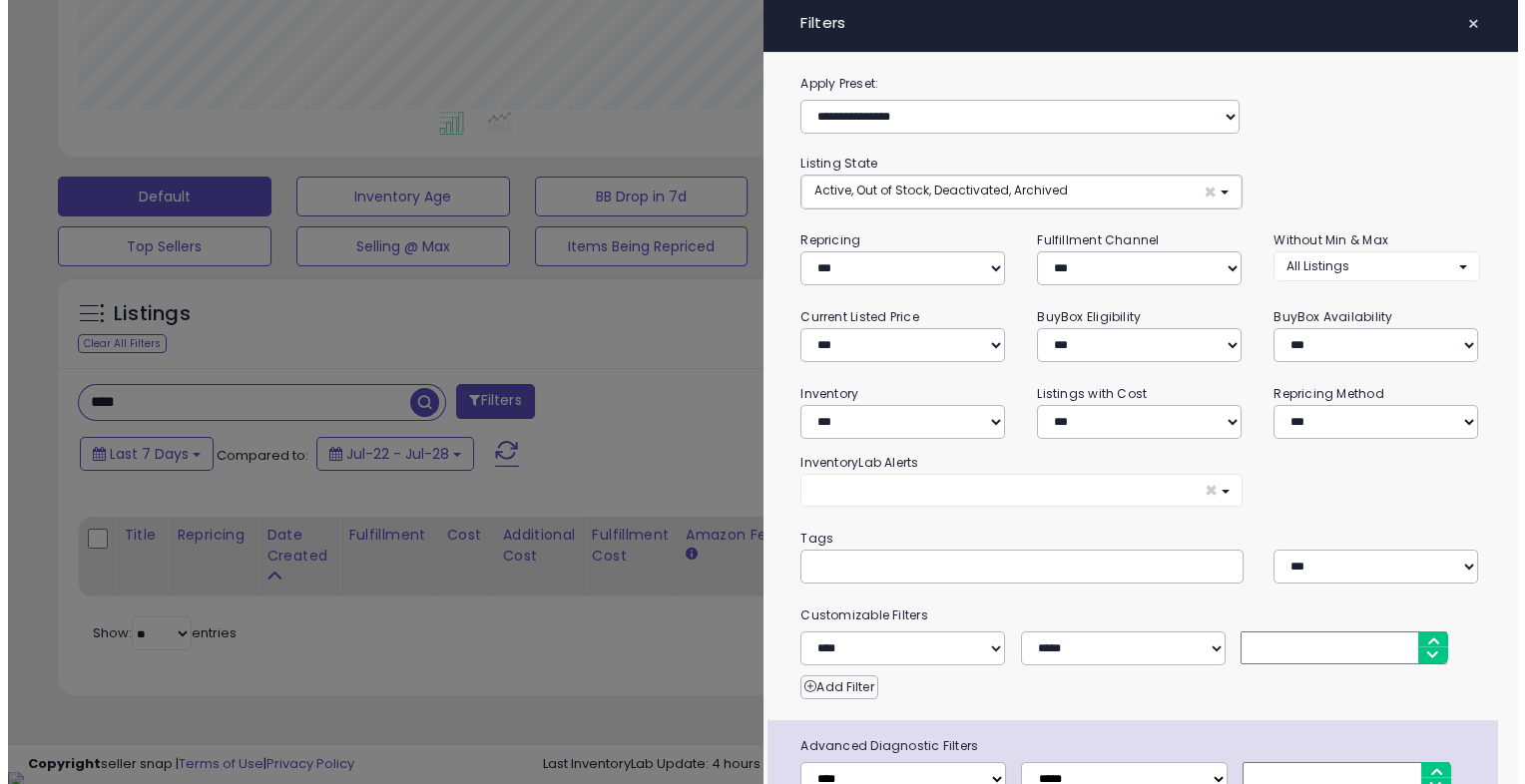 scroll, scrollTop: 997046, scrollLeft: 997210, axis: both 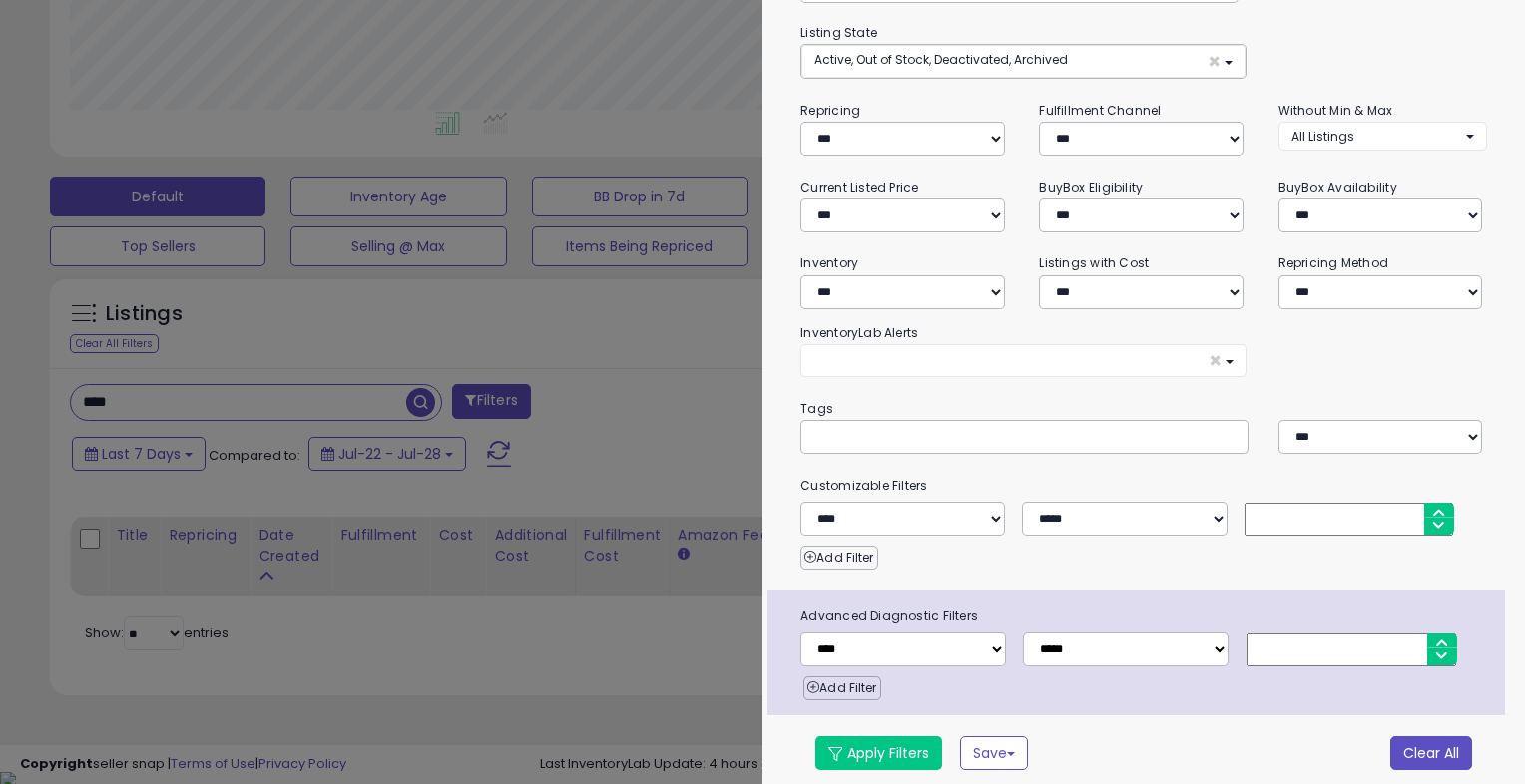 click on "Clear All" at bounding box center [1431, 753] 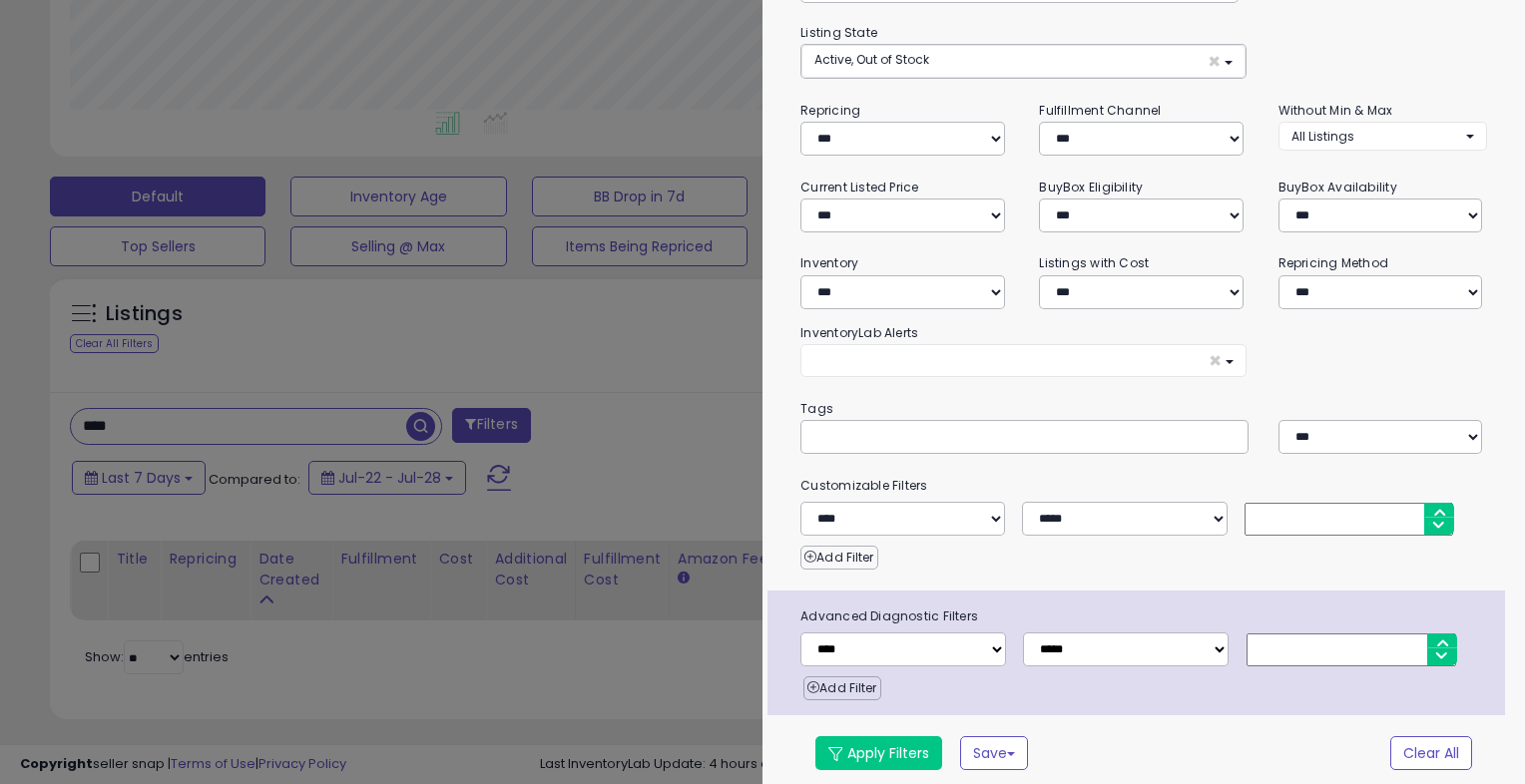 click at bounding box center [762, 392] 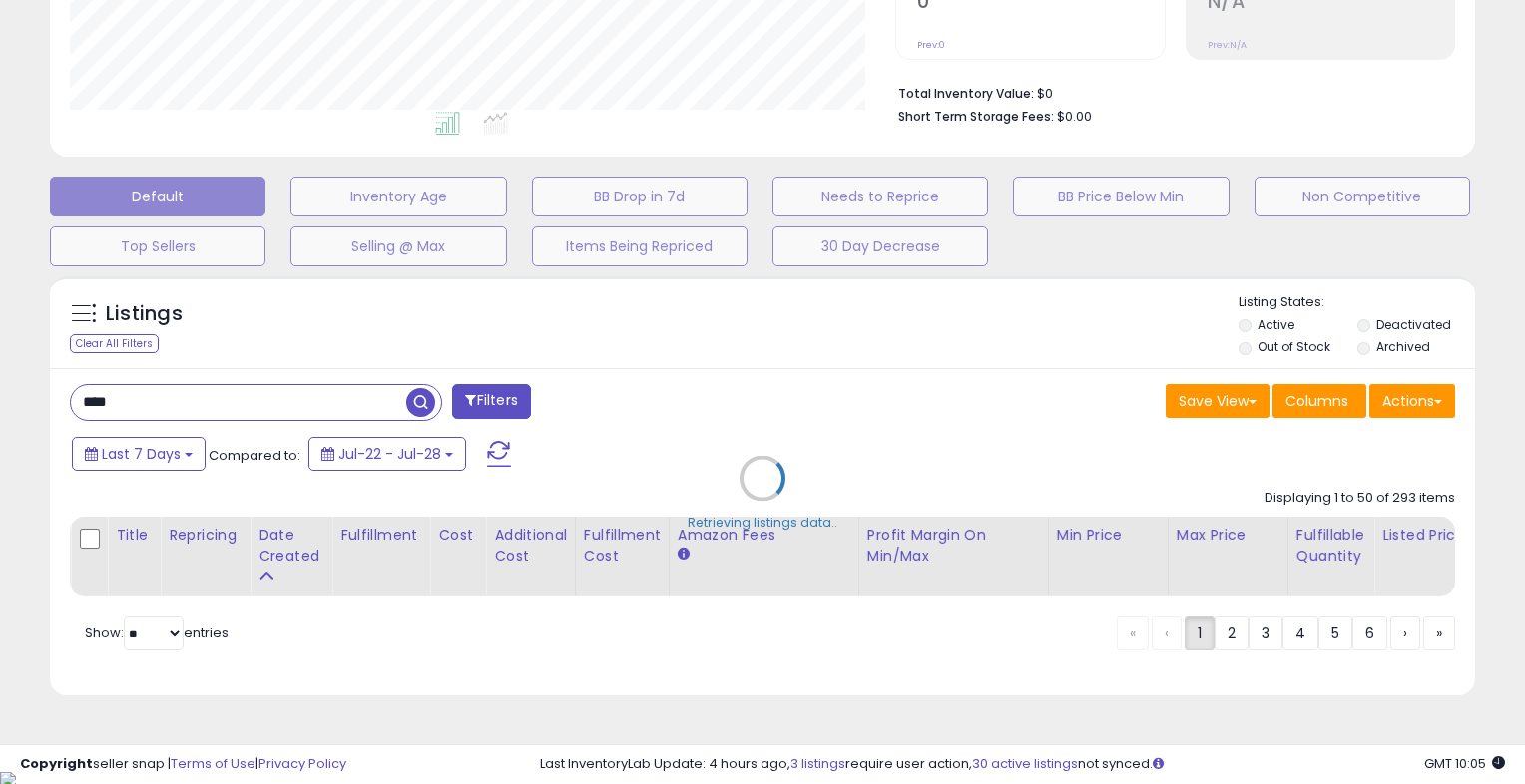 select on "**" 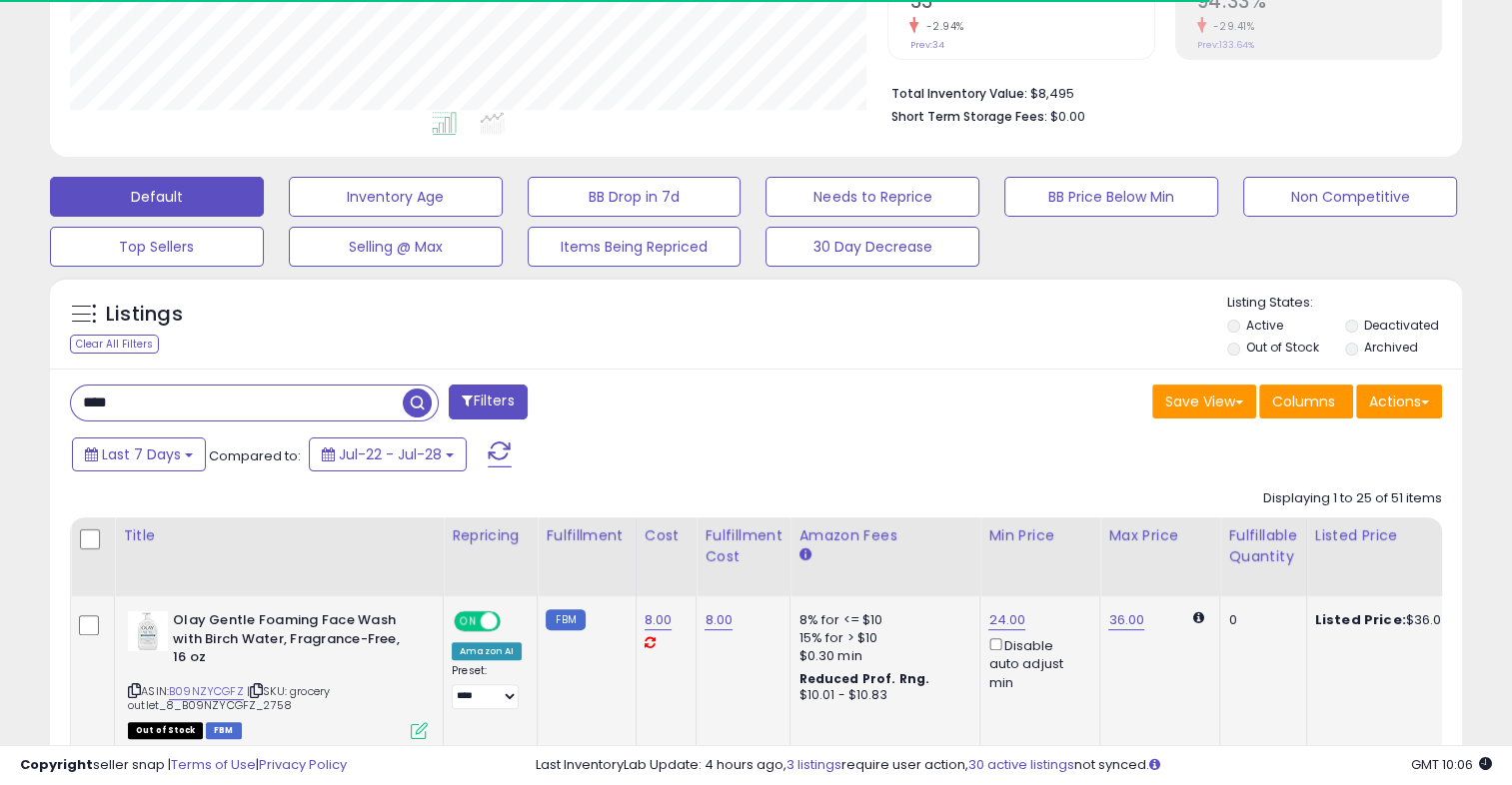 scroll, scrollTop: 998317, scrollLeft: 998521, axis: both 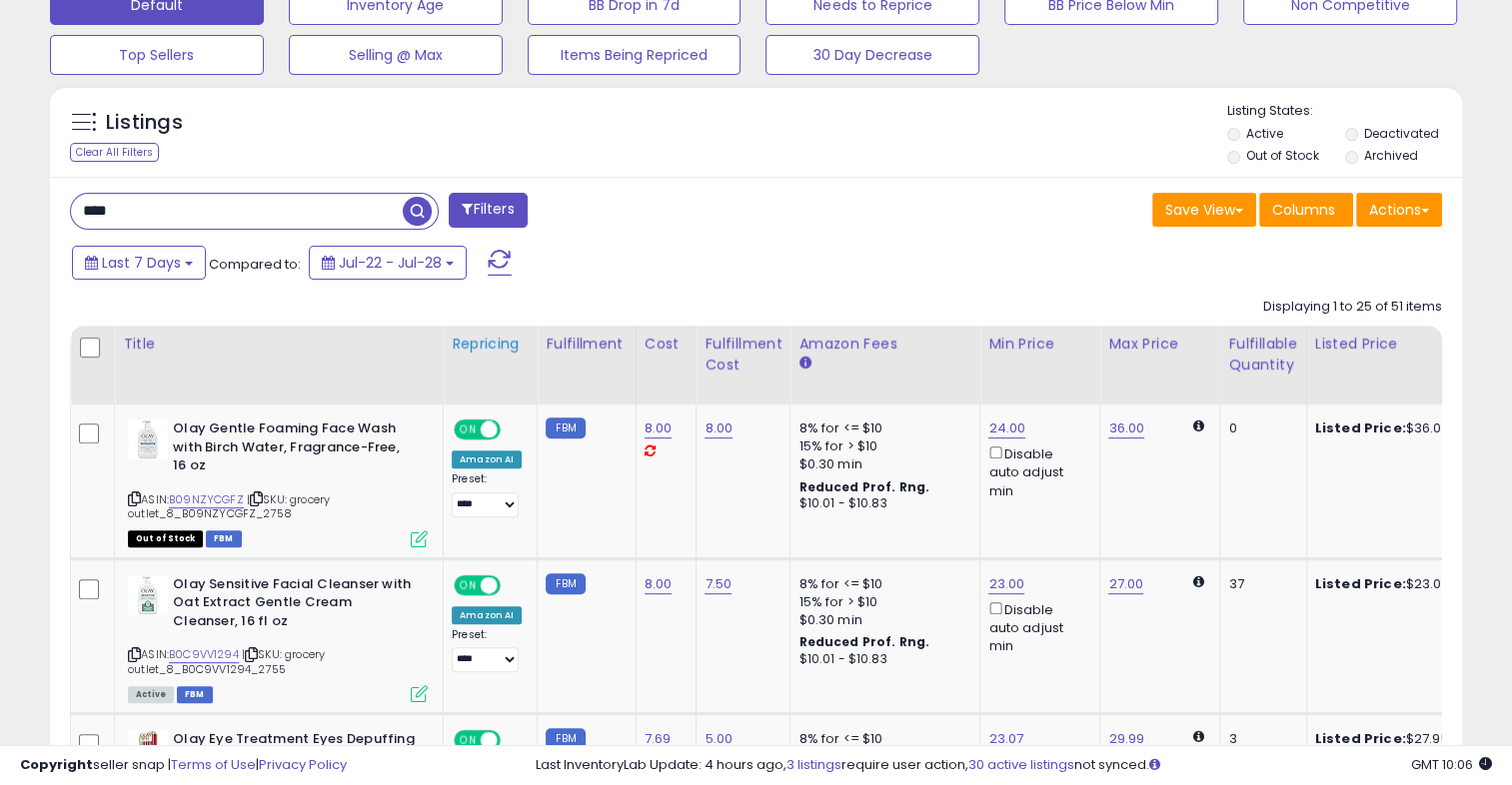 click on "Repricing" at bounding box center [490, 344] 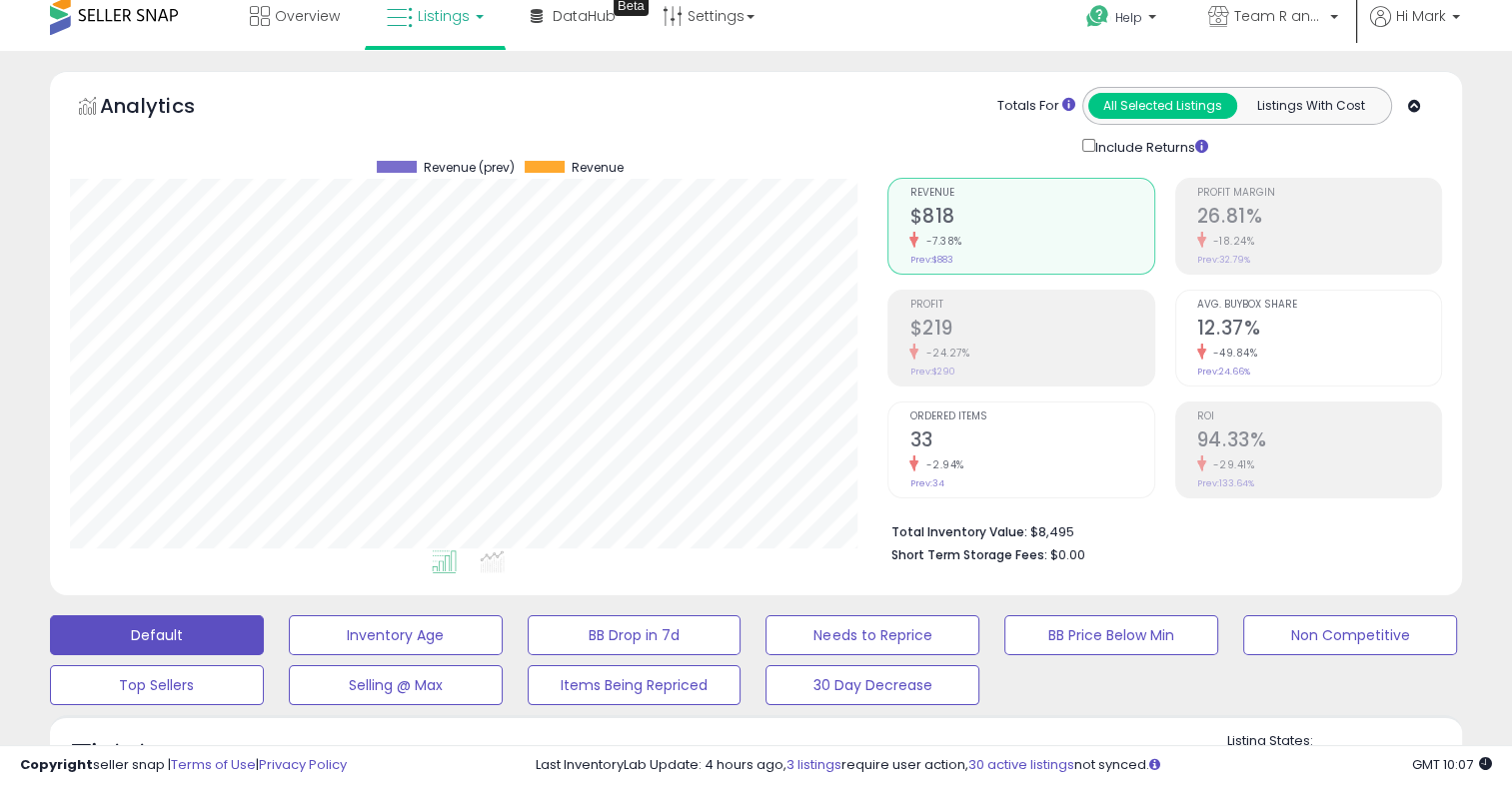 scroll, scrollTop: 0, scrollLeft: 0, axis: both 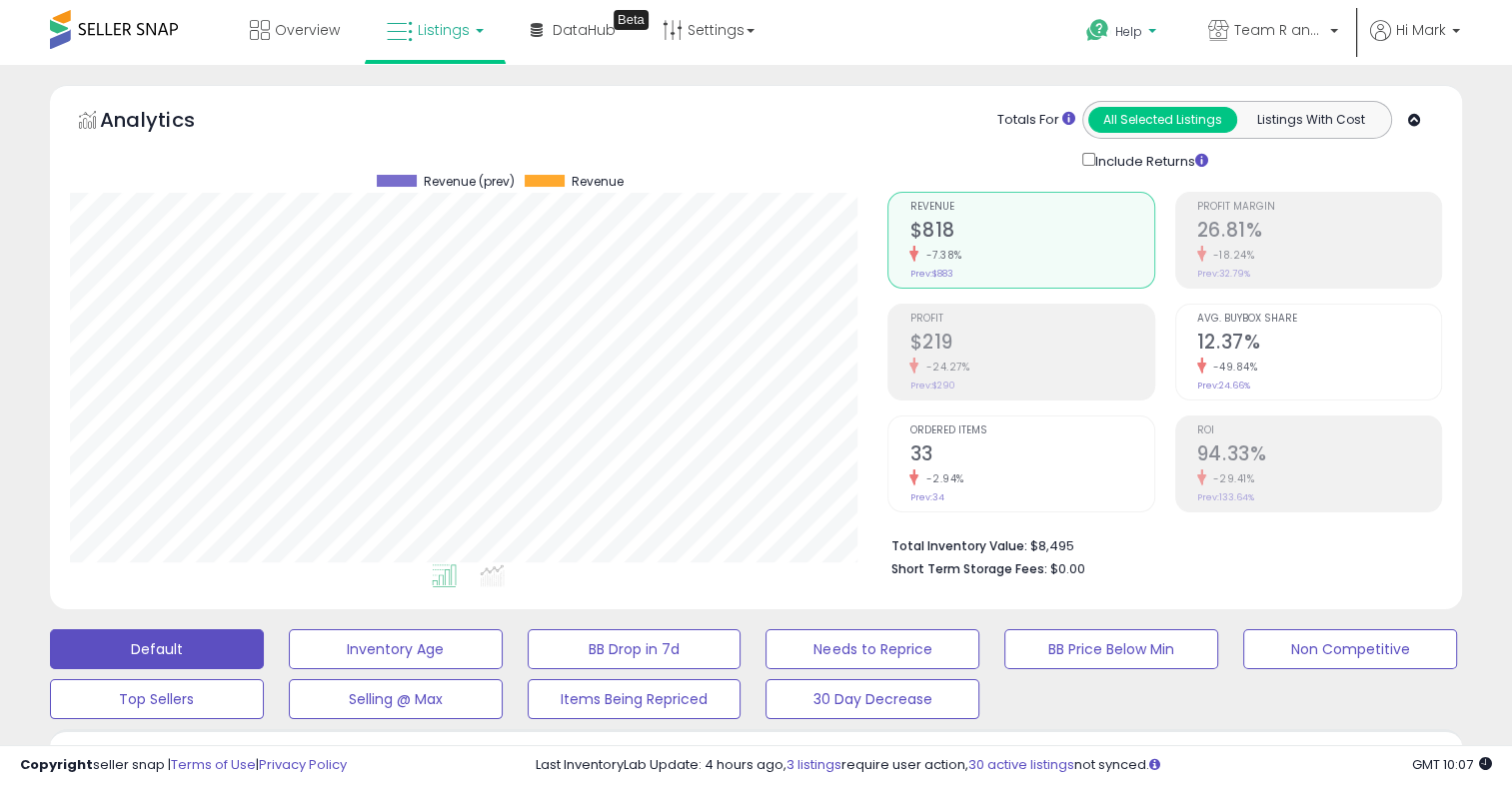 click on "Help" at bounding box center (1123, 34) 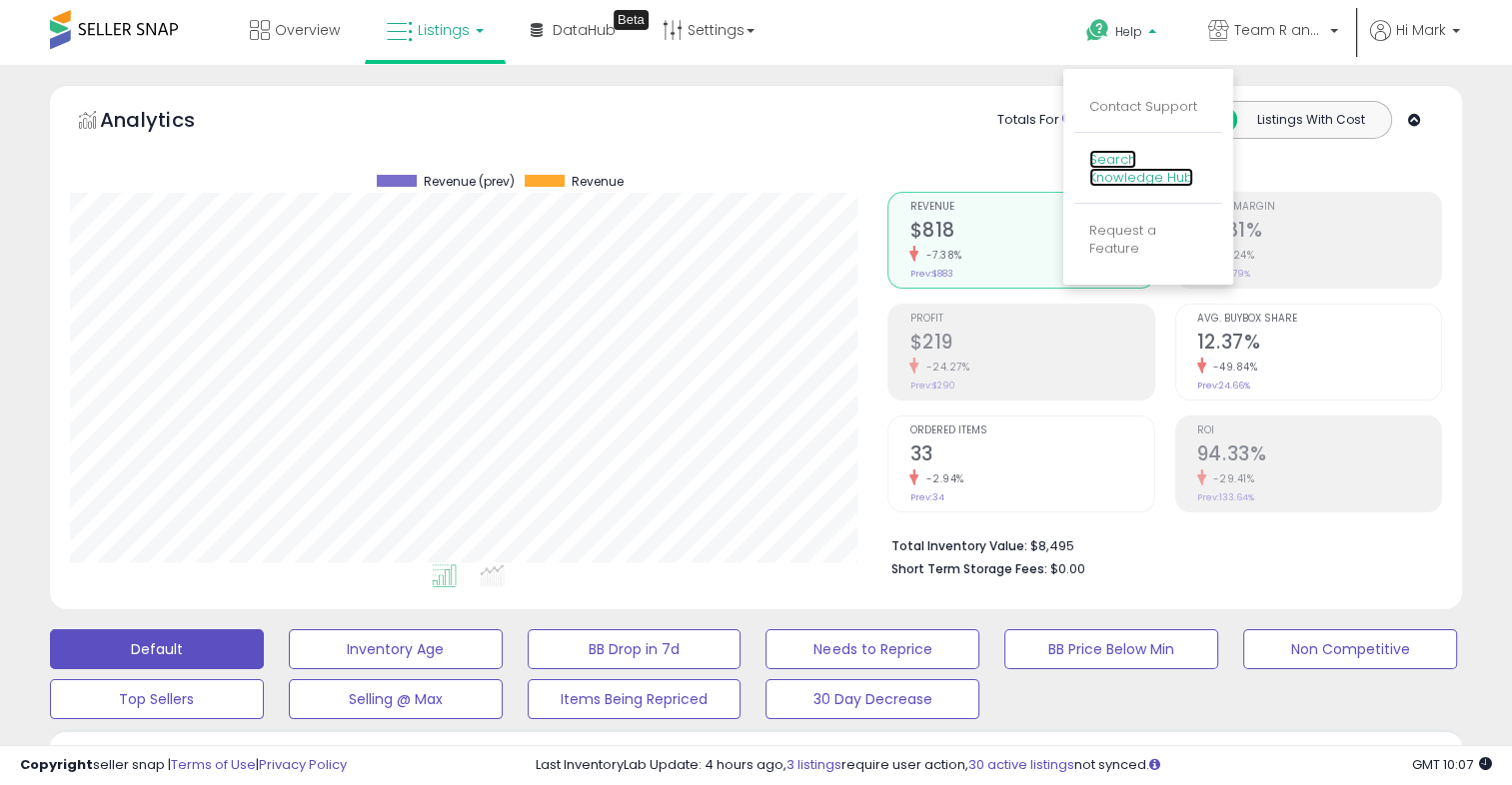 click on "Search Knowledge Hub" at bounding box center (1141, 169) 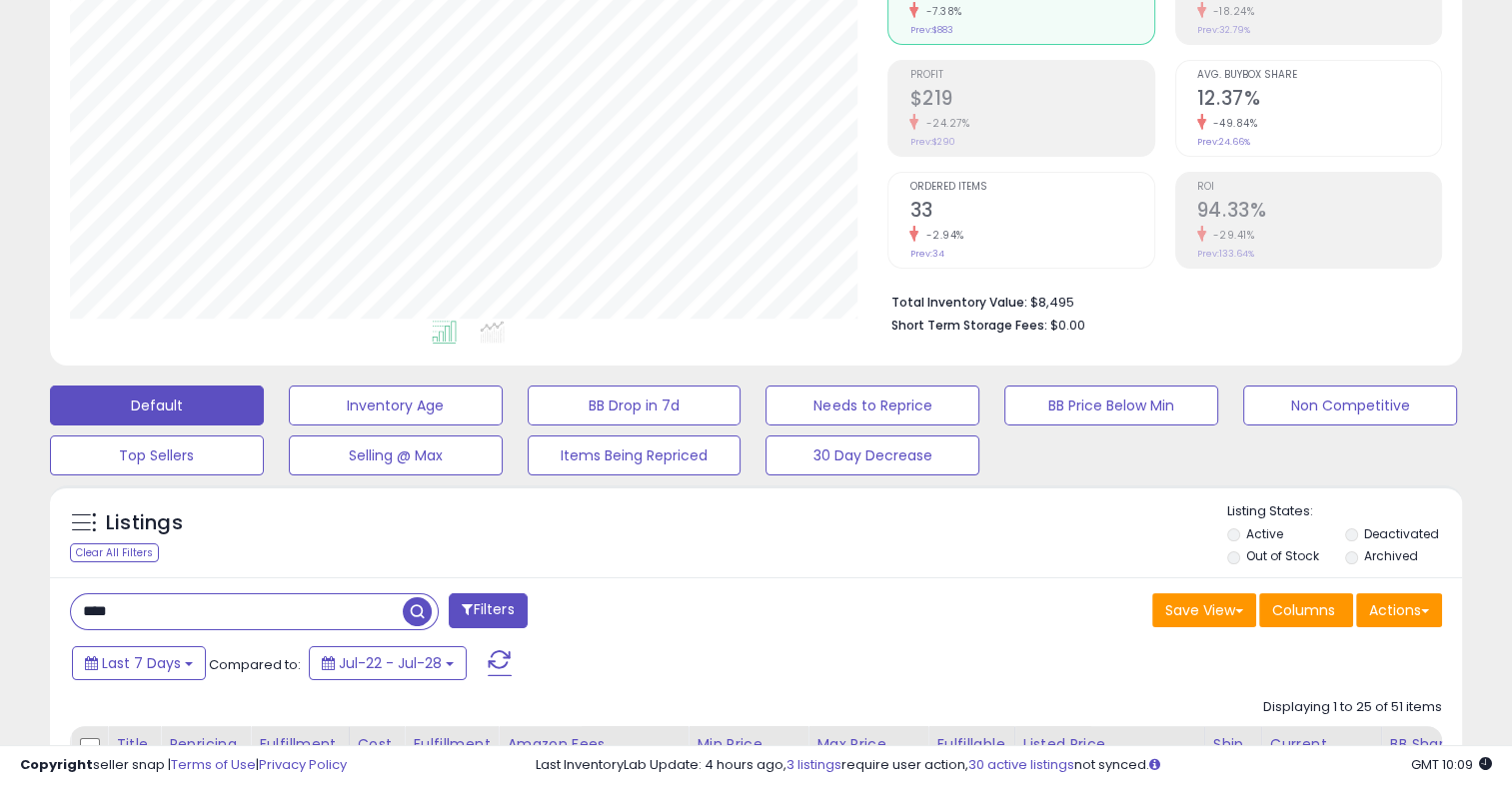 scroll, scrollTop: 452, scrollLeft: 0, axis: vertical 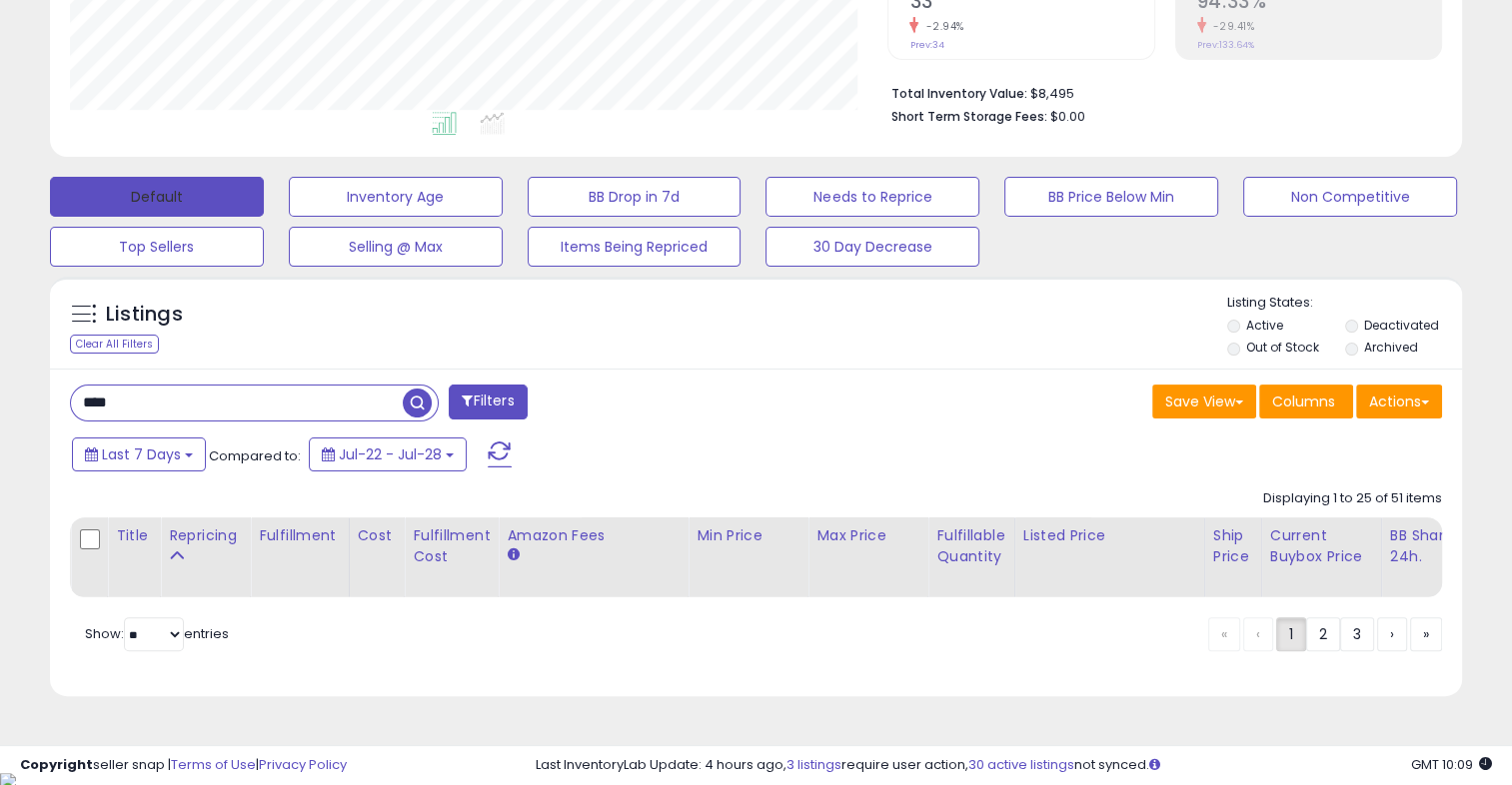 click on "Default" at bounding box center [157, 197] 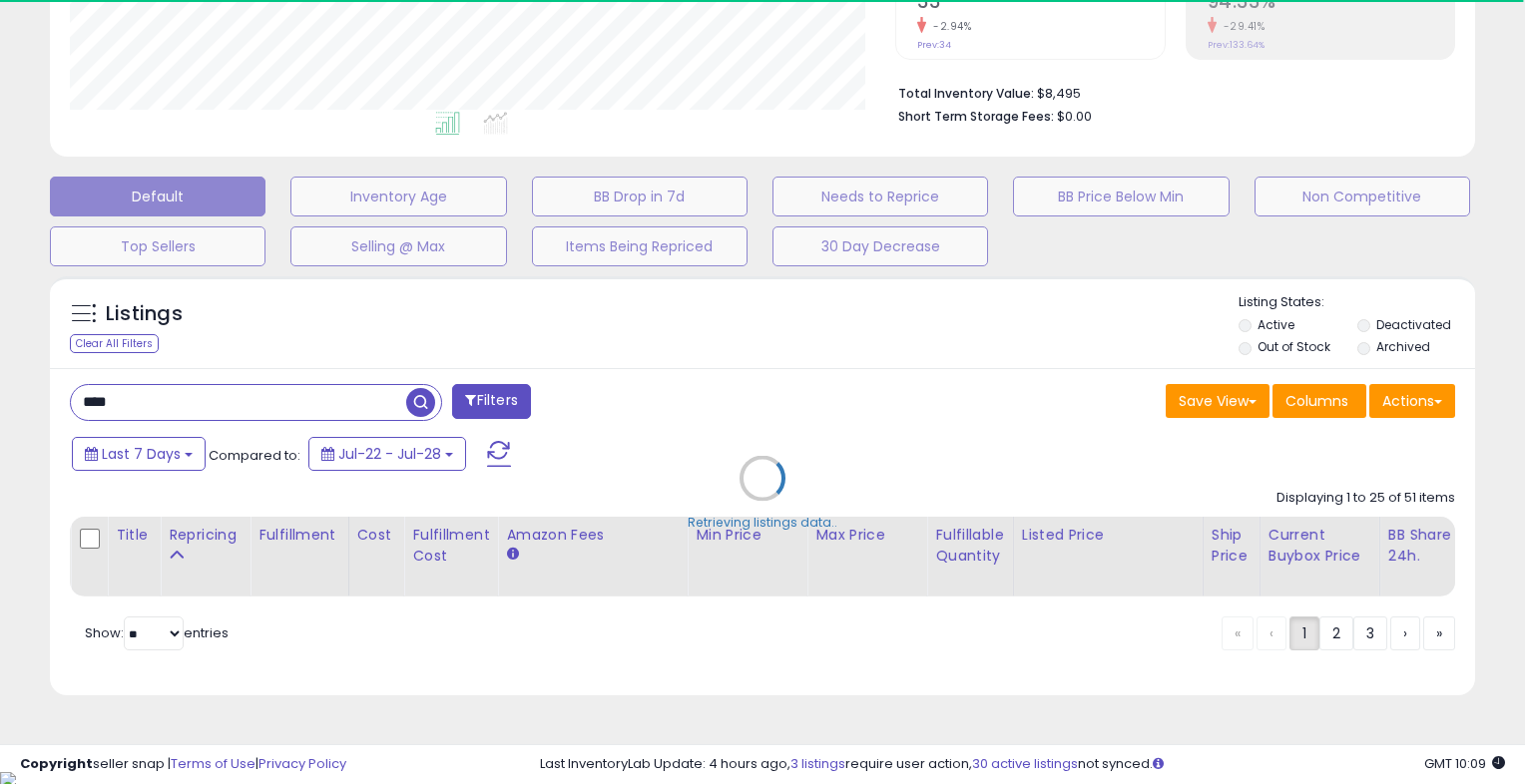 type 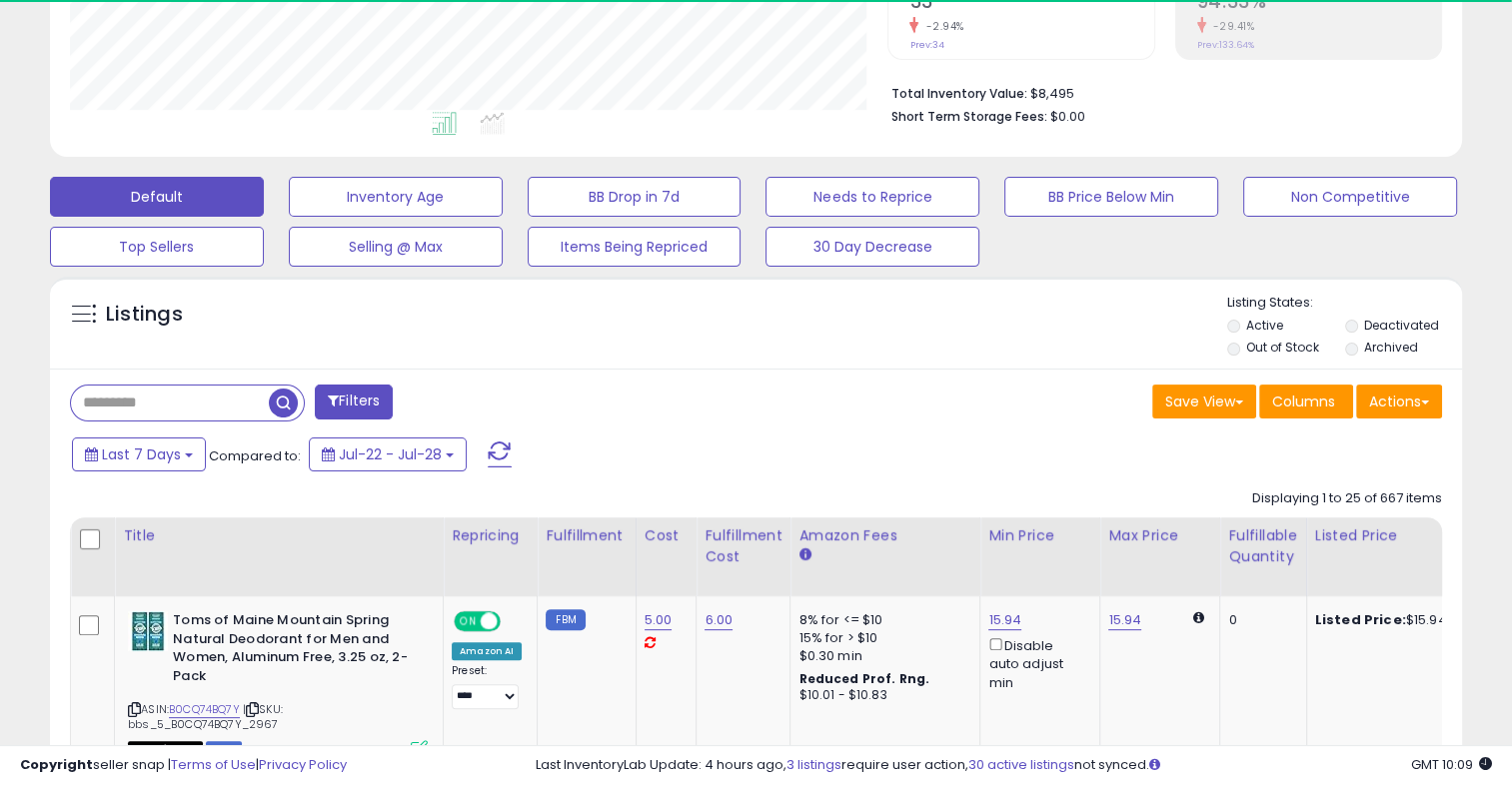 scroll, scrollTop: 408, scrollLeft: 817, axis: both 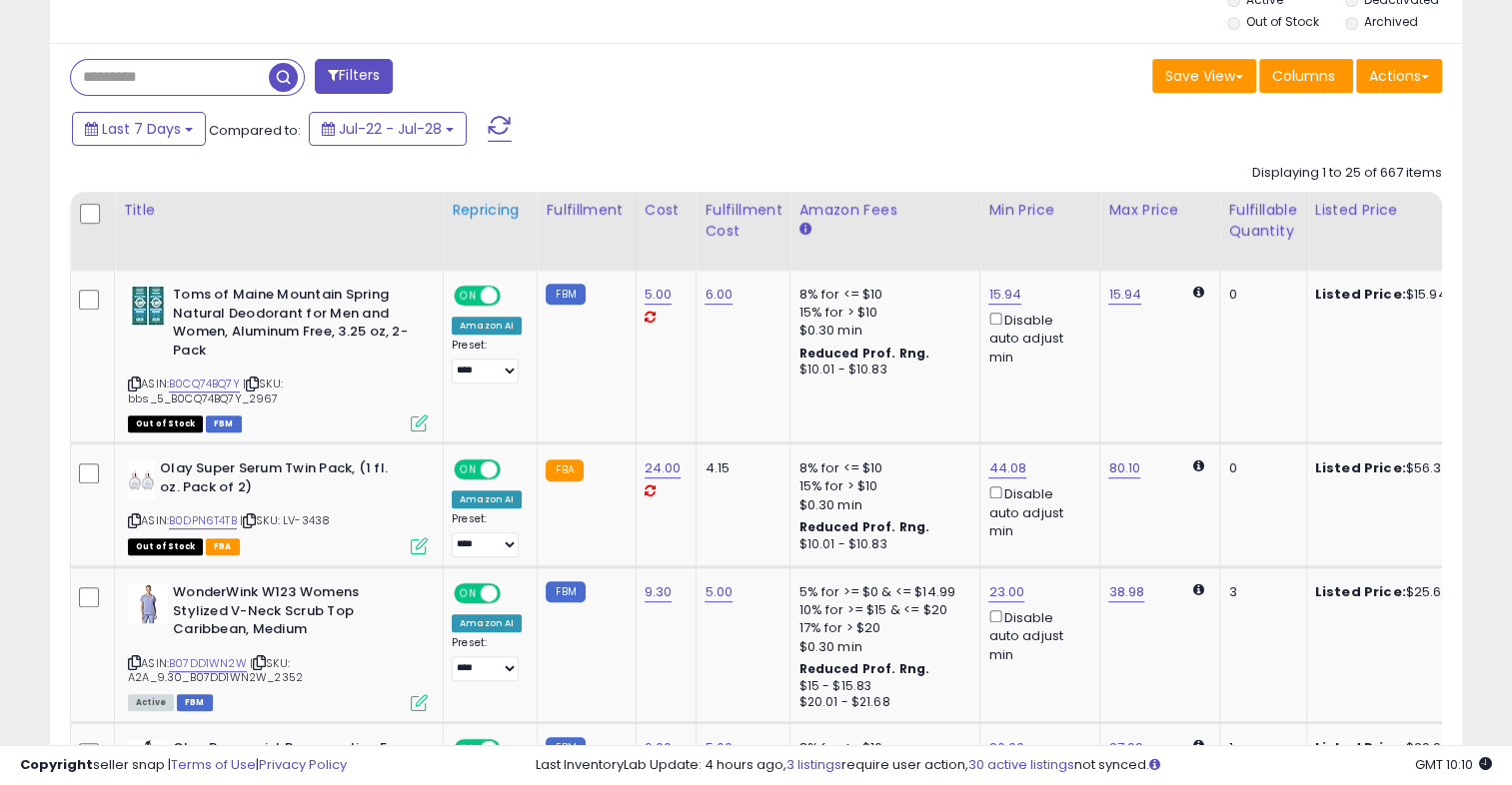 click on "Repricing" at bounding box center (490, 210) 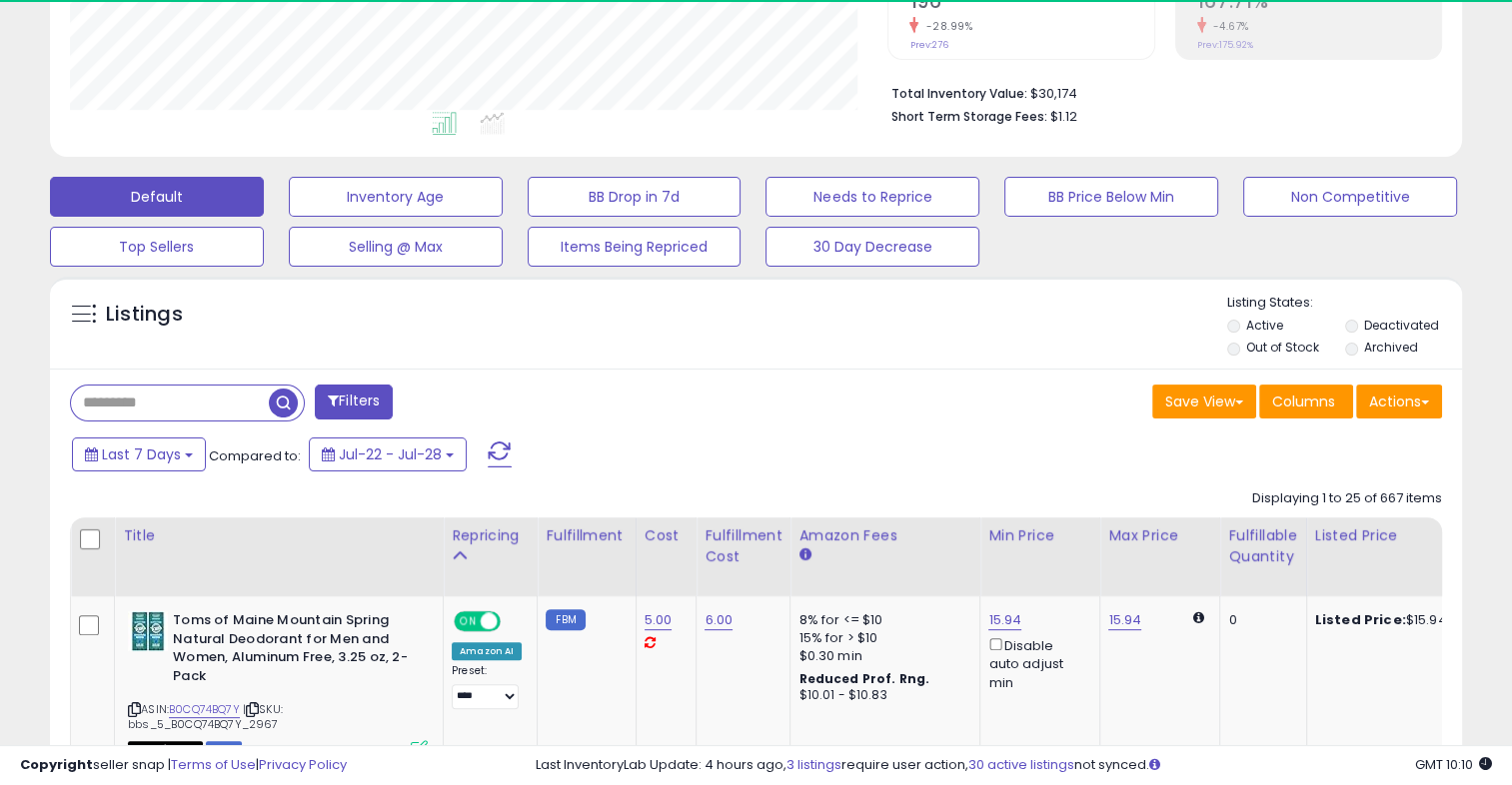 scroll, scrollTop: 778, scrollLeft: 0, axis: vertical 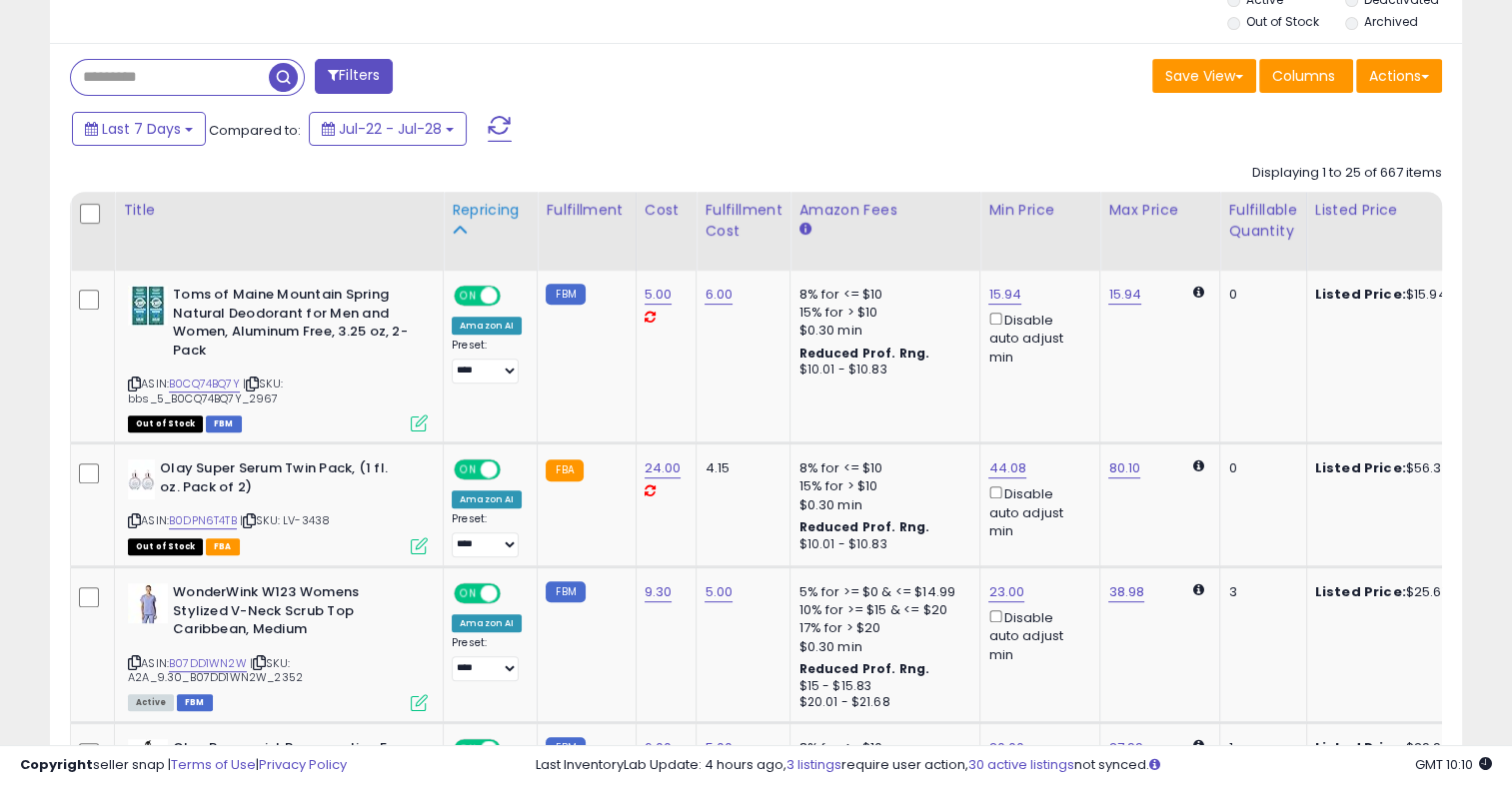 click at bounding box center [459, 230] 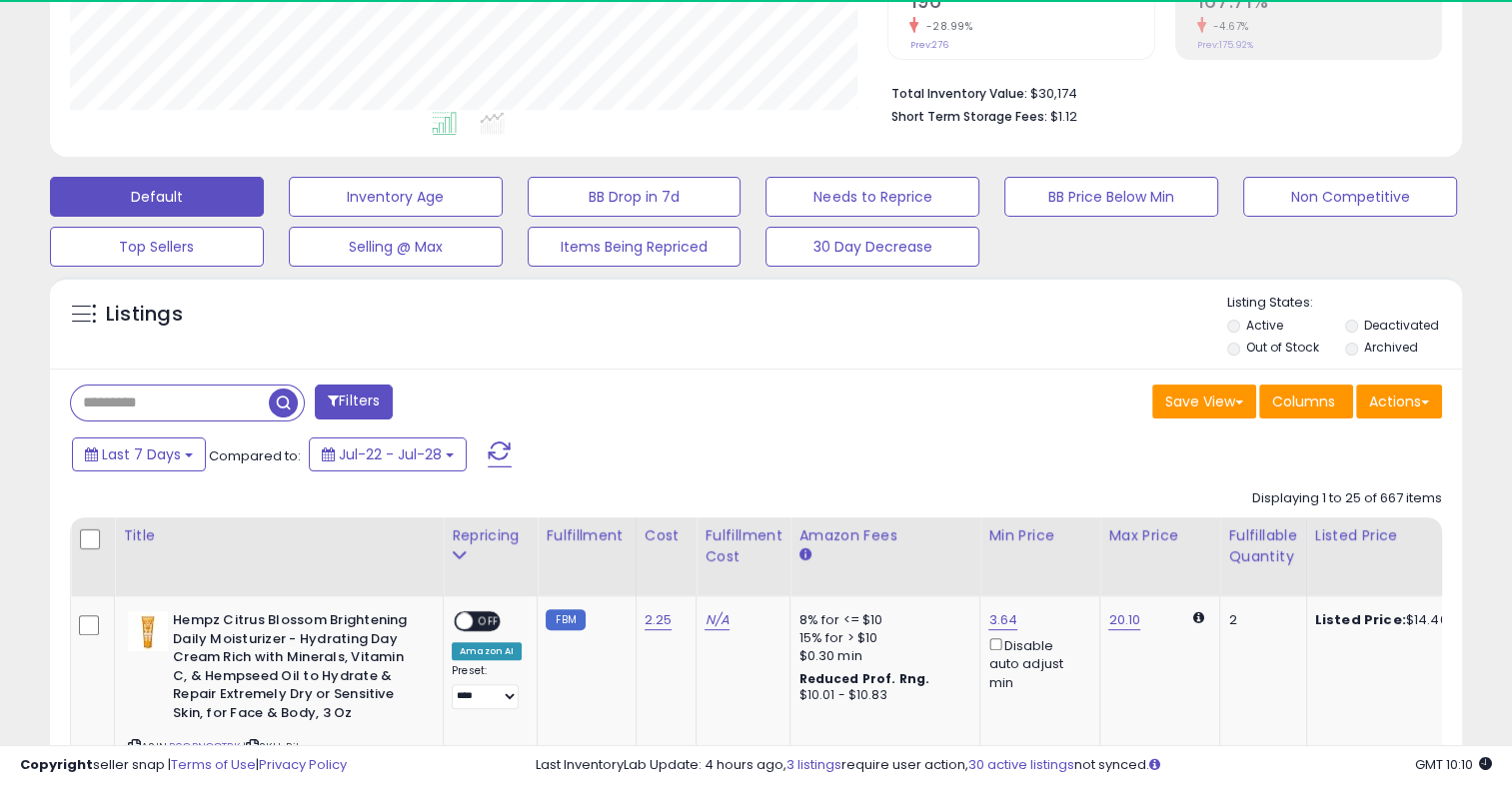 scroll, scrollTop: 778, scrollLeft: 0, axis: vertical 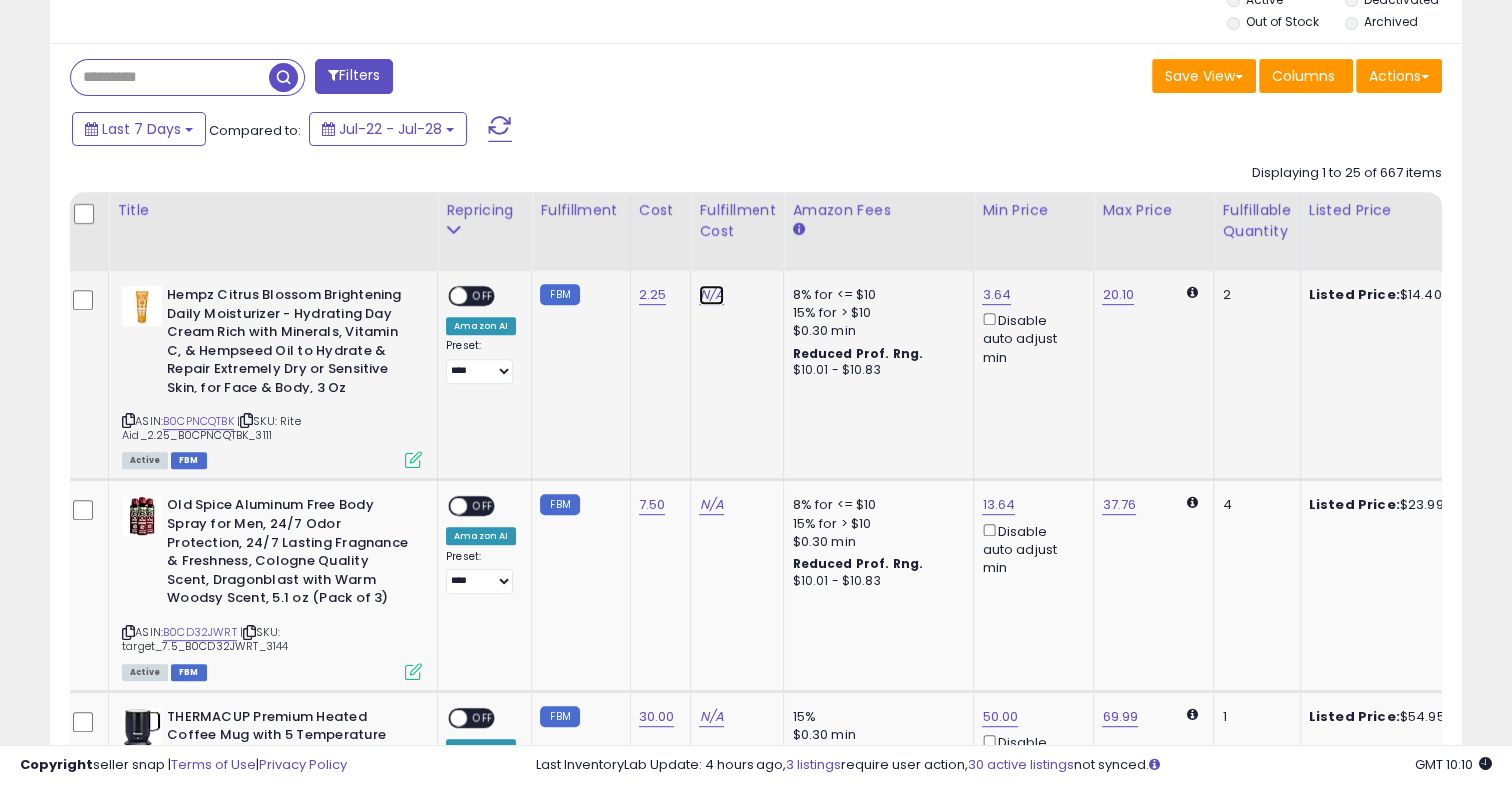 click on "N/A" at bounding box center (711, 295) 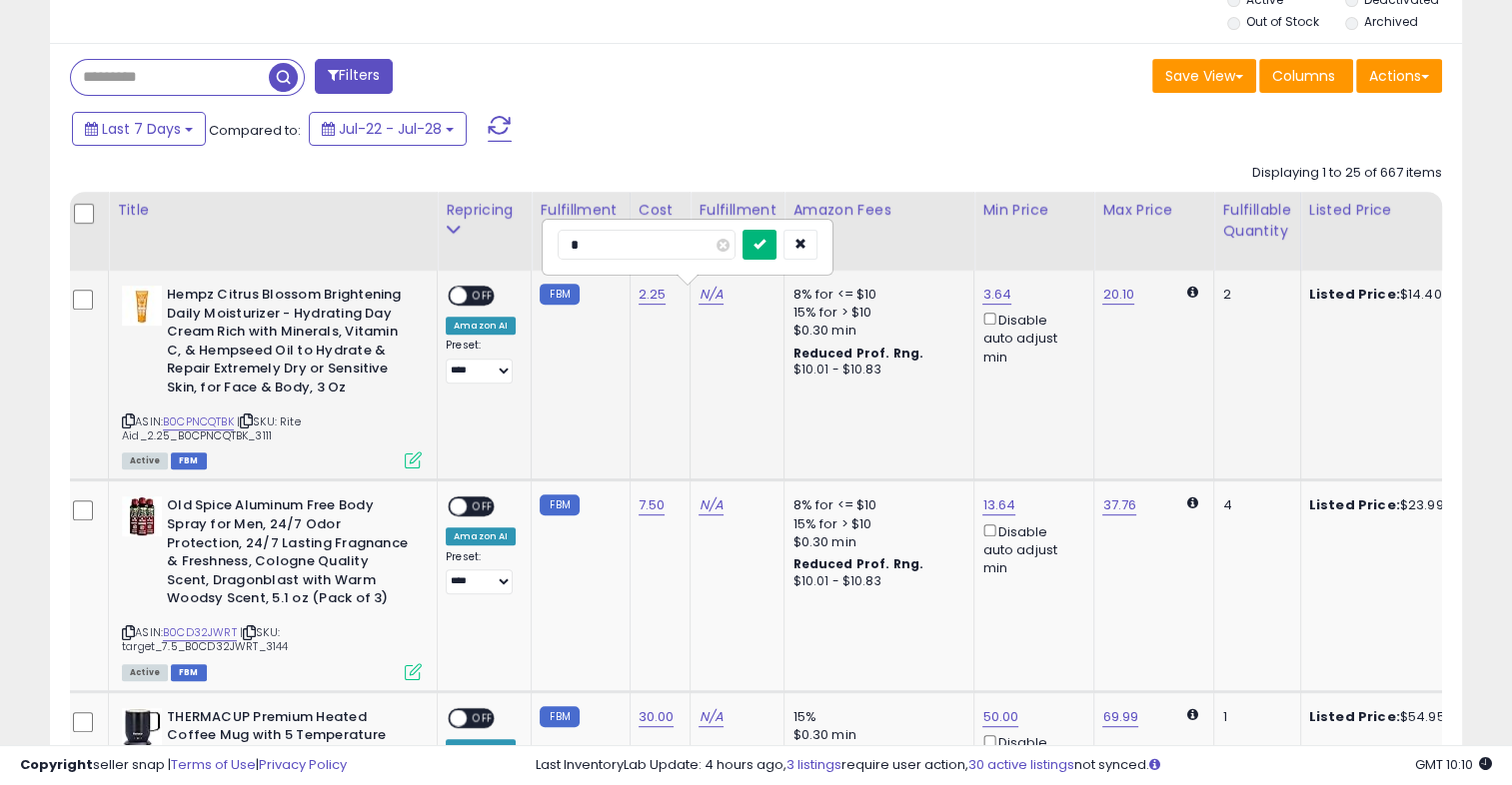 type on "*" 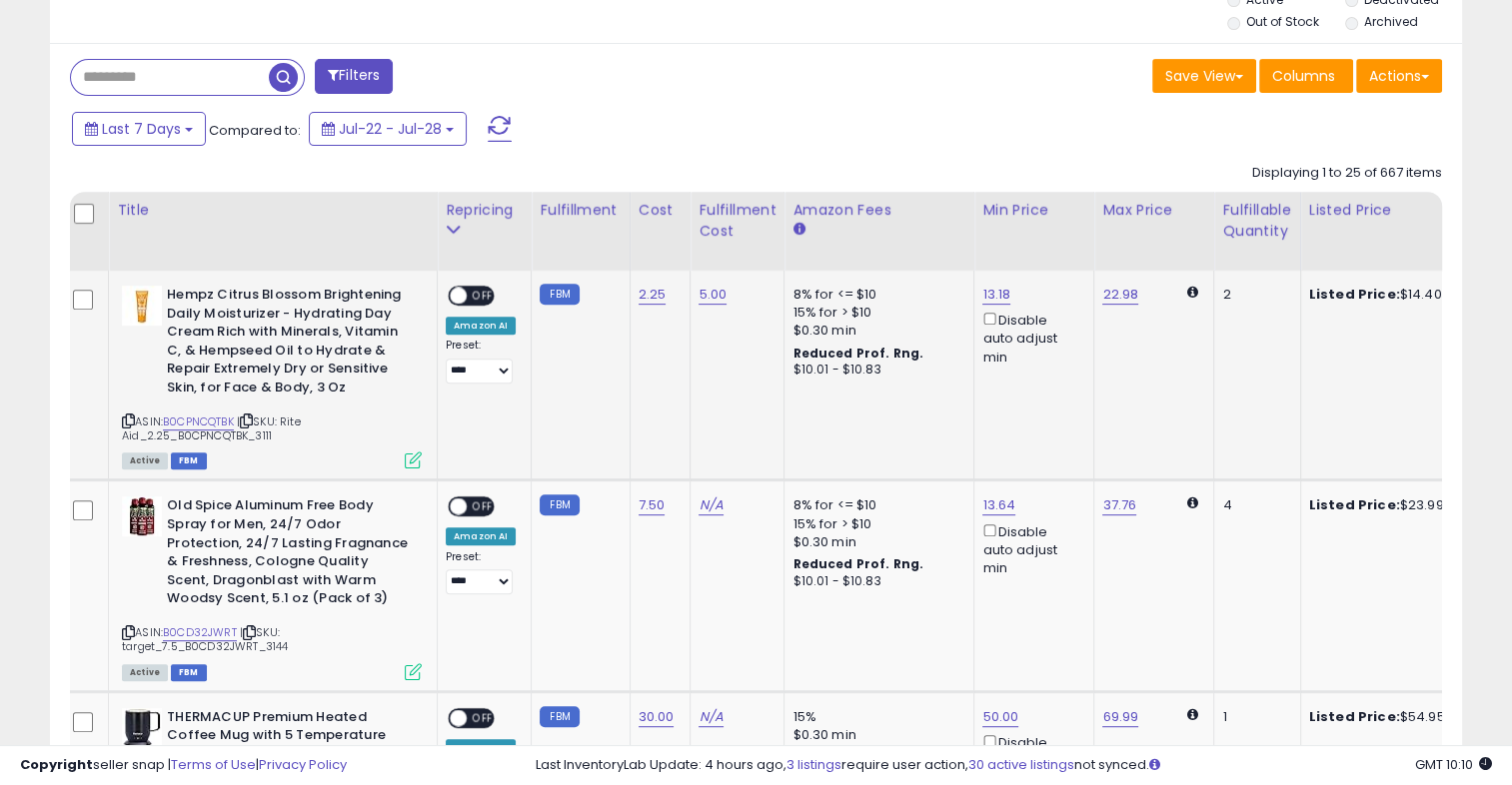 scroll, scrollTop: 0, scrollLeft: 319, axis: horizontal 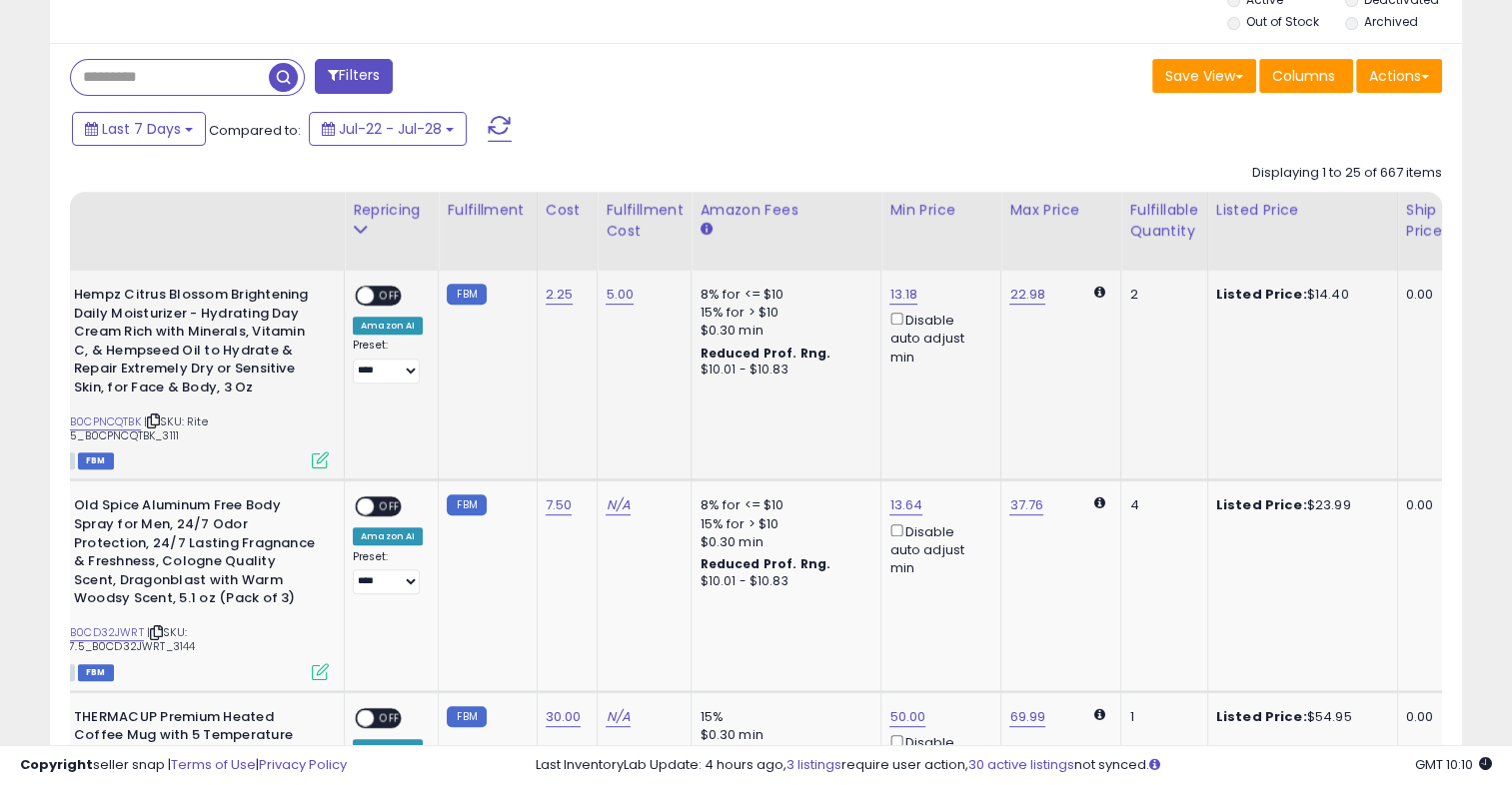 click on "OFF" at bounding box center (390, 296) 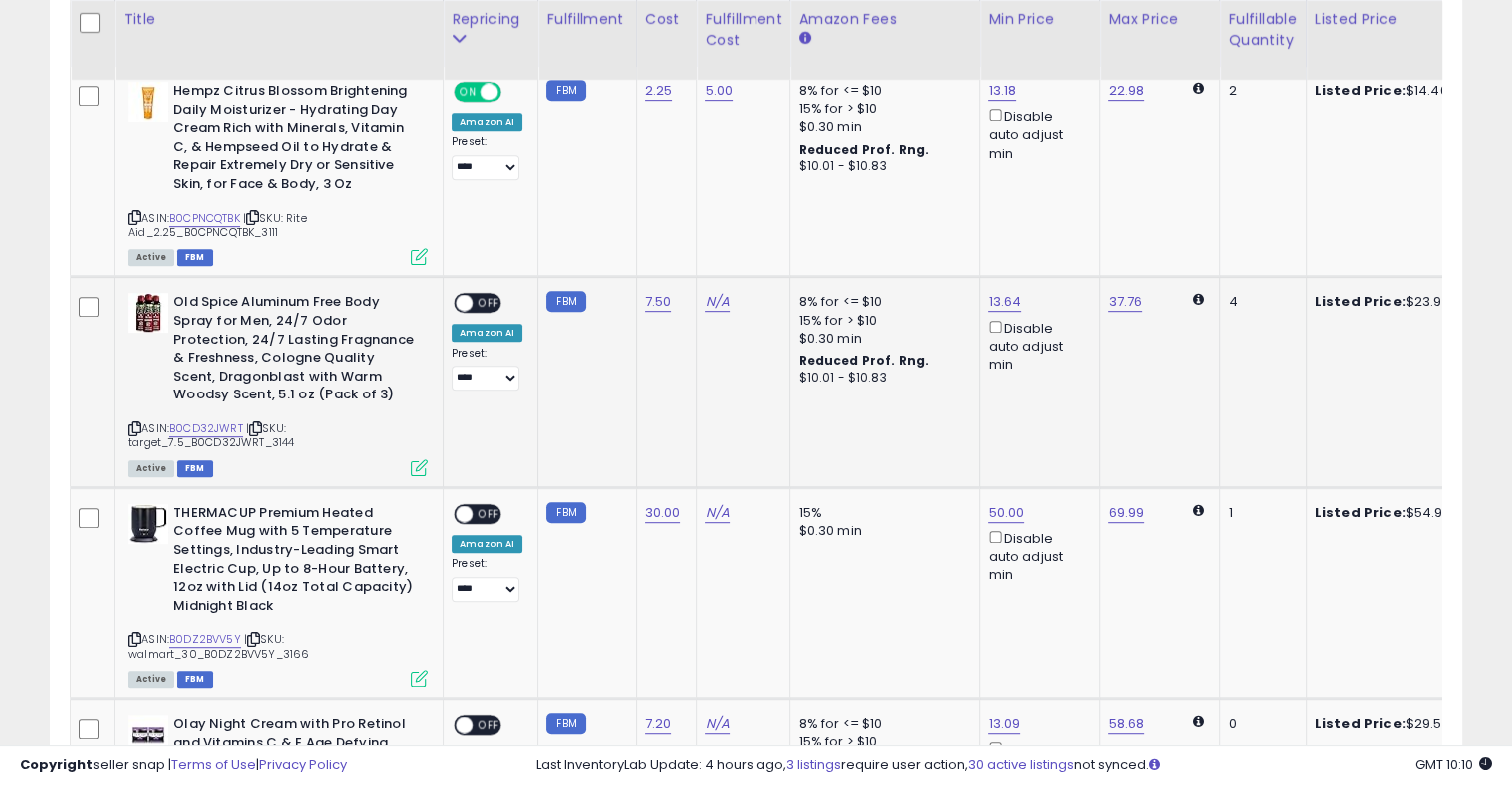 click on "7.50" 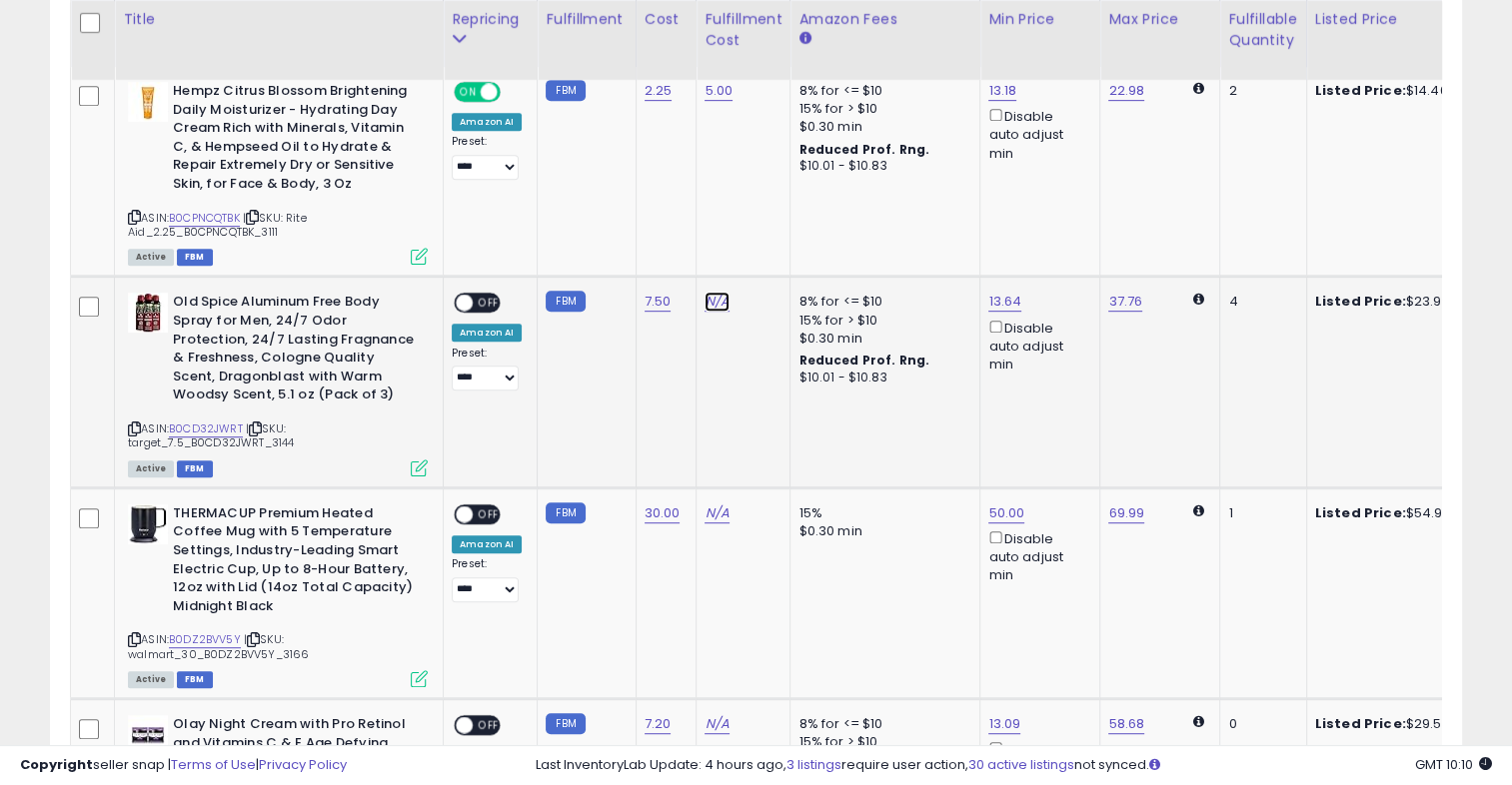 click on "N/A" at bounding box center (717, 302) 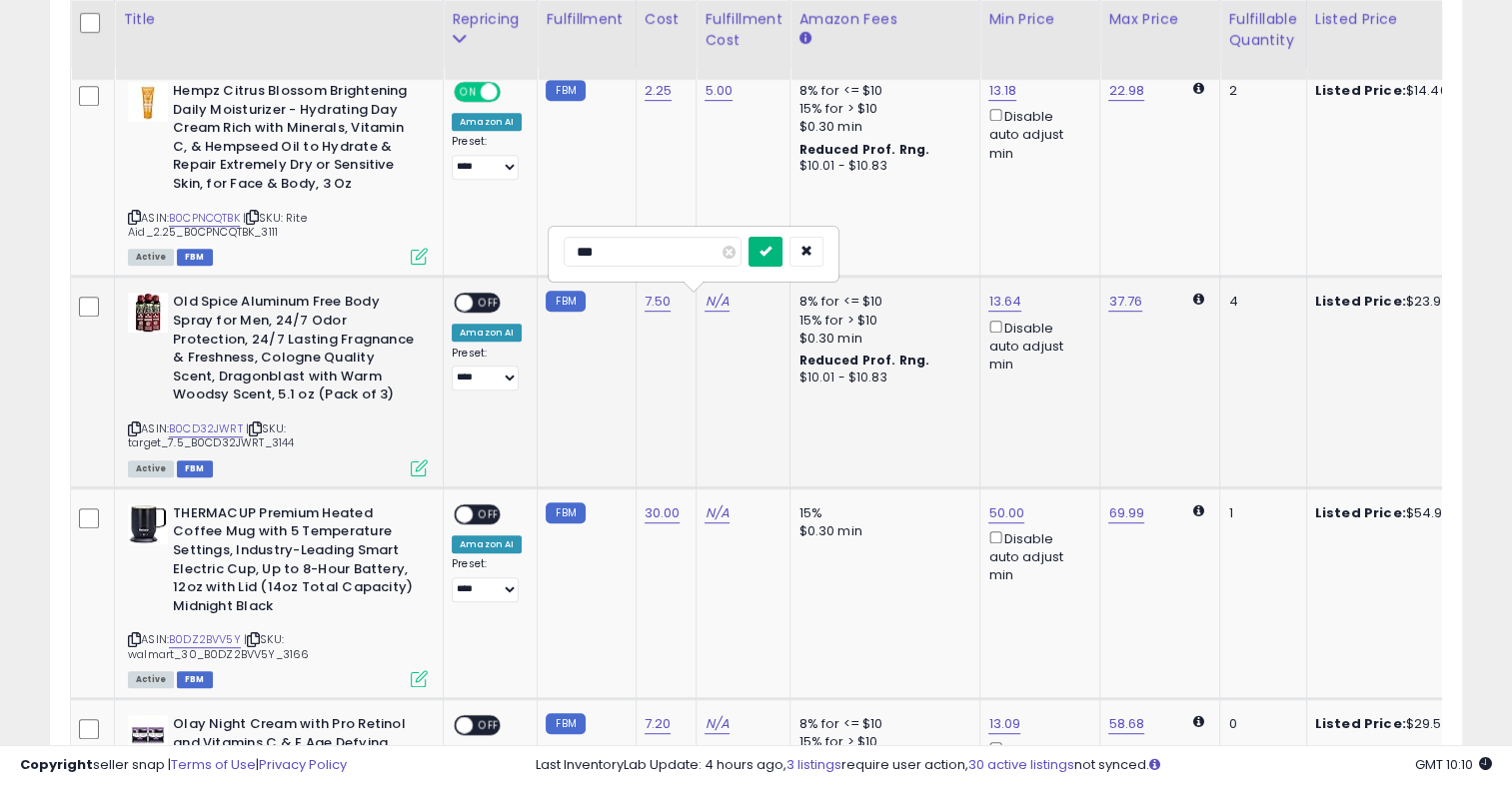type on "***" 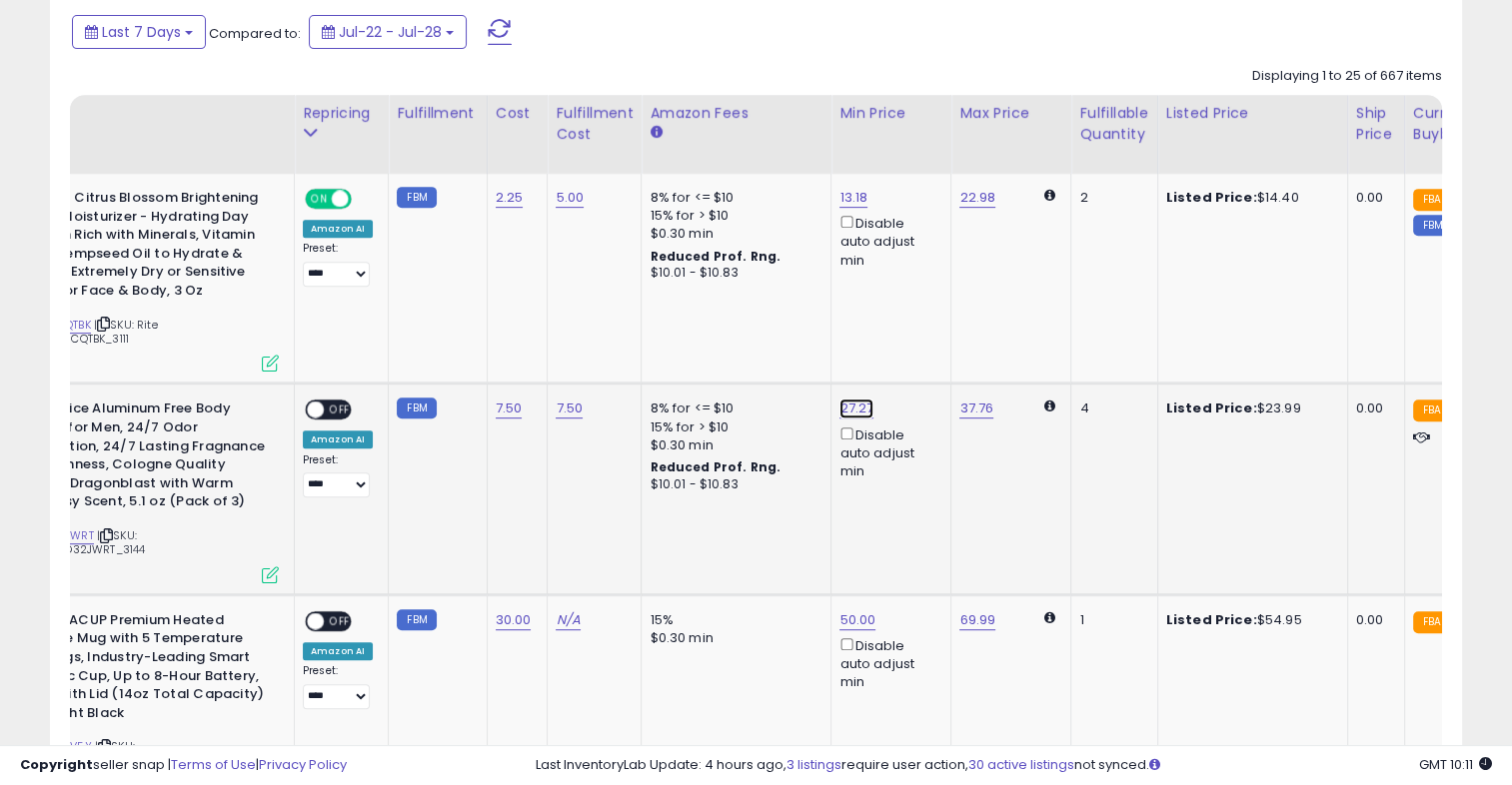click on "27.27" at bounding box center [853, 198] 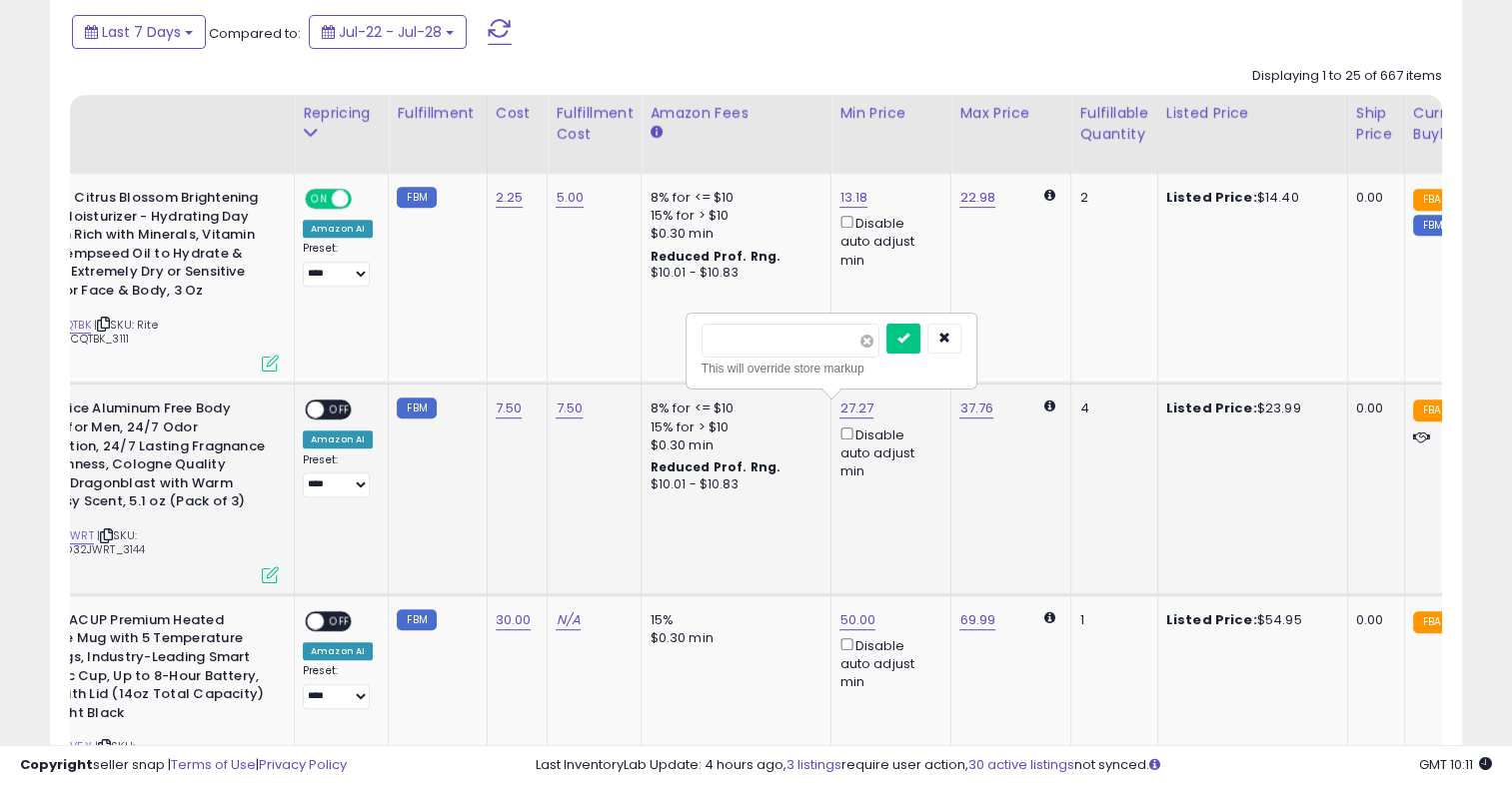 click at bounding box center (866, 341) 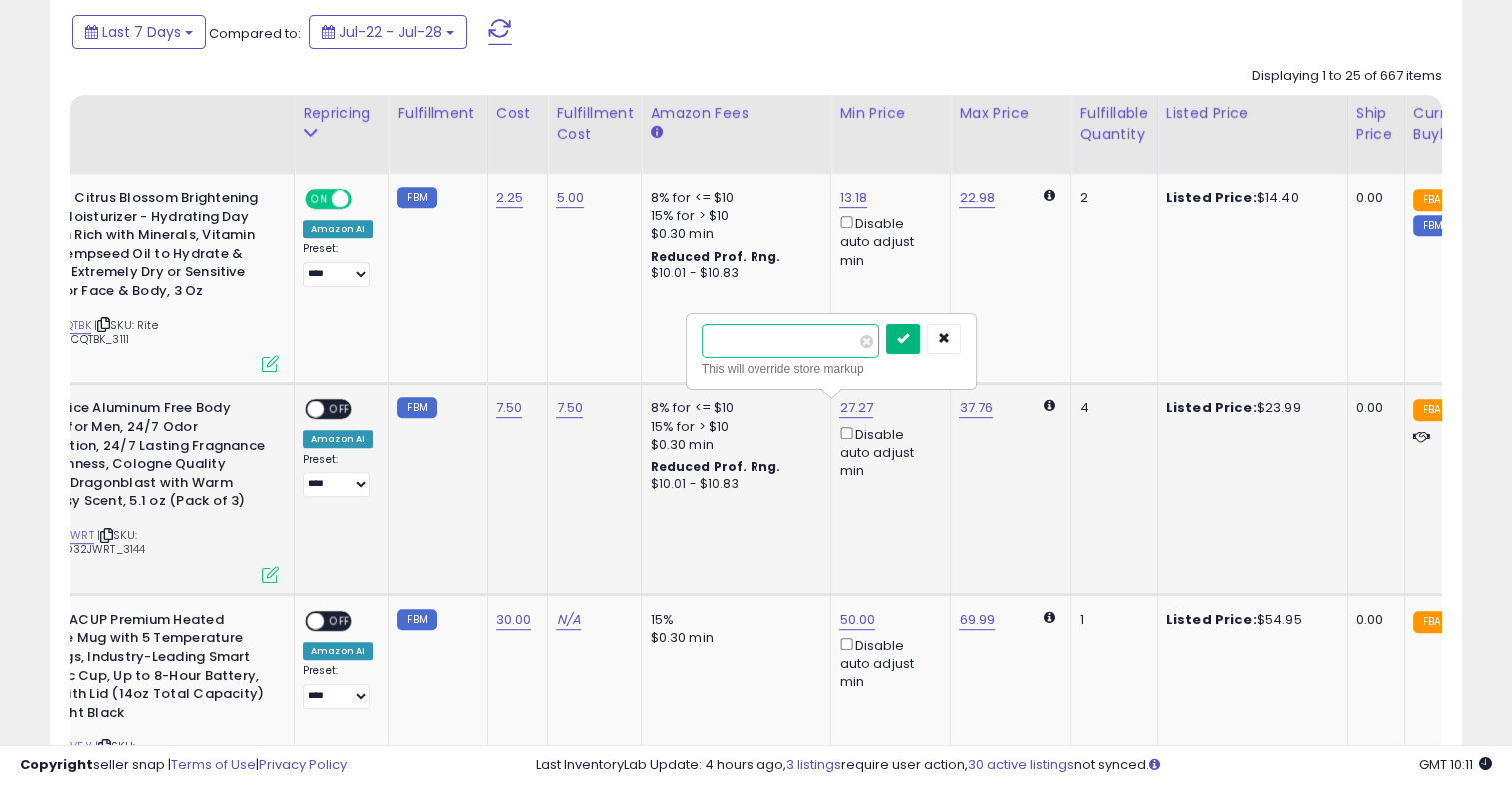type on "*****" 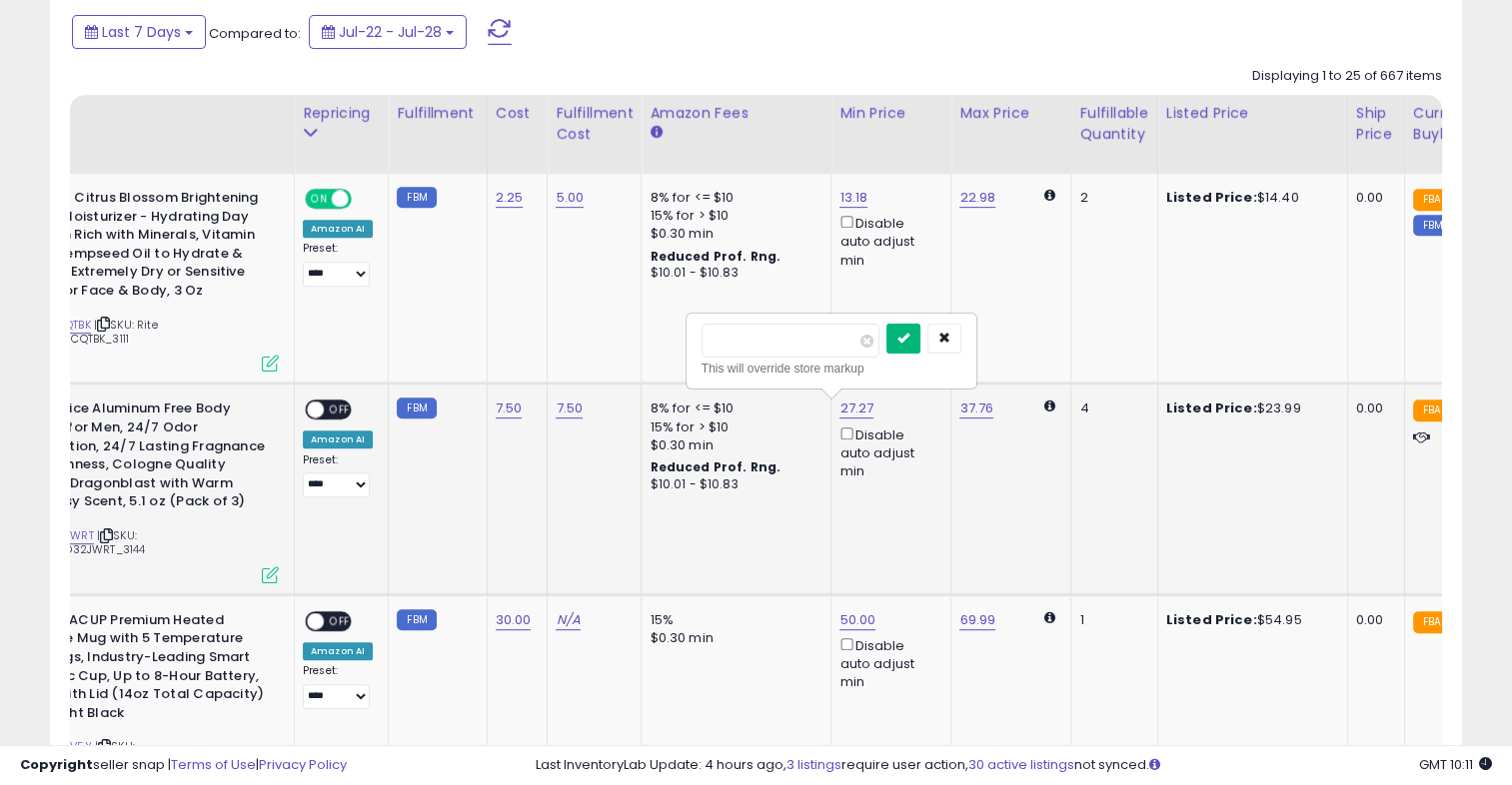 click at bounding box center [903, 339] 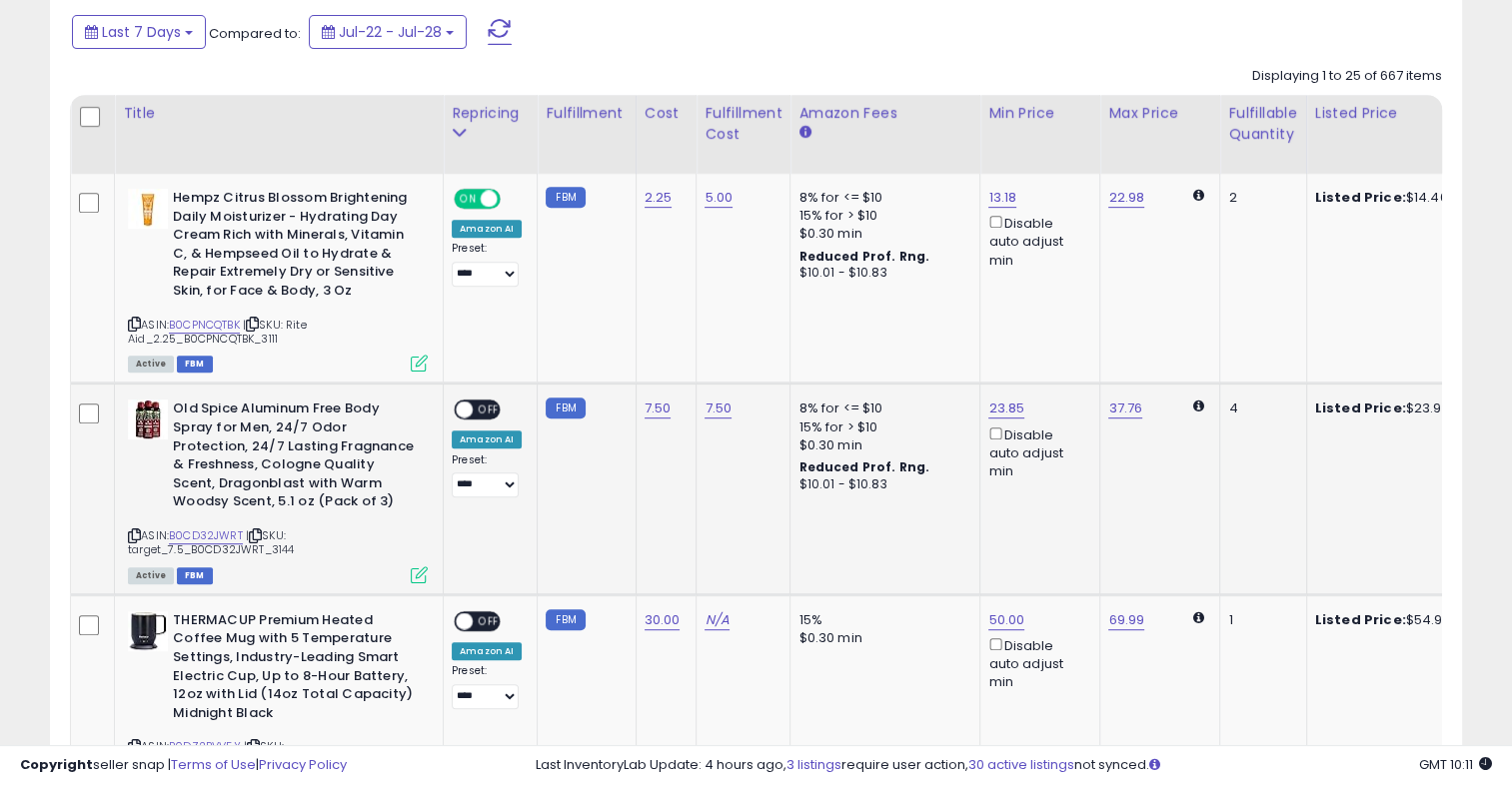 click on "OFF" at bounding box center (489, 409) 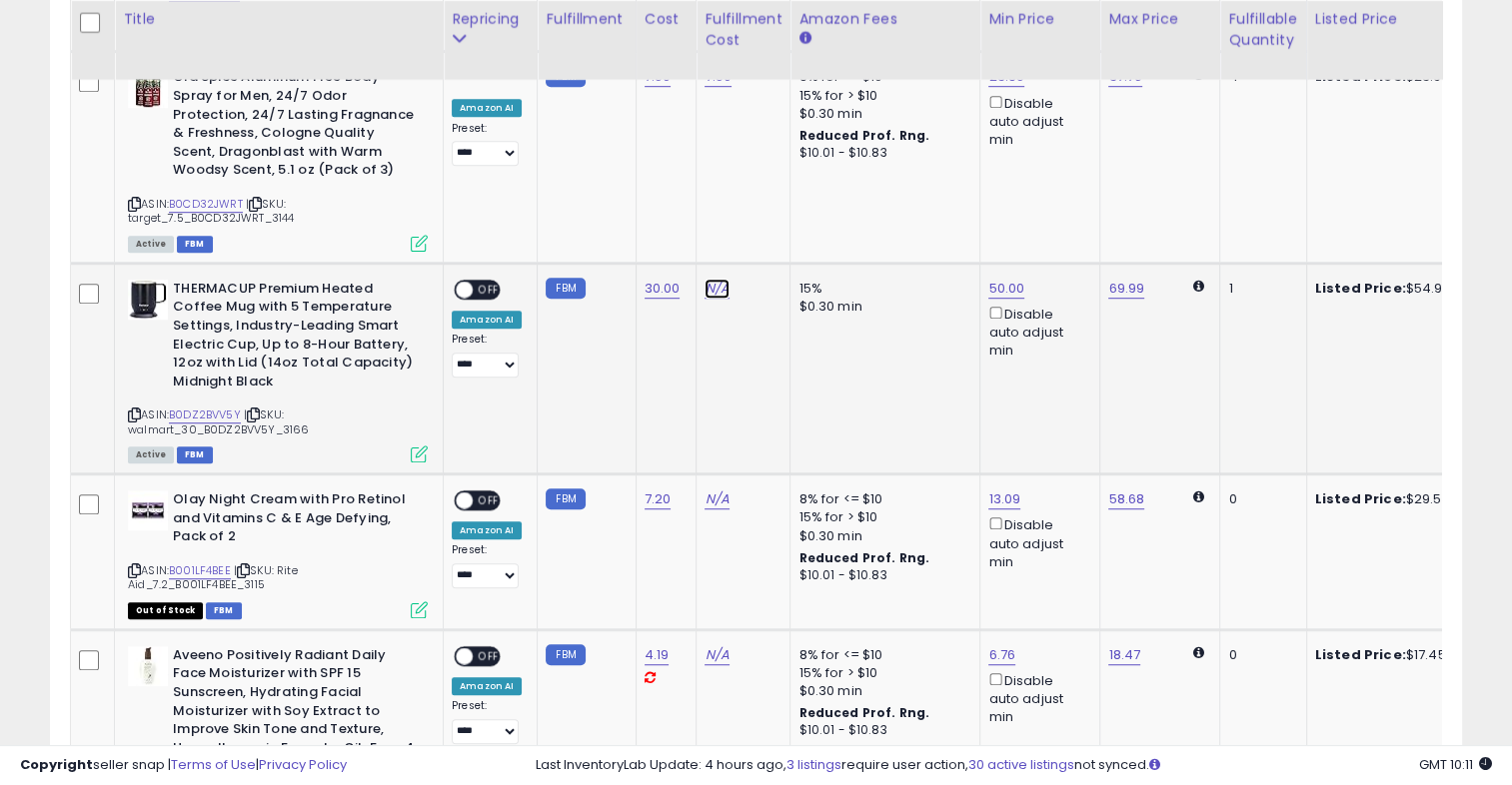 click on "N/A" at bounding box center [717, 289] 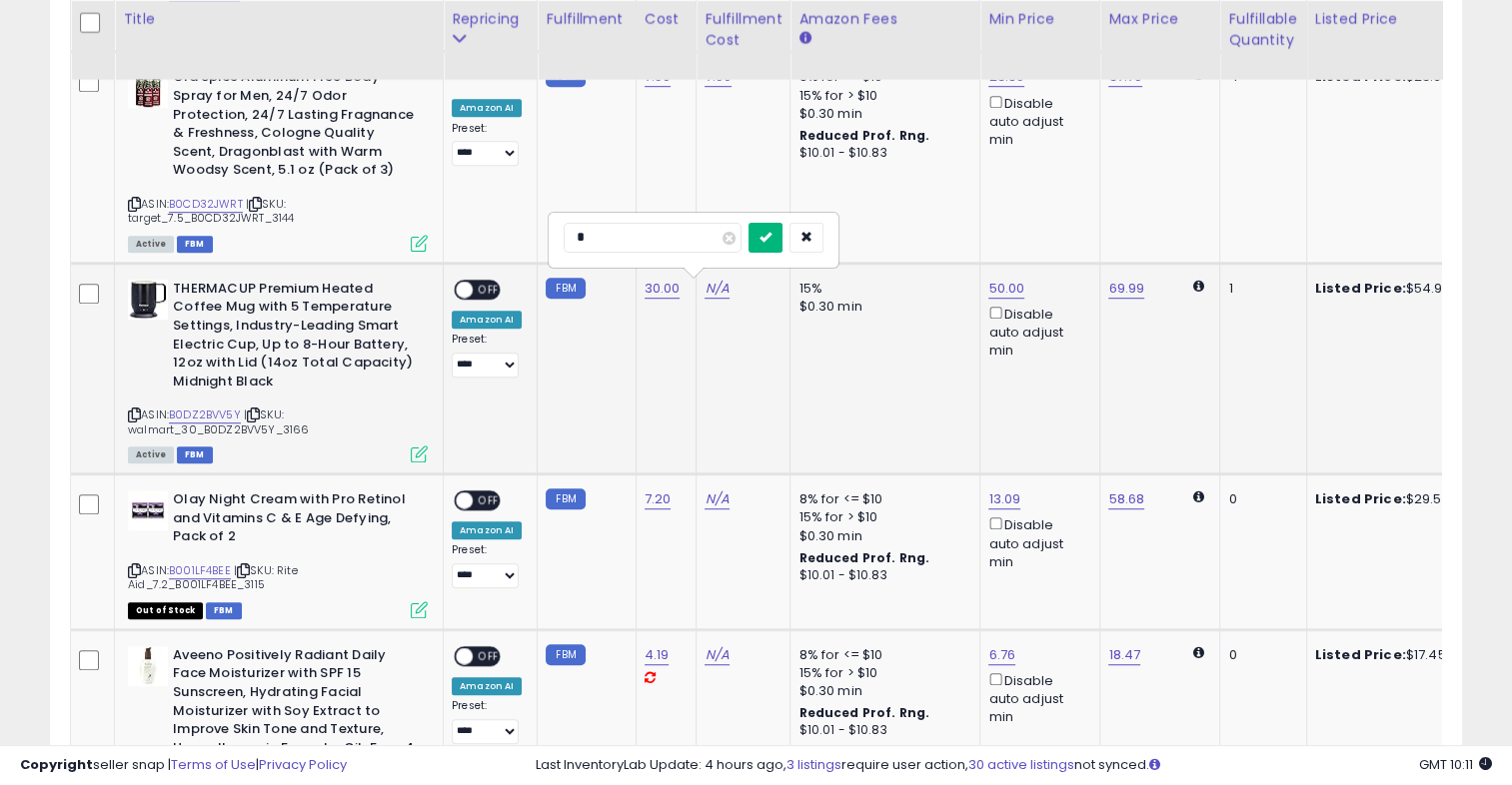 type on "*" 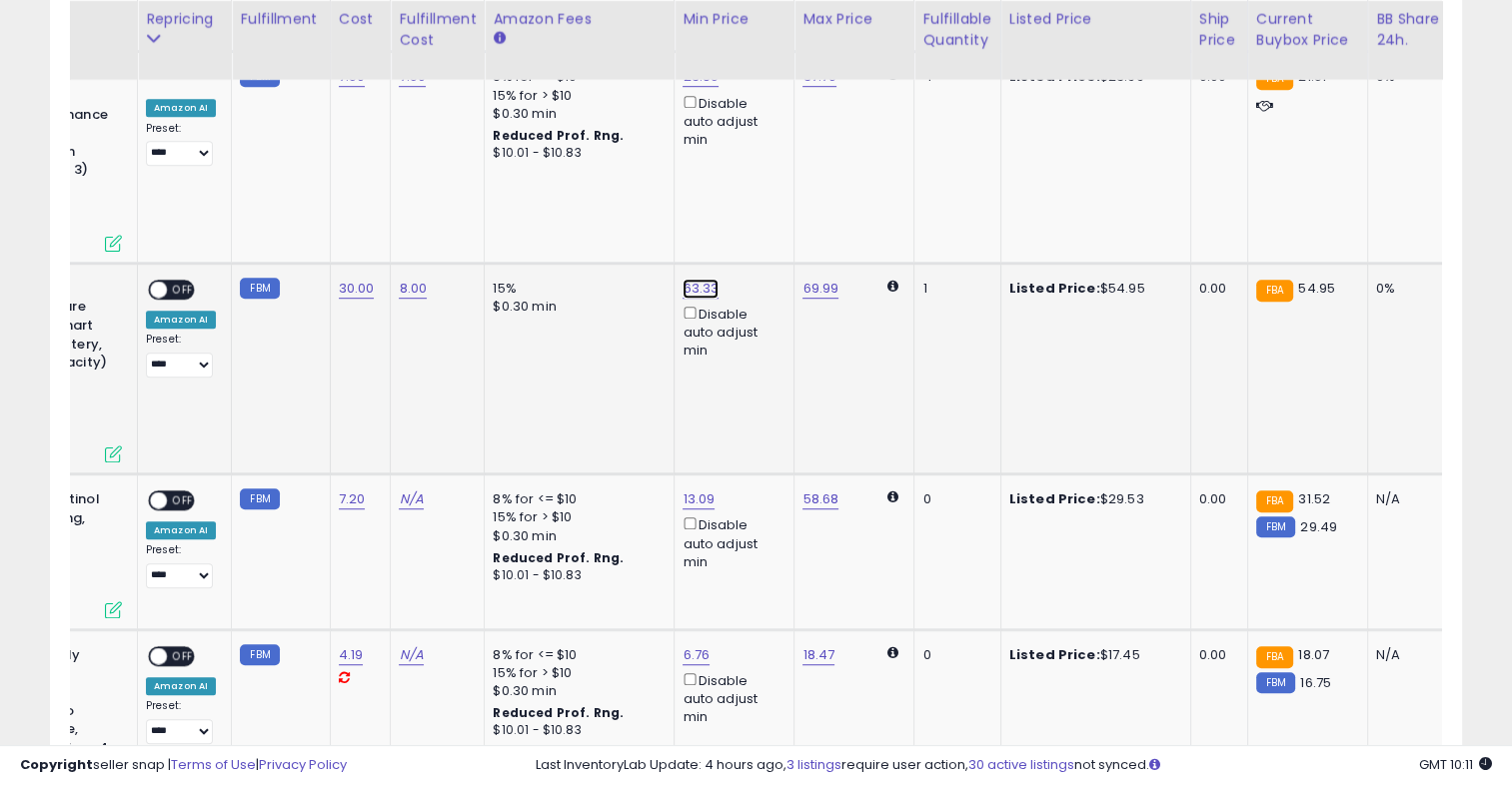 click on "63.33" at bounding box center [697, -134] 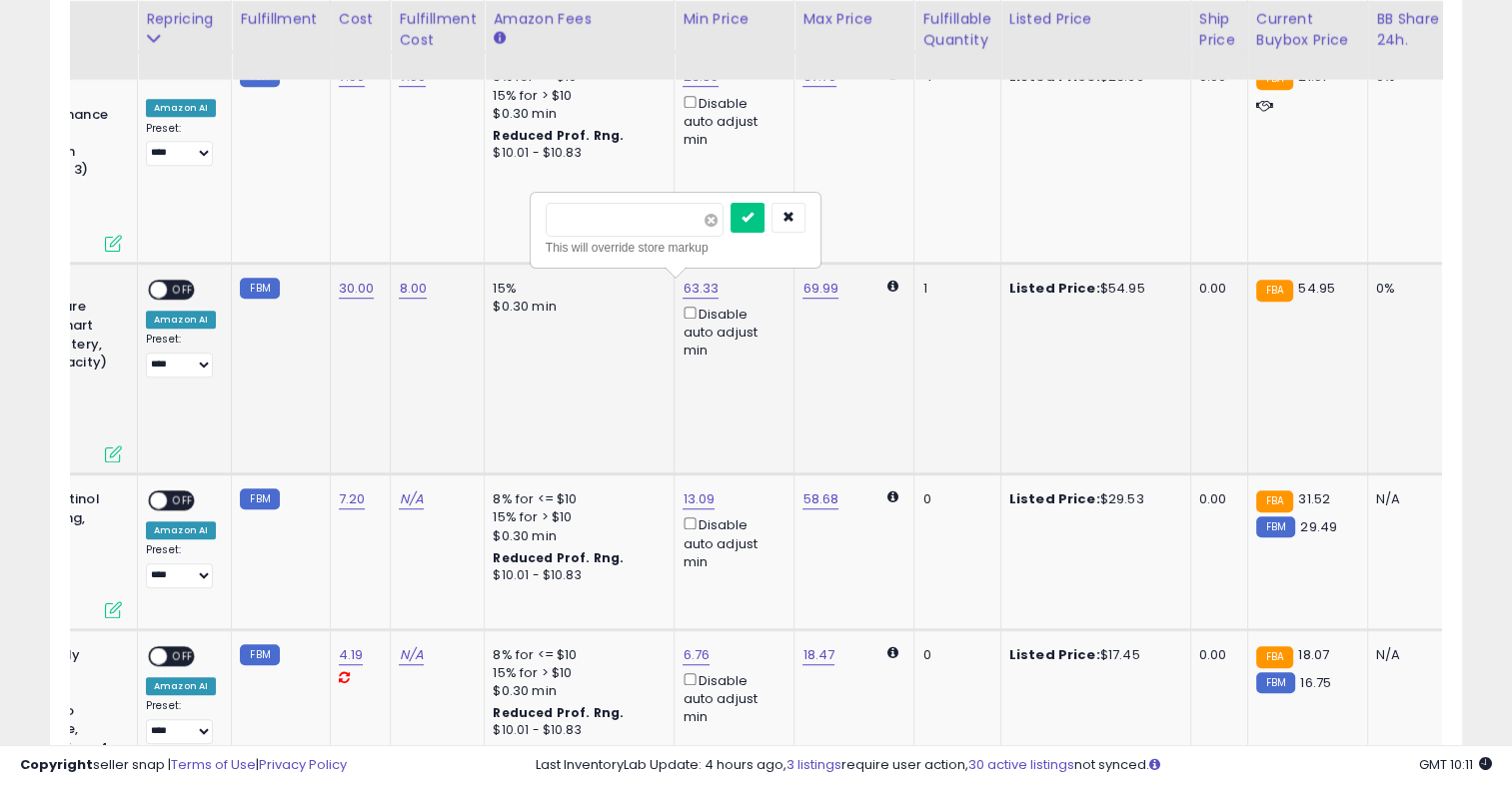 click at bounding box center (711, 220) 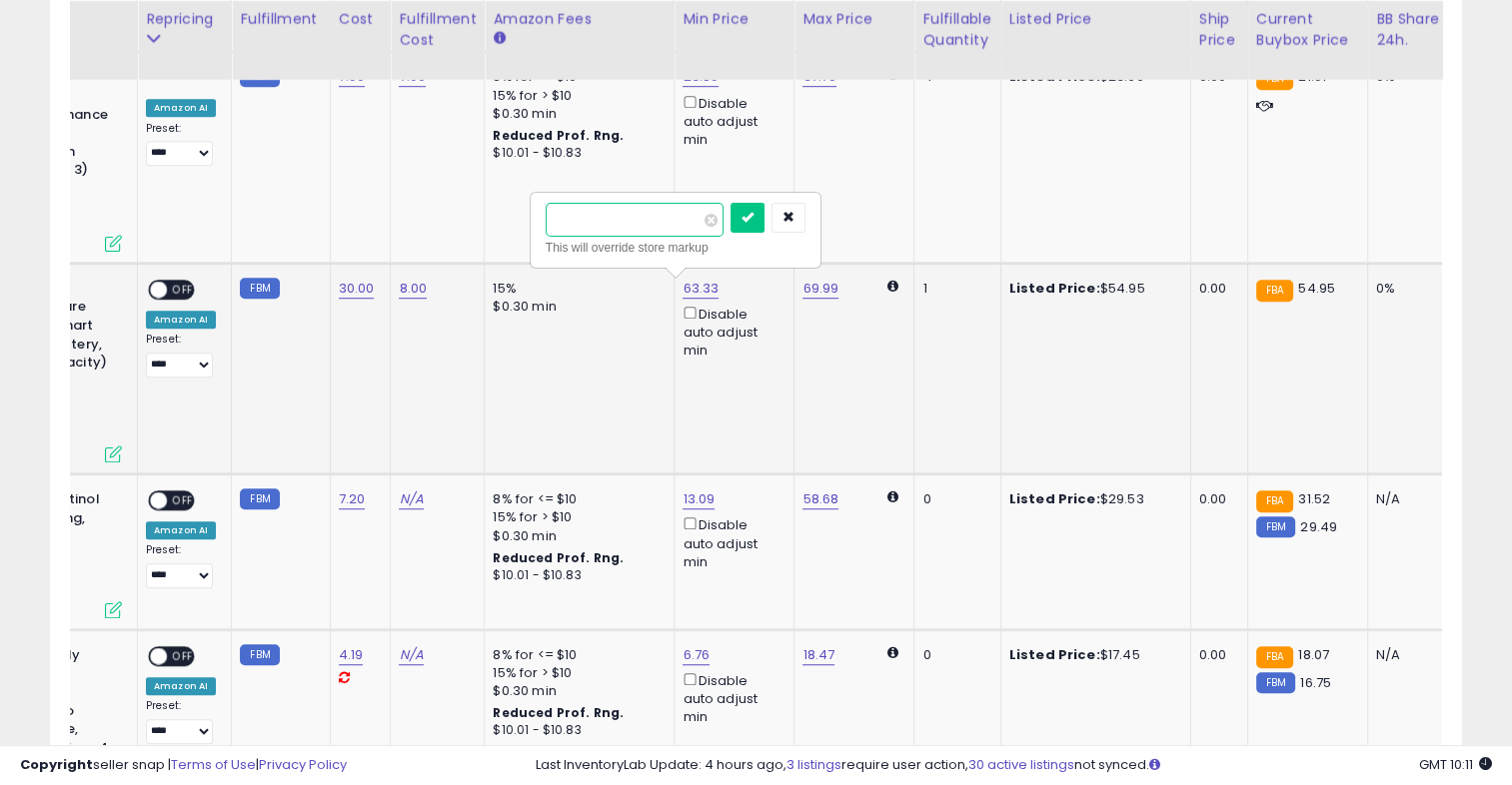 click on "**" at bounding box center [635, 220] 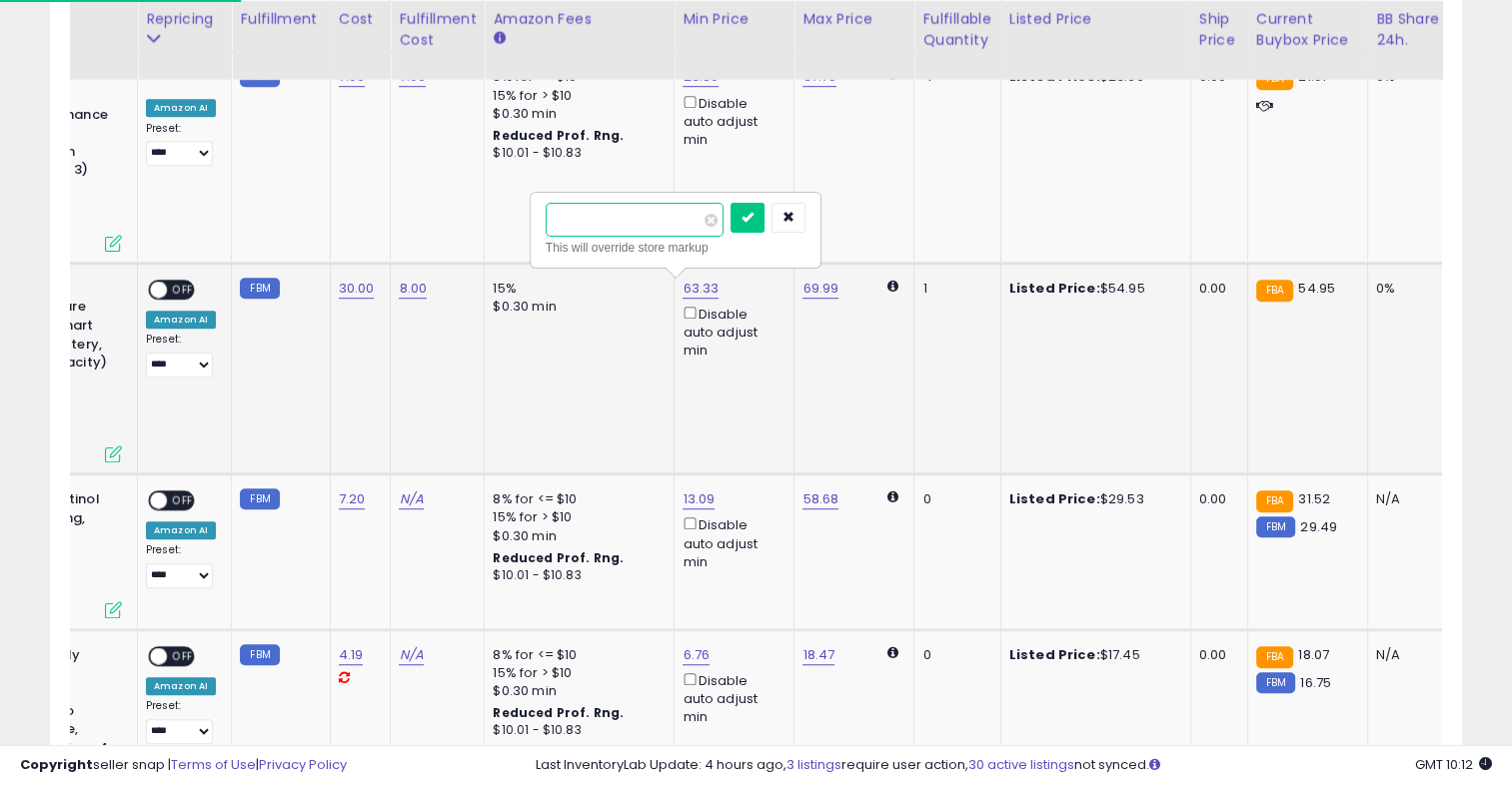 click on "*" at bounding box center (635, 220) 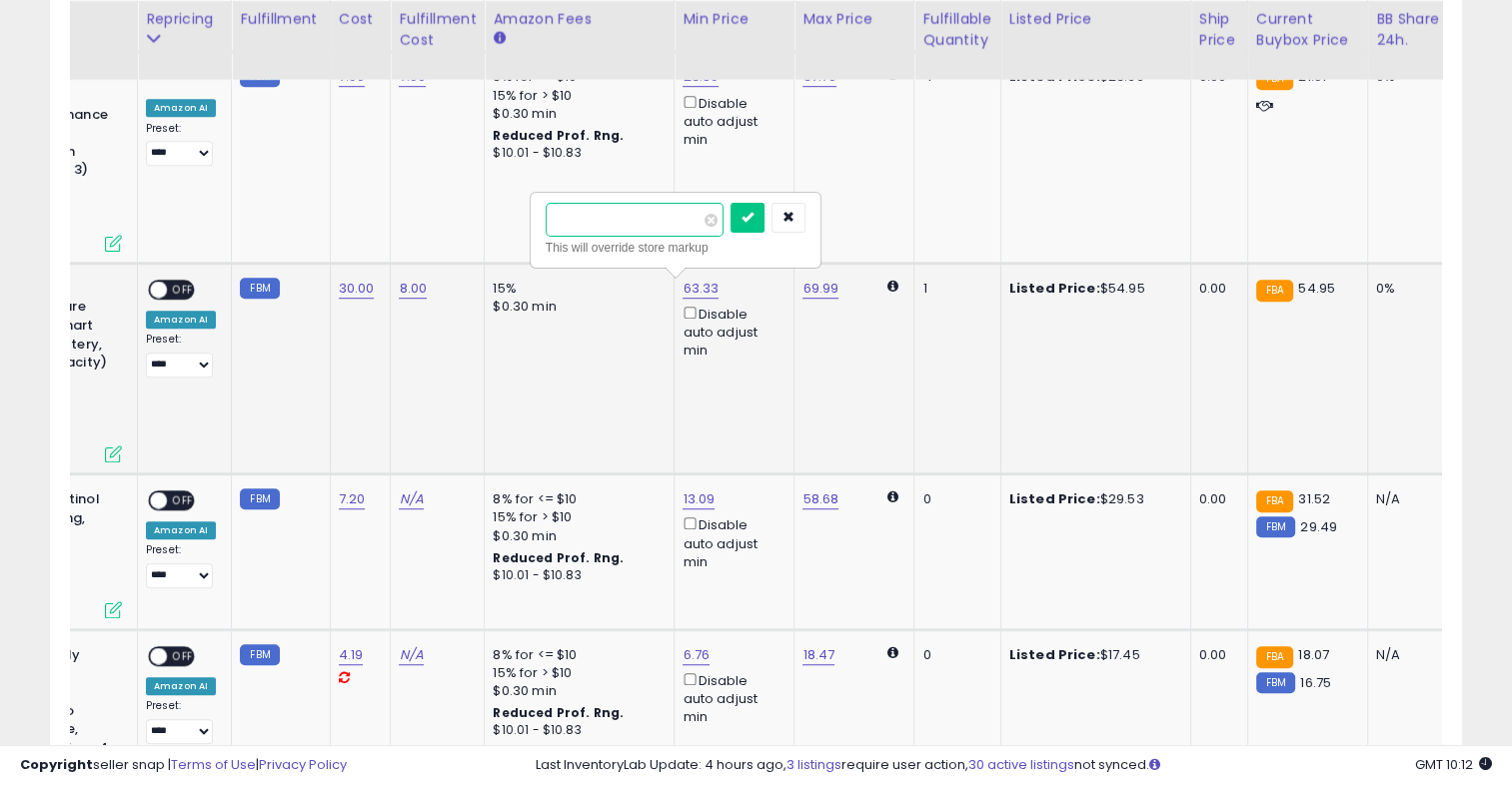 click on "**" at bounding box center (635, 220) 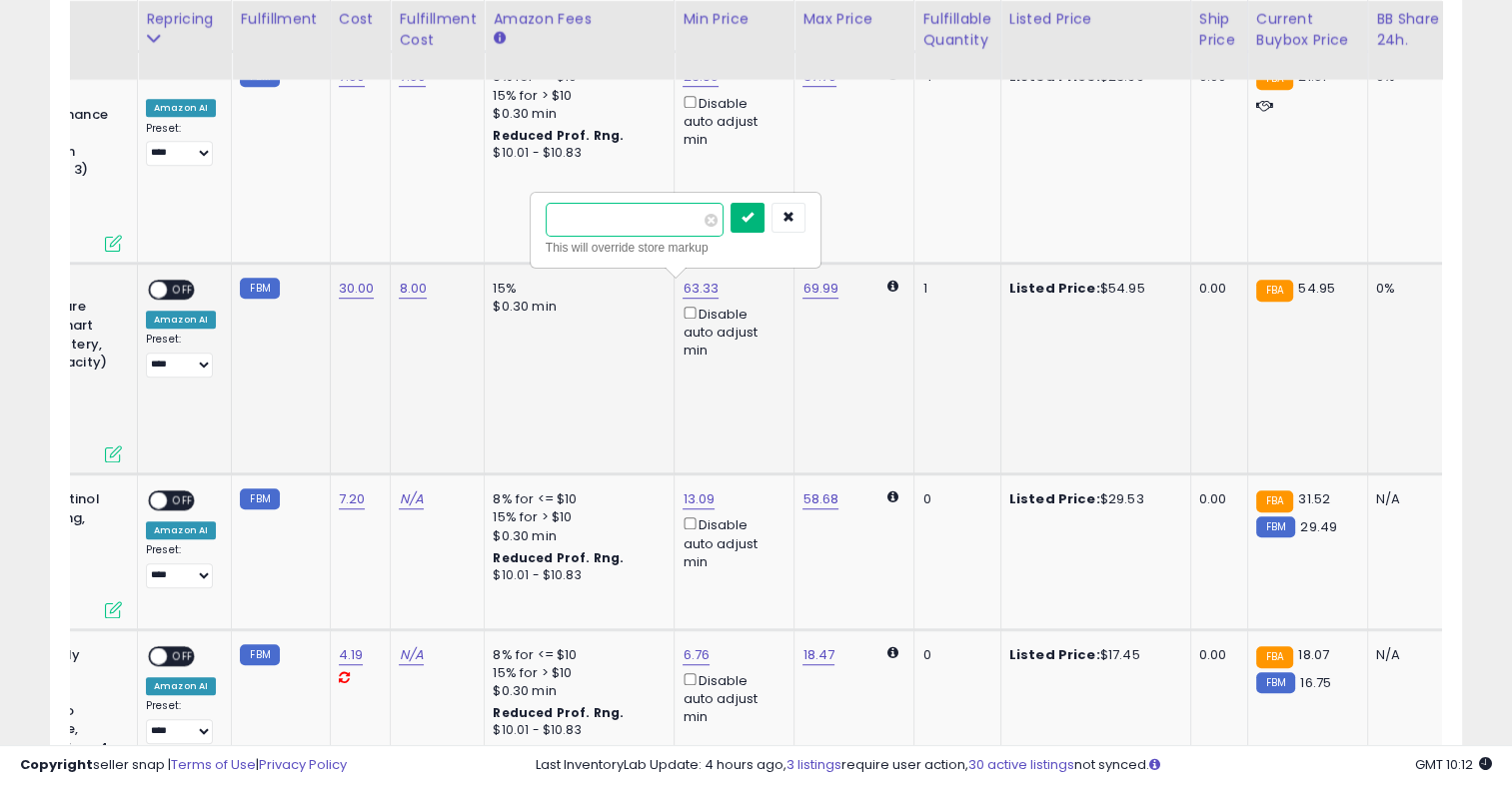 type on "**" 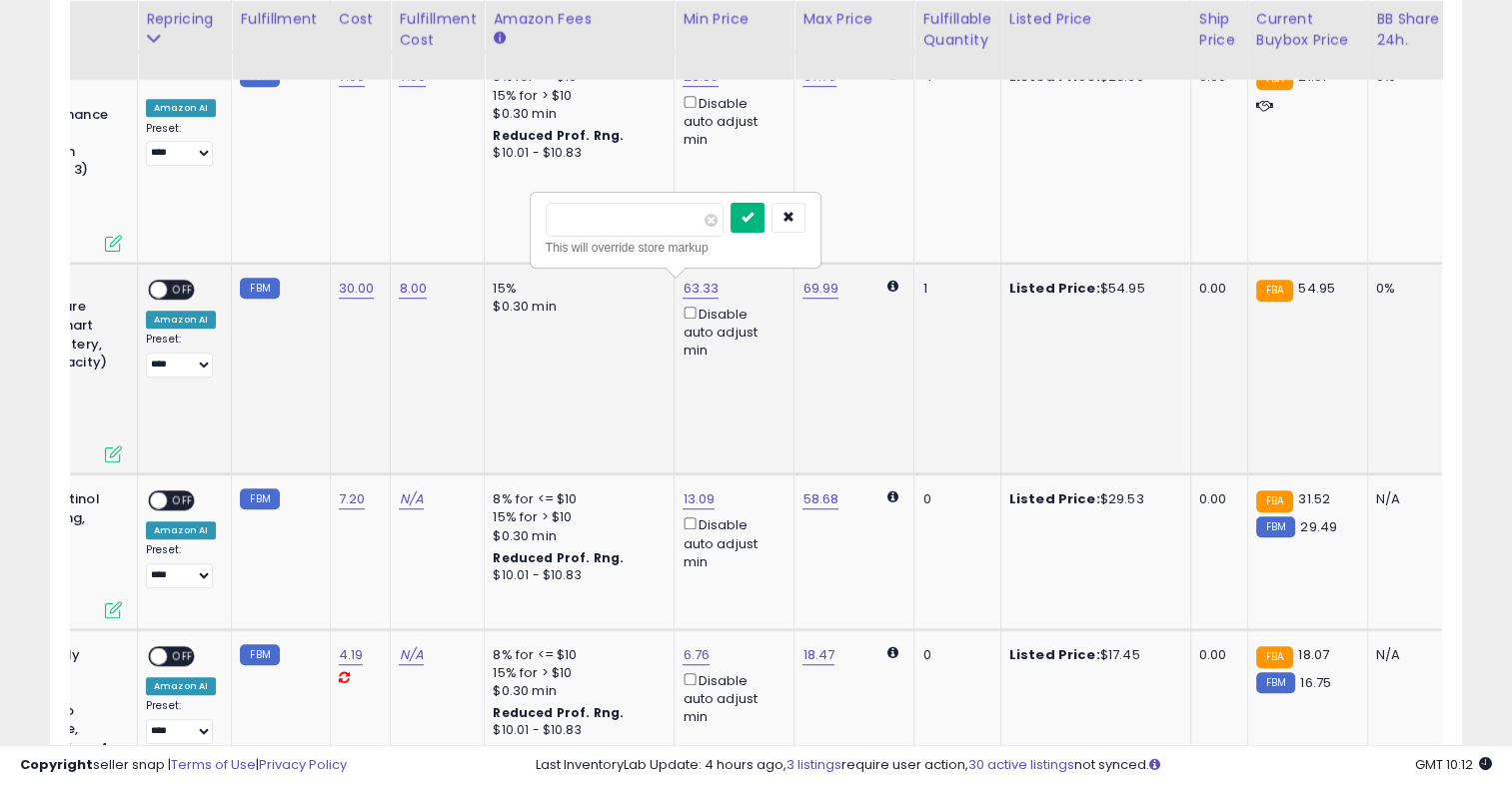 click at bounding box center [748, 218] 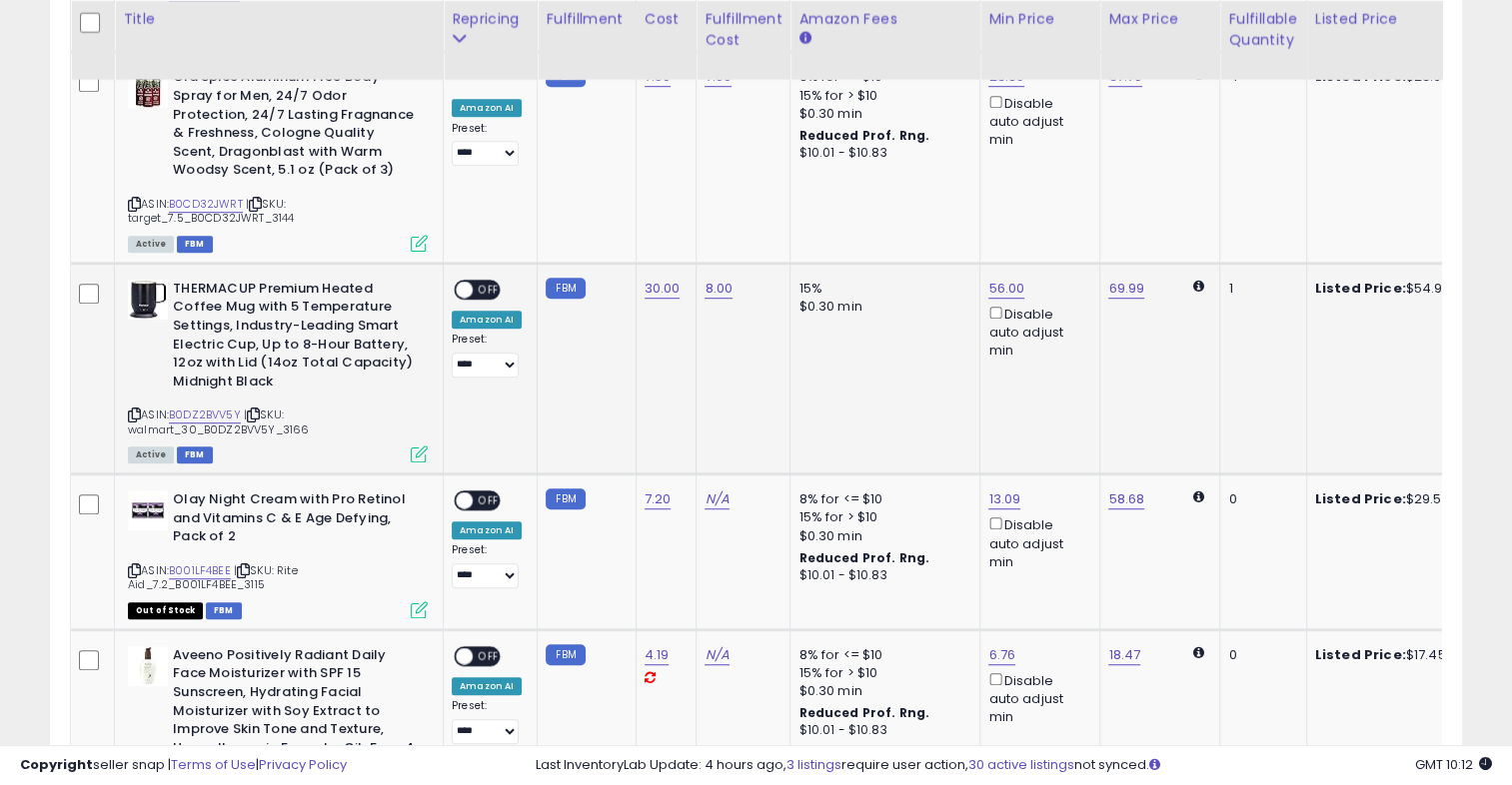 click on "OFF" at bounding box center [489, 289] 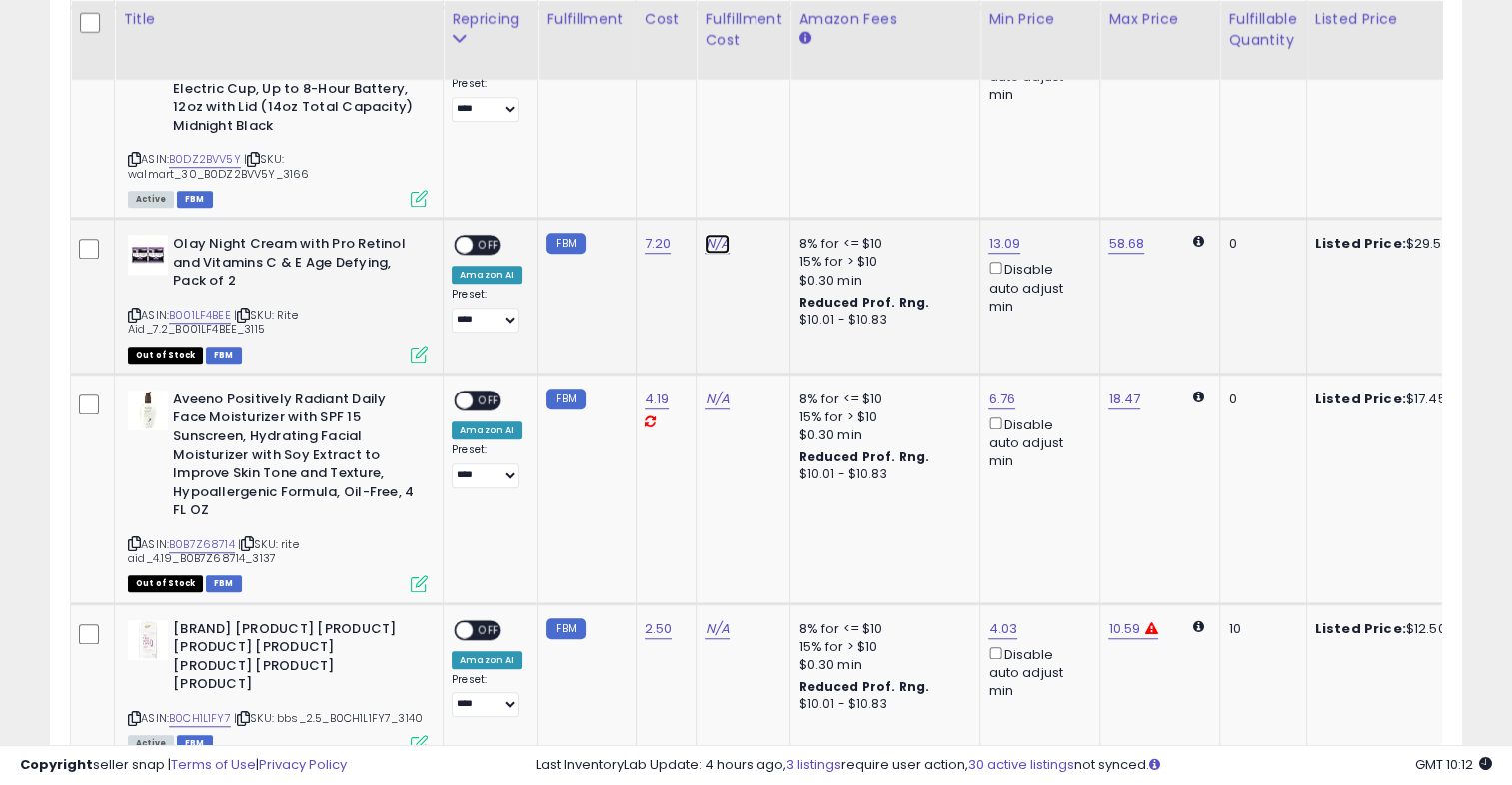 click on "N/A" at bounding box center [717, 244] 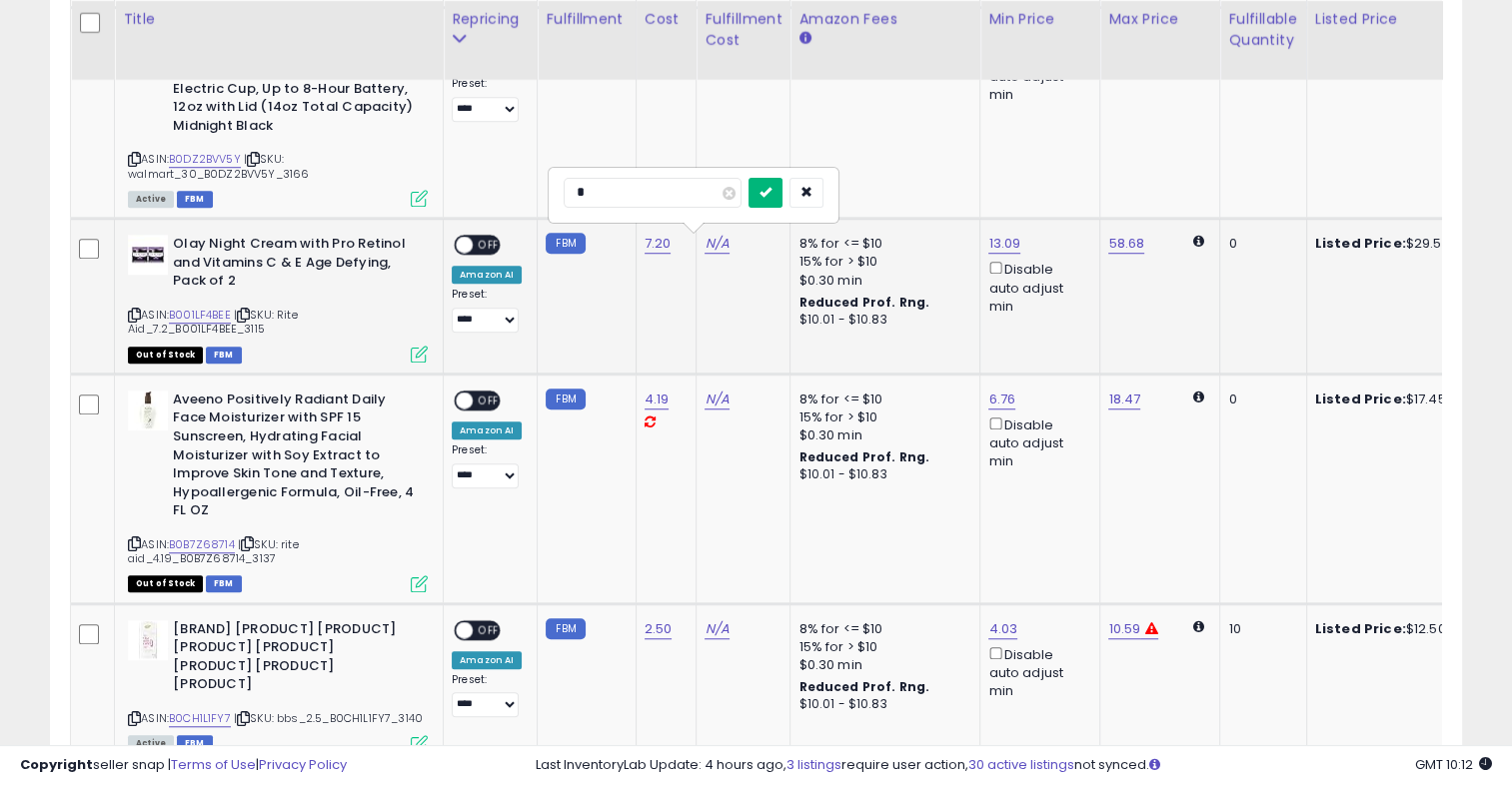 type on "*" 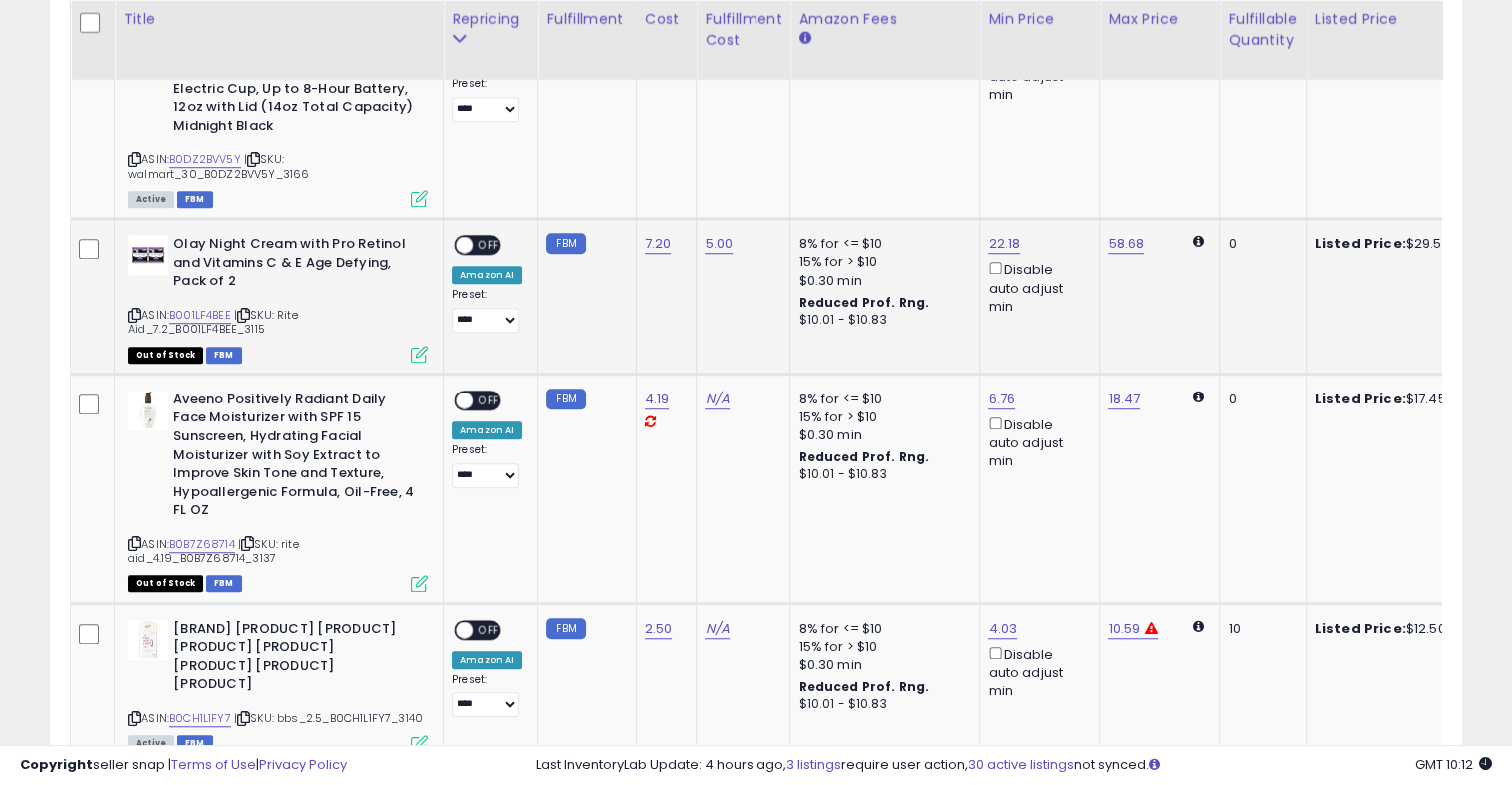 click on "**********" at bounding box center (487, 284) 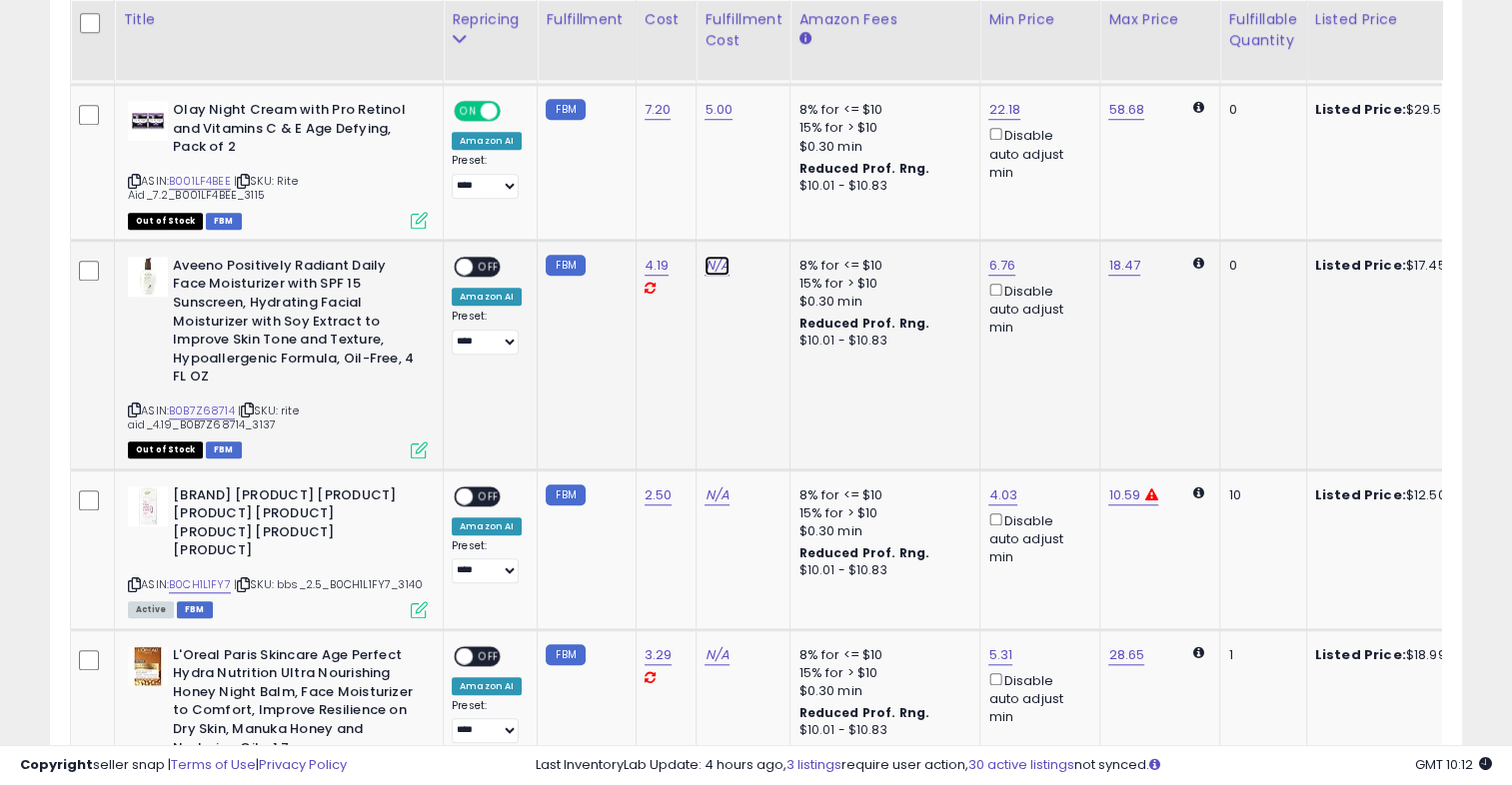 click on "N/A" at bounding box center (717, 266) 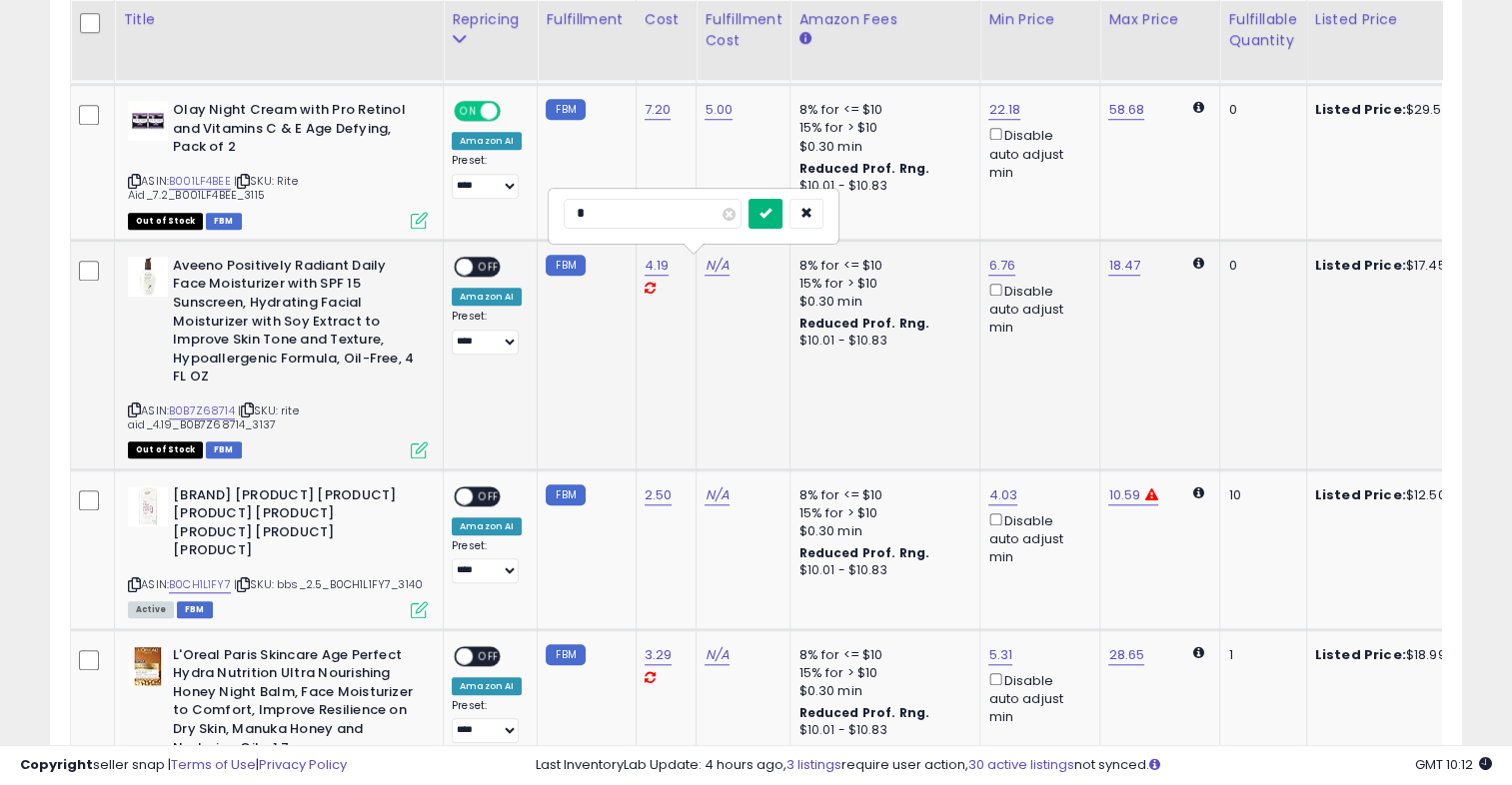 type on "*" 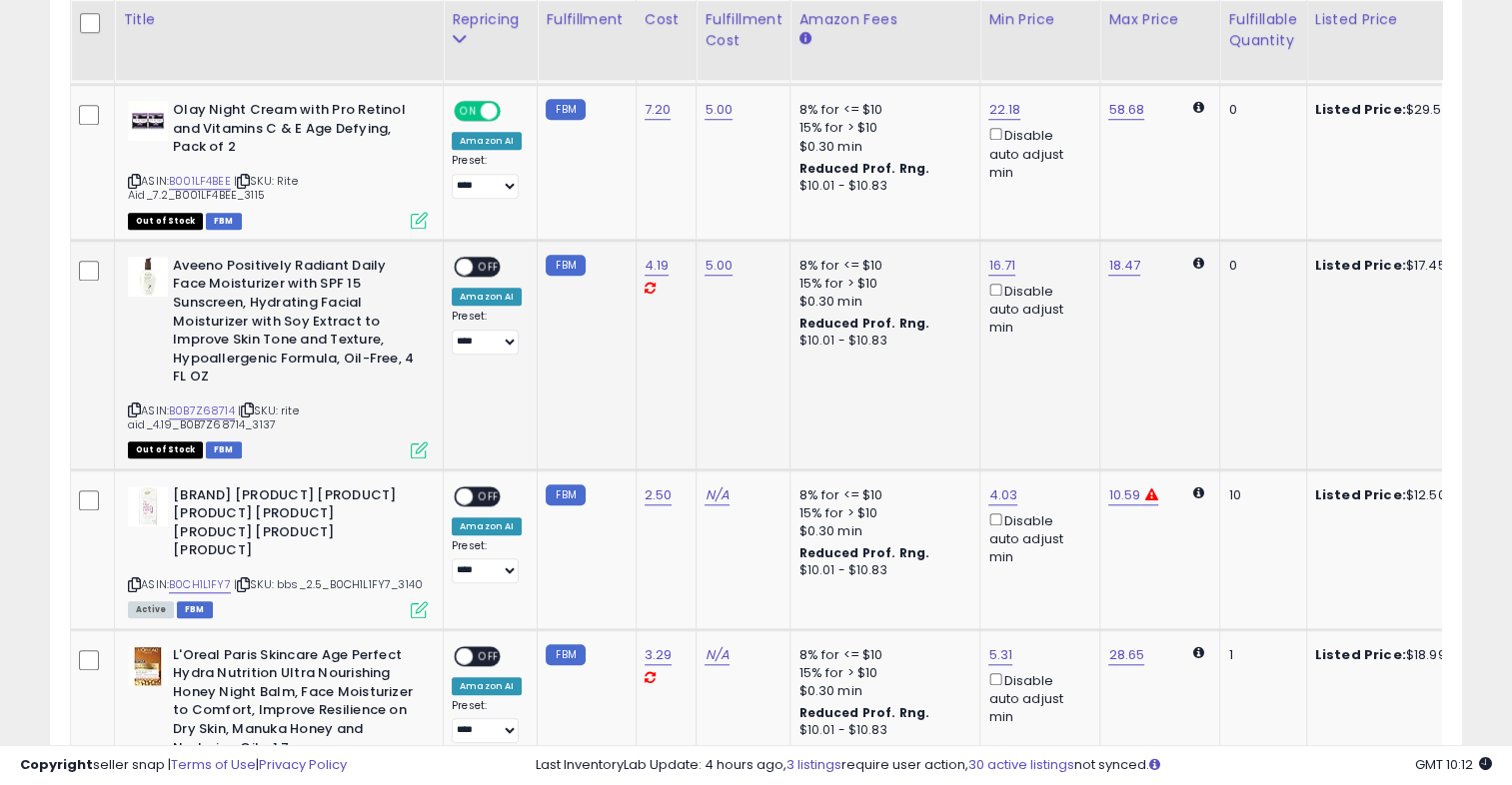 click on "**********" 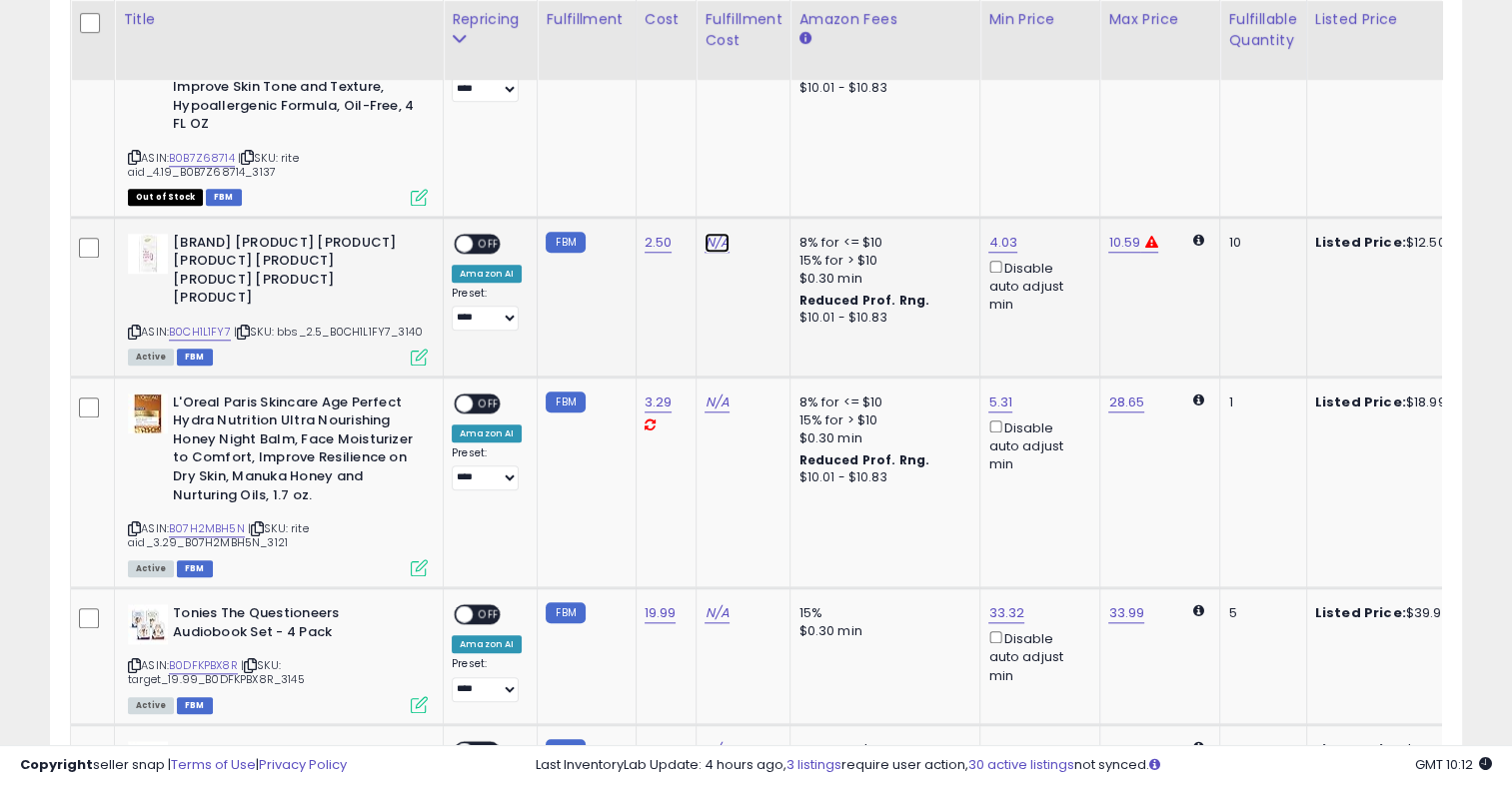 click on "N/A" at bounding box center (717, 243) 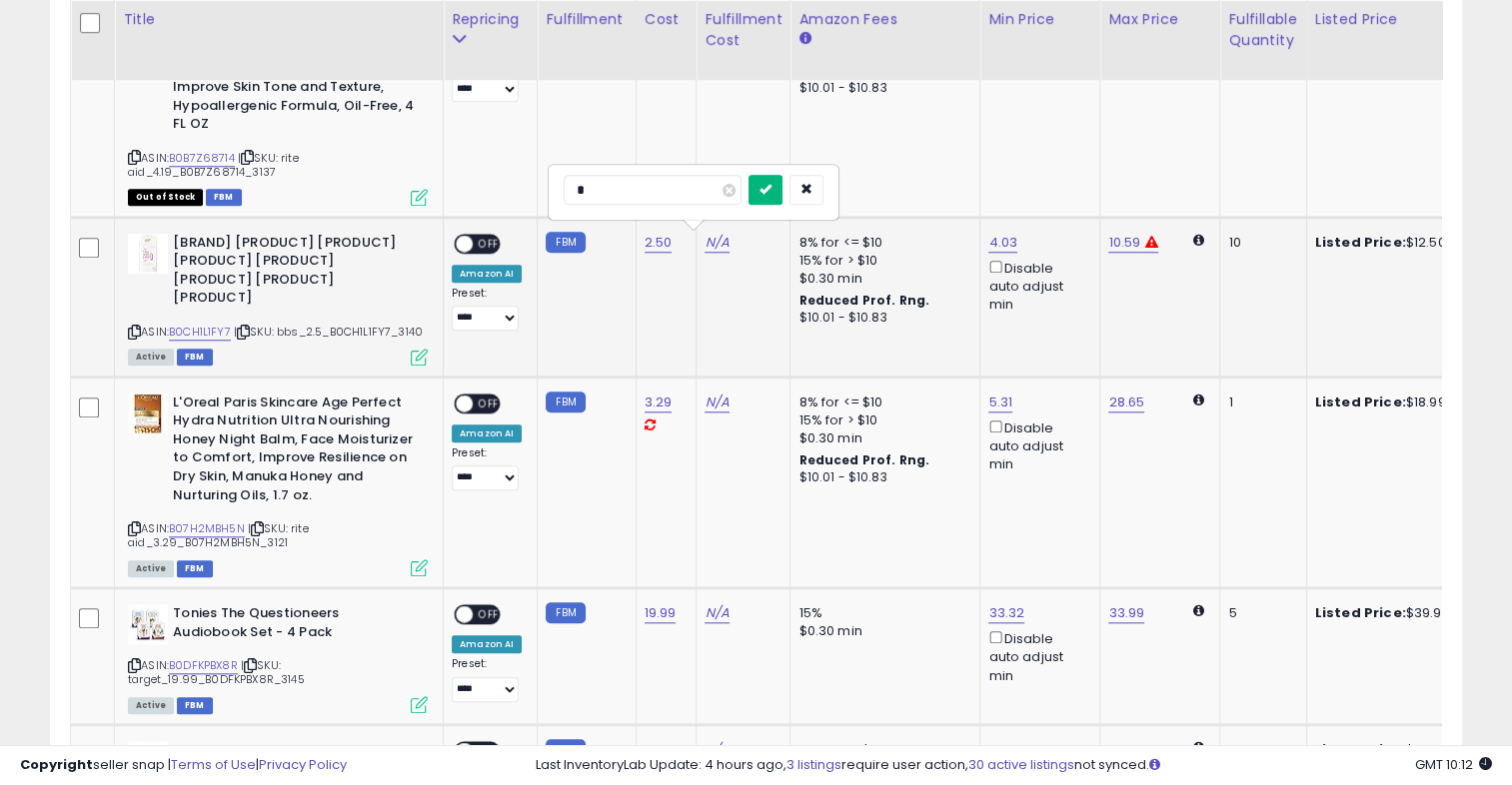 type on "*" 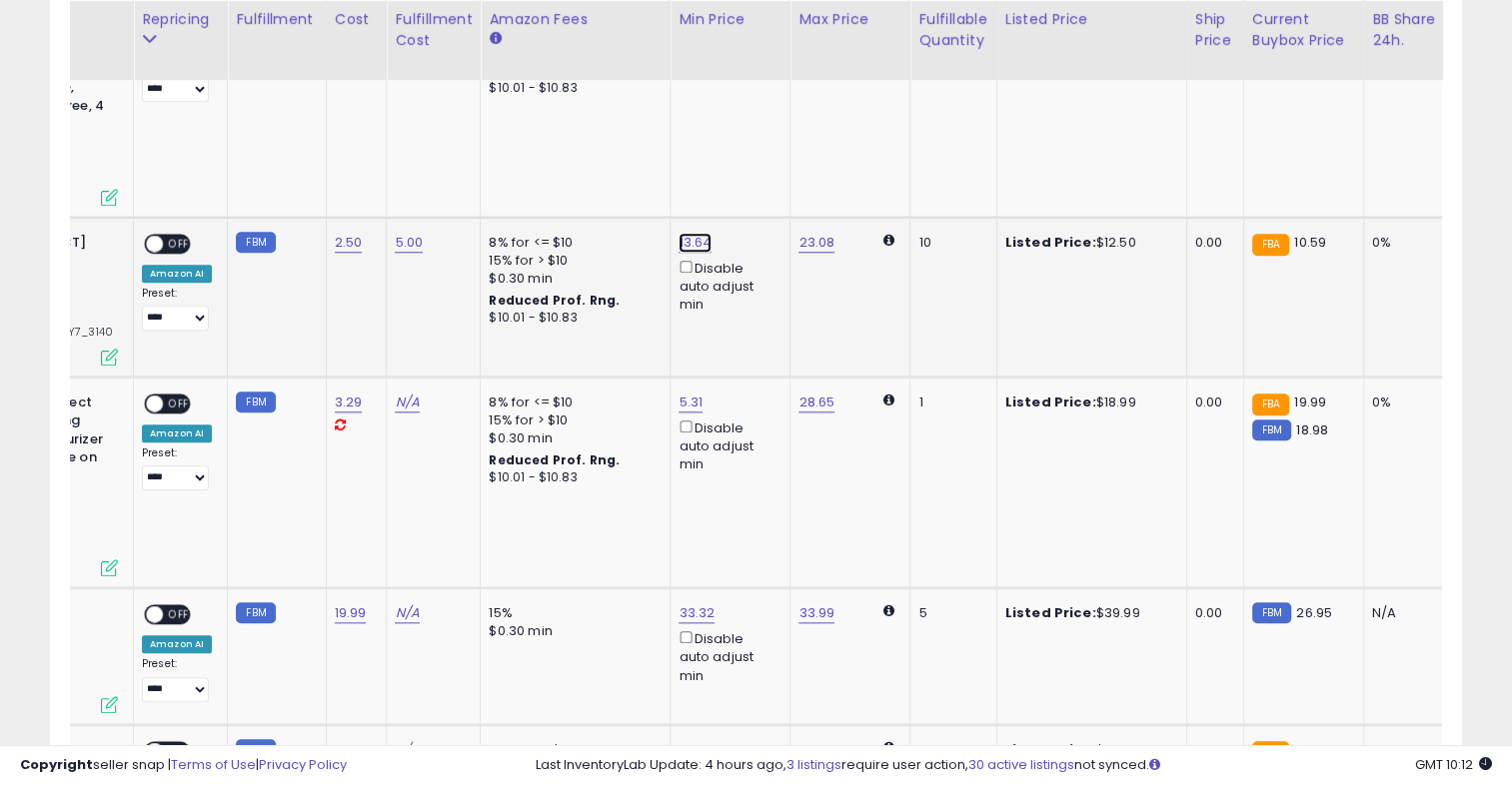 click on "13.64" at bounding box center [693, -776] 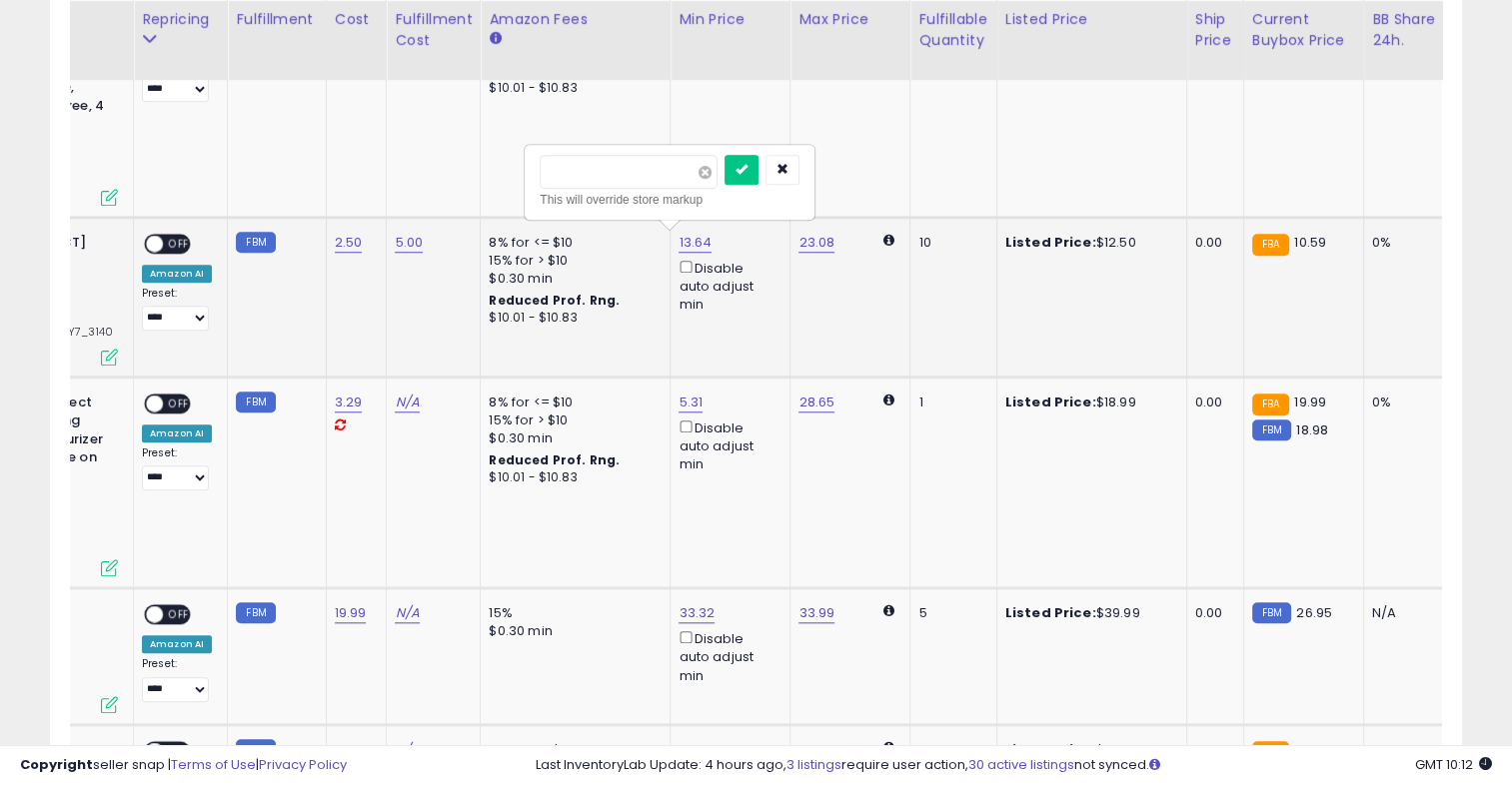 click at bounding box center (705, 172) 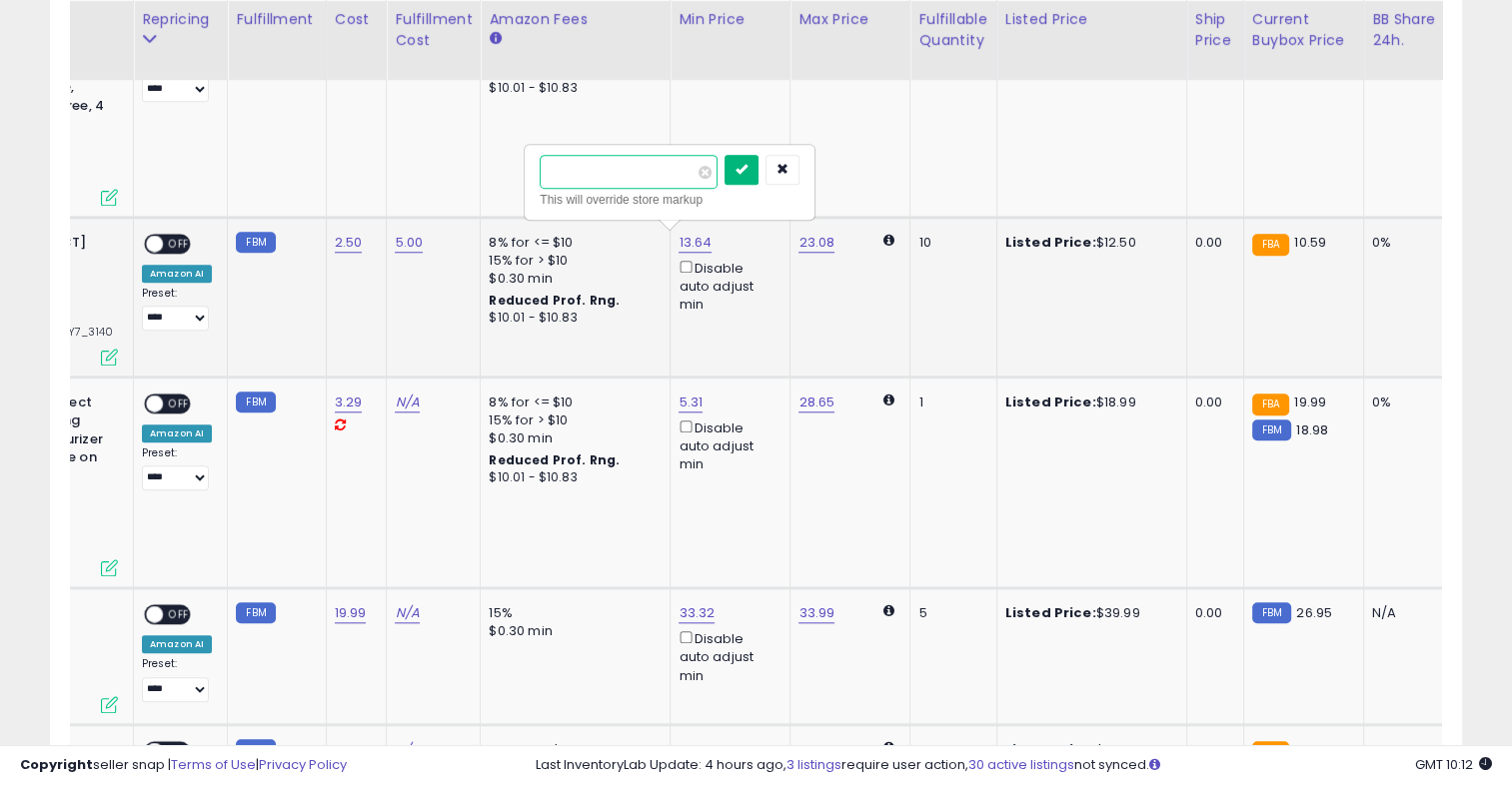 type on "*****" 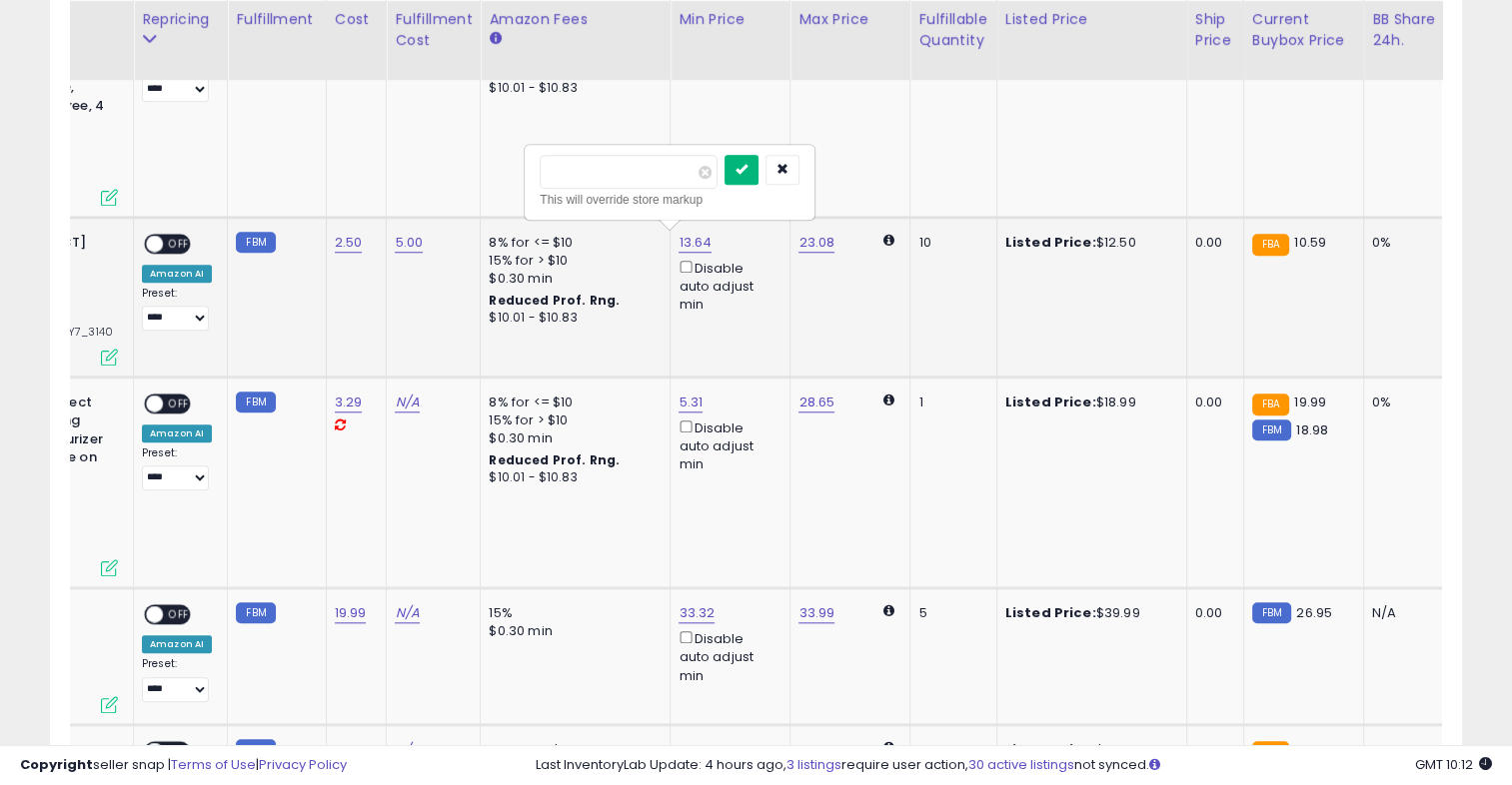 click at bounding box center (742, 169) 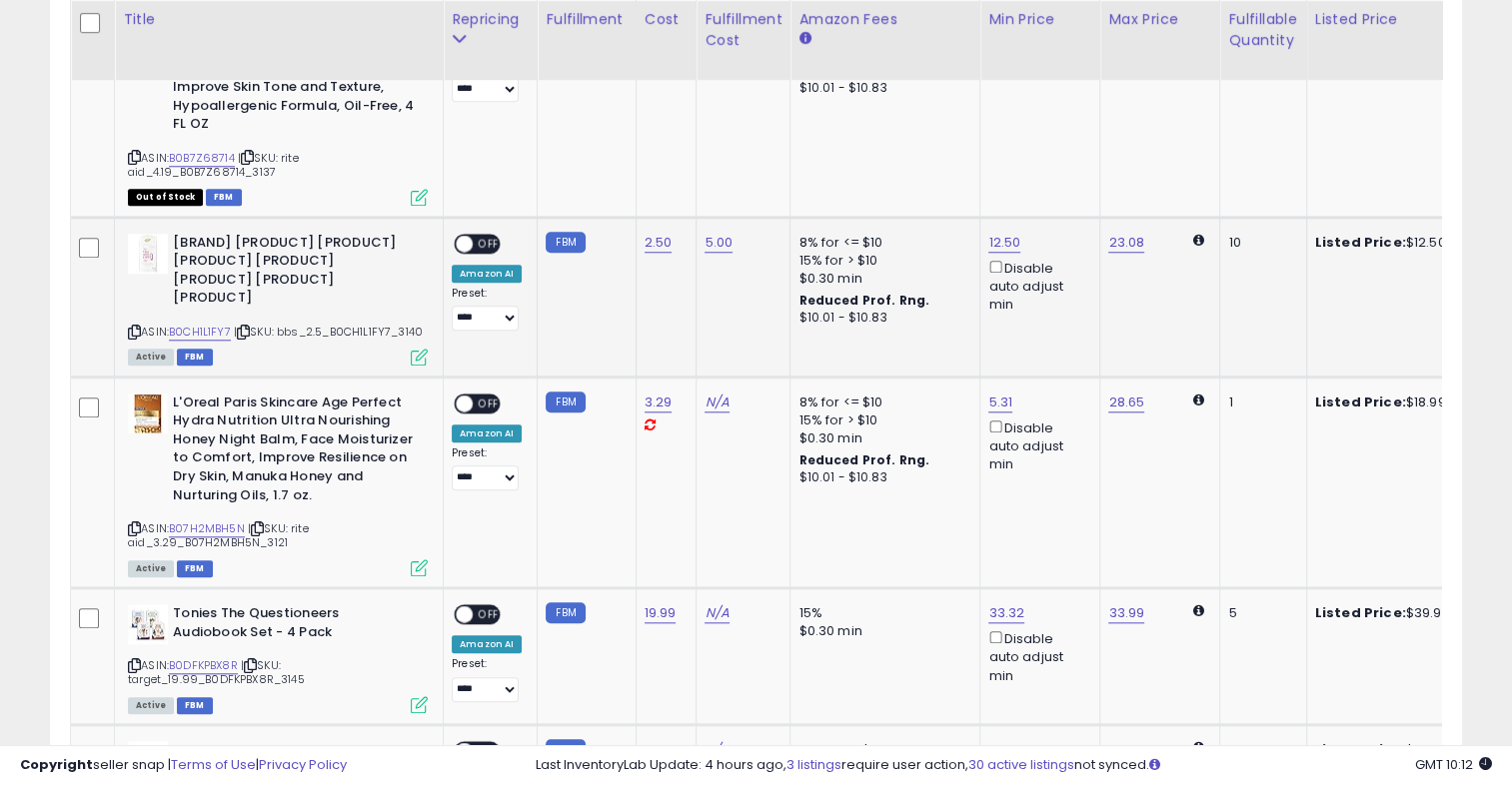 click on "OFF" at bounding box center (489, 243) 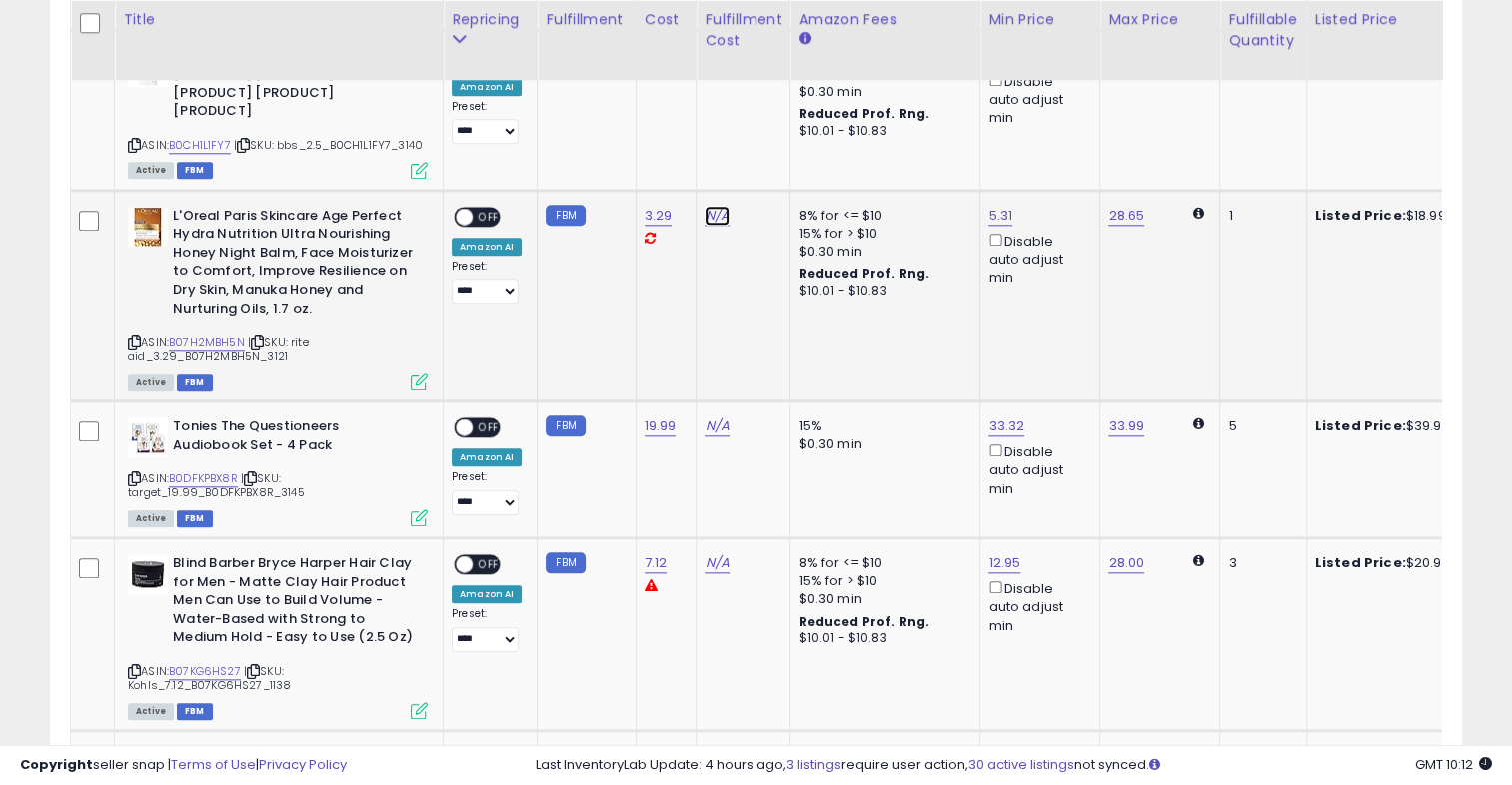 click on "N/A" at bounding box center [717, 216] 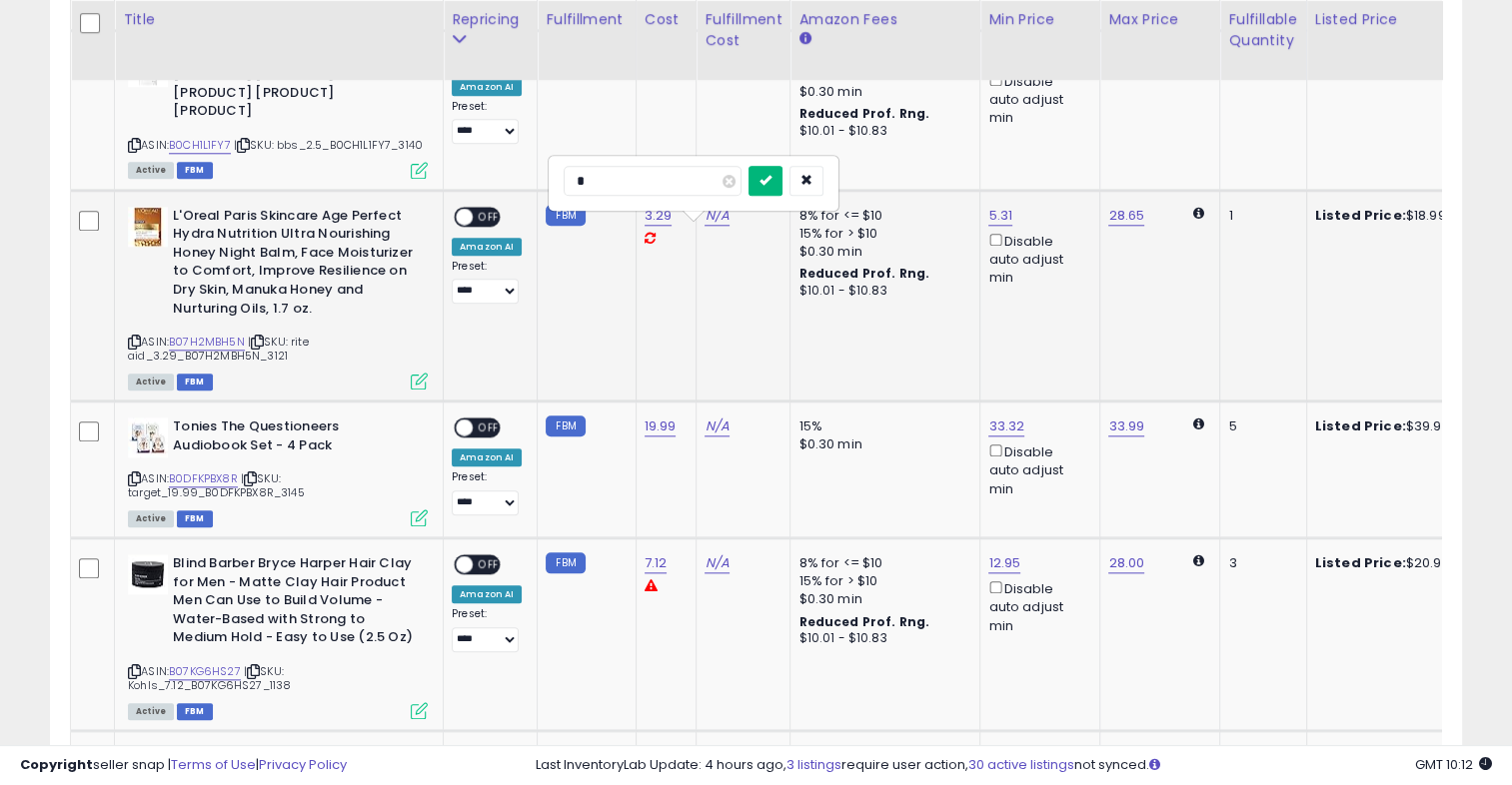 type on "*" 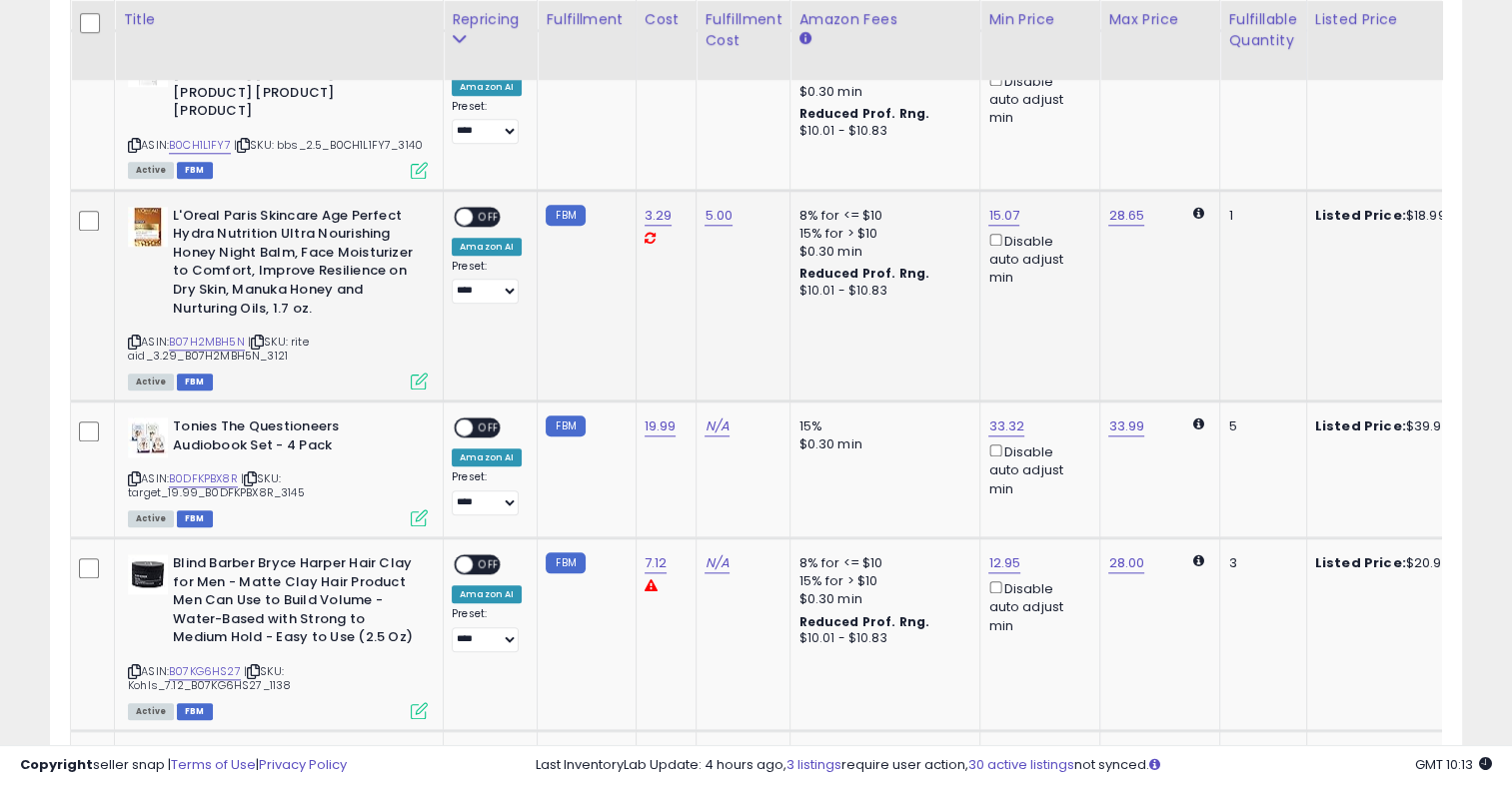 click on "OFF" at bounding box center [489, 216] 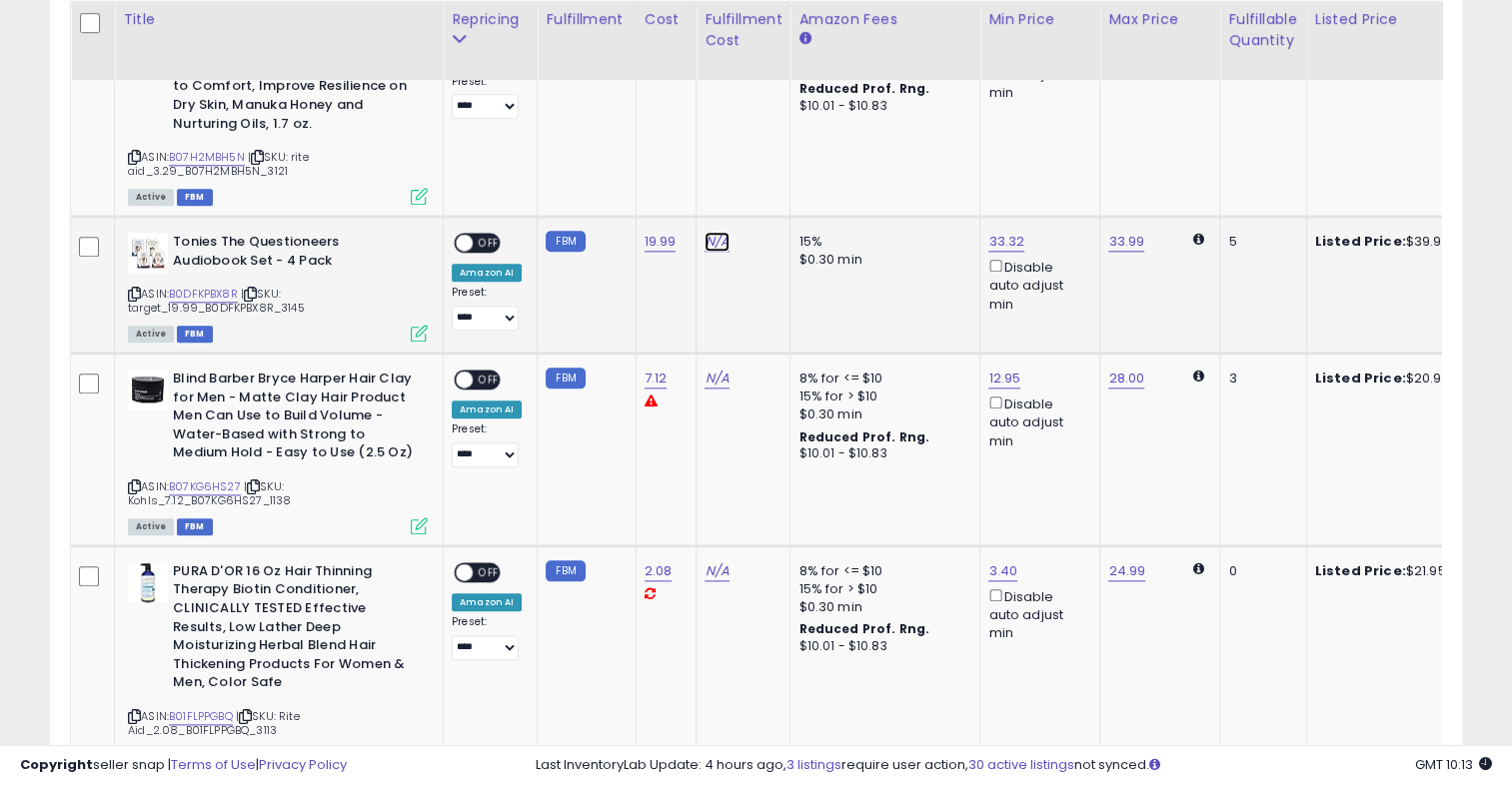 click on "N/A" at bounding box center (717, 242) 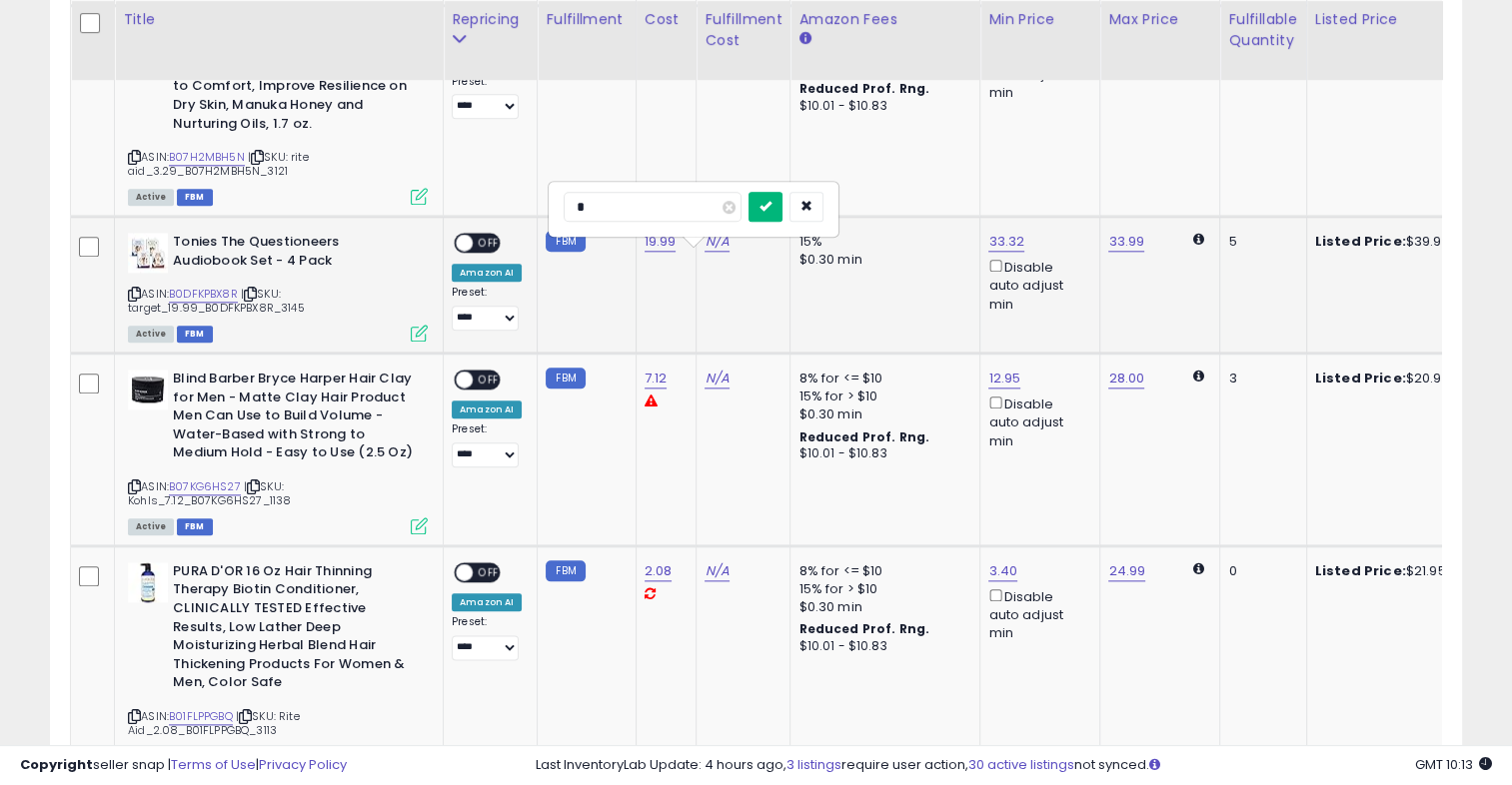 type on "*" 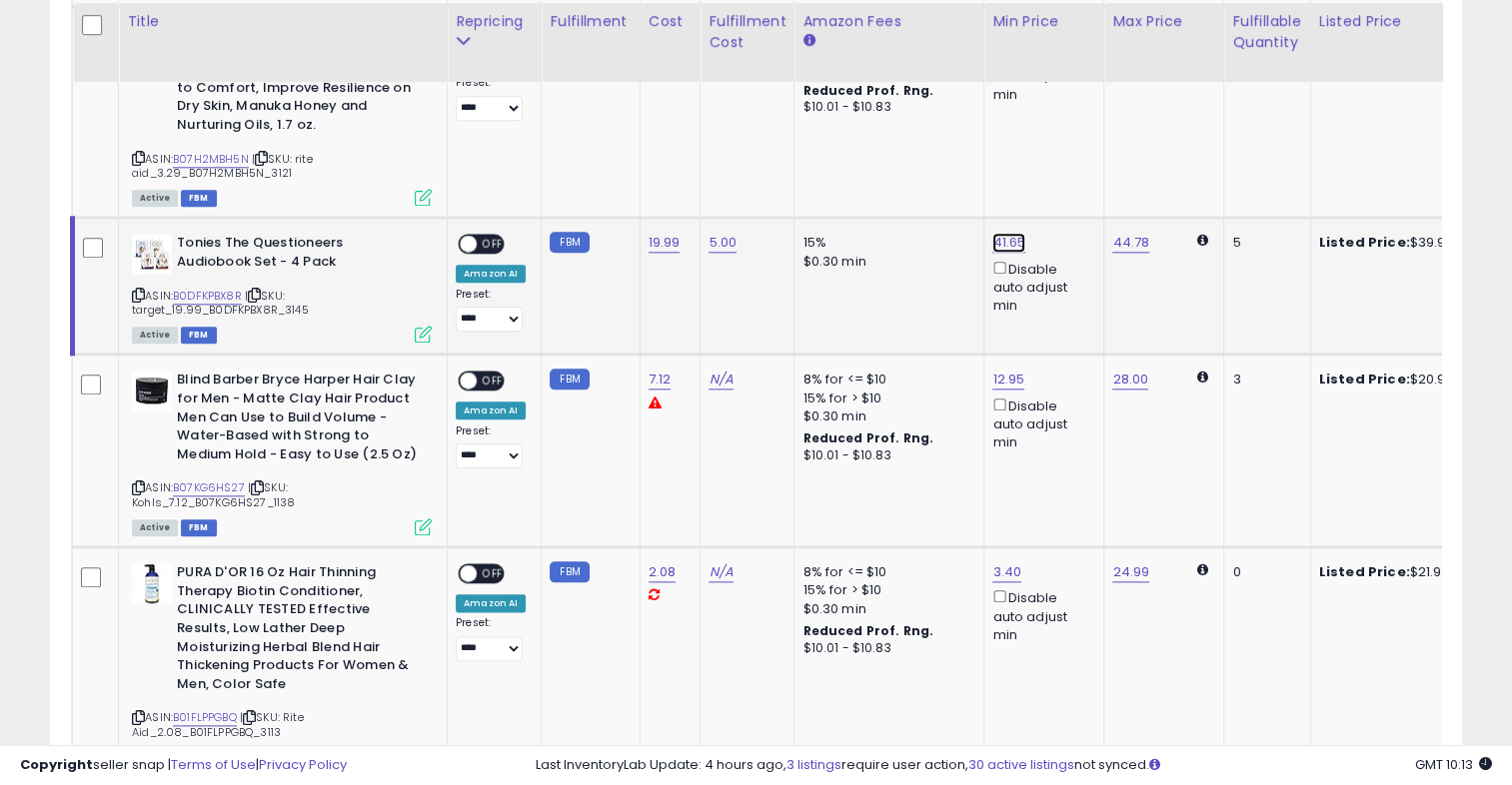 click on "41.65" at bounding box center [1006, -1146] 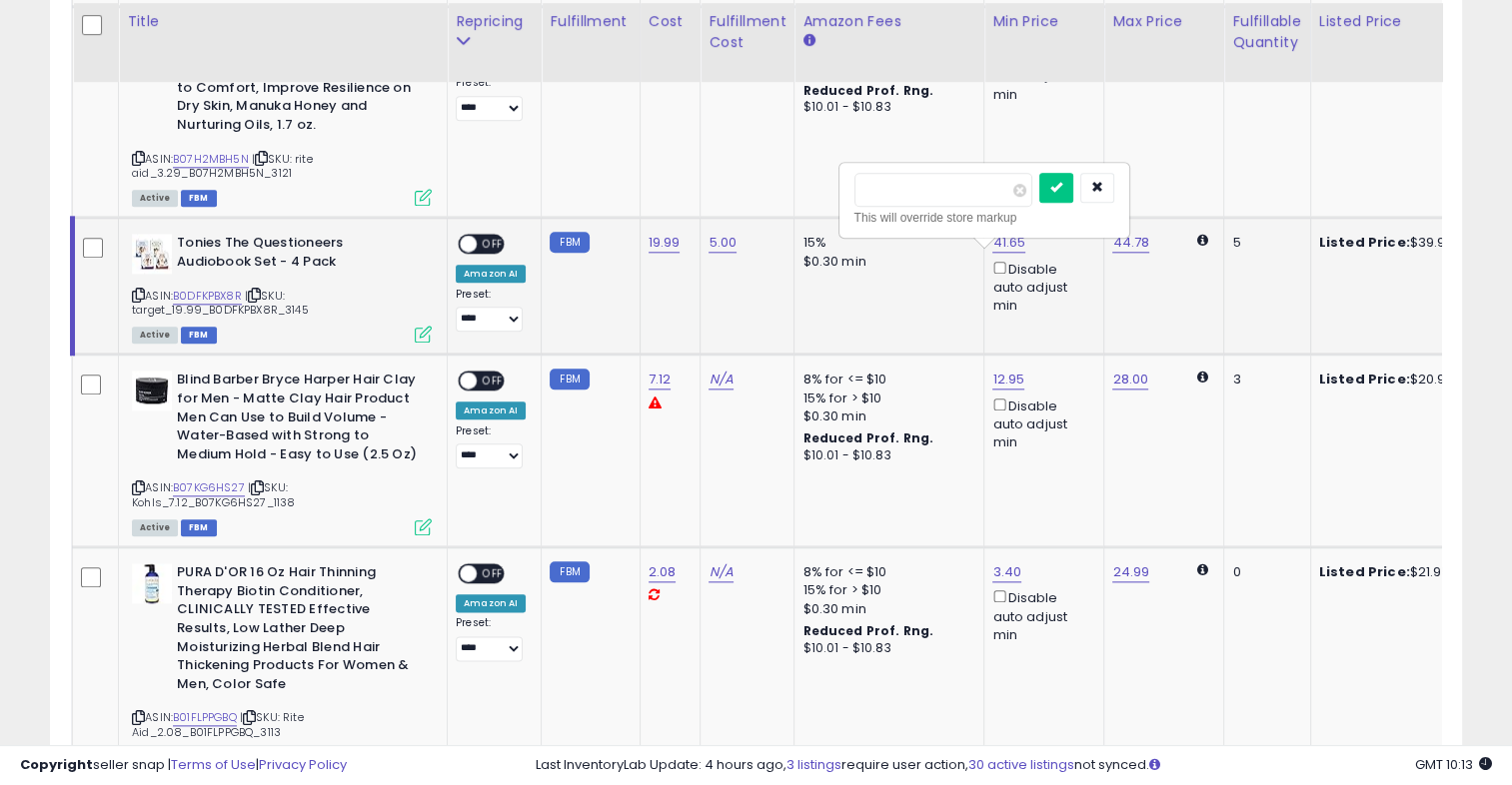 type on "*" 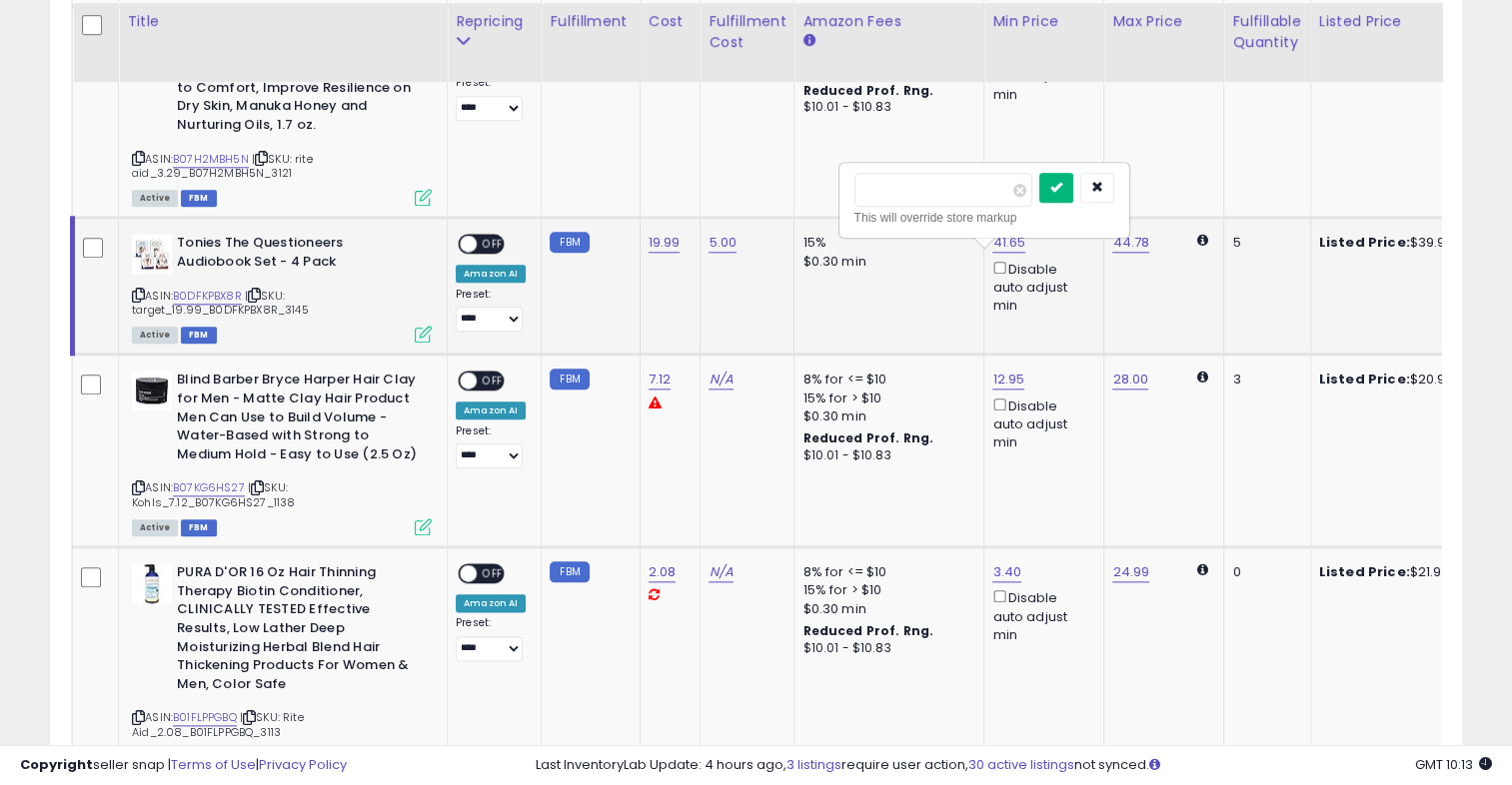 type on "*****" 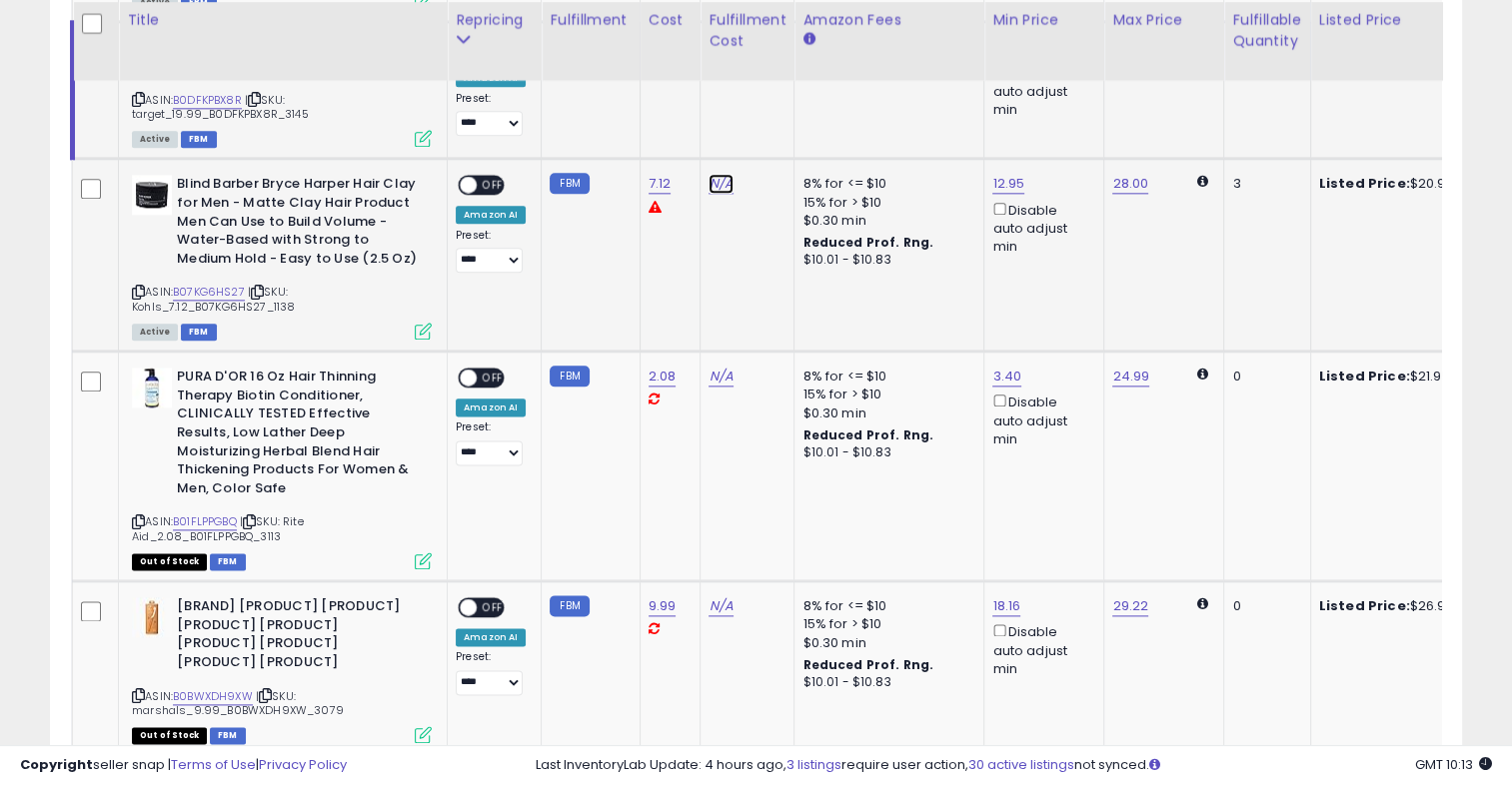 click on "N/A" at bounding box center [721, 184] 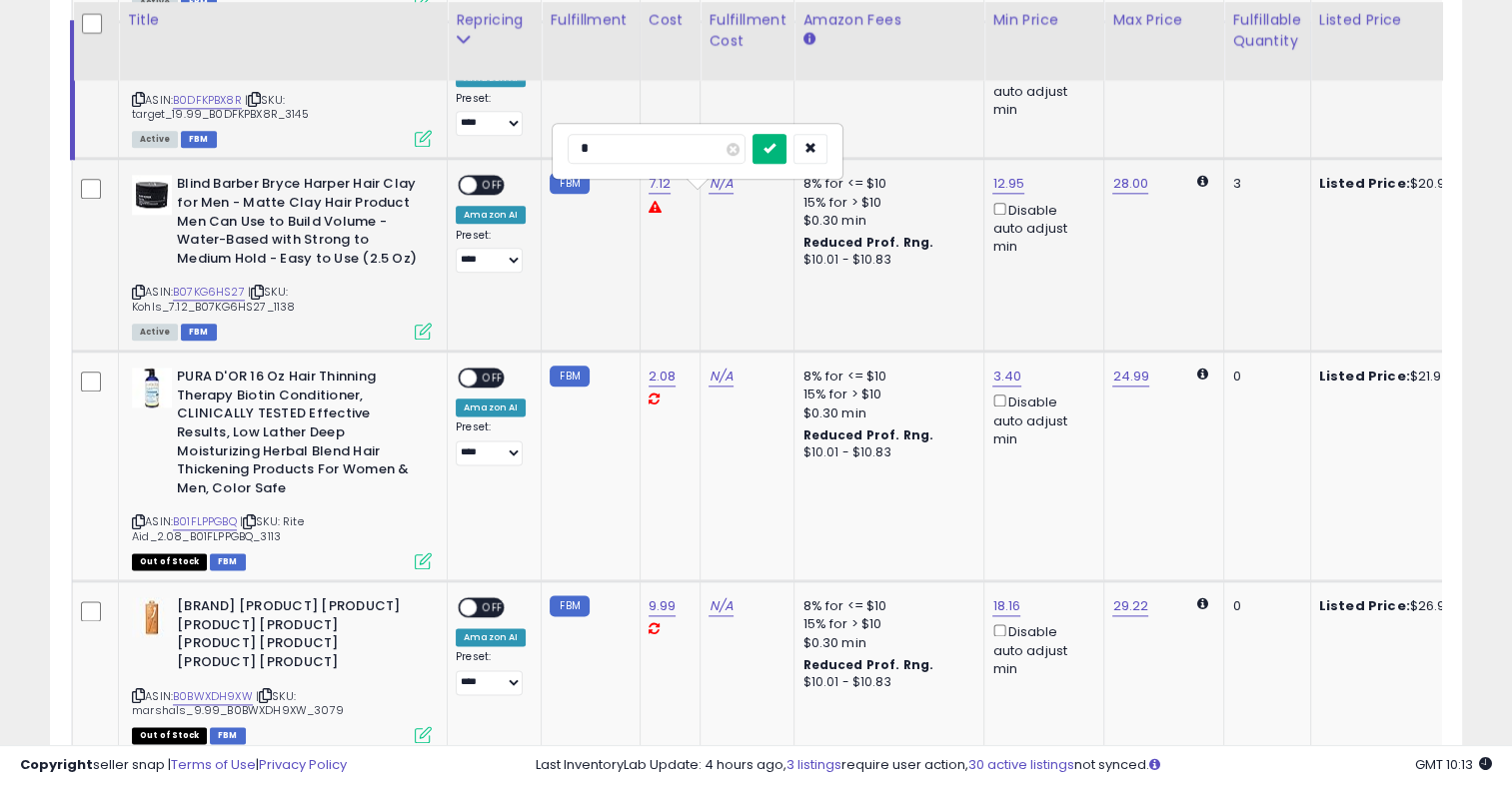 type on "*" 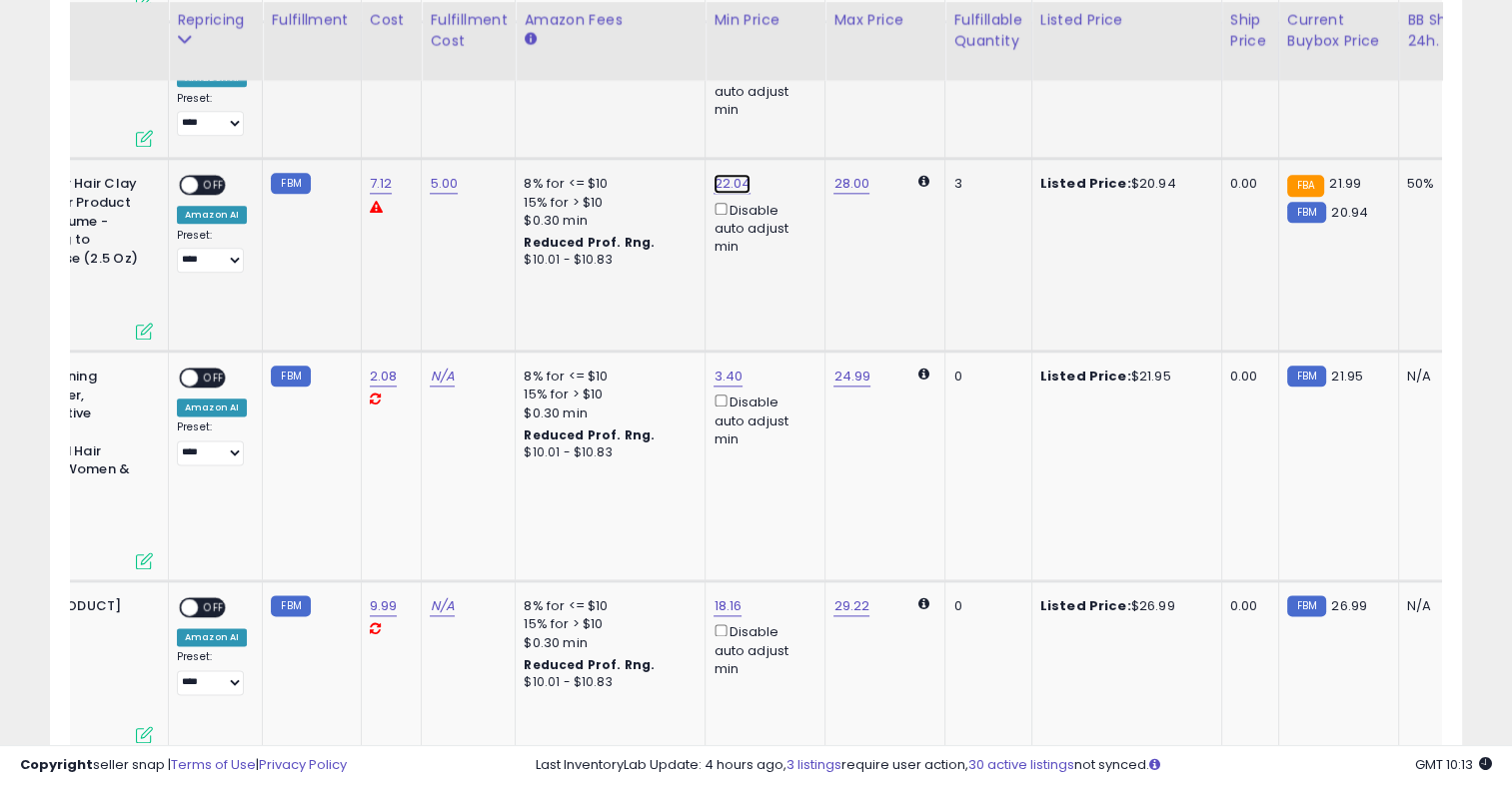 click on "22.04" at bounding box center (728, -1341) 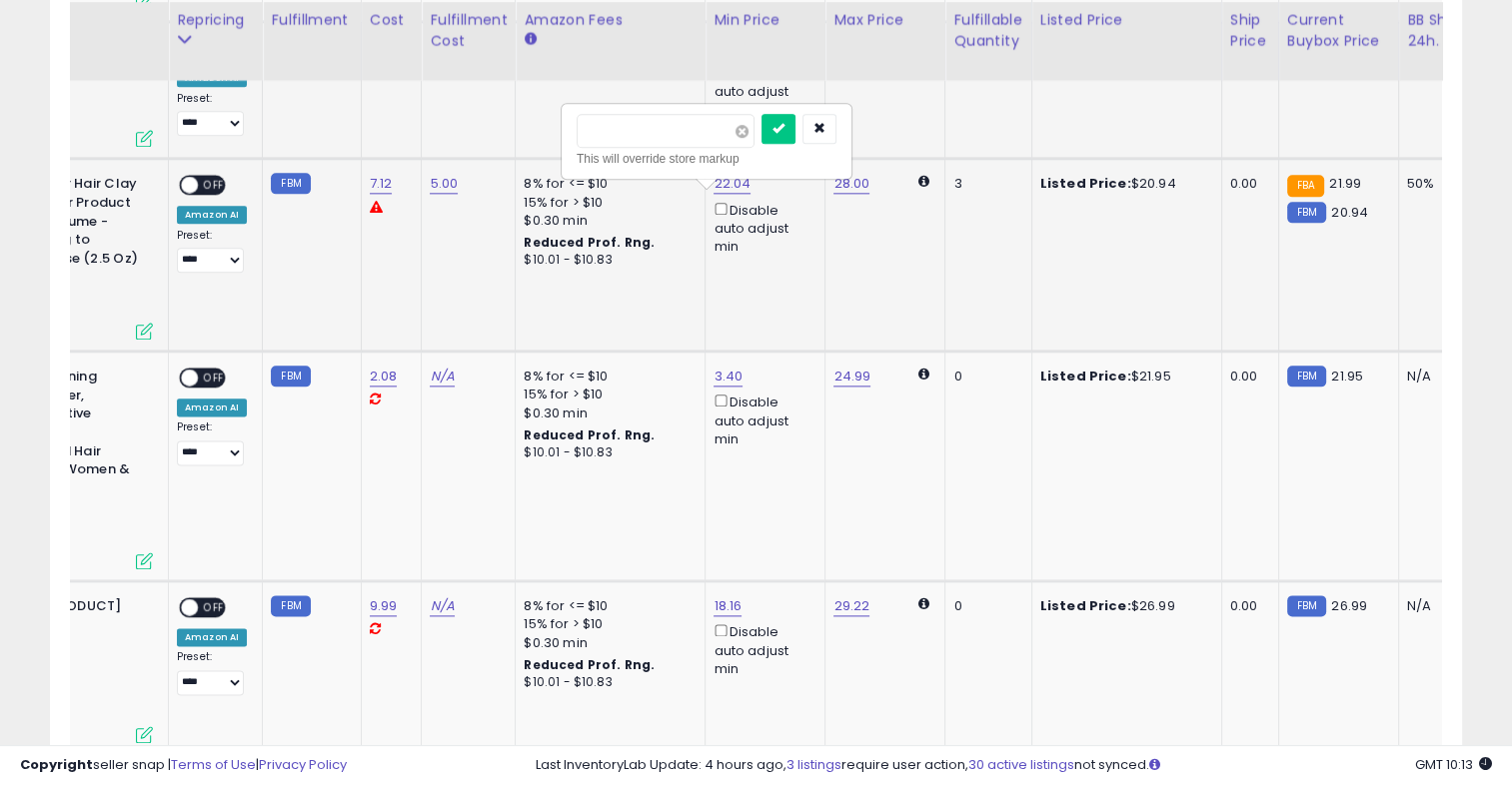 type on "*******" 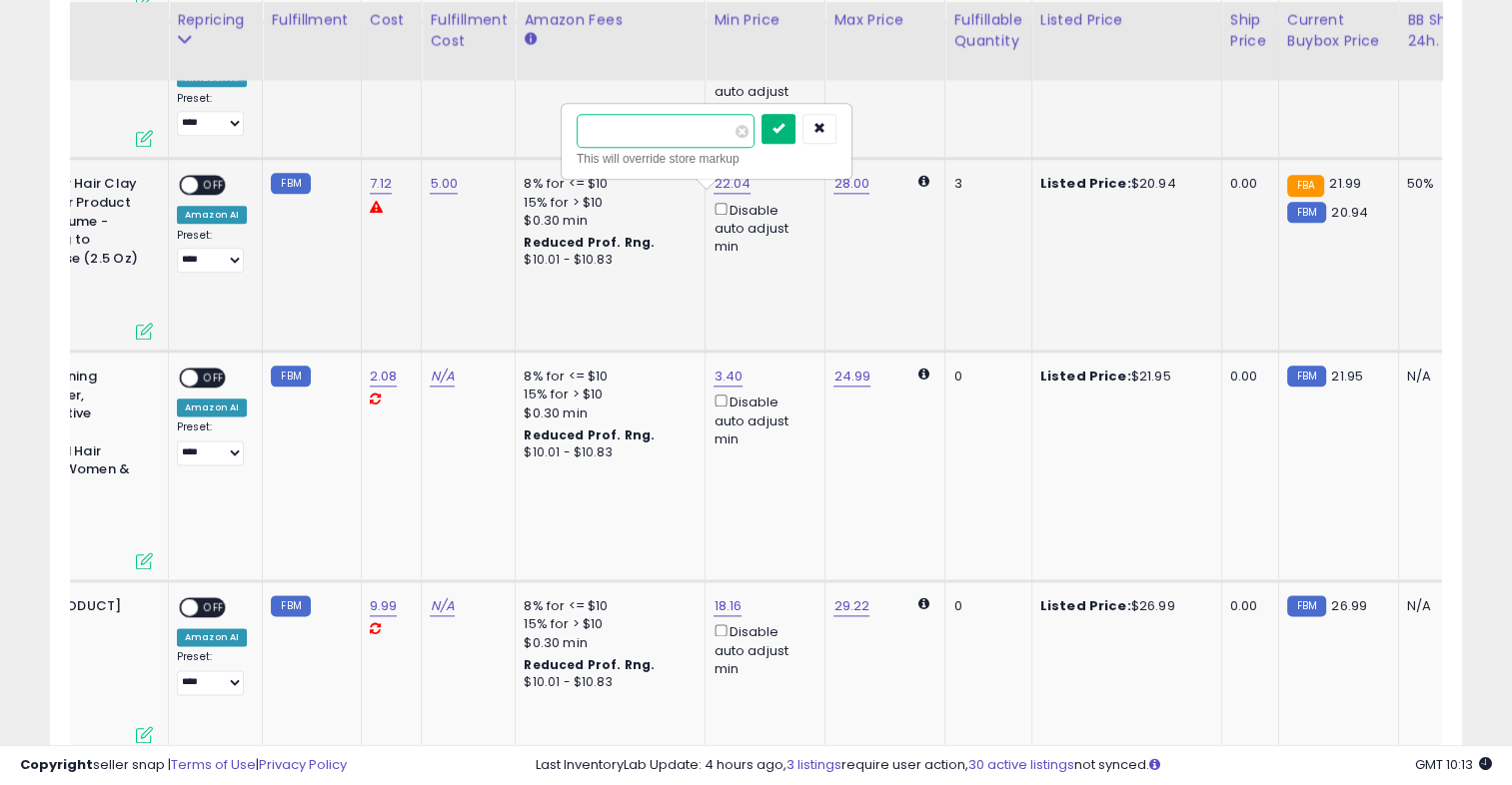 type on "**" 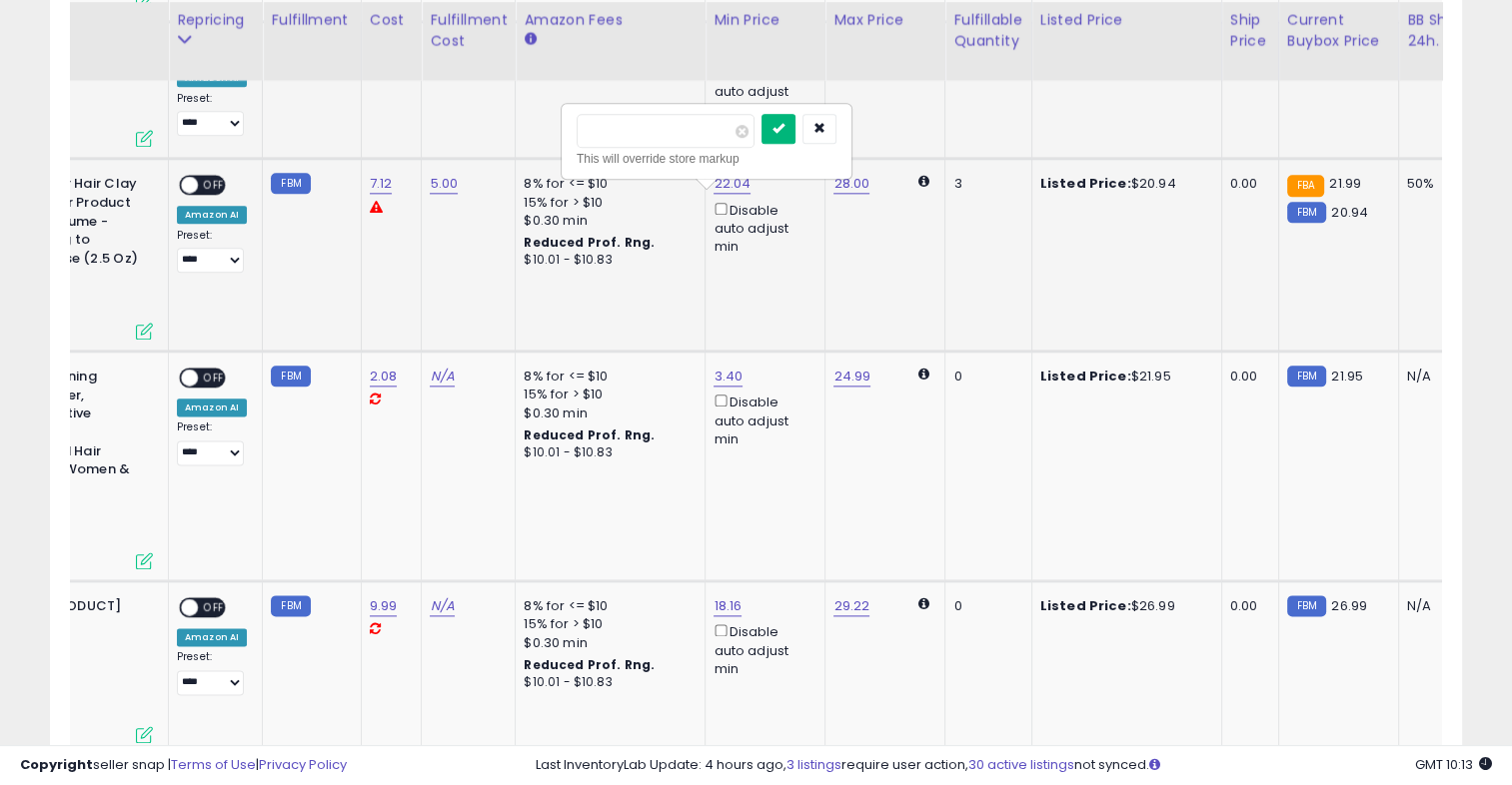 click at bounding box center (778, 128) 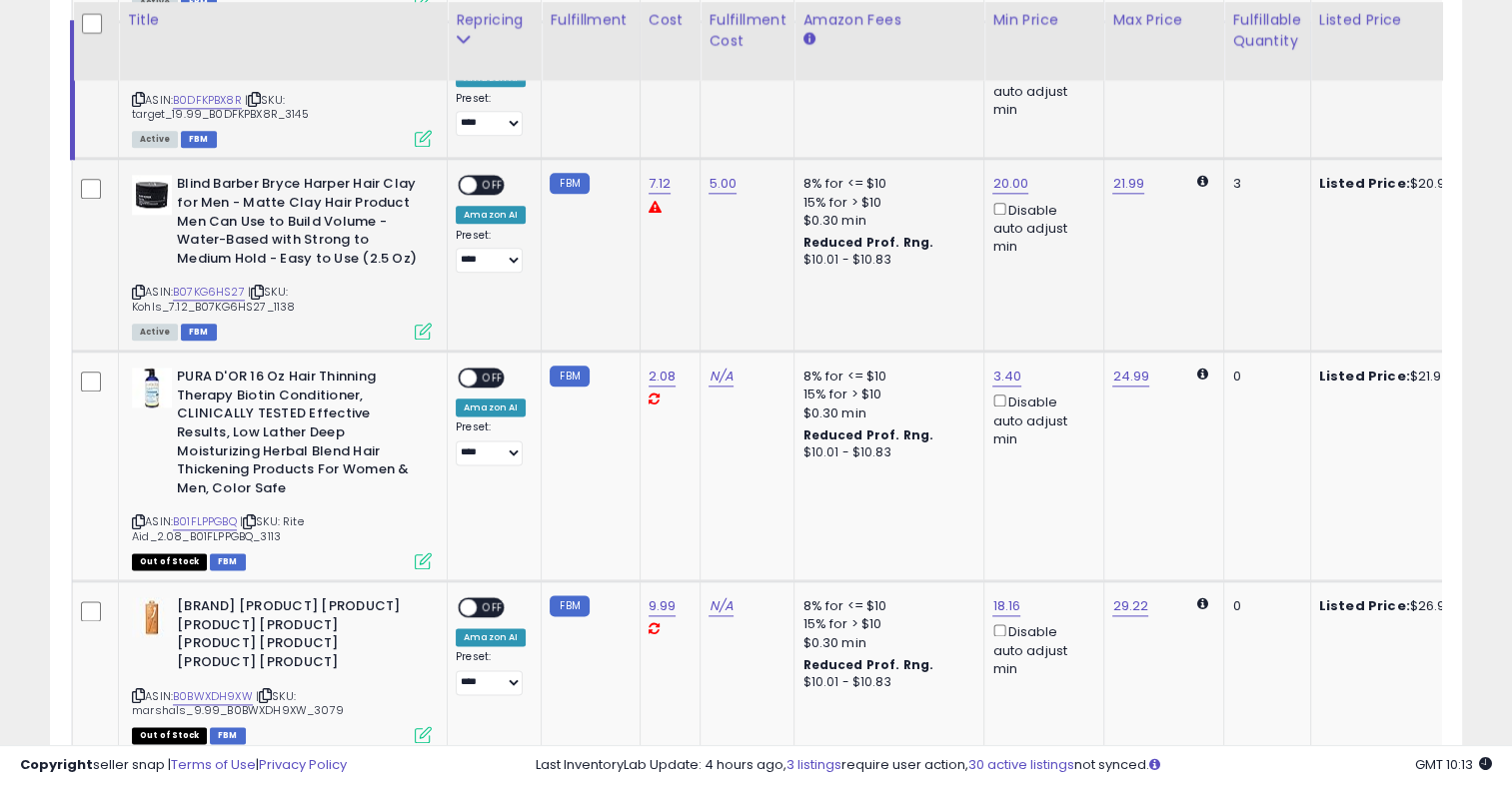 click on "OFF" at bounding box center (493, 185) 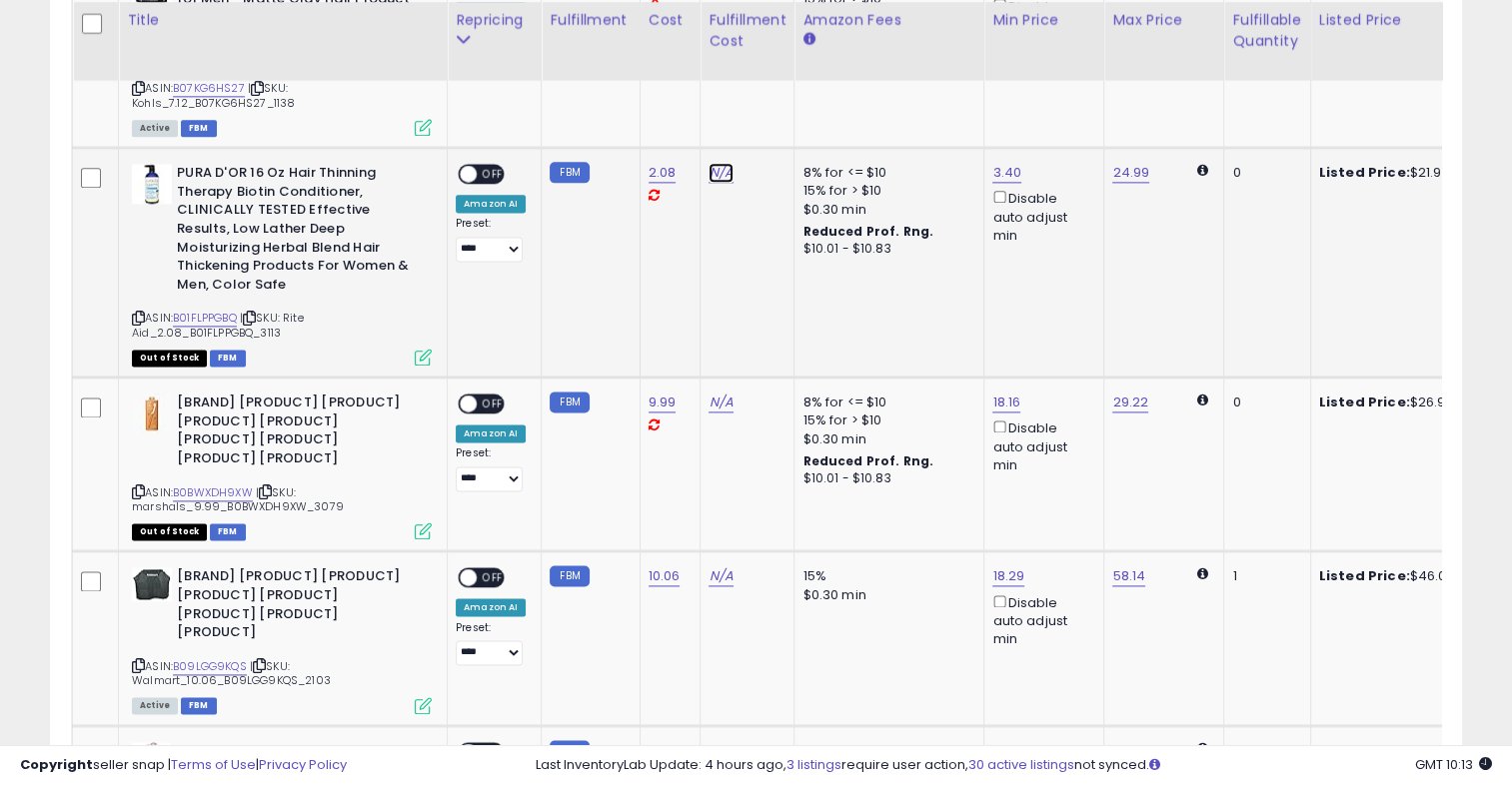 click on "N/A" at bounding box center (721, 173) 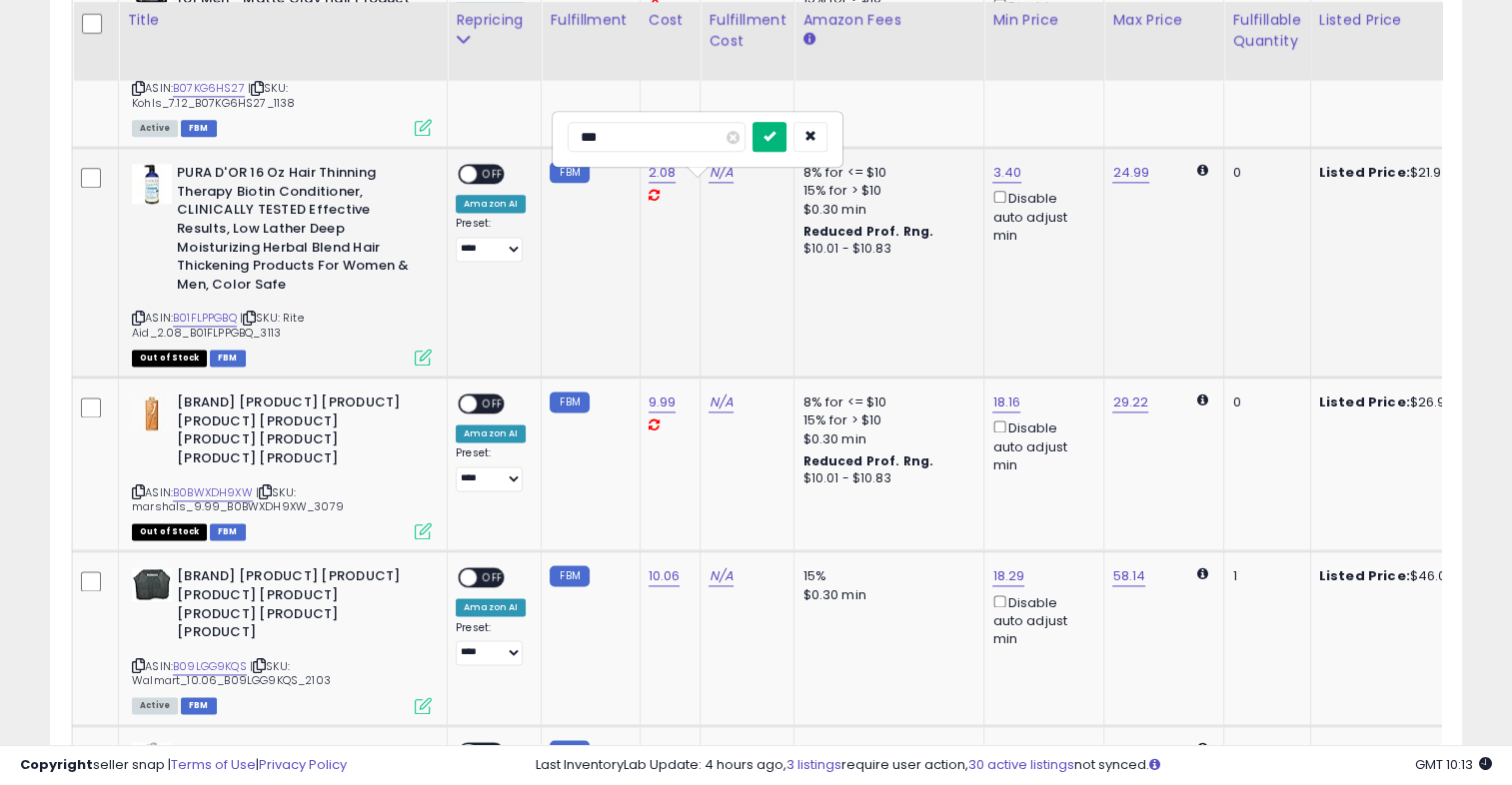 type on "***" 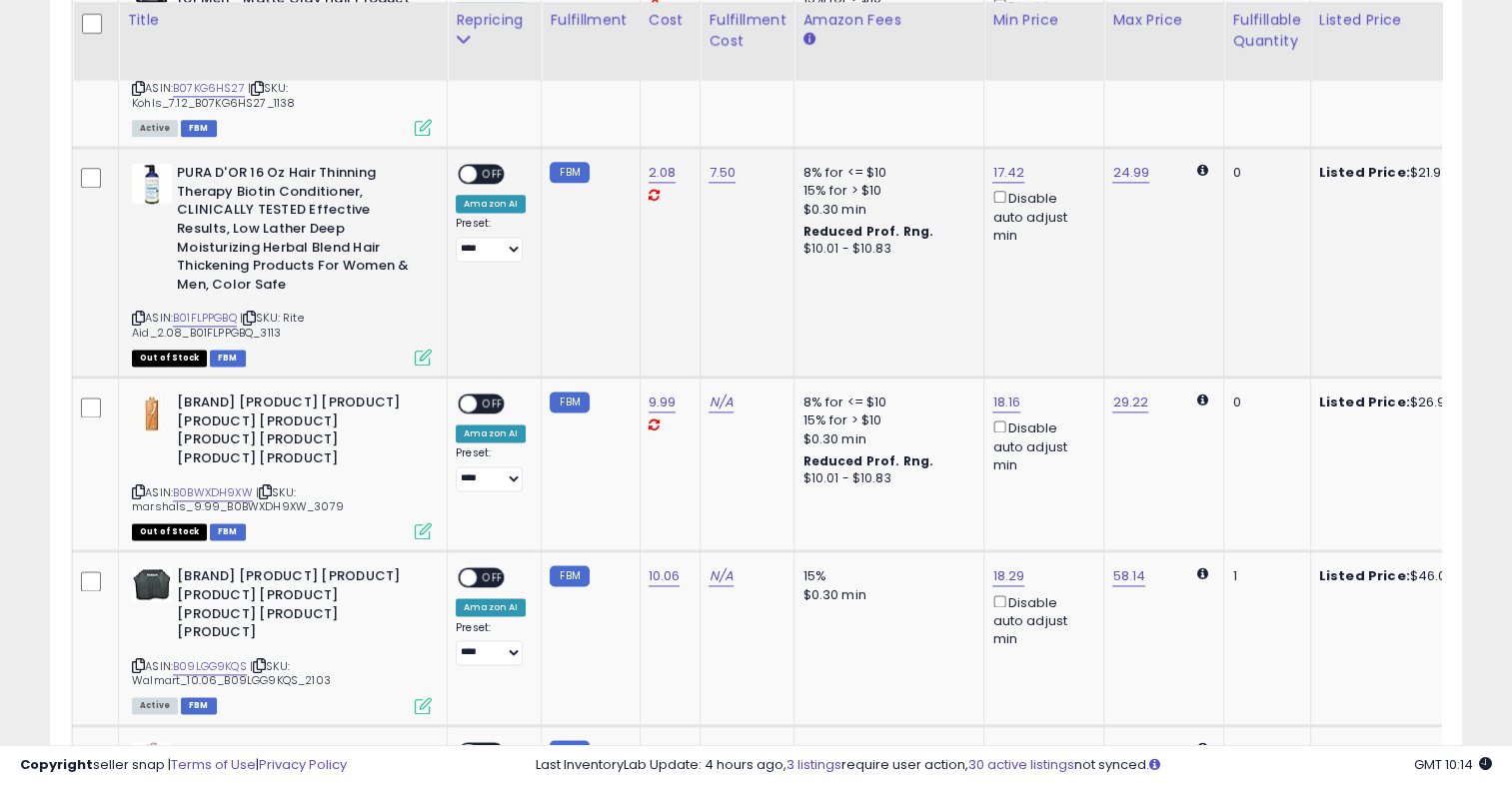 click on "OFF" at bounding box center [493, 174] 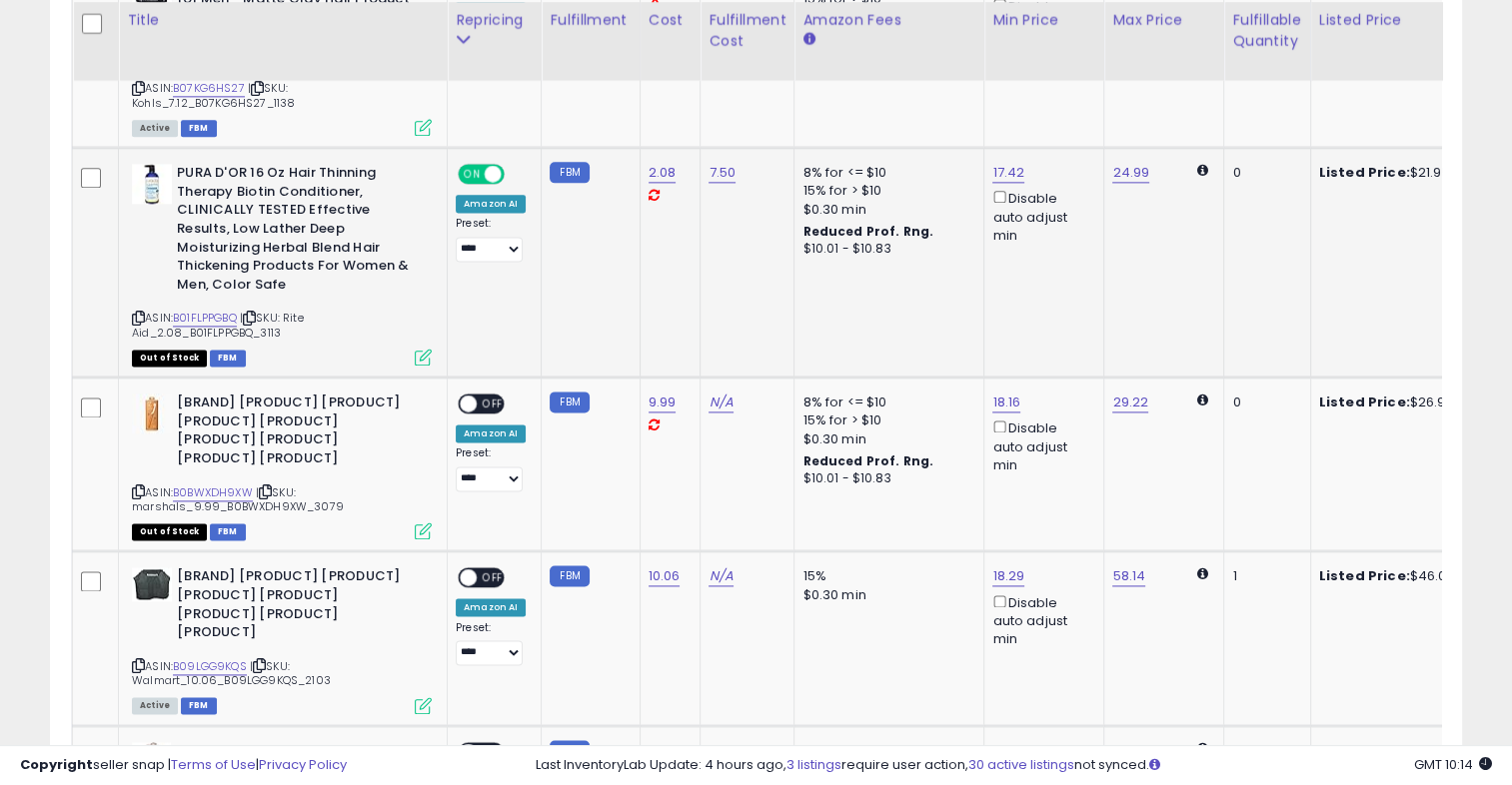 click on "FBM" 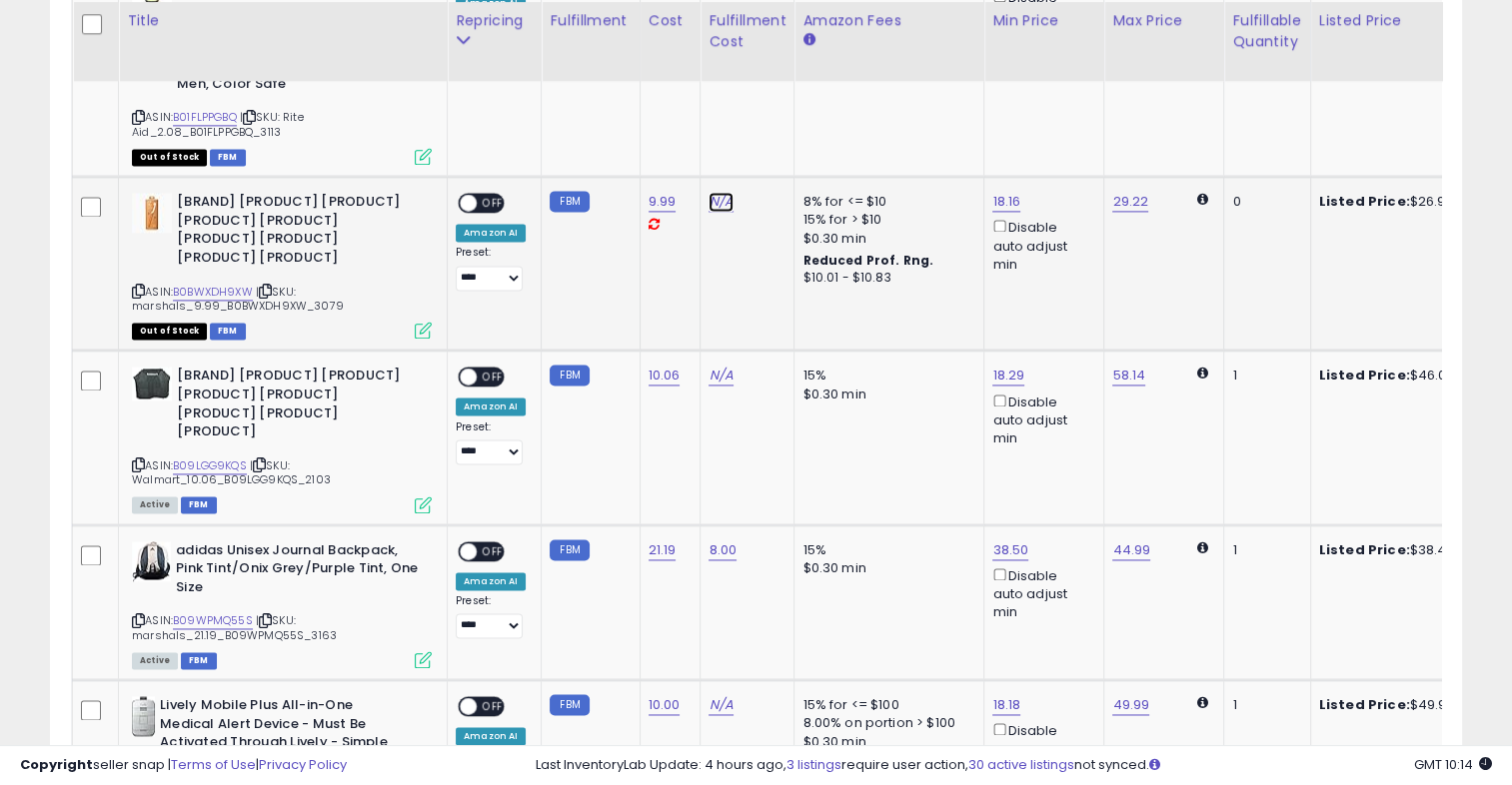 click on "N/A" at bounding box center [721, 202] 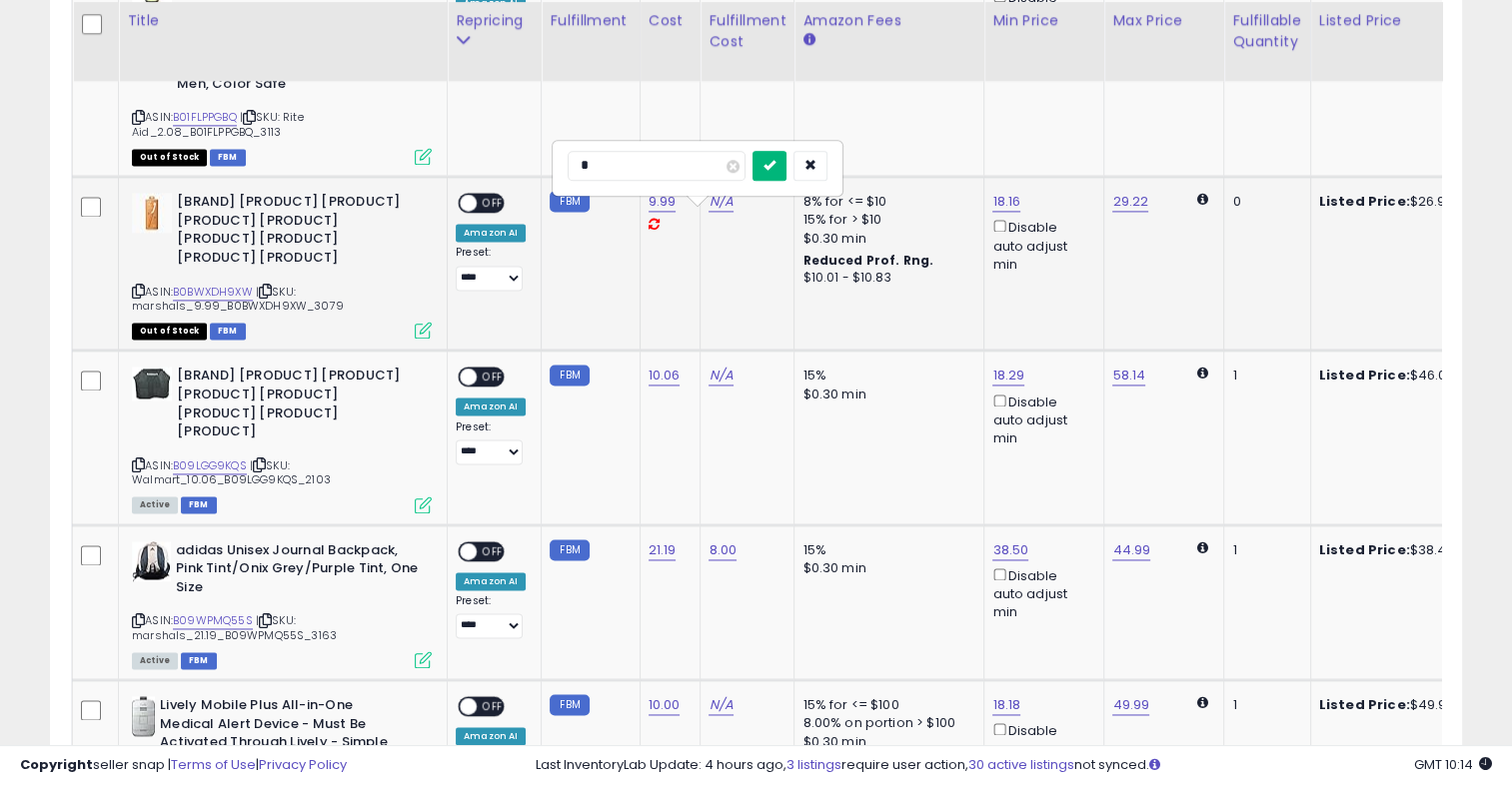 type on "*" 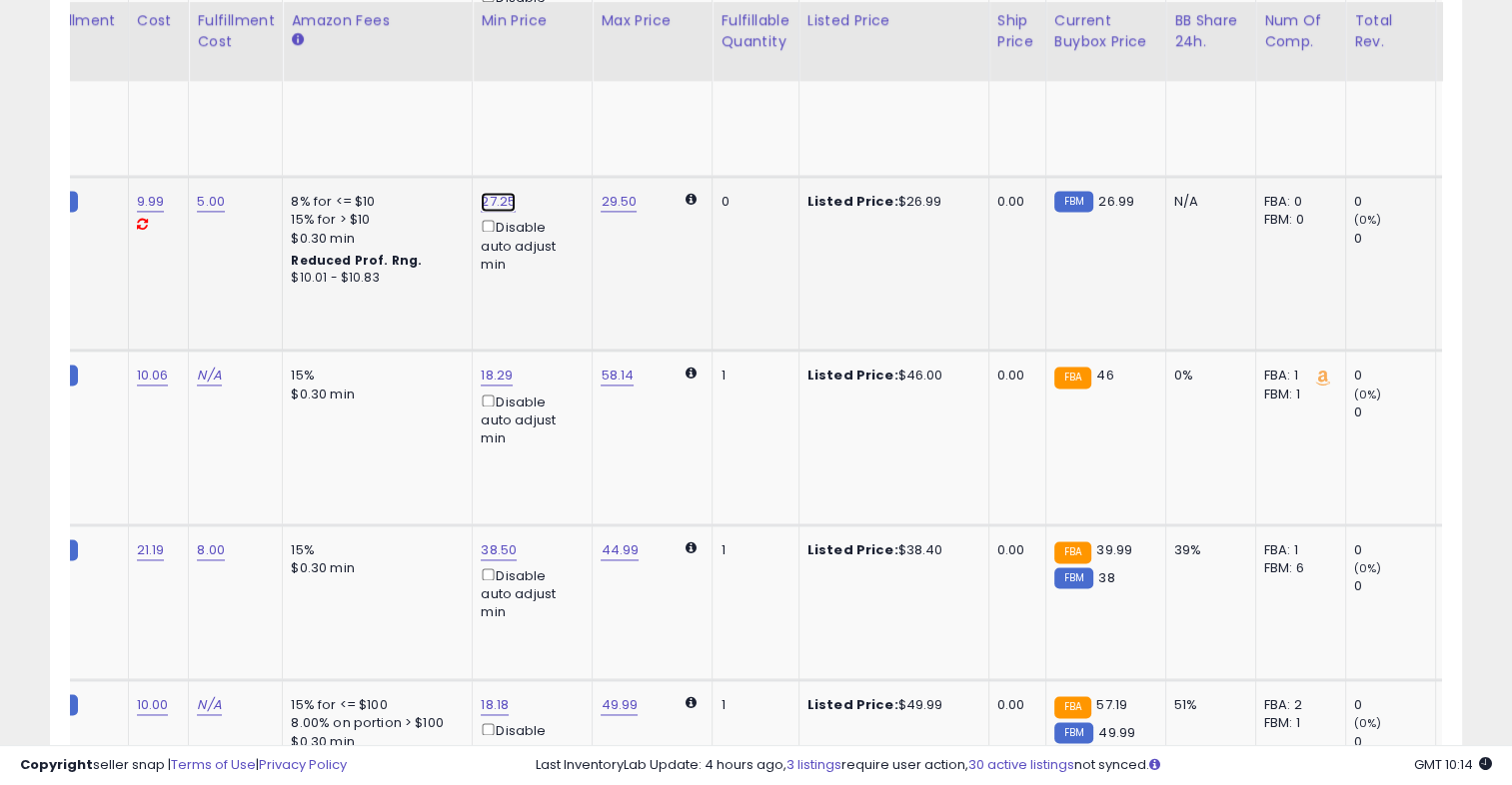 click on "27.25" at bounding box center (495, -1746) 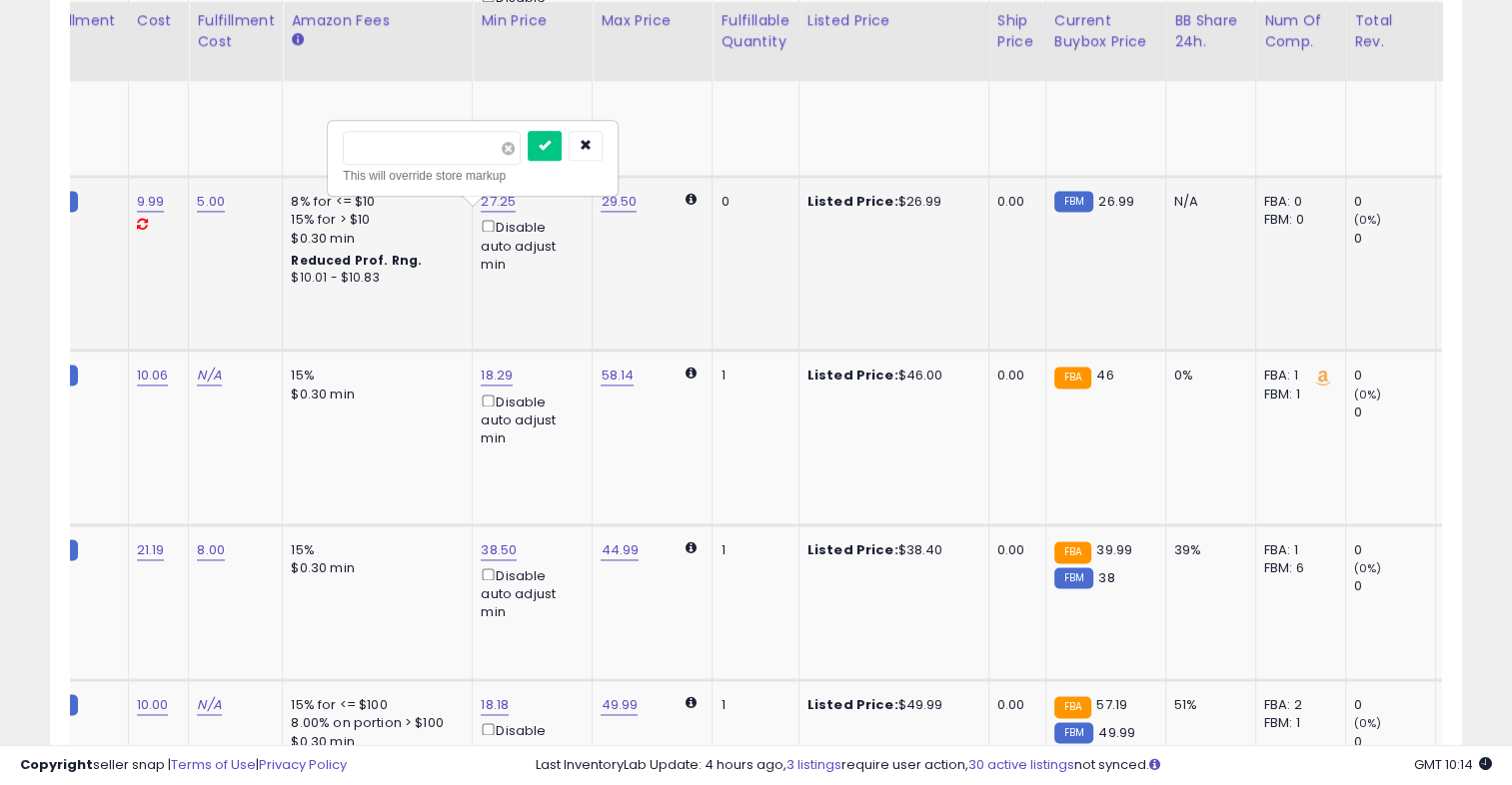 click at bounding box center [508, 148] 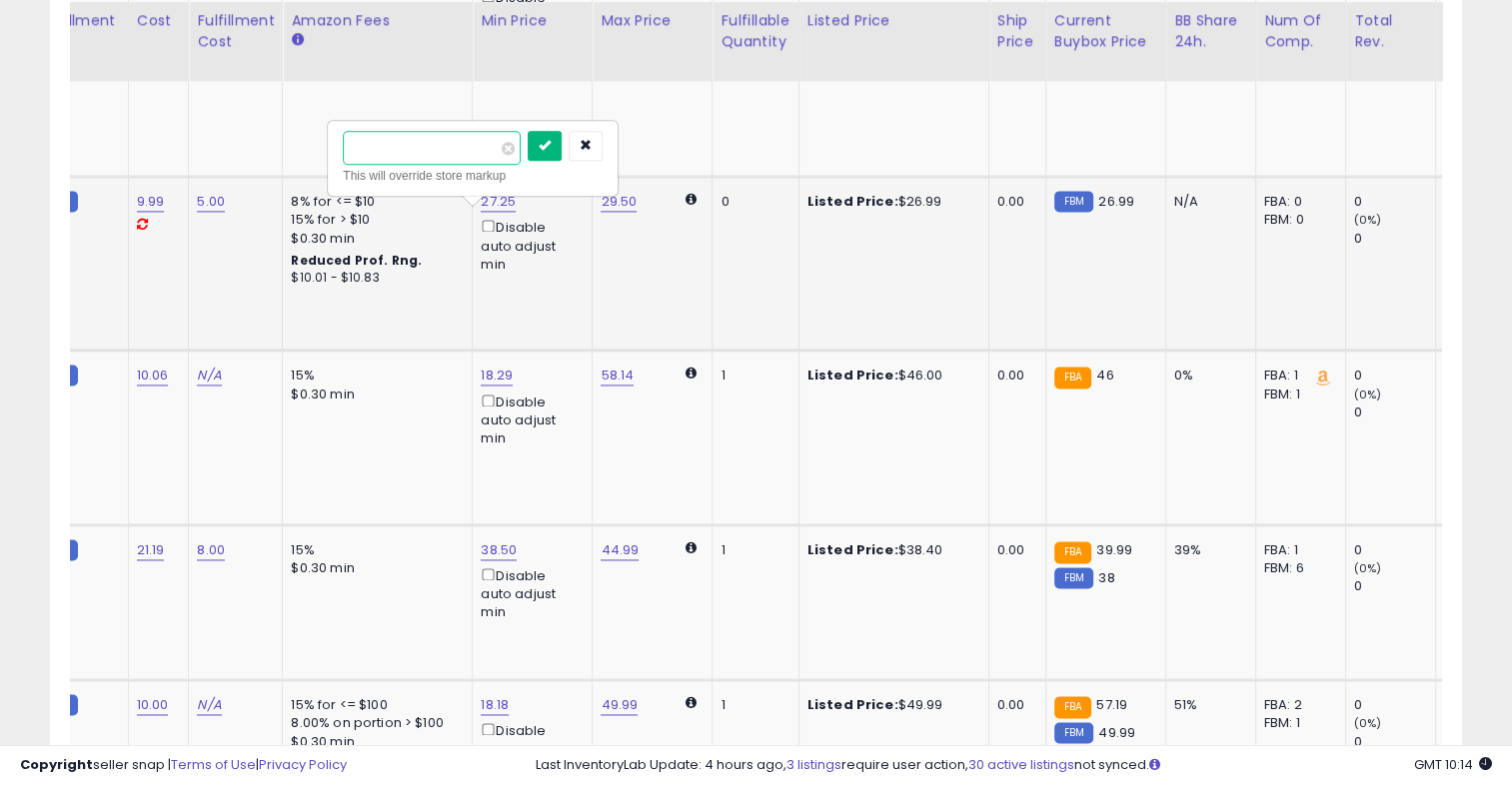 type on "*****" 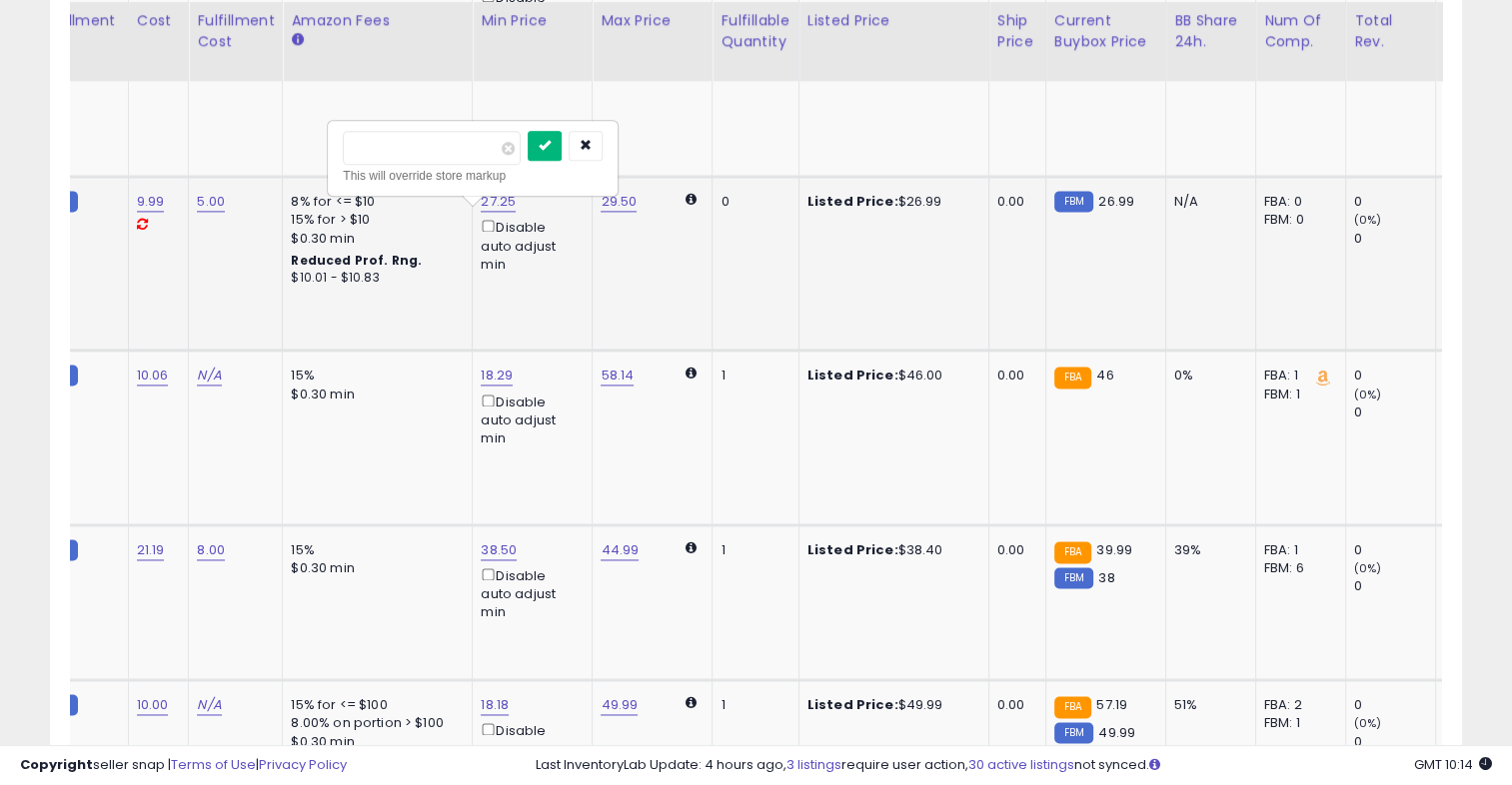click at bounding box center (545, 146) 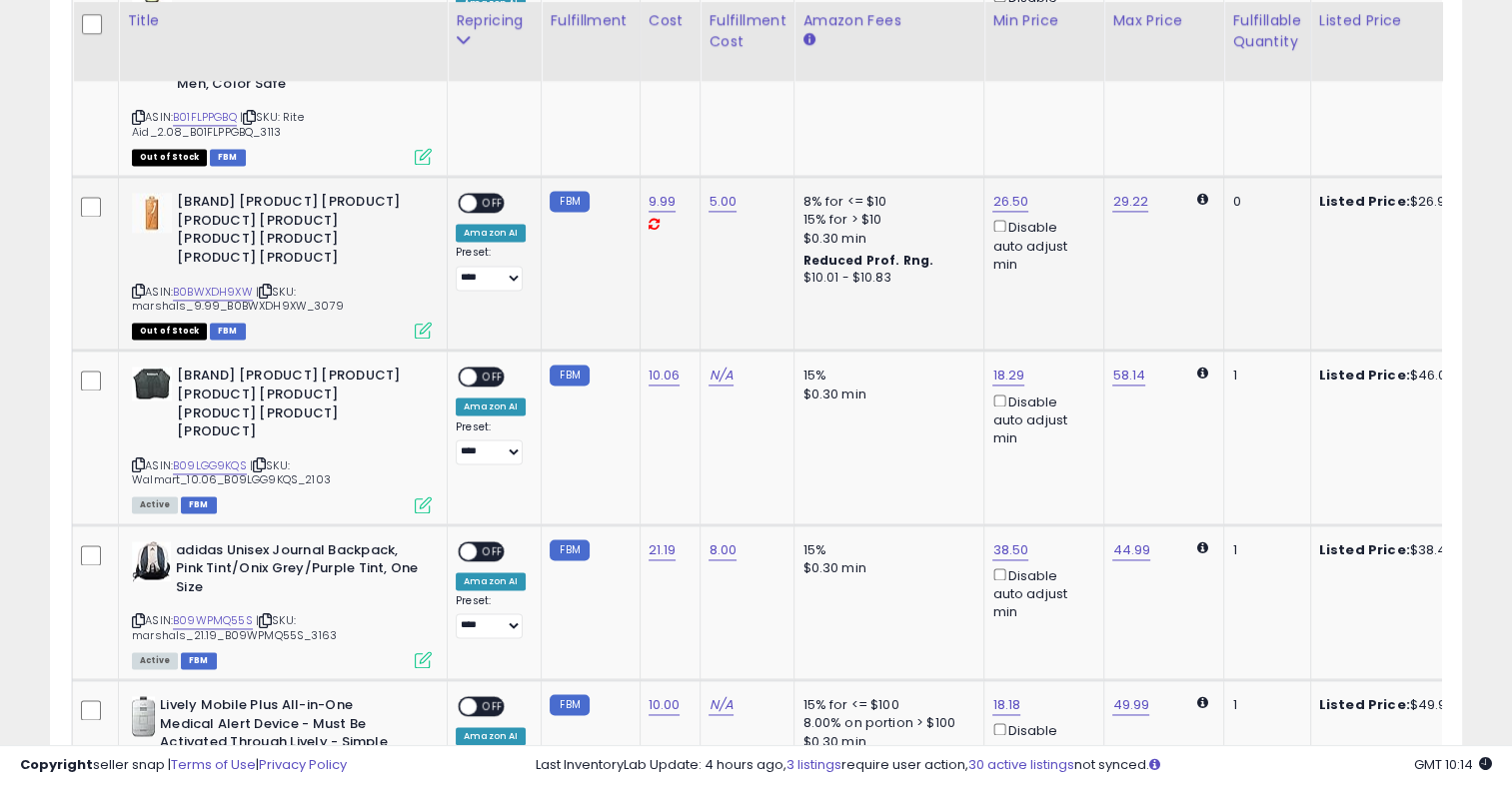 click on "OFF" at bounding box center (493, 203) 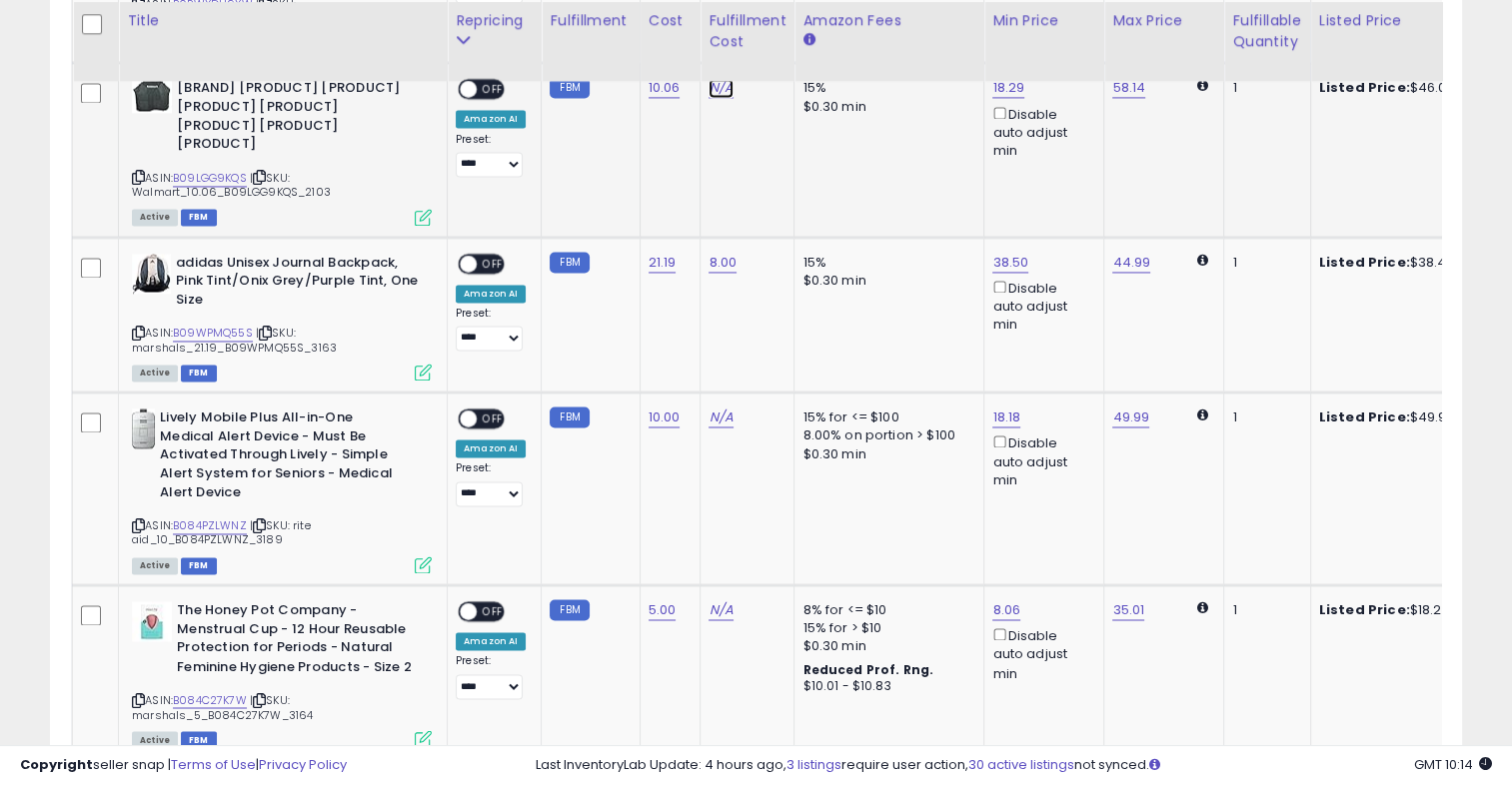 click on "N/A" at bounding box center (721, 88) 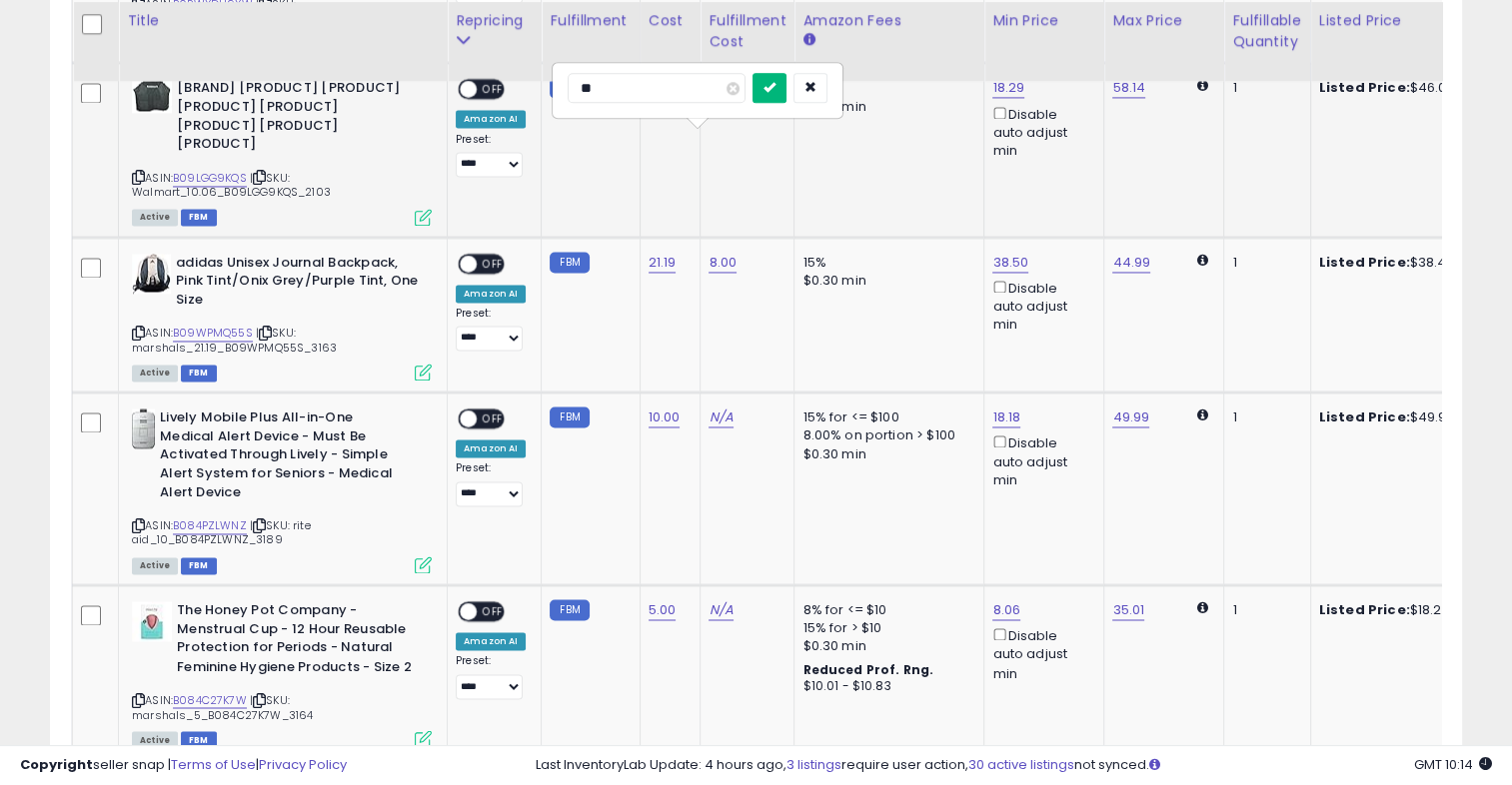 type on "**" 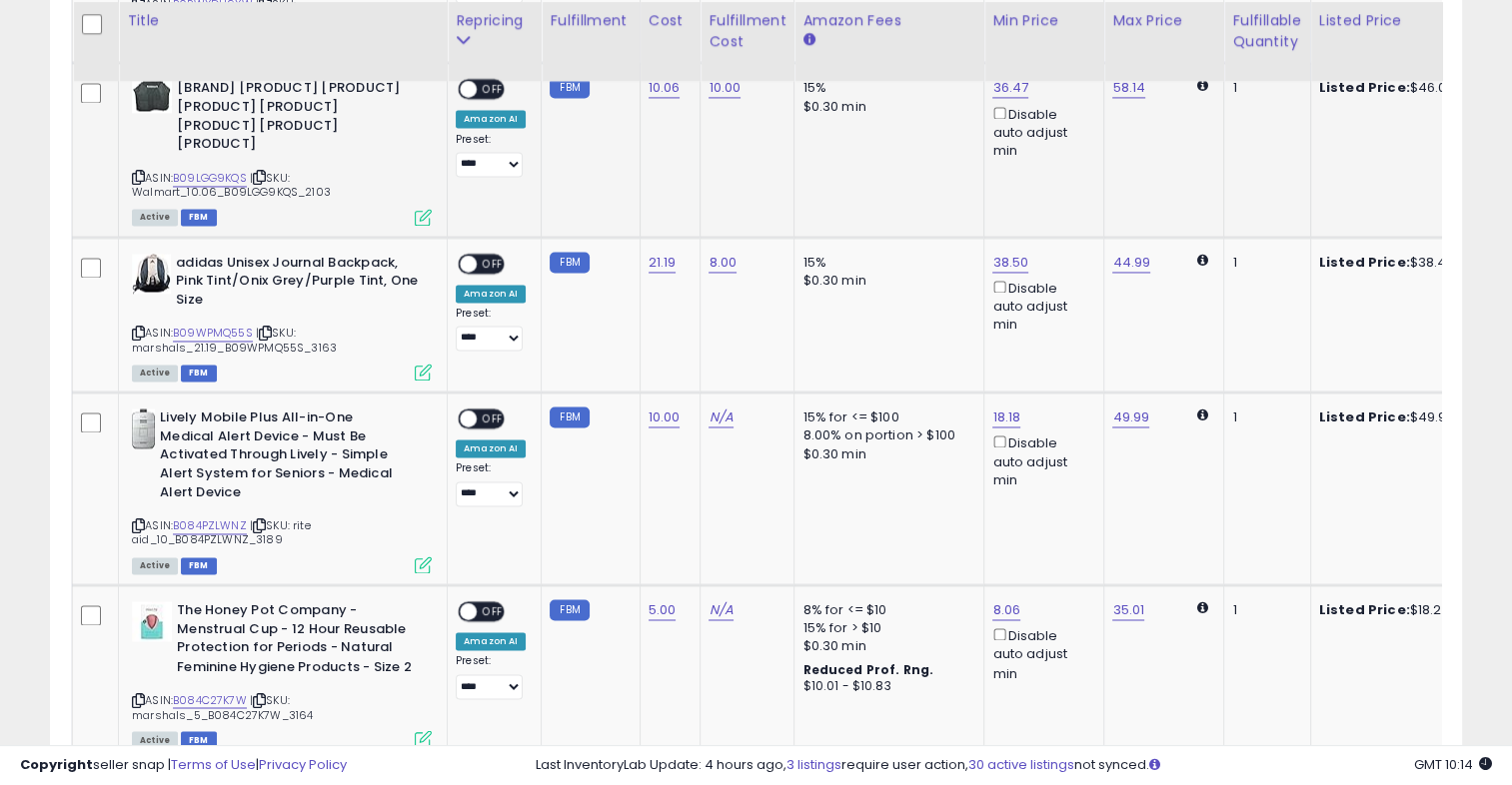 click on "OFF" at bounding box center [493, 89] 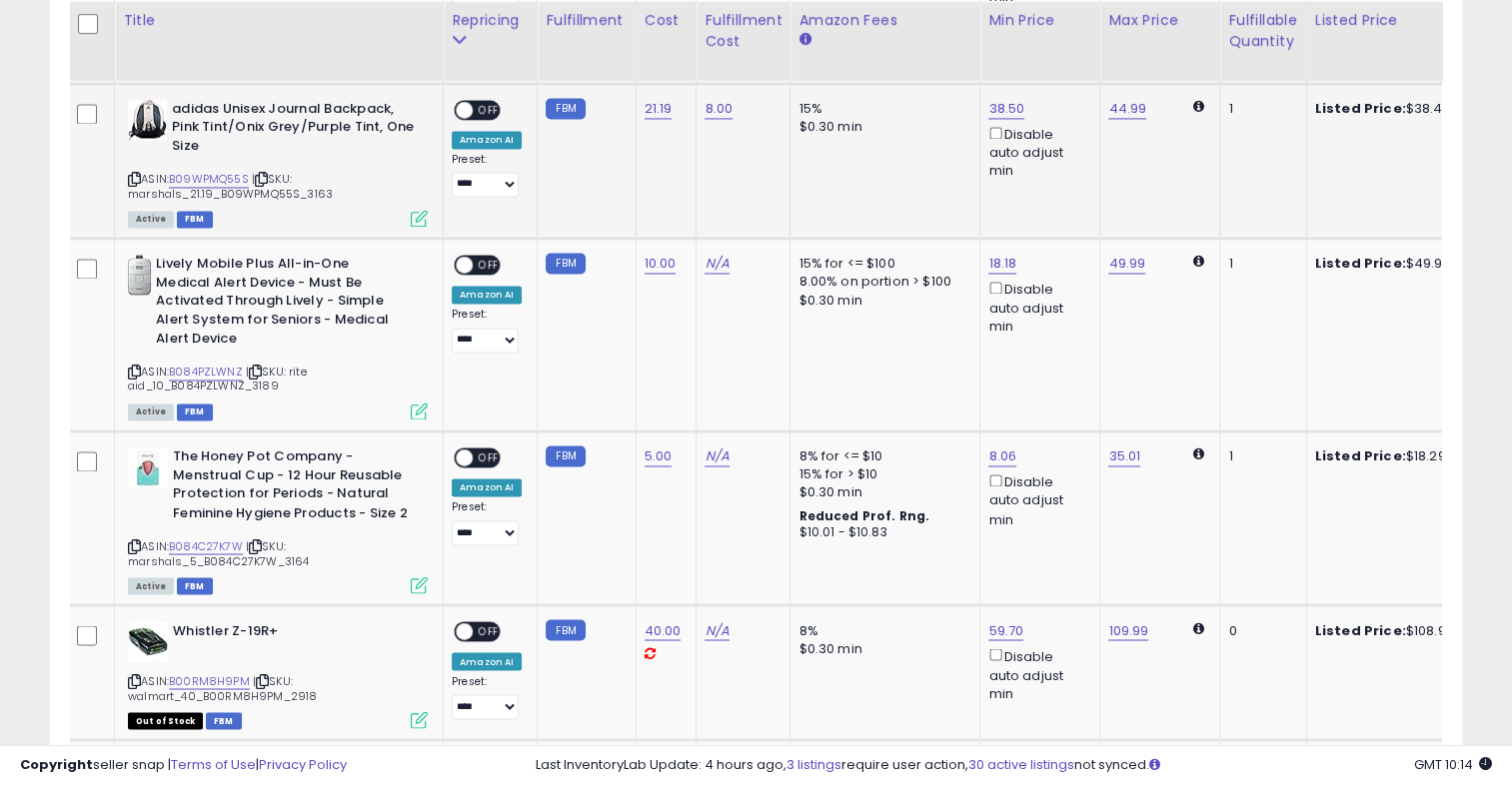 click on "OFF" at bounding box center (489, 109) 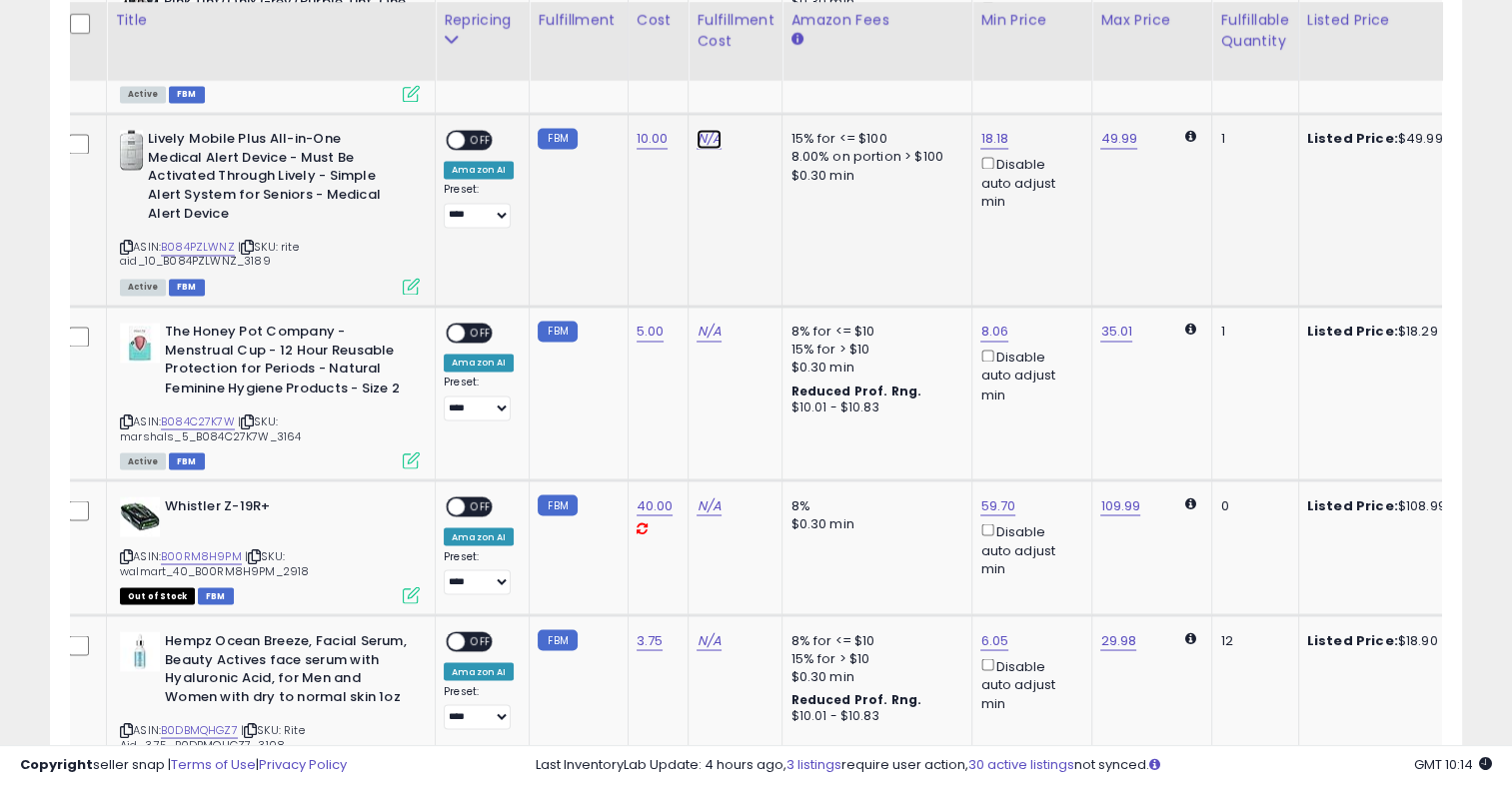 click on "N/A" at bounding box center [709, 139] 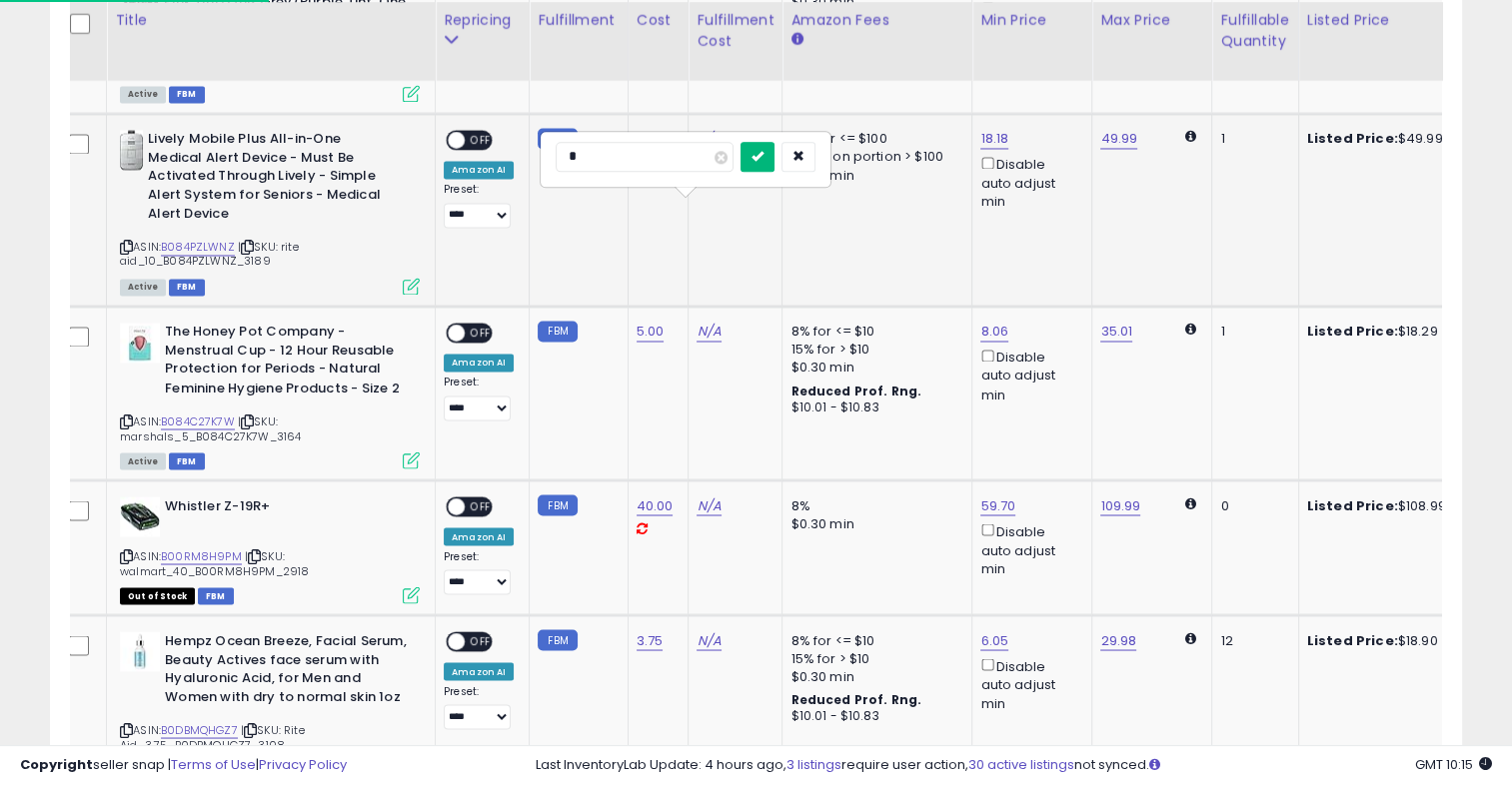 type on "*" 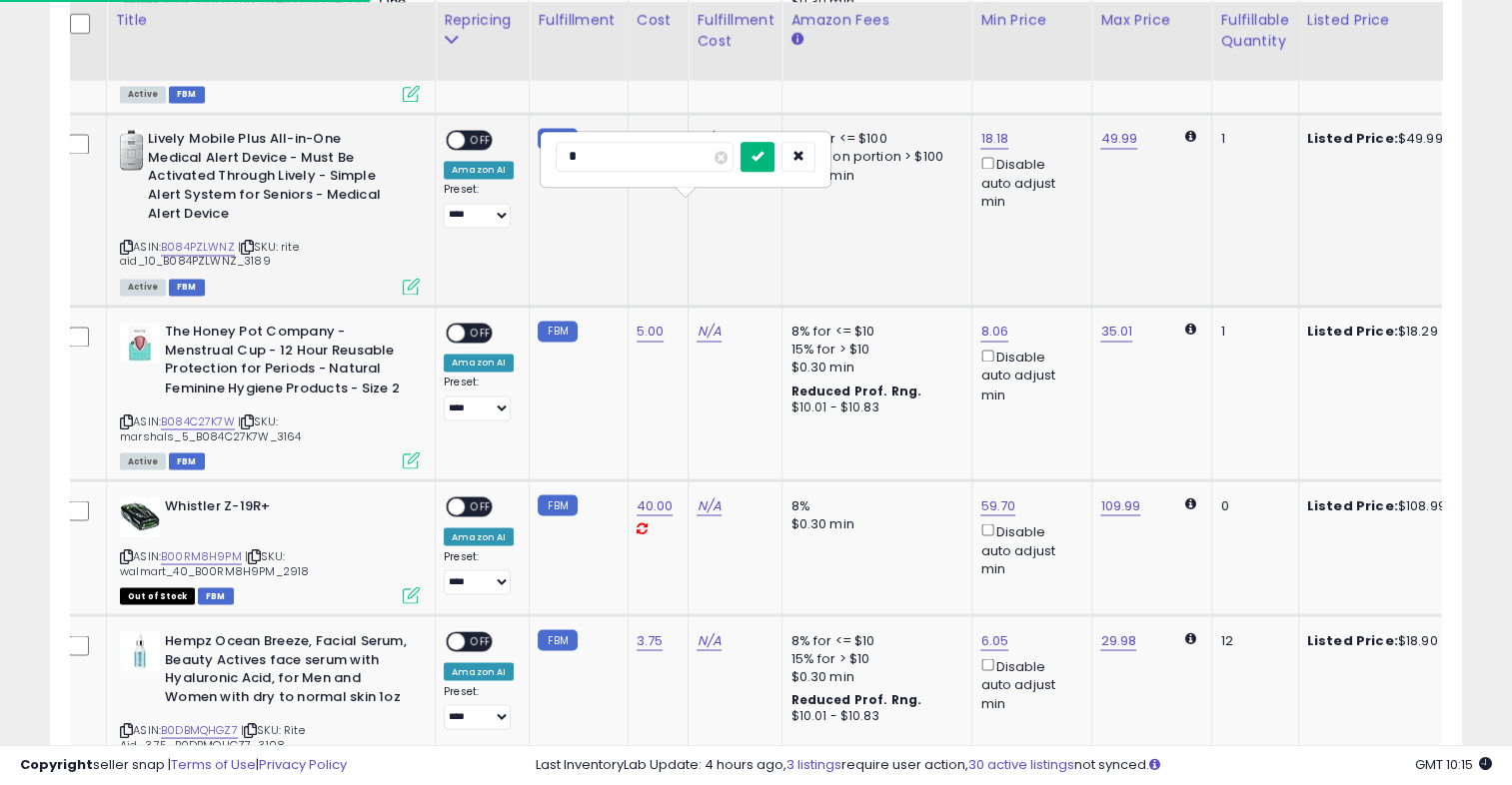 click at bounding box center (757, 157) 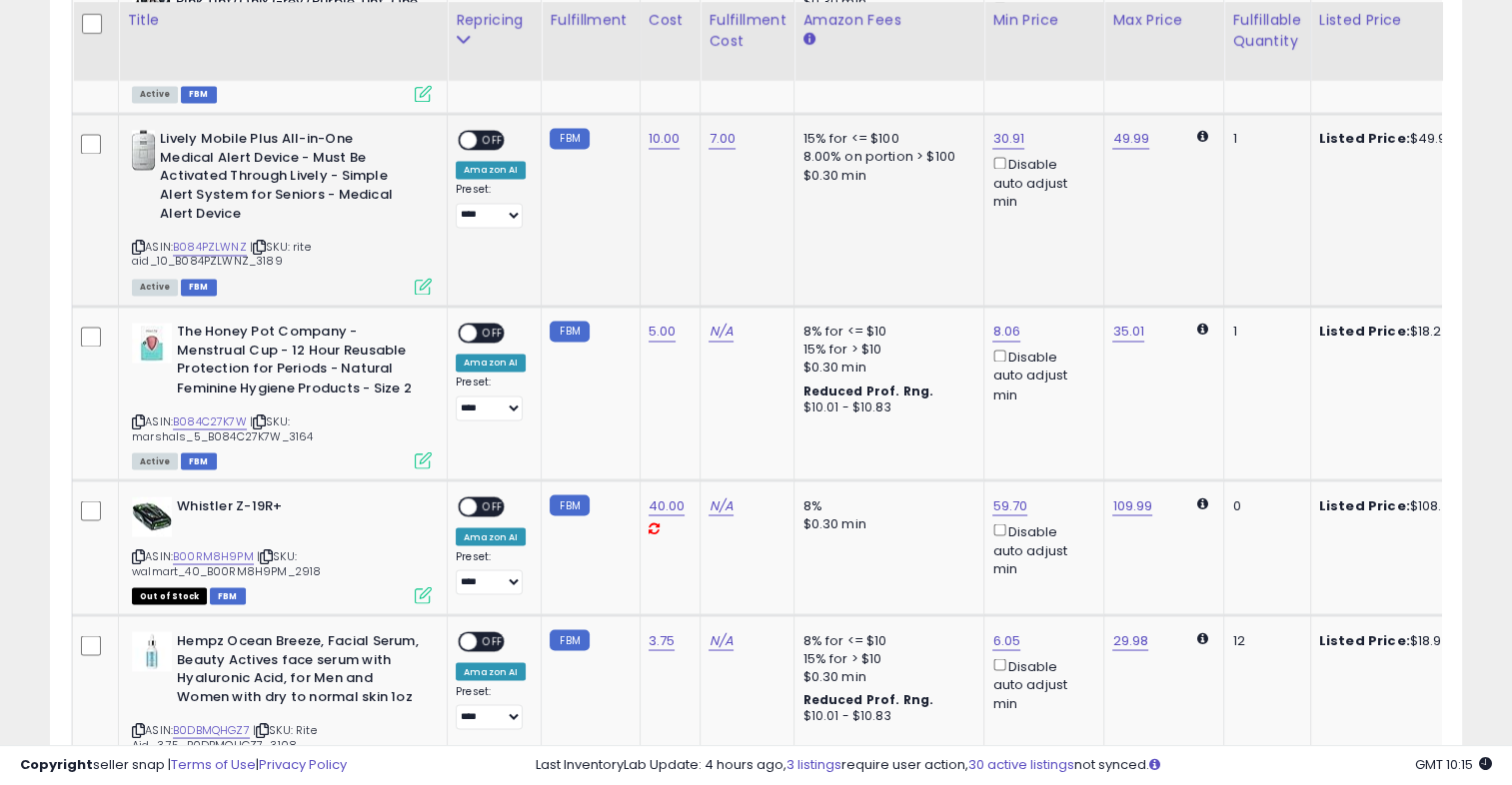 click on "ON   OFF" at bounding box center [459, 140] 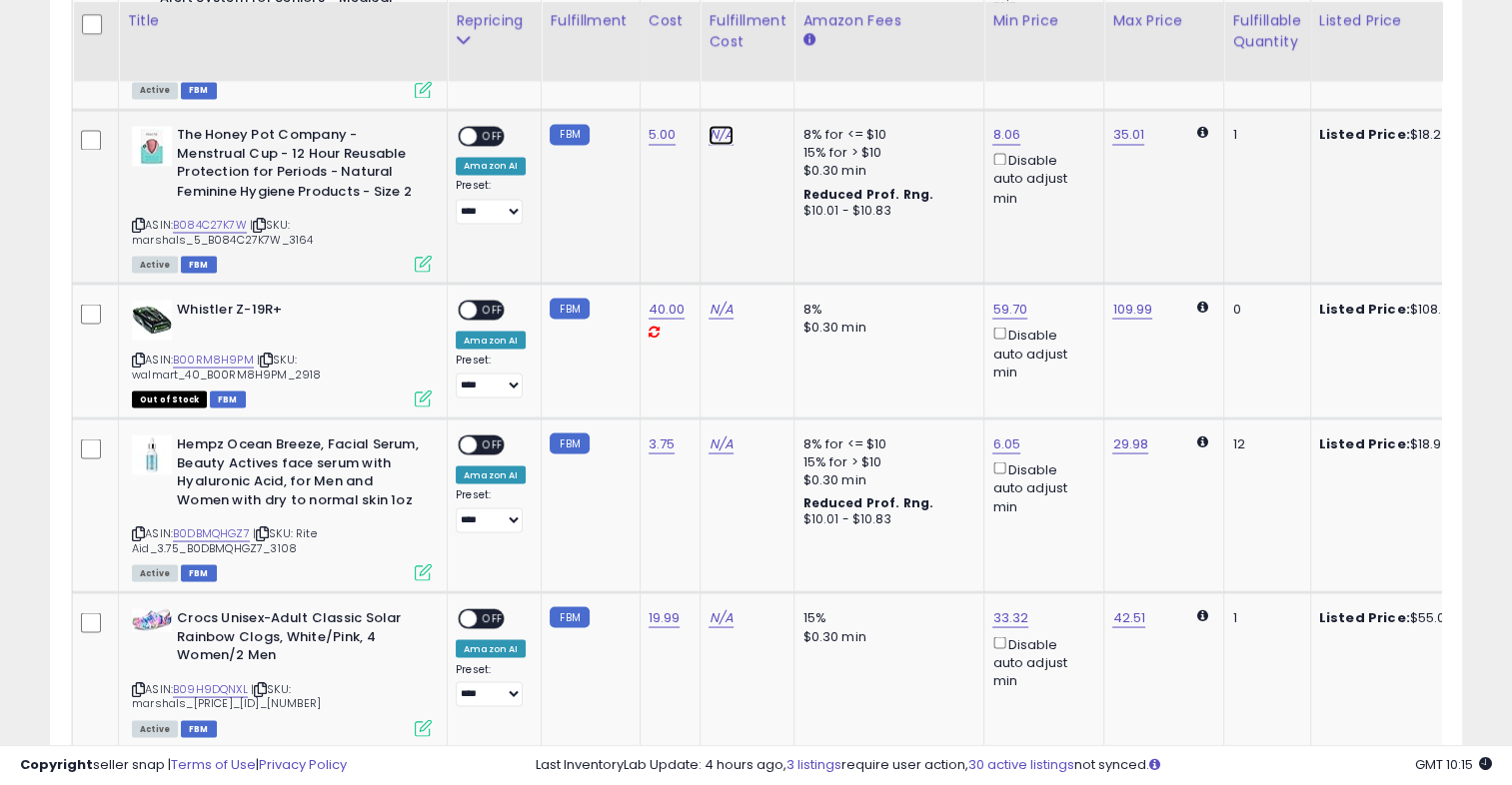 click on "N/A" at bounding box center [721, 135] 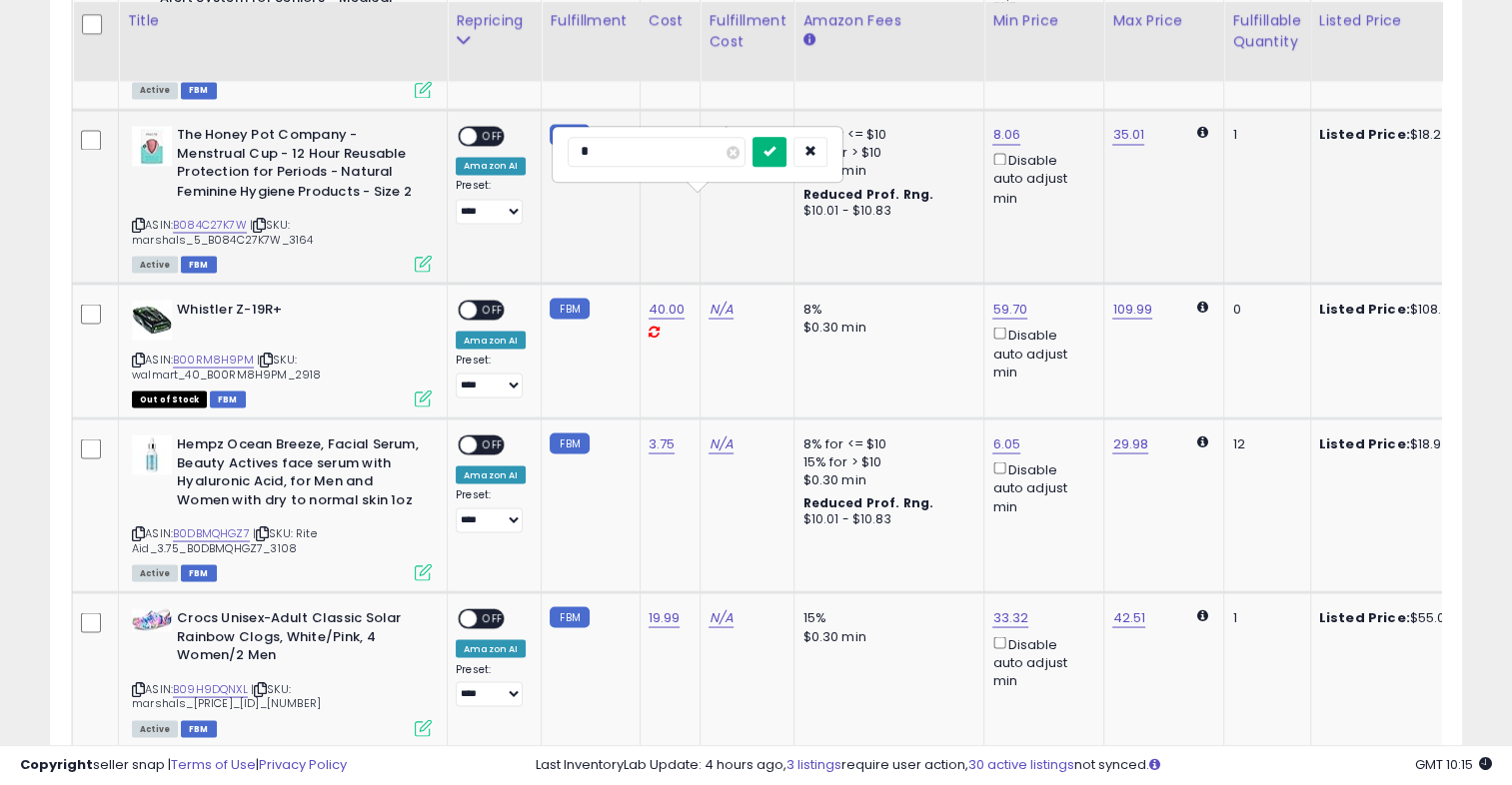 type on "*" 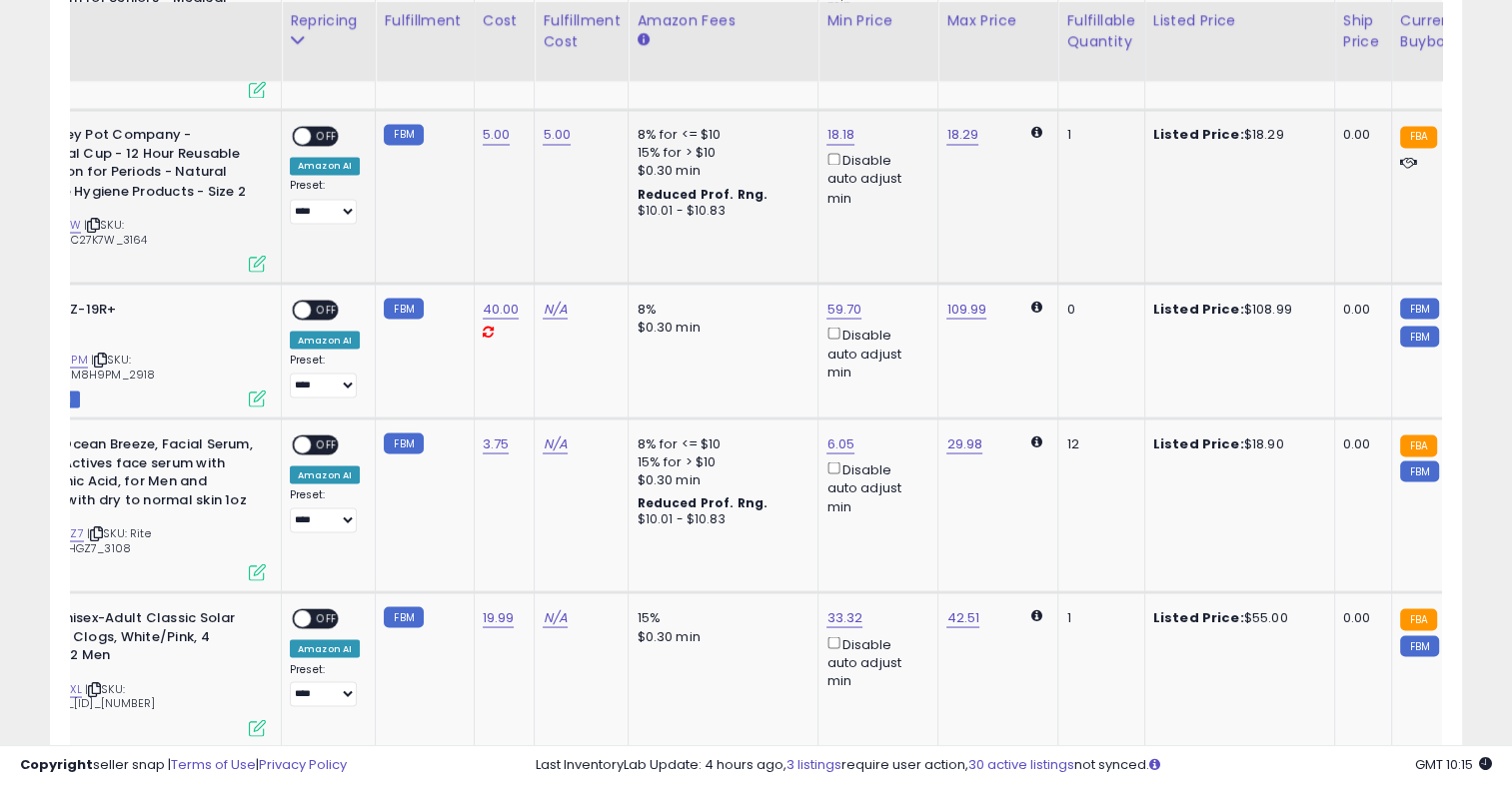 click on "OFF" at bounding box center (327, 136) 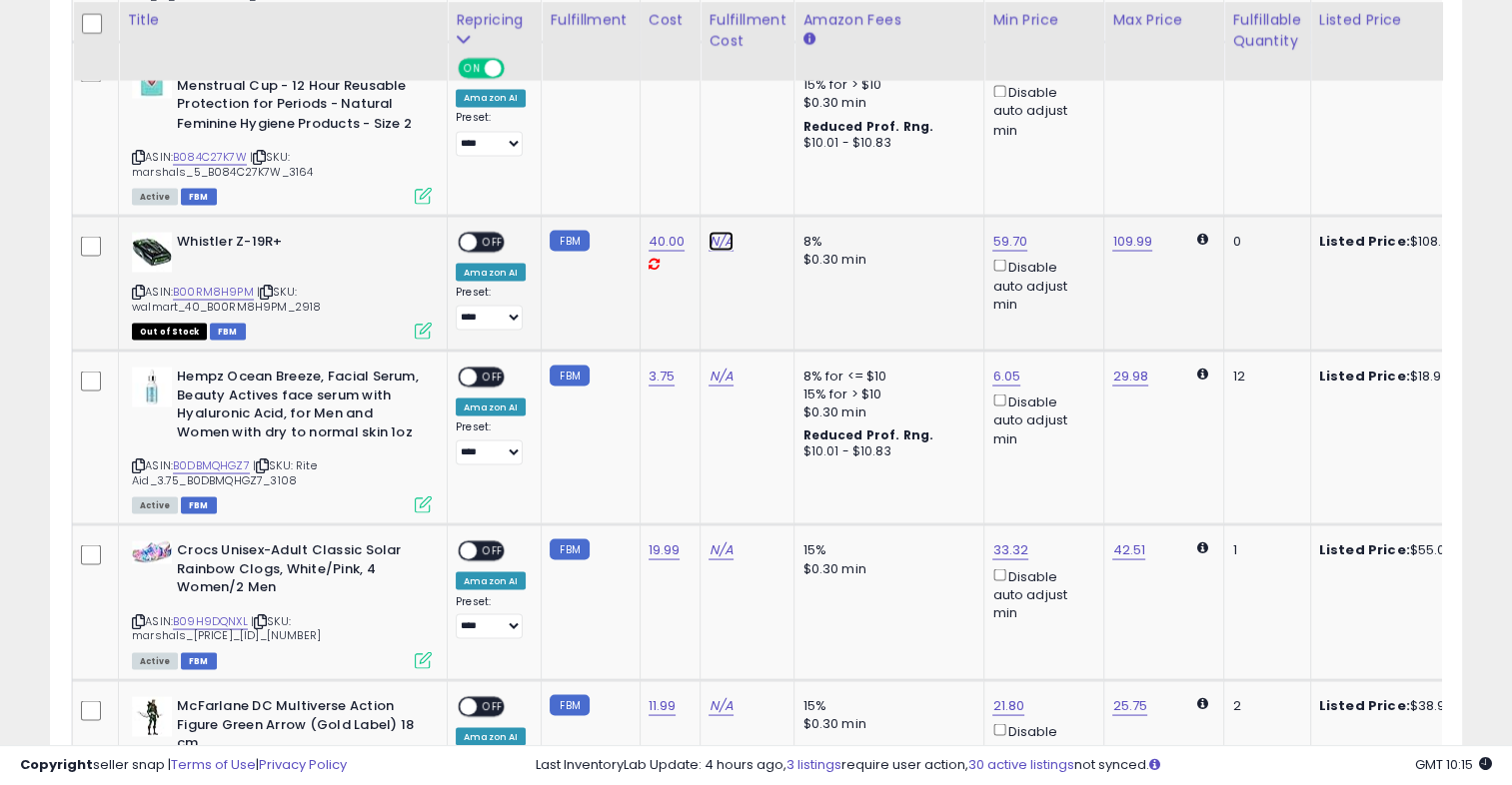 click on "N/A" at bounding box center (721, 241) 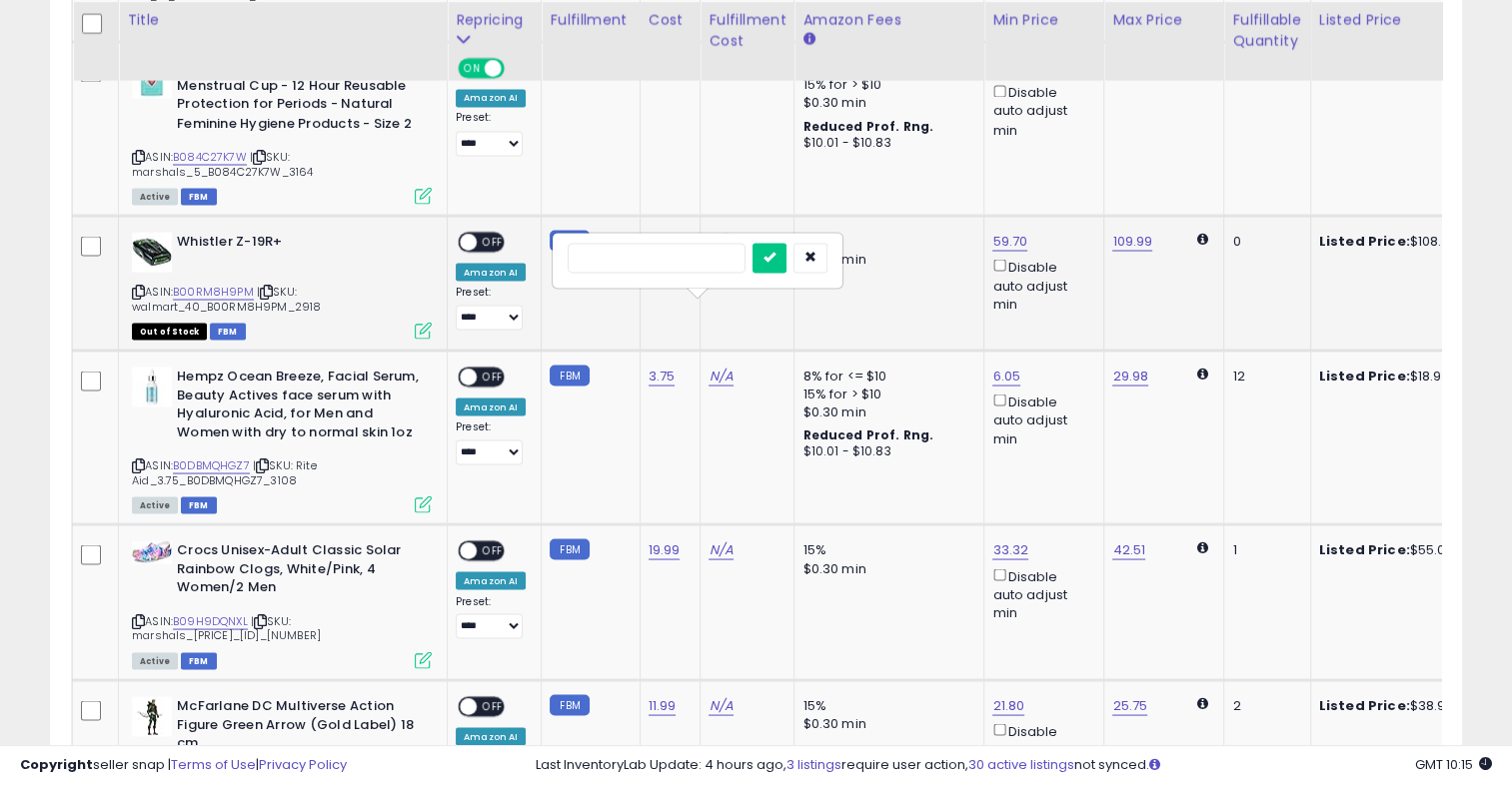 click on "N/A" 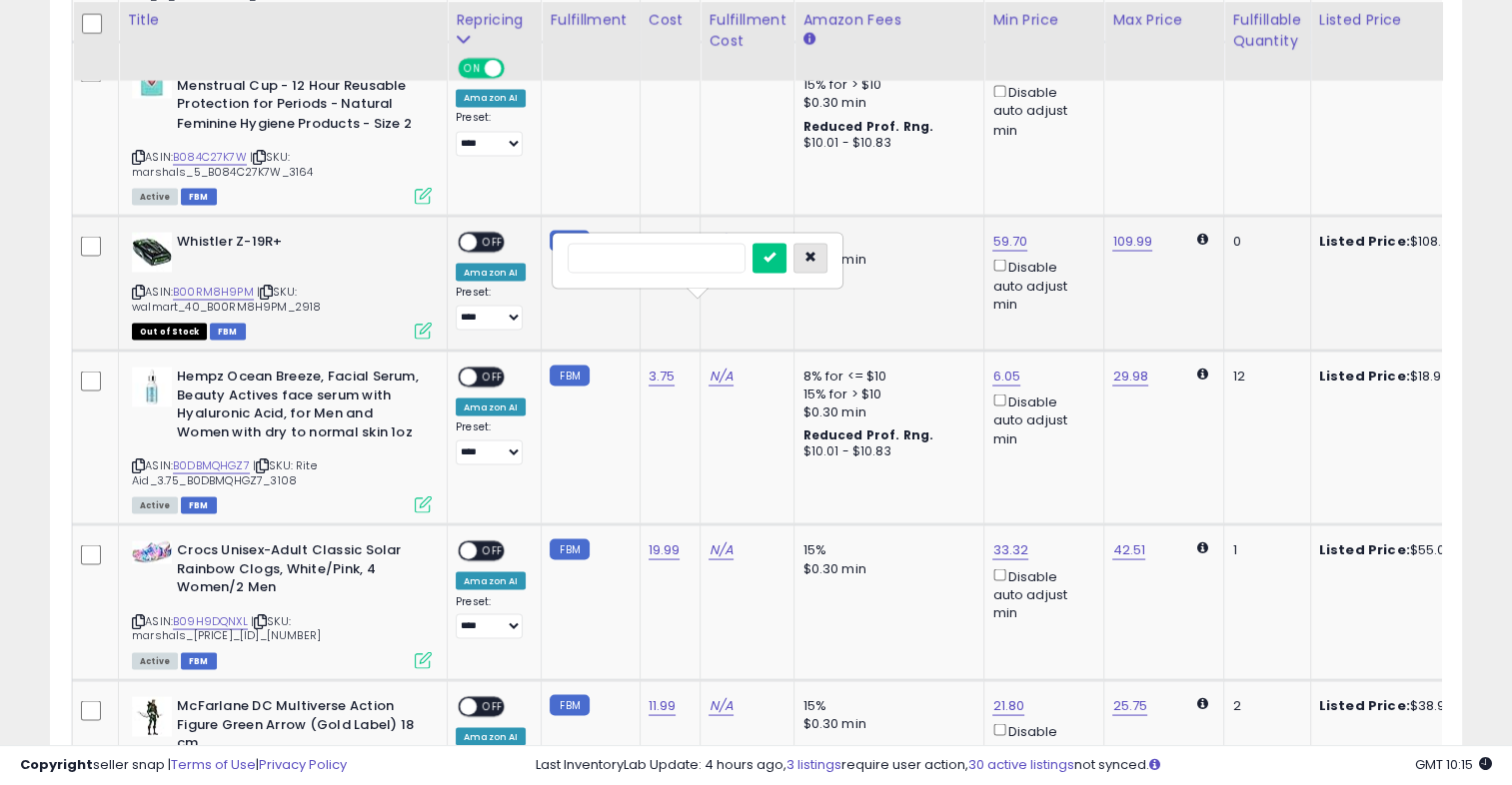 click at bounding box center (810, 258) 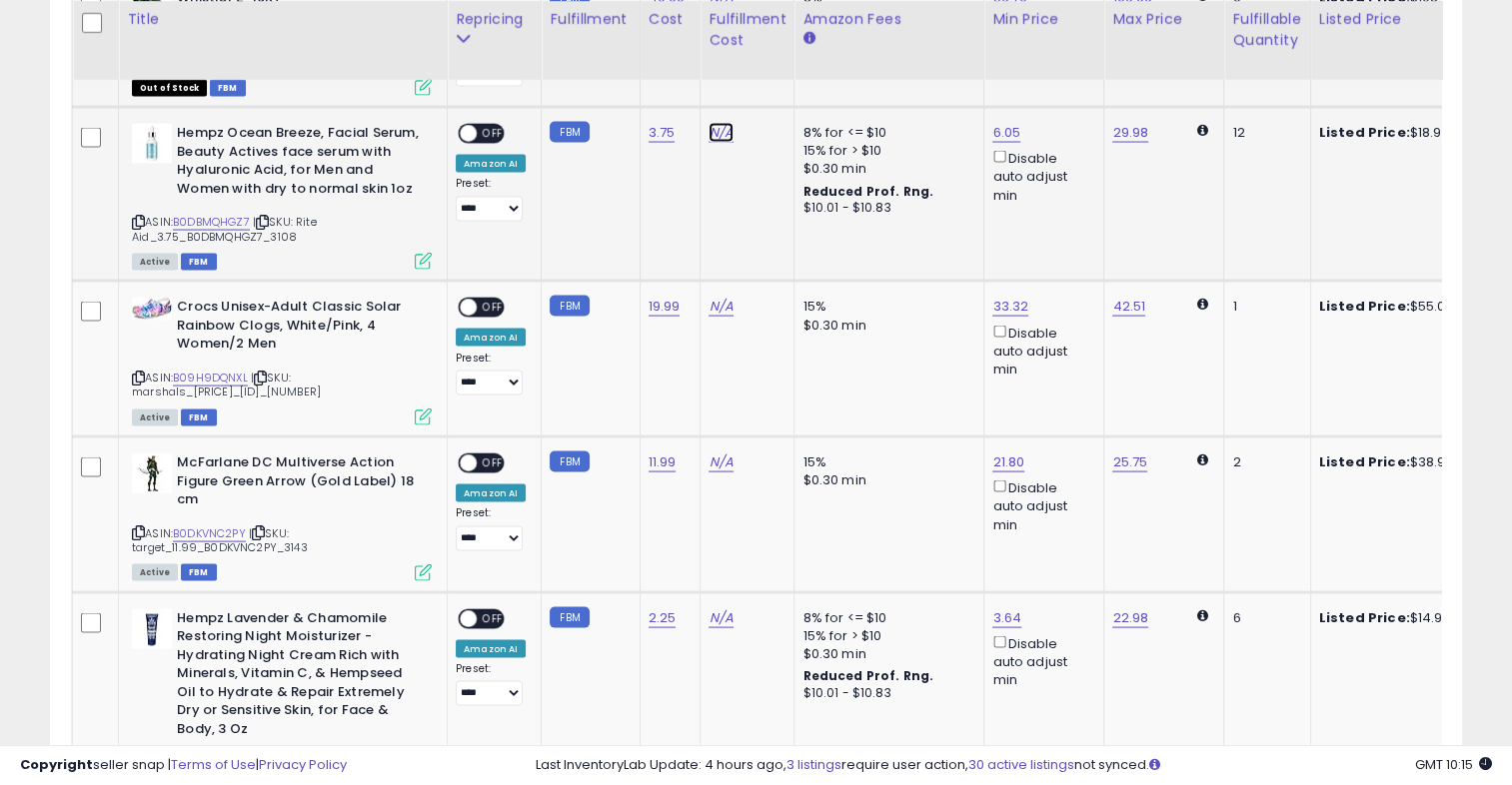 click on "N/A" at bounding box center [721, -2] 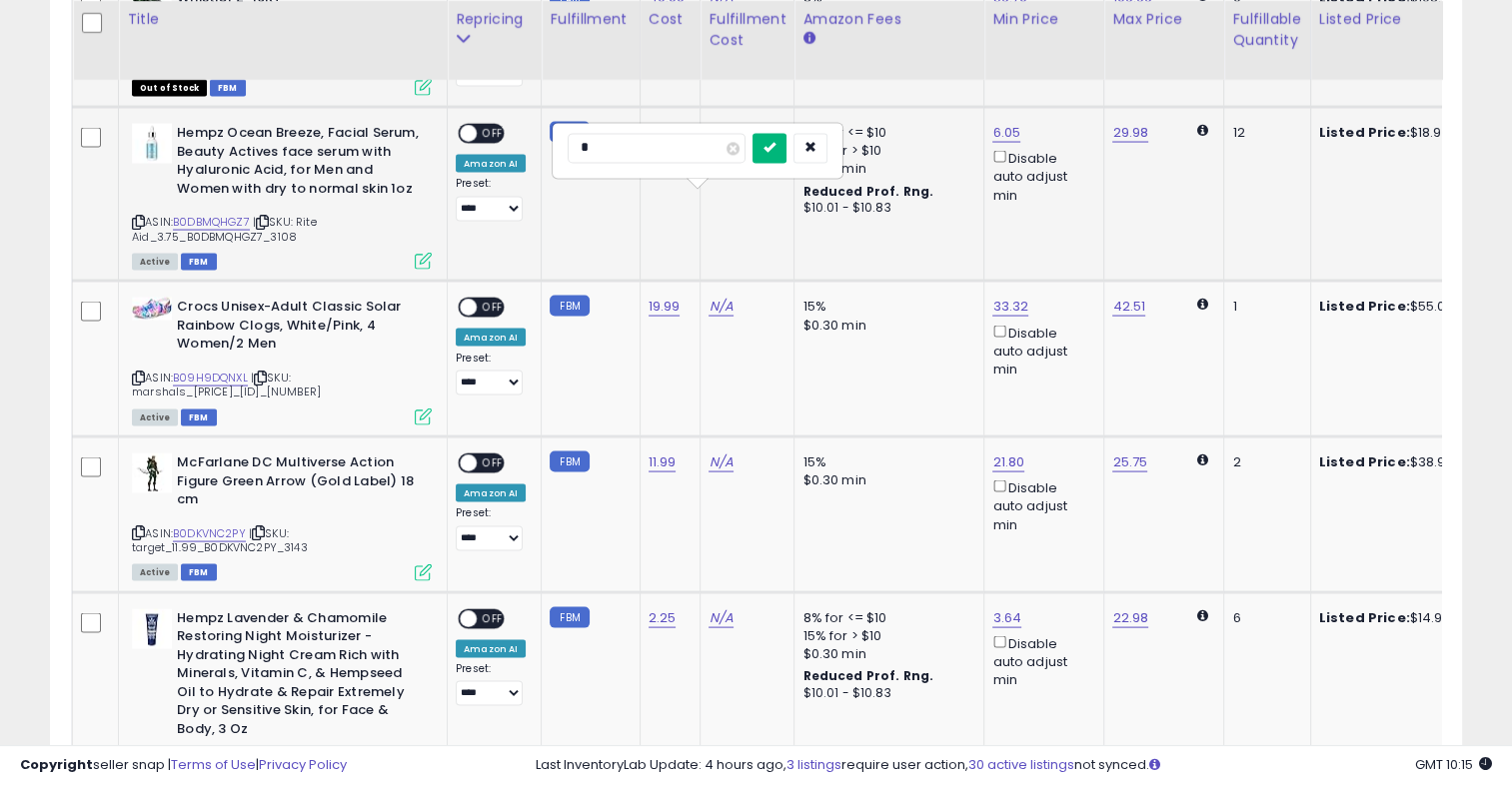 type on "*" 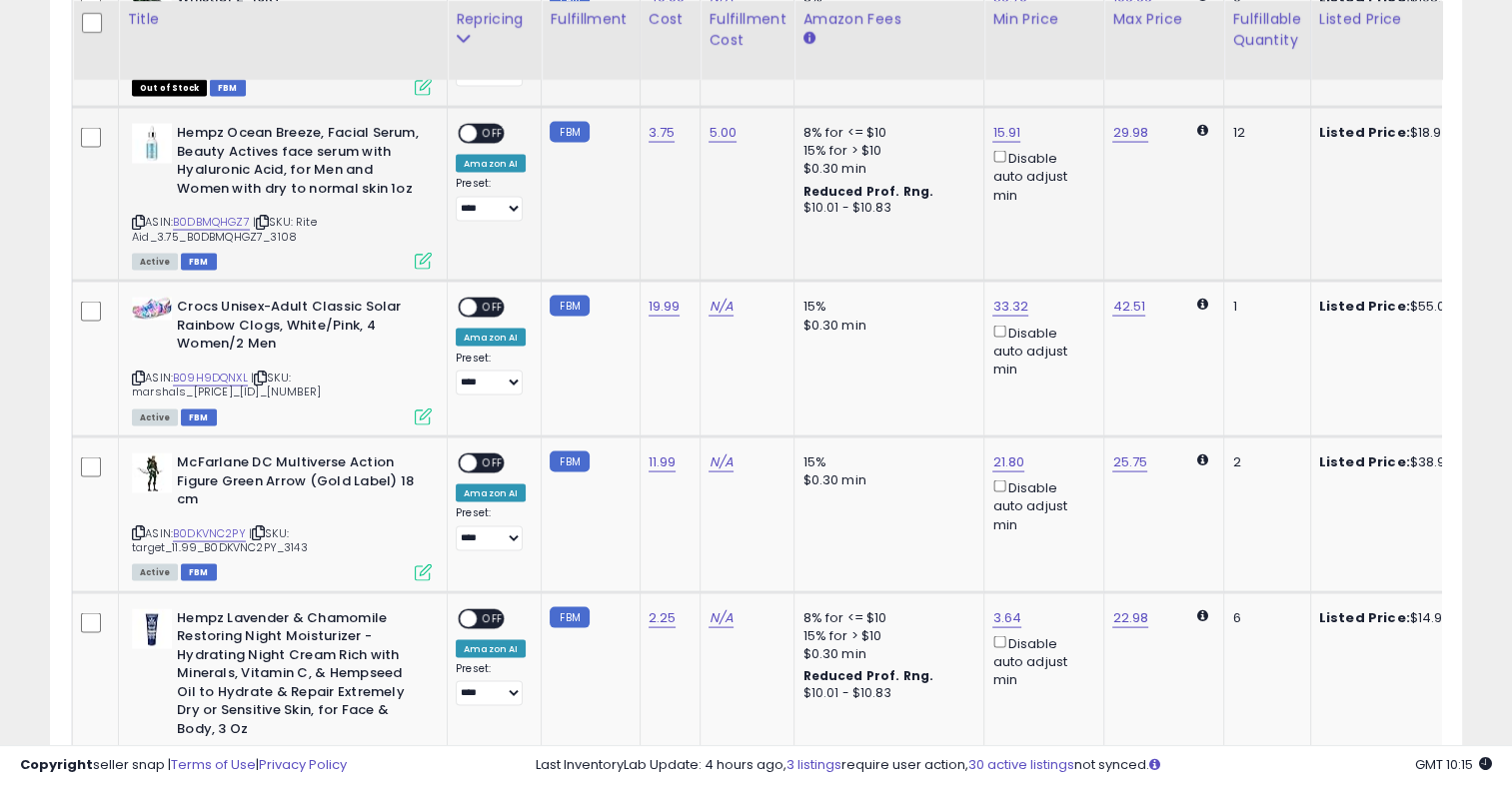 click on "OFF" at bounding box center [493, 134] 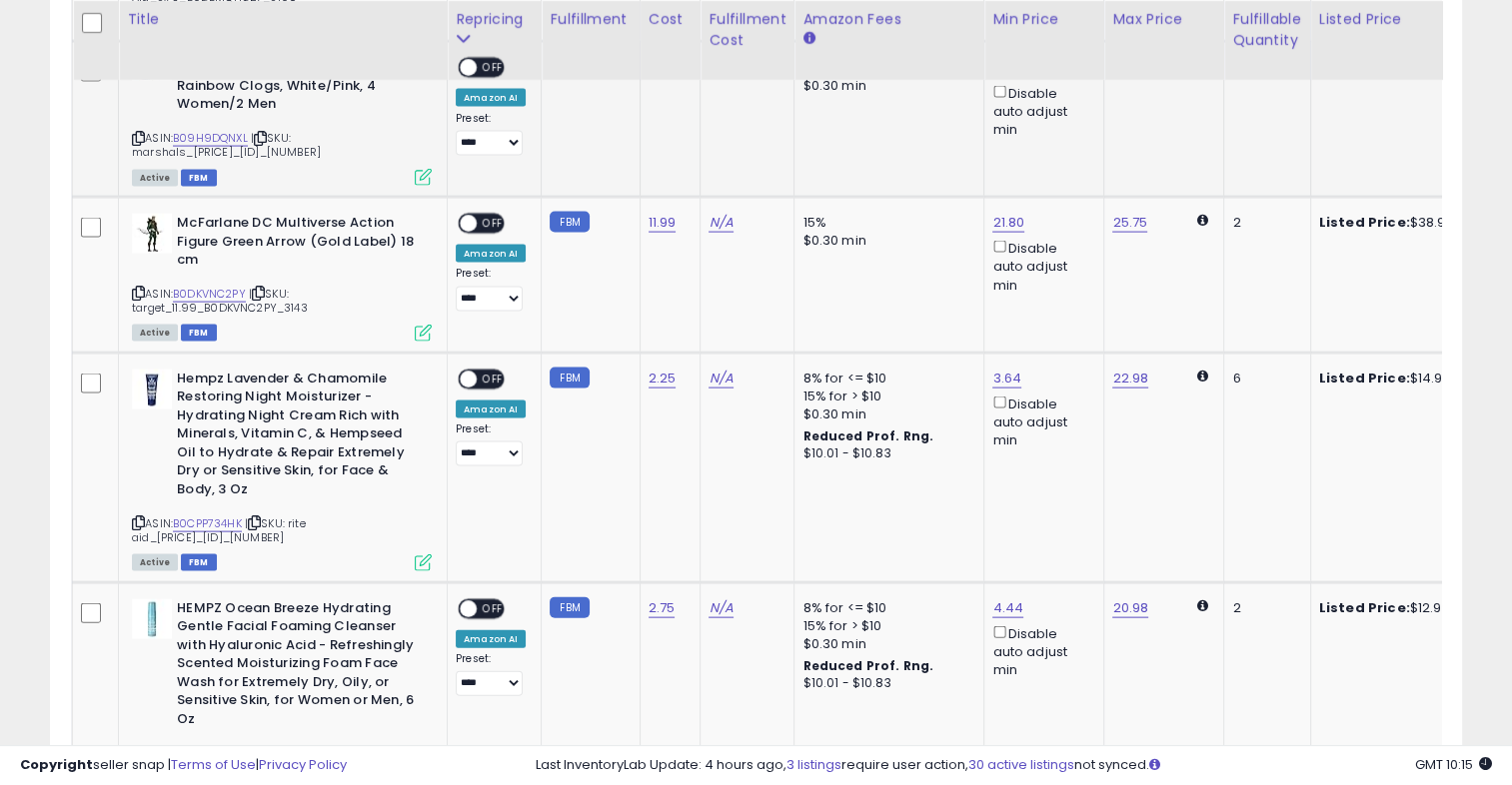 click on "N/A" at bounding box center (721, -242) 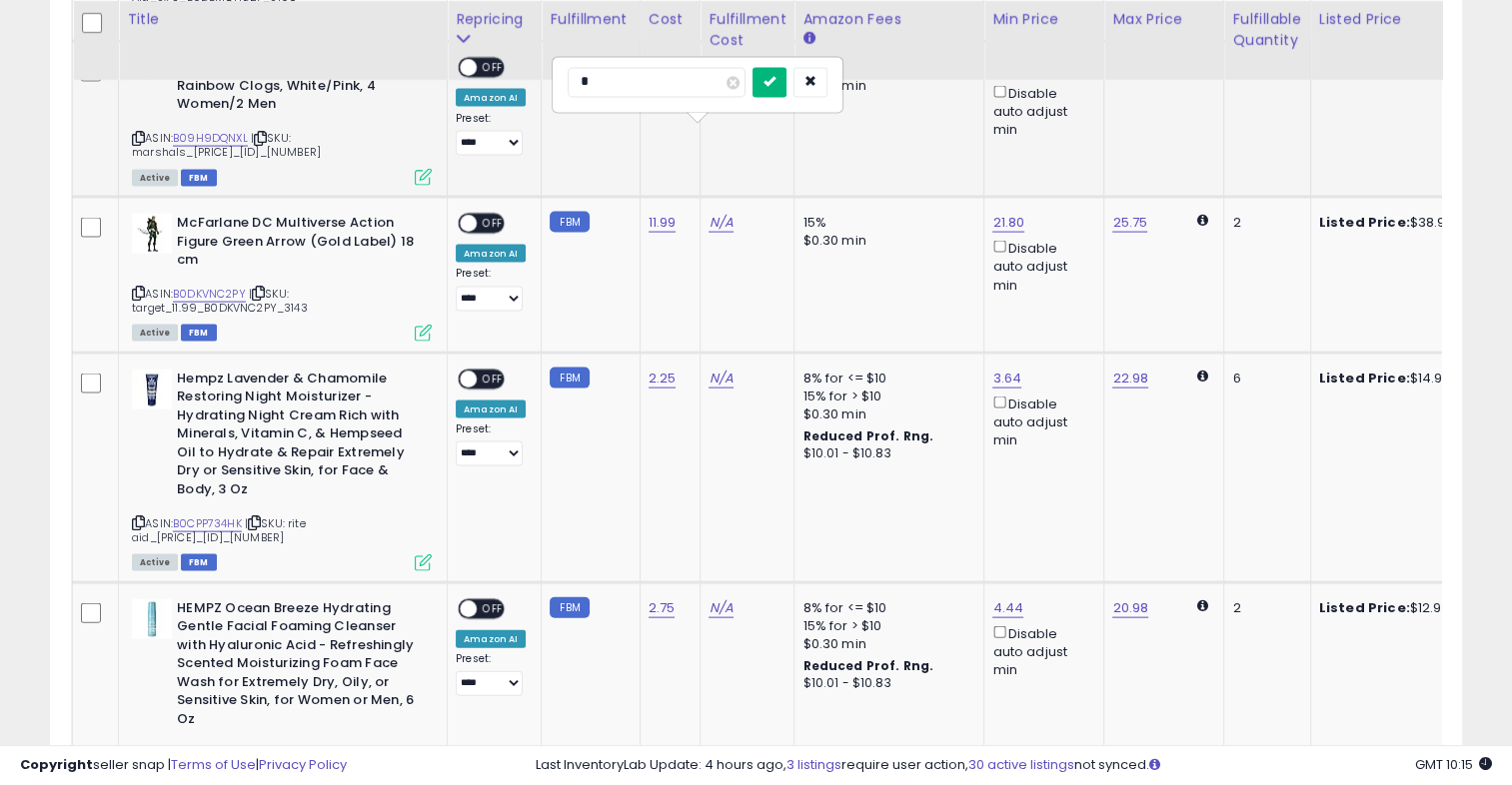 type on "*" 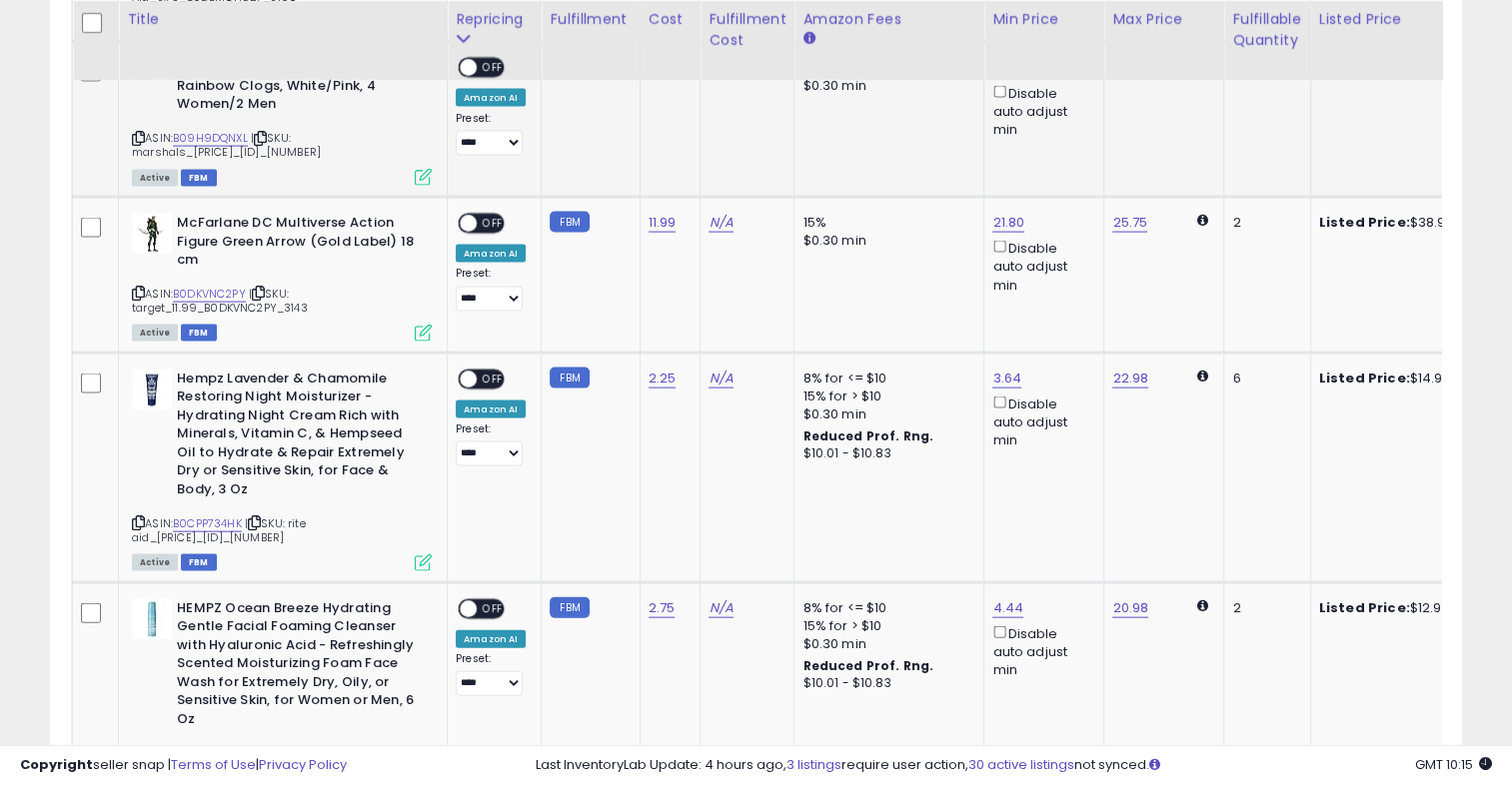 click on "OFF" at bounding box center [493, 68] 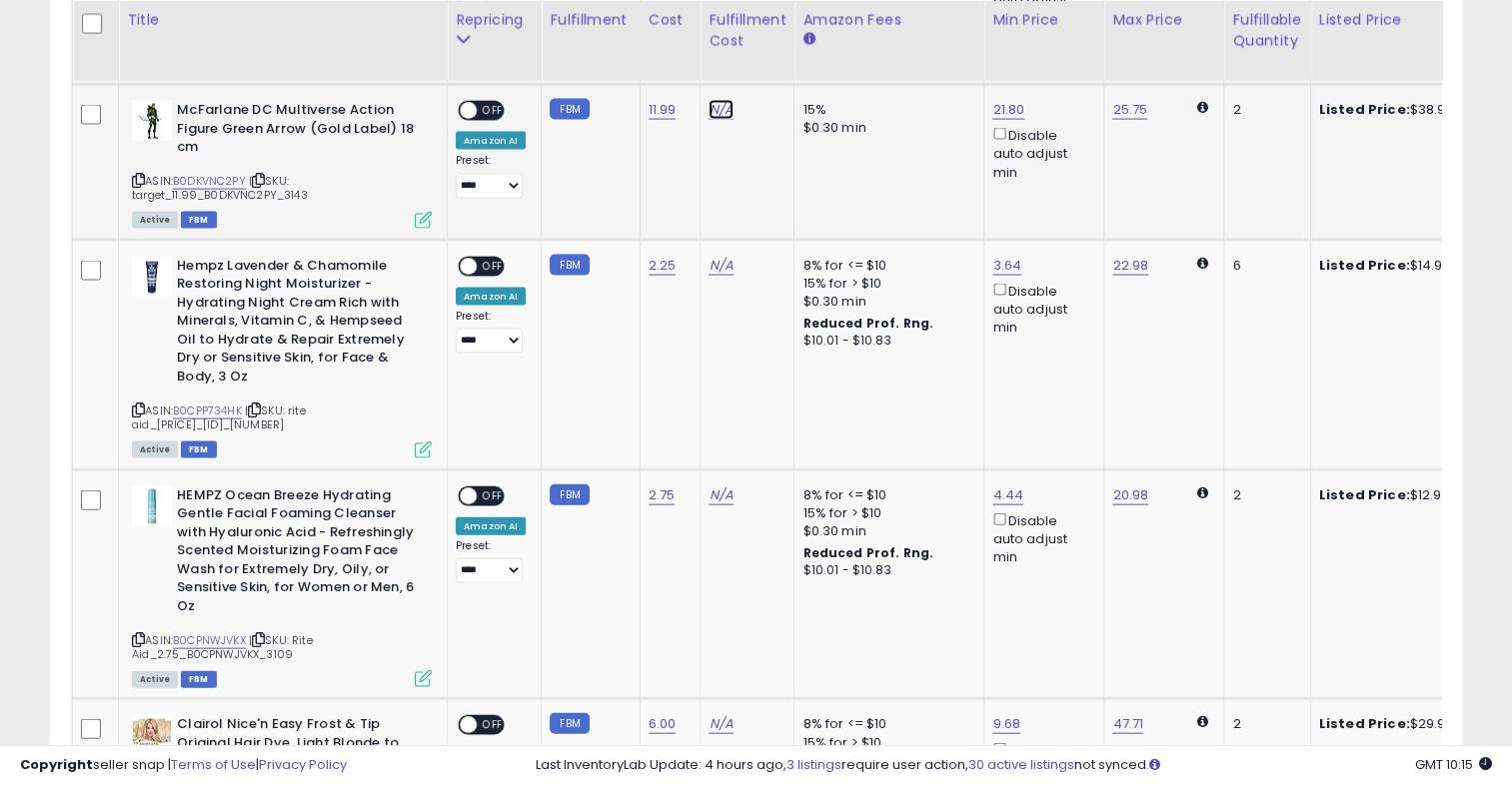 click on "N/A" at bounding box center [721, -355] 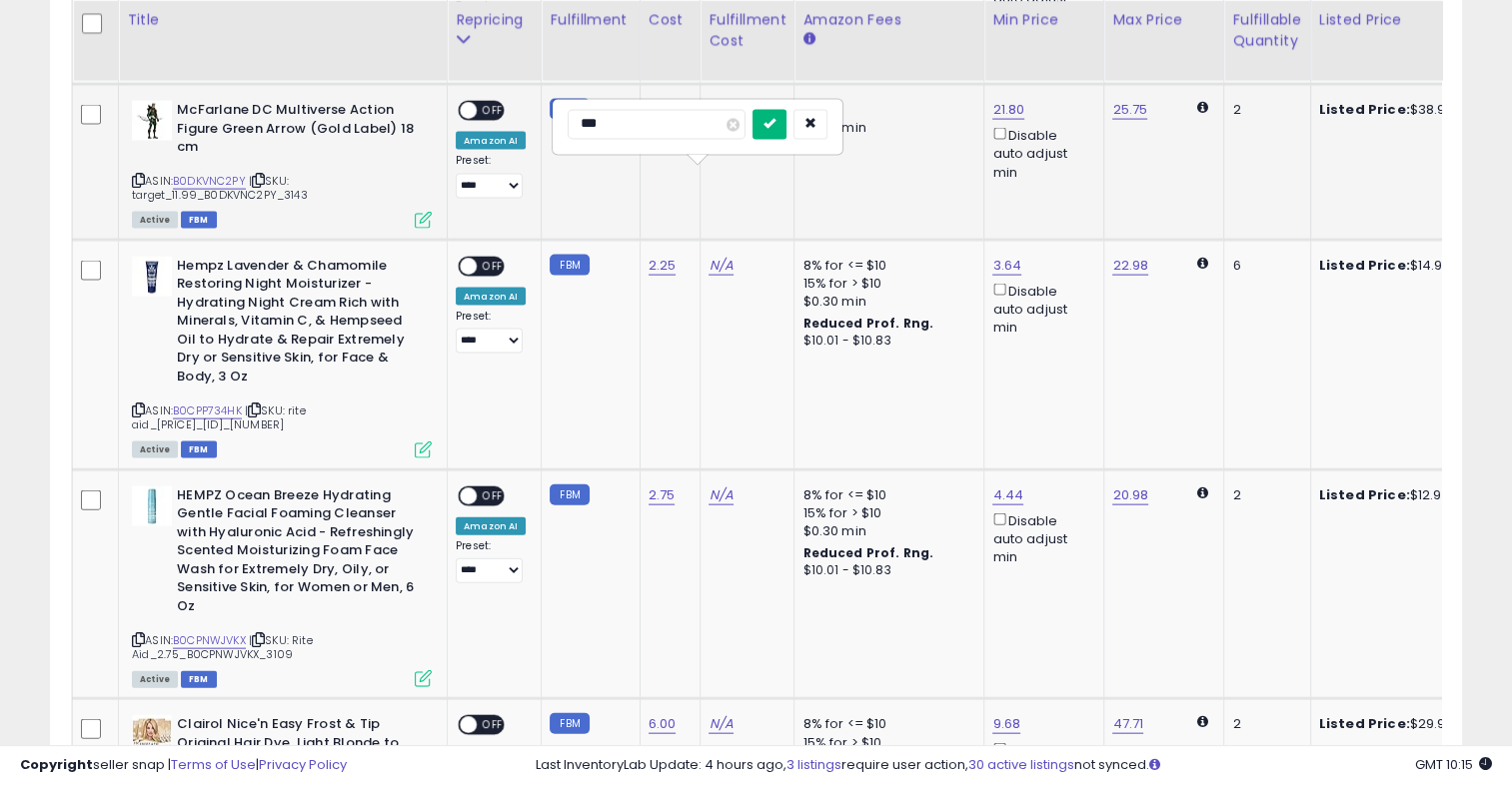 type on "***" 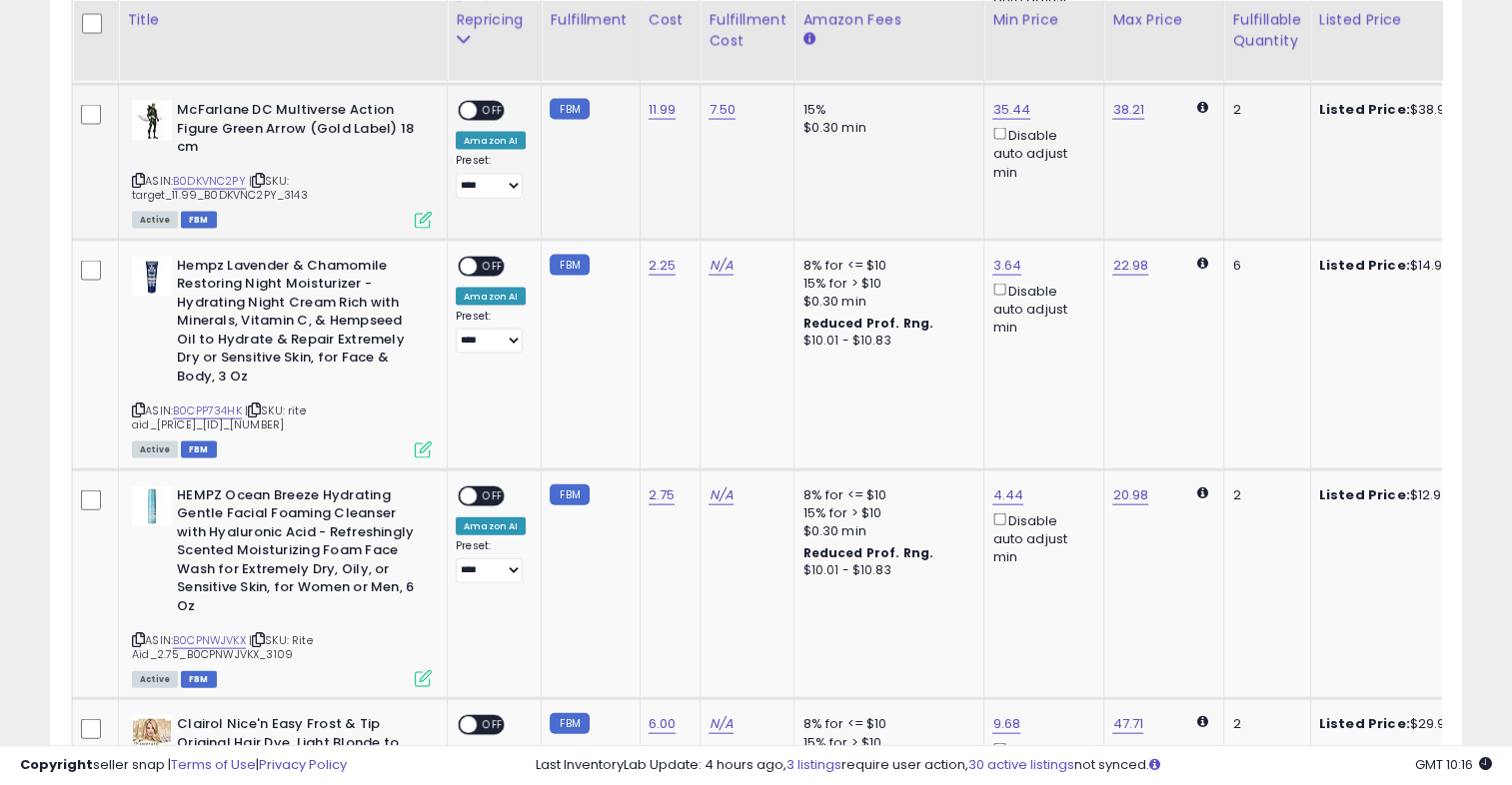 click on "OFF" at bounding box center [493, 111] 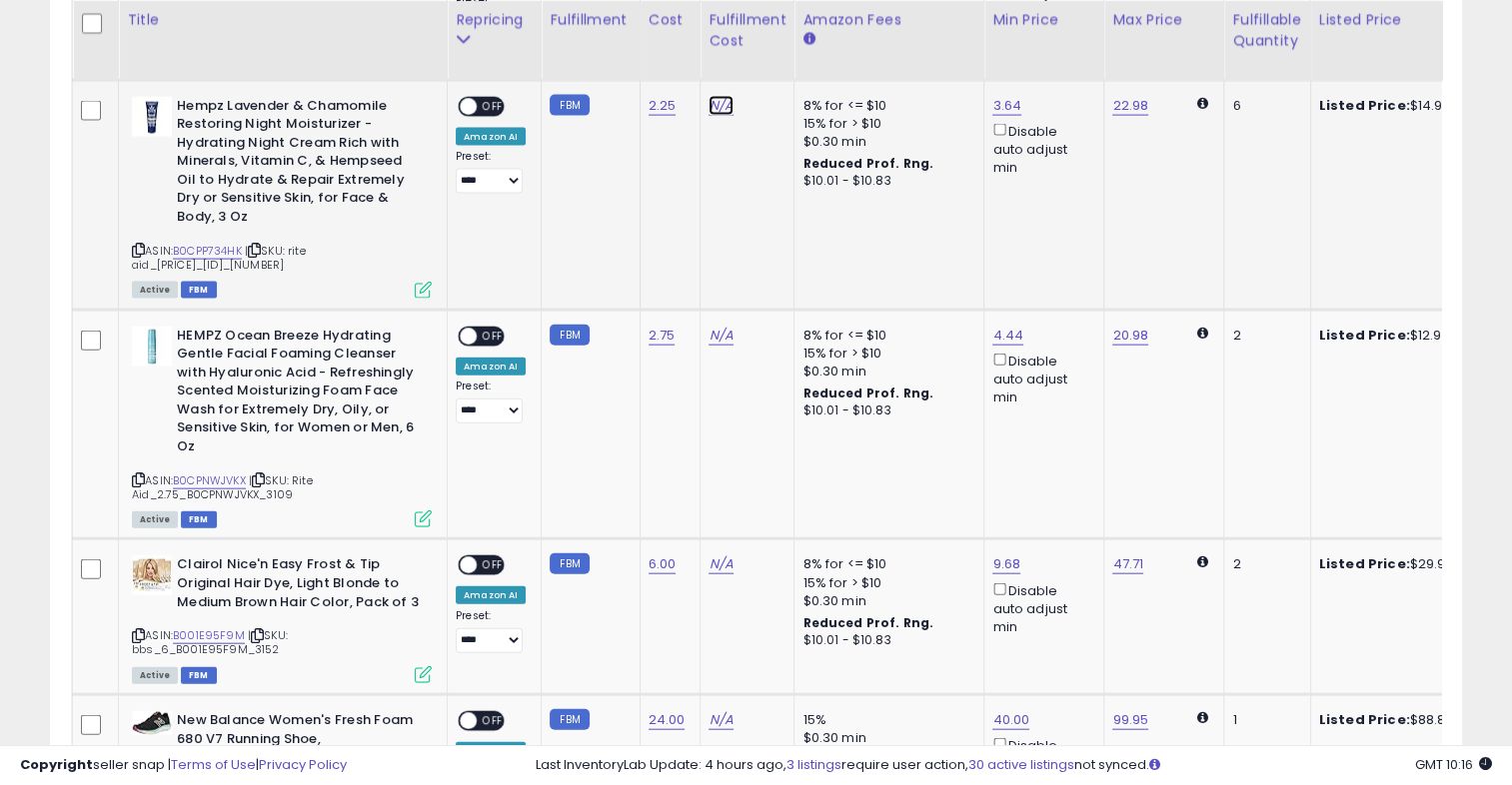 click on "N/A" at bounding box center (721, -514) 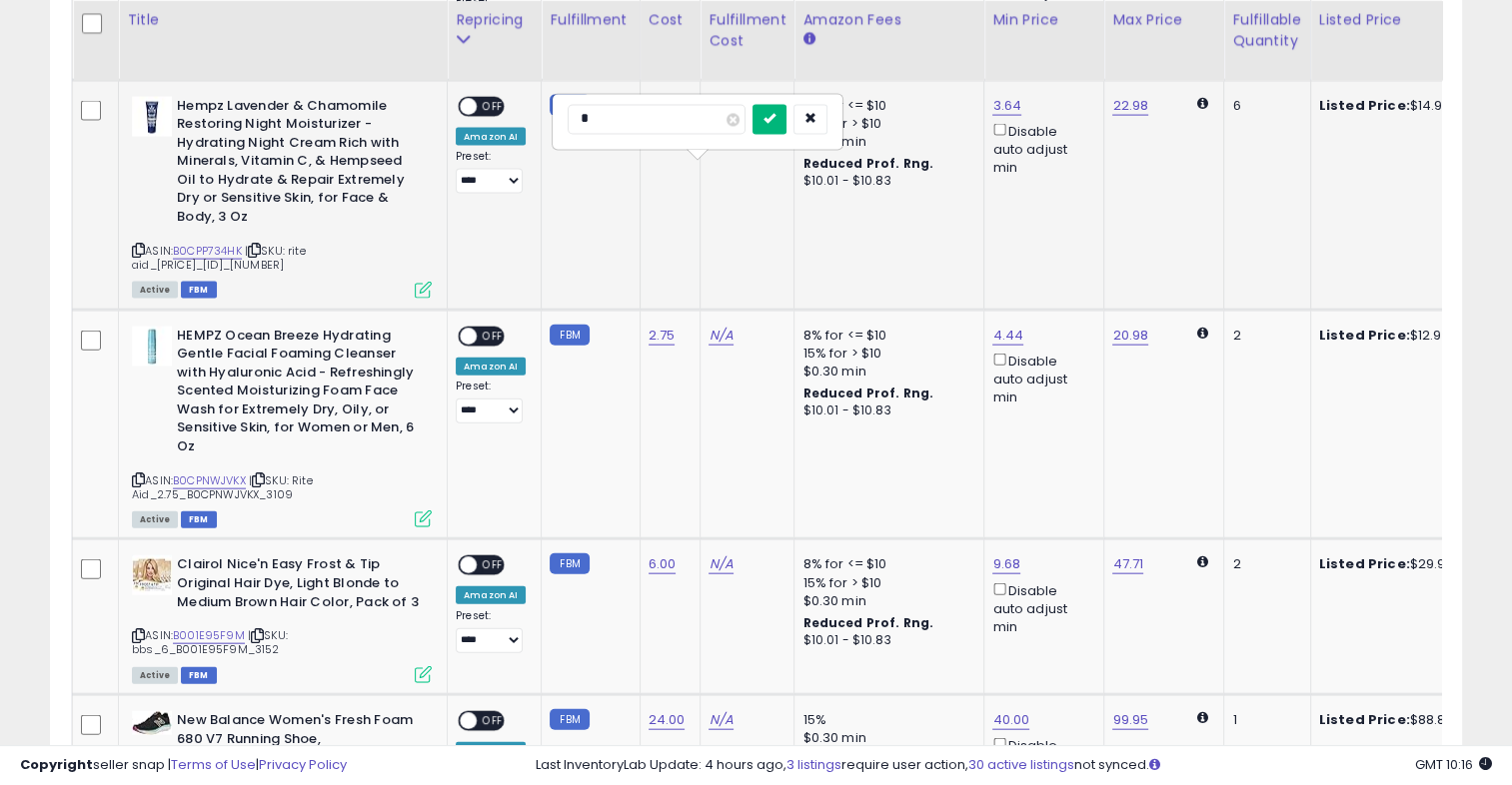 type on "*" 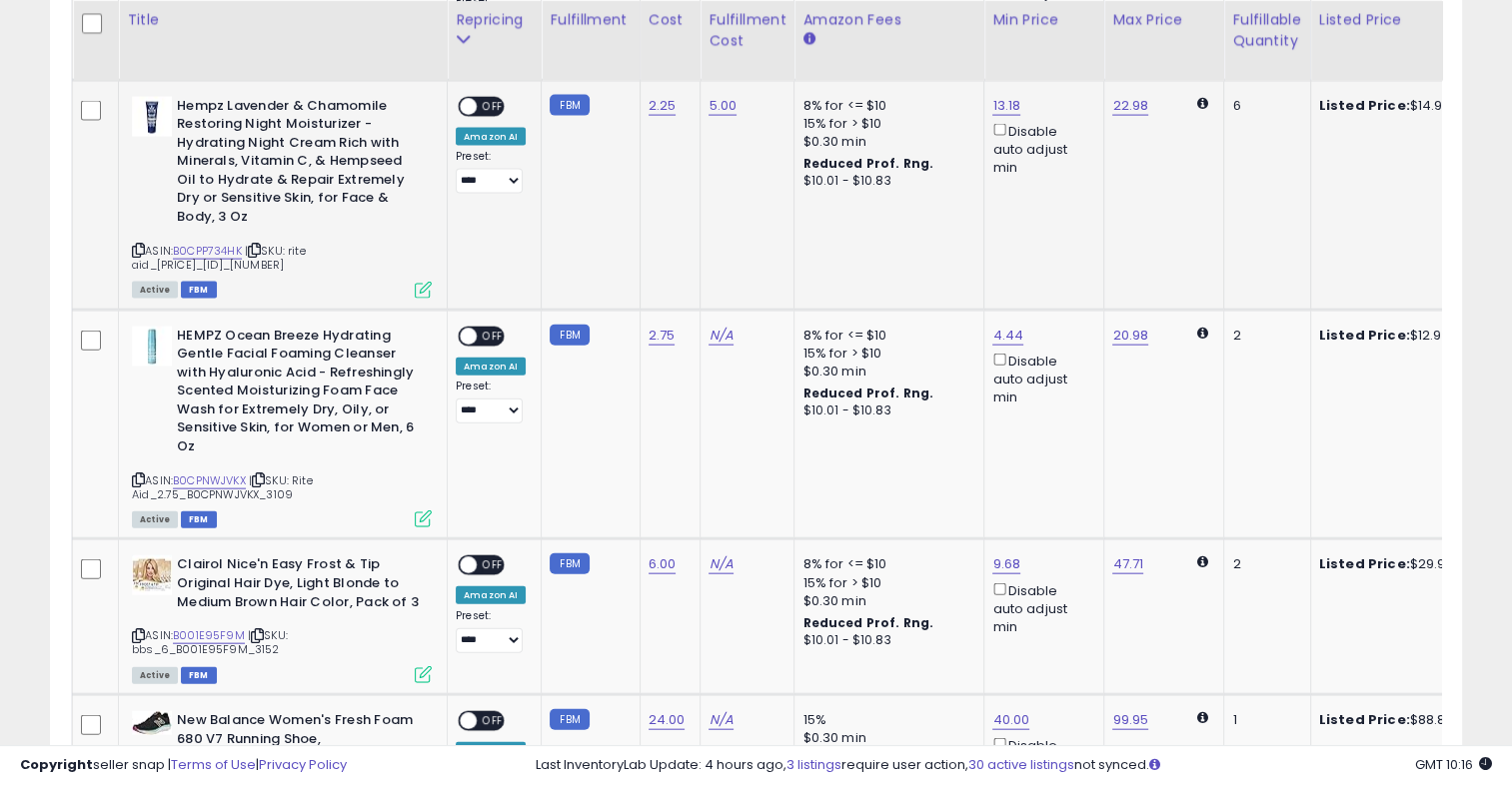 click on "OFF" at bounding box center [493, 106] 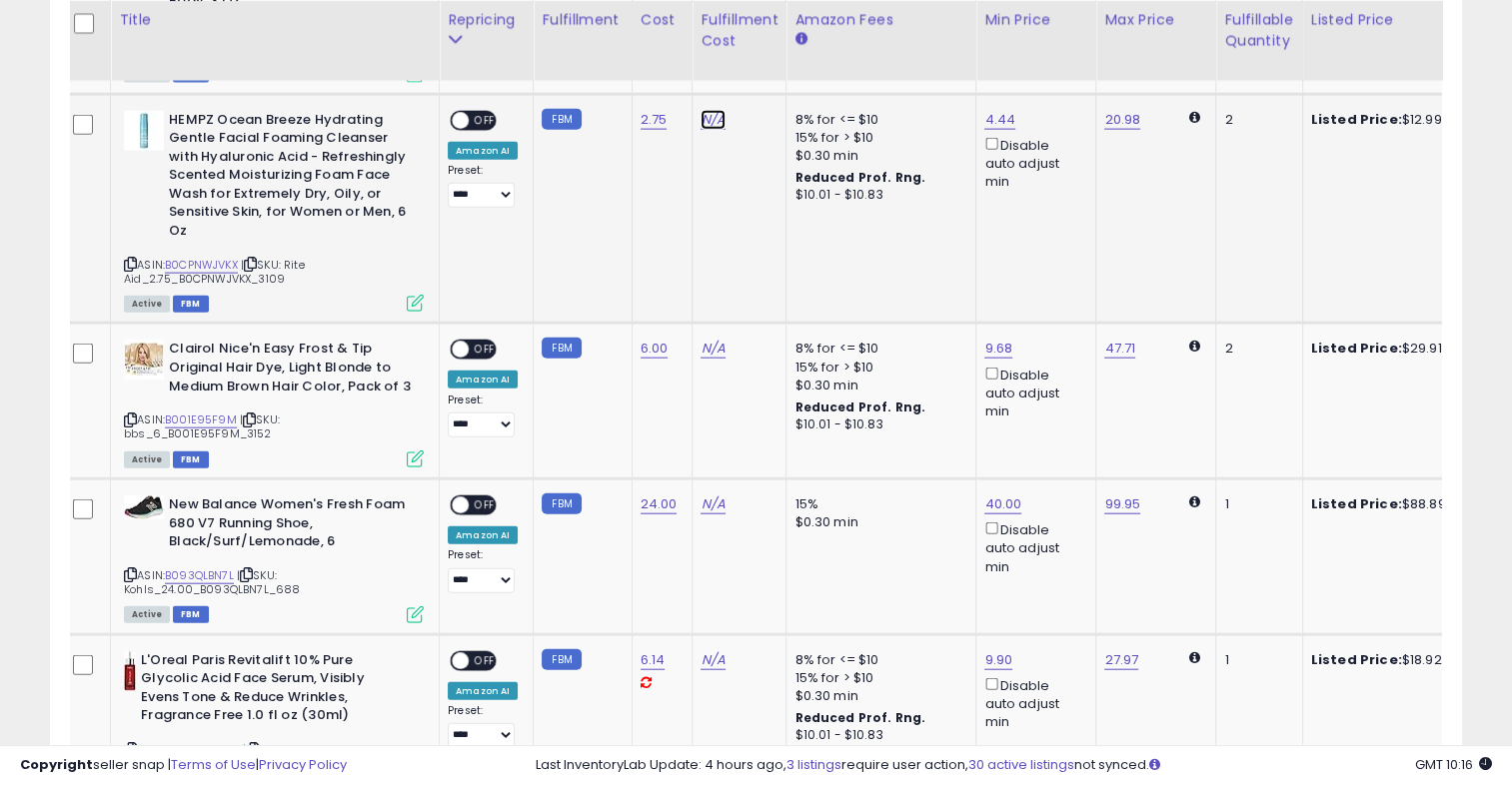 click on "N/A" at bounding box center [713, -730] 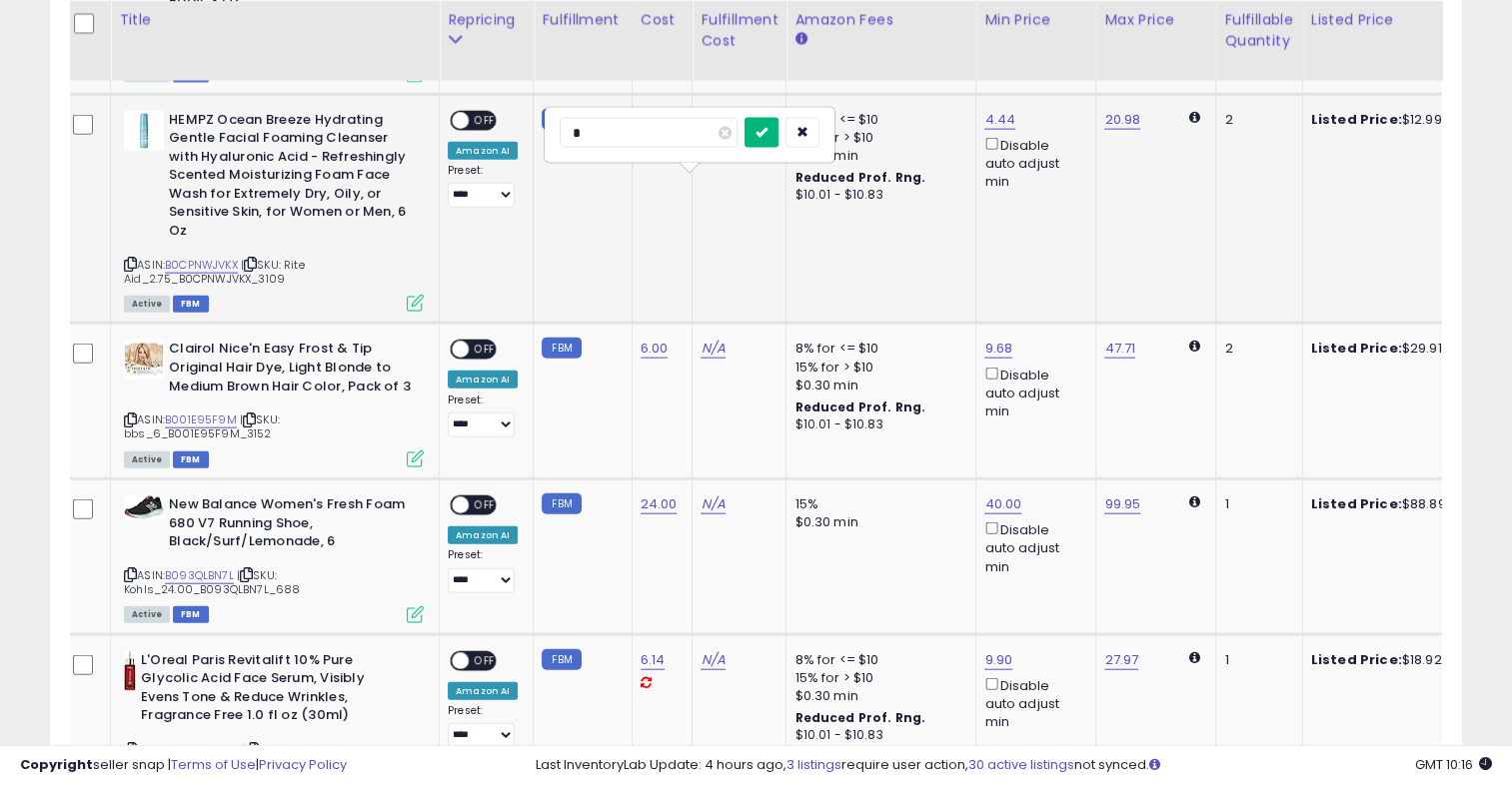 type on "*" 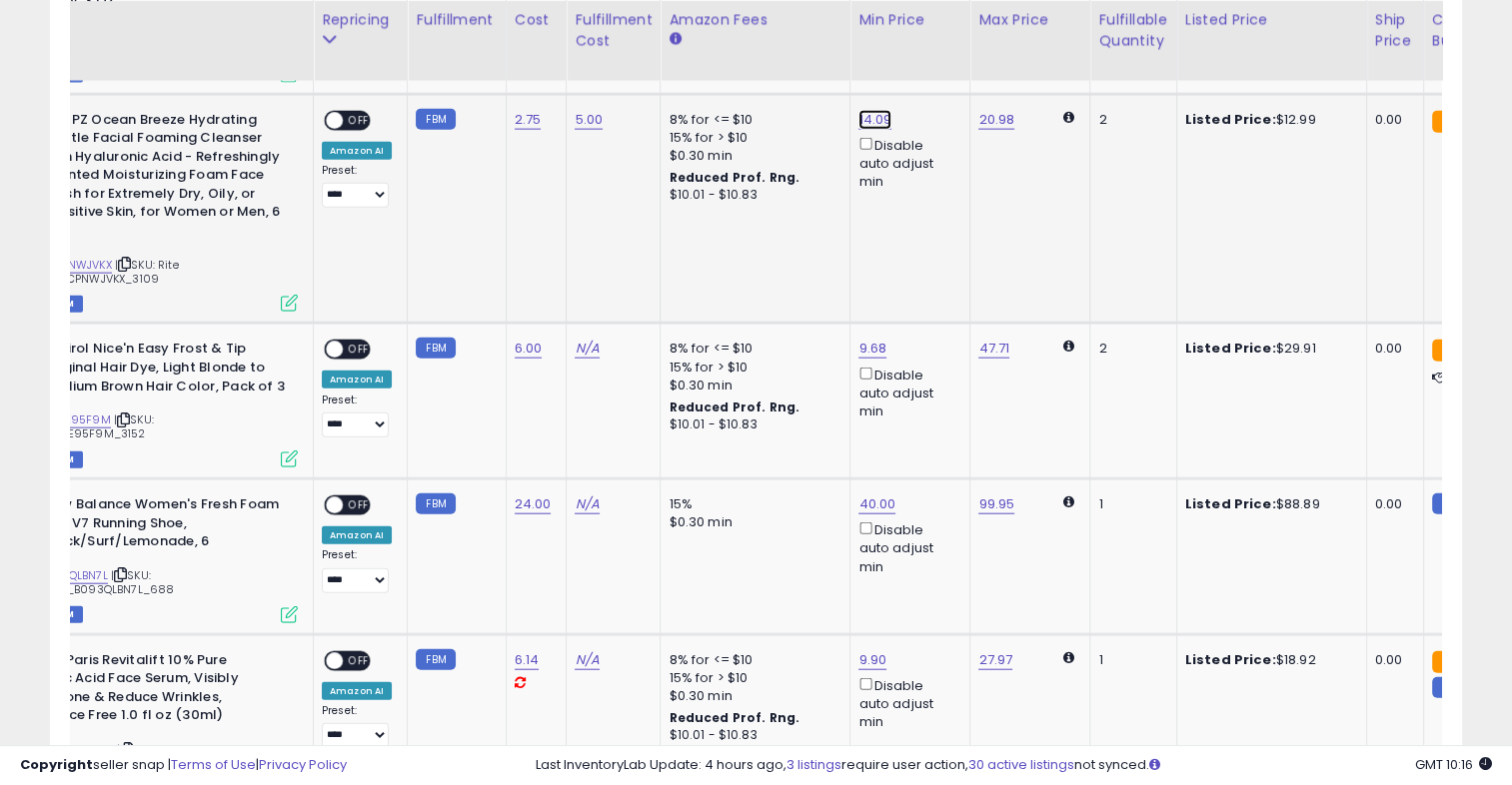 click on "14.09" at bounding box center (872, -3547) 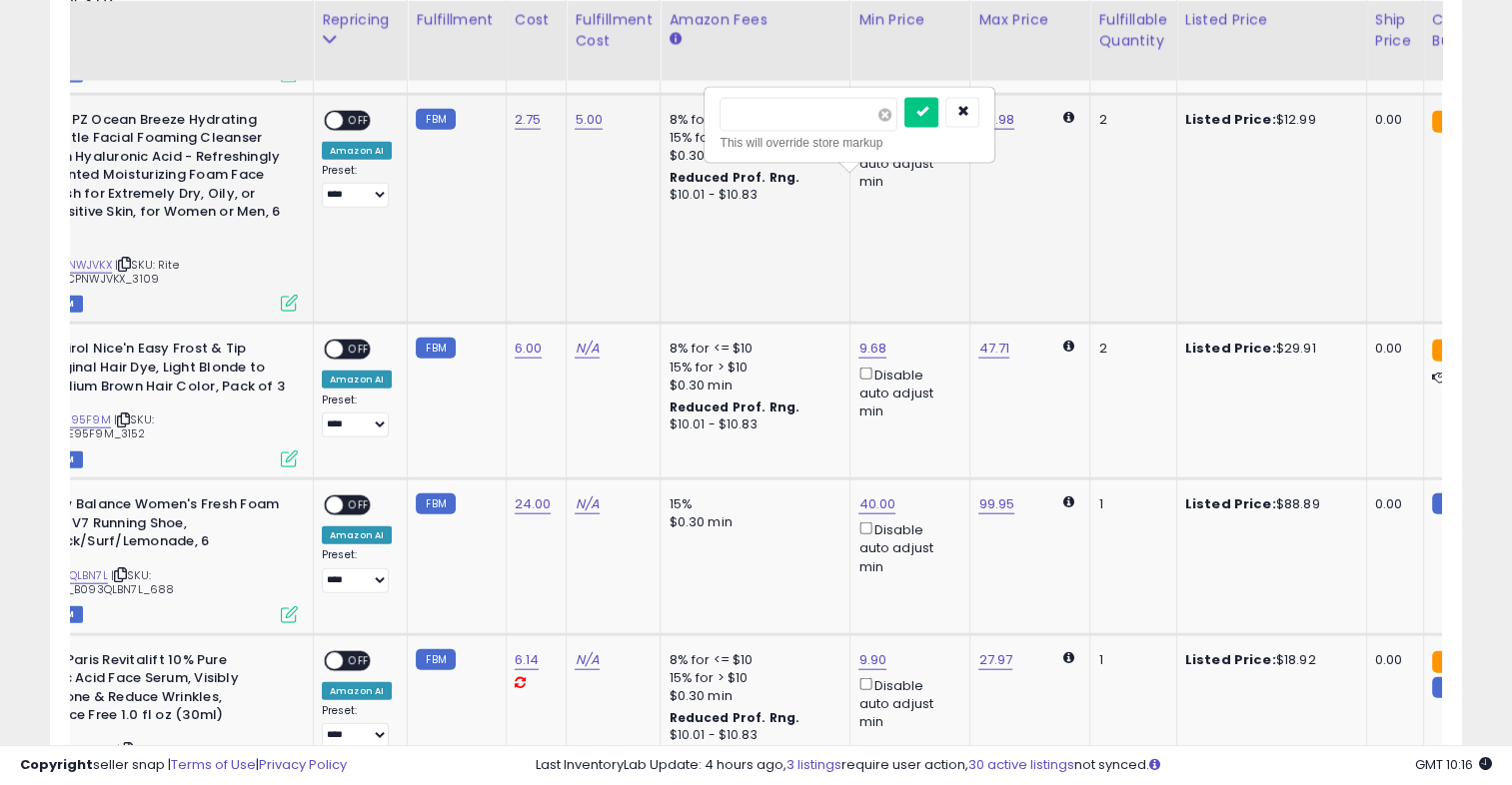 click at bounding box center [884, 115] 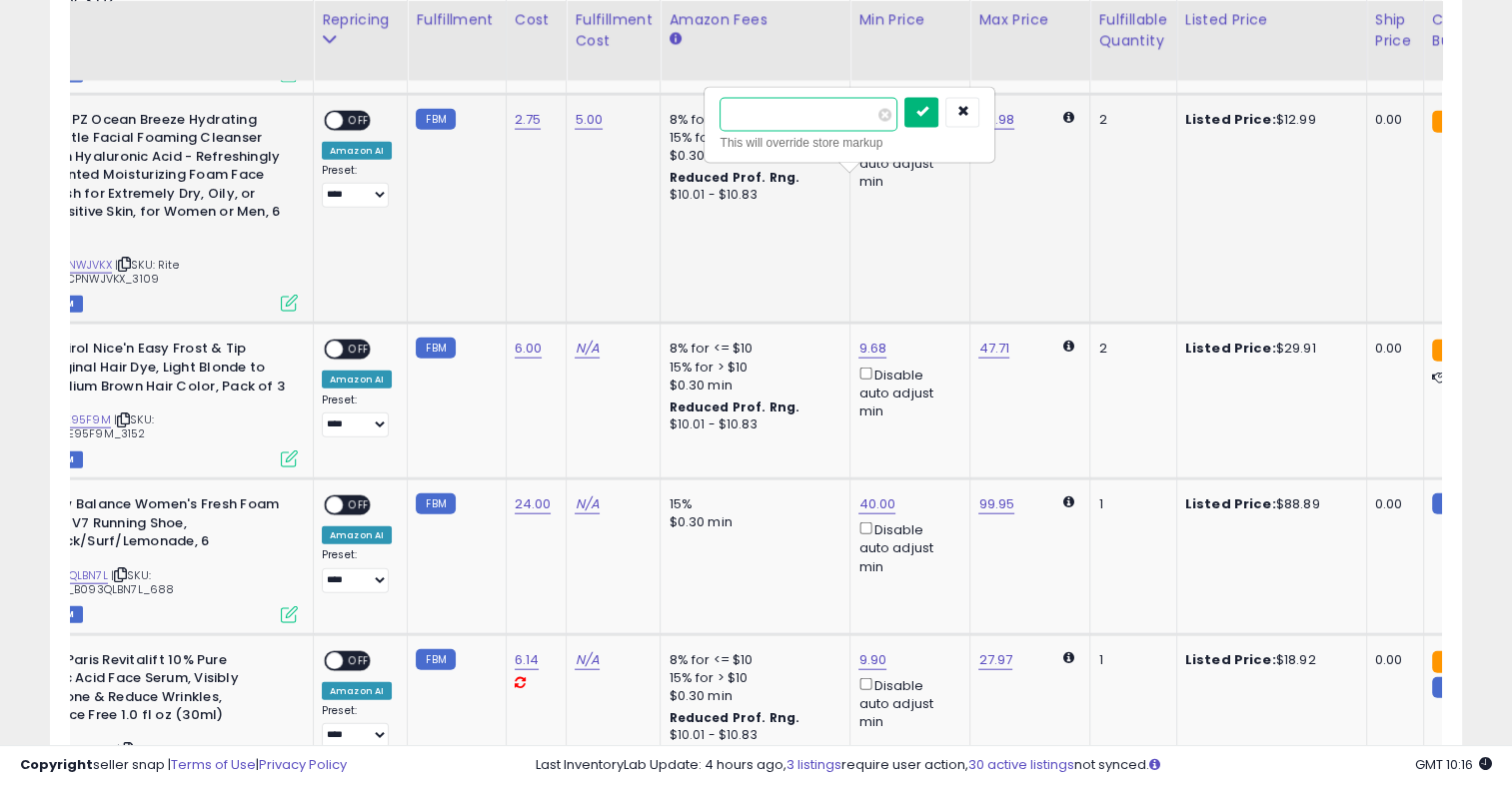 type on "*****" 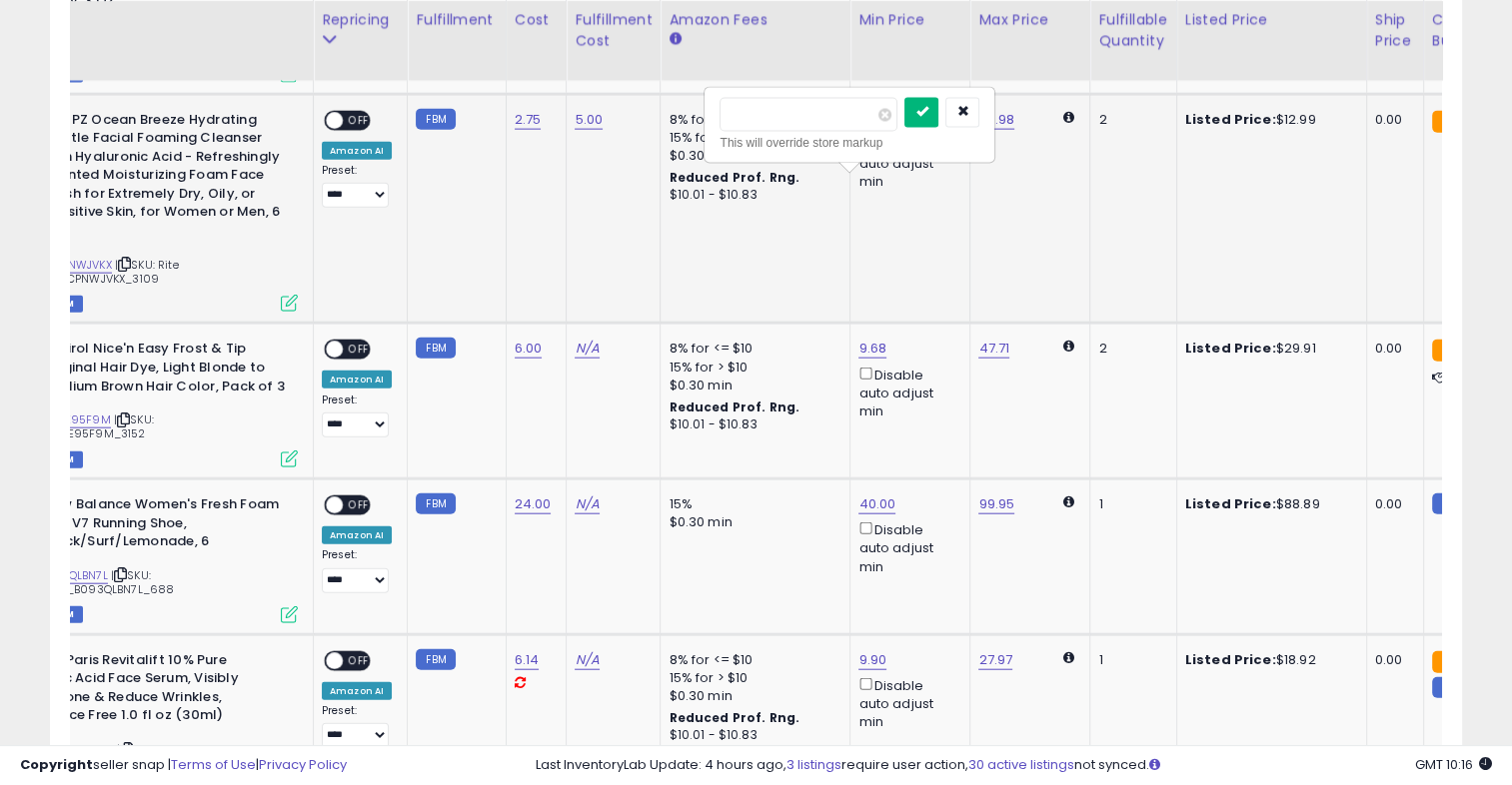 click at bounding box center (921, 112) 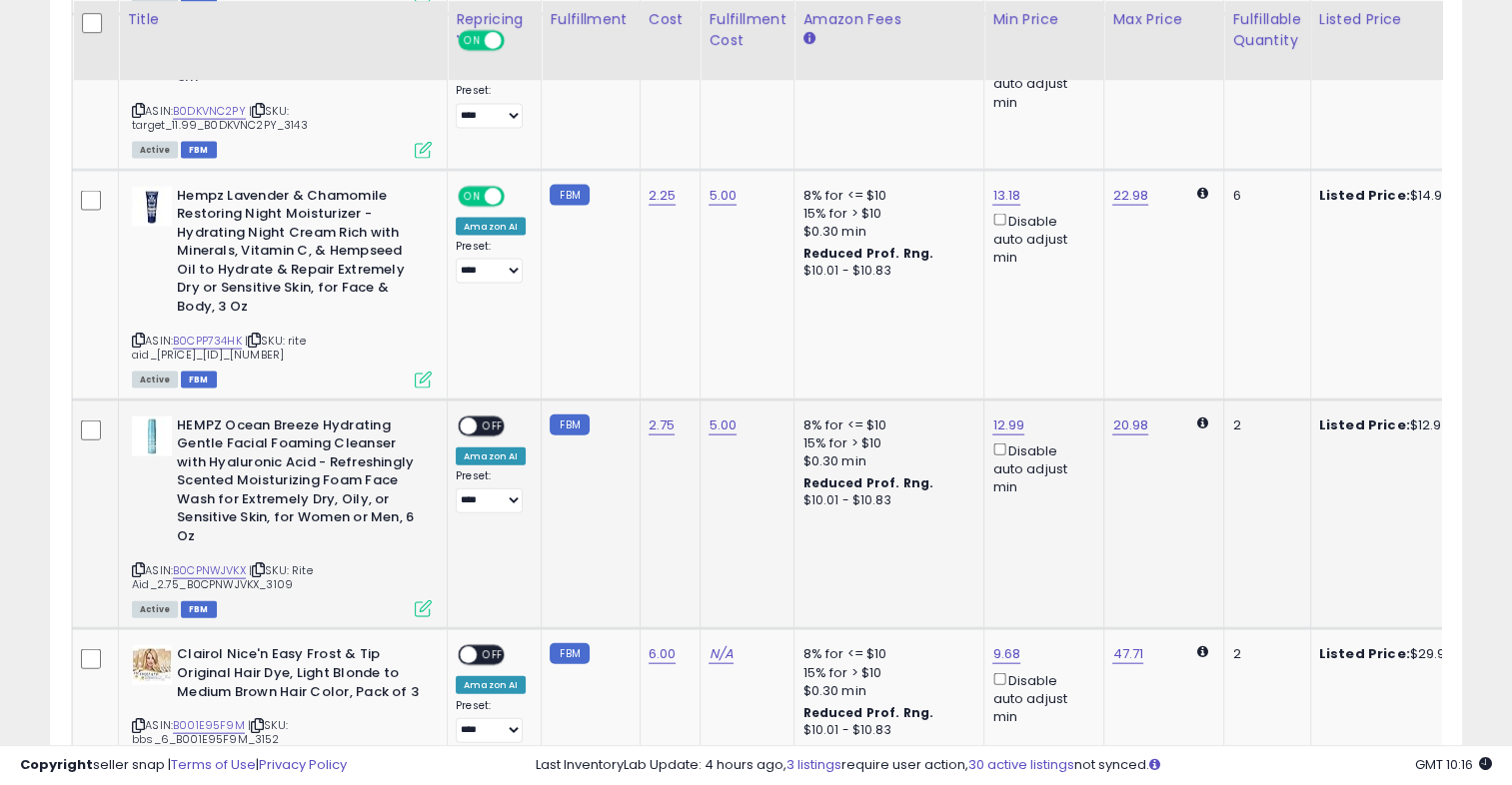click on "OFF" at bounding box center [493, 425] 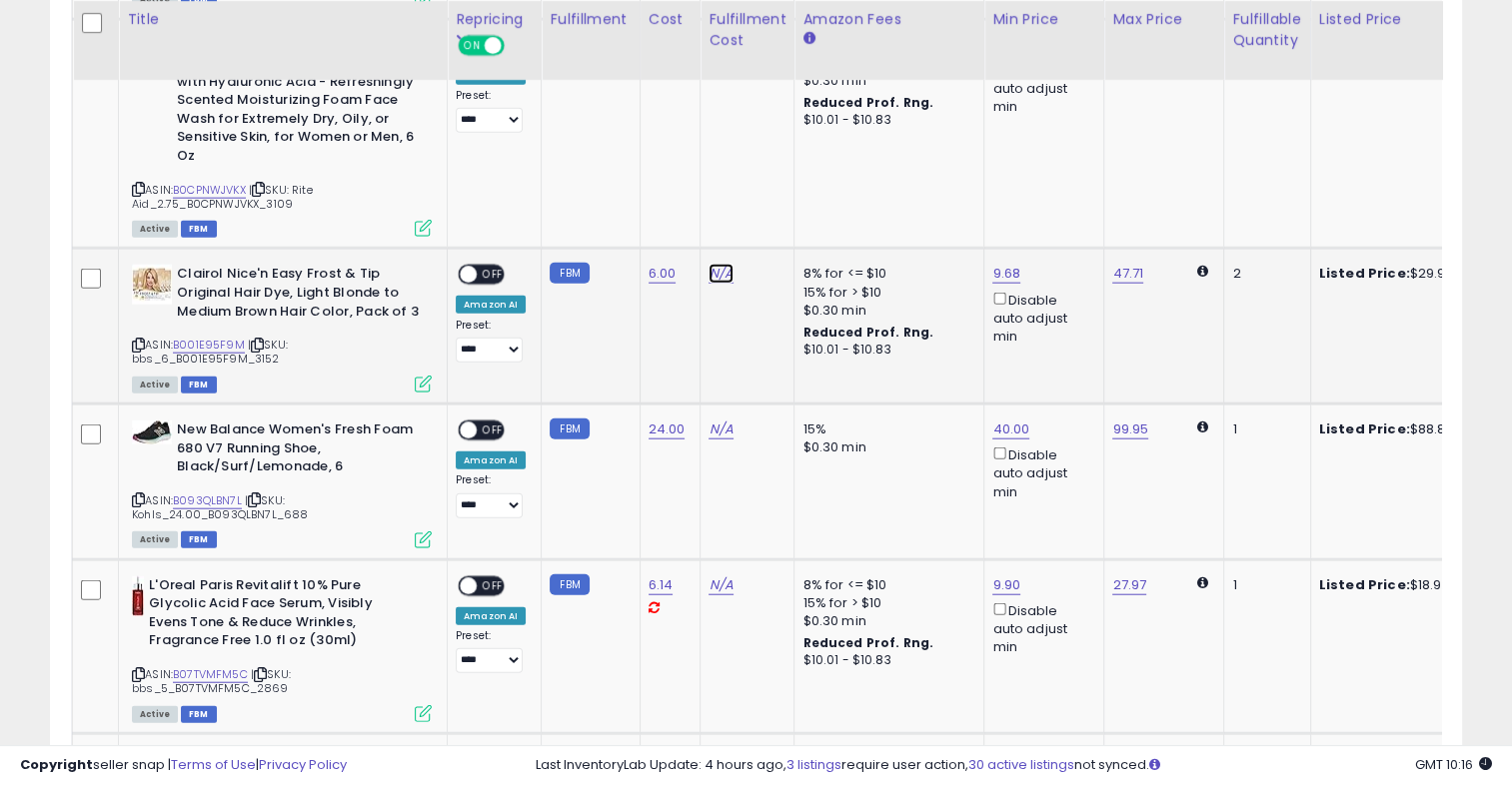 click on "N/A" at bounding box center (721, -805) 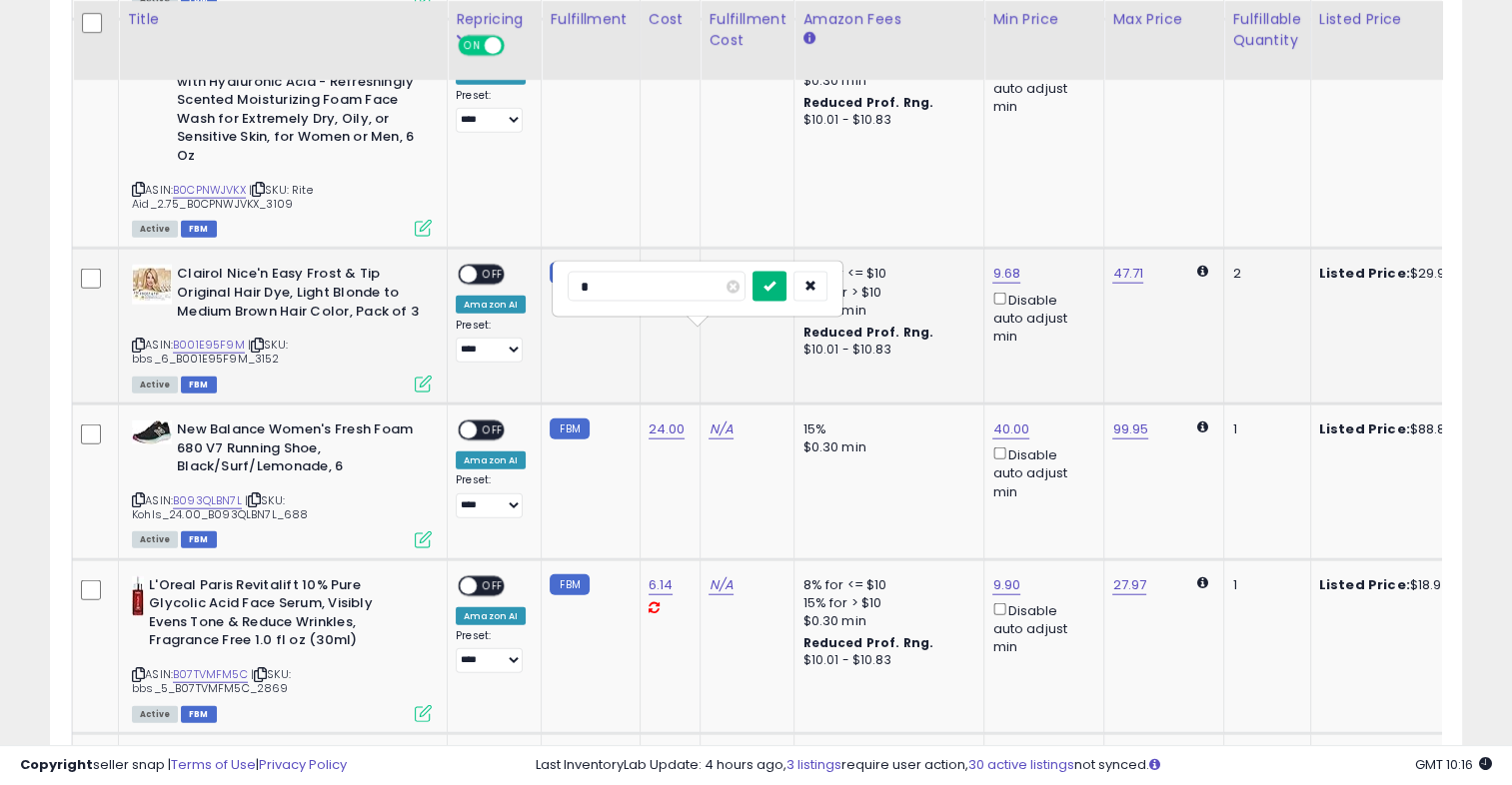 type on "*" 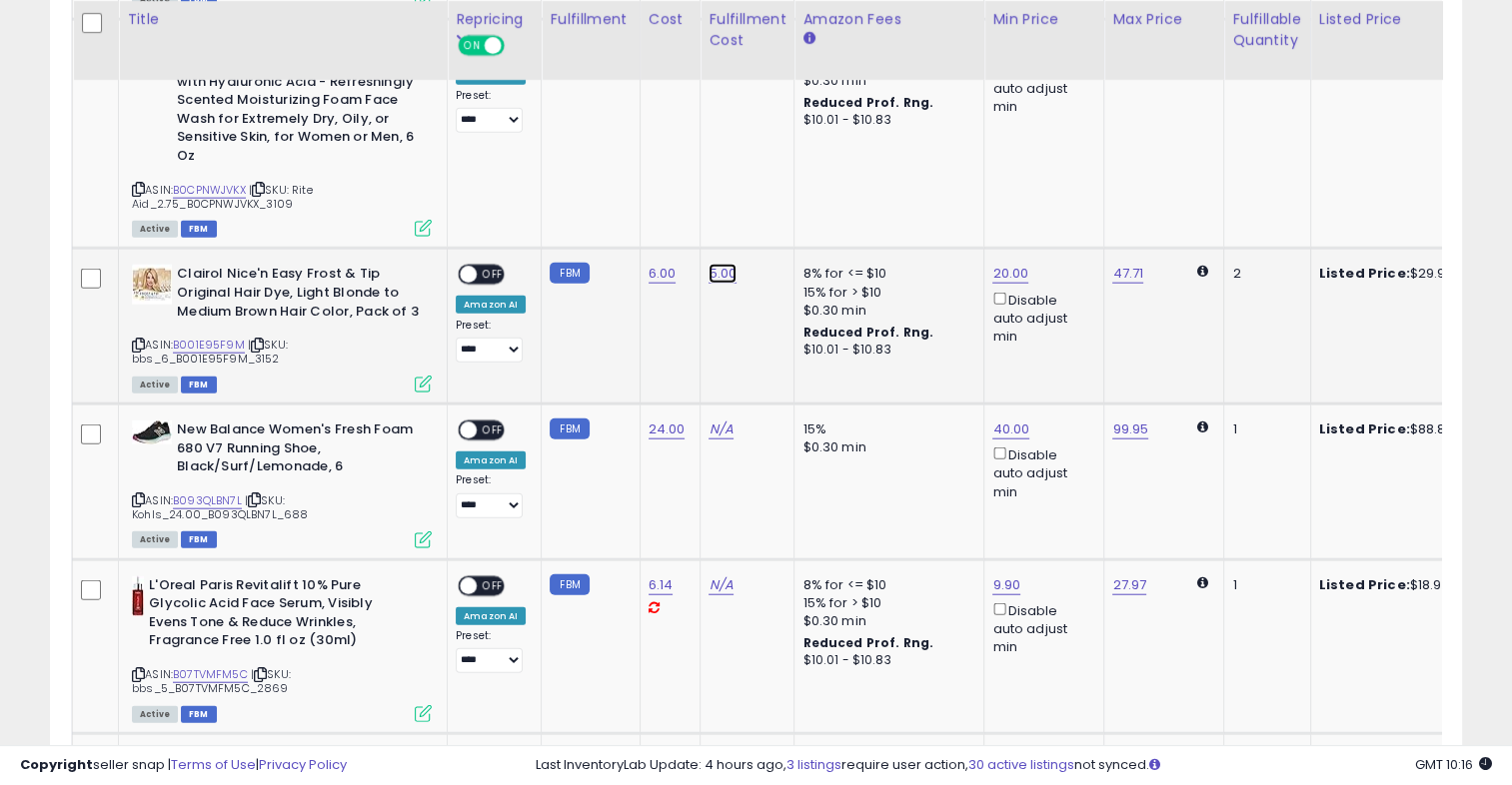 click on "5.00" at bounding box center [723, -3622] 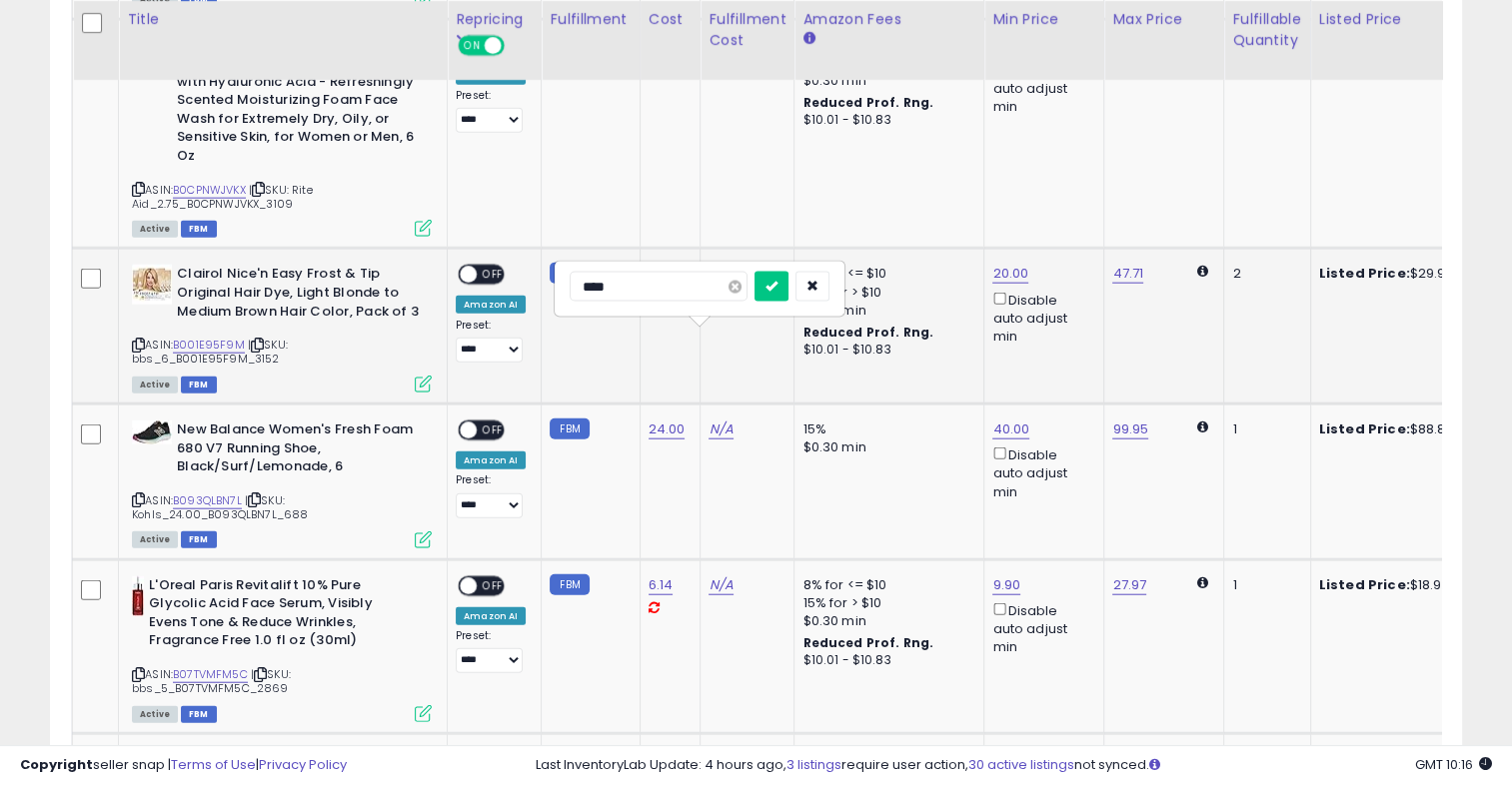 click at bounding box center [735, 287] 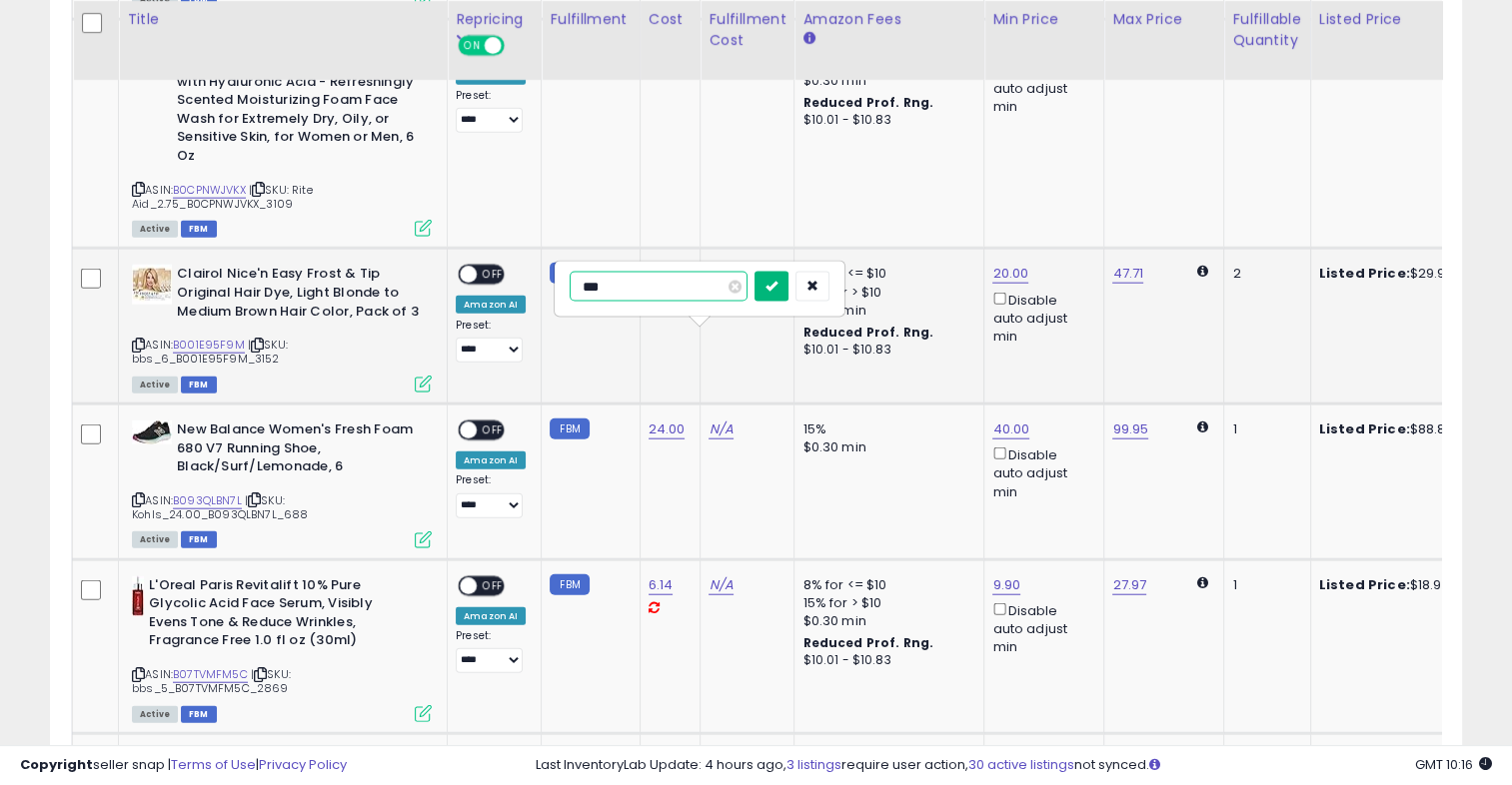 type on "***" 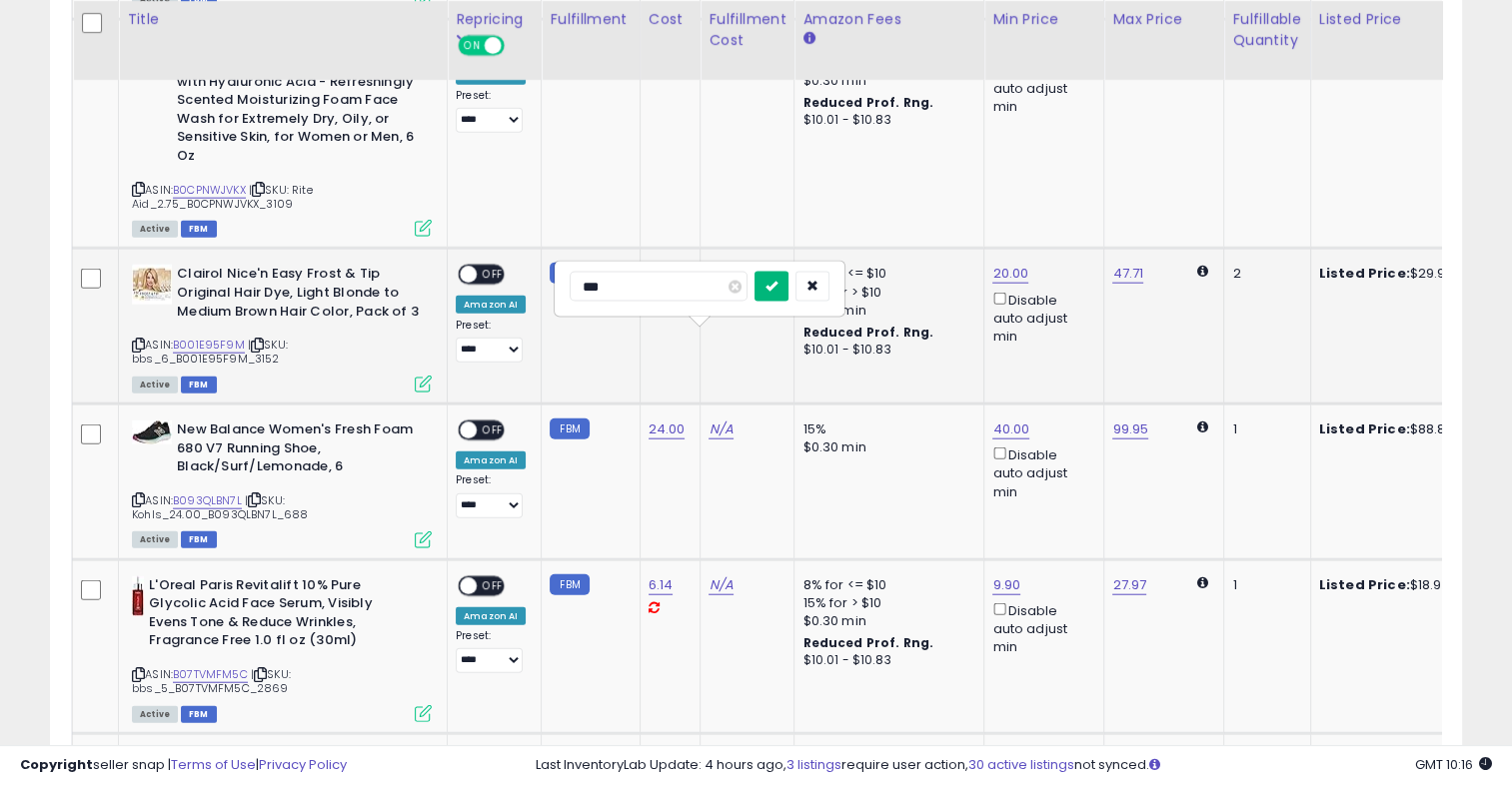 click at bounding box center [771, 287] 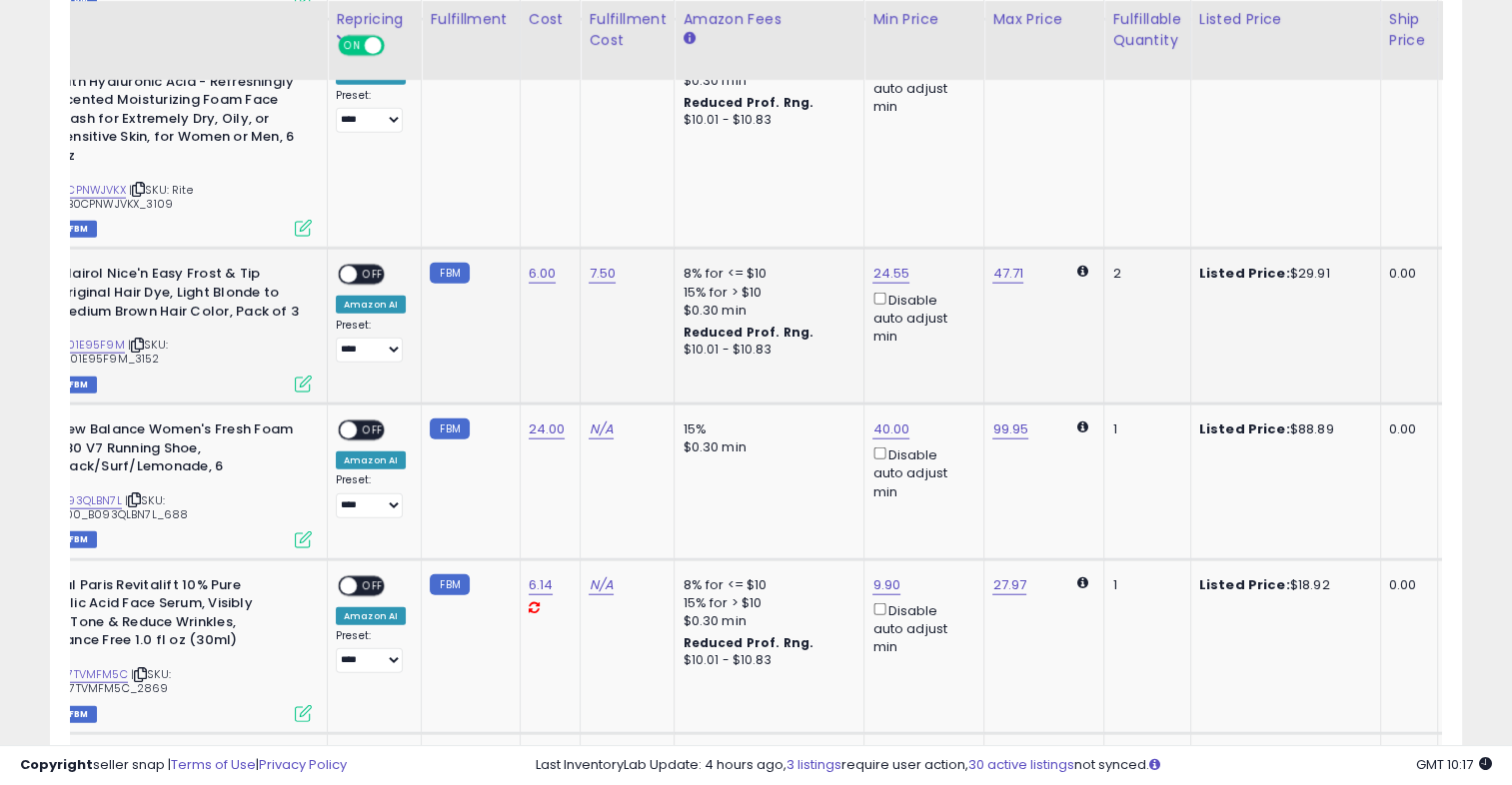 click on "OFF" at bounding box center (373, 275) 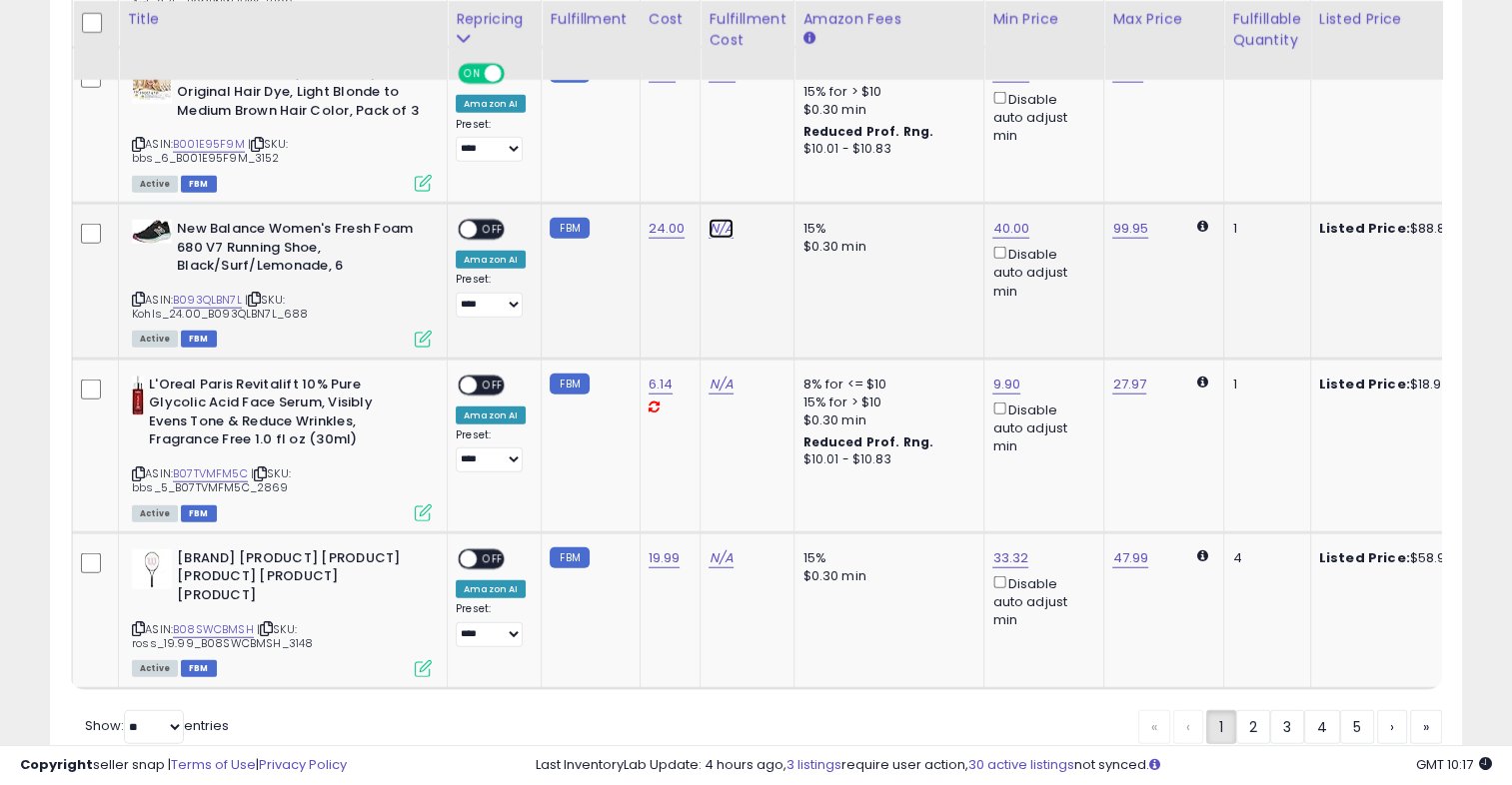 click on "N/A" at bounding box center (721, -1006) 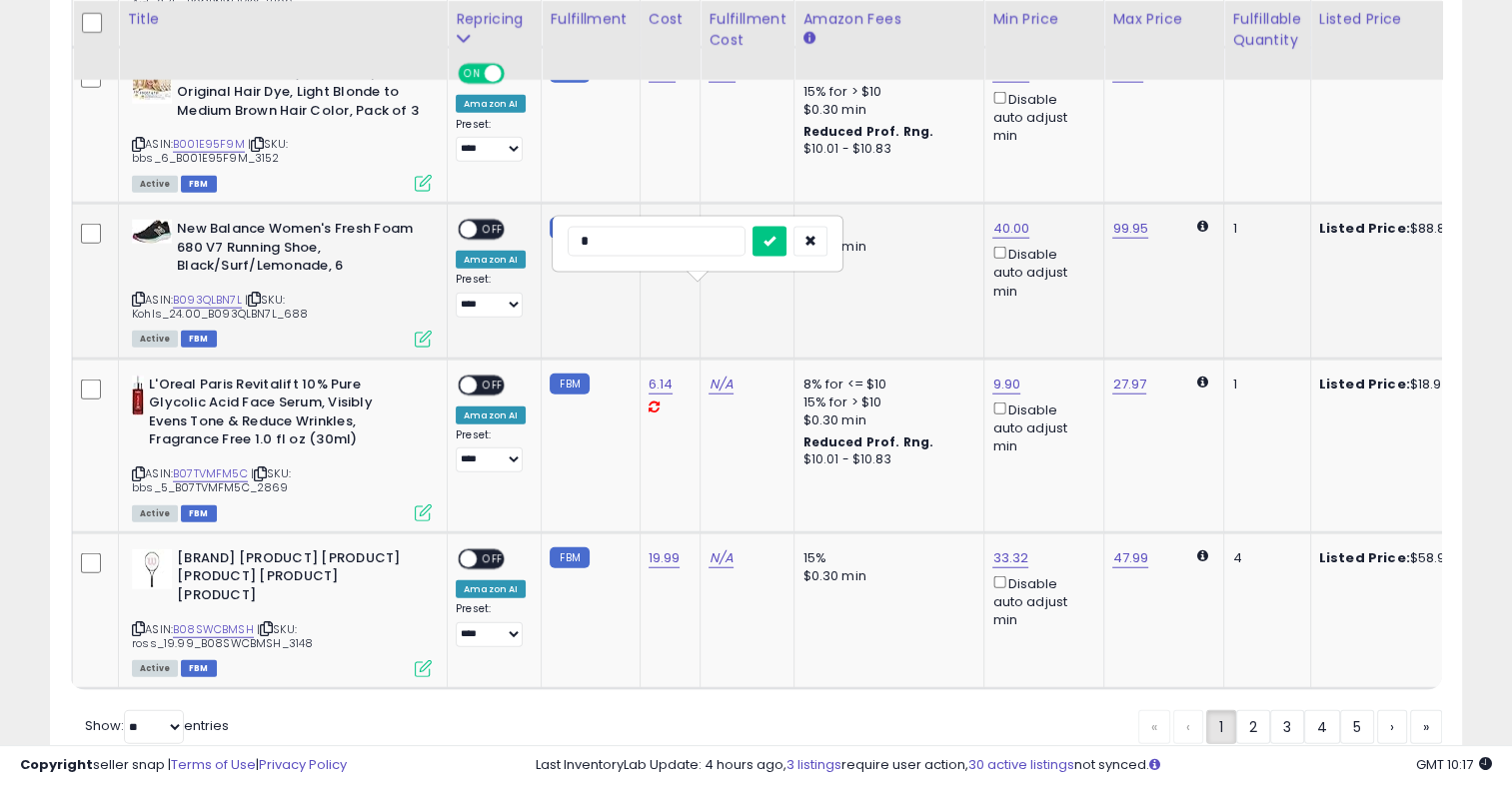 type on "*" 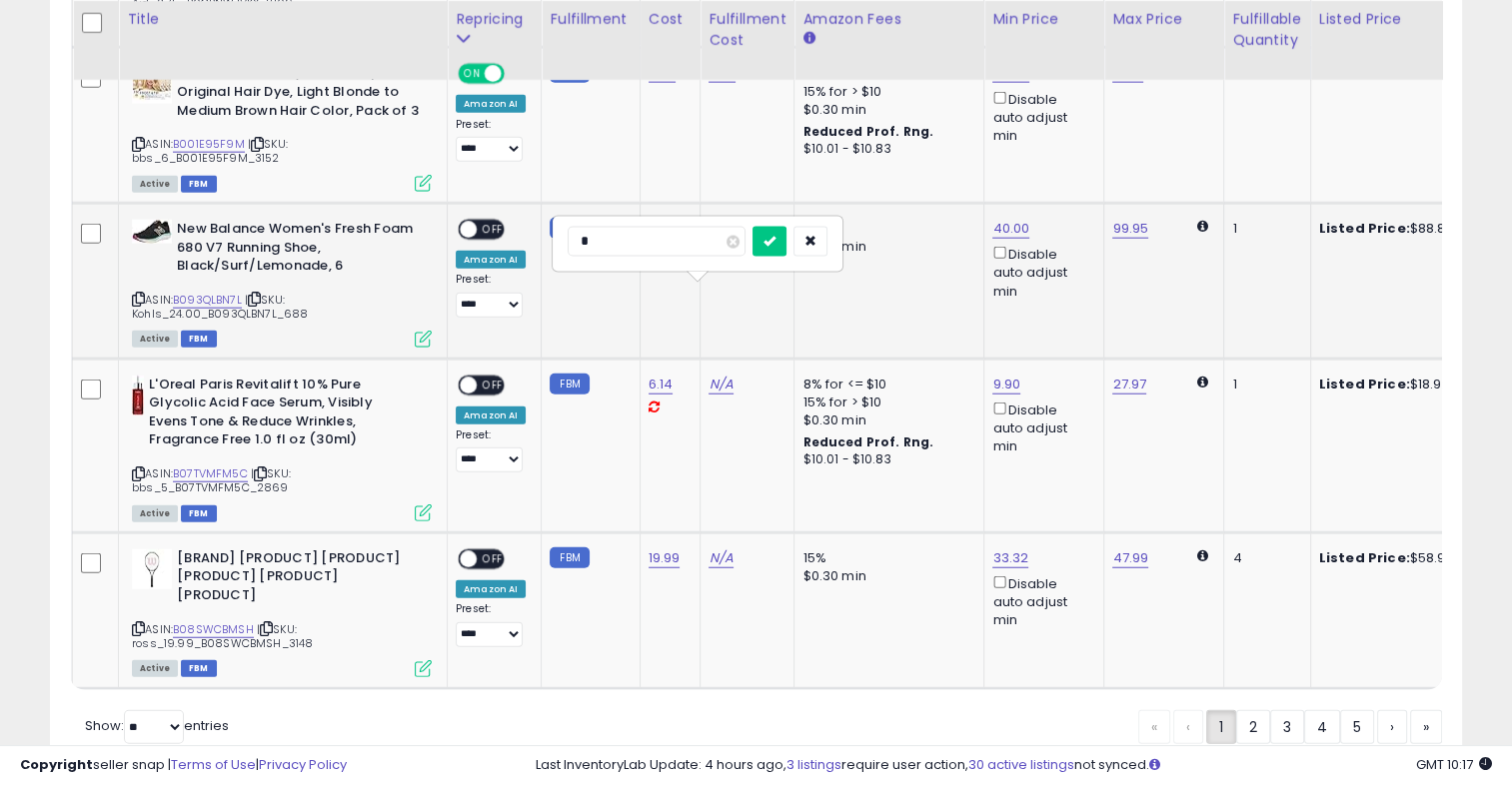 click on "N/A" at bounding box center [721, 229] 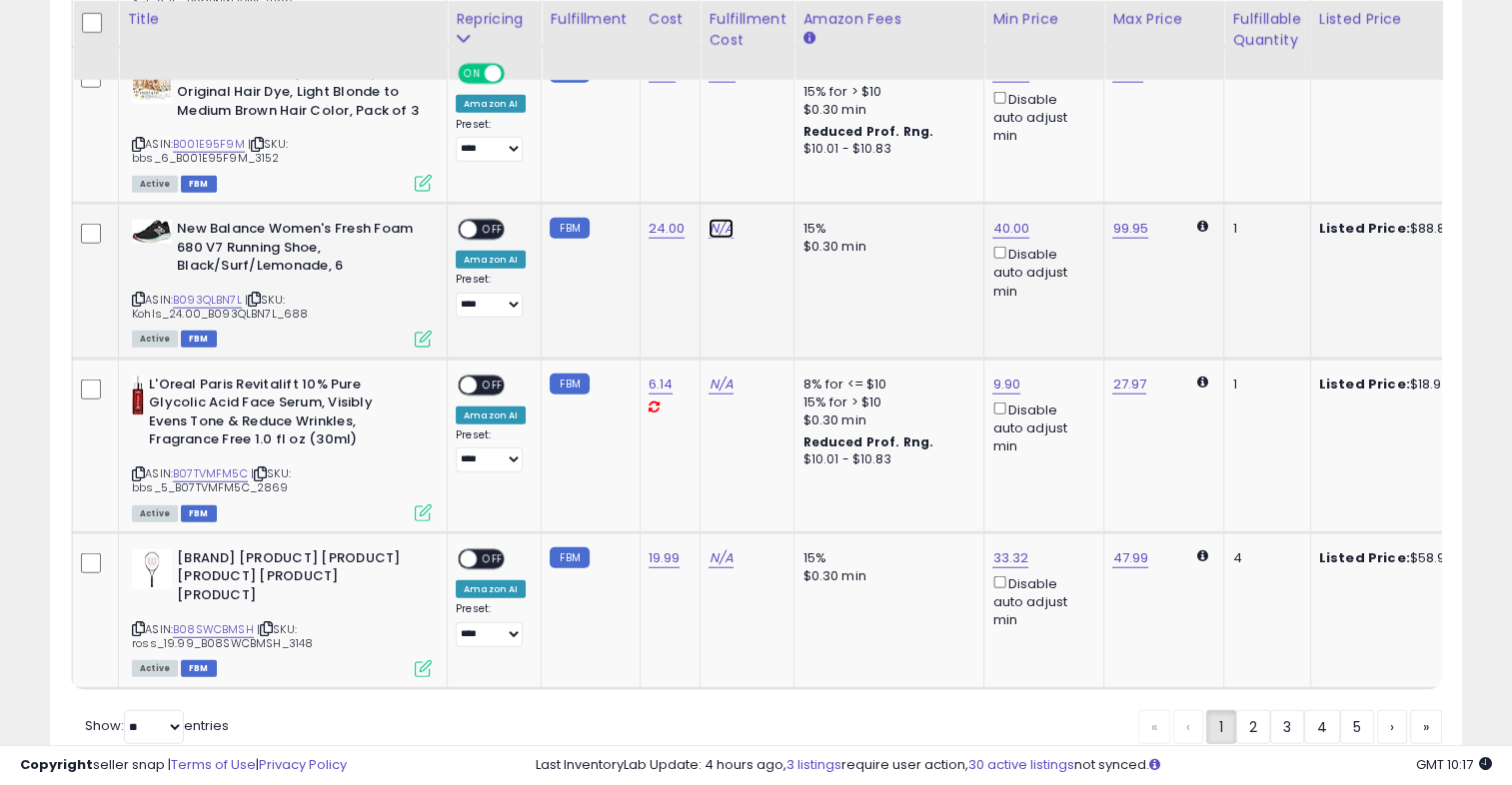 click on "N/A" at bounding box center [721, -1006] 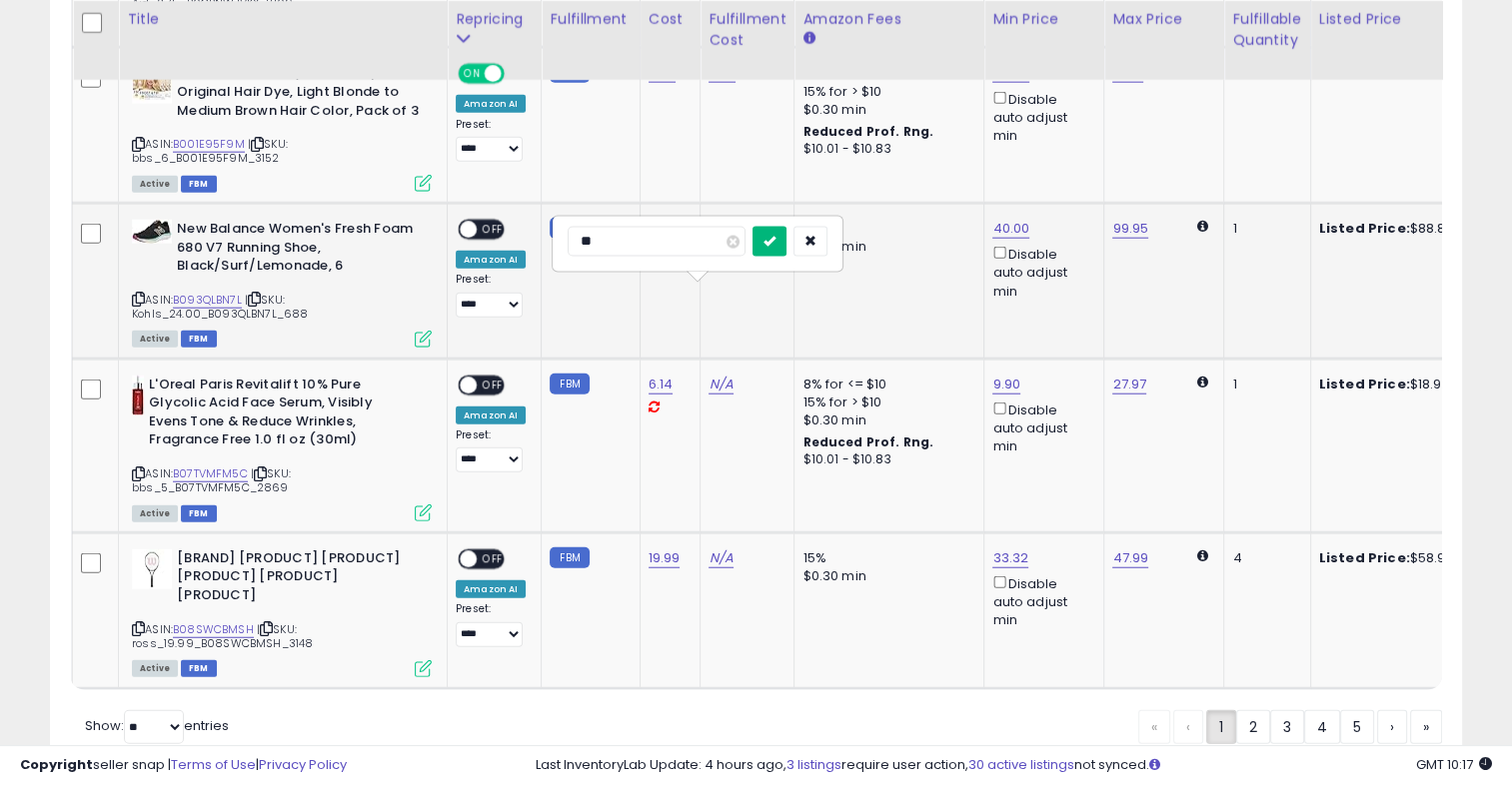 type on "**" 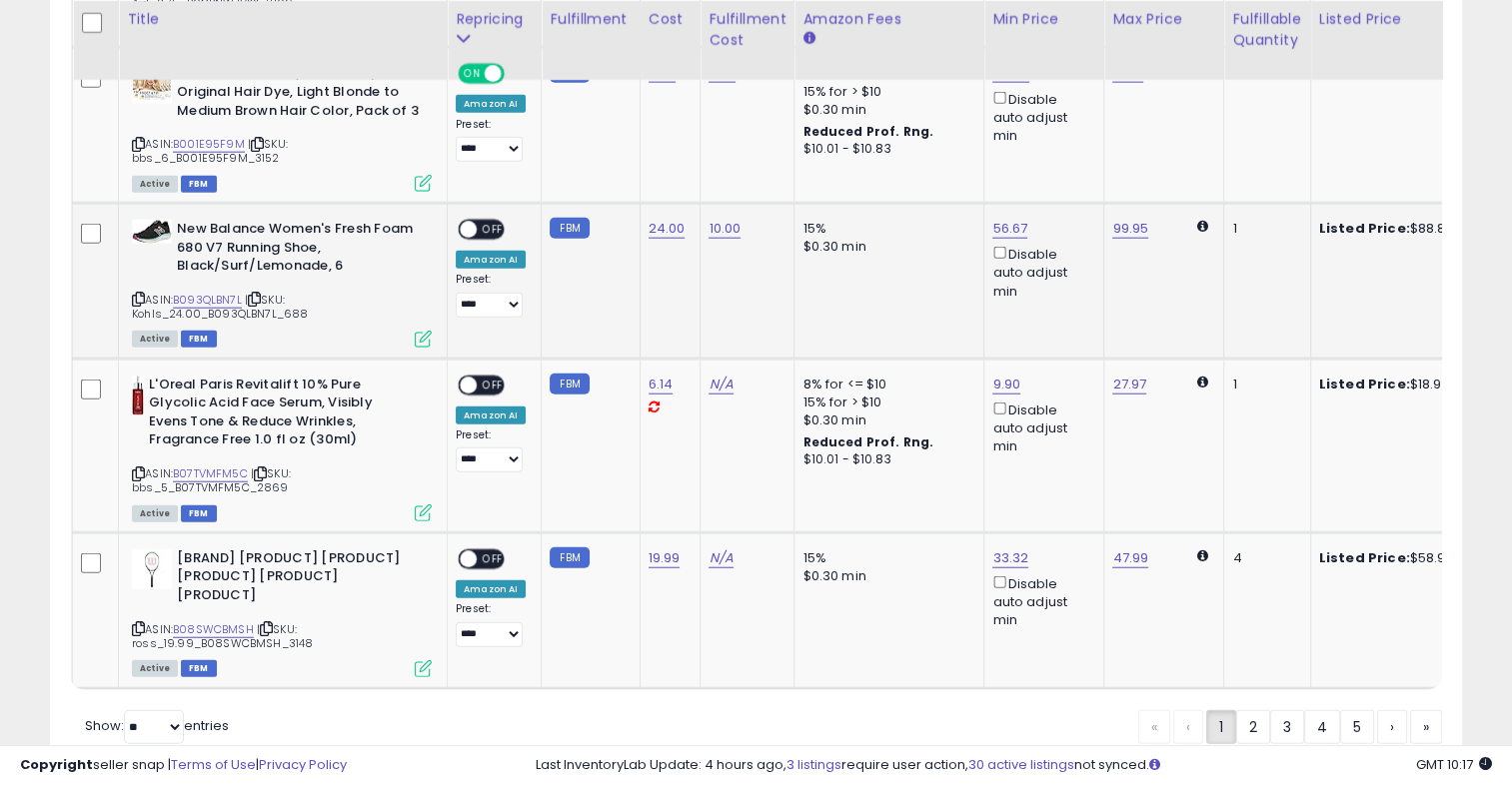 click on "OFF" at bounding box center [493, 230] 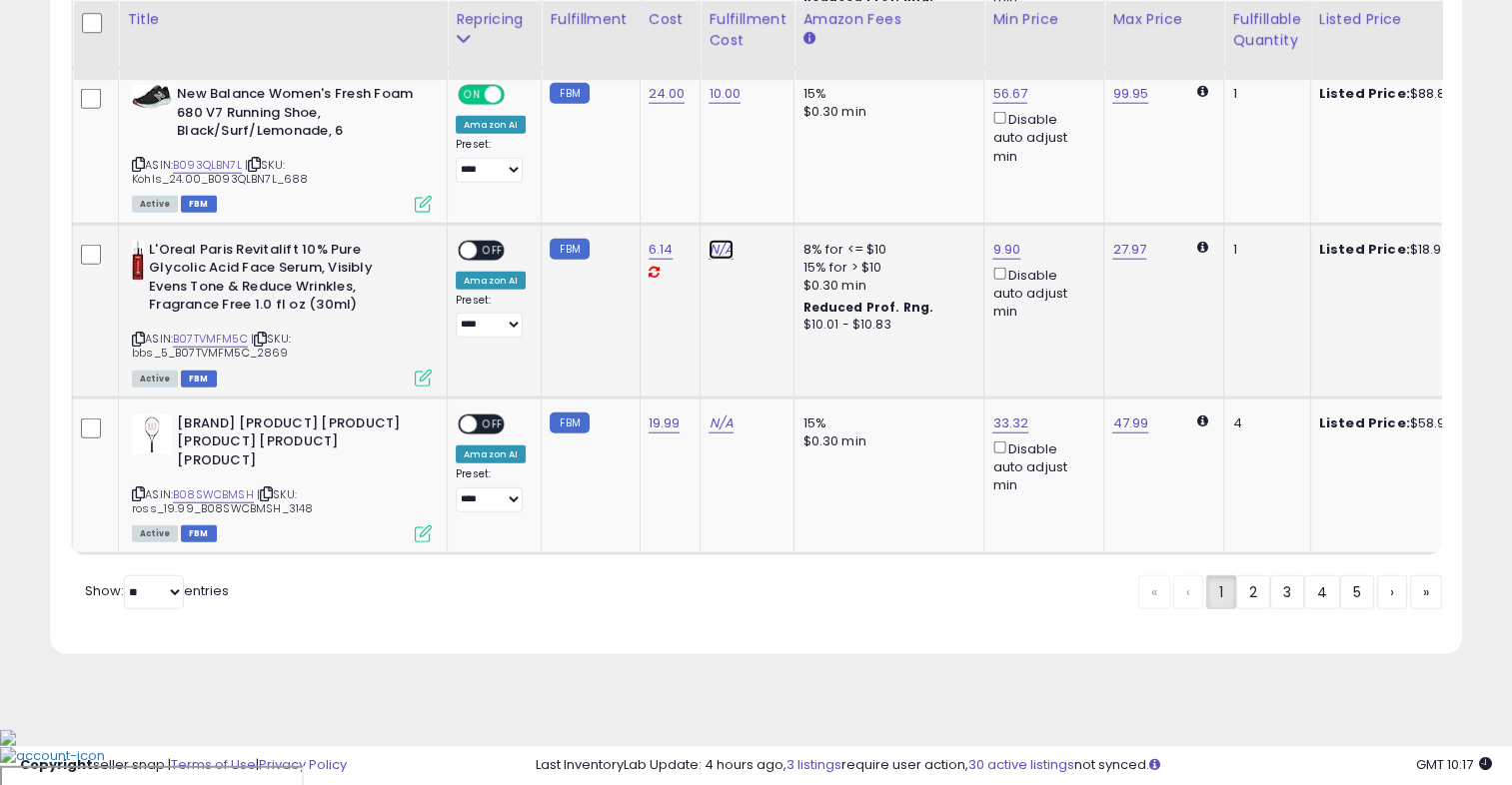 click on "N/A" at bounding box center (721, -1141) 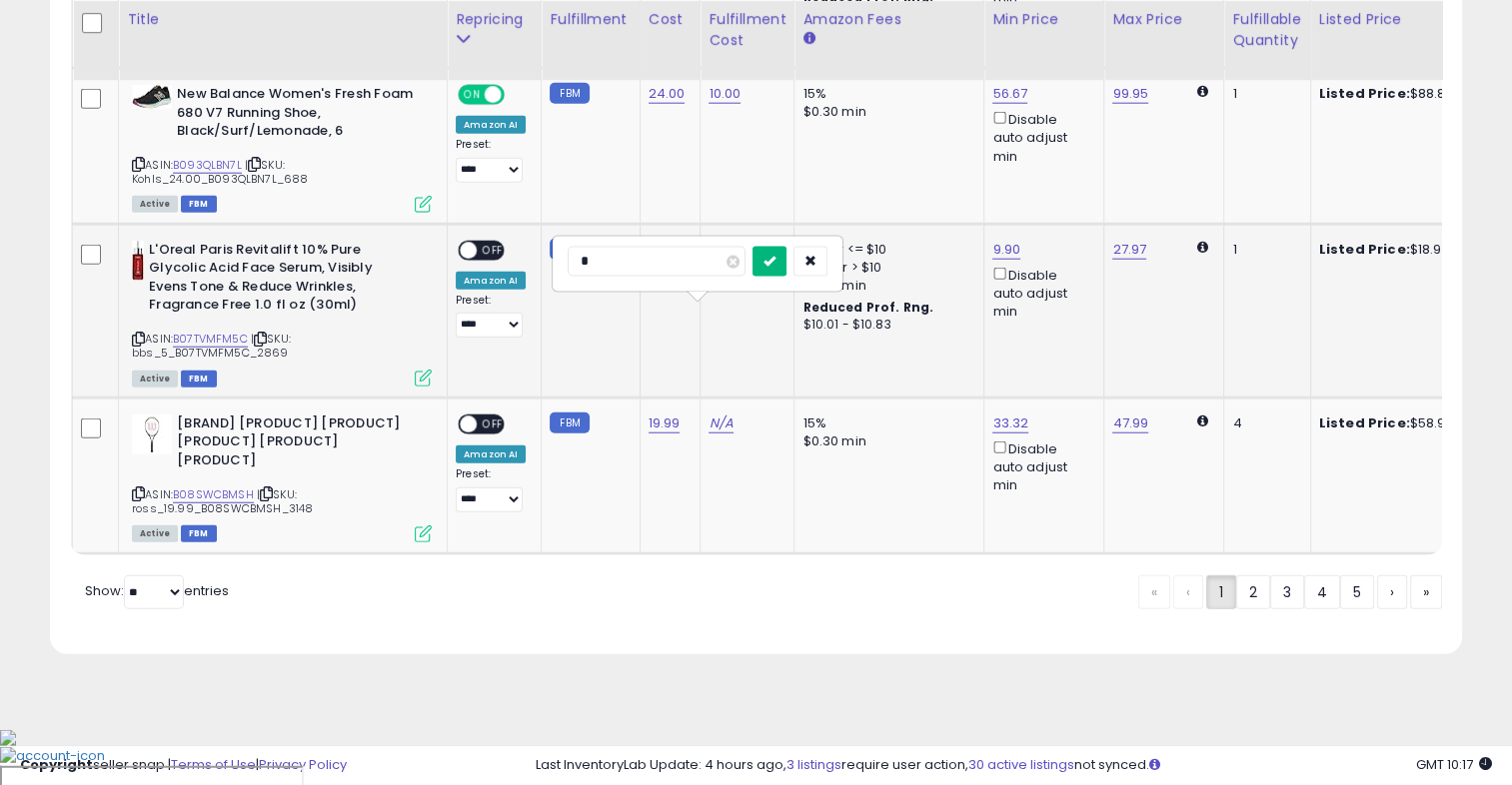 type on "*" 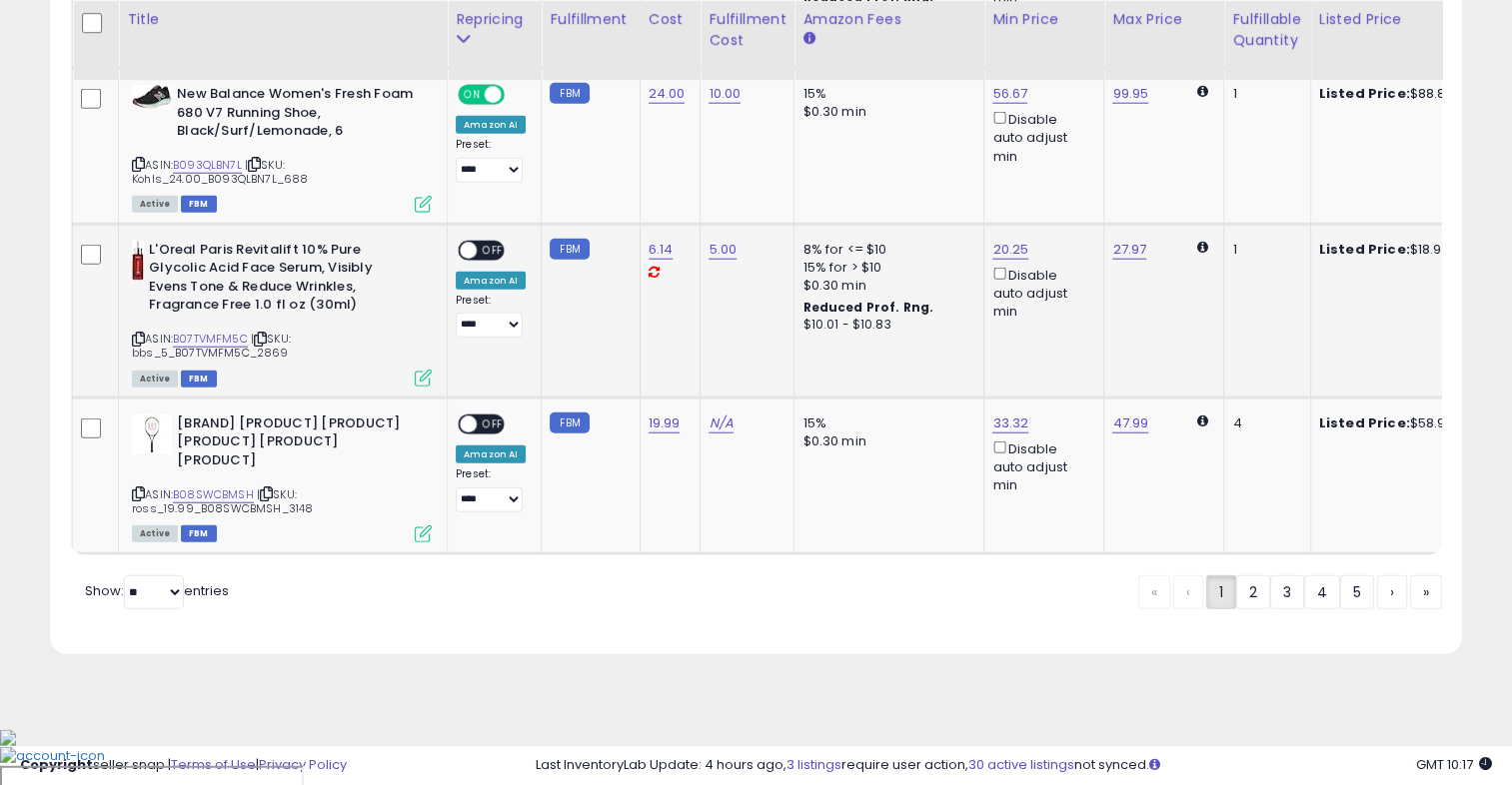 click on "OFF" at bounding box center [493, 250] 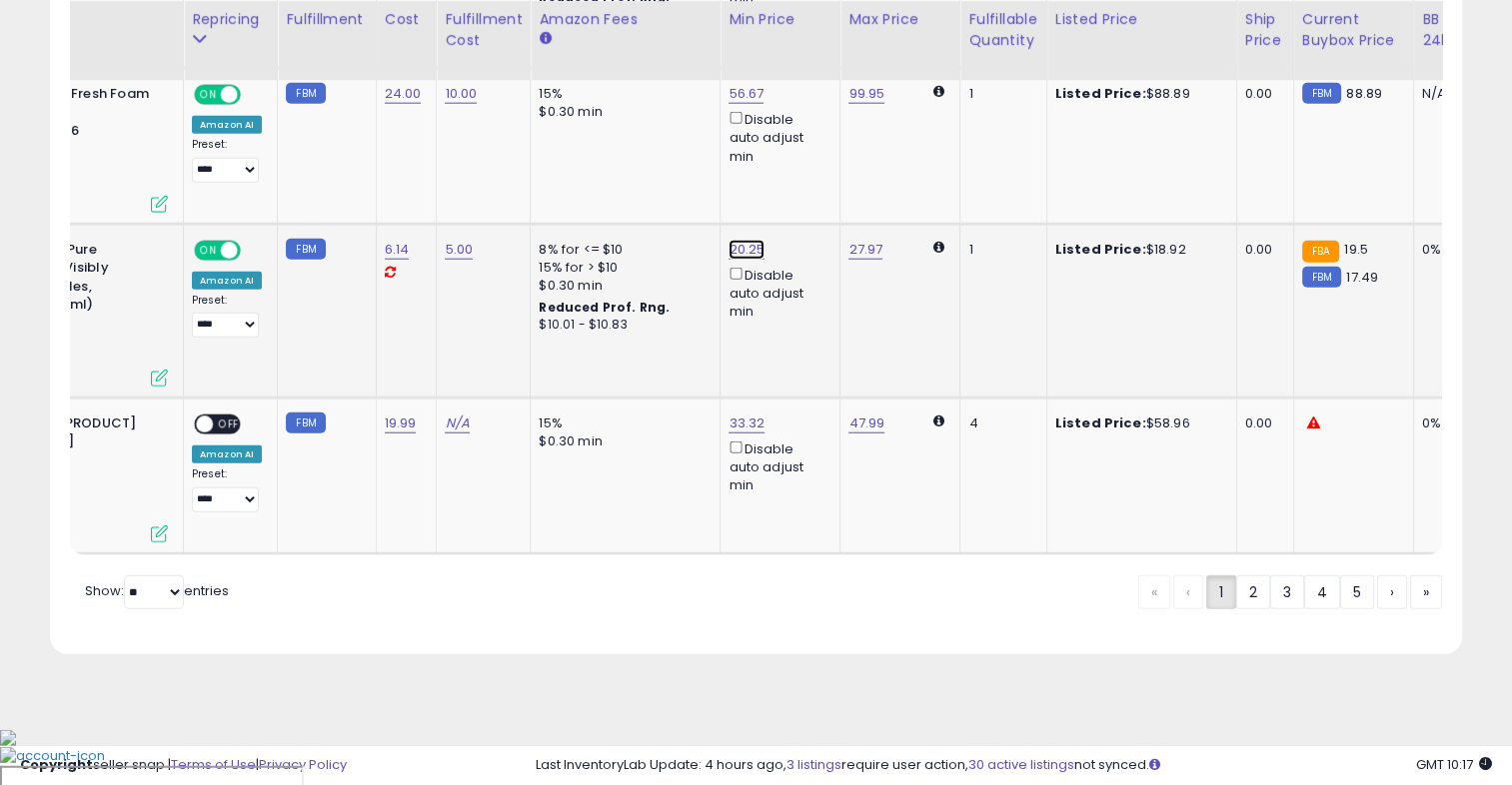 click on "20.25" at bounding box center [743, -3958] 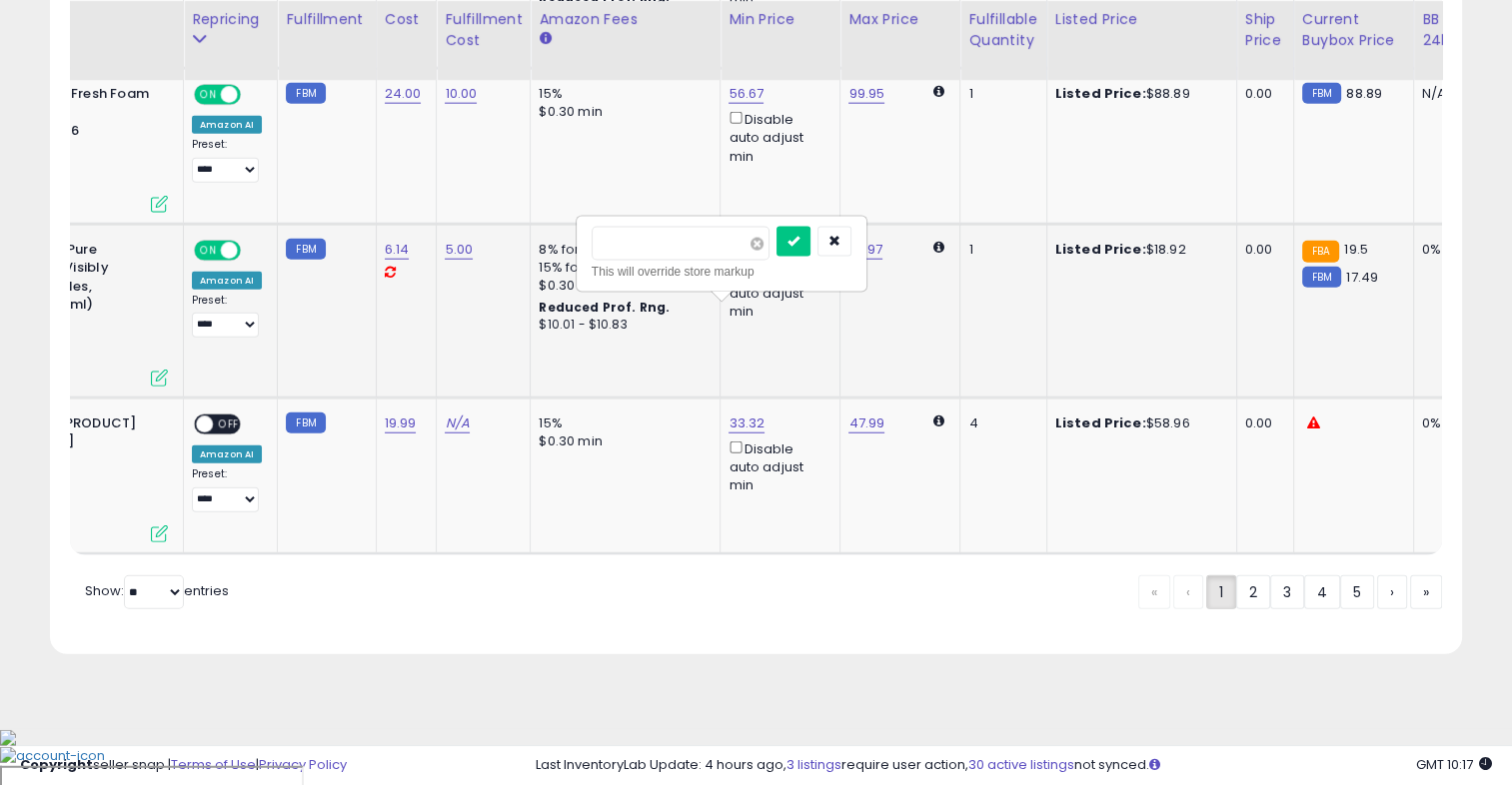 drag, startPoint x: 741, startPoint y: 302, endPoint x: 790, endPoint y: 242, distance: 77.46612 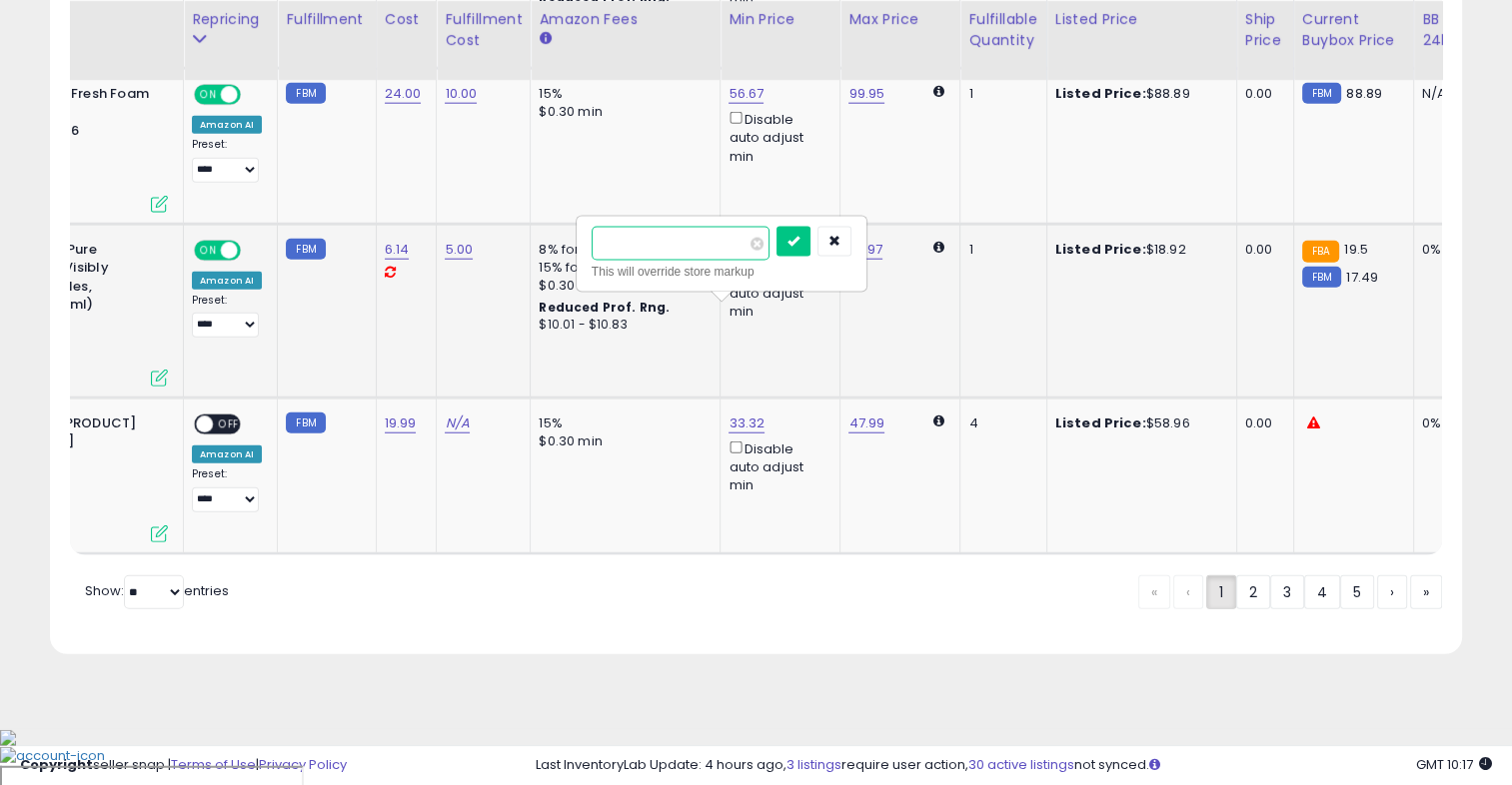 click on "*" at bounding box center (681, 244) 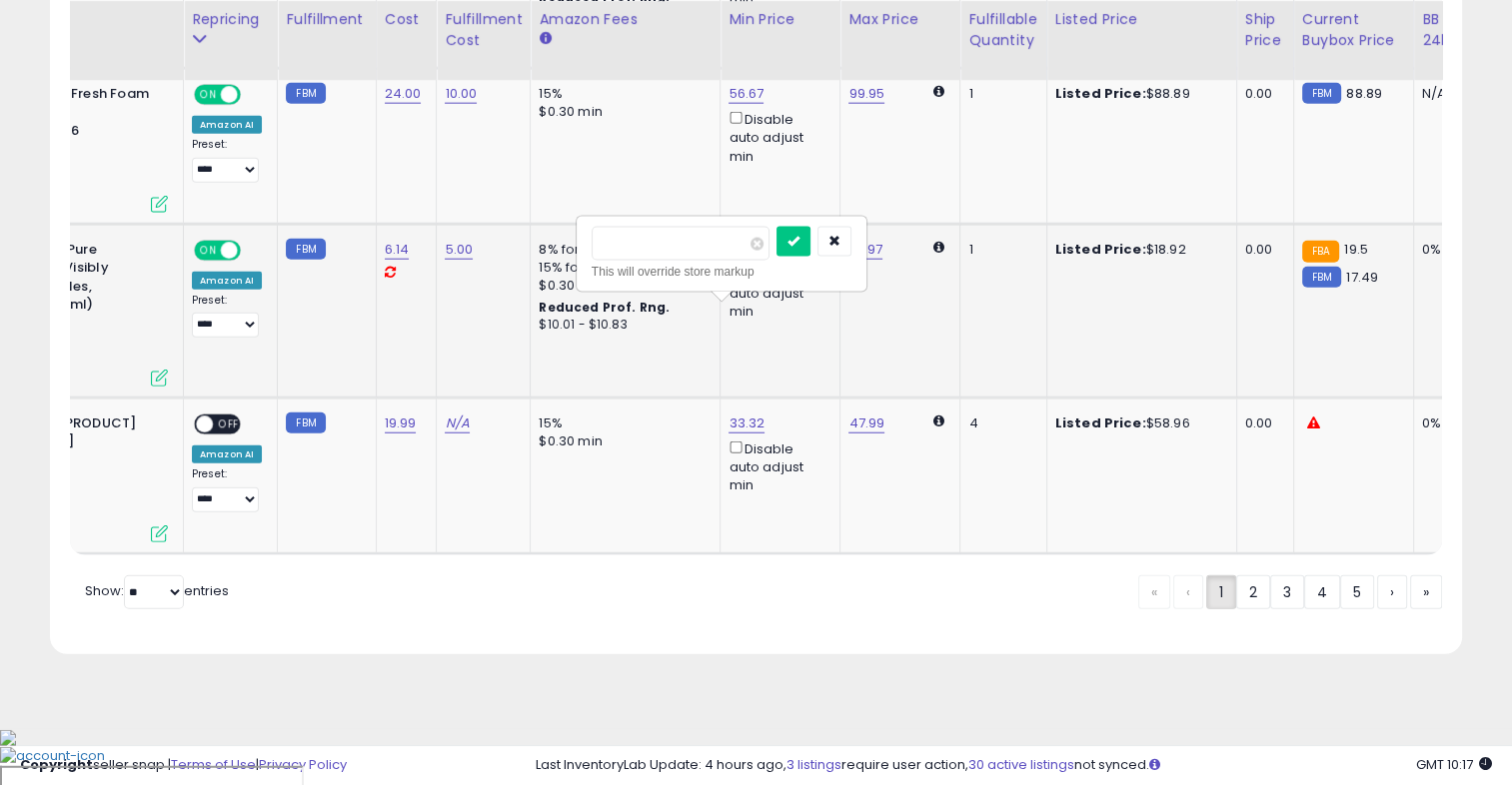 drag, startPoint x: 790, startPoint y: 242, endPoint x: 765, endPoint y: 241, distance: 25.019992 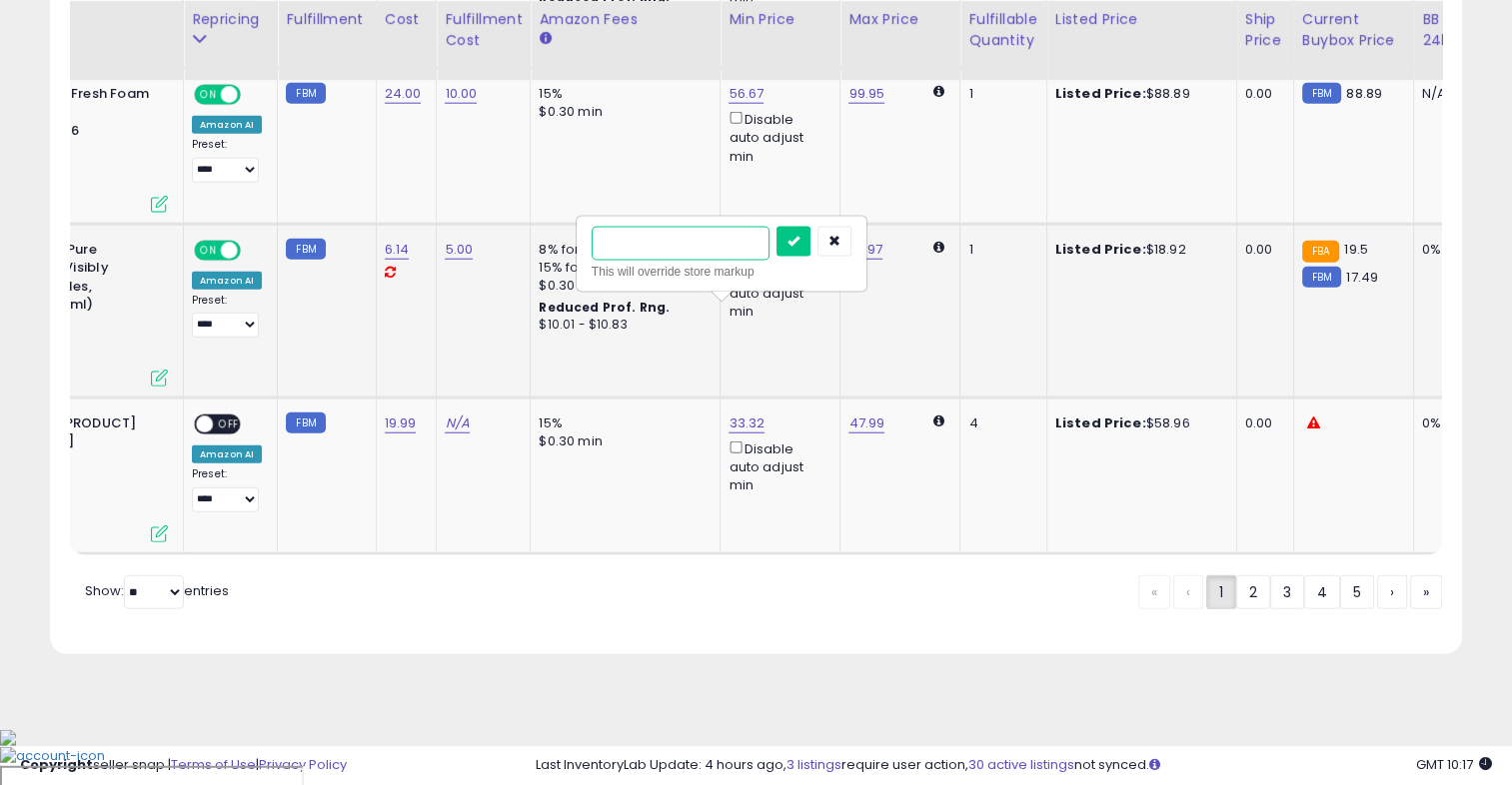 click at bounding box center (681, 244) 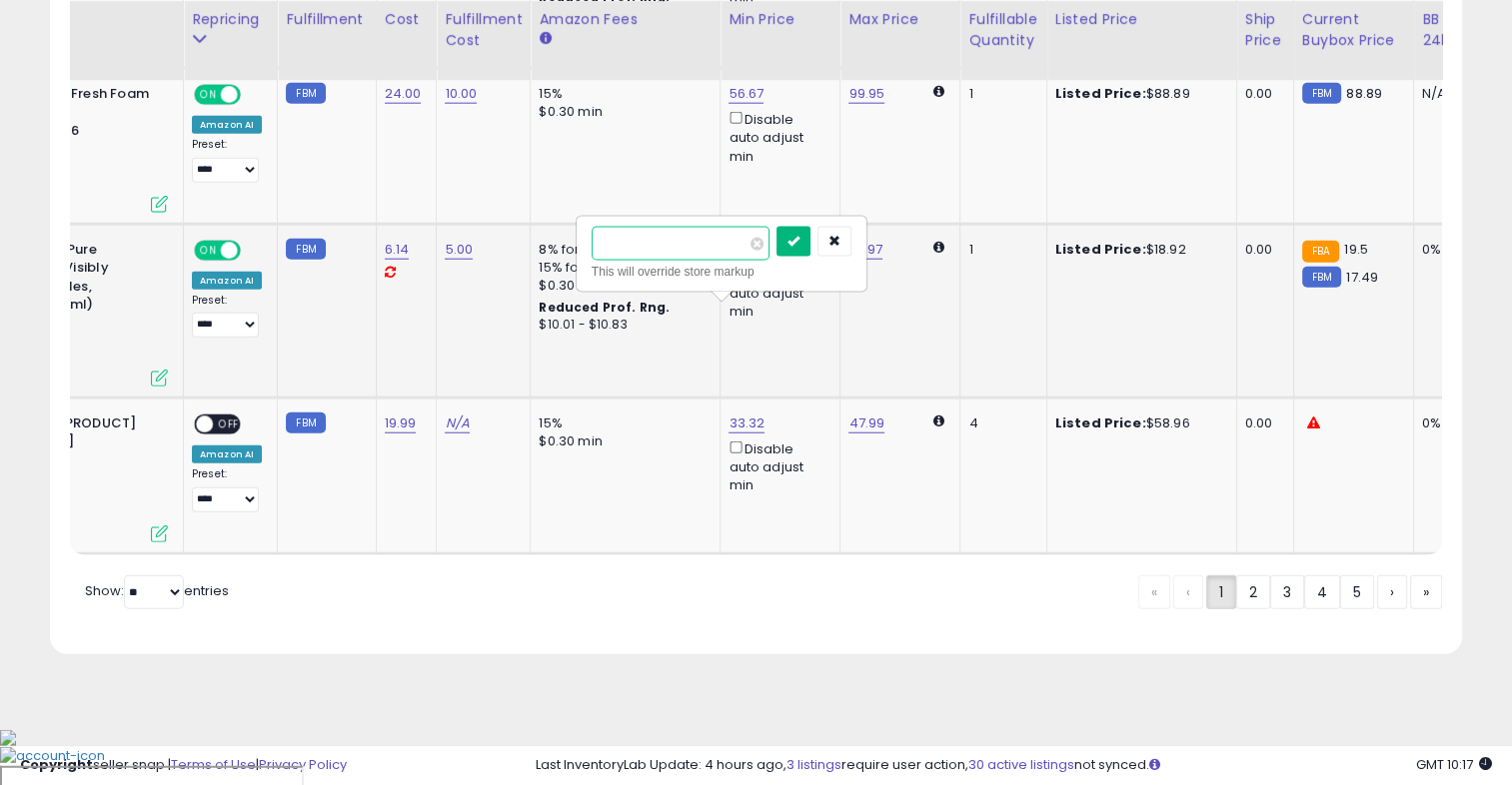 type on "*****" 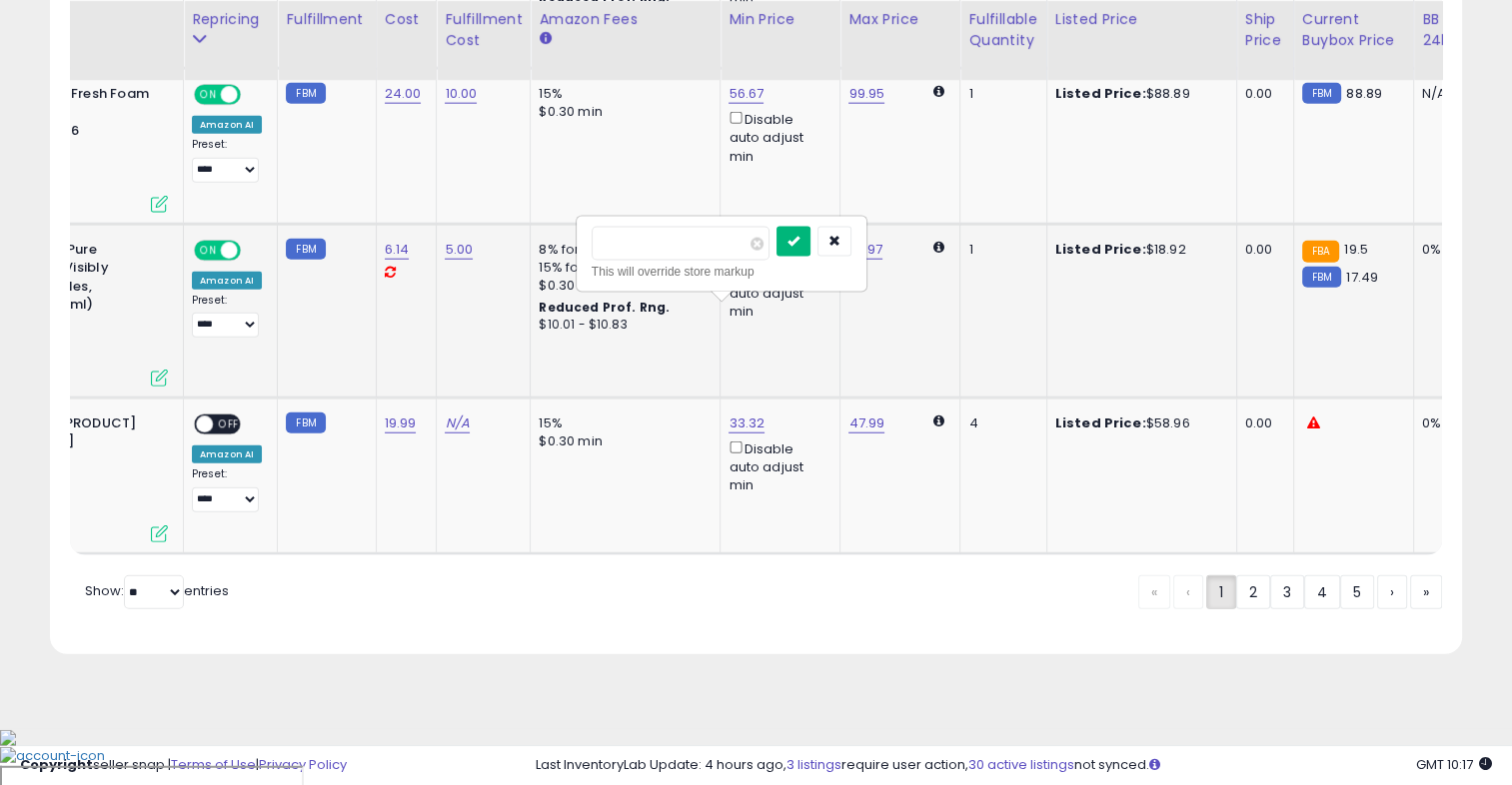 click at bounding box center [793, 242] 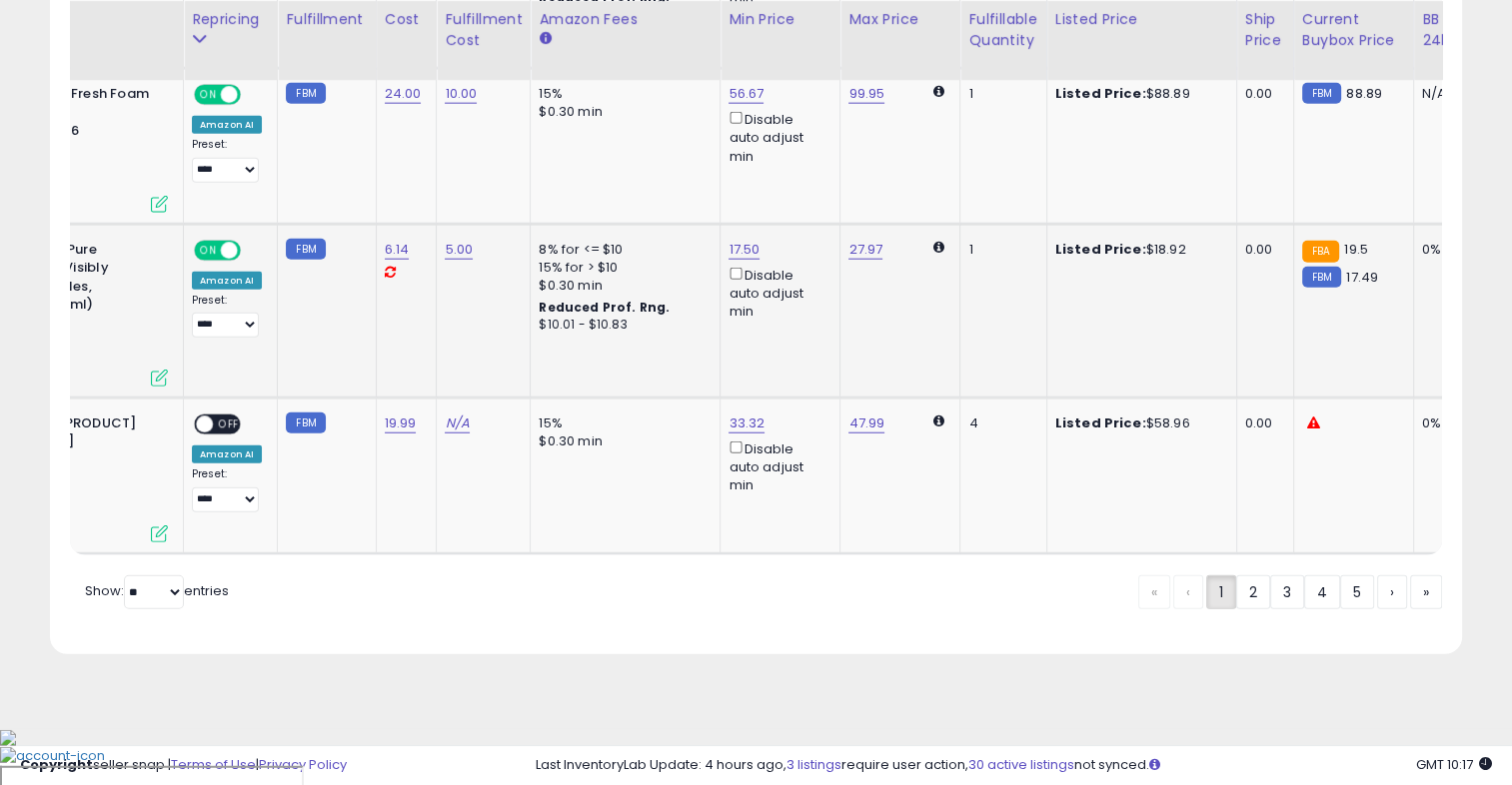 click on "Reduced Prof. Rng." at bounding box center (604, 307) 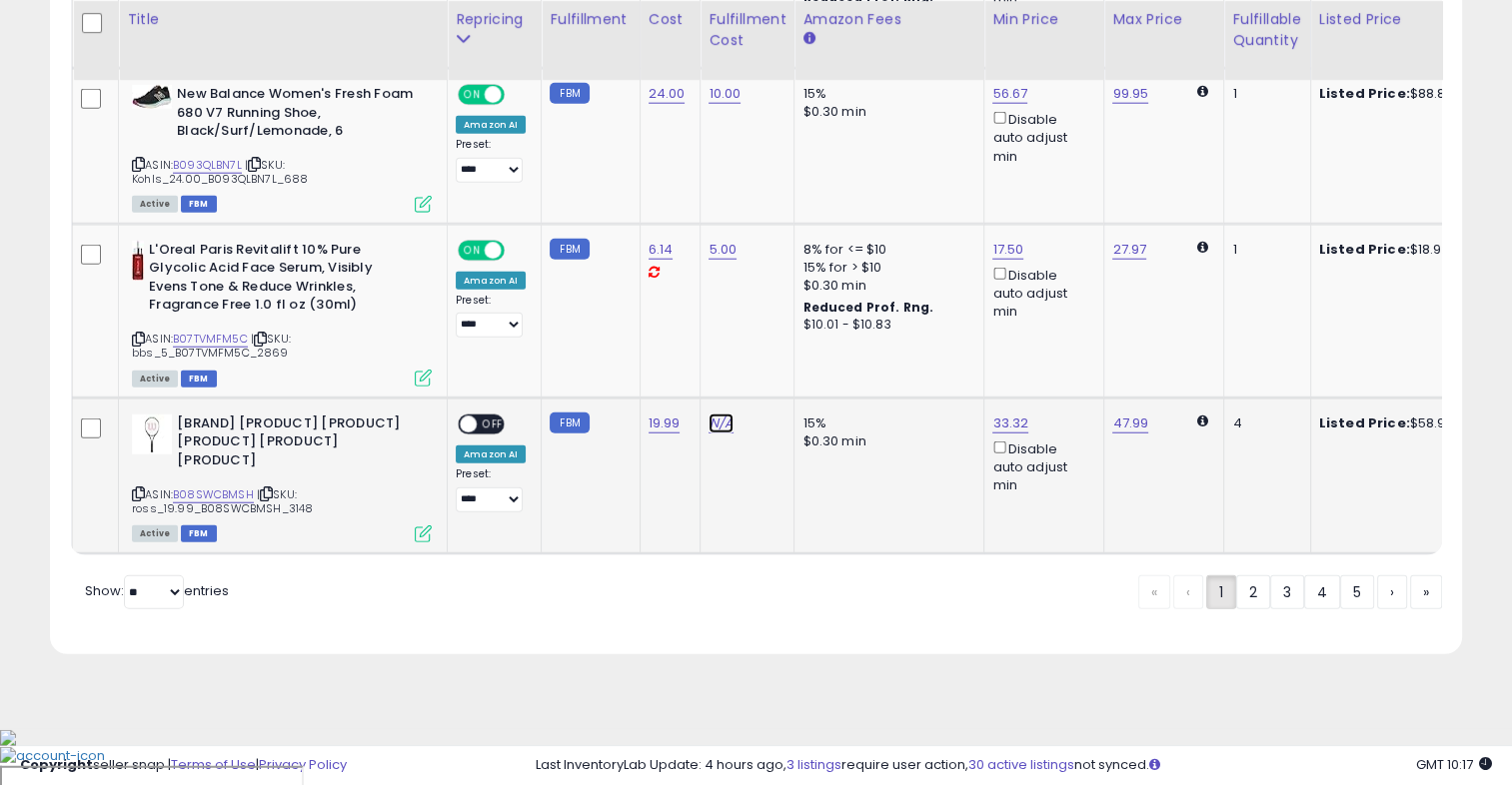 click on "N/A" at bounding box center (721, -1141) 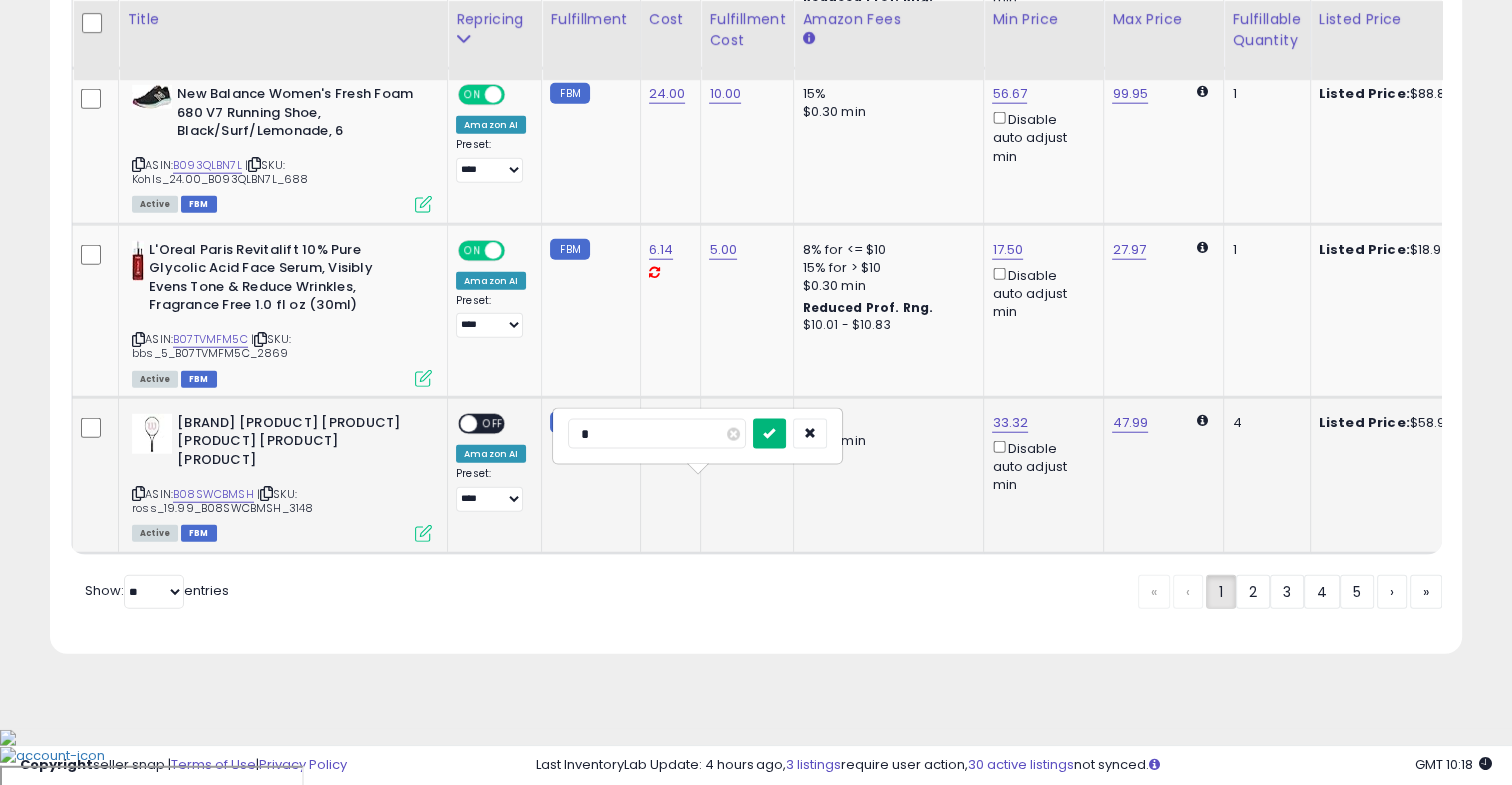 type on "*" 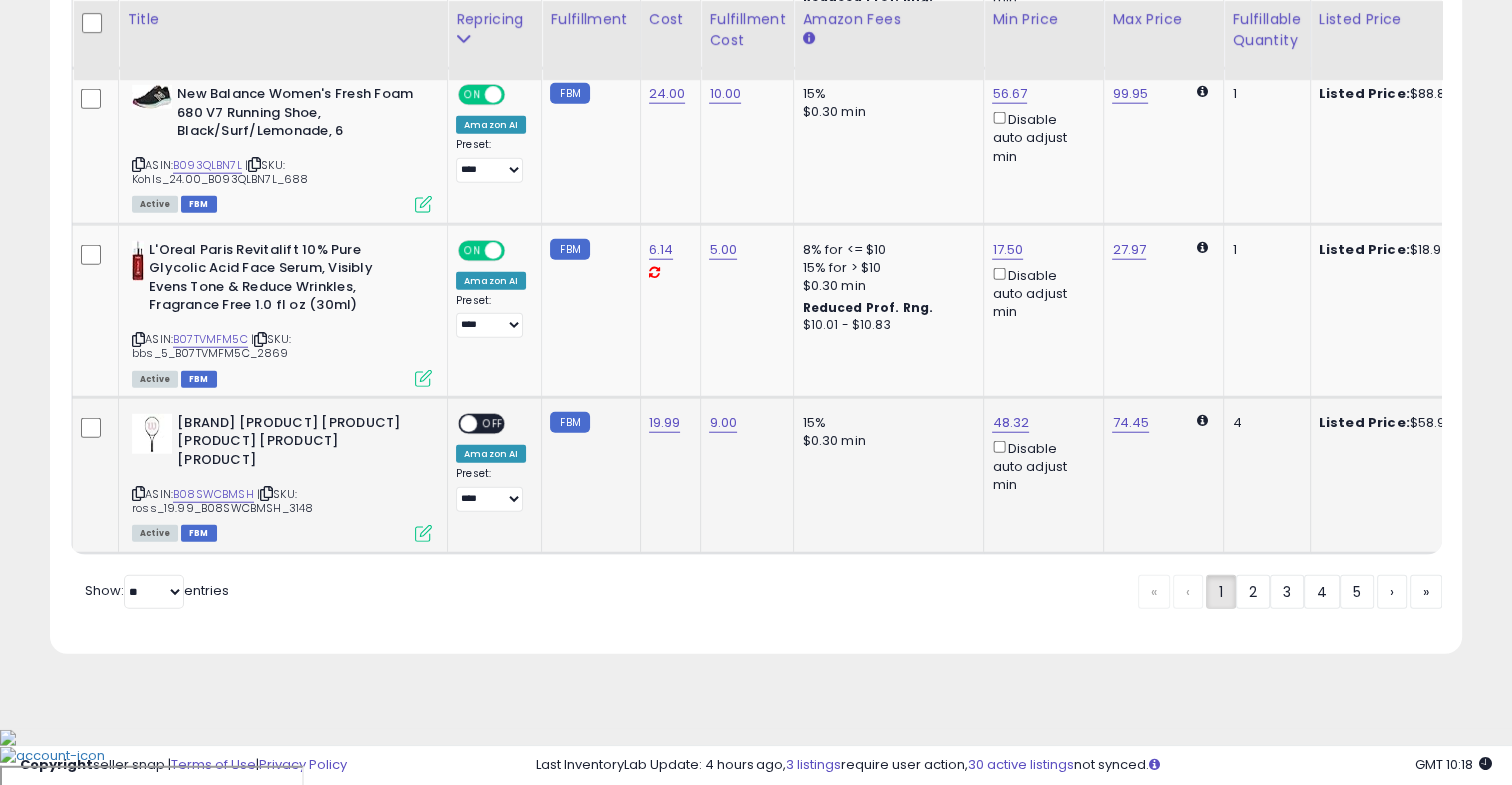 click on "OFF" at bounding box center [493, 423] 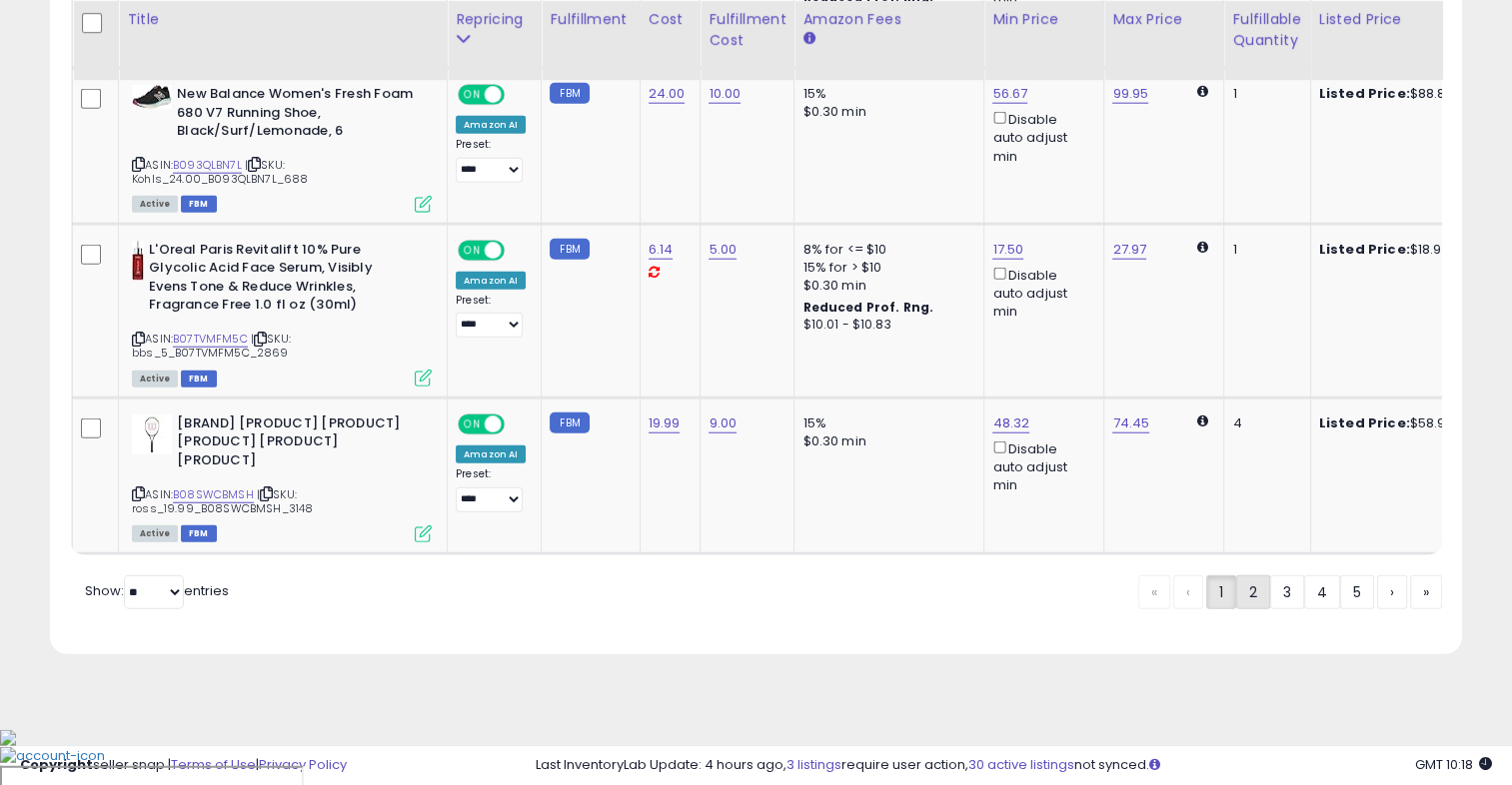 click on "2" 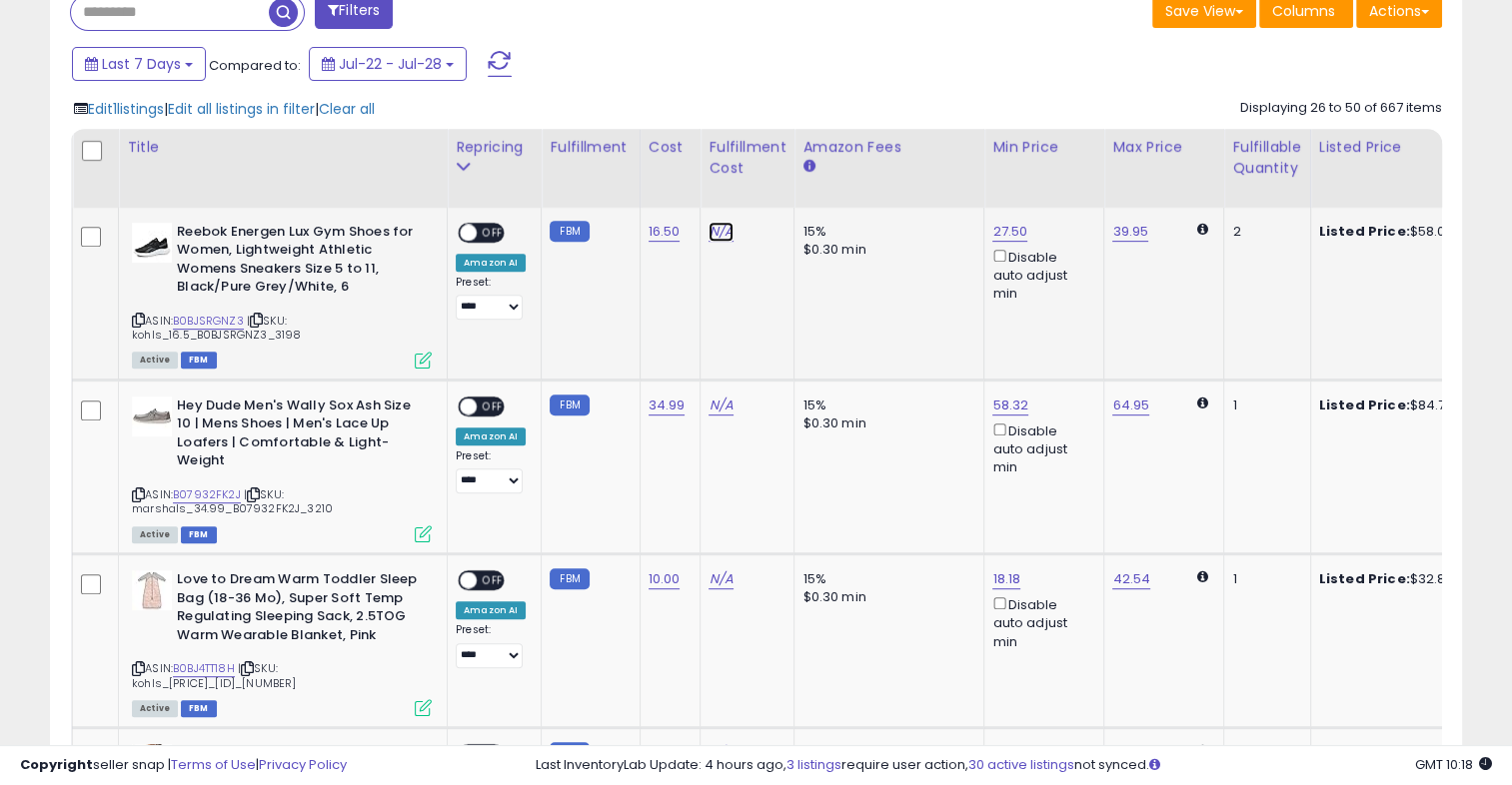 click on "N/A" at bounding box center [721, 232] 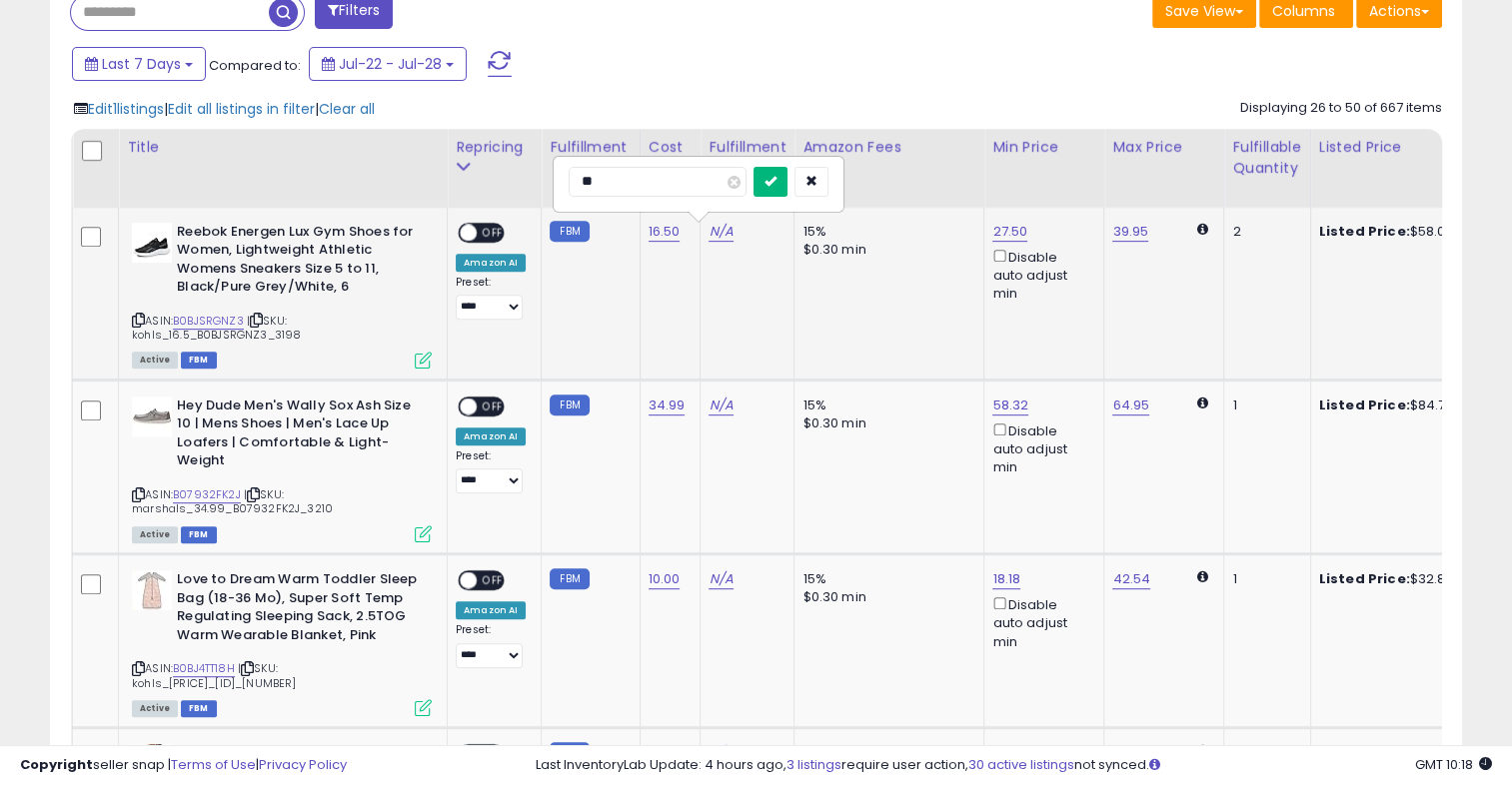 type on "**" 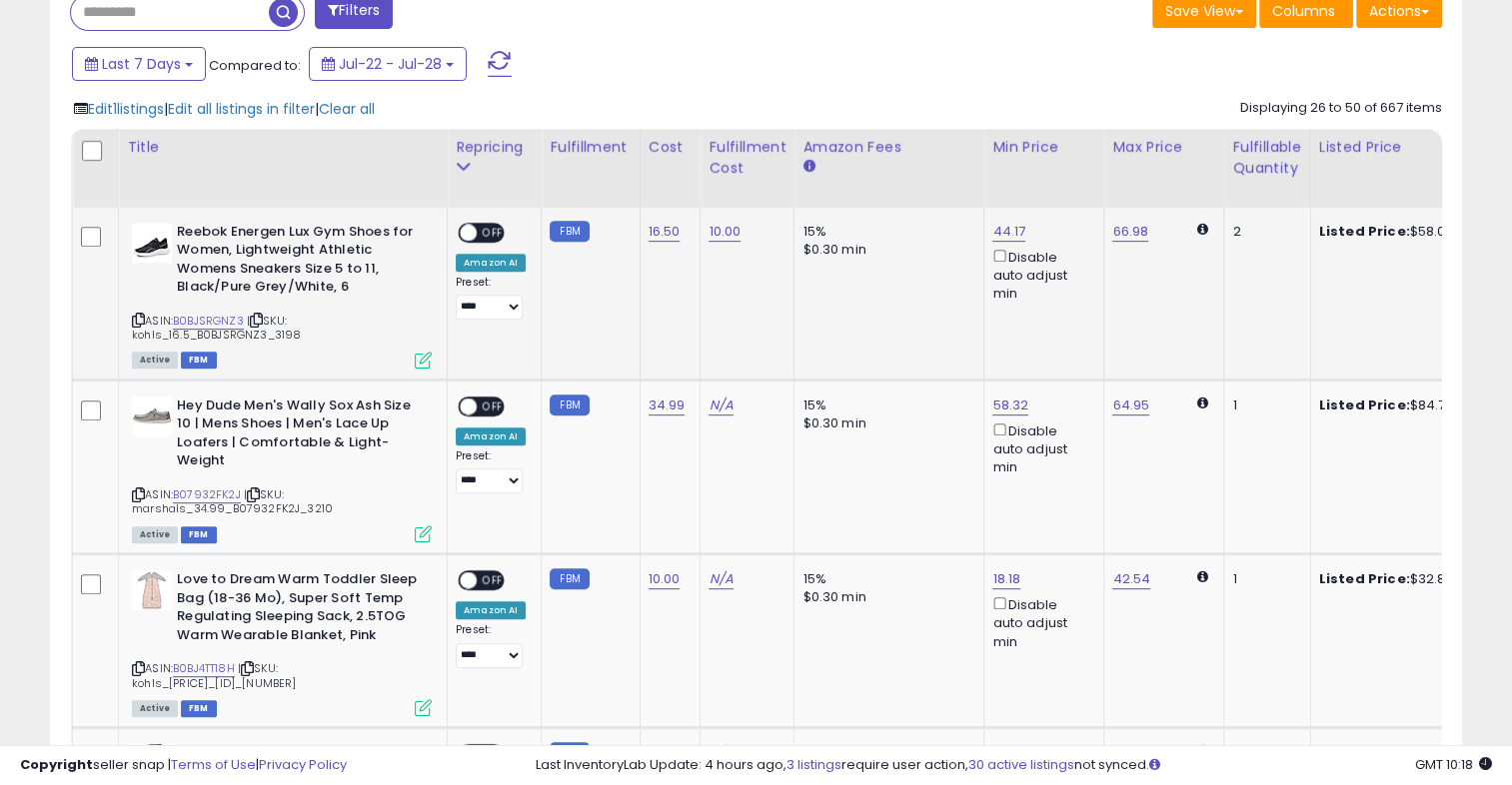 click on "OFF" at bounding box center [493, 232] 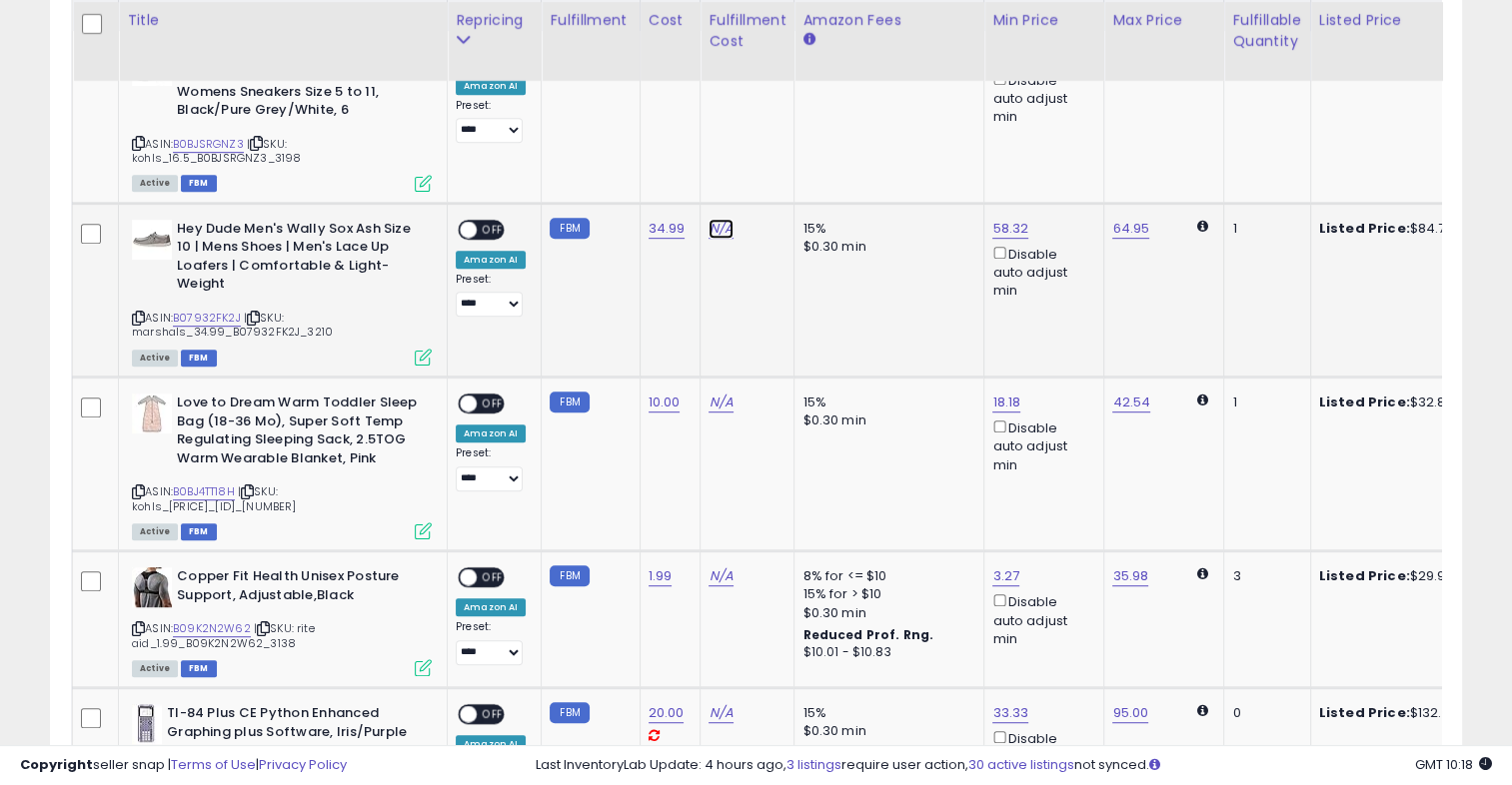 click on "N/A" at bounding box center (721, 229) 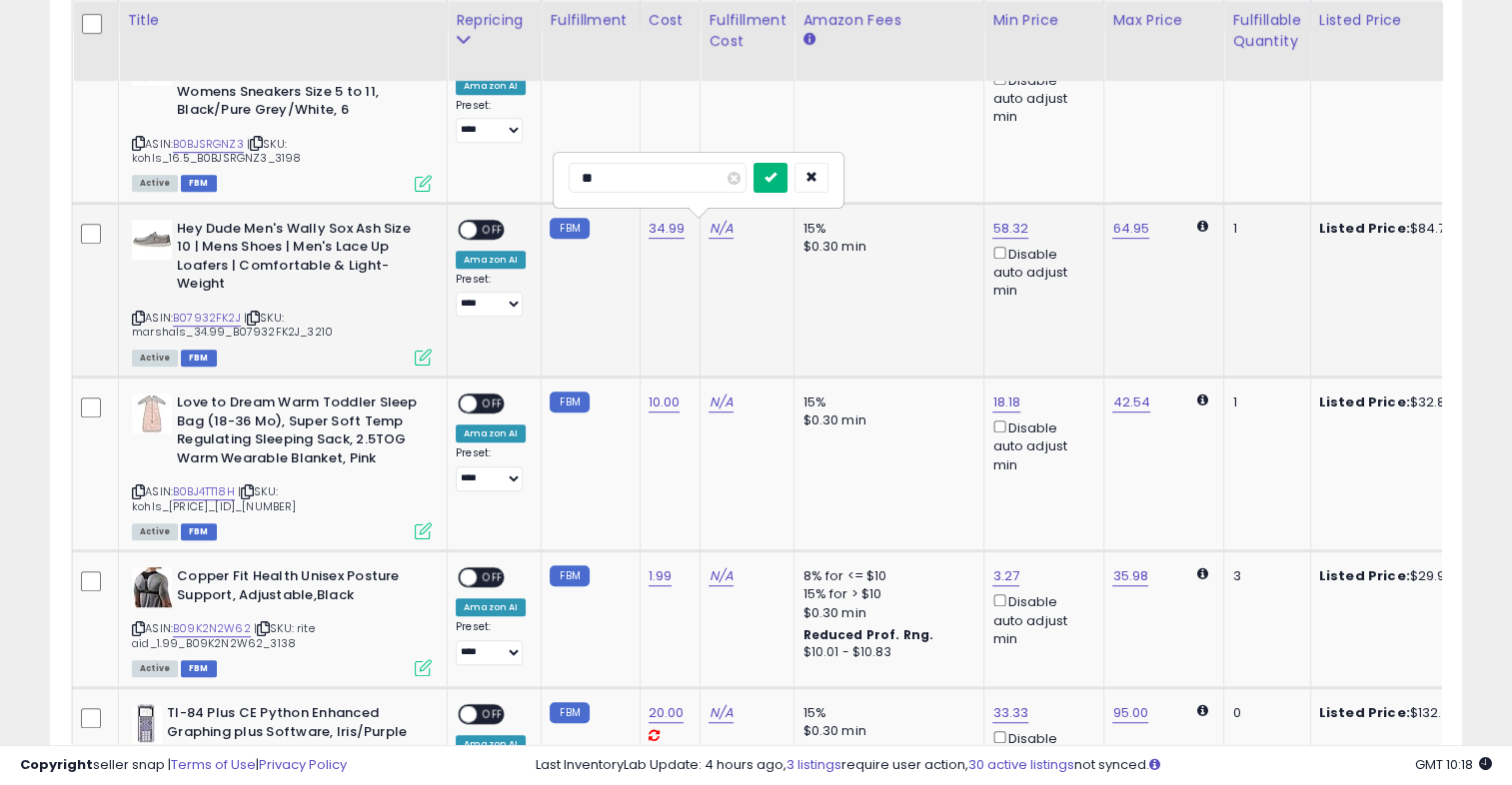 type on "**" 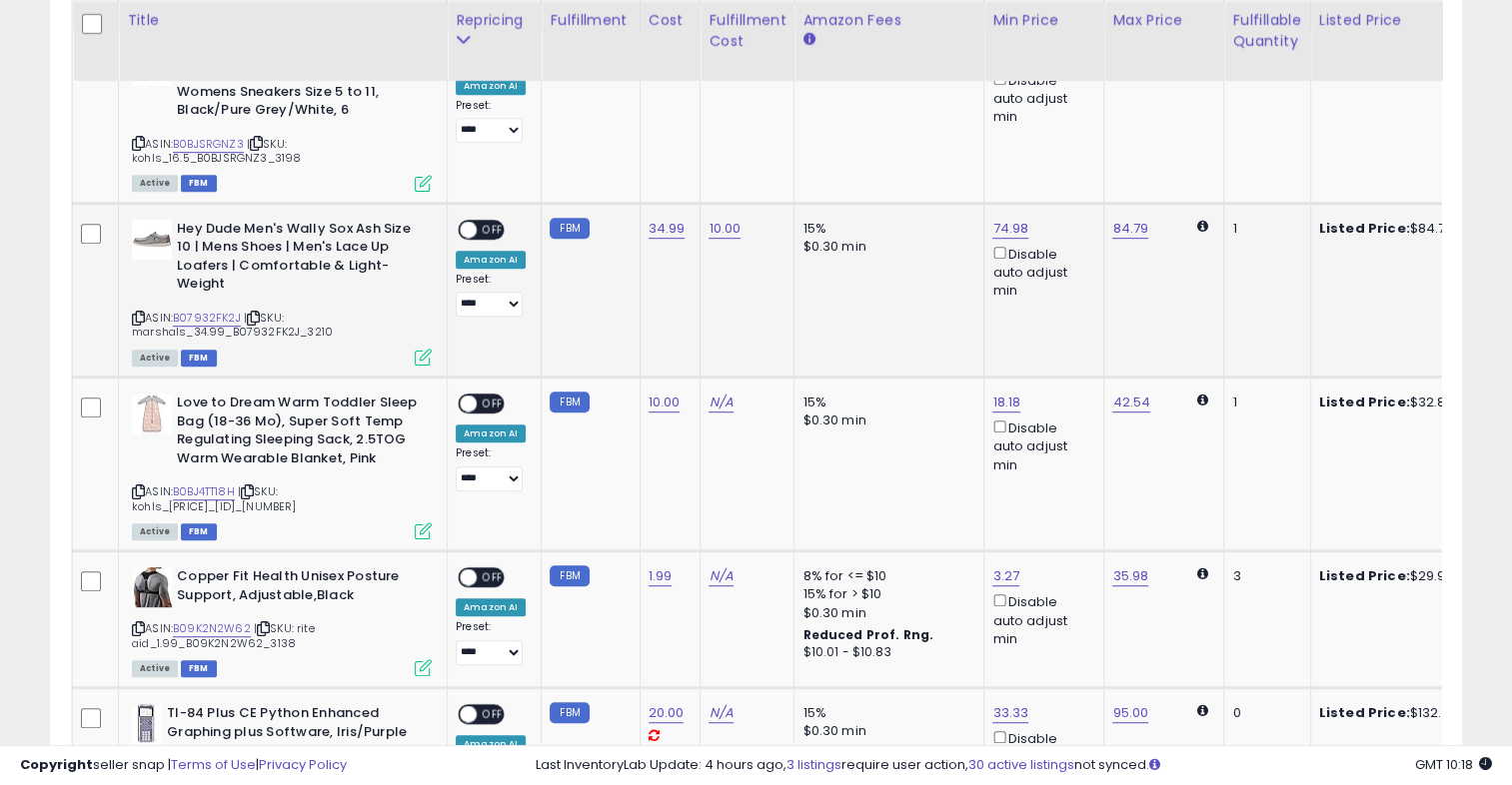 click on "ON   OFF" at bounding box center [481, 229] 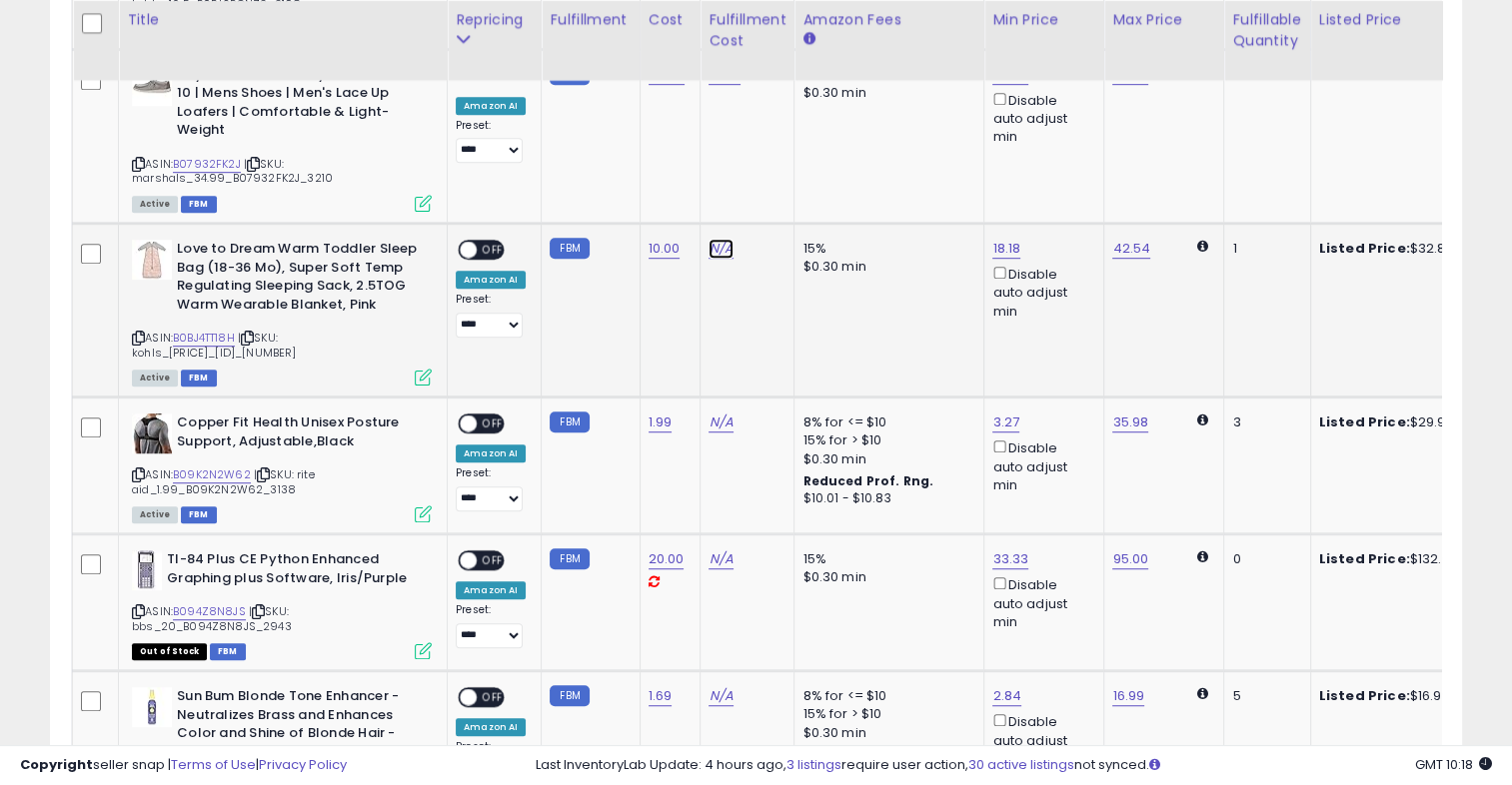 click on "N/A" at bounding box center [721, 249] 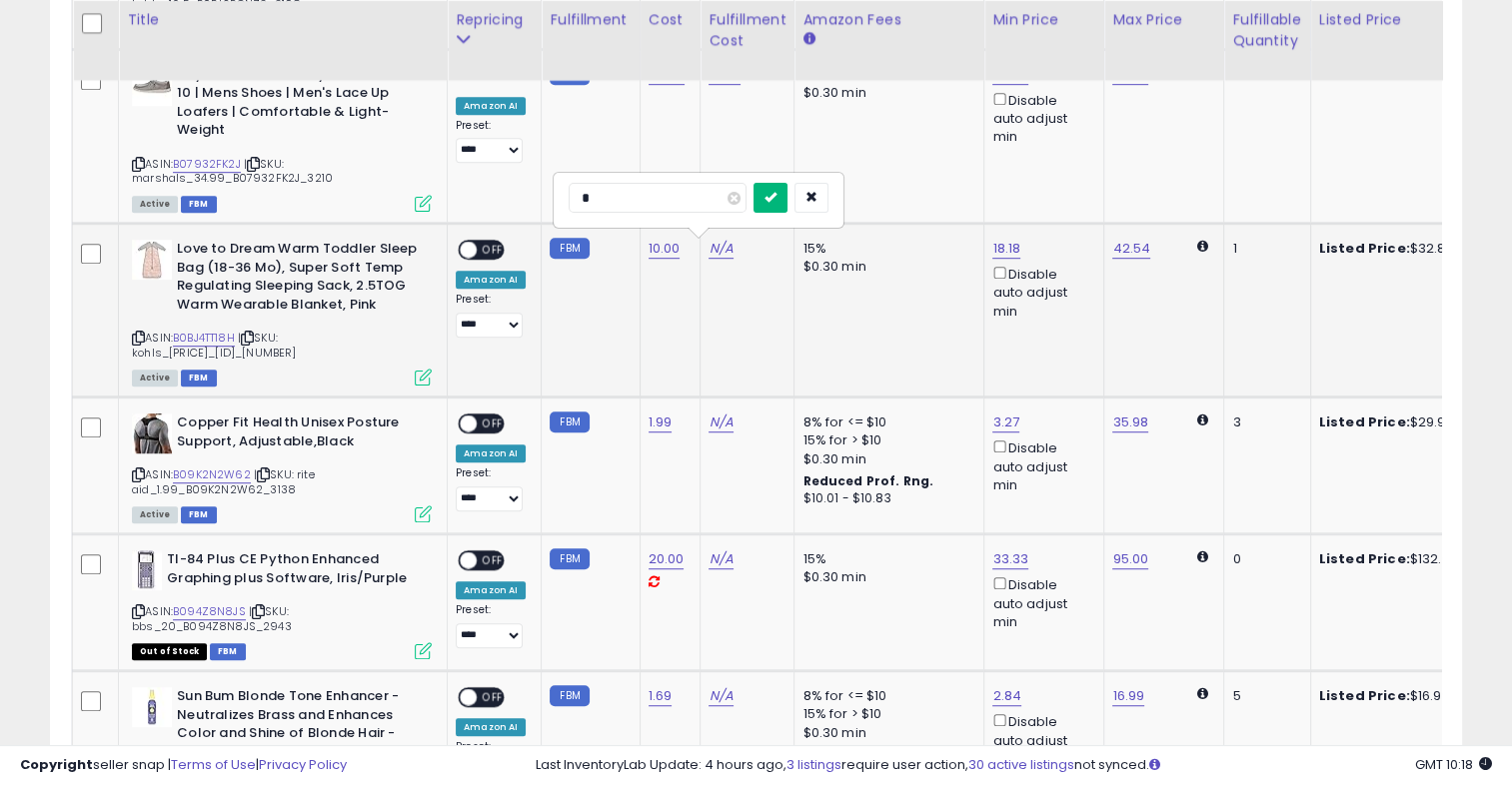 type on "*" 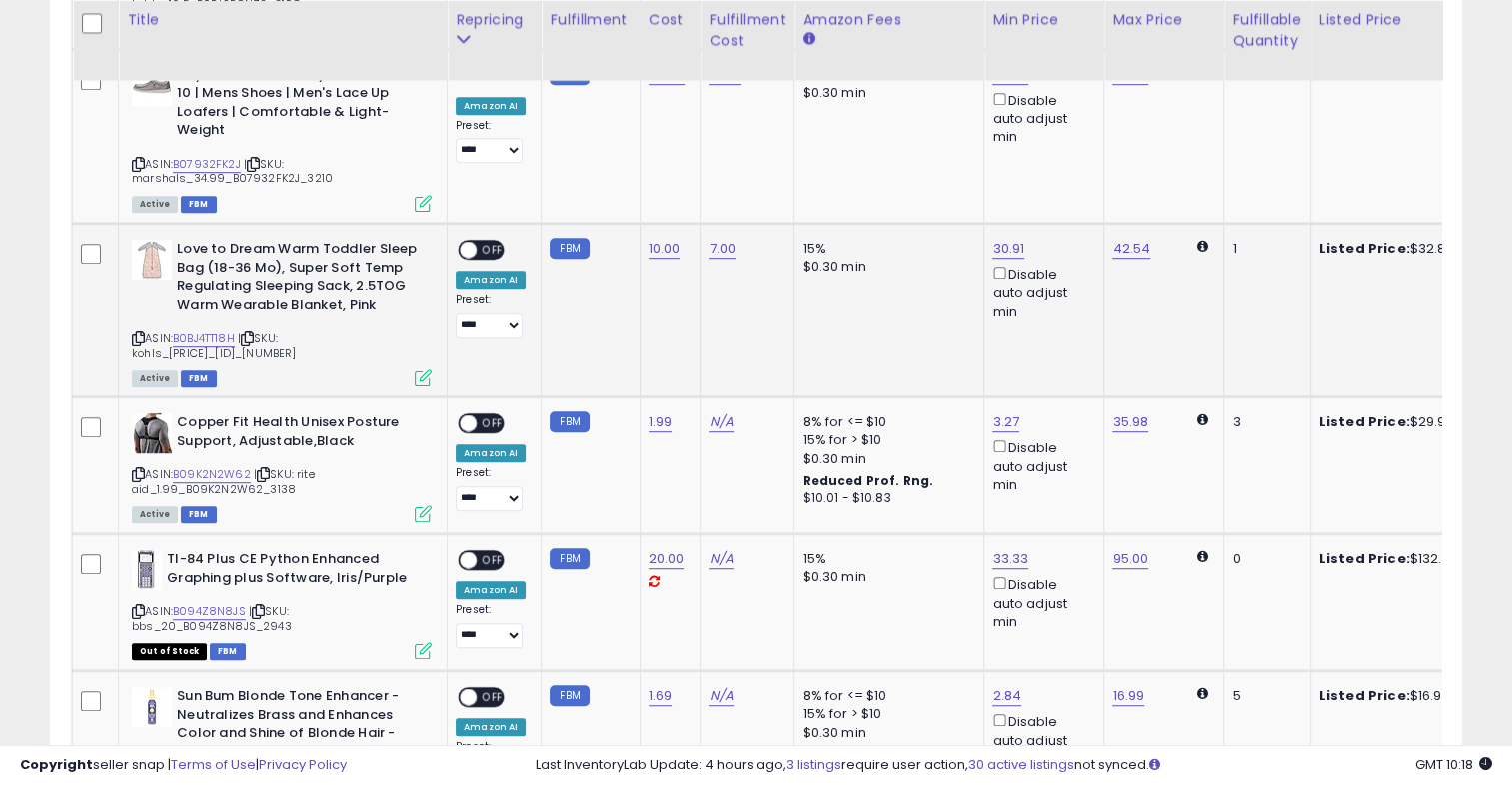 click on "OFF" at bounding box center (493, 250) 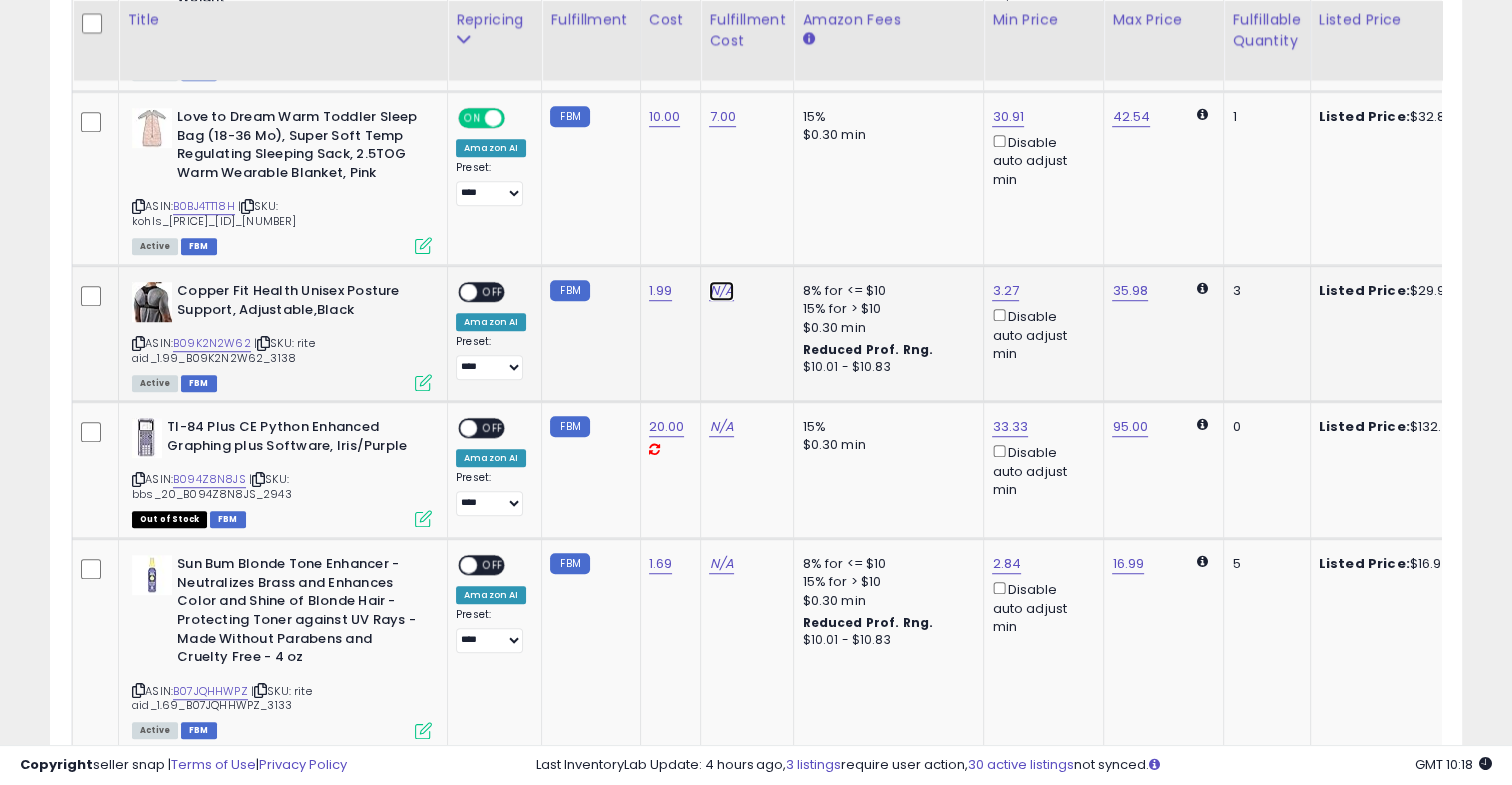 click on "N/A" at bounding box center [721, 291] 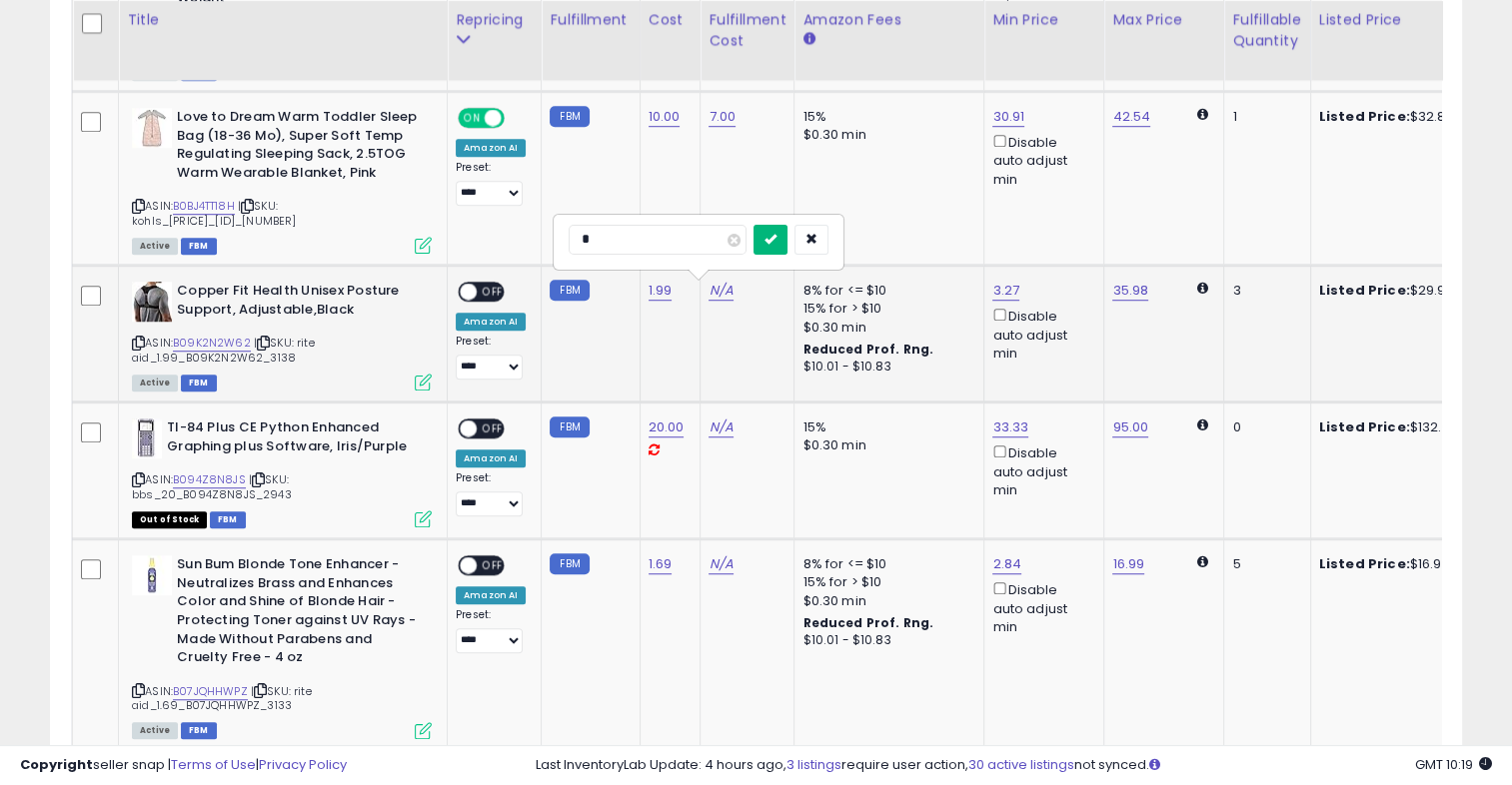 type on "*" 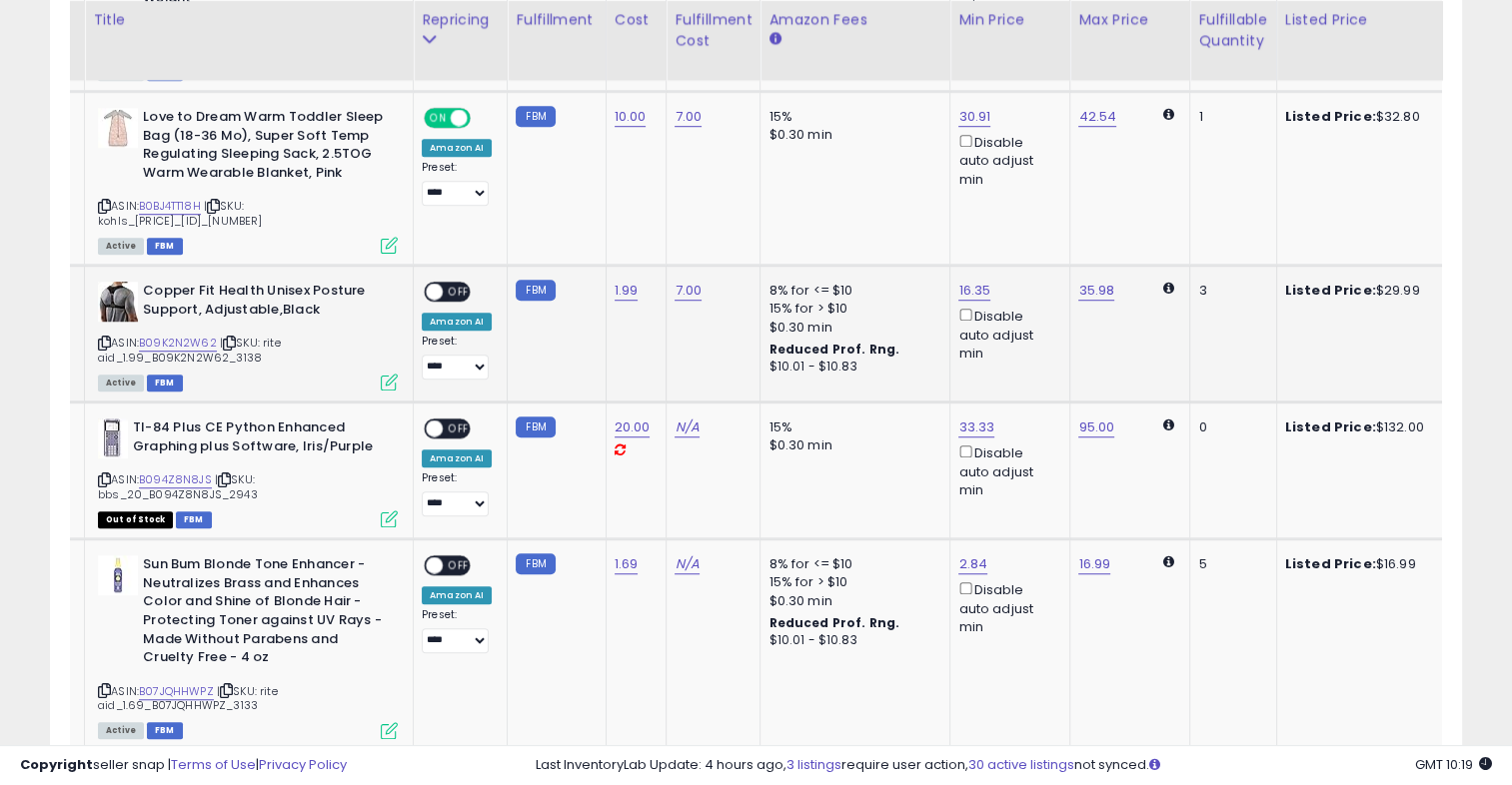 click on "OFF" at bounding box center [459, 292] 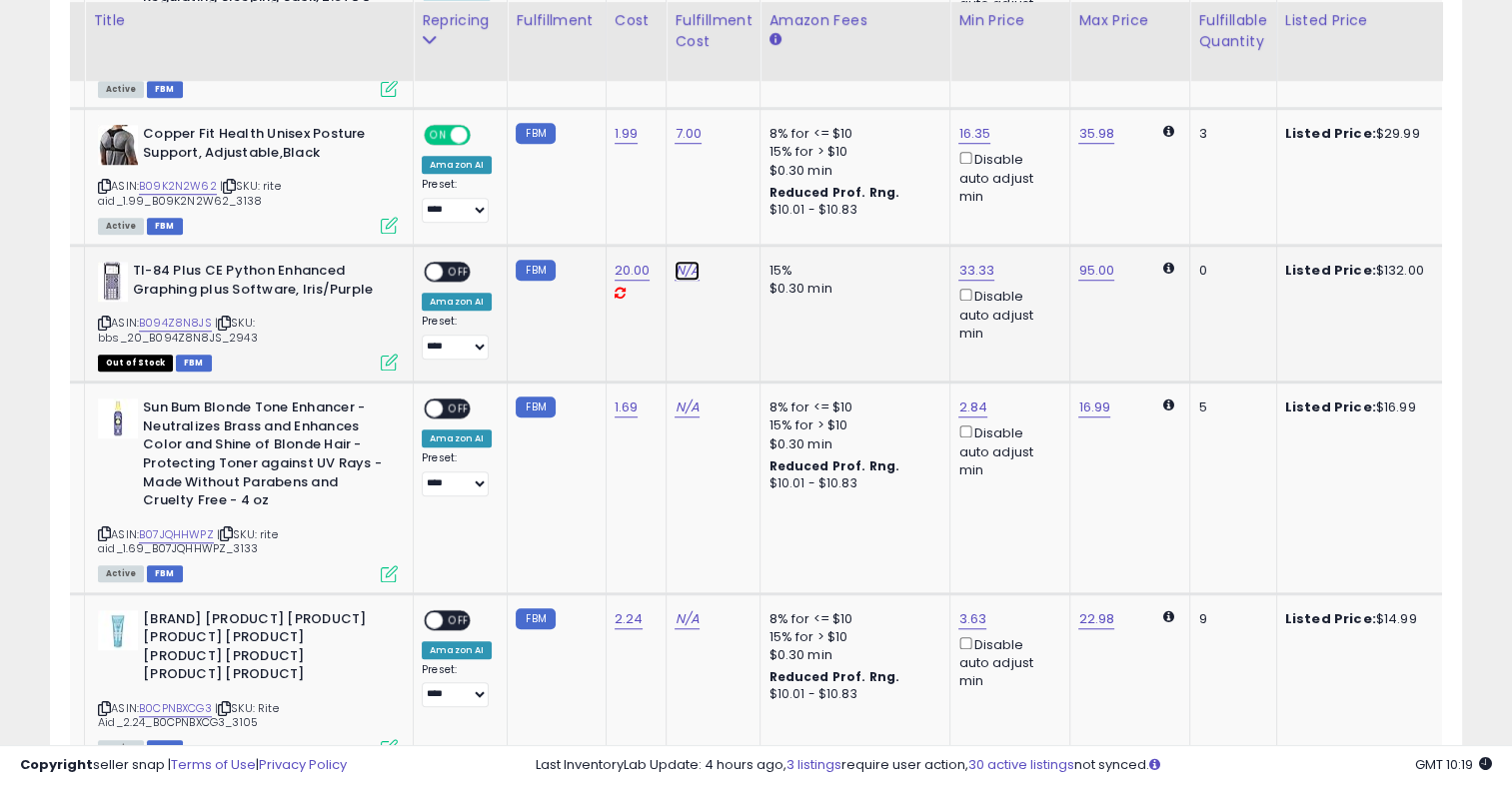 click on "N/A" at bounding box center [687, 271] 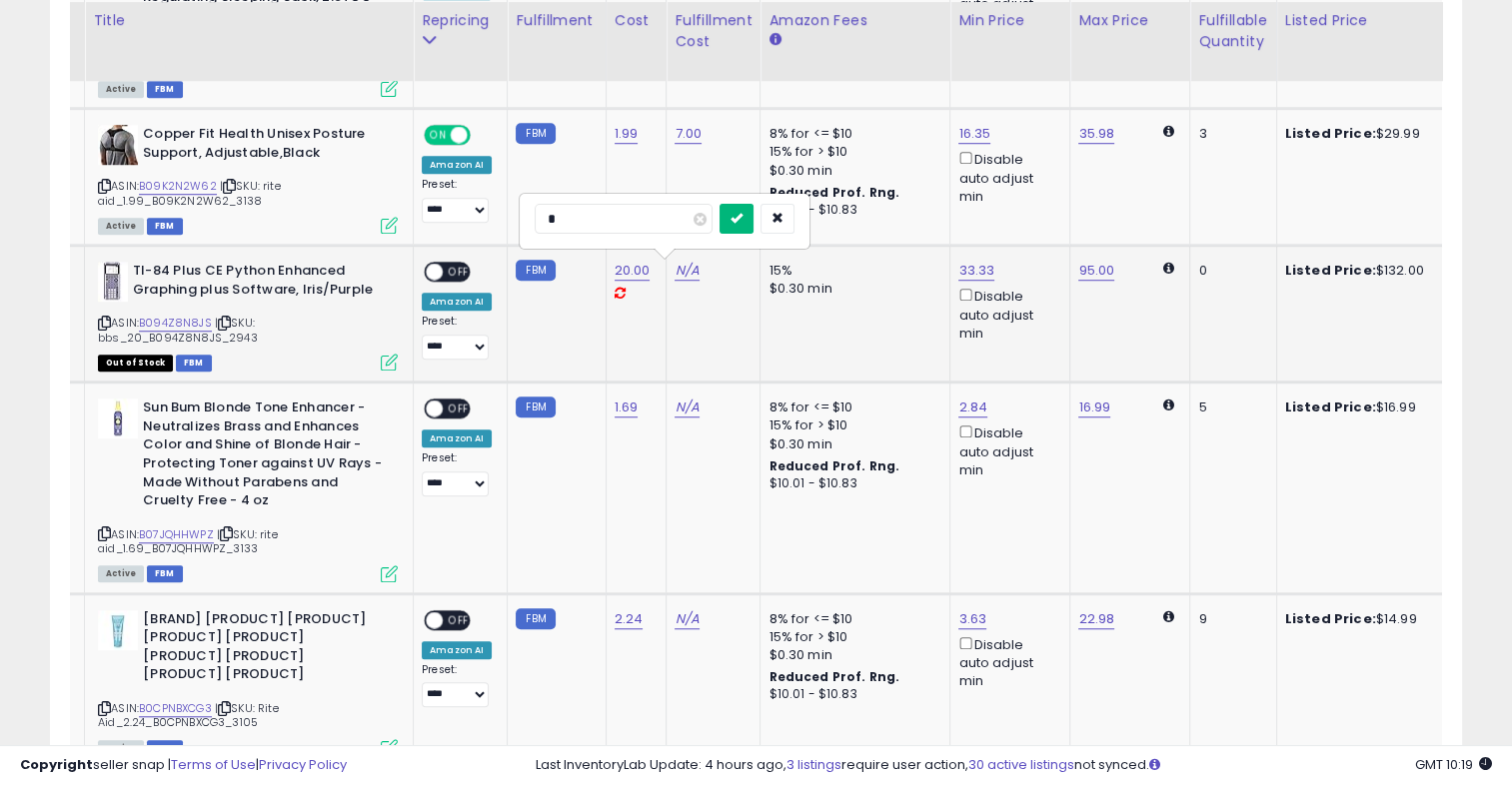 type on "*" 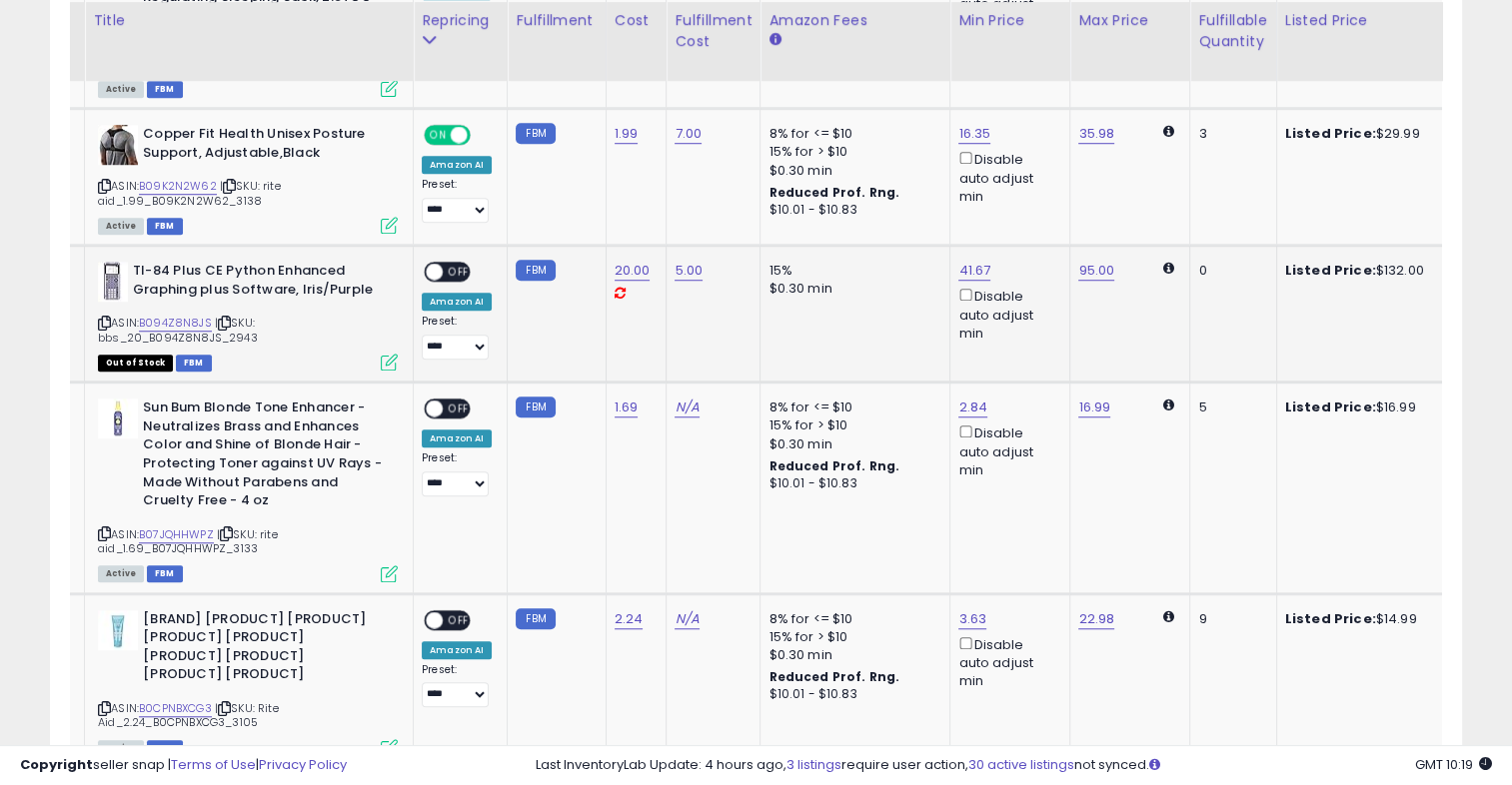 click on "OFF" at bounding box center (459, 272) 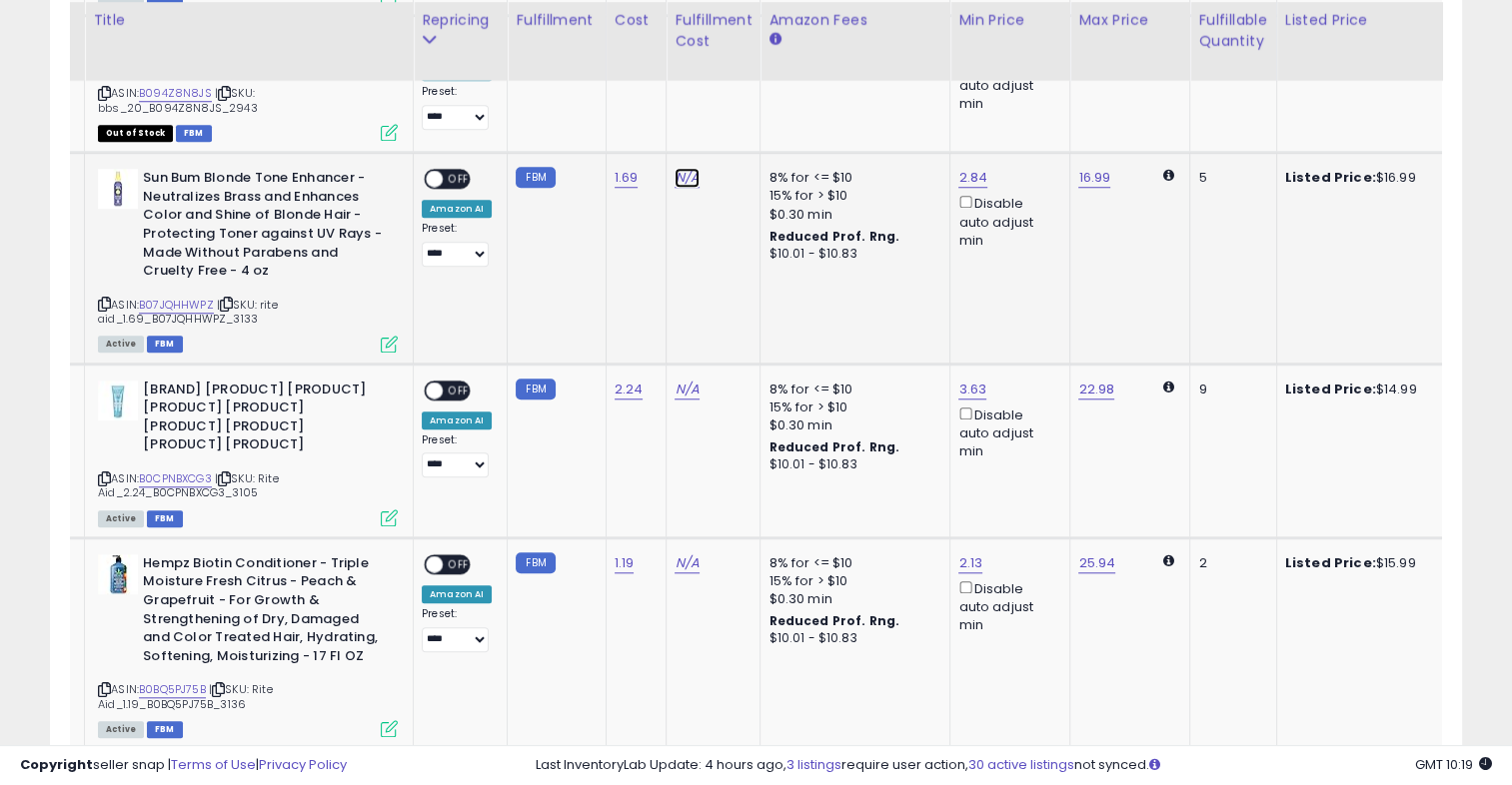 click on "N/A" at bounding box center [687, 178] 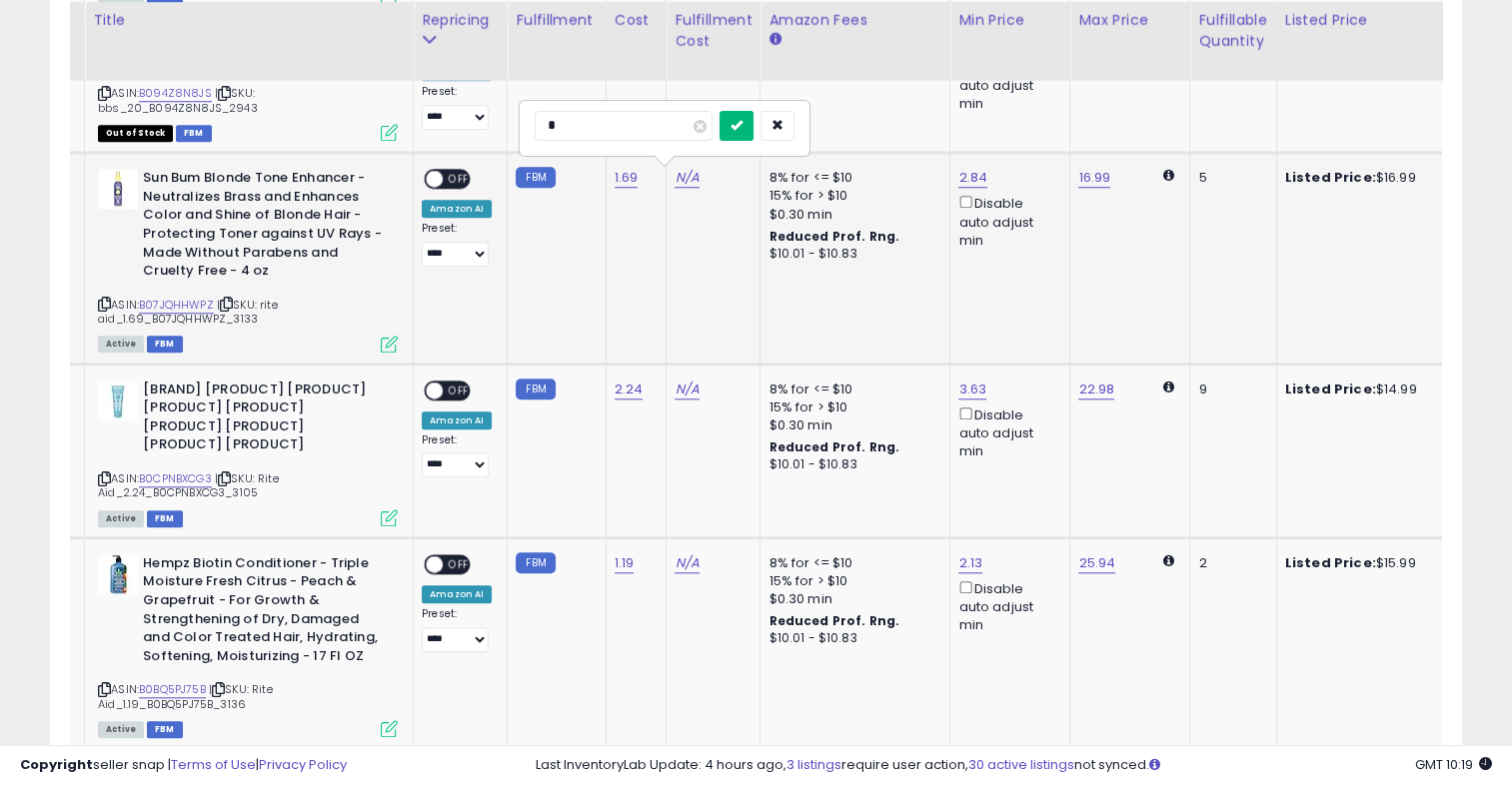 type on "*" 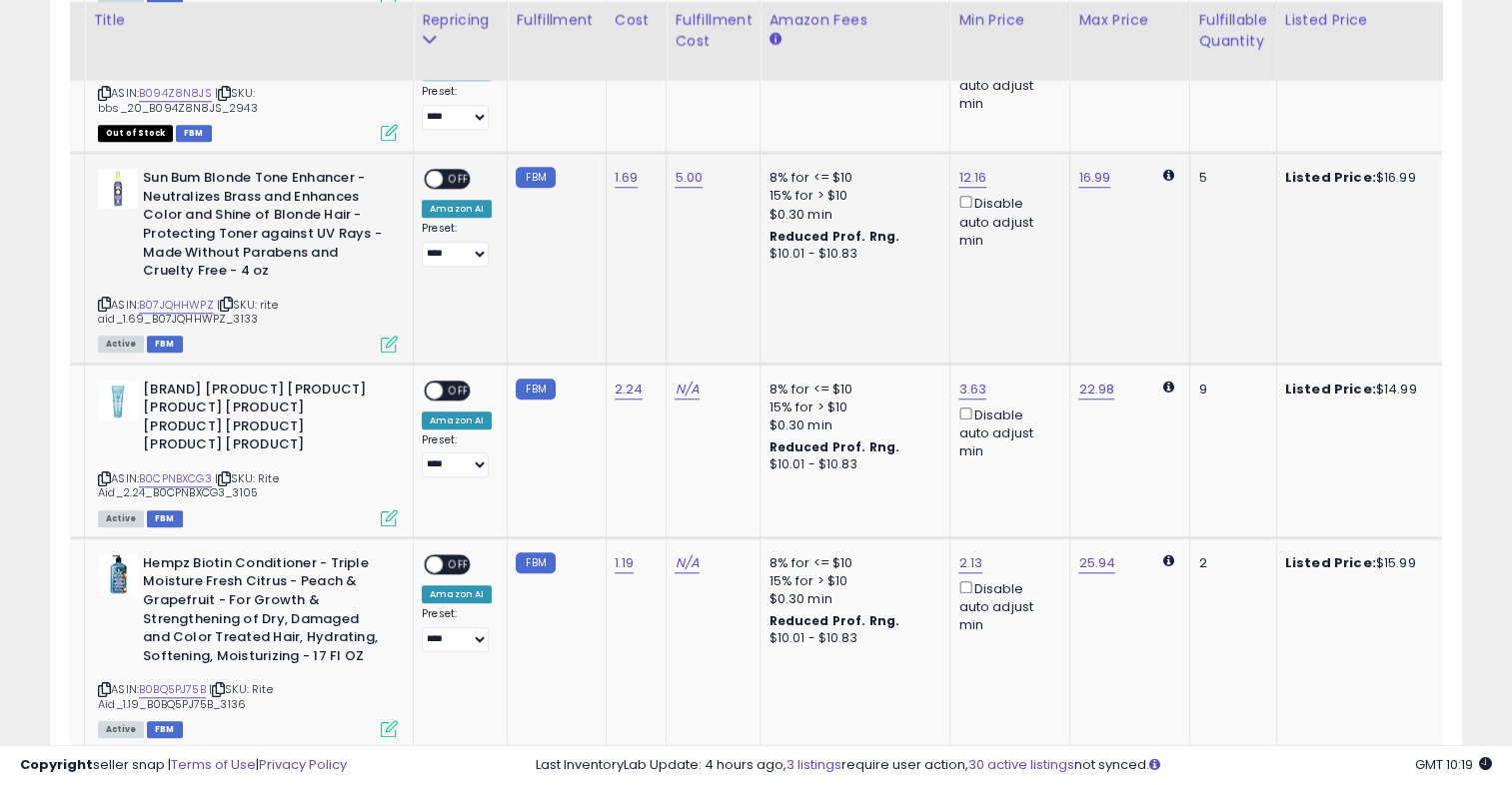 click on "OFF" at bounding box center [459, 179] 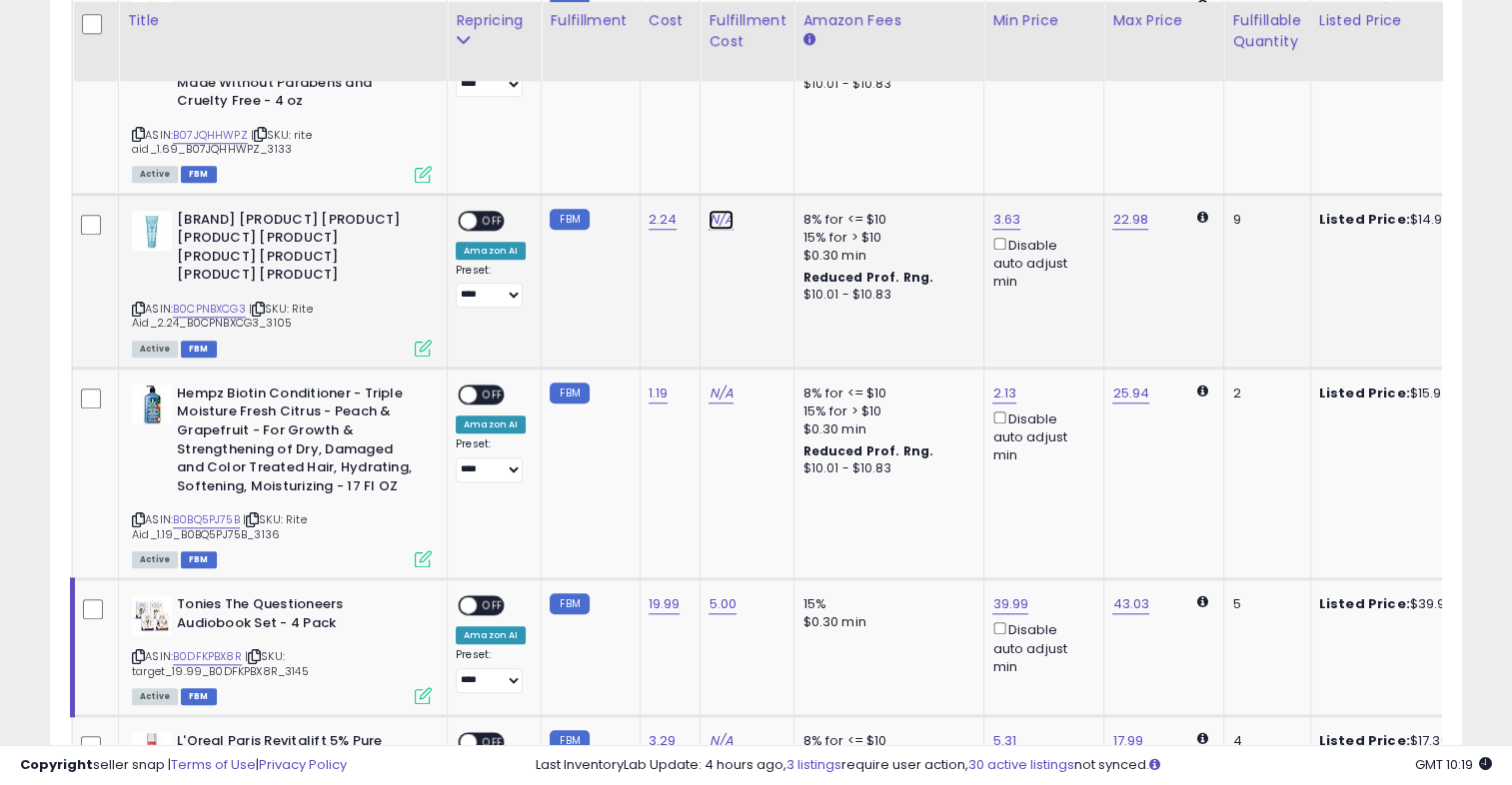 click on "N/A" at bounding box center (721, 220) 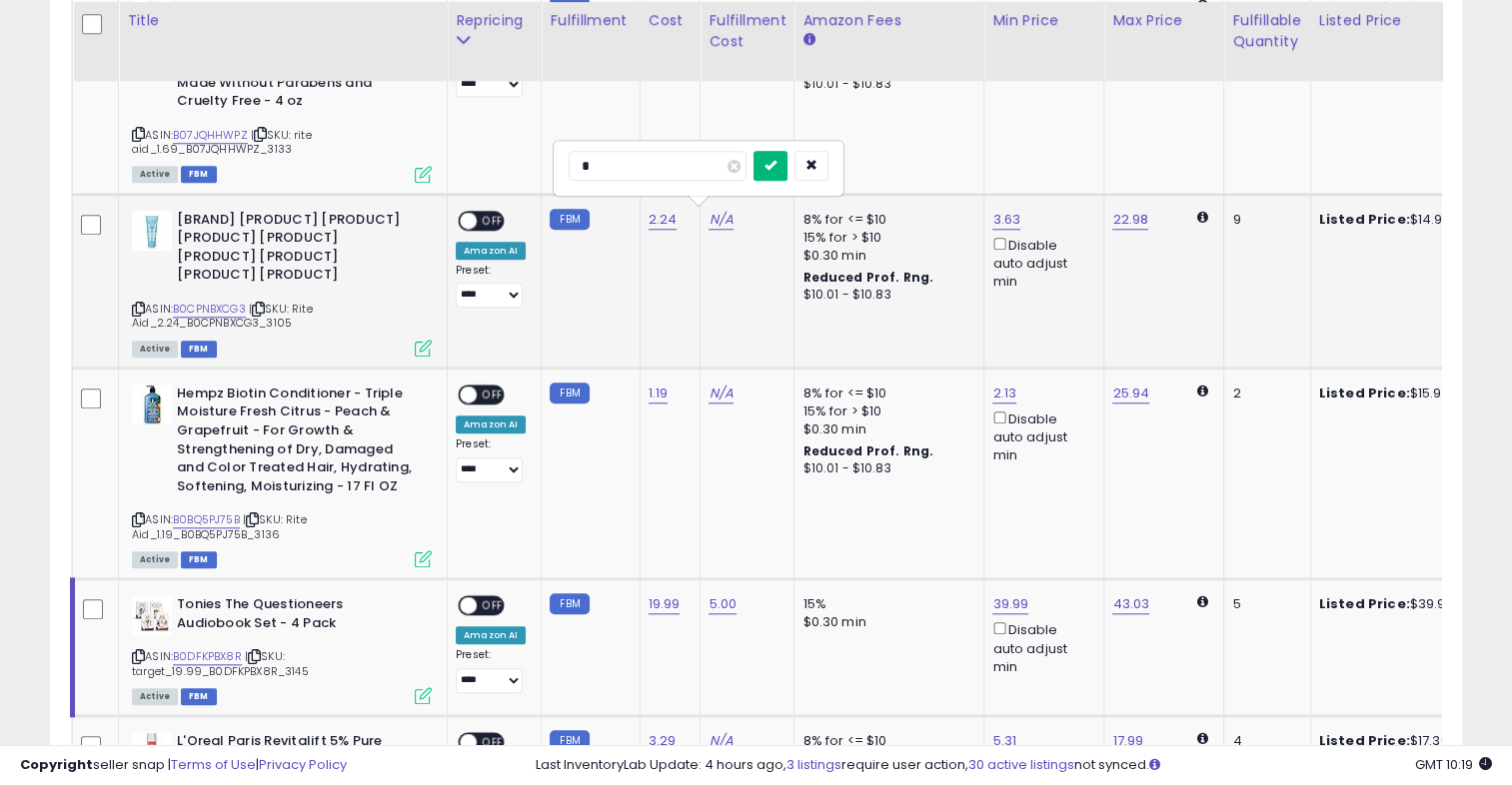 type on "*" 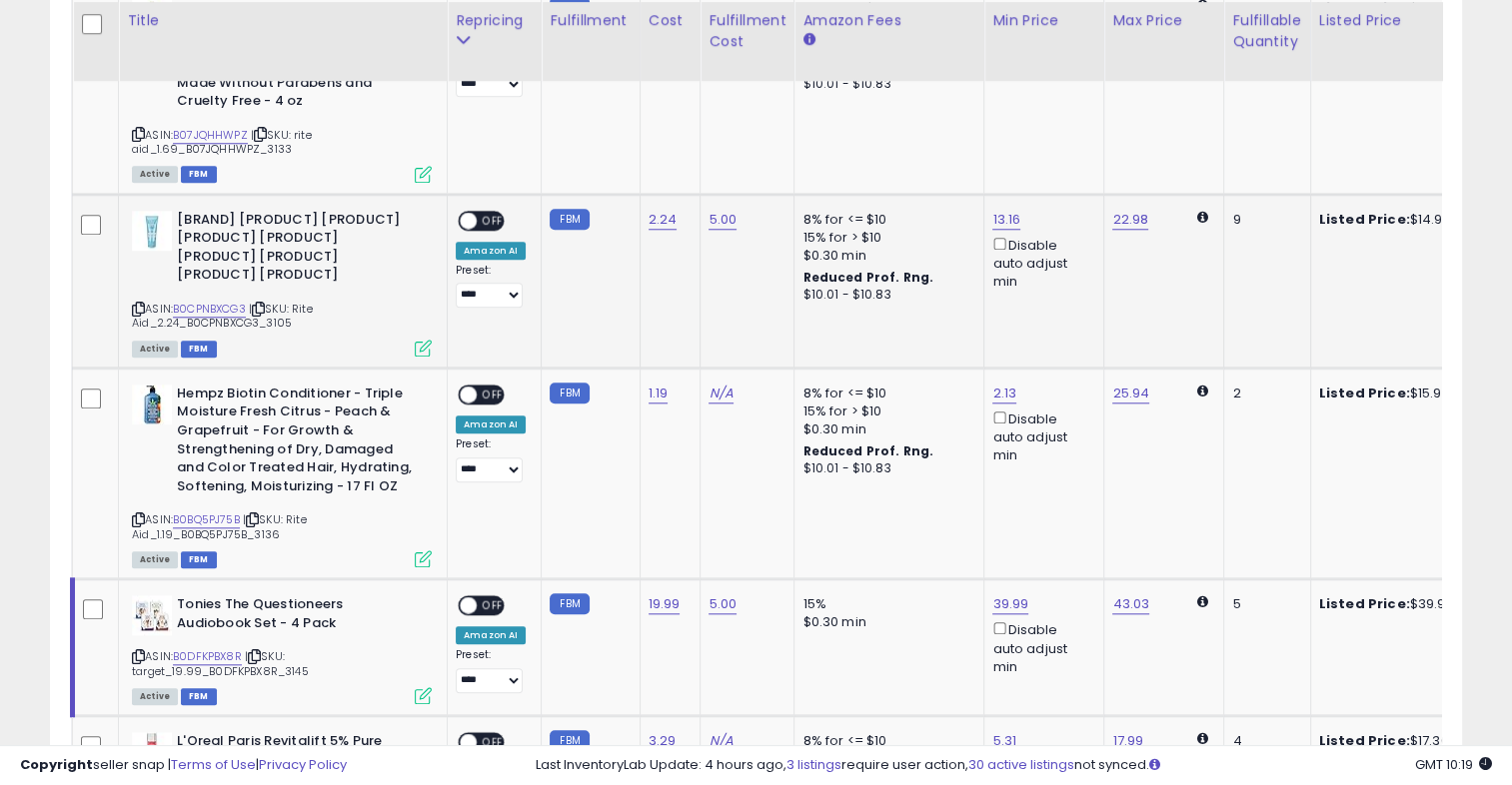 click on "OFF" at bounding box center (493, 220) 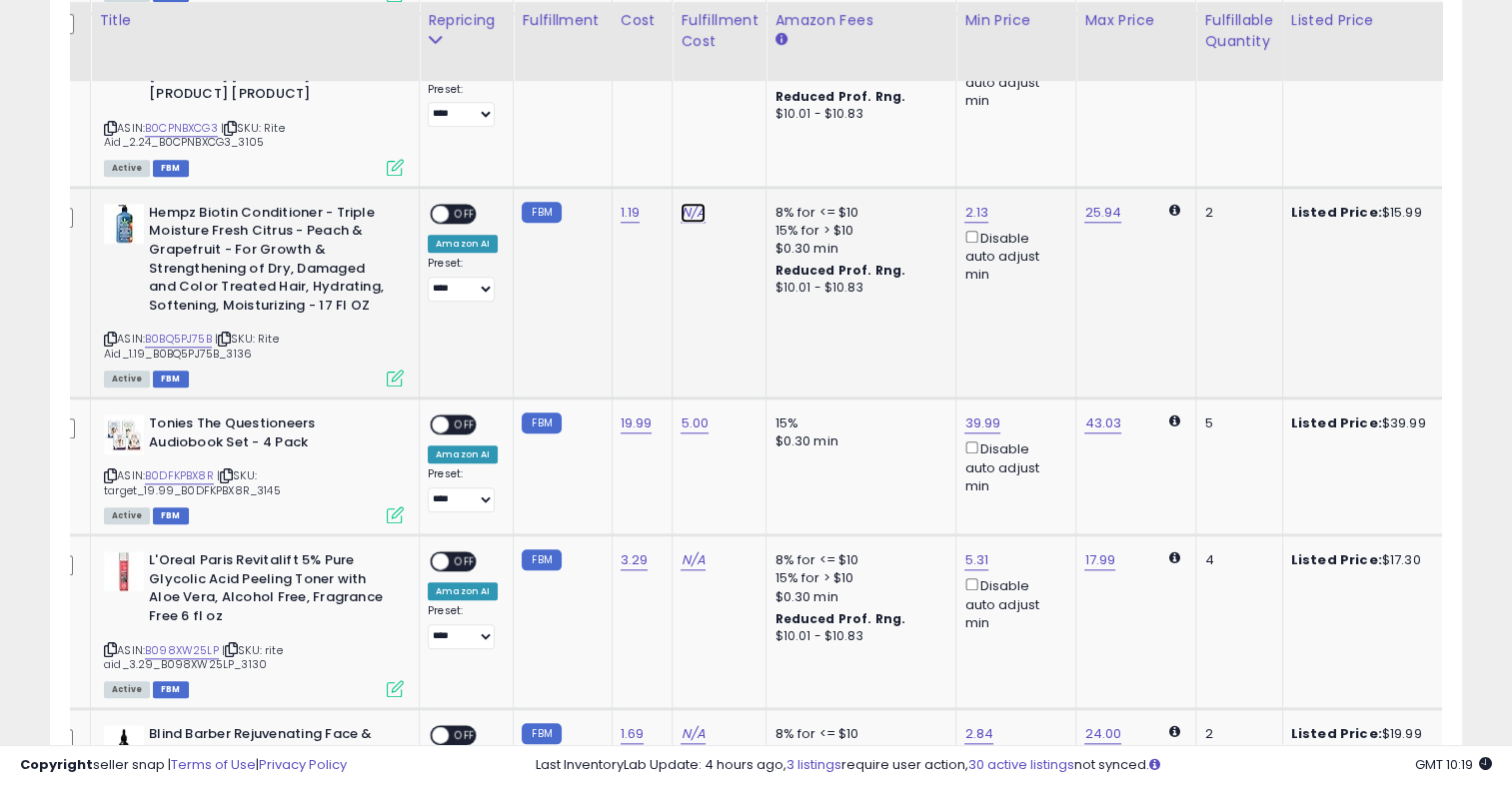 click on "N/A" at bounding box center (693, 213) 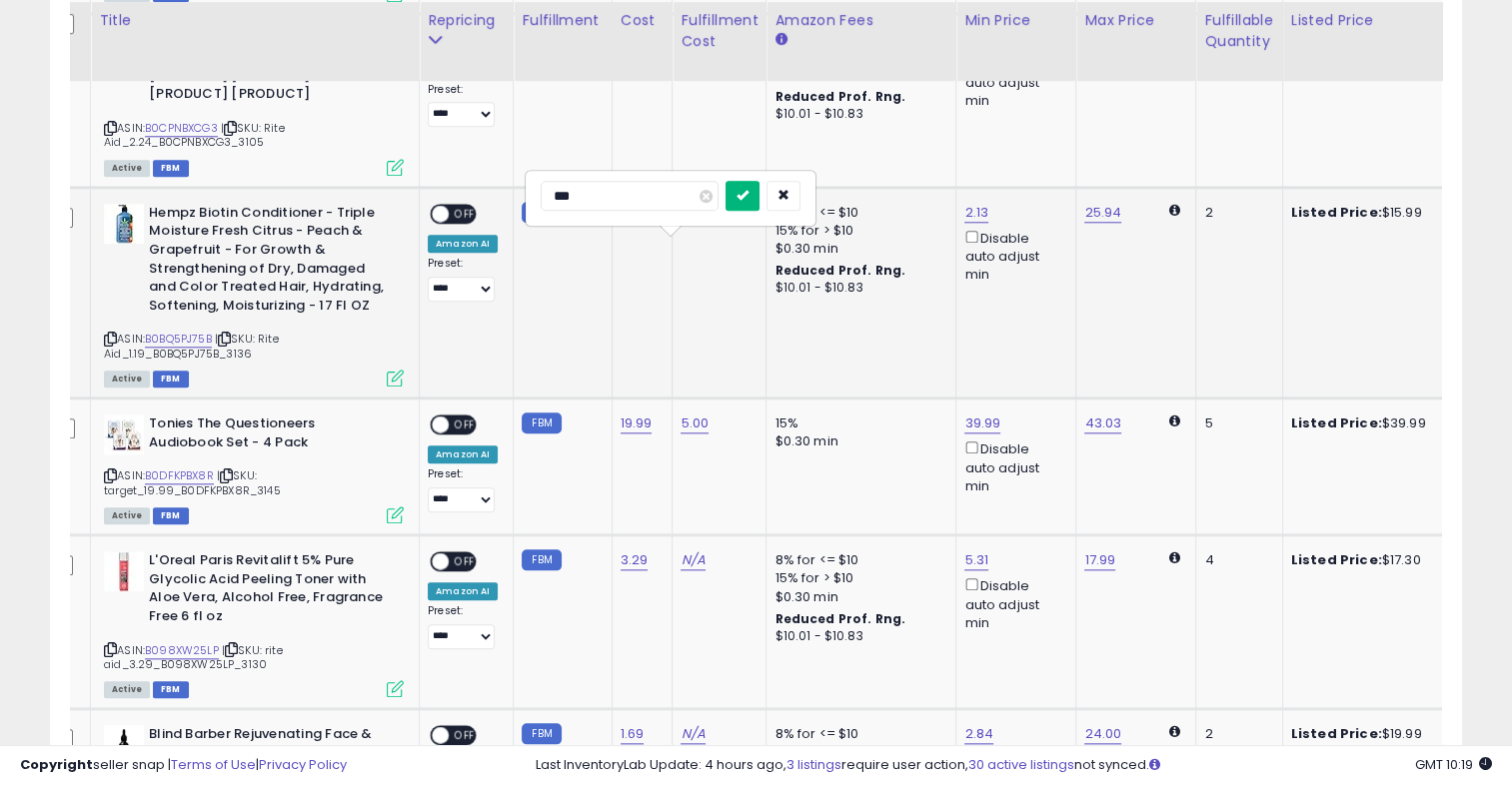 type on "***" 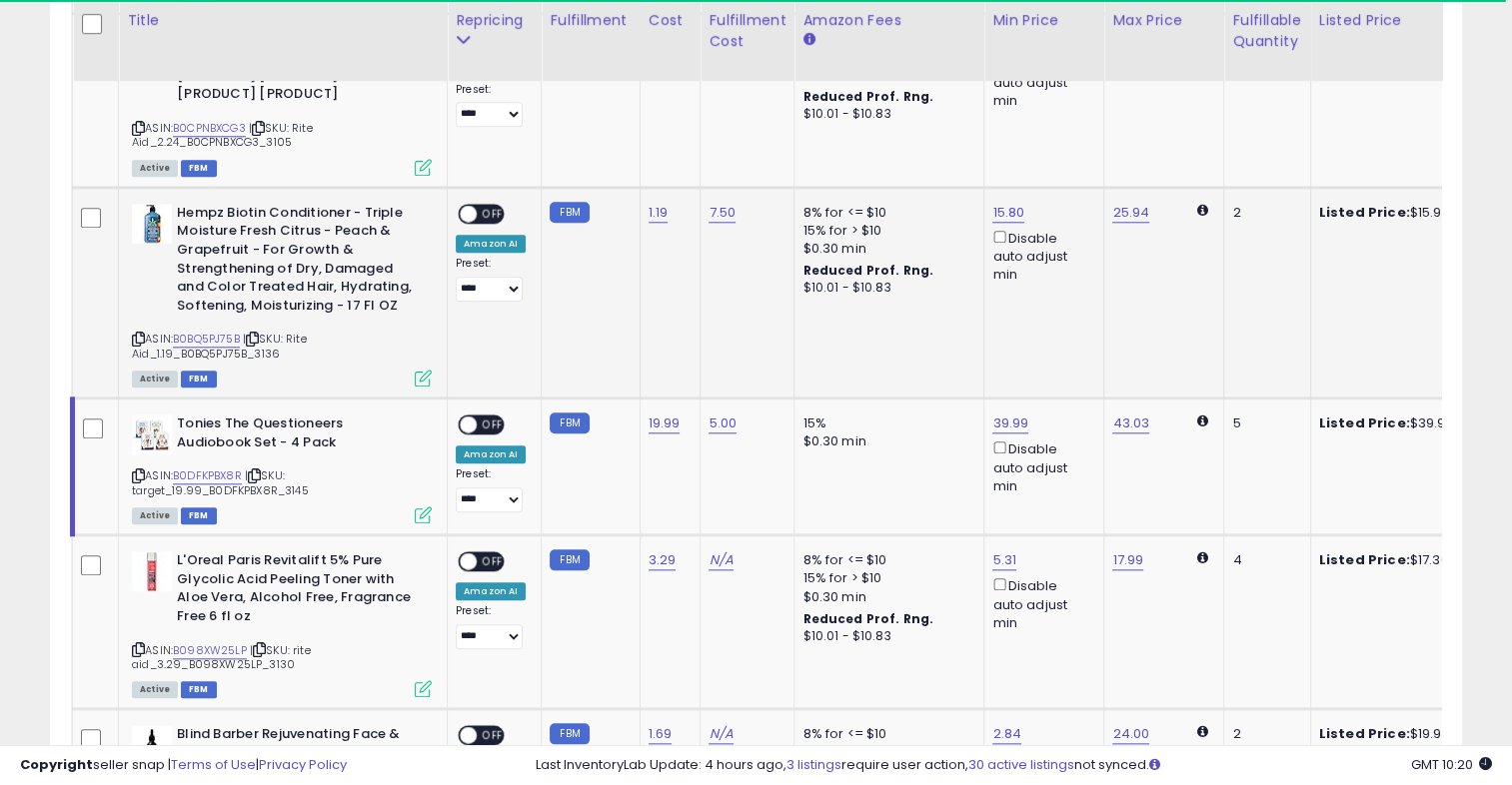 click on "OFF" at bounding box center (493, 213) 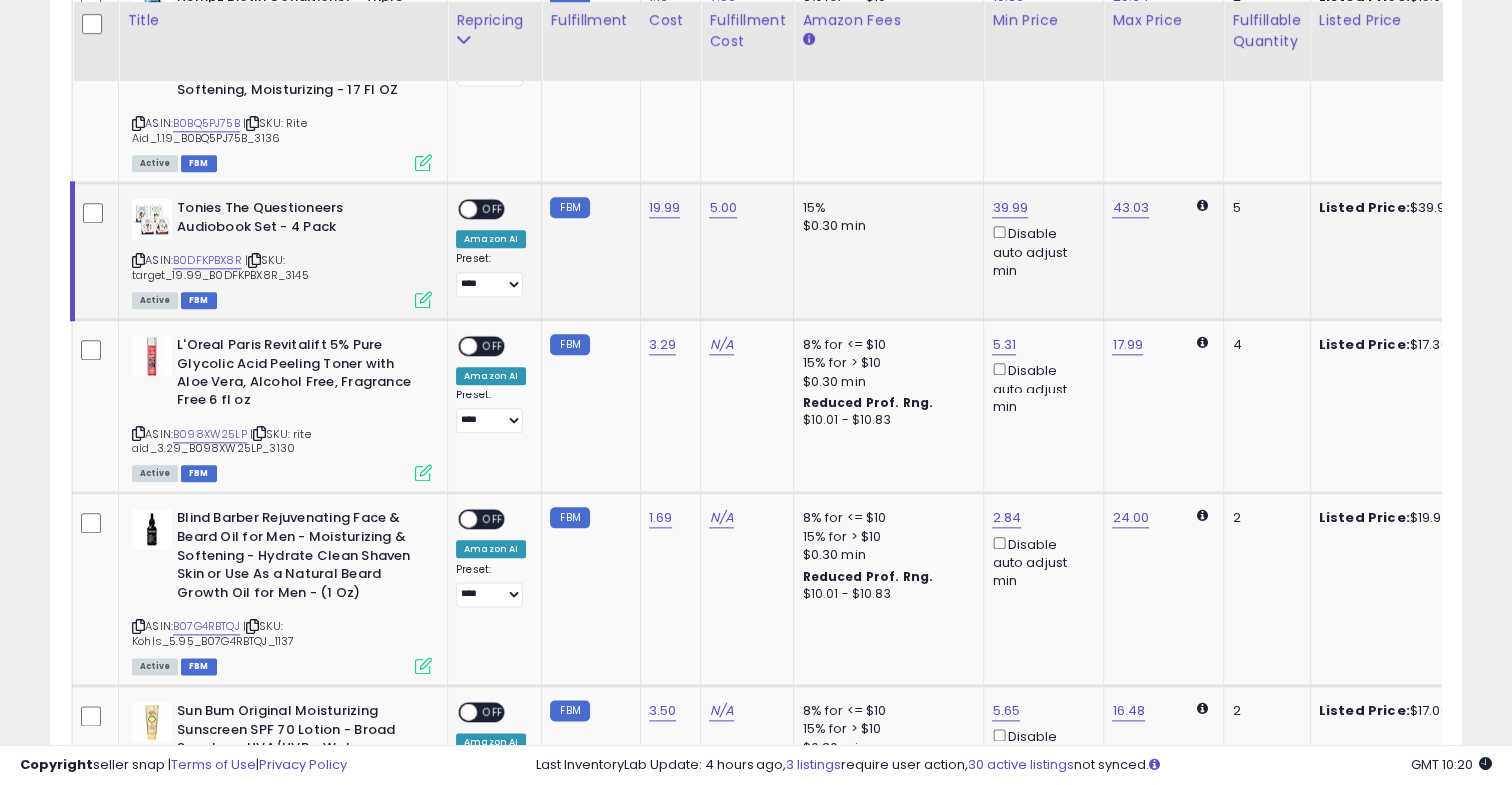 click on "OFF" at bounding box center [493, 209] 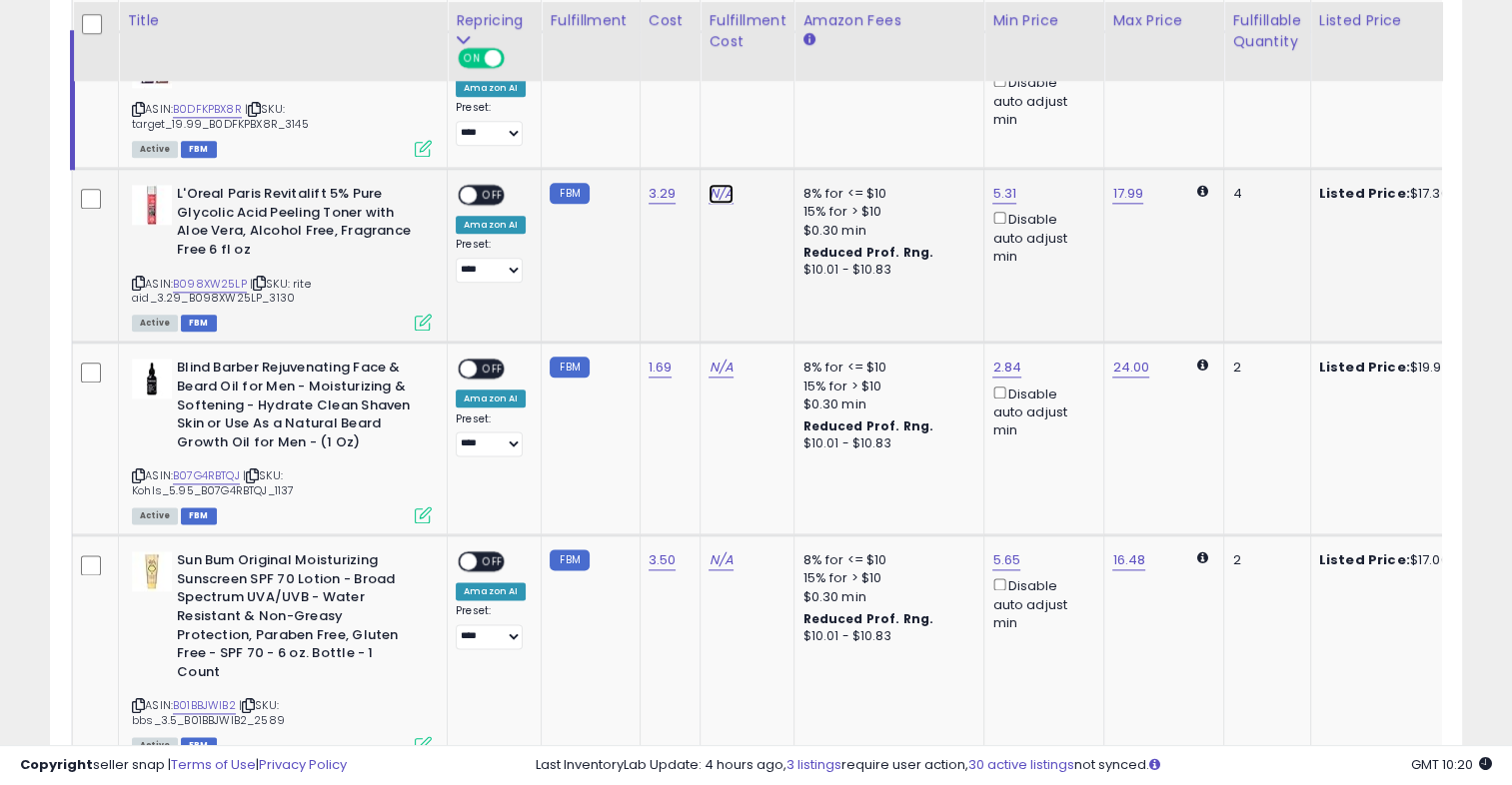 click on "N/A" at bounding box center (721, 194) 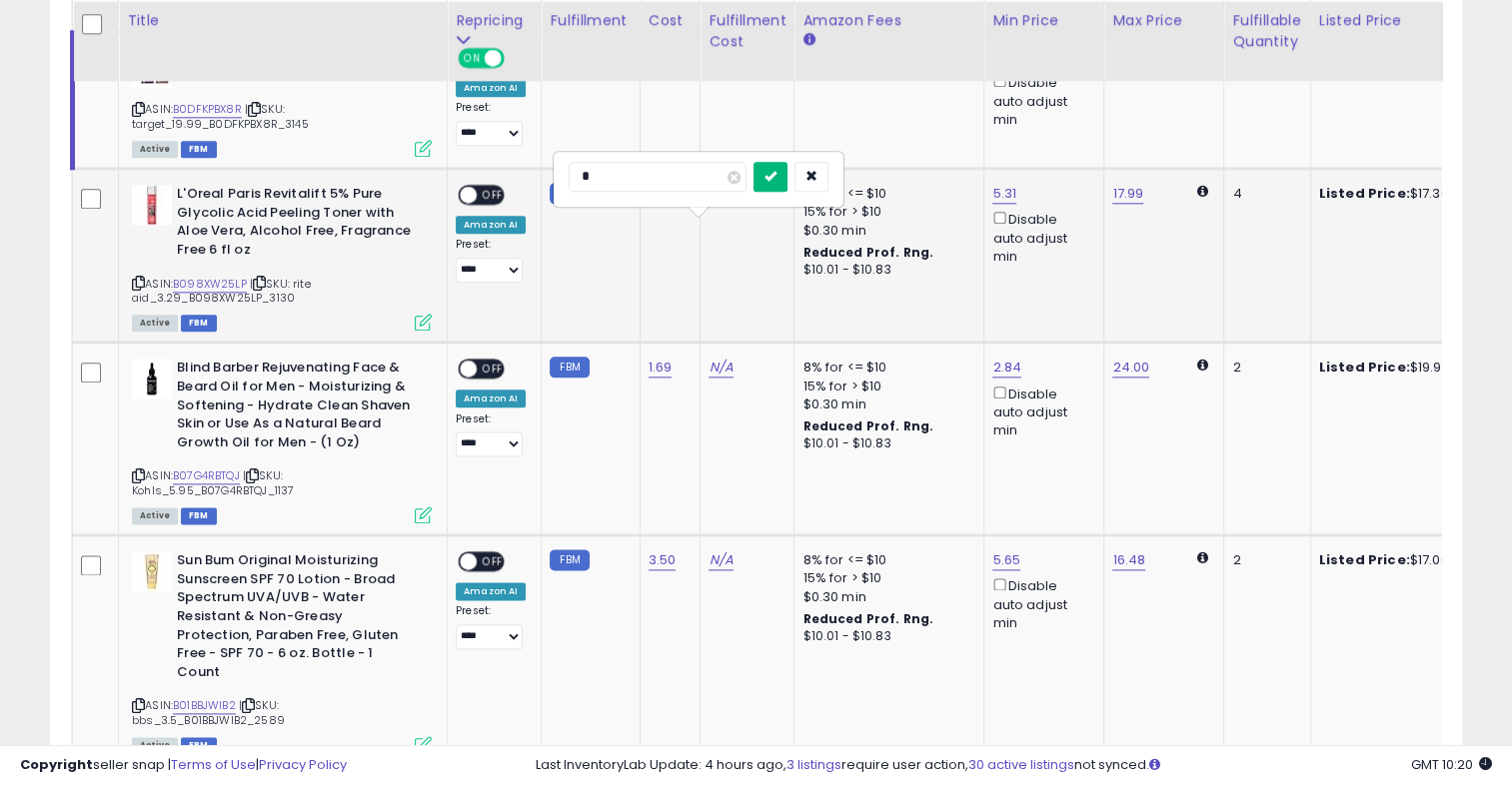 type on "*" 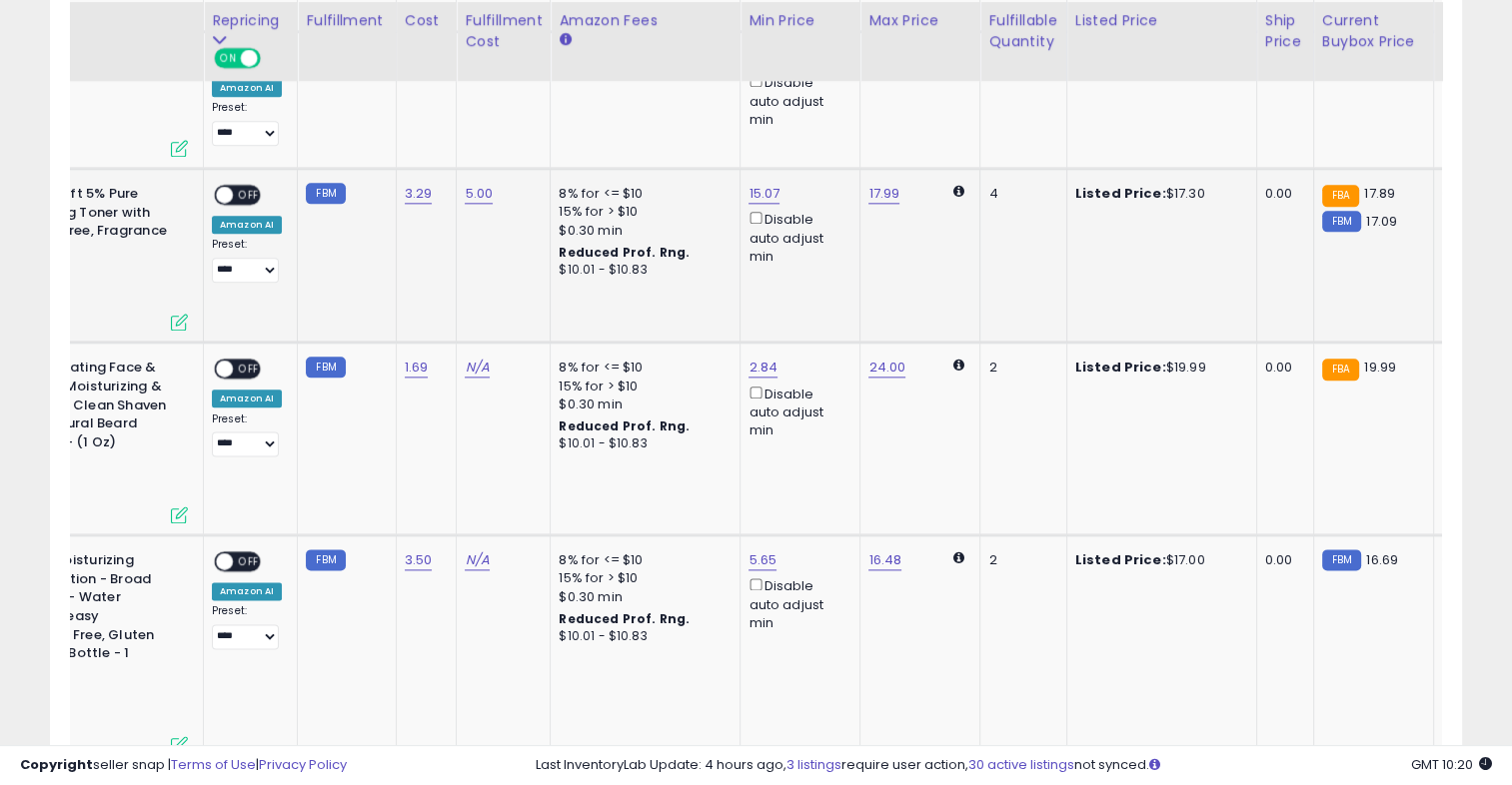 click on "ON   OFF" at bounding box center (237, 195) 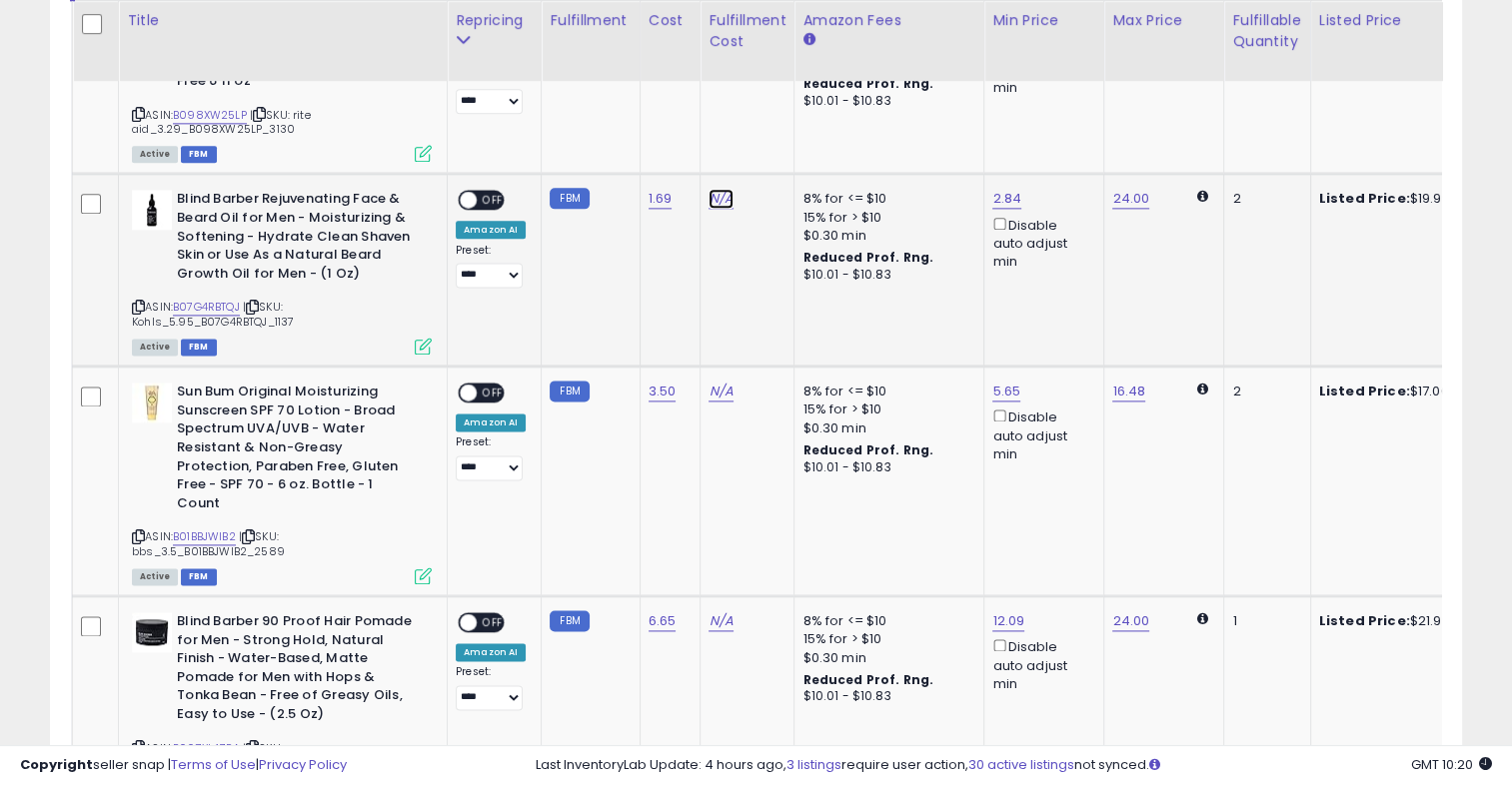 click on "N/A" at bounding box center (721, 199) 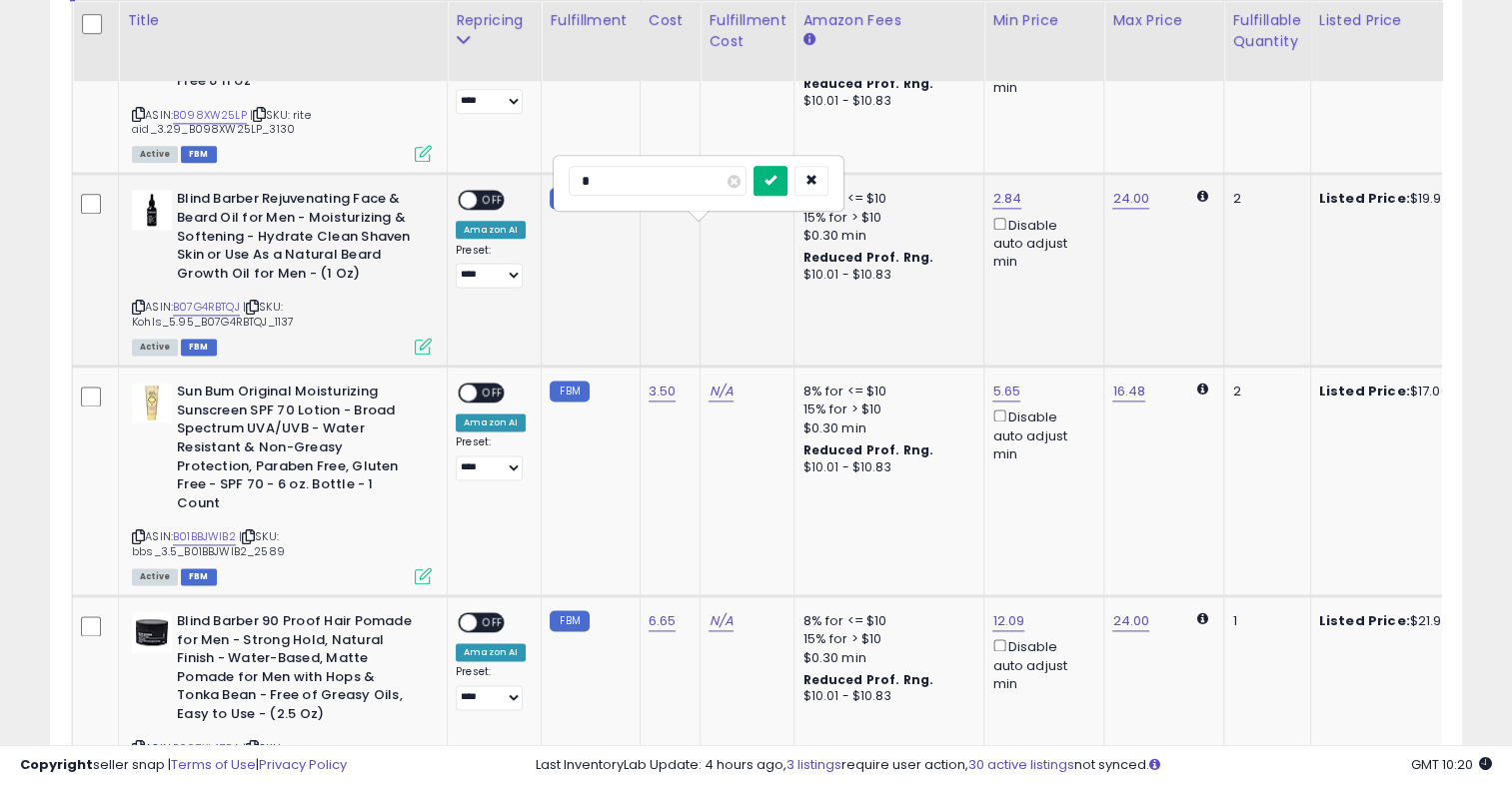 type on "*" 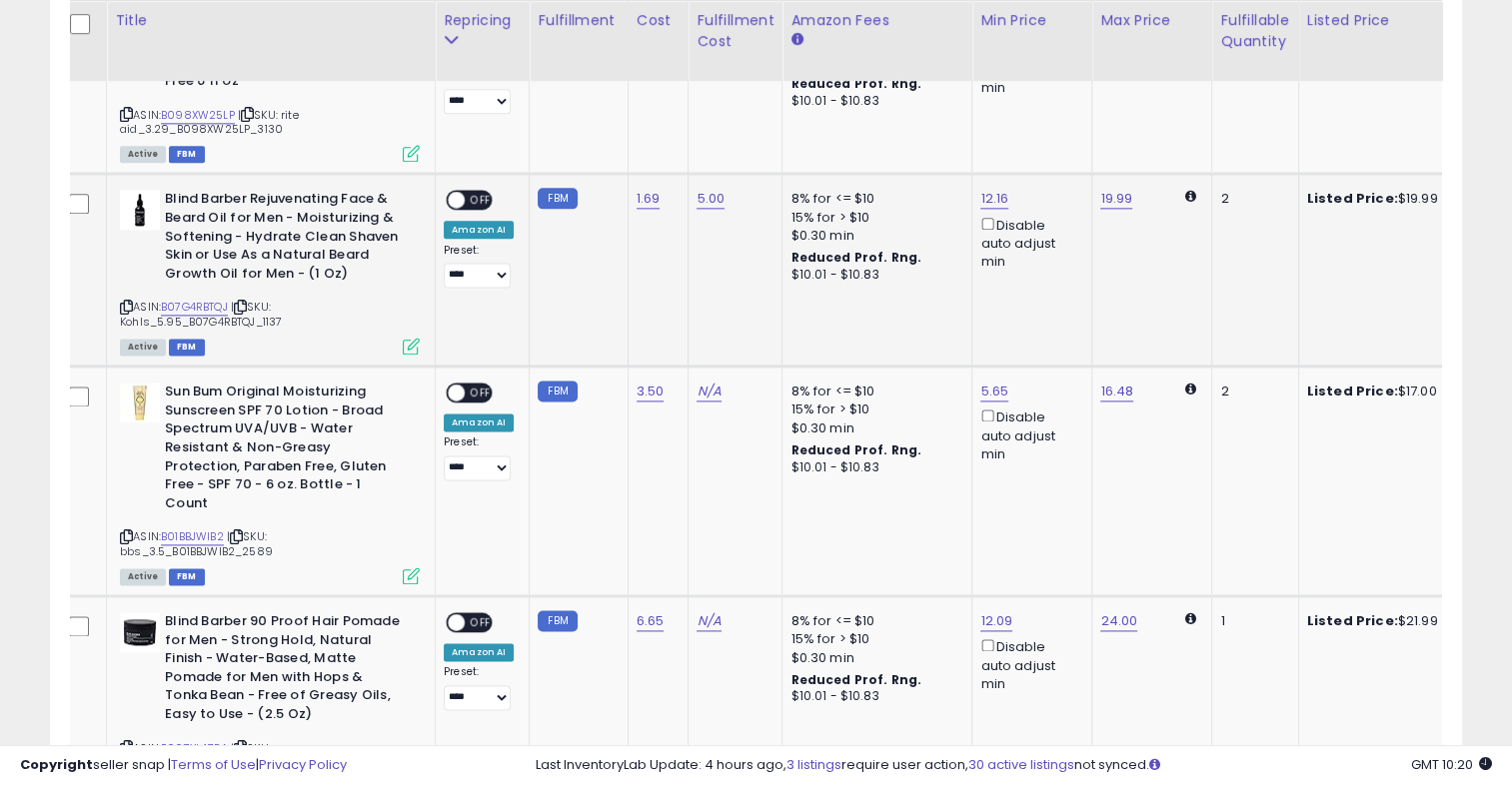 click on "OFF" at bounding box center [481, 200] 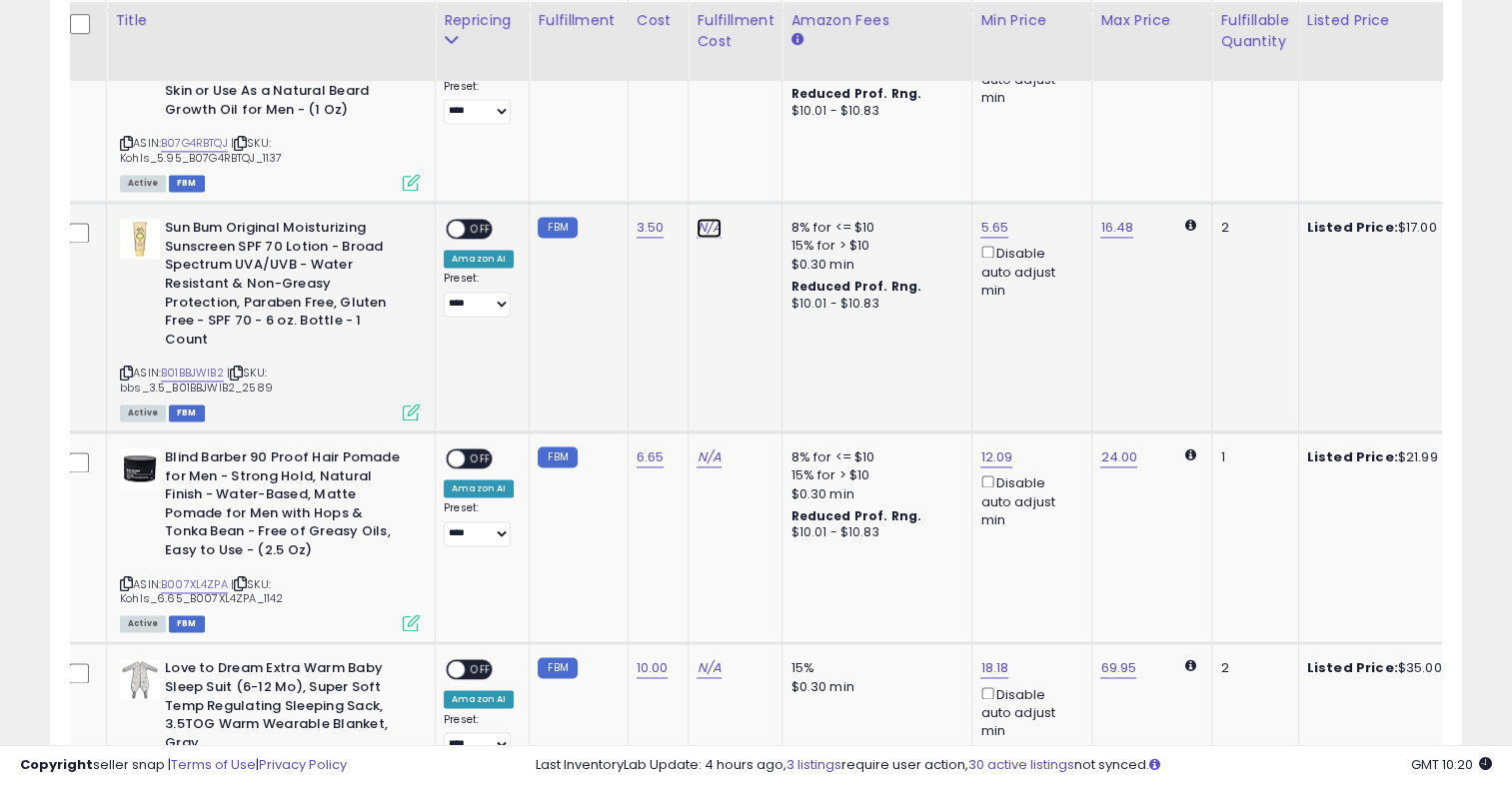 click on "N/A" at bounding box center (709, 228) 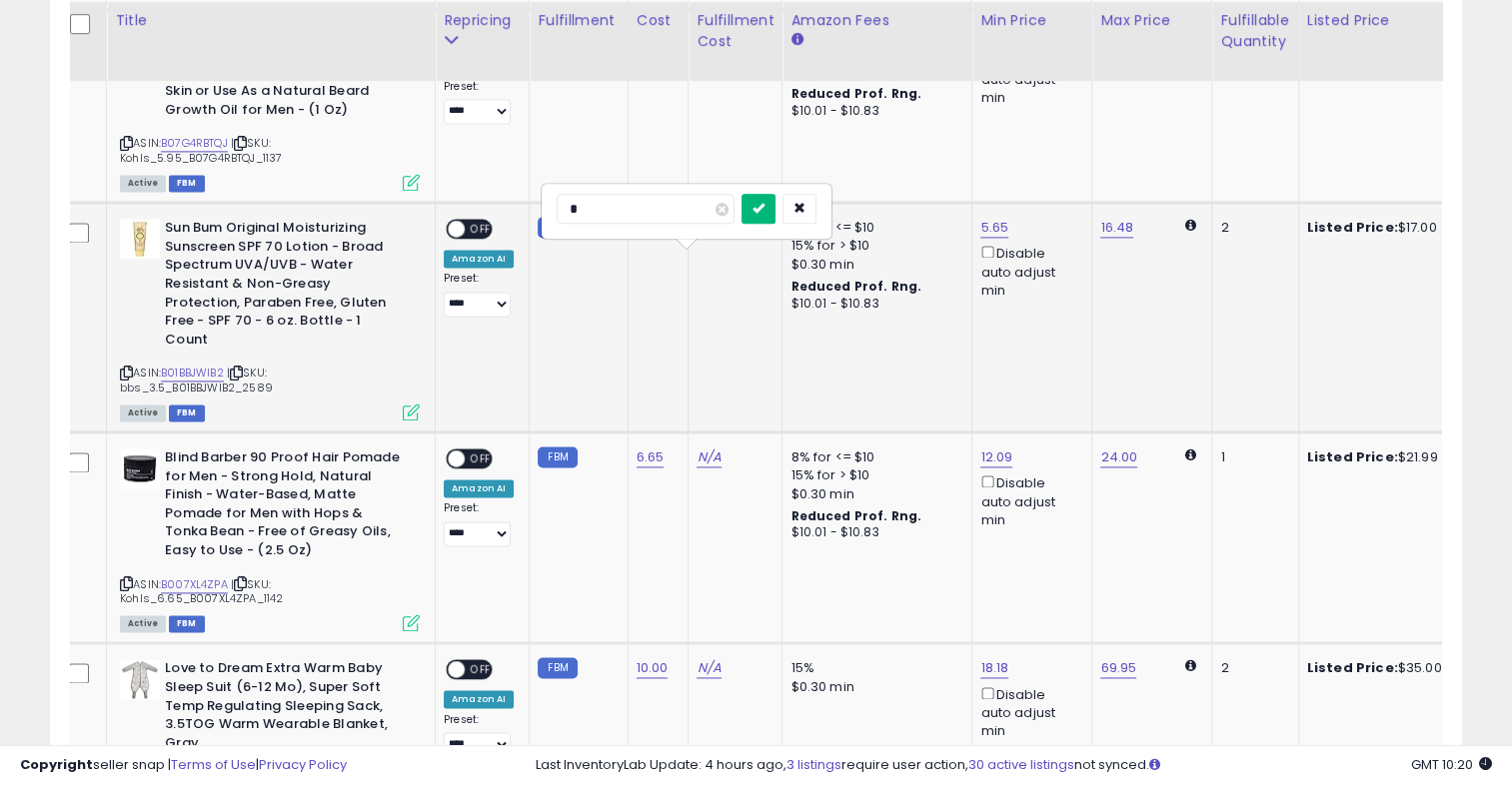 type on "*" 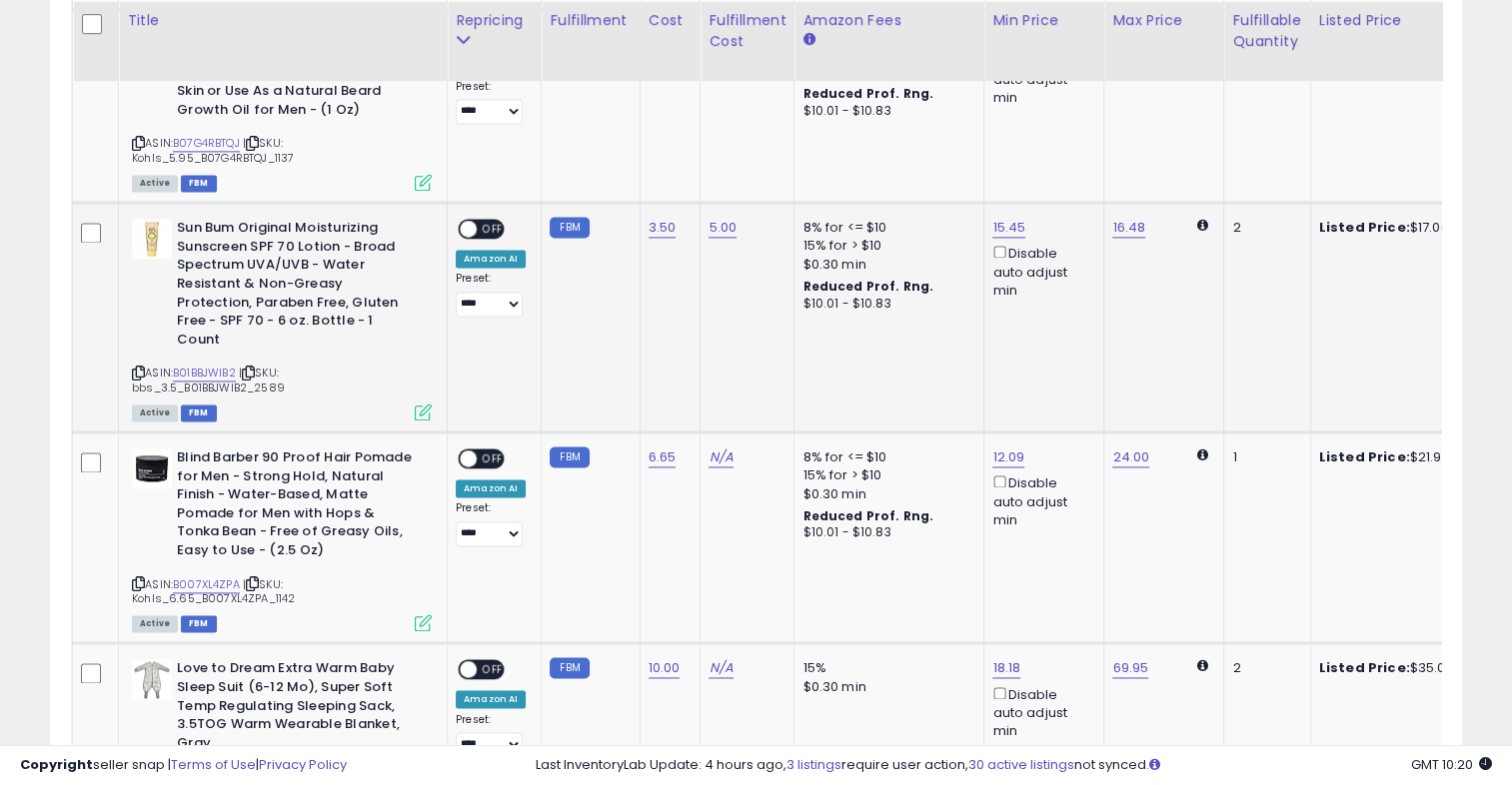 click on "OFF" at bounding box center [493, 229] 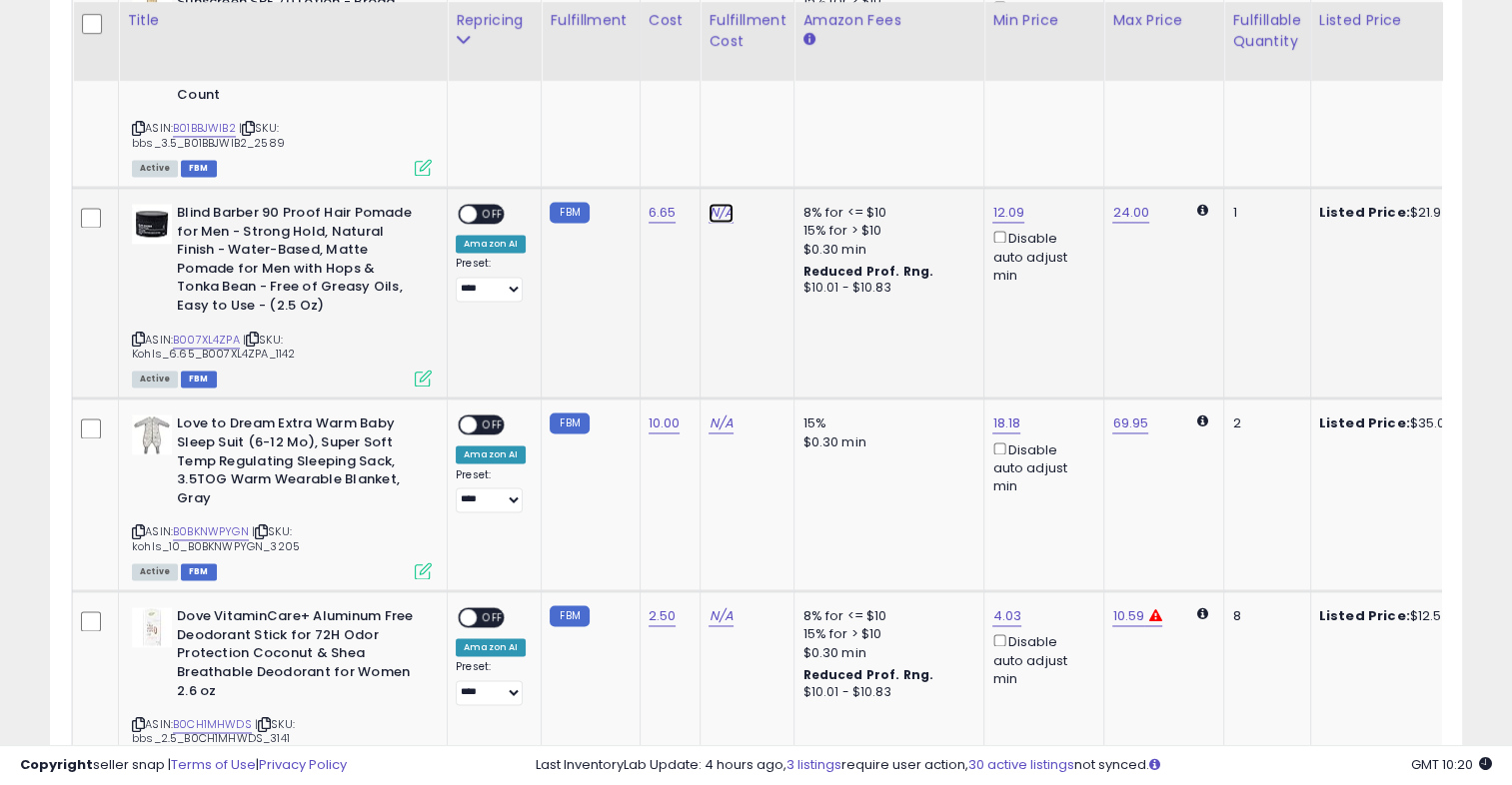 click on "N/A" at bounding box center (721, 213) 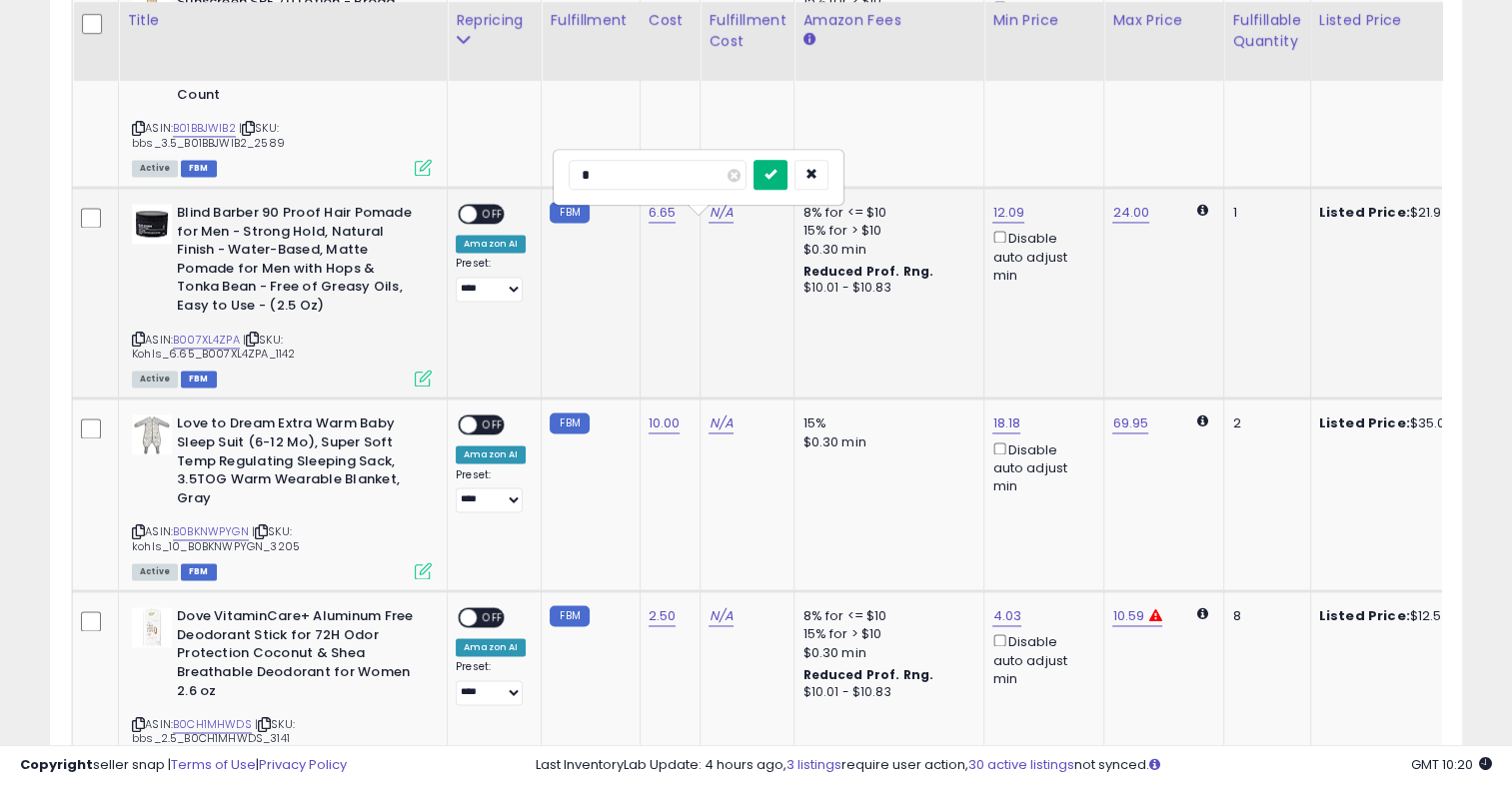 type on "*" 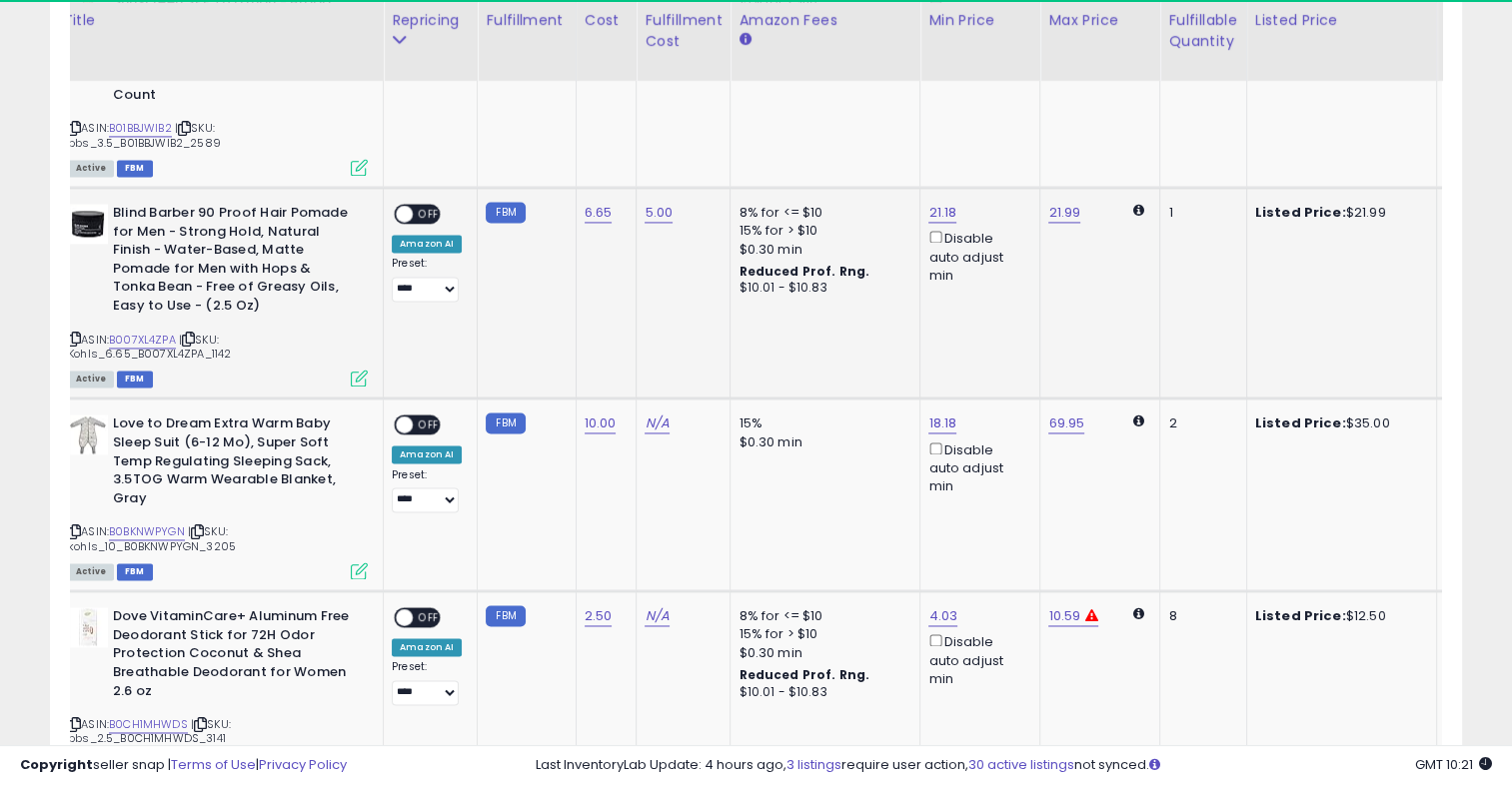 click on "OFF" at bounding box center [429, 214] 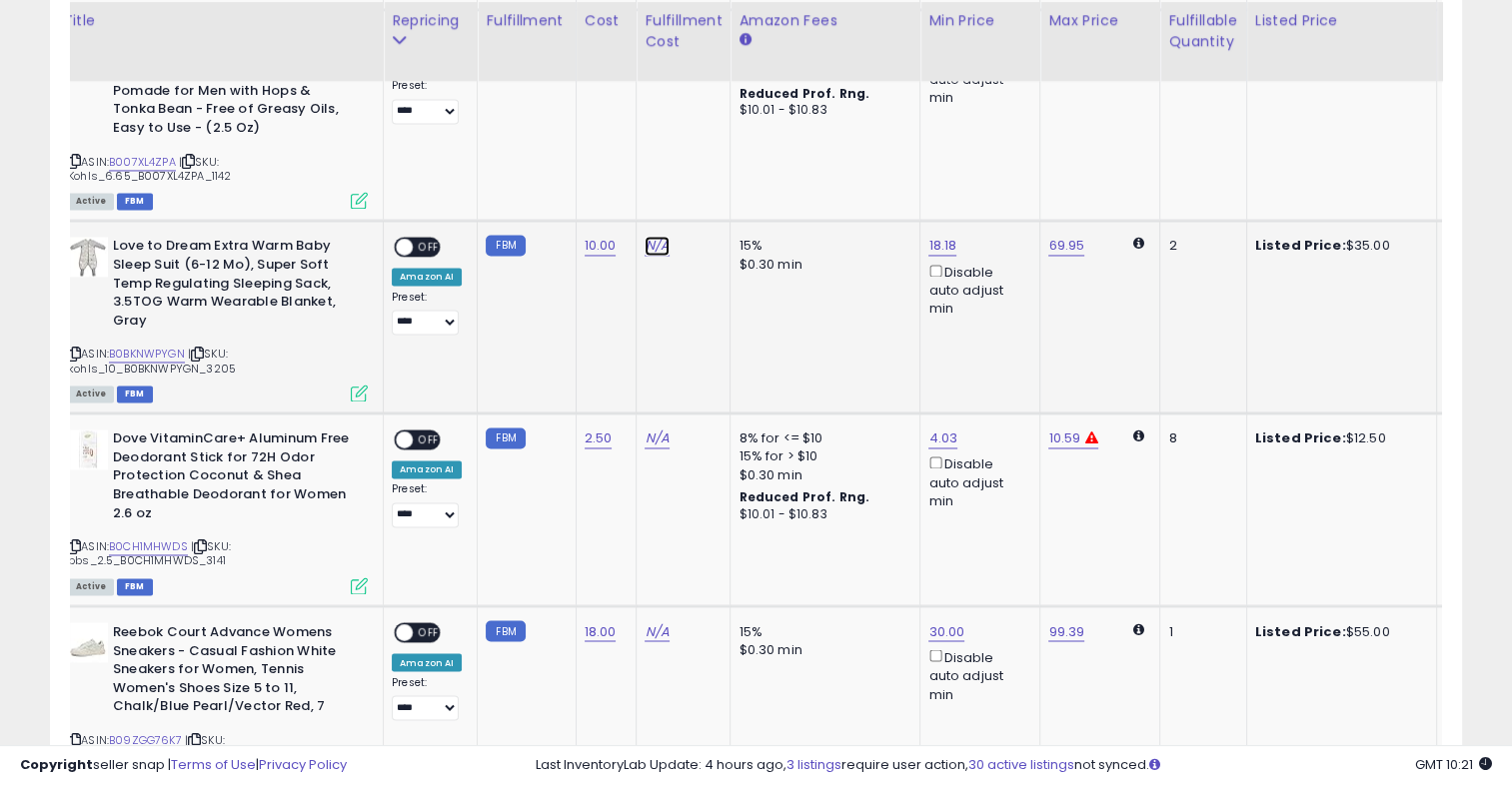 click on "N/A" at bounding box center [657, 246] 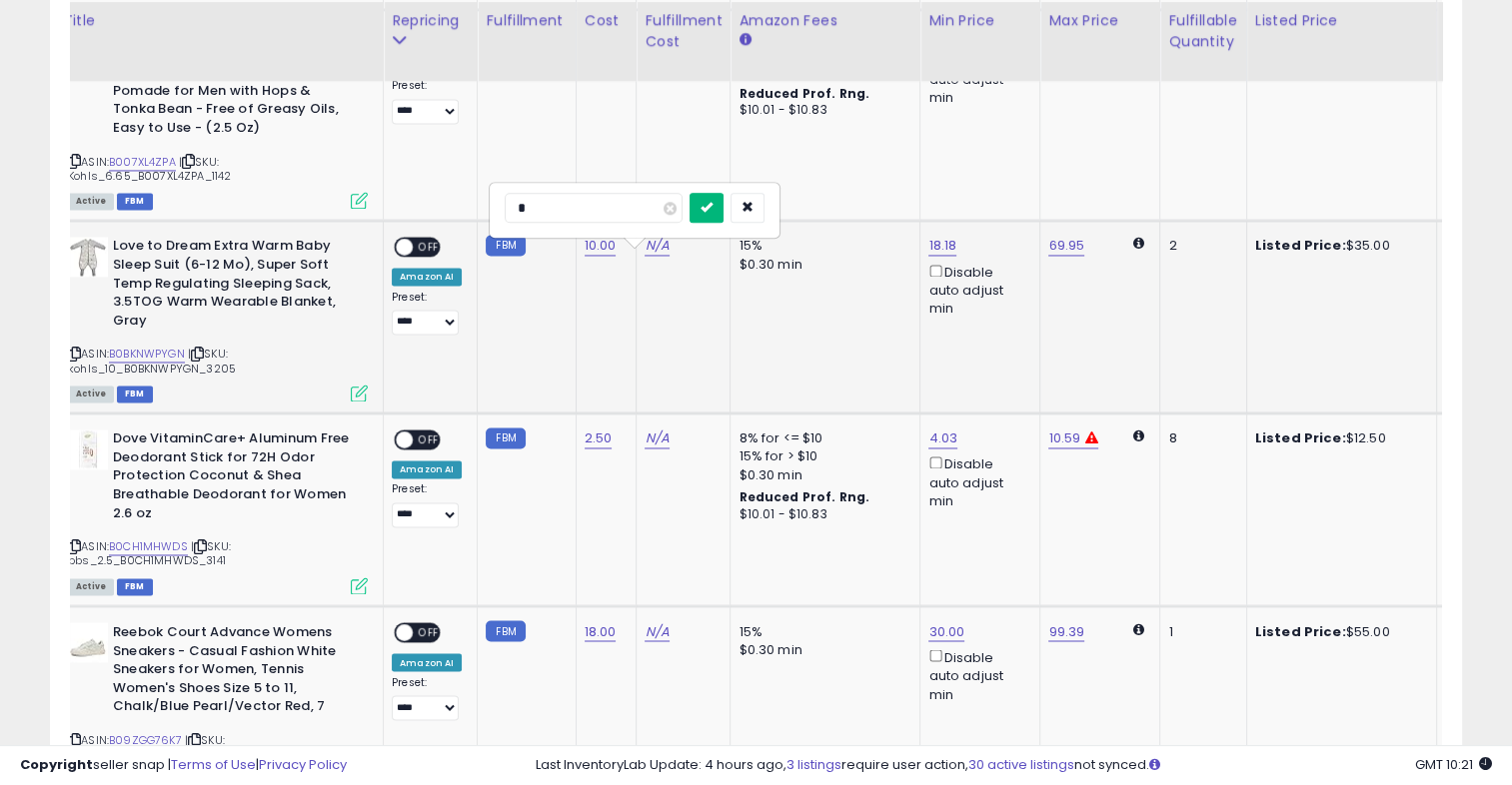 type on "*" 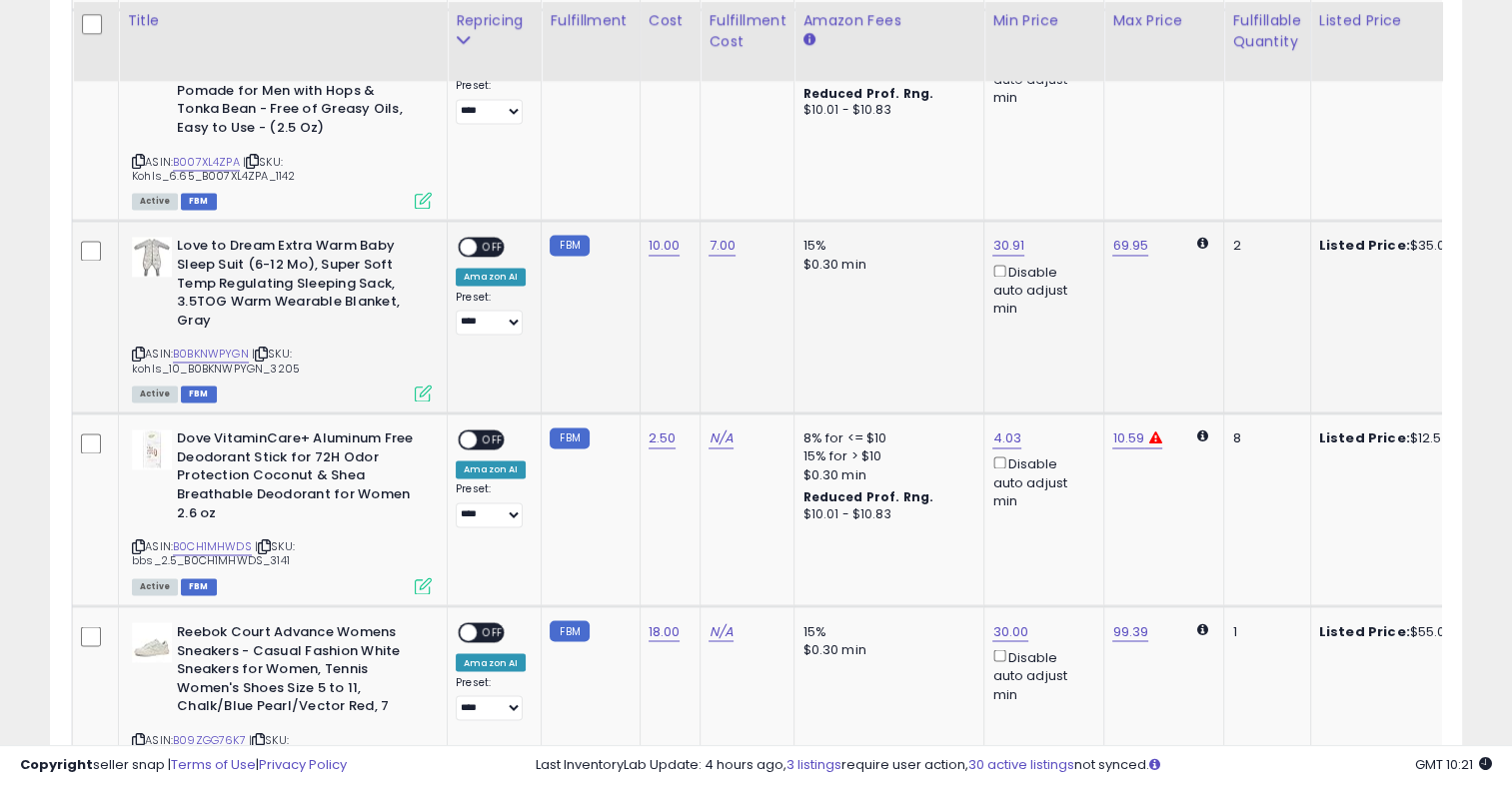 click on "OFF" at bounding box center (493, 247) 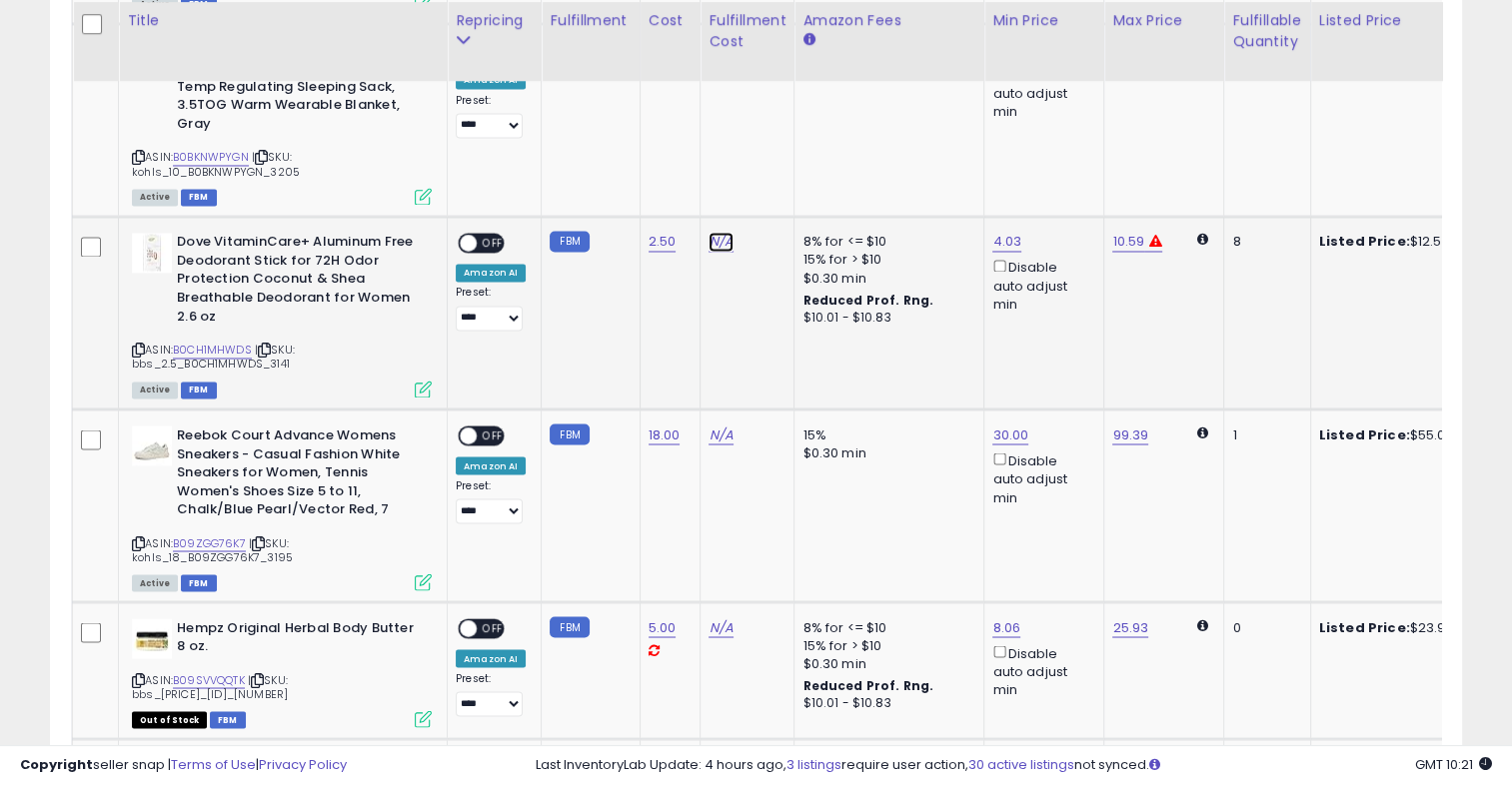 click on "N/A" at bounding box center [721, 242] 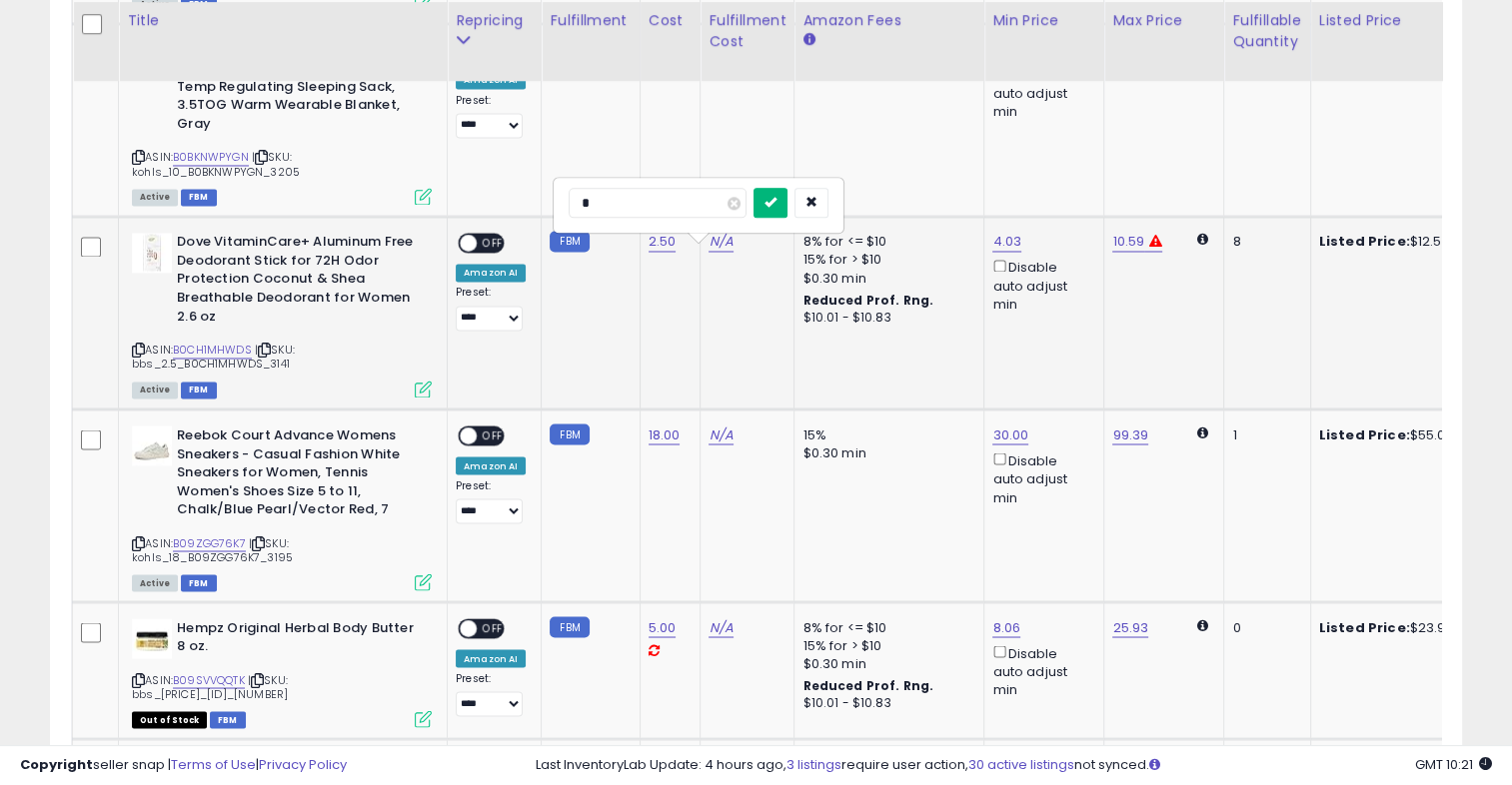 type on "*" 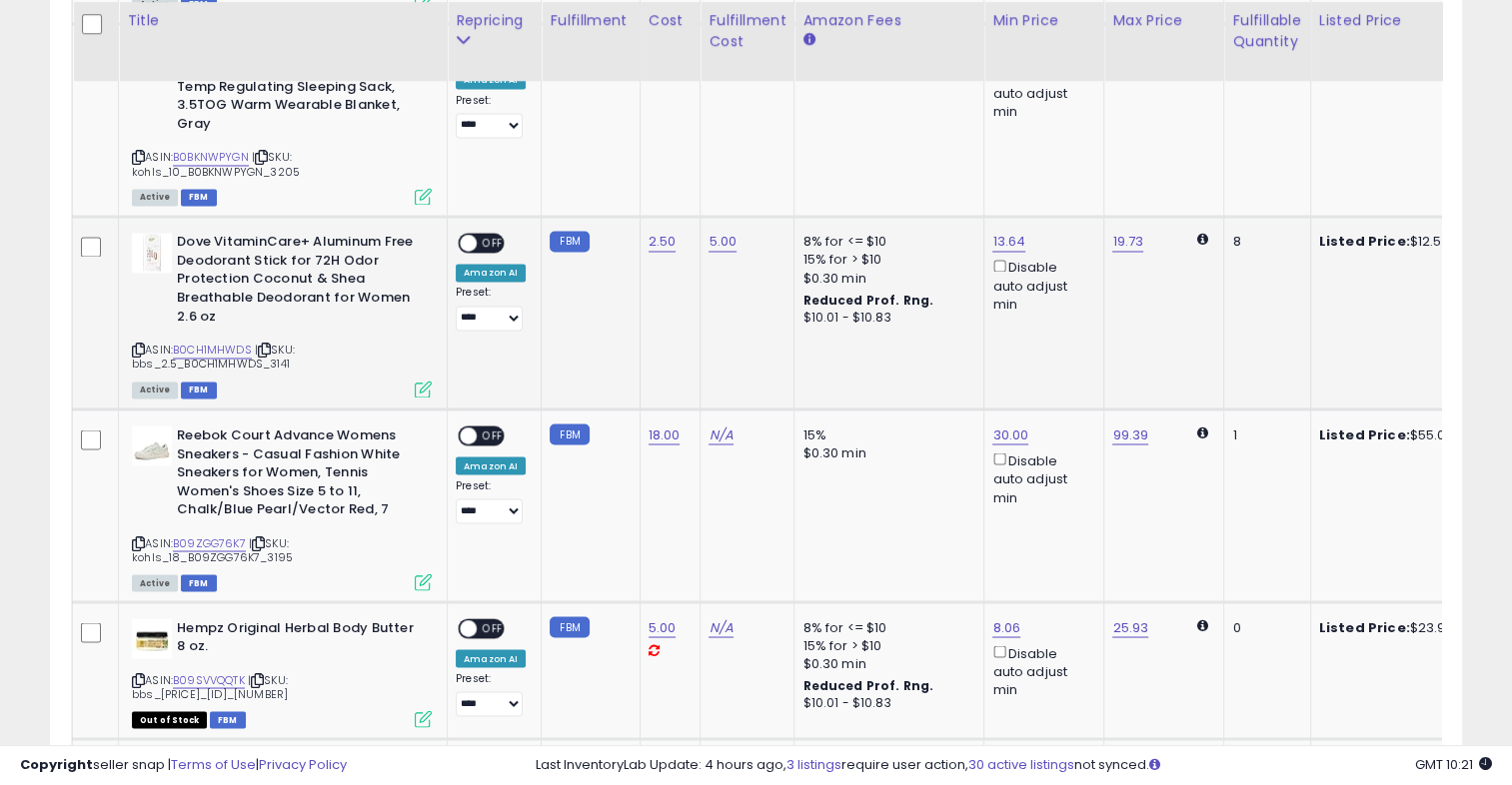 click on "OFF" at bounding box center [493, 243] 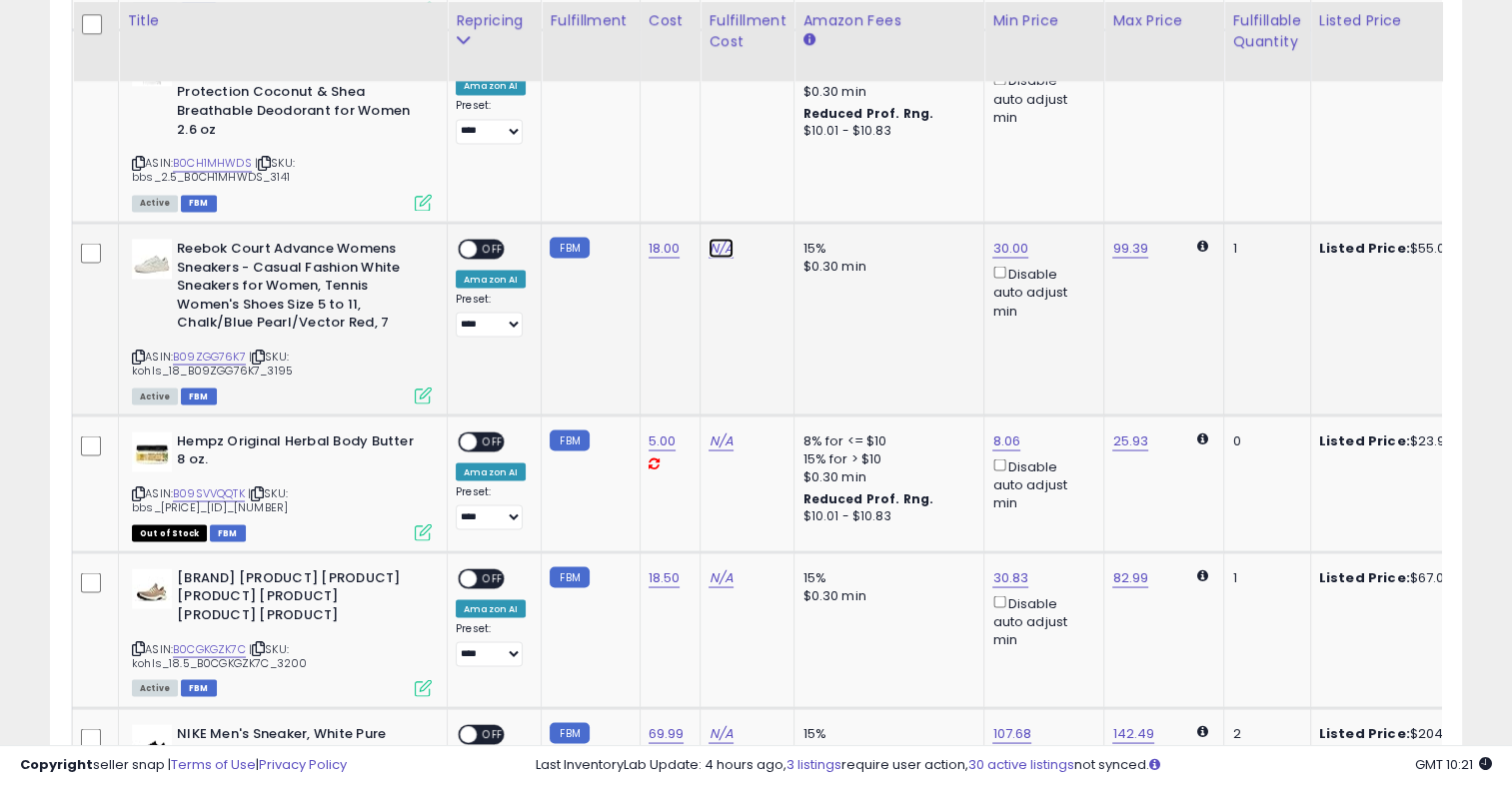 click on "N/A" at bounding box center [721, 248] 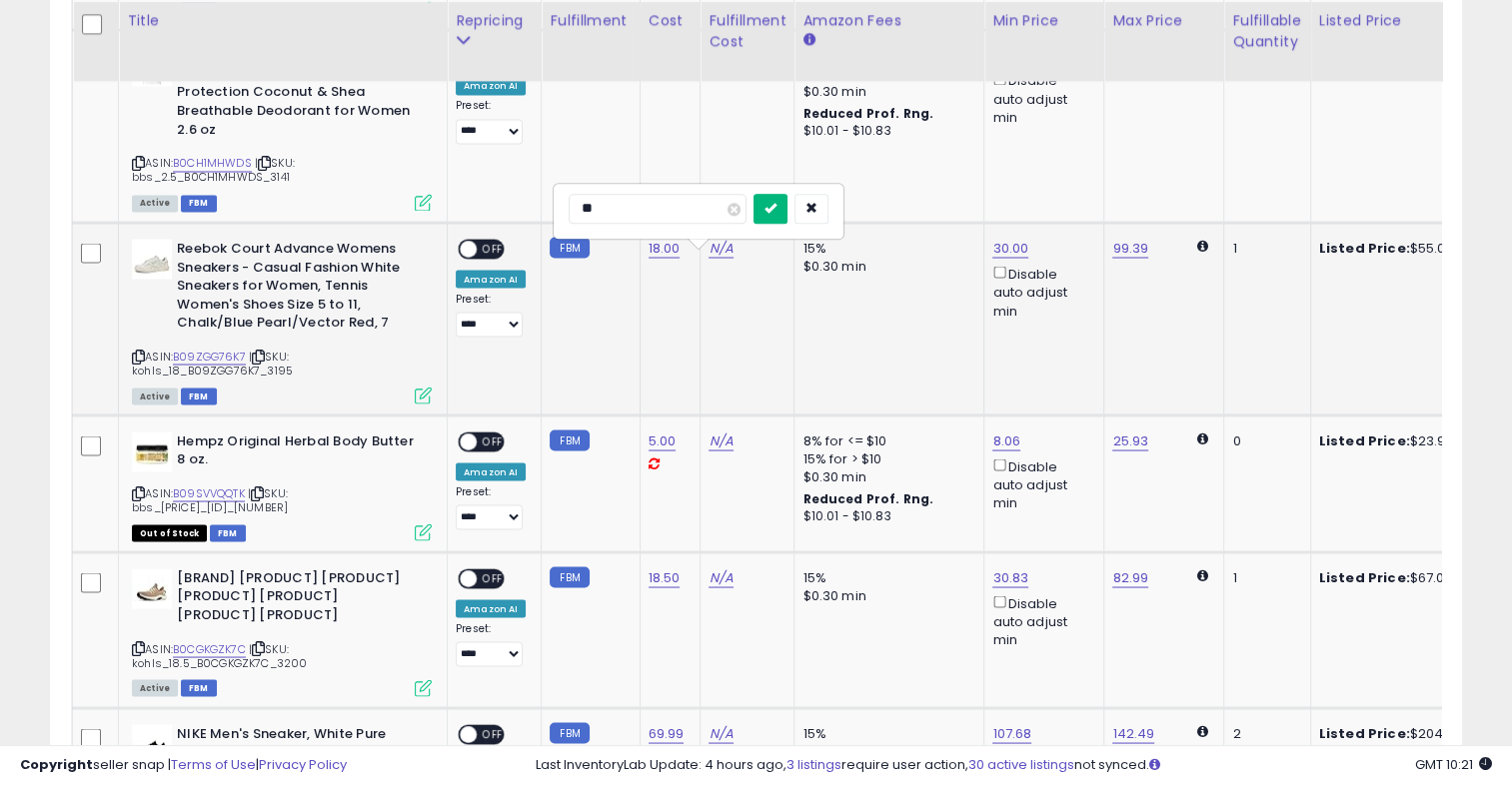 type on "**" 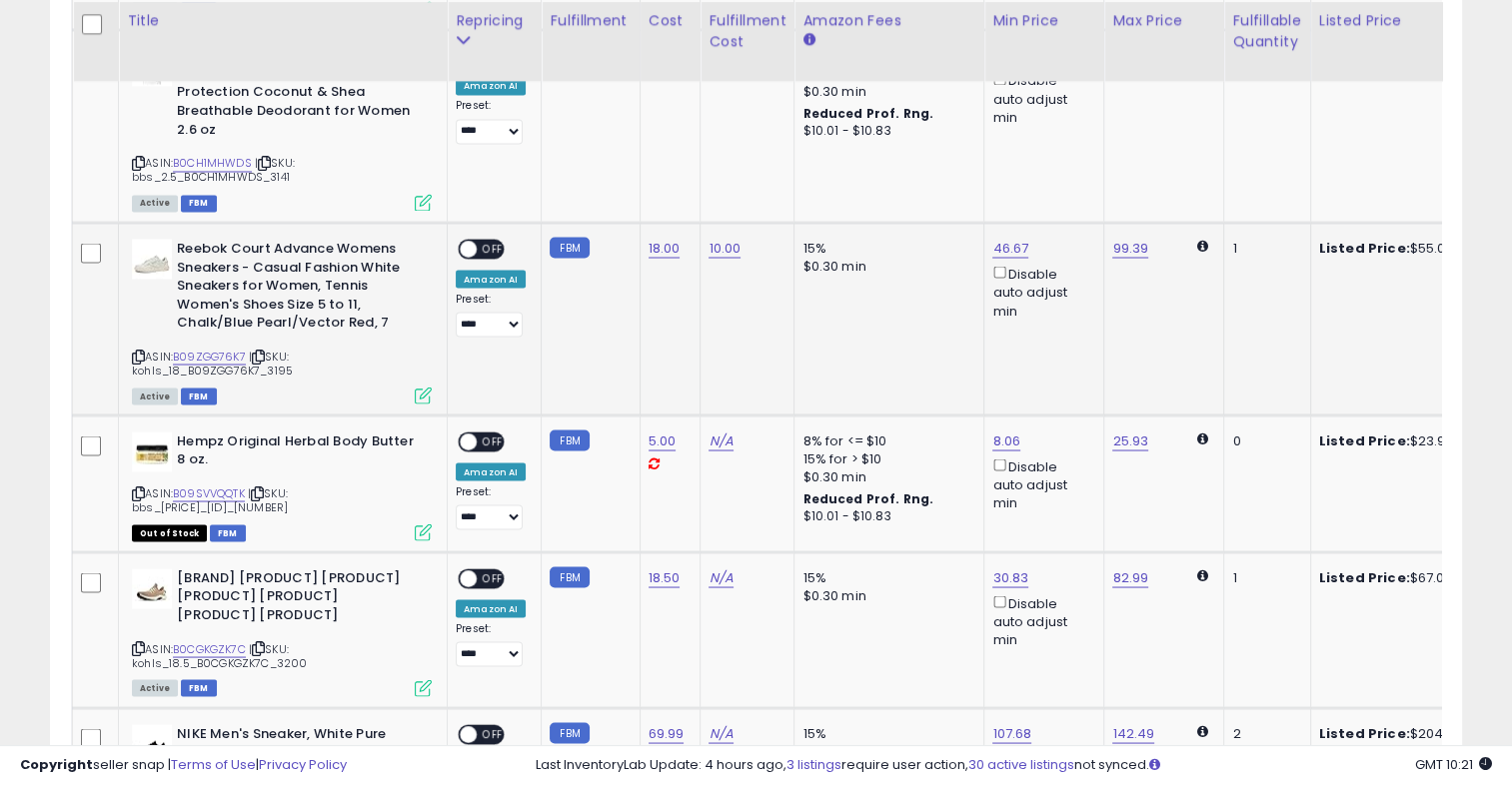 click on "OFF" at bounding box center [493, 249] 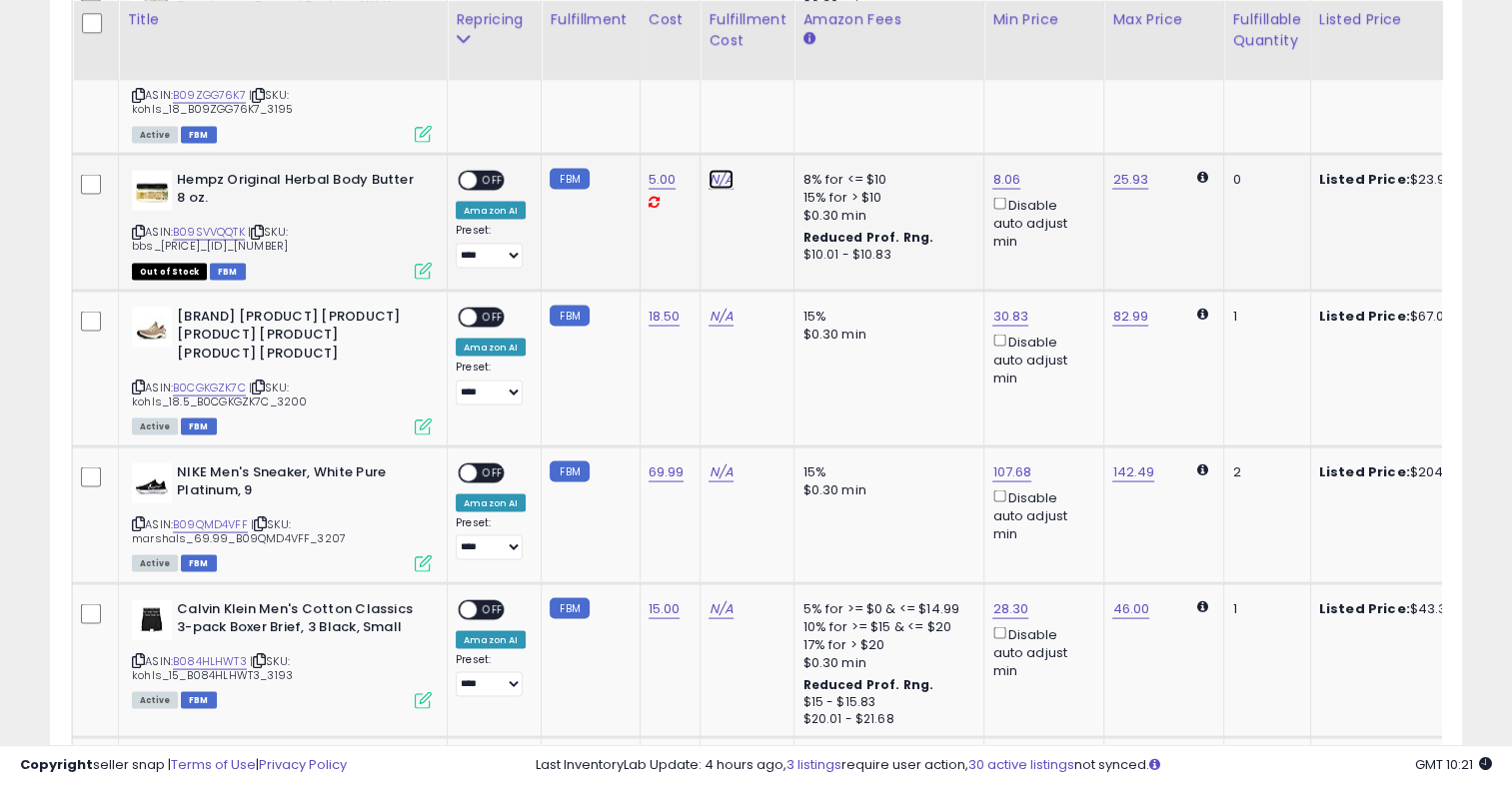 click on "N/A" at bounding box center [721, 180] 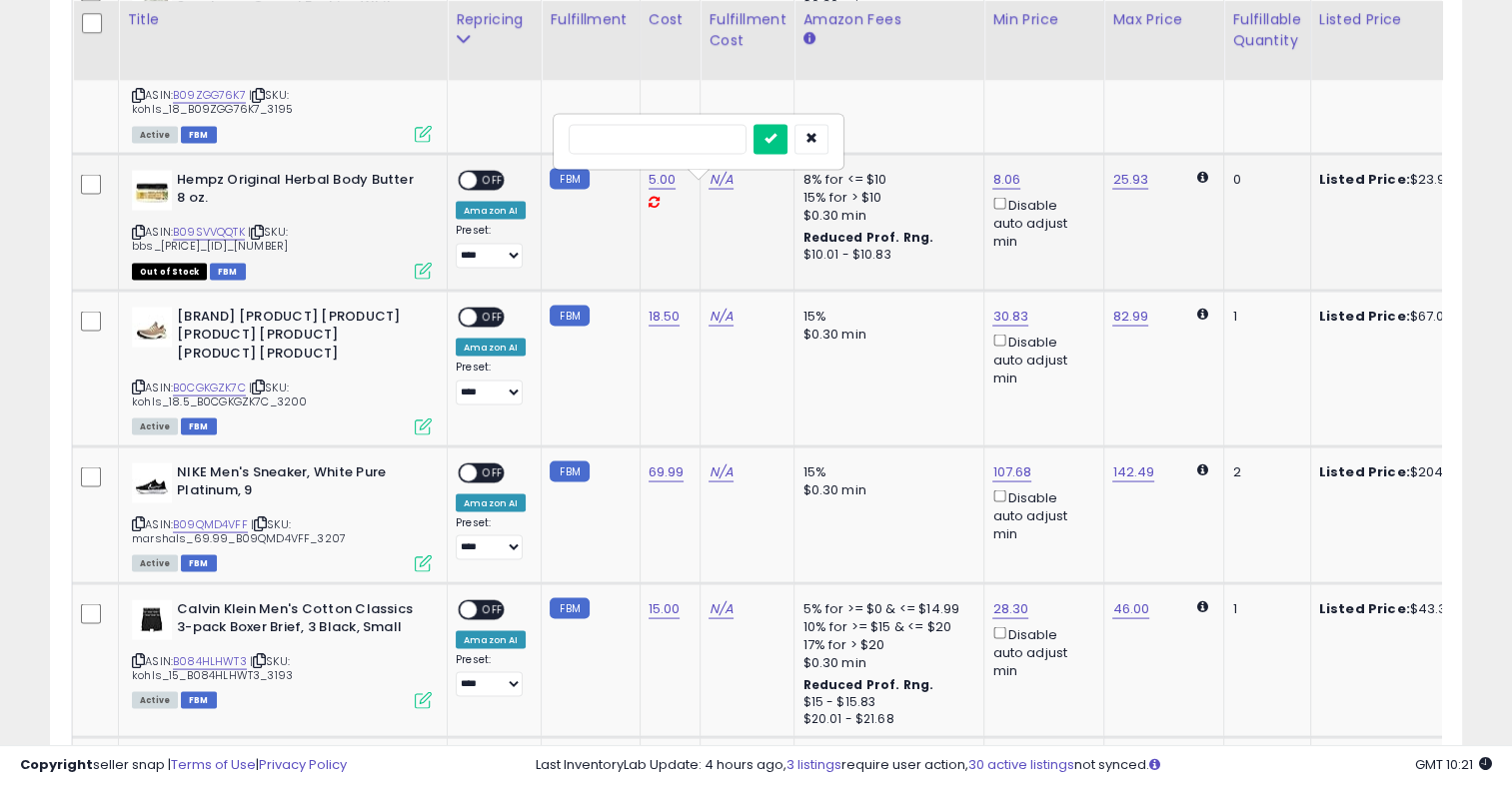 type on "*" 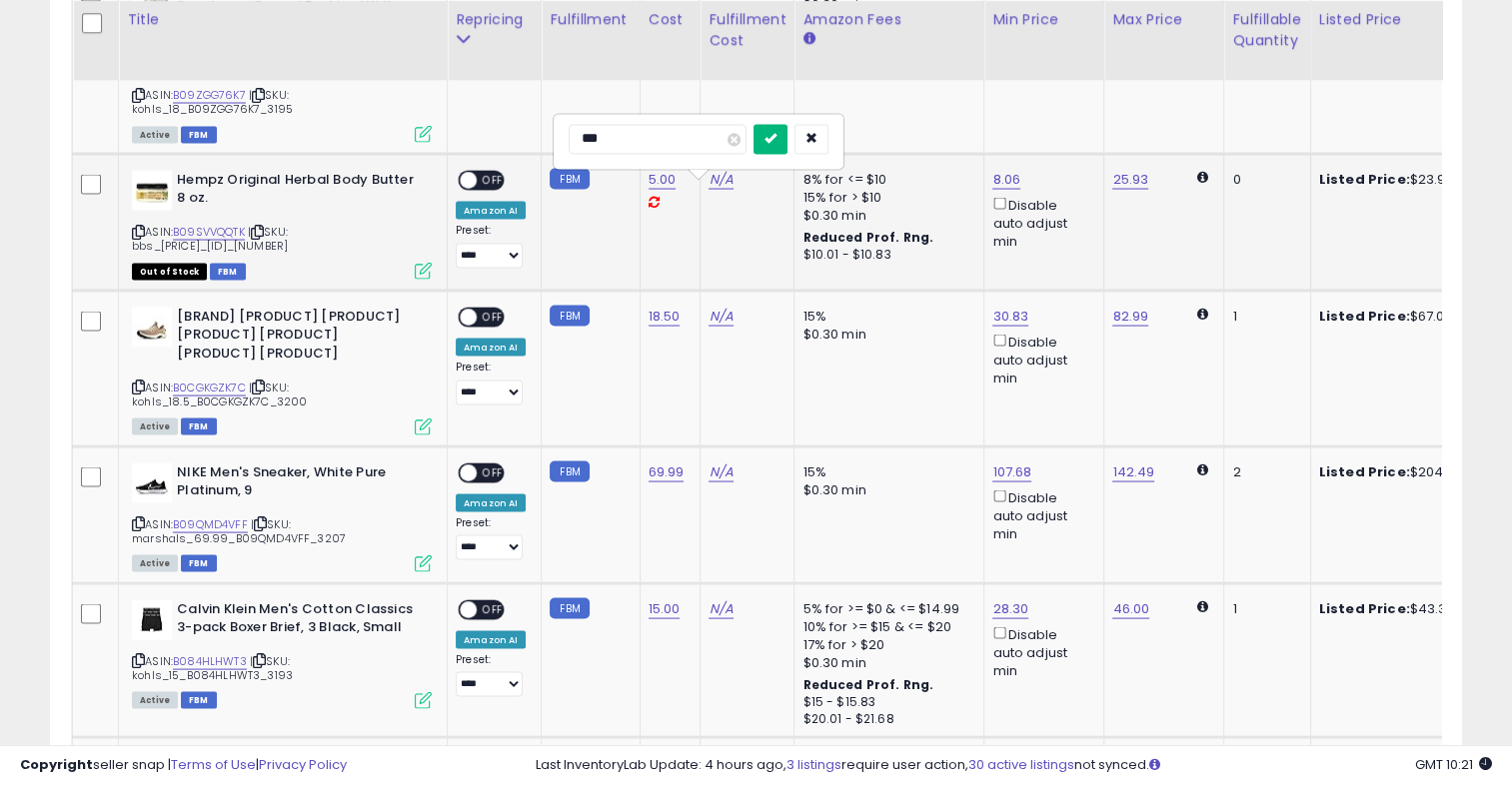 type on "***" 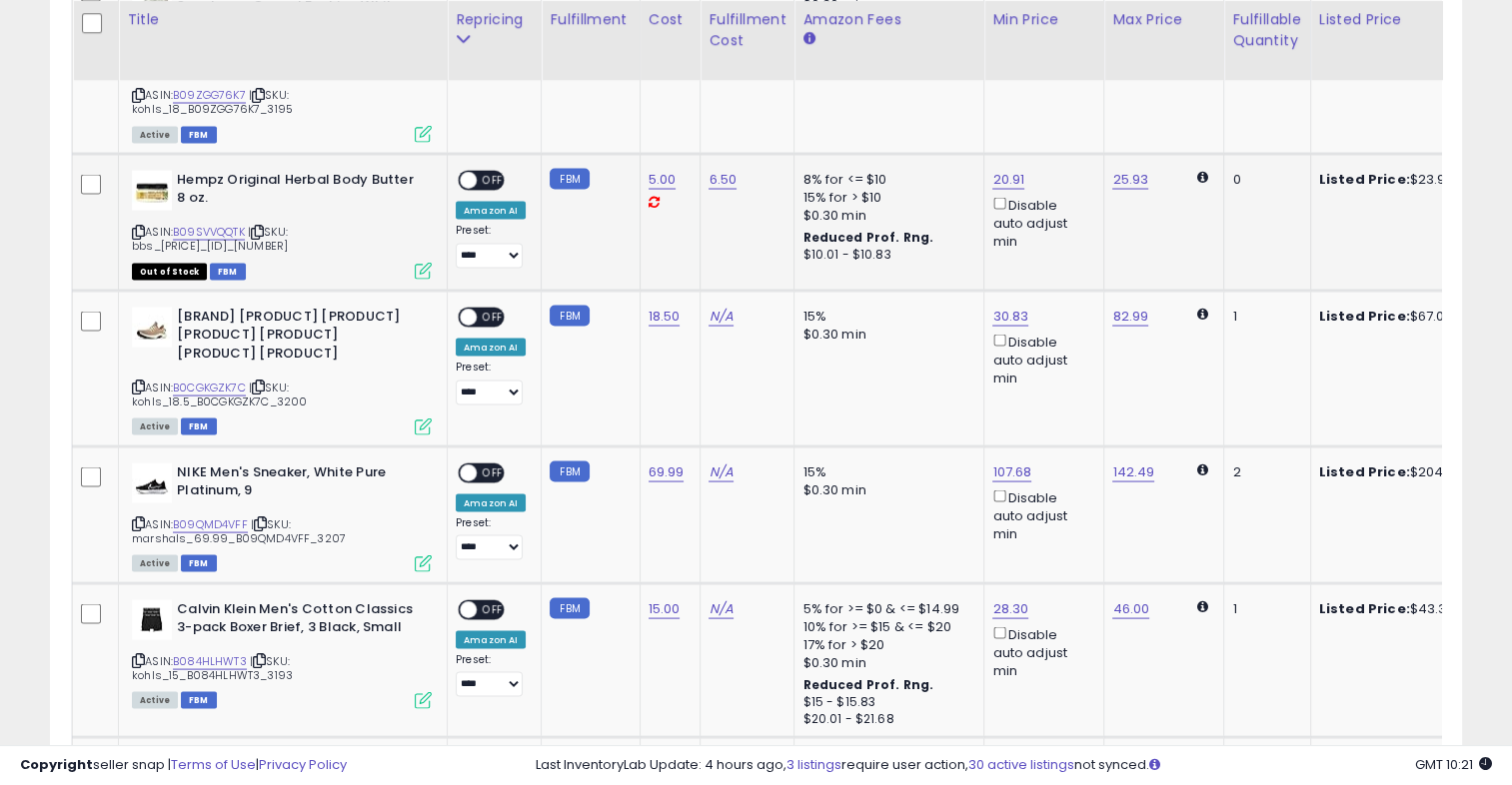 click on "OFF" at bounding box center (493, 180) 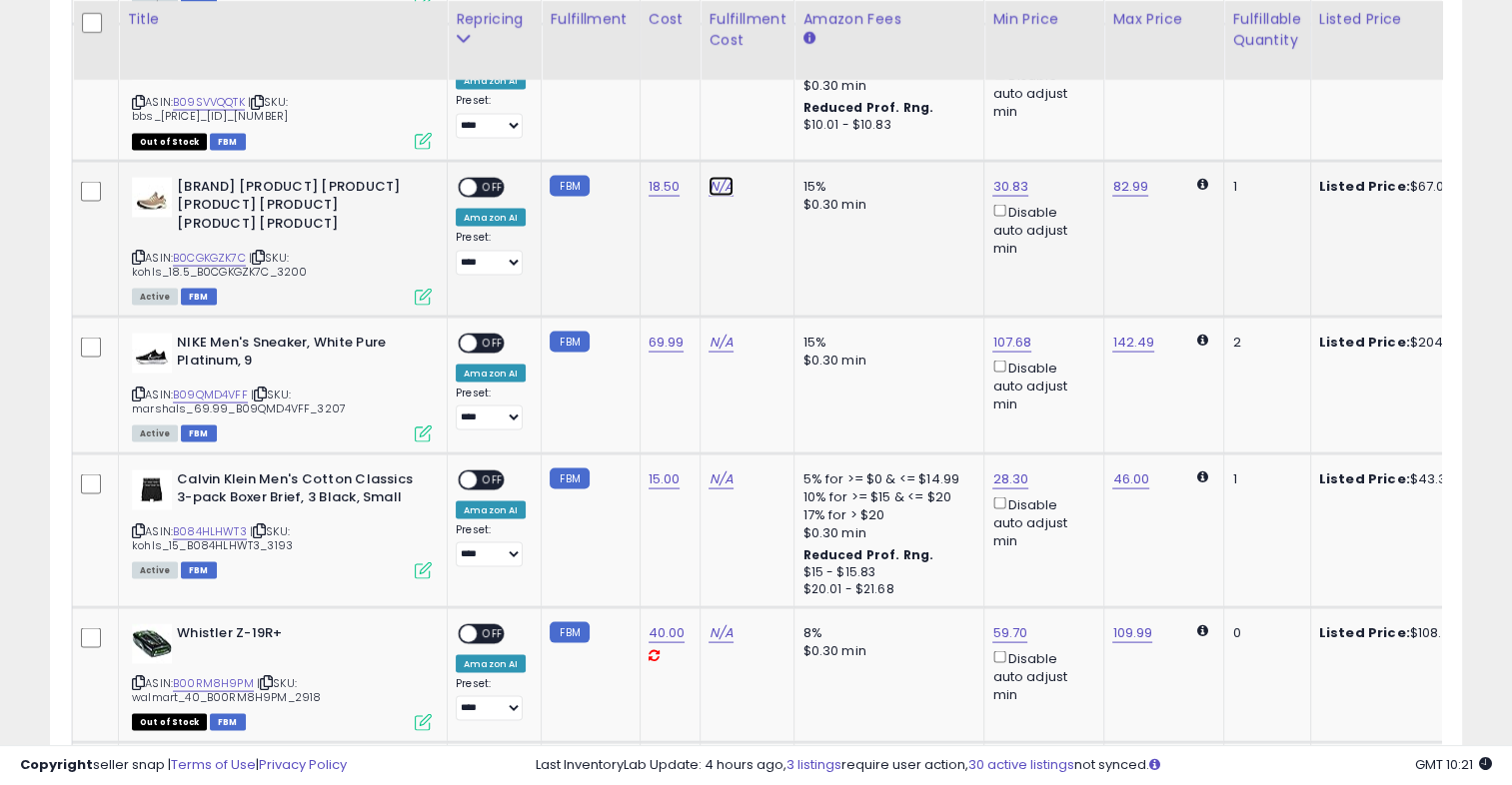 click on "N/A" at bounding box center (721, 187) 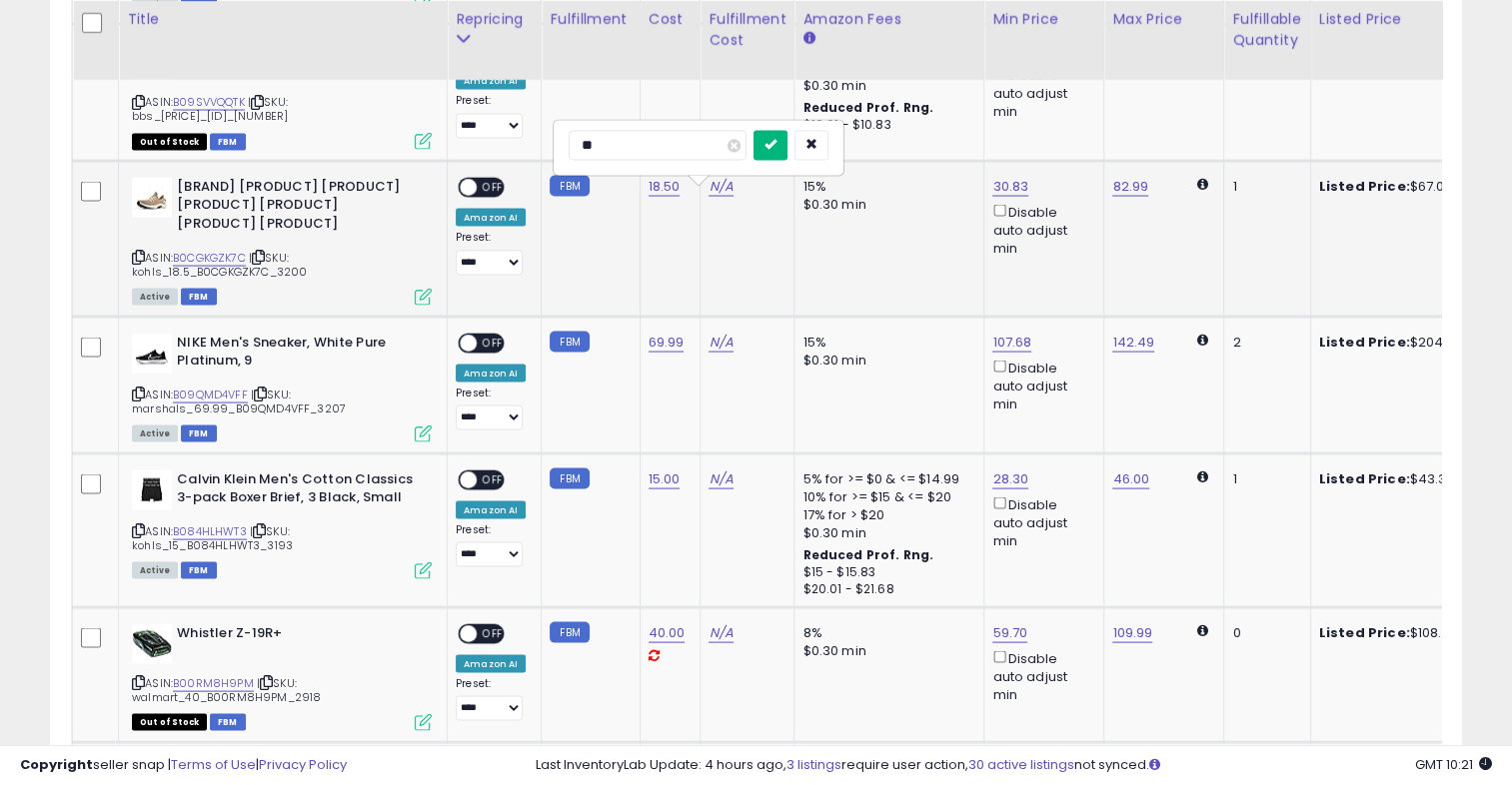 type on "**" 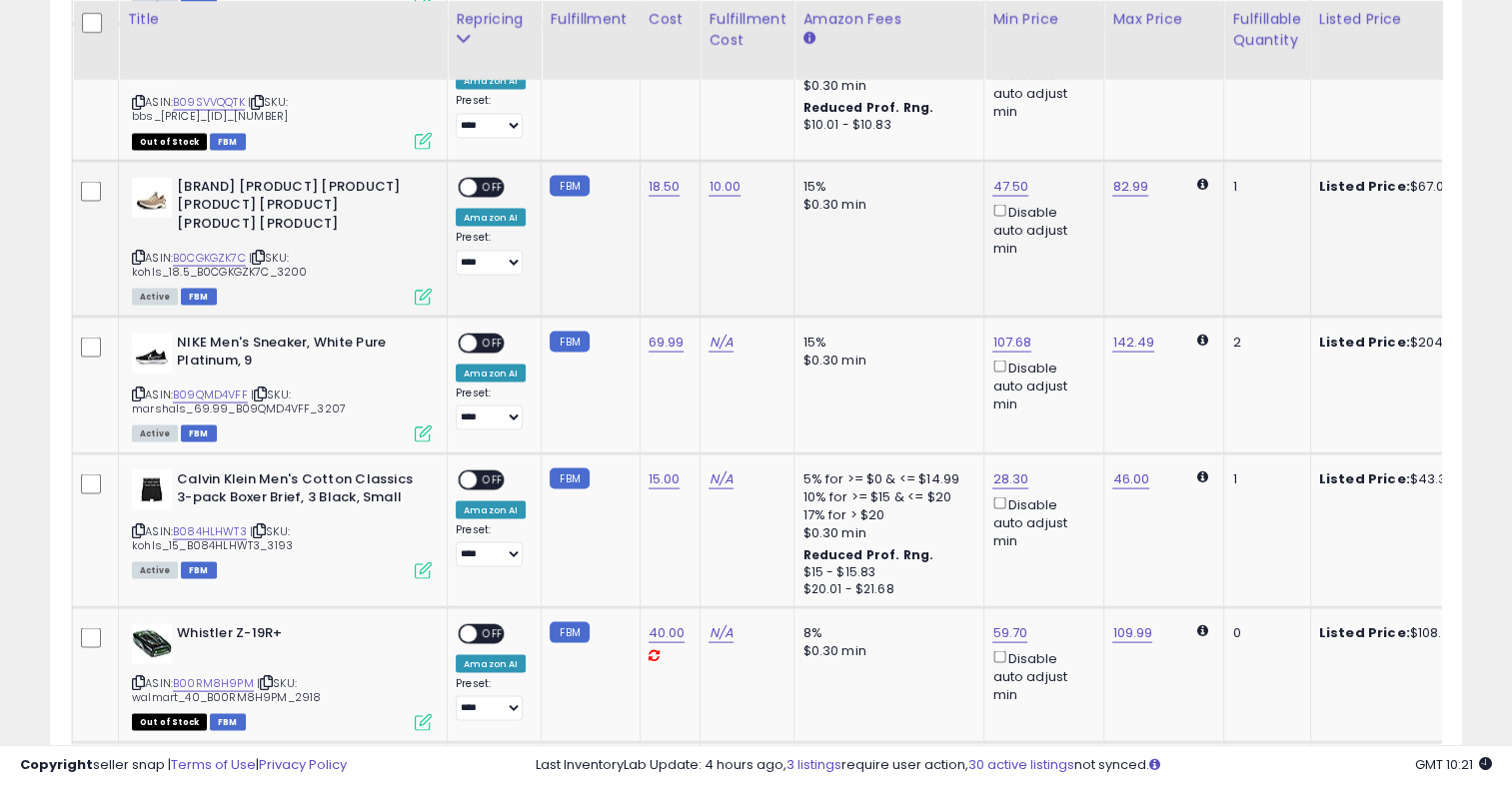 click on "OFF" at bounding box center [493, 187] 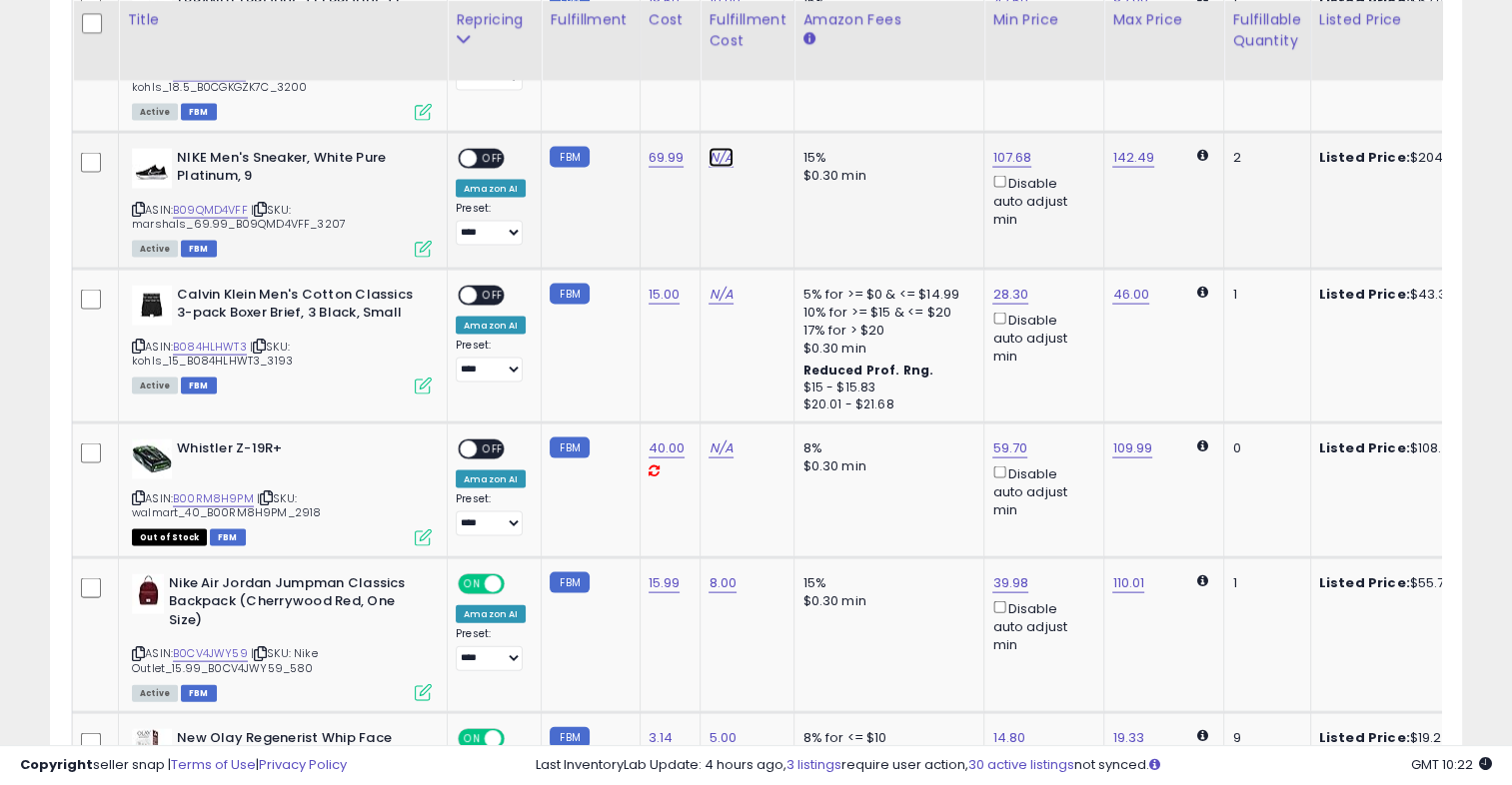 click on "N/A" at bounding box center [721, 158] 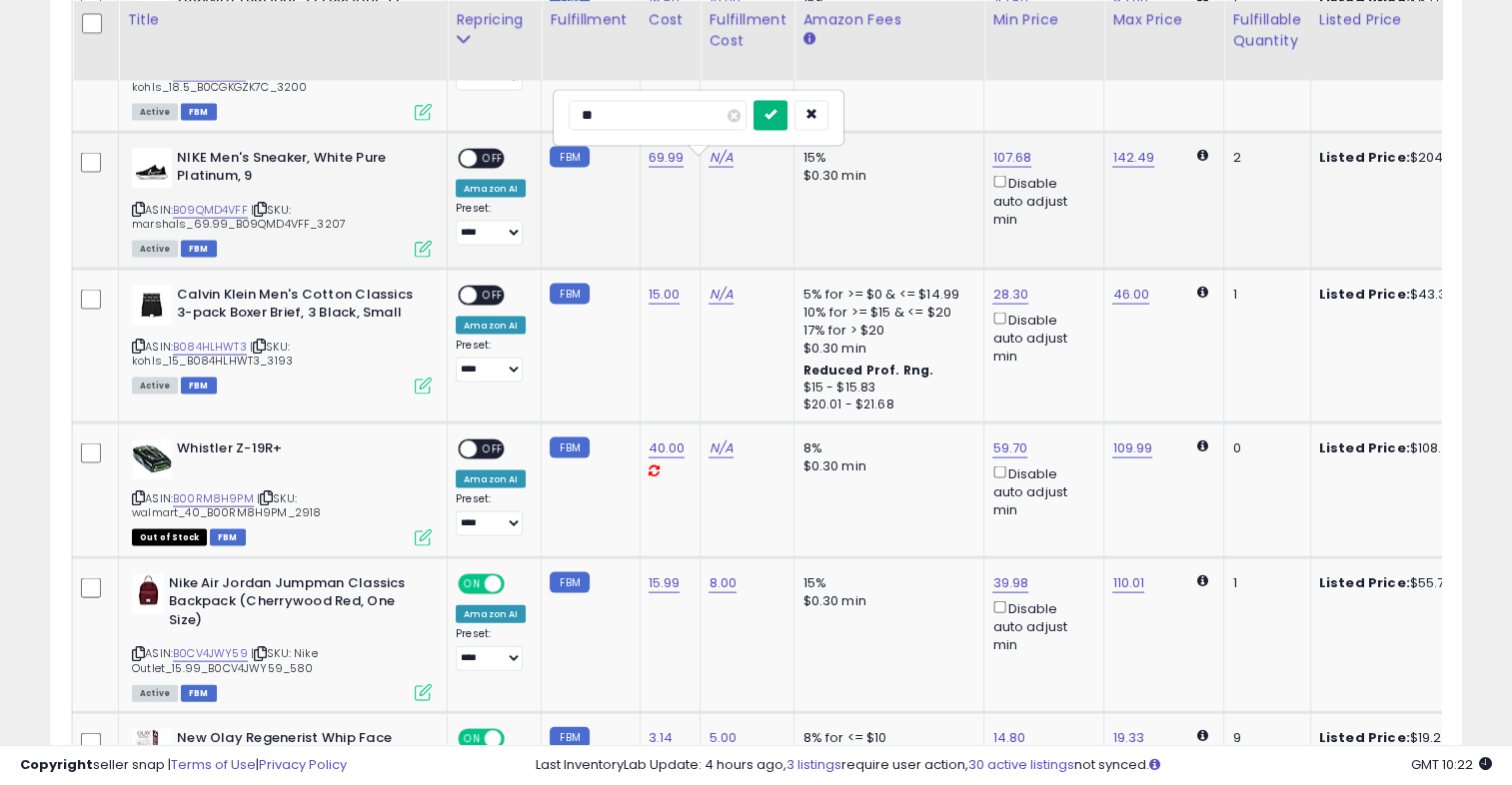 type on "**" 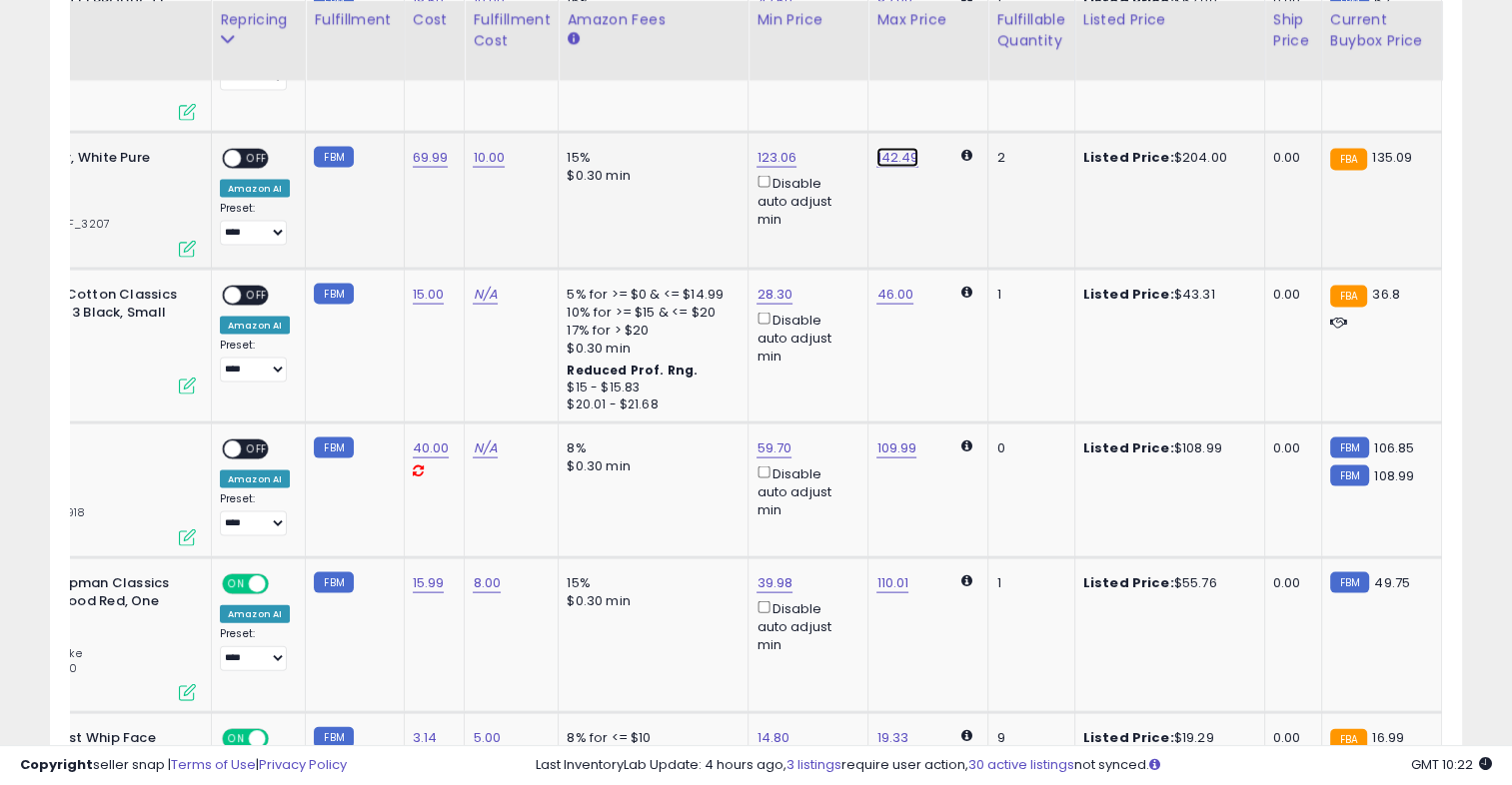 click on "142.49" at bounding box center [894, -3048] 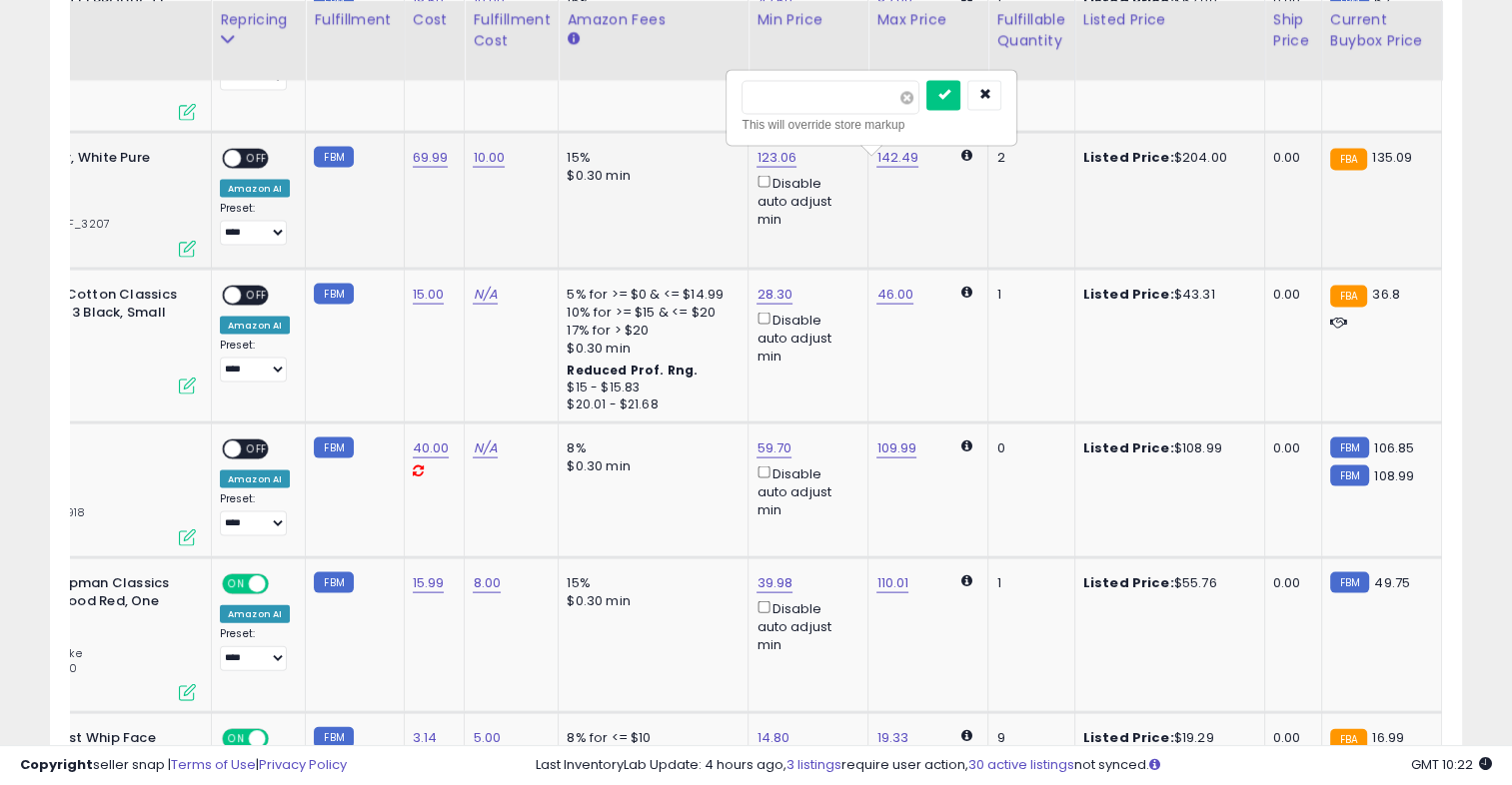 click at bounding box center (906, 98) 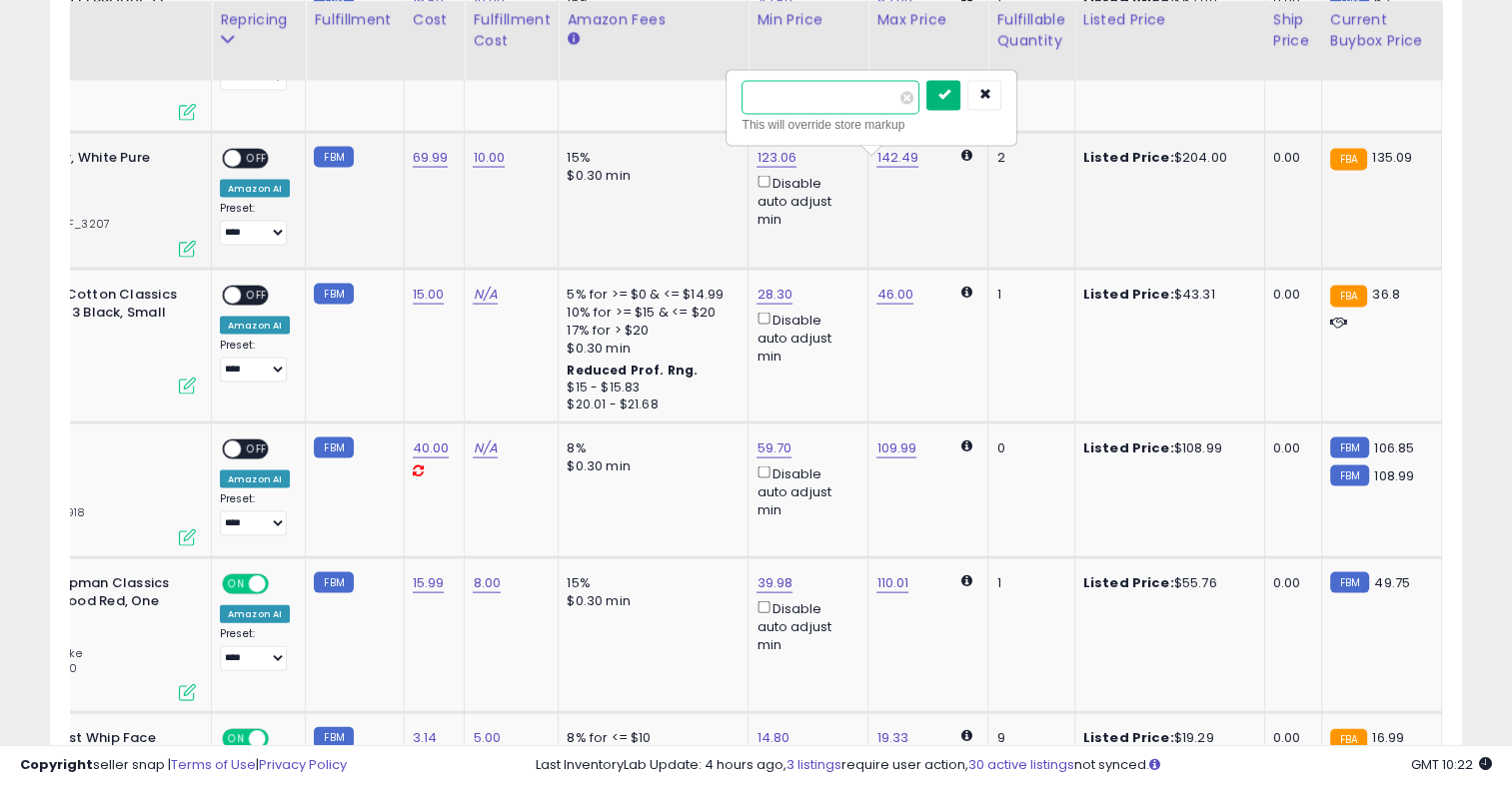 type on "***" 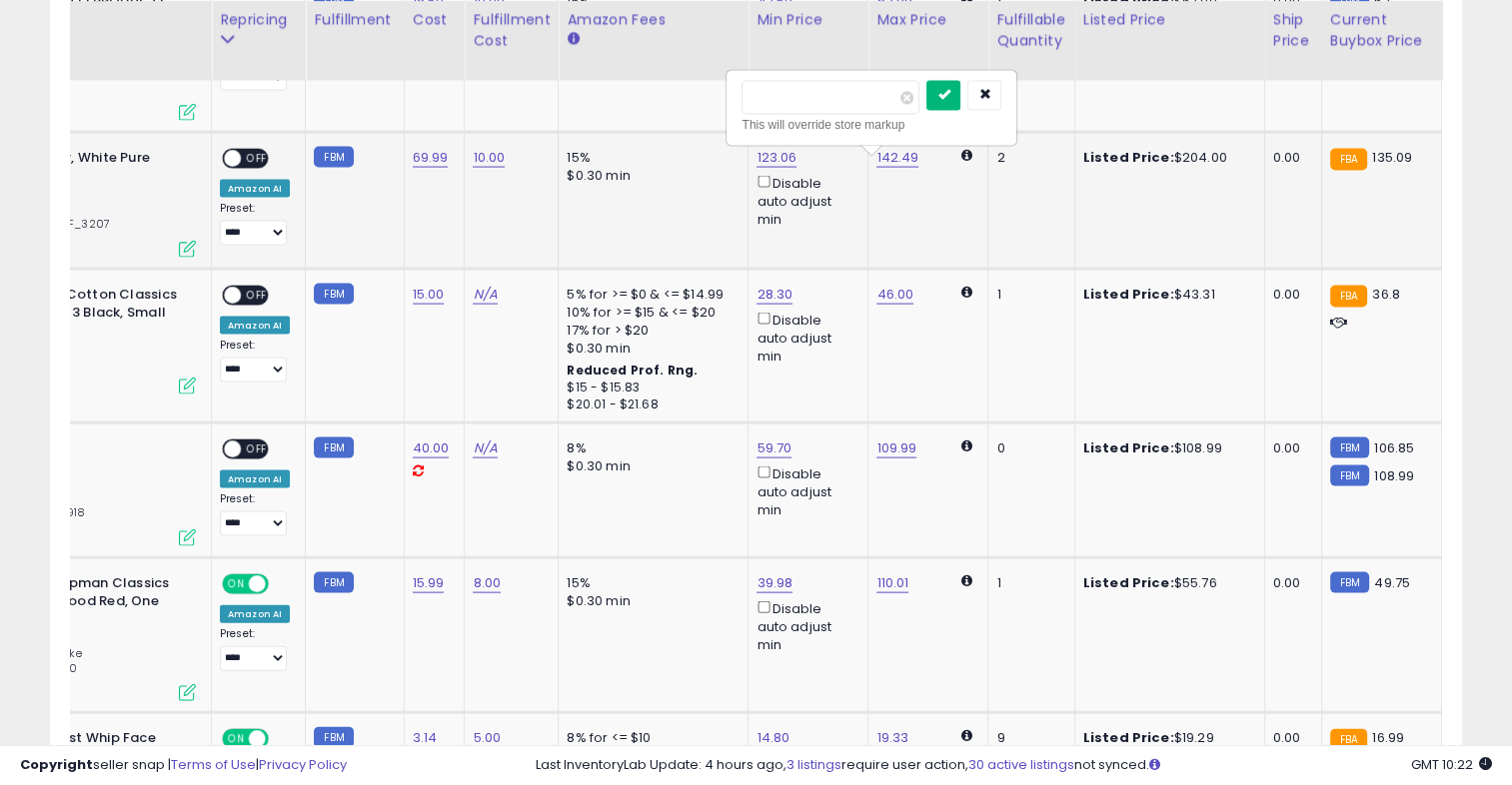 click at bounding box center [943, 96] 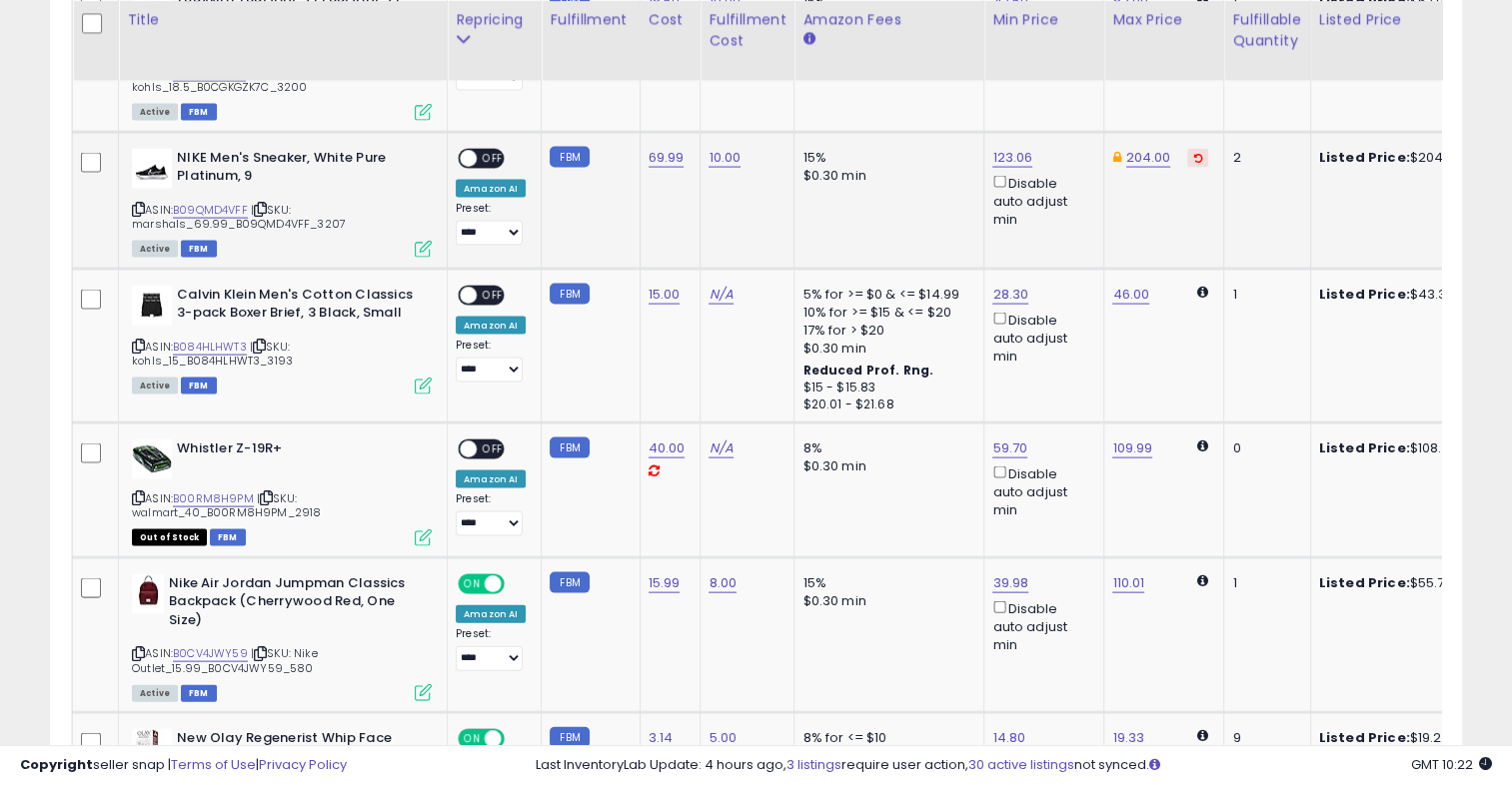 click on "OFF" at bounding box center [493, 158] 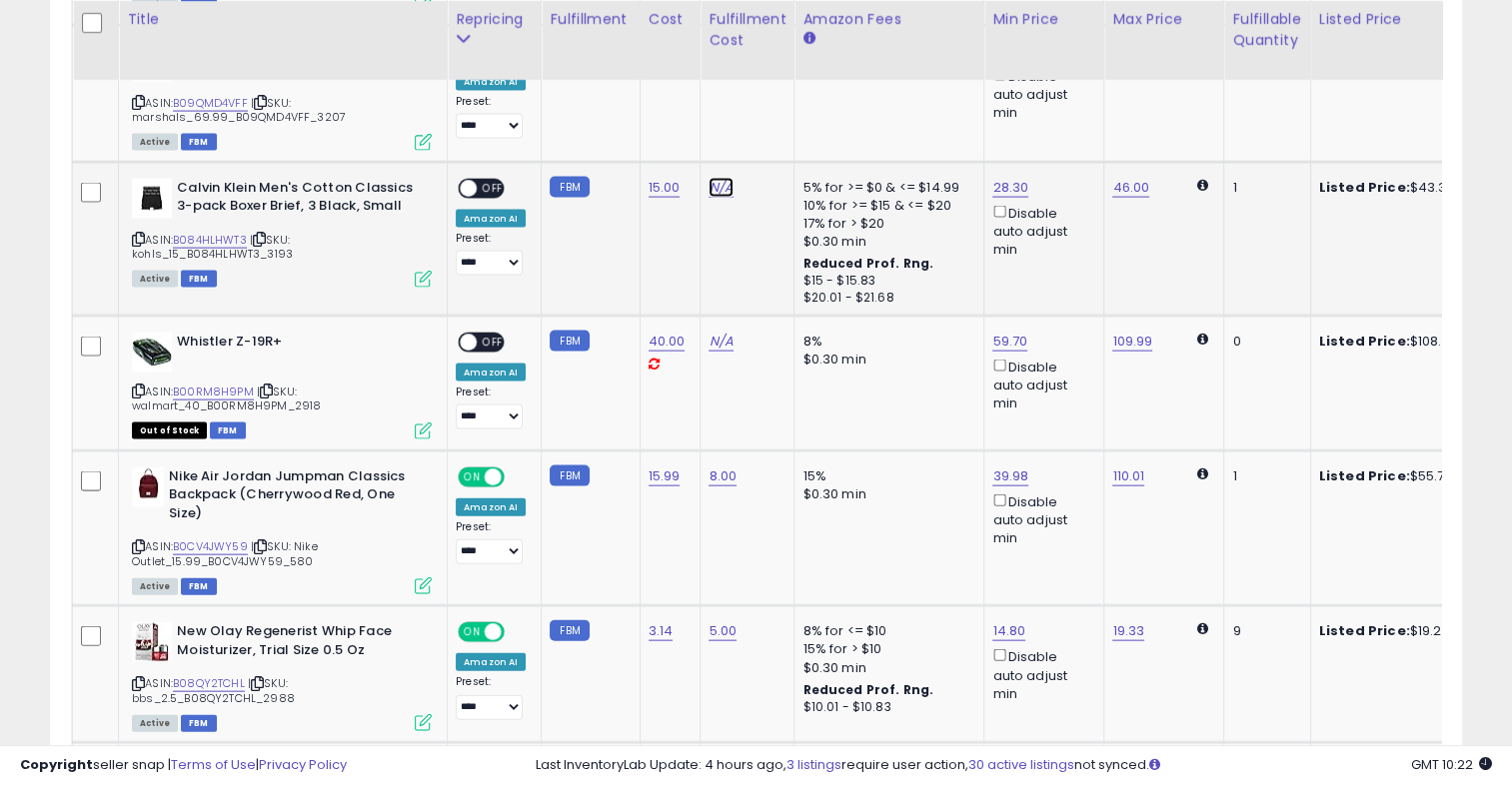 click on "N/A" at bounding box center [721, 188] 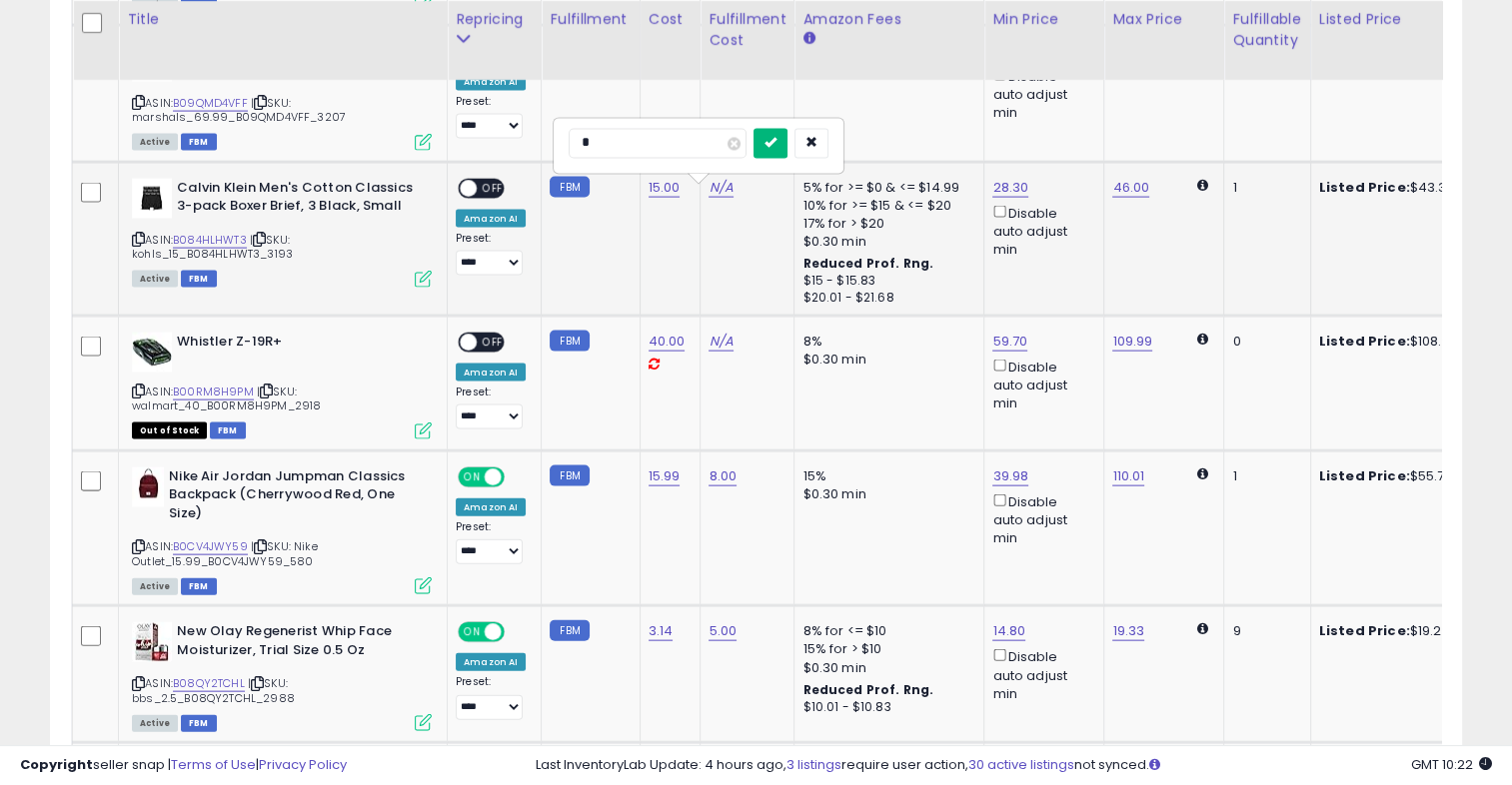 type on "*" 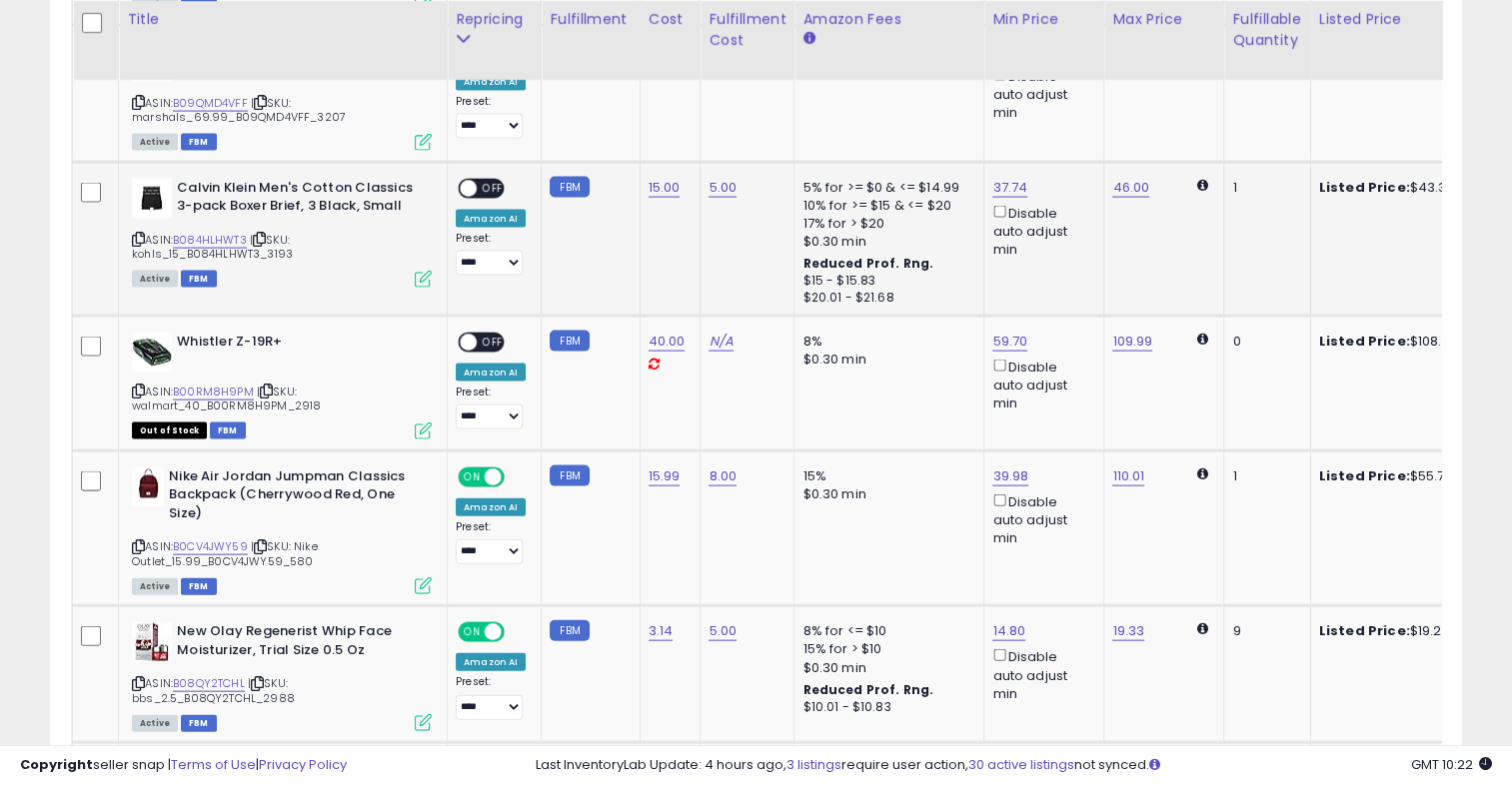 click on "5.00" 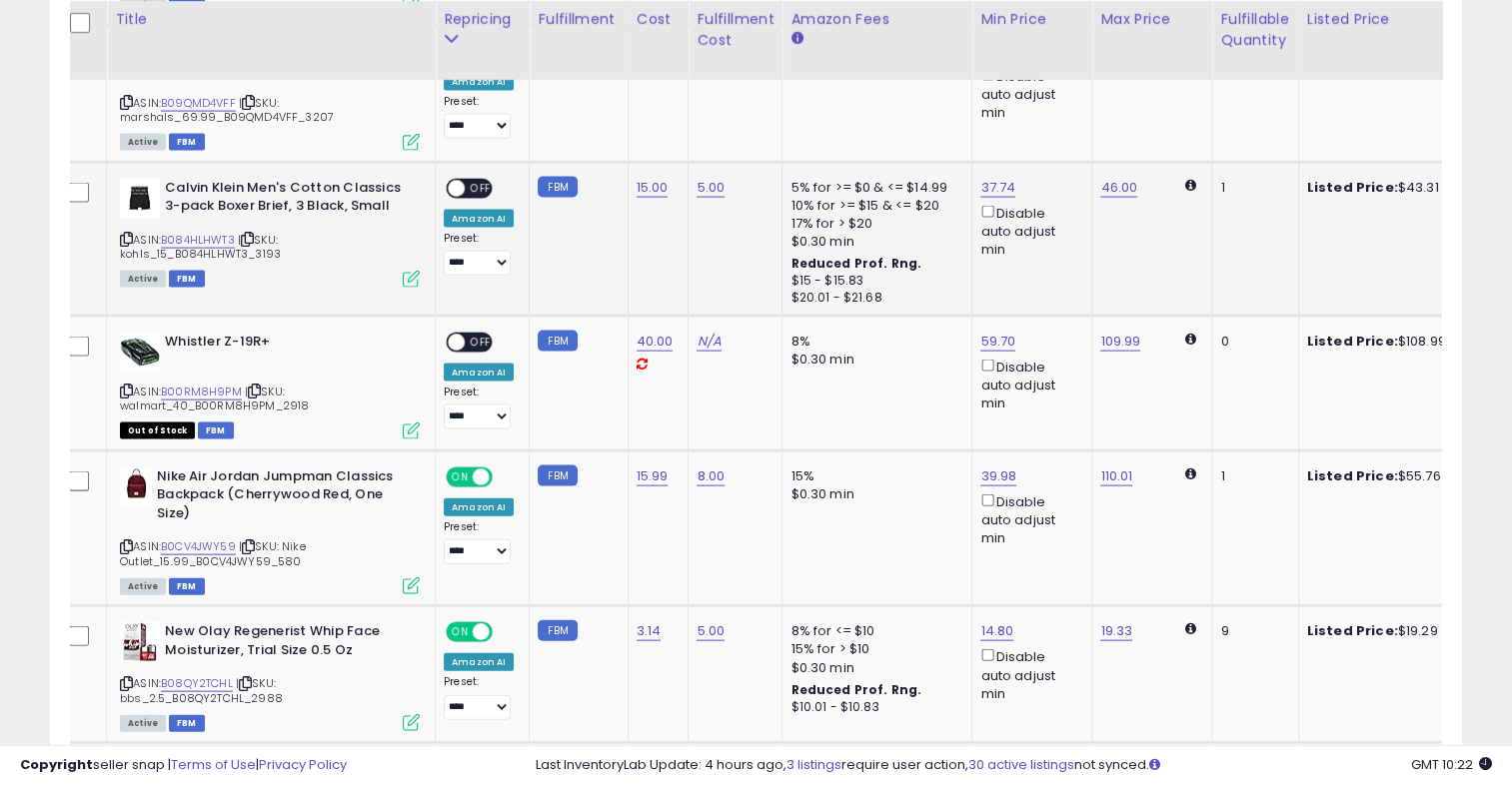 click on "OFF" at bounding box center [481, 188] 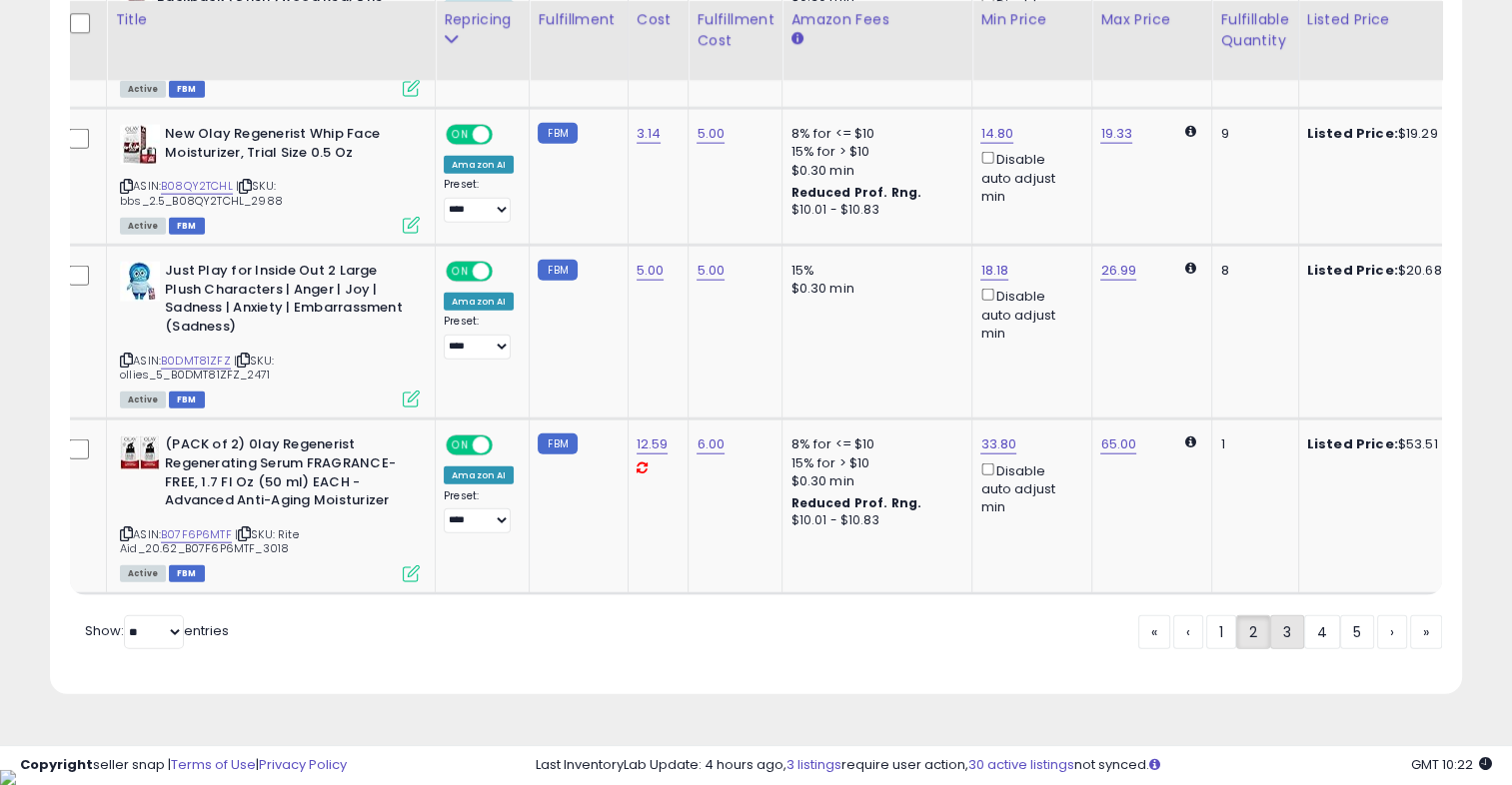 click on "3" 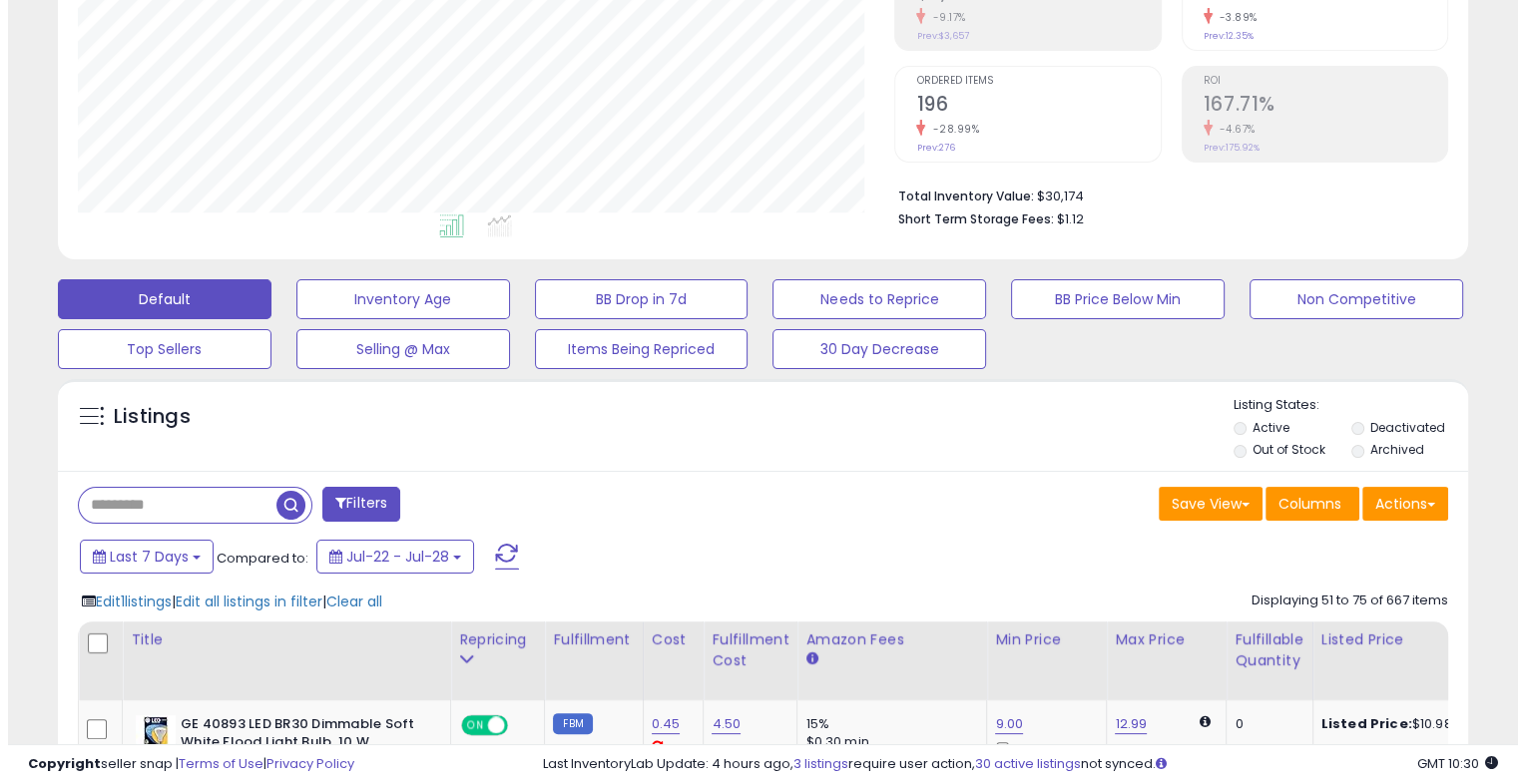scroll, scrollTop: 354, scrollLeft: 0, axis: vertical 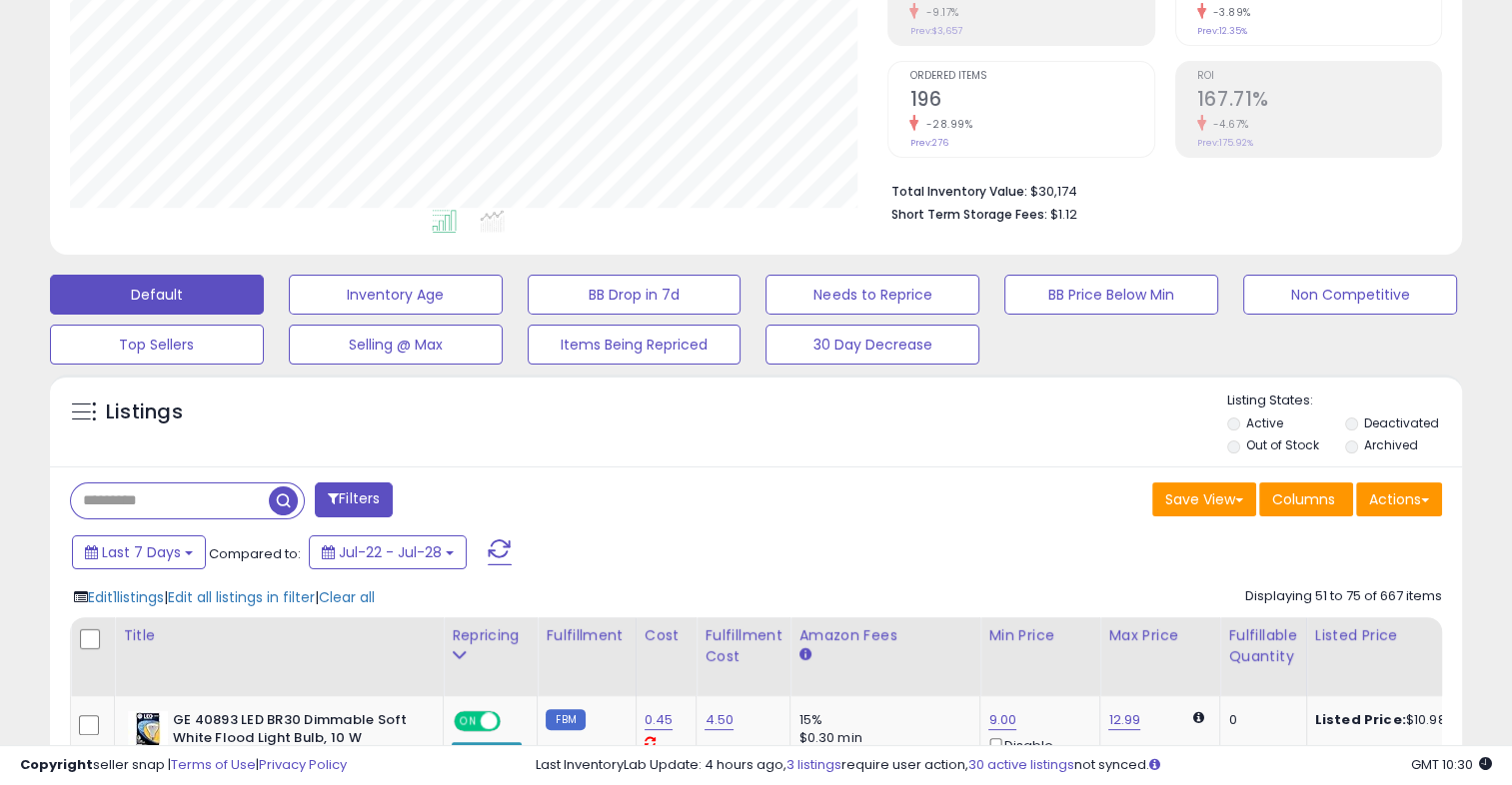 click on "Filters" at bounding box center [354, 499] 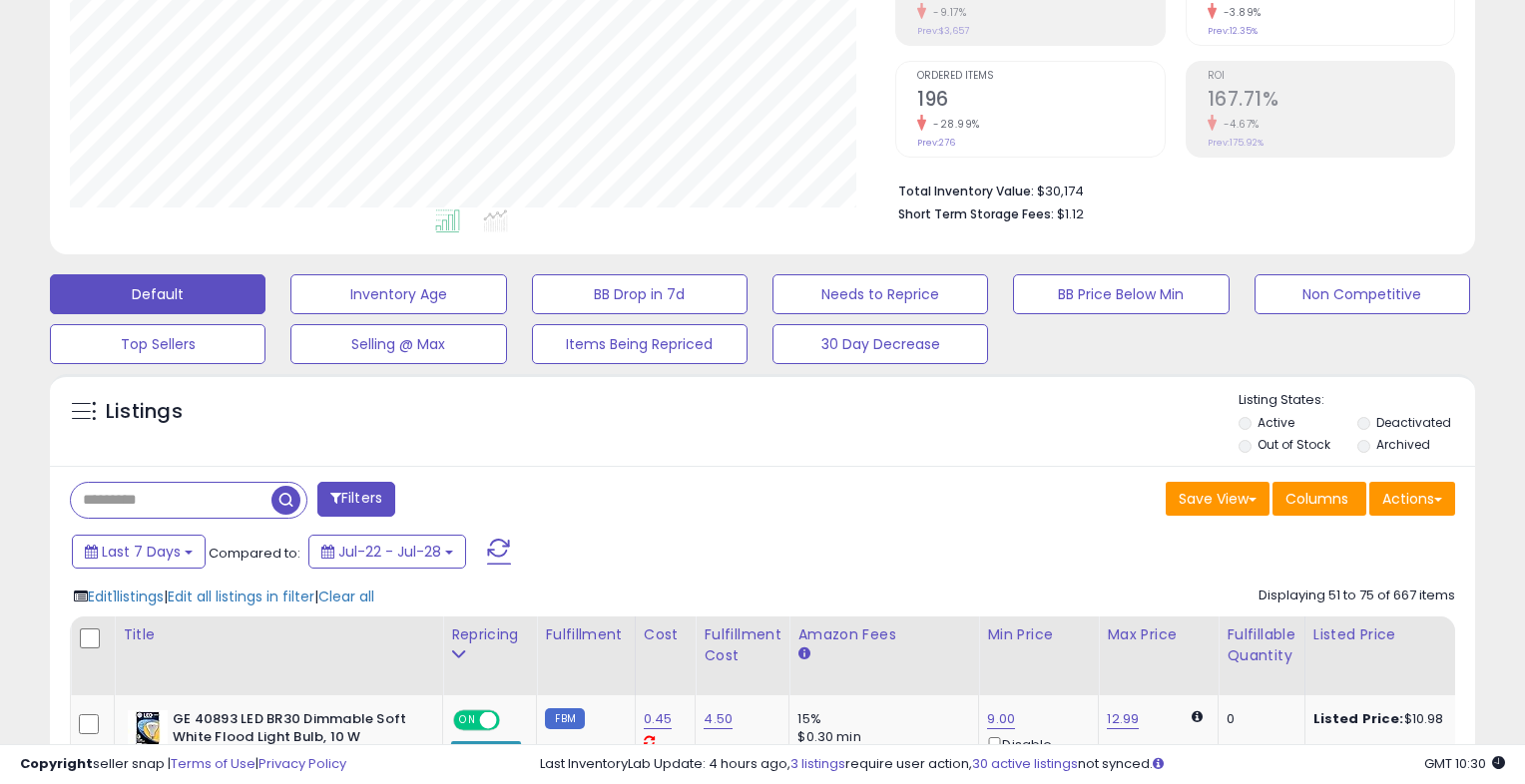 scroll, scrollTop: 130, scrollLeft: 0, axis: vertical 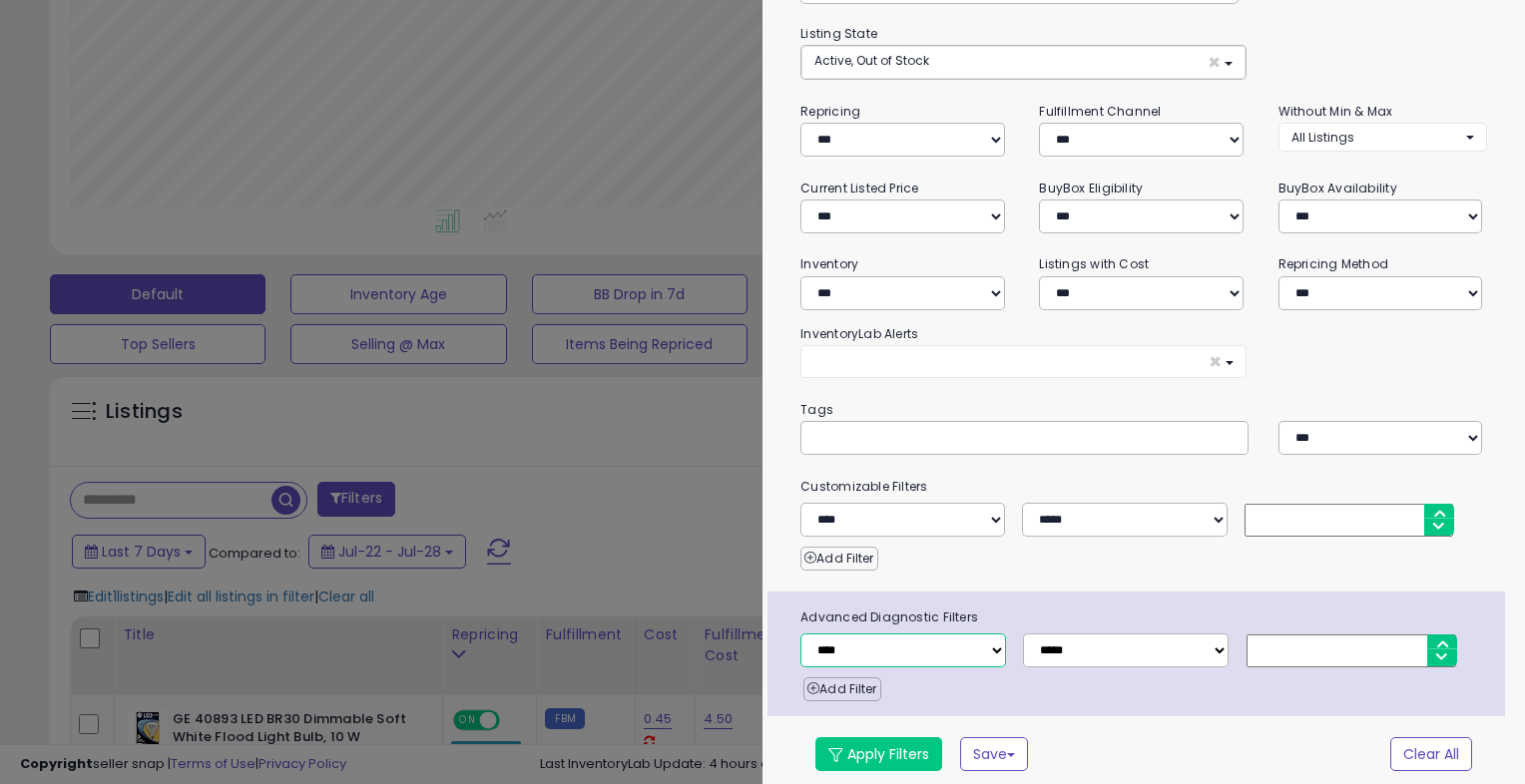 click on "**********" at bounding box center [903, 650] 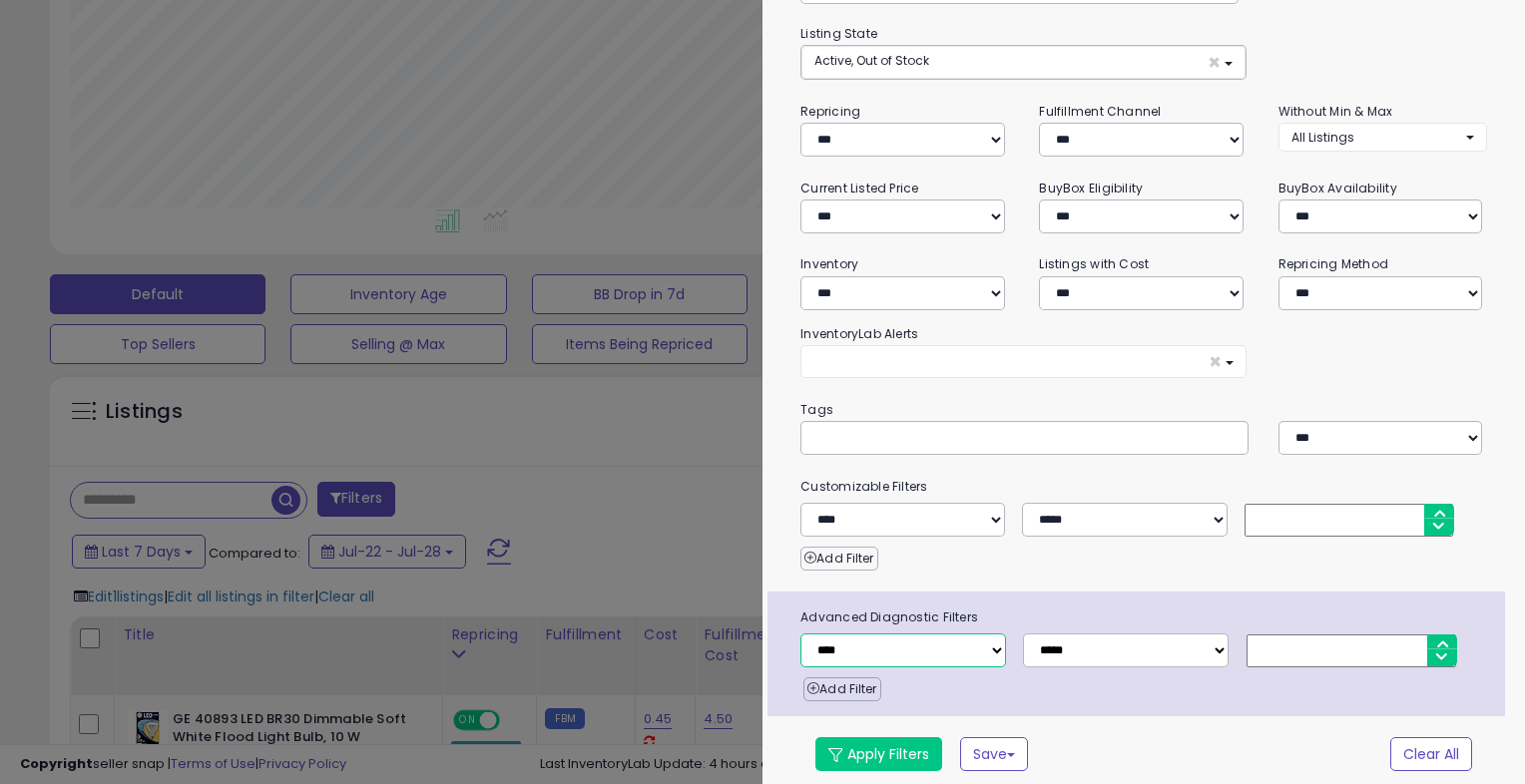 click on "**********" at bounding box center [903, 650] 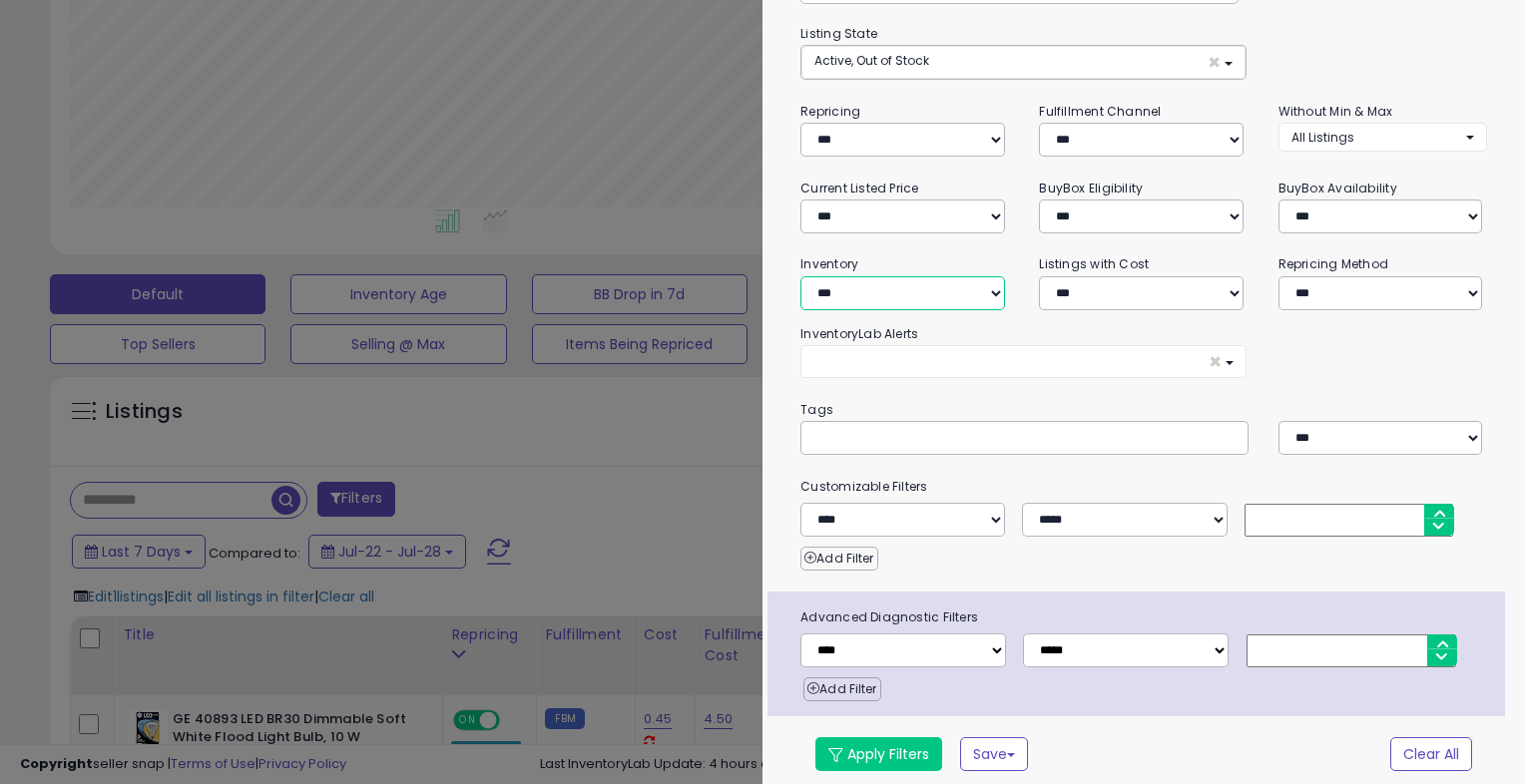 click on "**********" at bounding box center (902, 293) 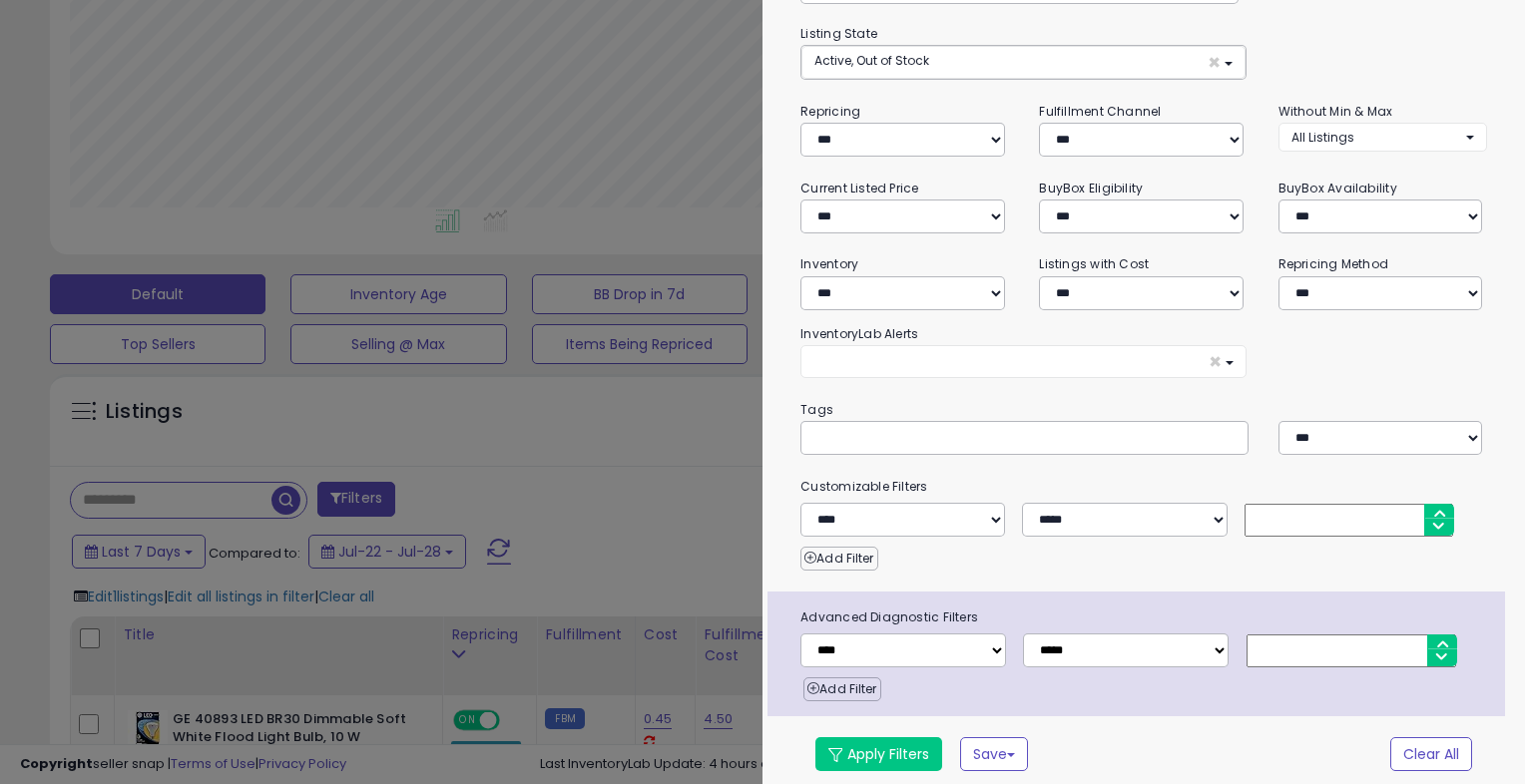 click on "**********" 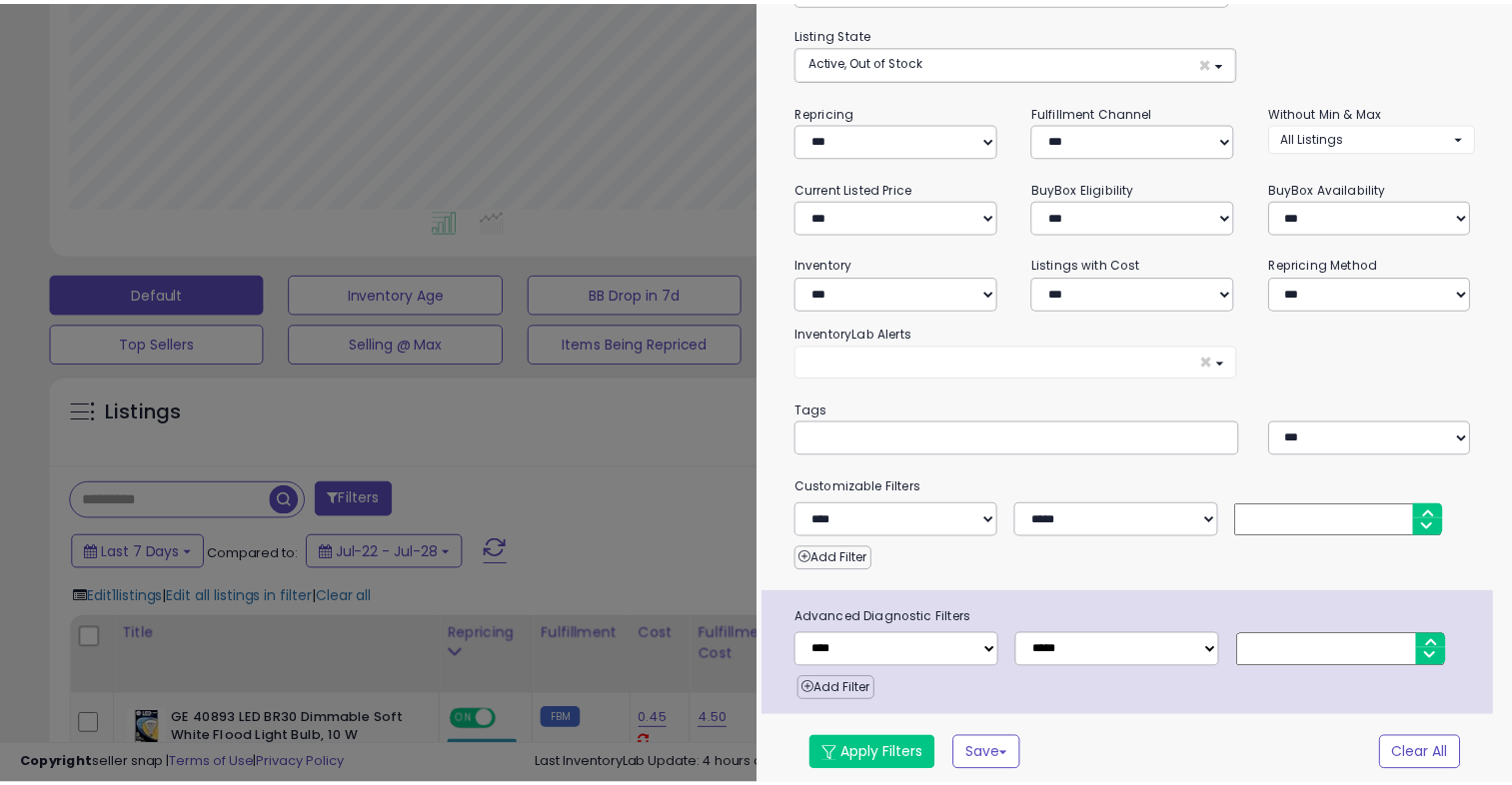 scroll, scrollTop: 131, scrollLeft: 0, axis: vertical 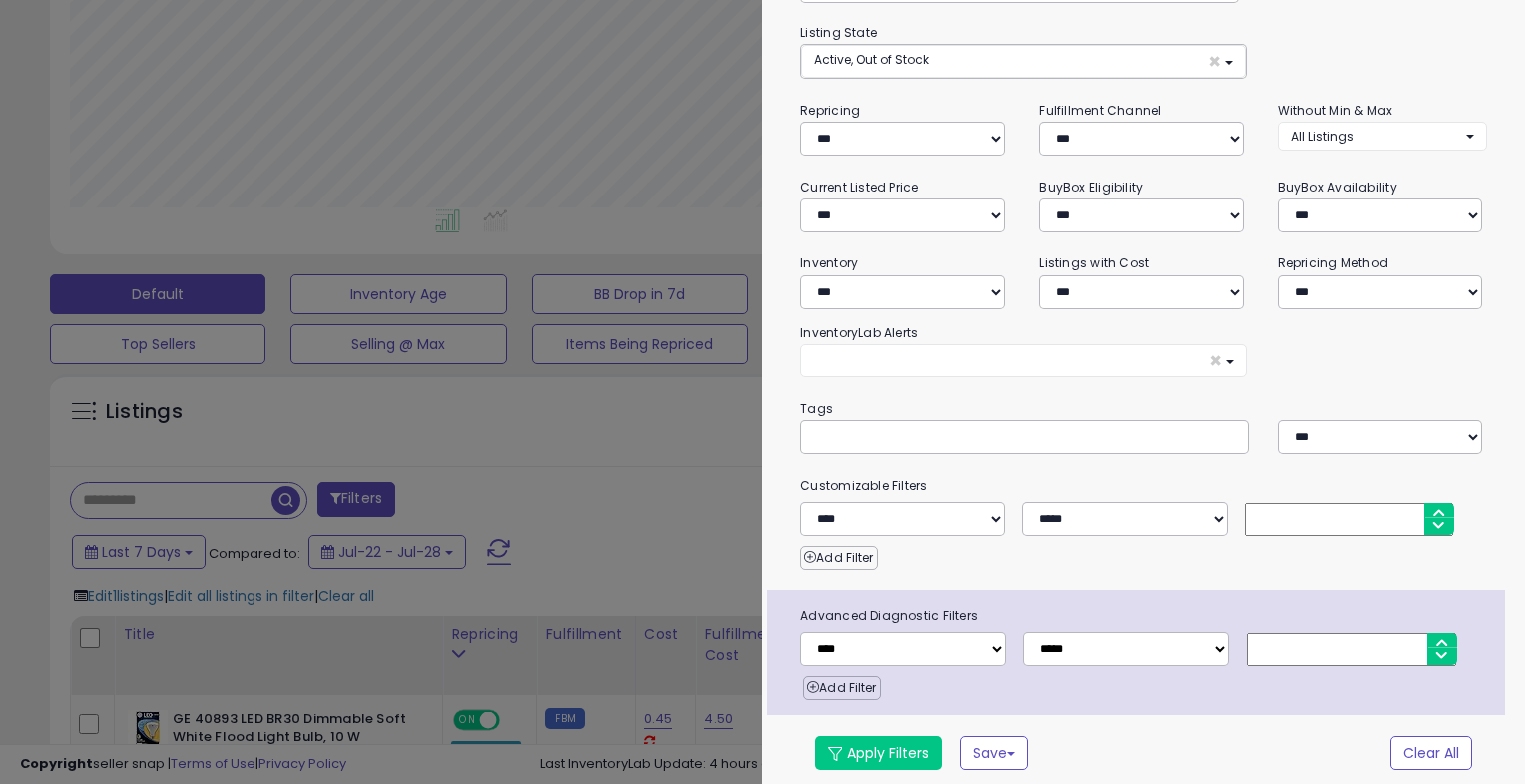 click at bounding box center [762, 392] 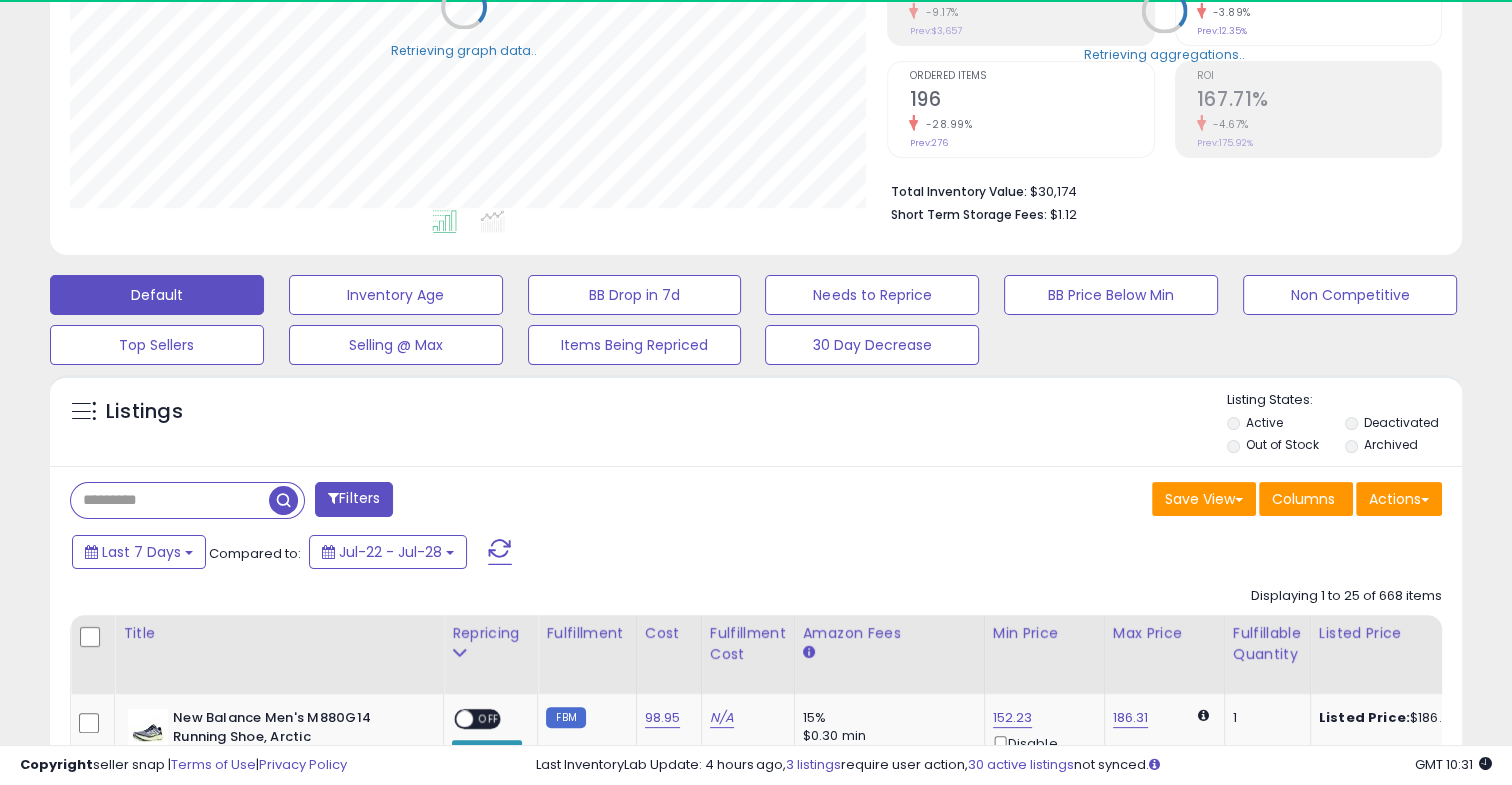 scroll, scrollTop: 408, scrollLeft: 817, axis: both 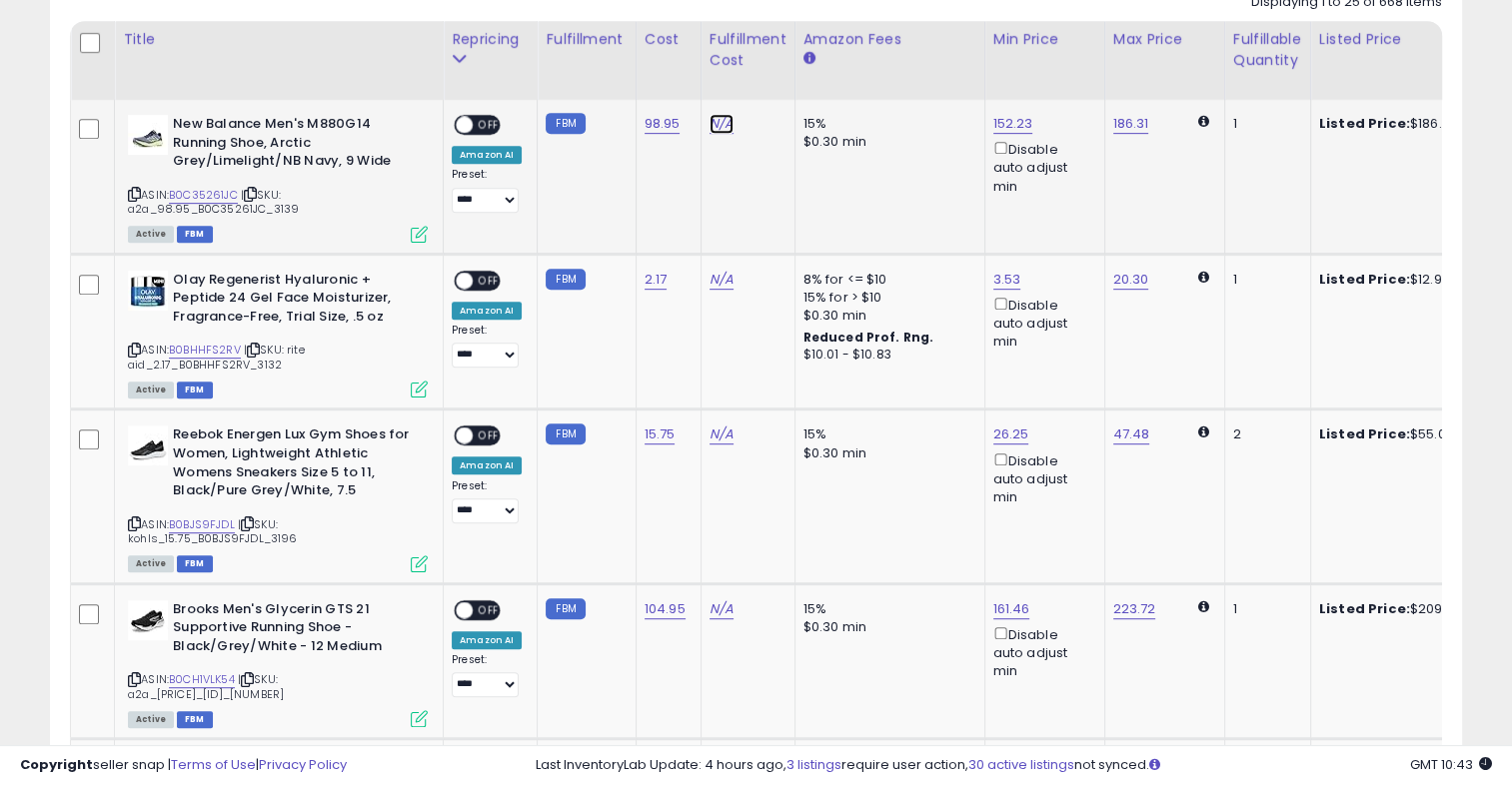 click on "N/A" at bounding box center [722, 124] 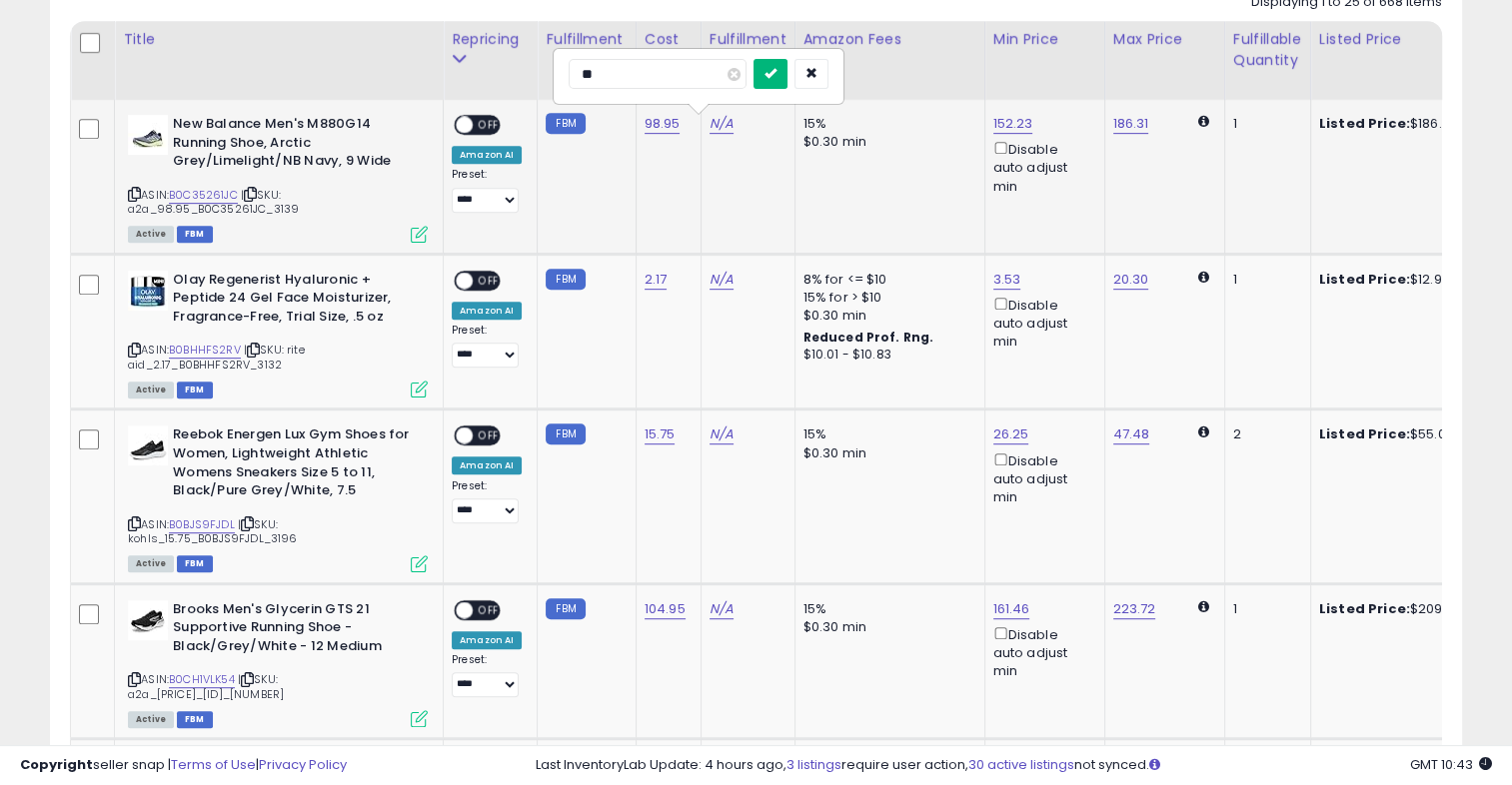 type on "**" 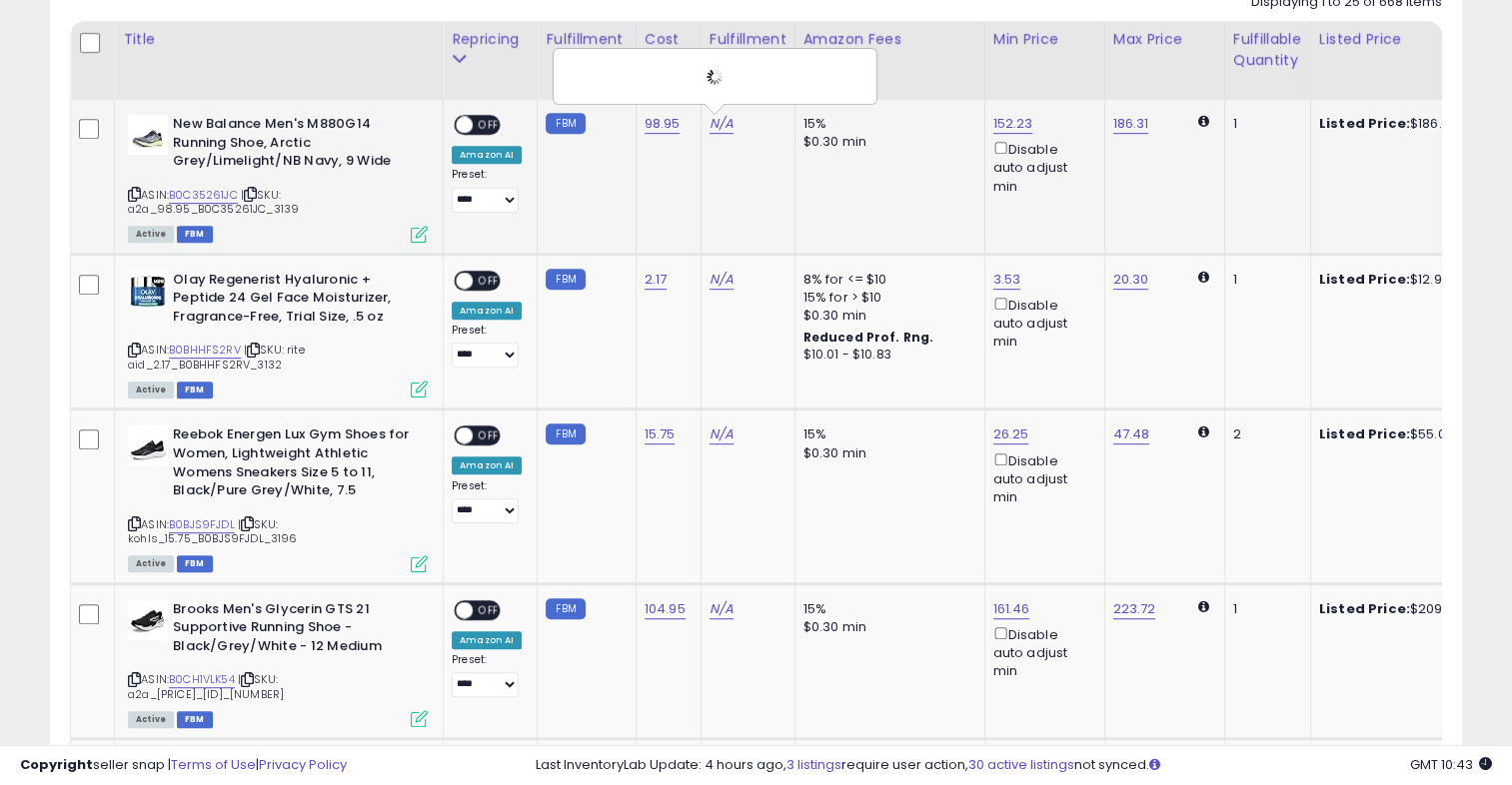 scroll, scrollTop: 0, scrollLeft: 200, axis: horizontal 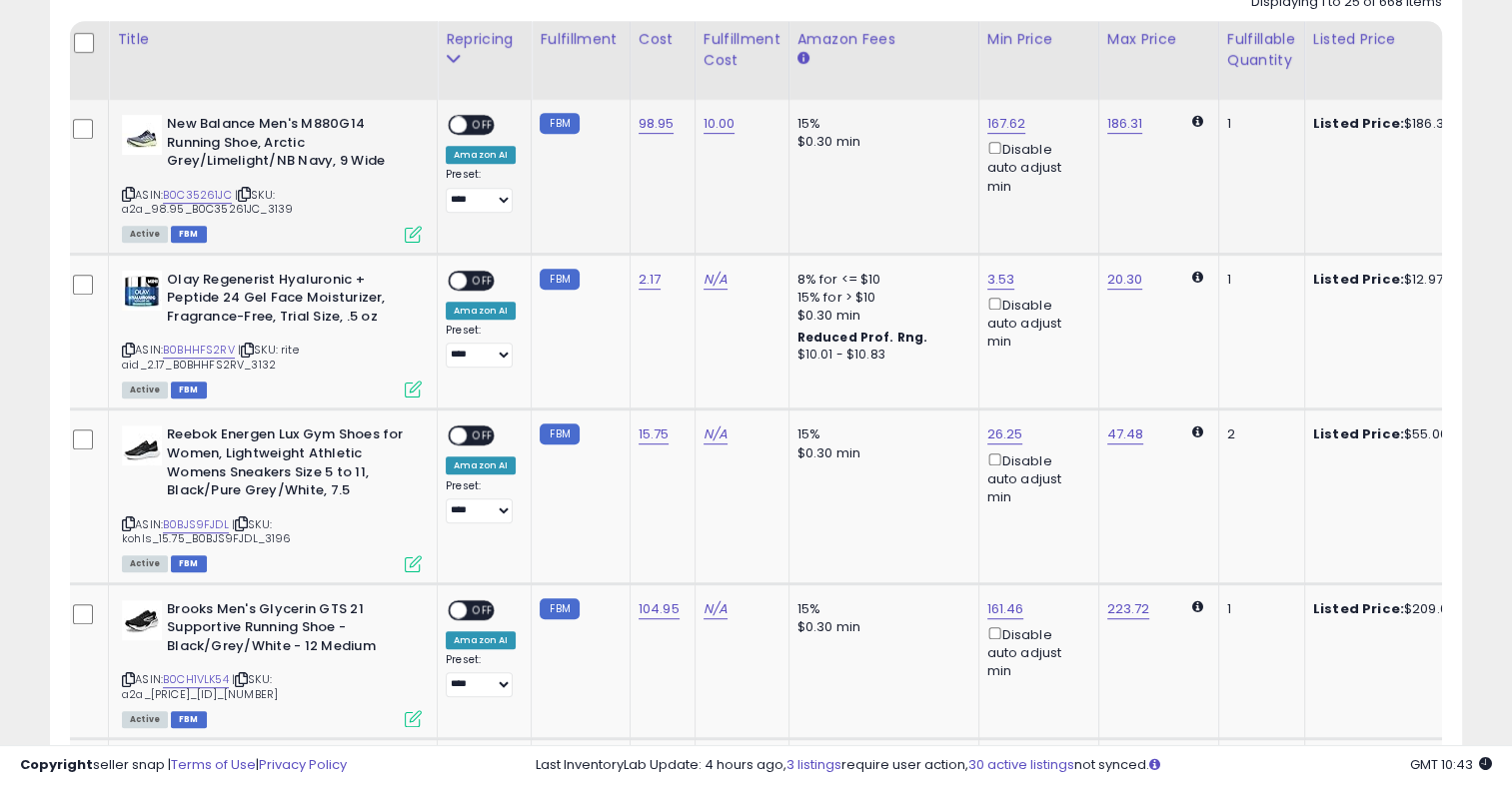 click on "OFF" at bounding box center [483, 125] 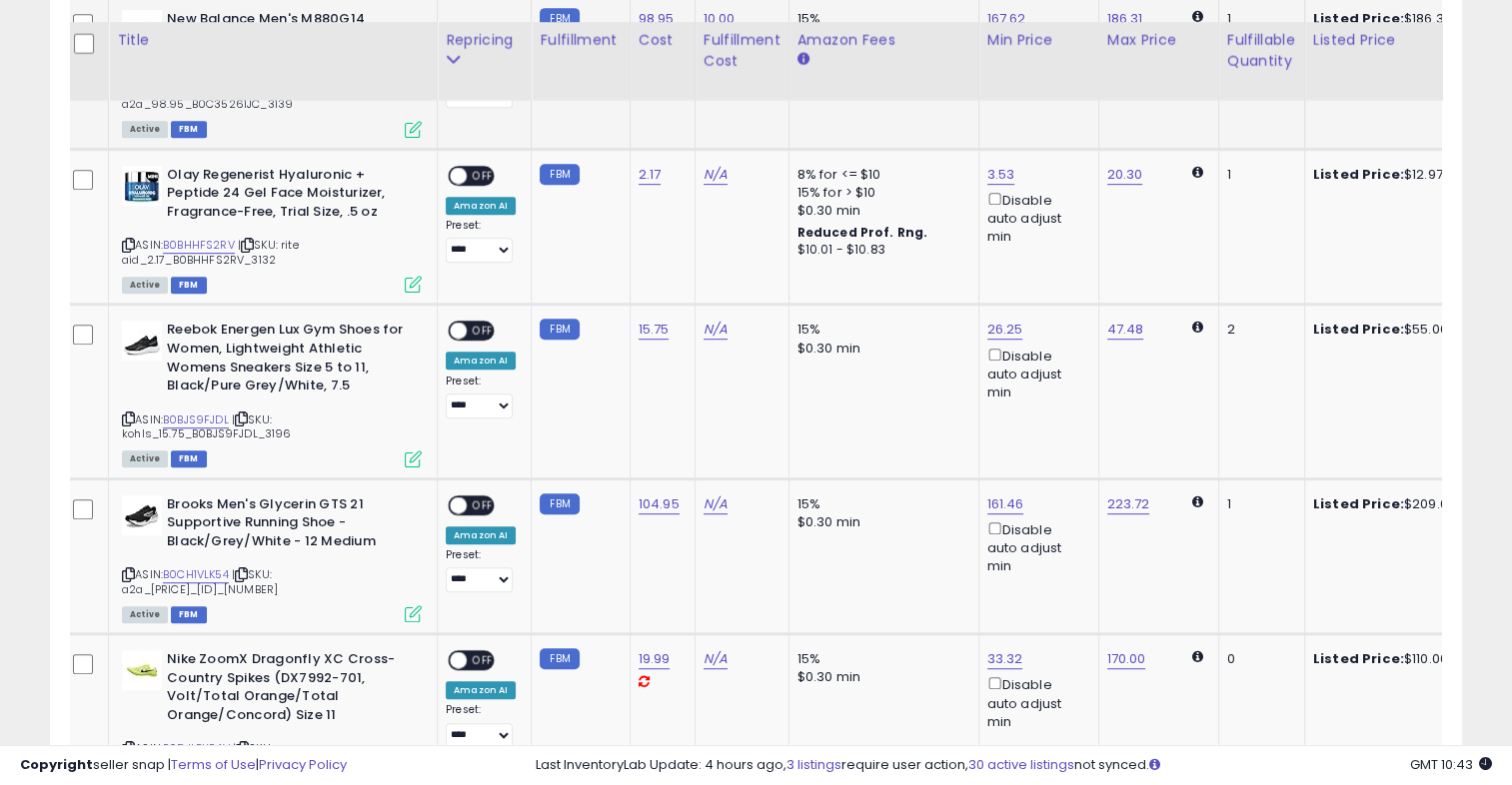 scroll, scrollTop: 1051, scrollLeft: 0, axis: vertical 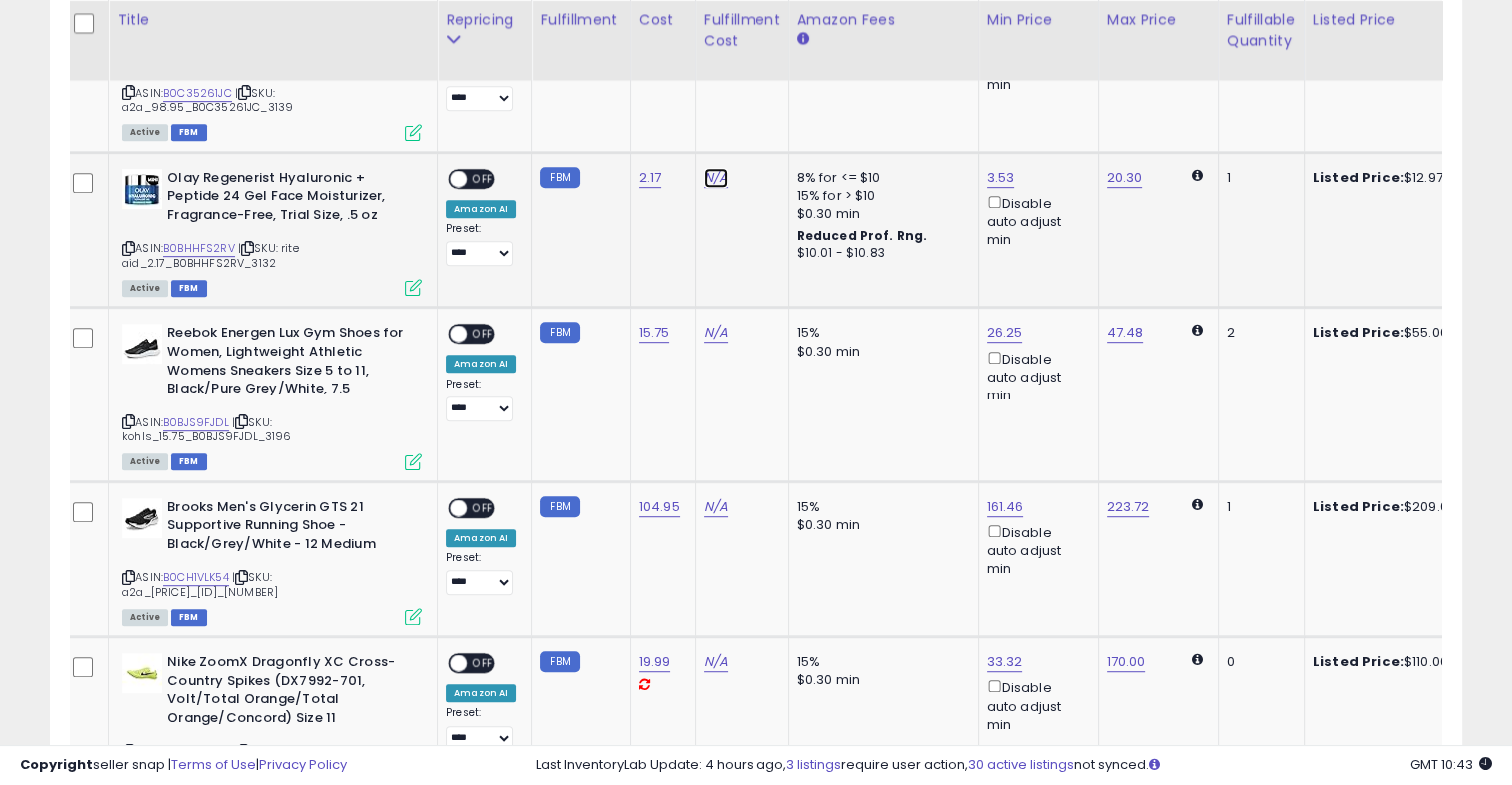 click on "N/A" at bounding box center (716, 178) 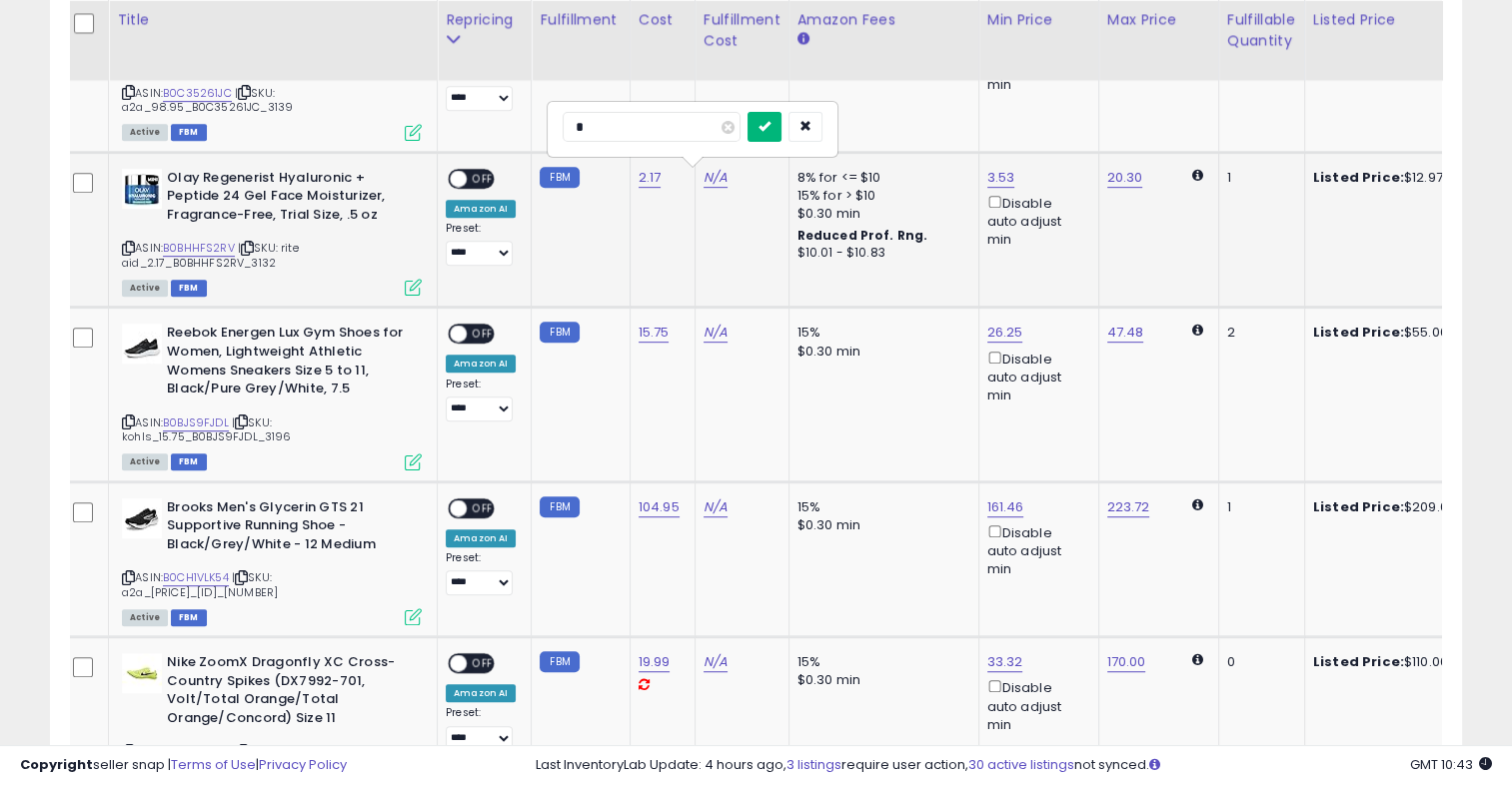 type on "*" 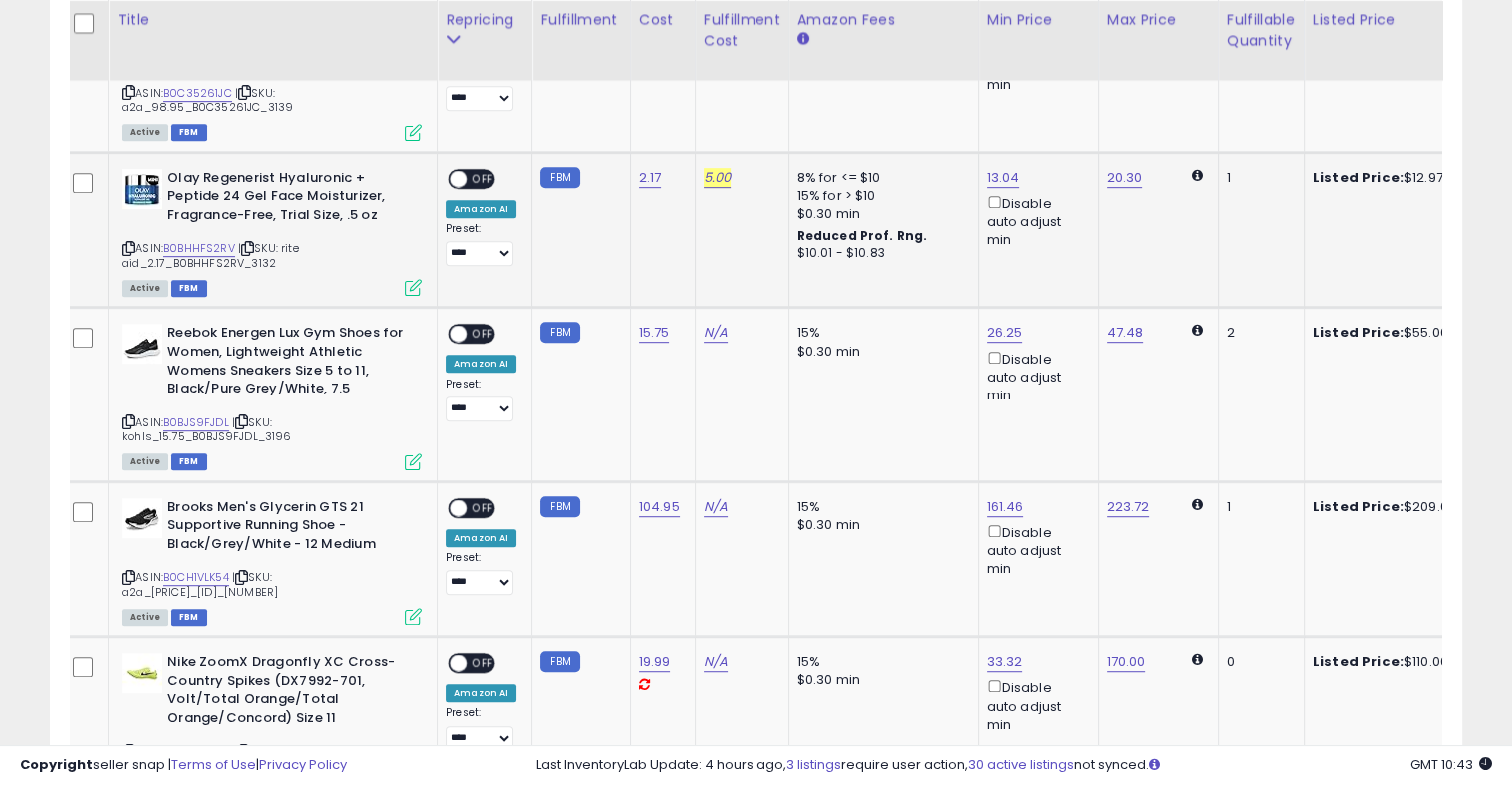 scroll, scrollTop: 0, scrollLeft: 111, axis: horizontal 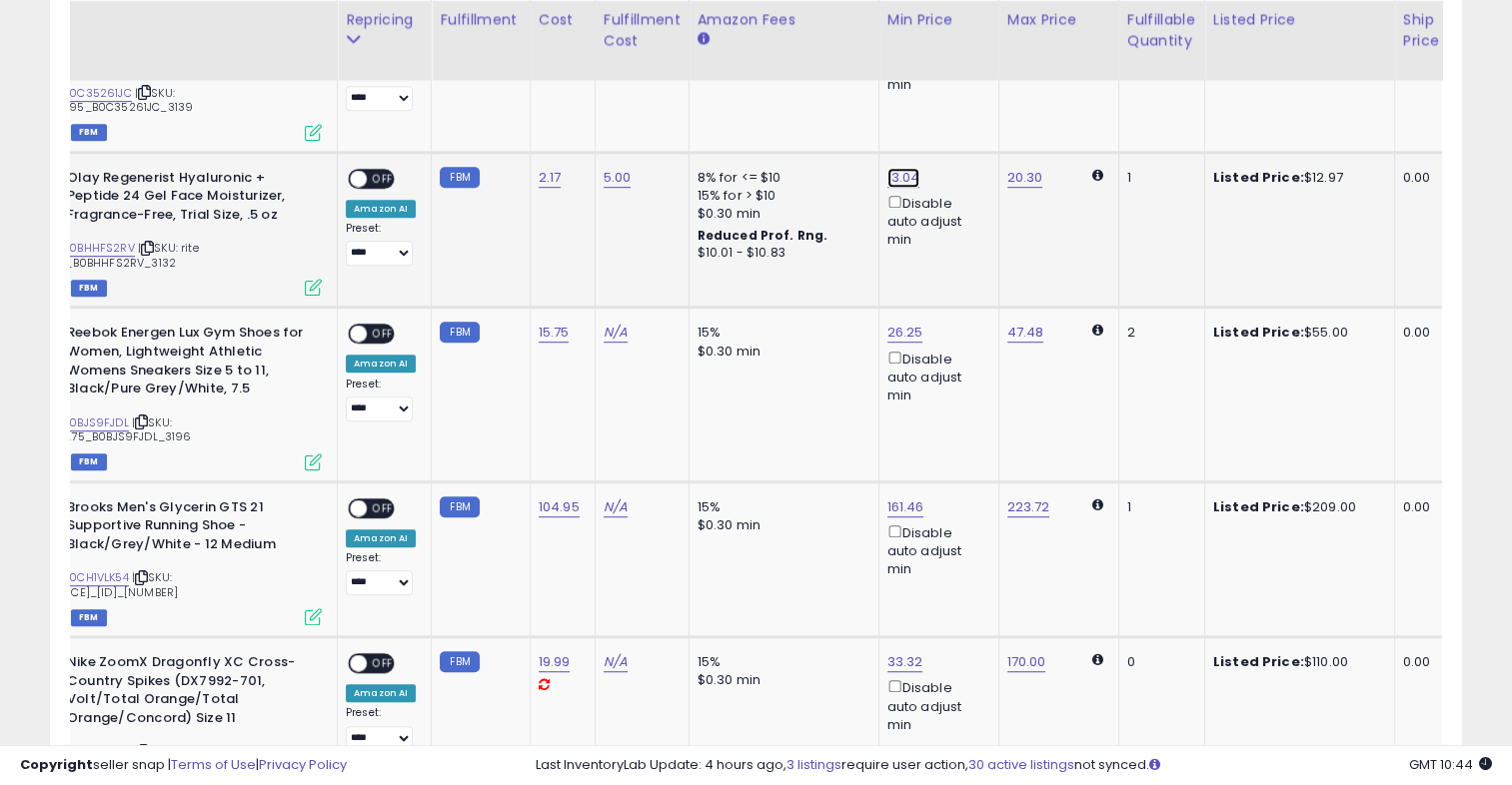 click on "13.04" at bounding box center [906, 22] 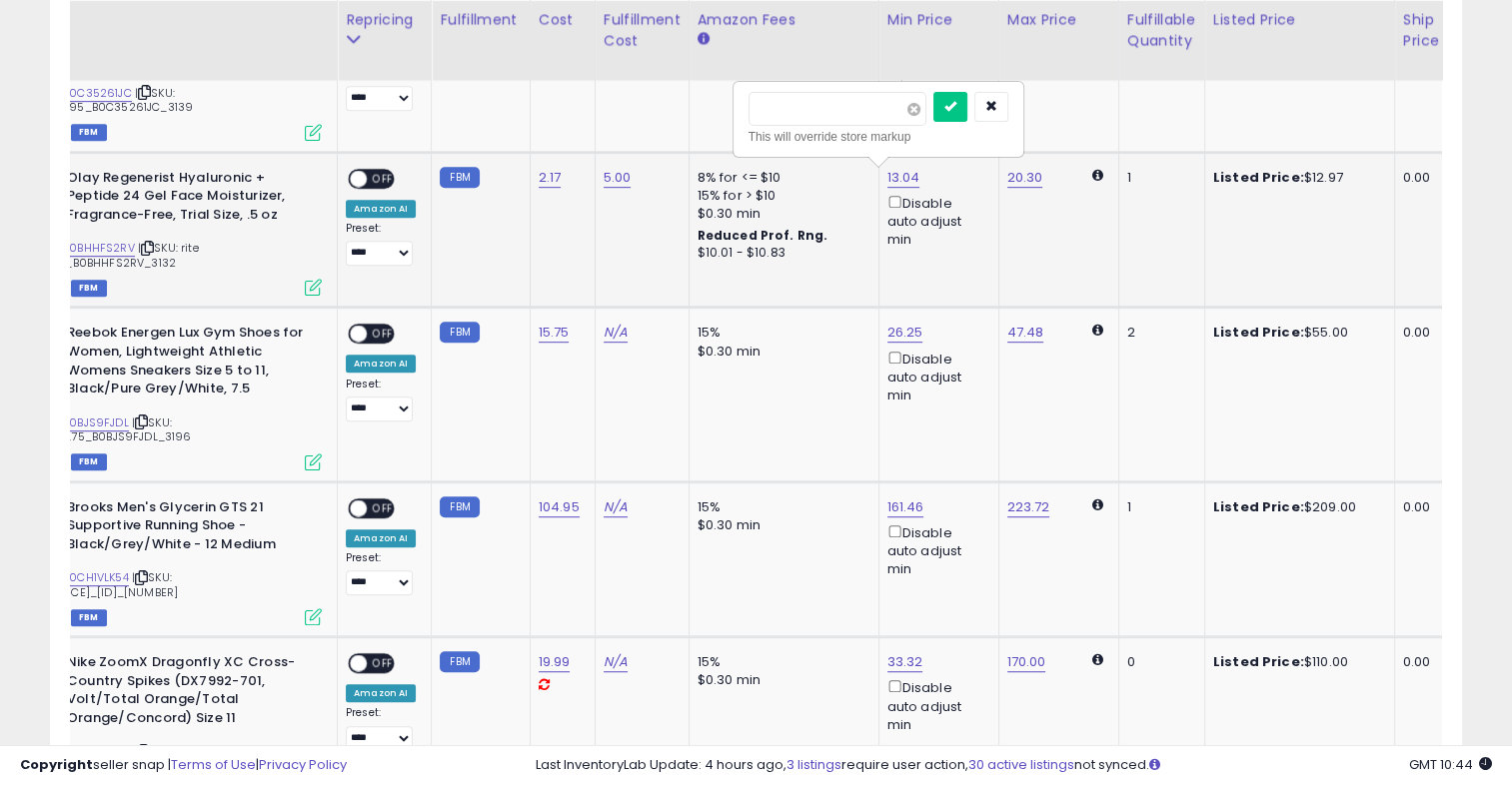 click at bounding box center [913, 109] 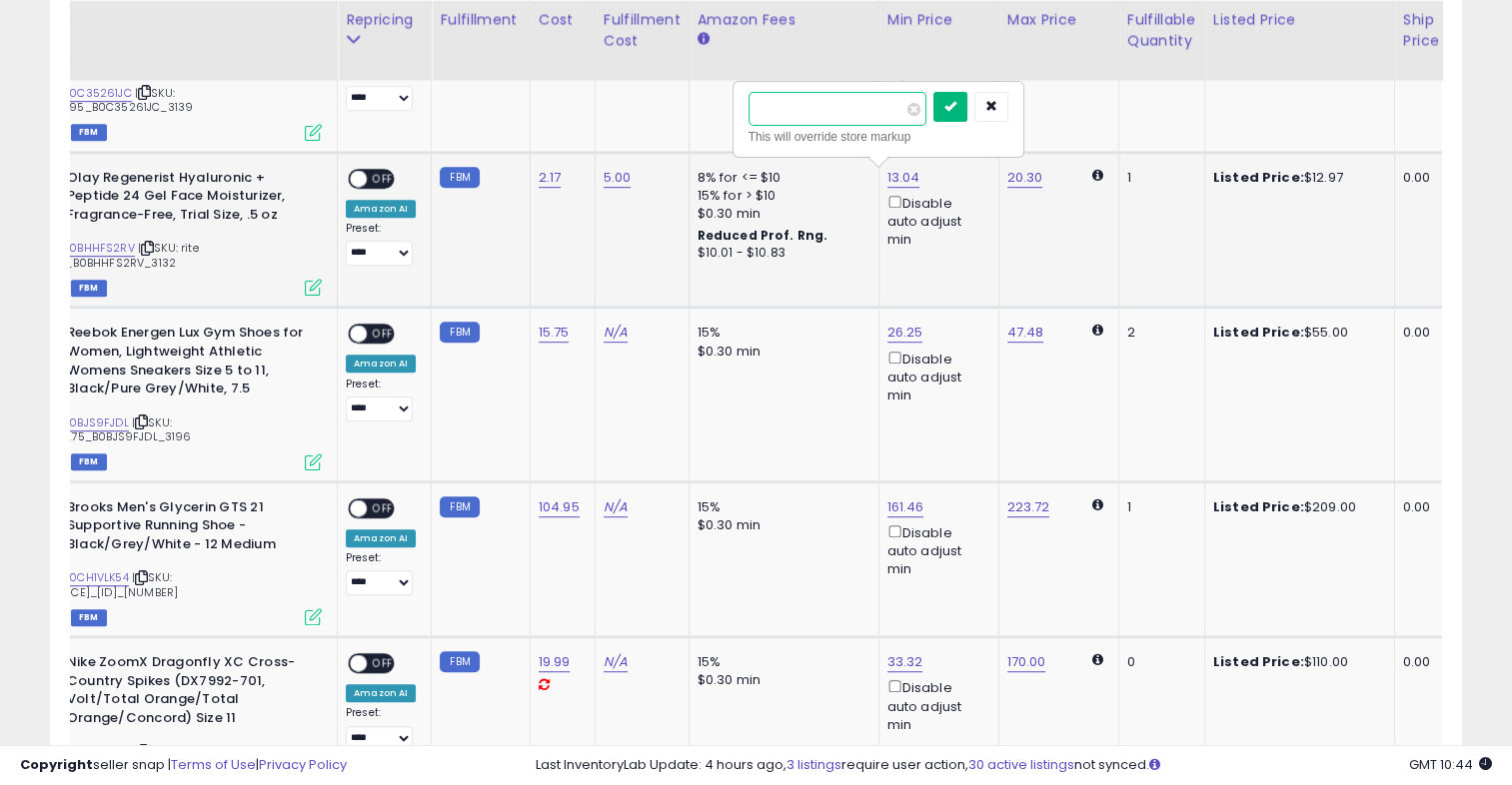 type on "*****" 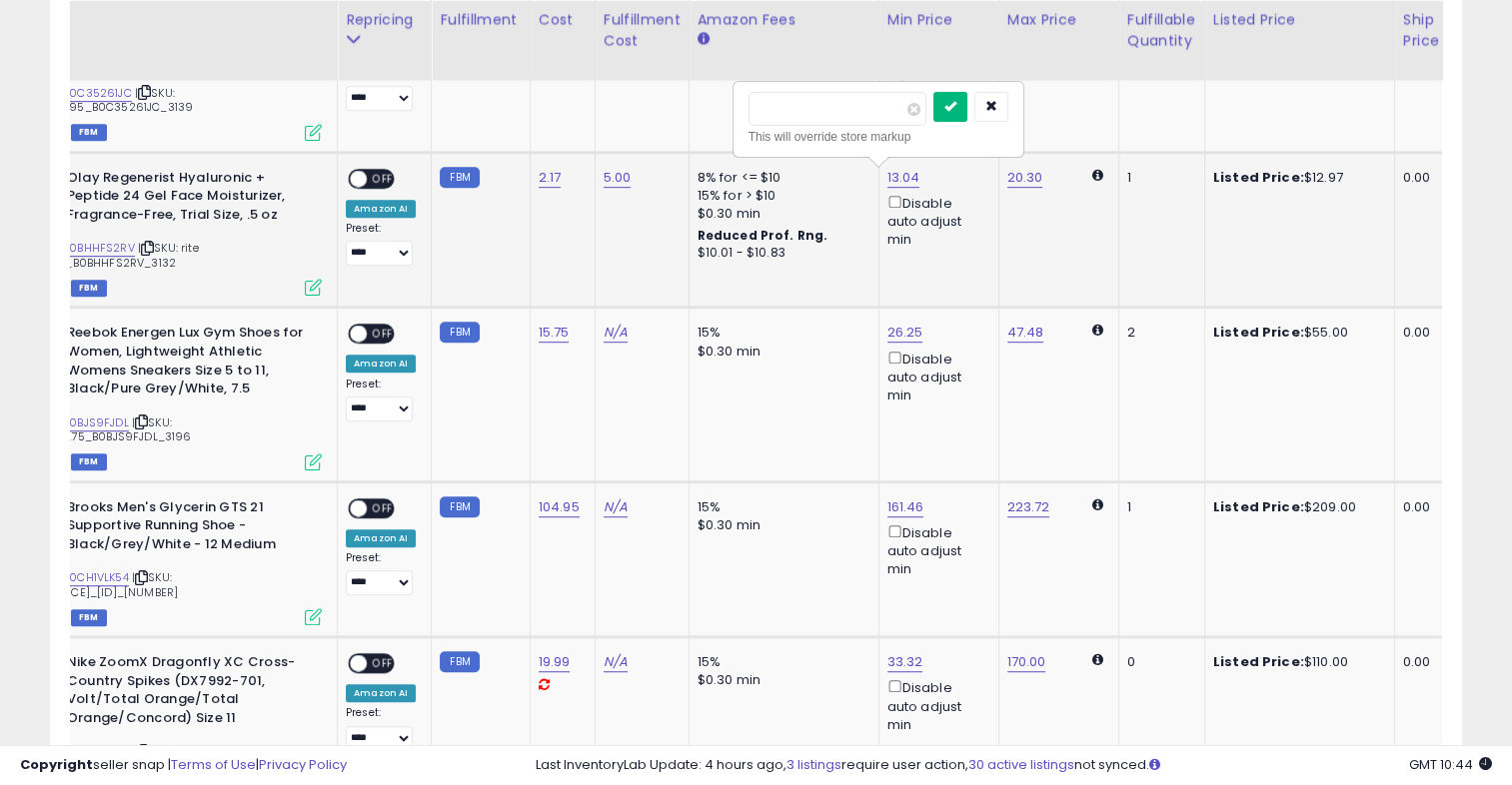 click at bounding box center [950, 106] 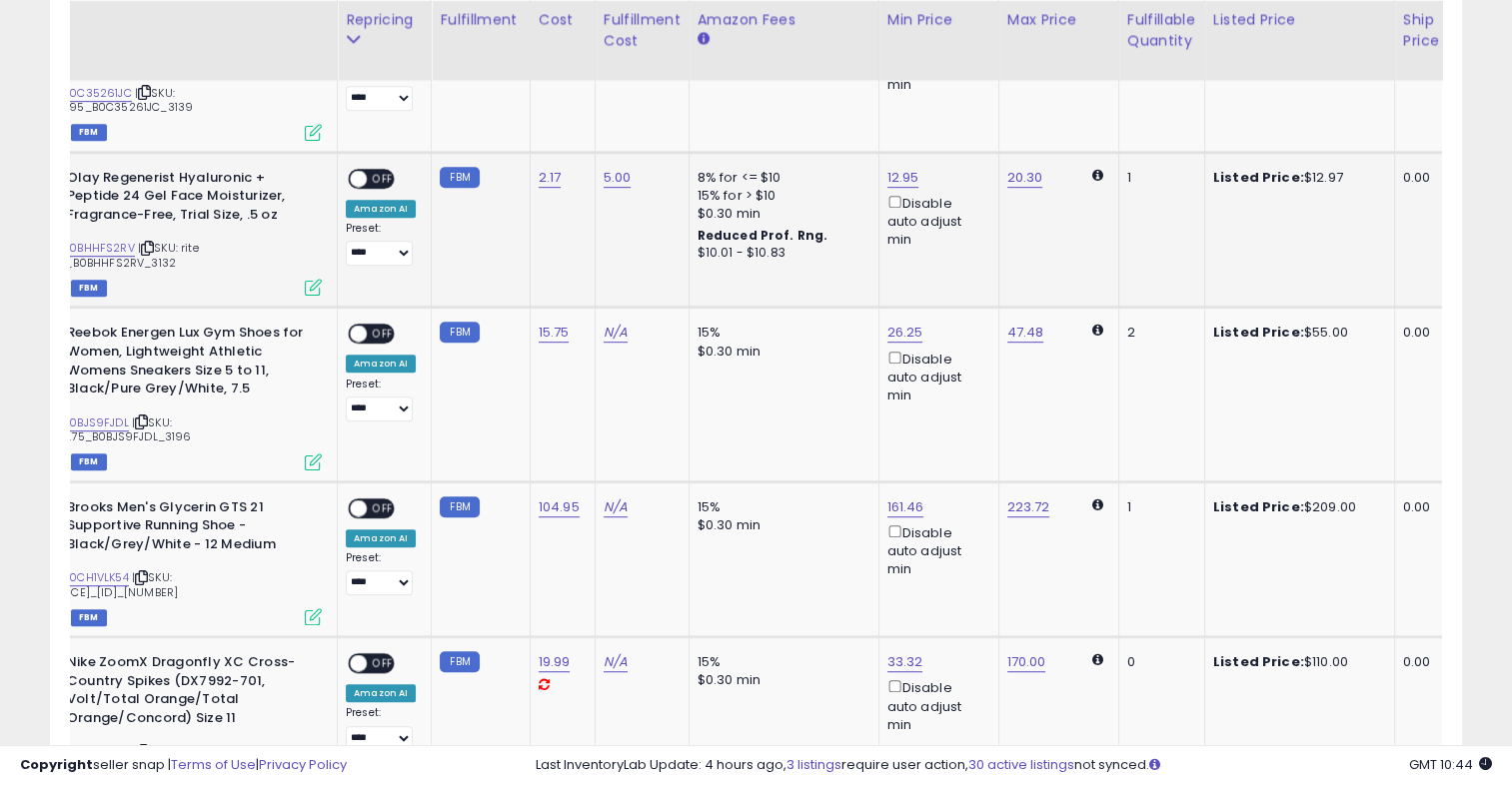 click on "OFF" at bounding box center (383, 178) 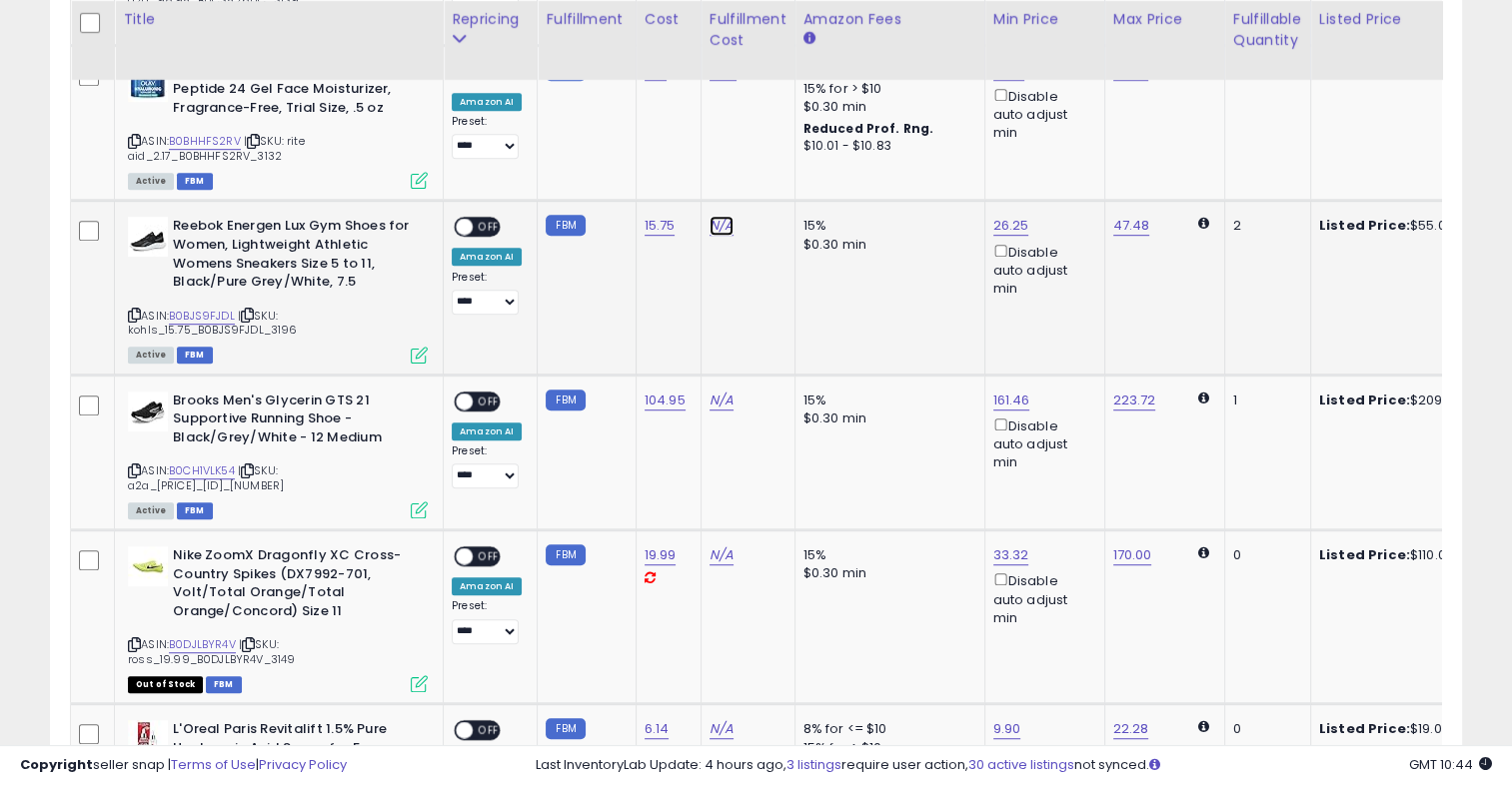 click on "N/A" at bounding box center (722, 226) 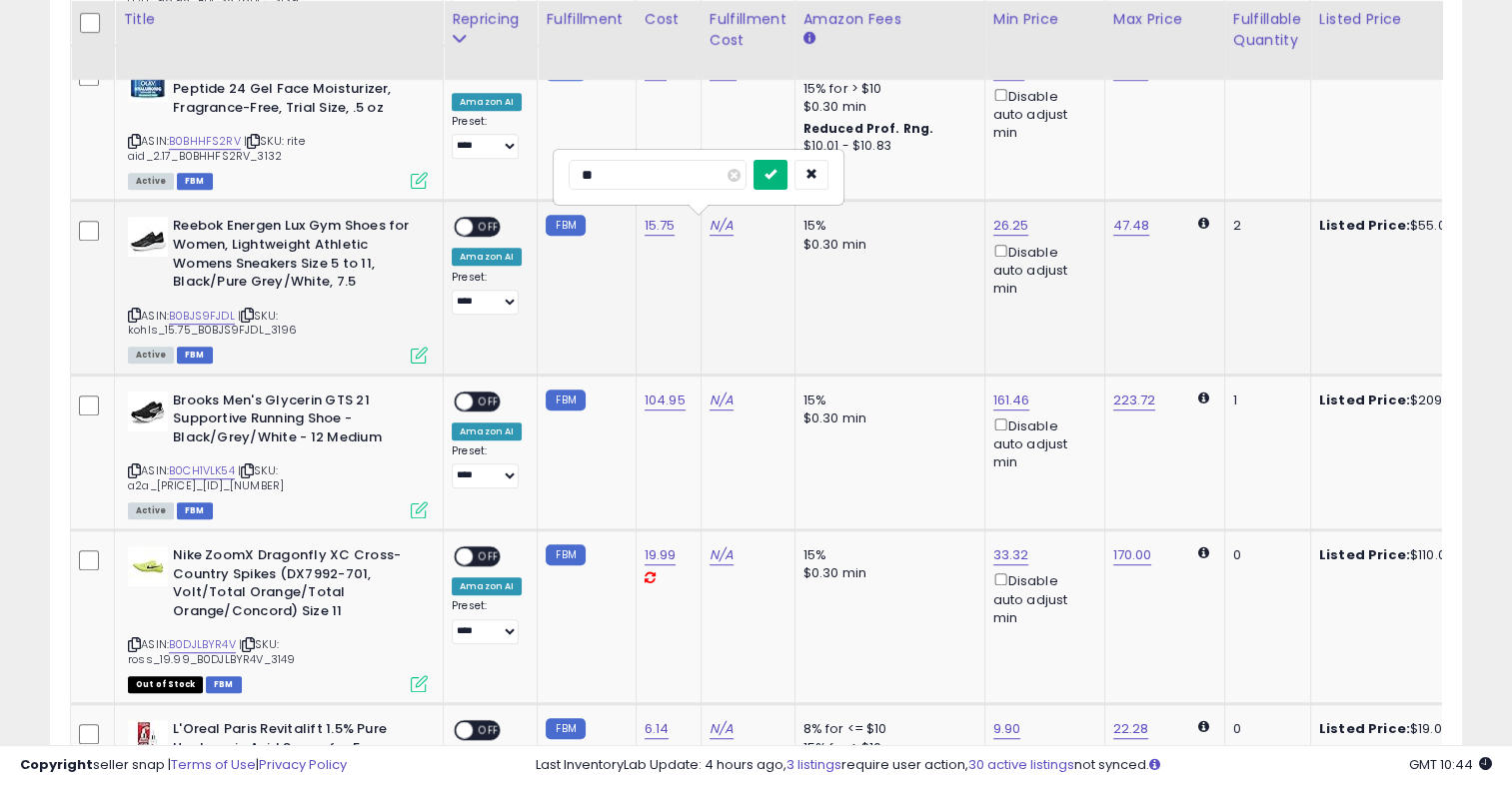 type on "**" 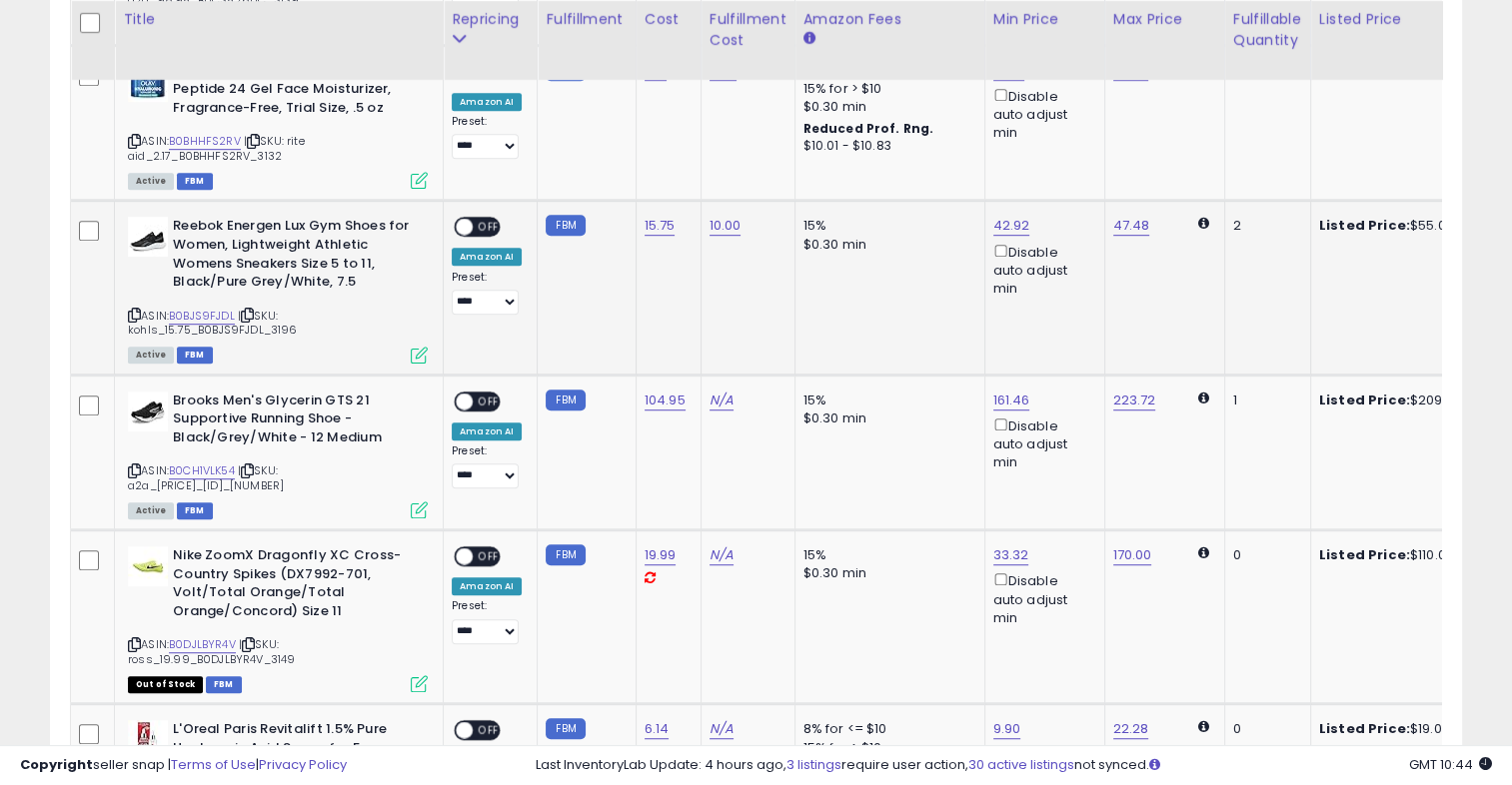 click on "OFF" at bounding box center [489, 227] 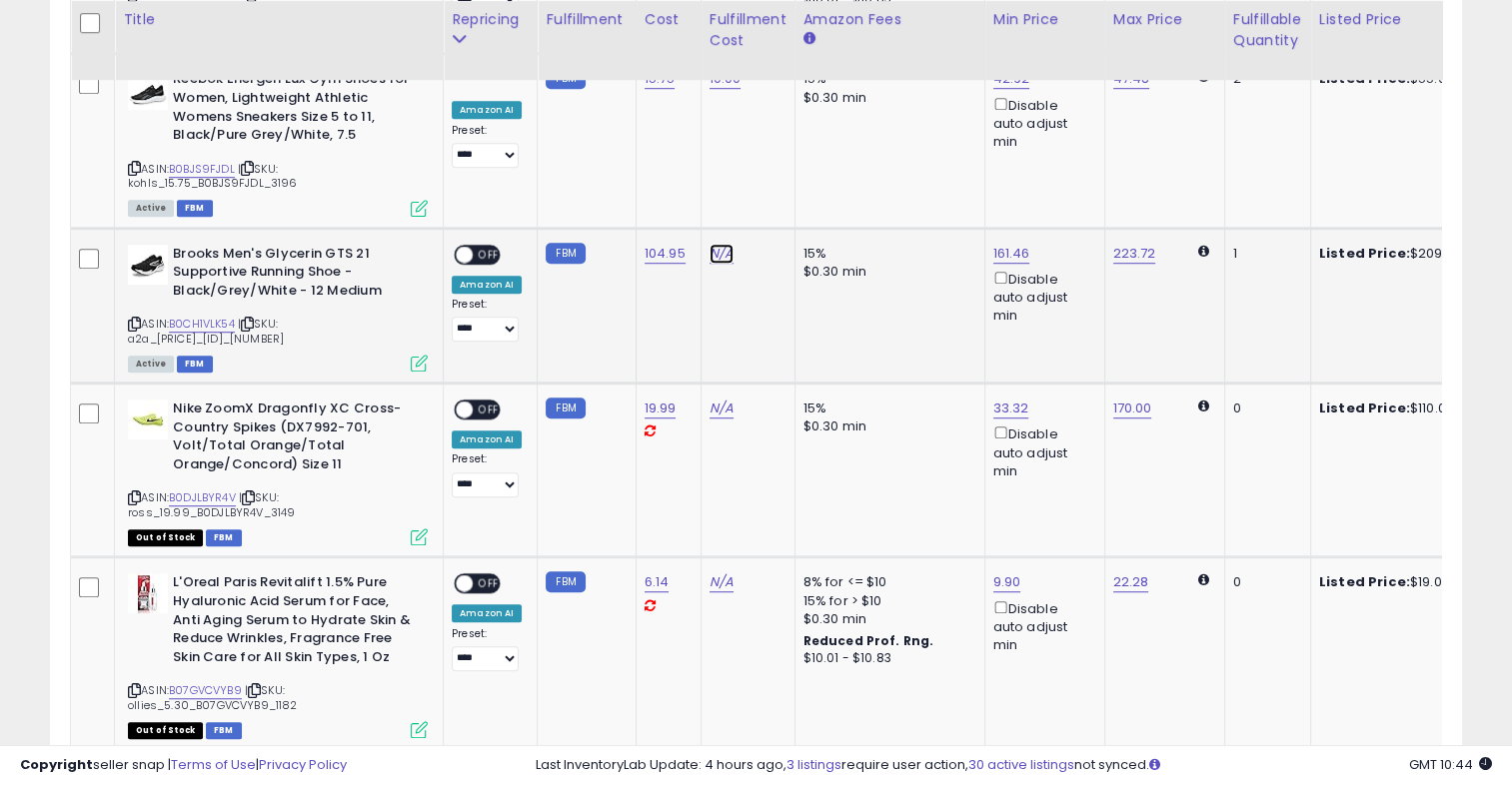 click on "N/A" at bounding box center [722, 254] 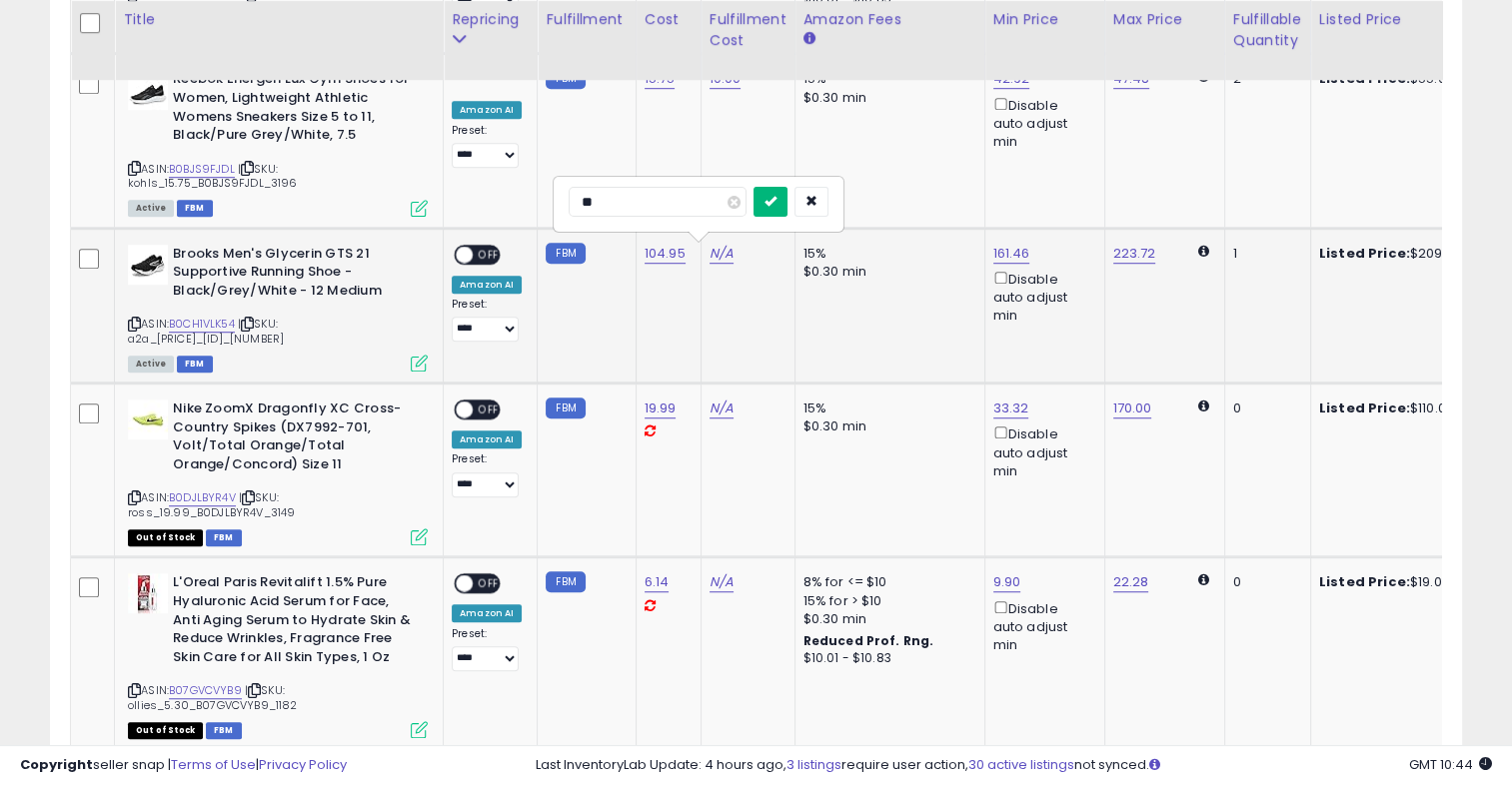 type on "**" 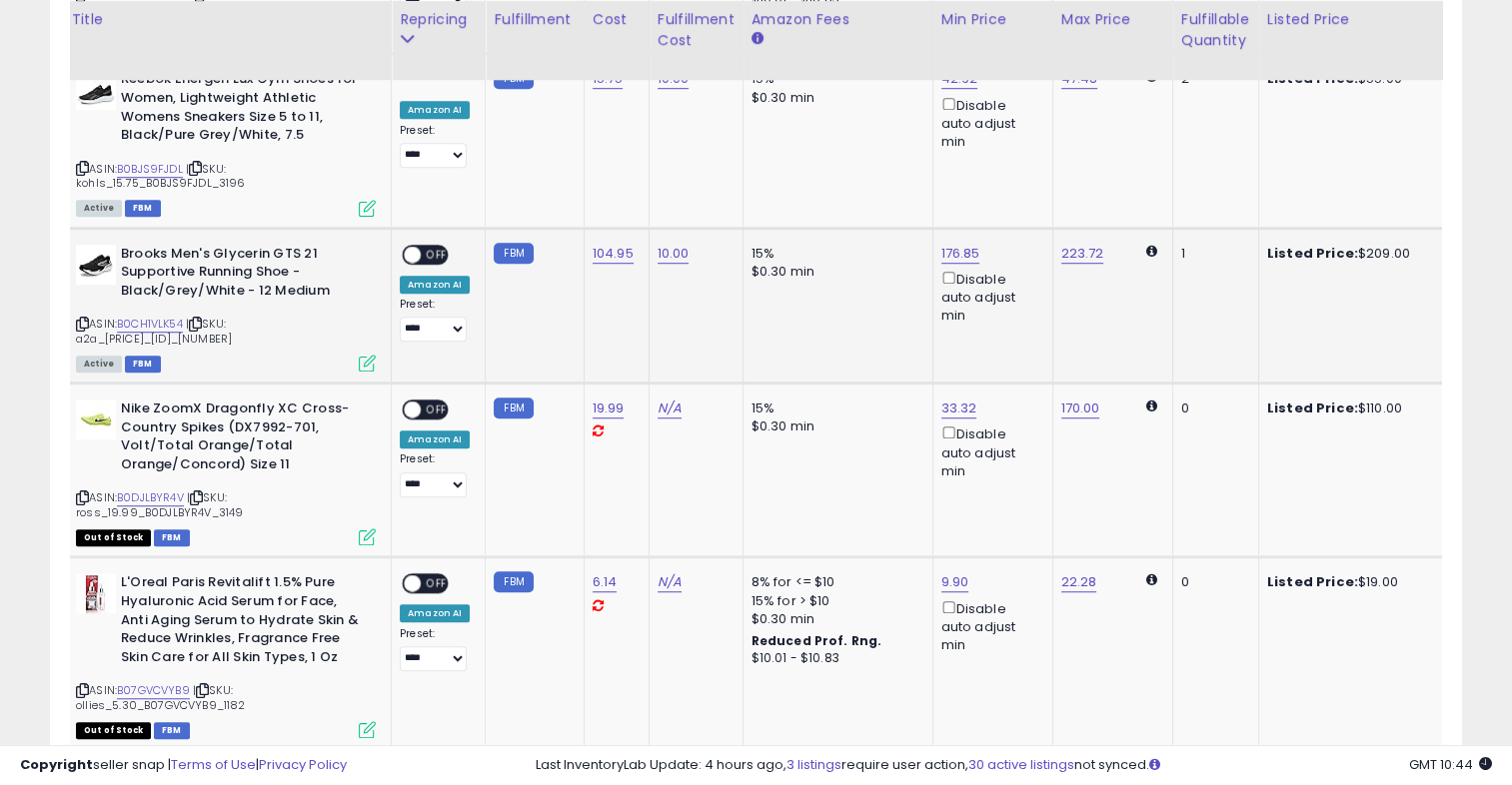 click on "OFF" at bounding box center (437, 254) 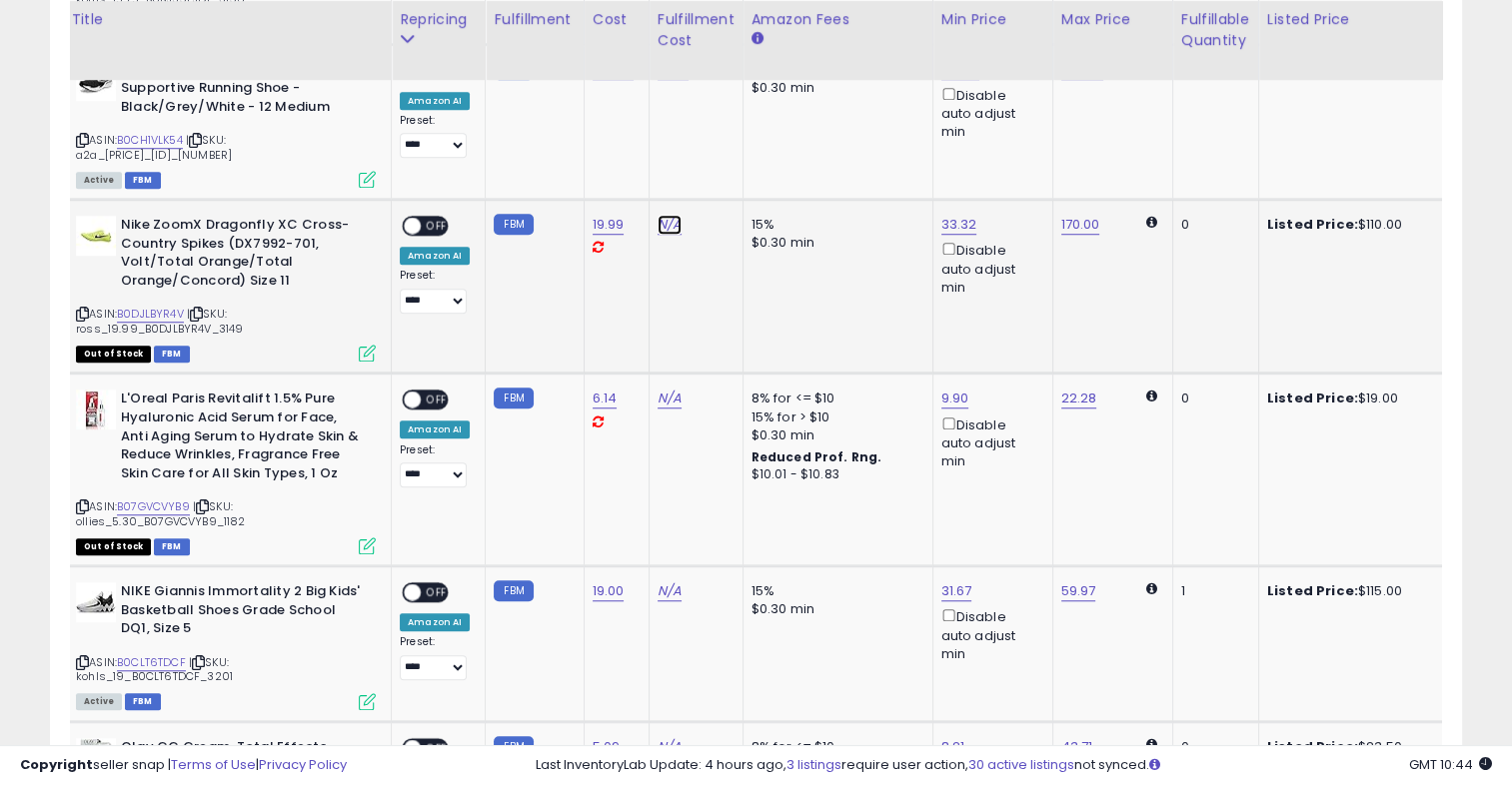 click on "N/A" at bounding box center (670, 225) 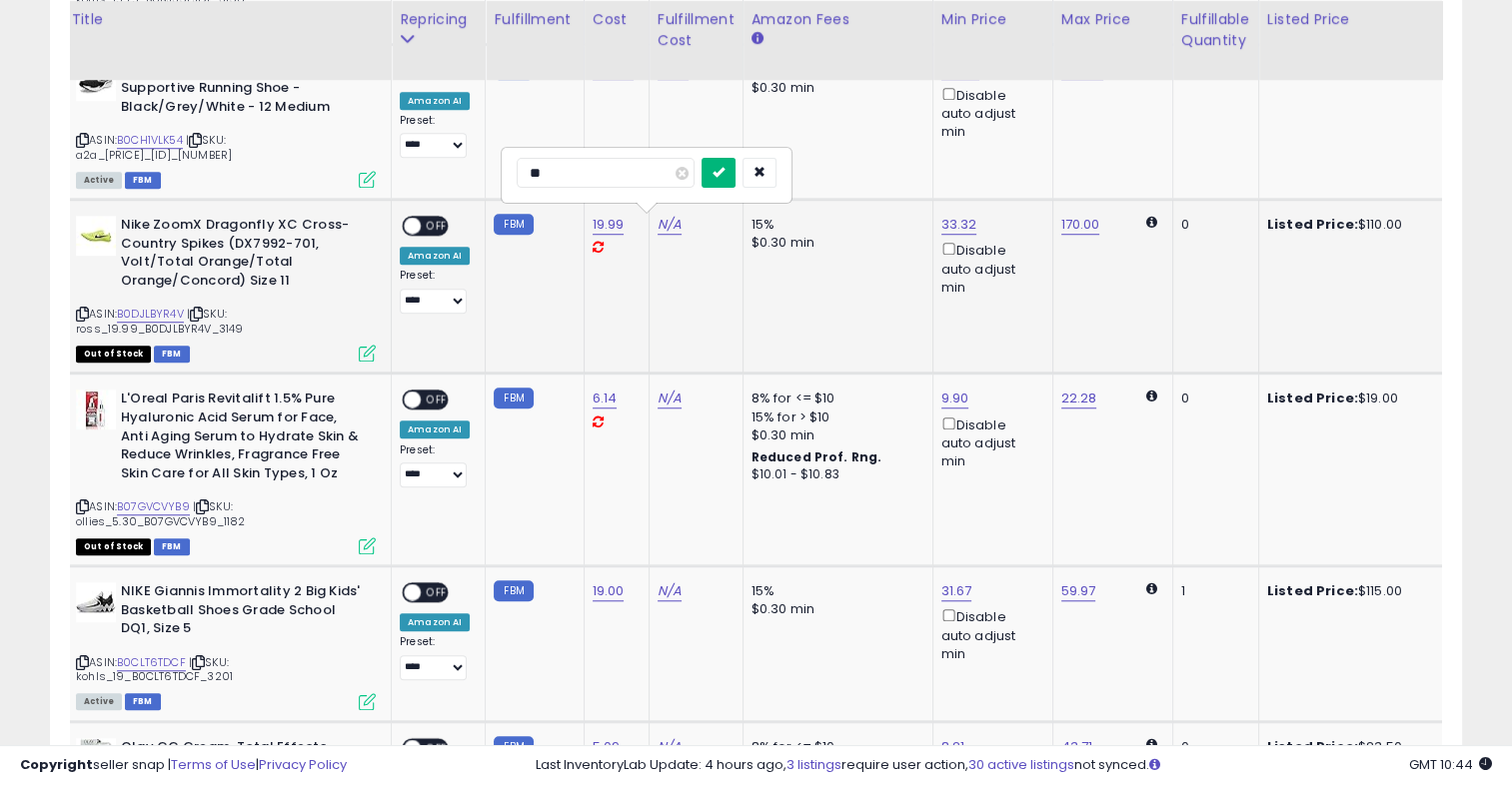 type on "**" 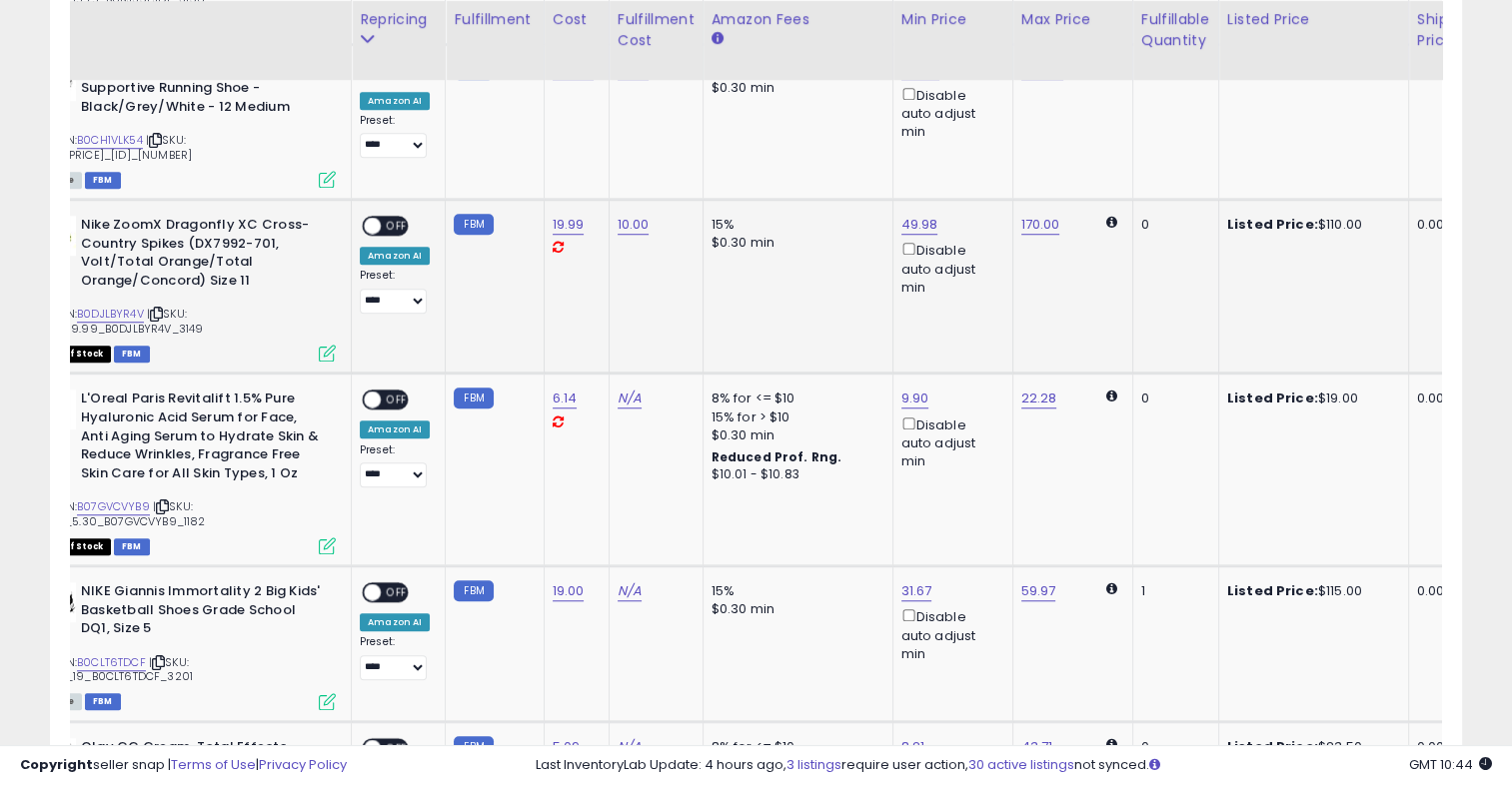 click on "ON   OFF" at bounding box center [363, 226] 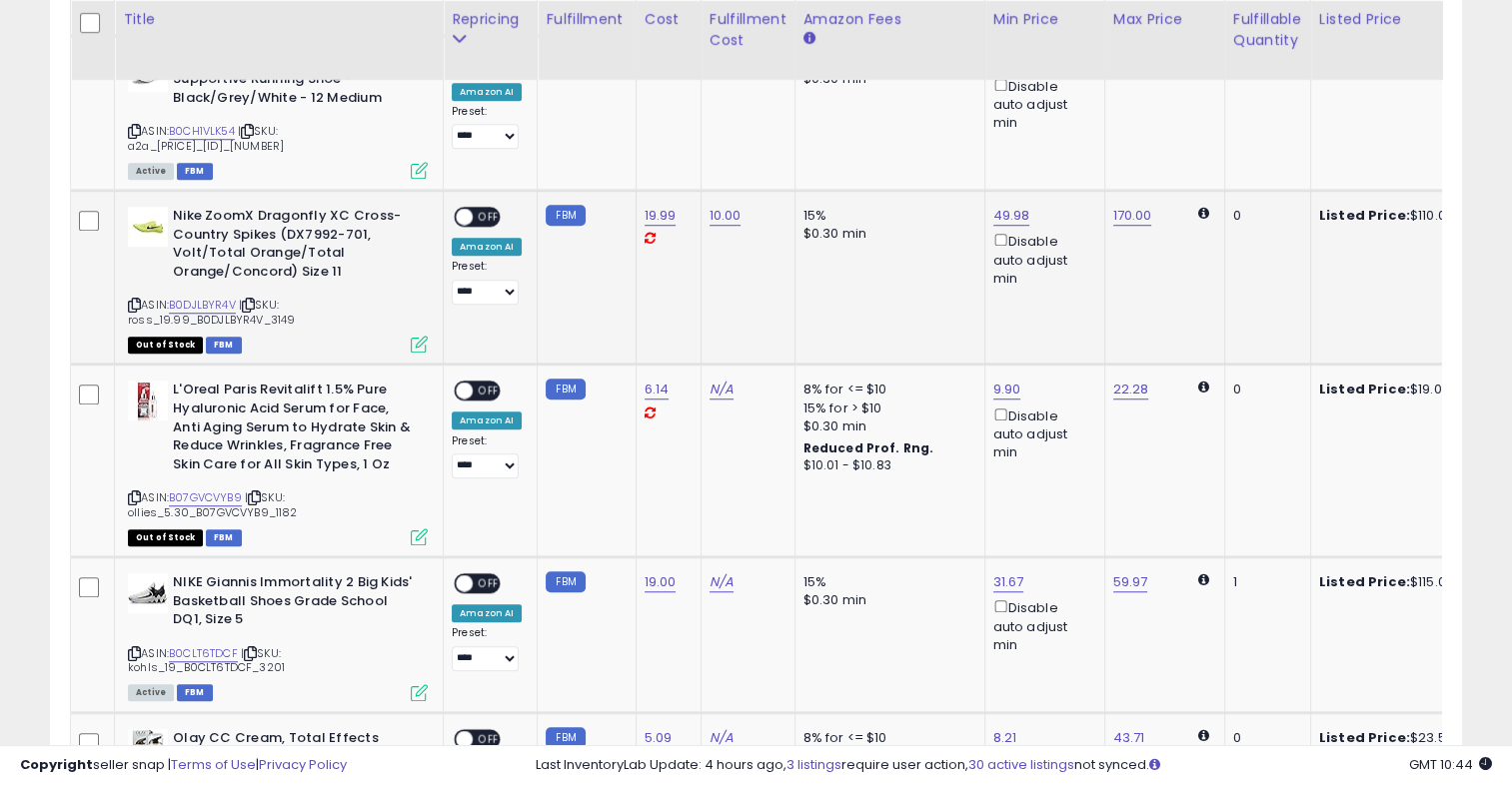 click on "OFF" at bounding box center [489, 217] 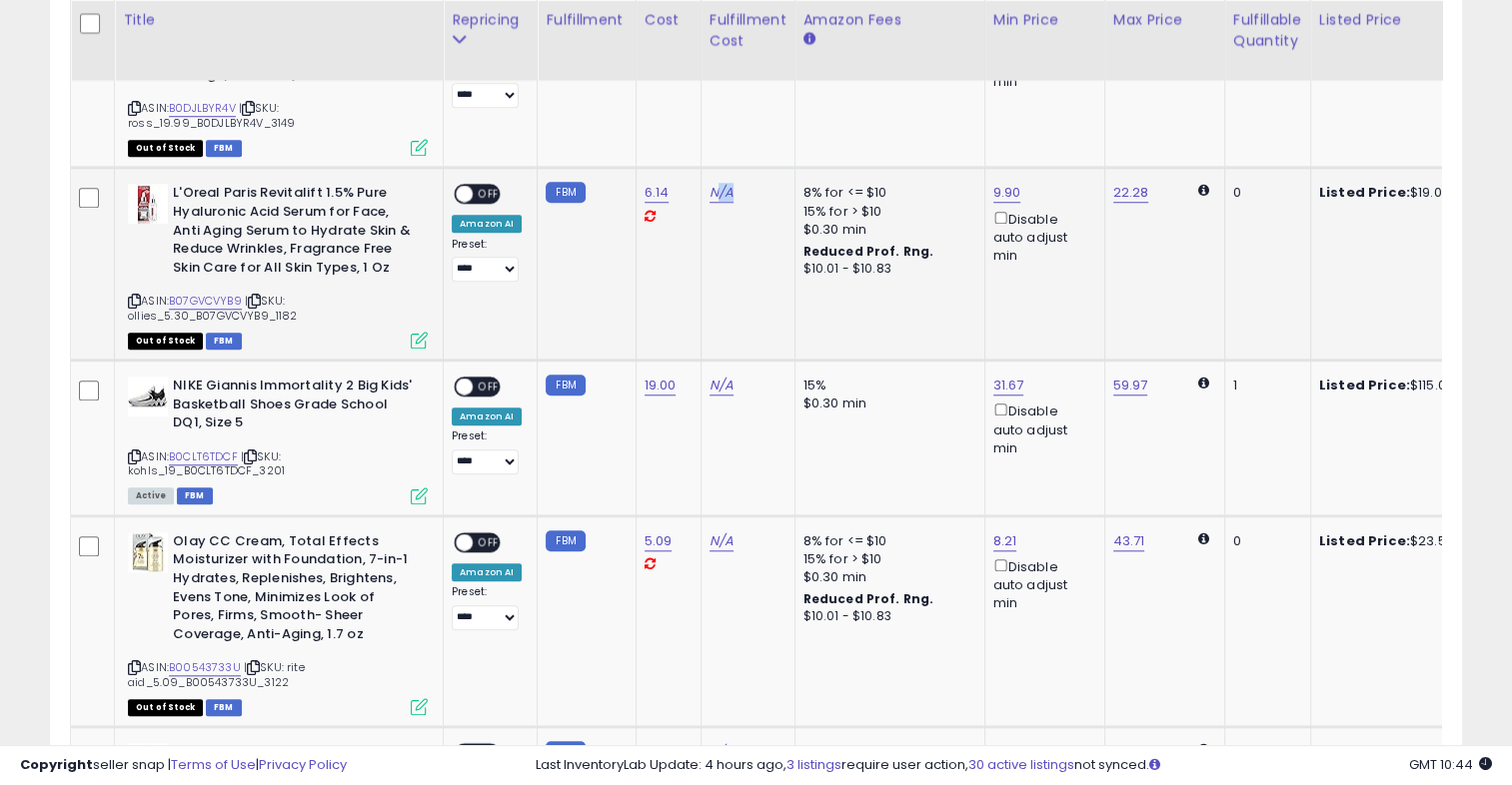 drag, startPoint x: 734, startPoint y: 190, endPoint x: 708, endPoint y: 189, distance: 26.019224 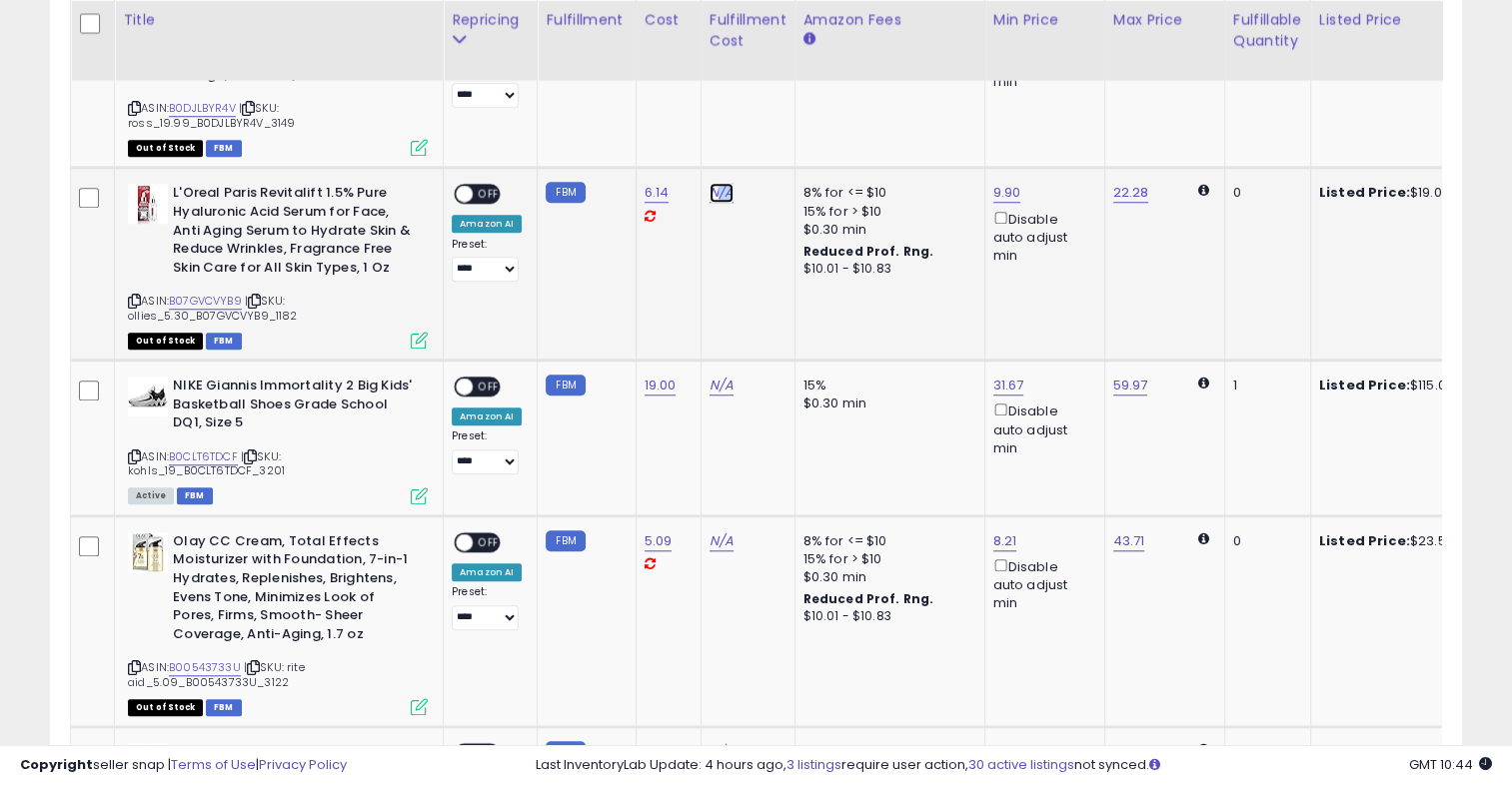 click on "N/A" at bounding box center (722, 193) 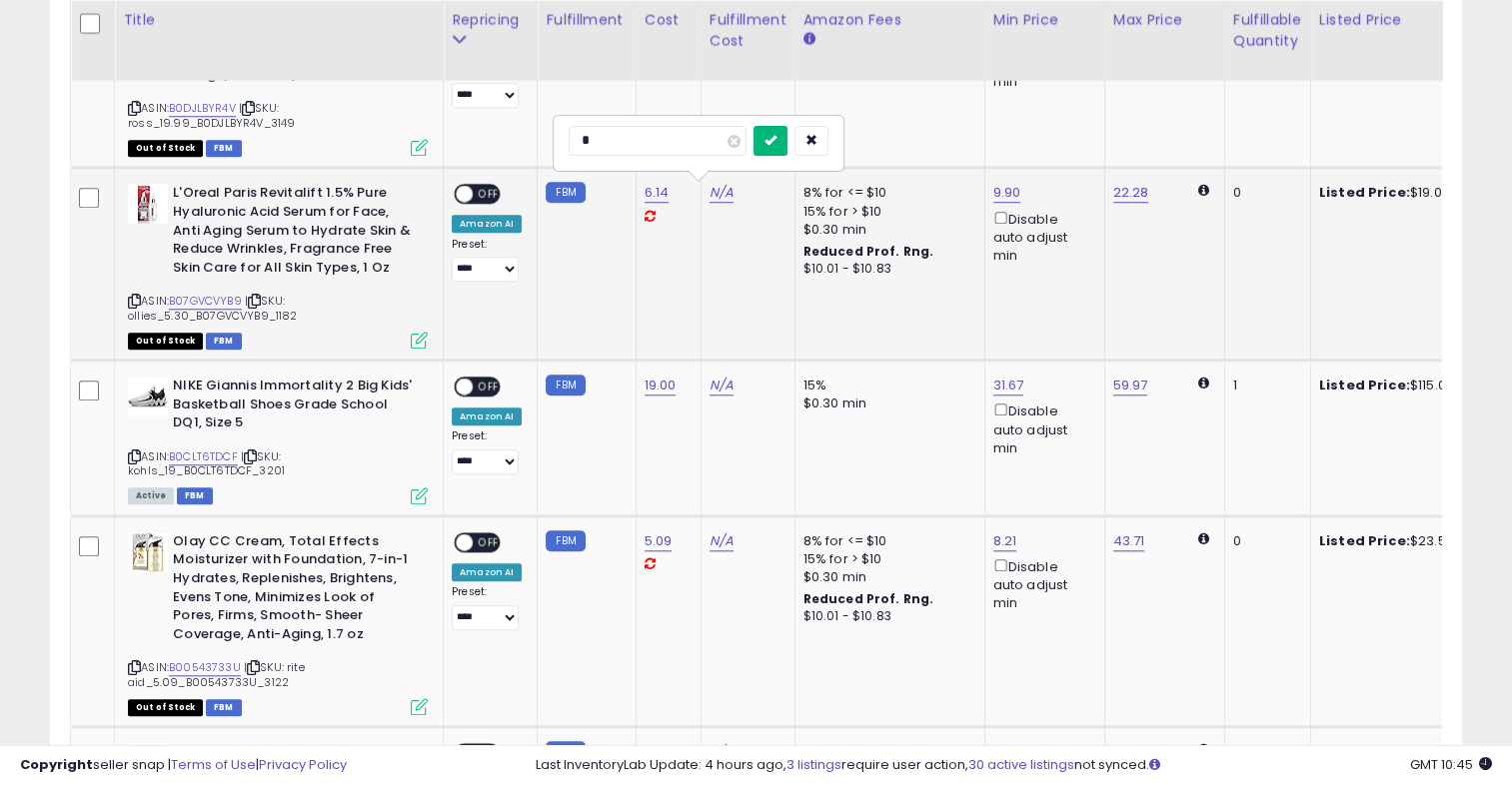 type on "*" 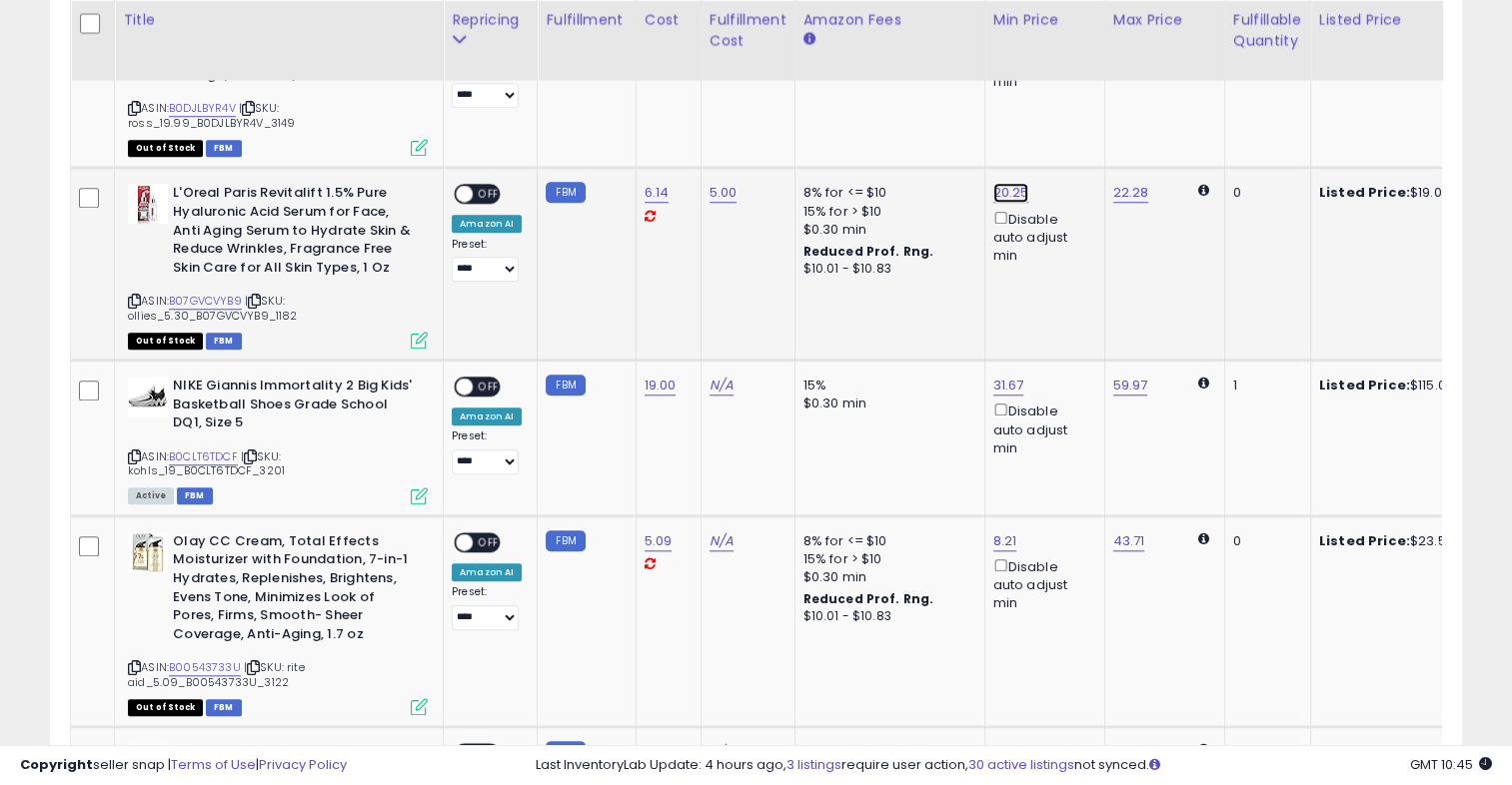 click on "20.25" at bounding box center [1012, -621] 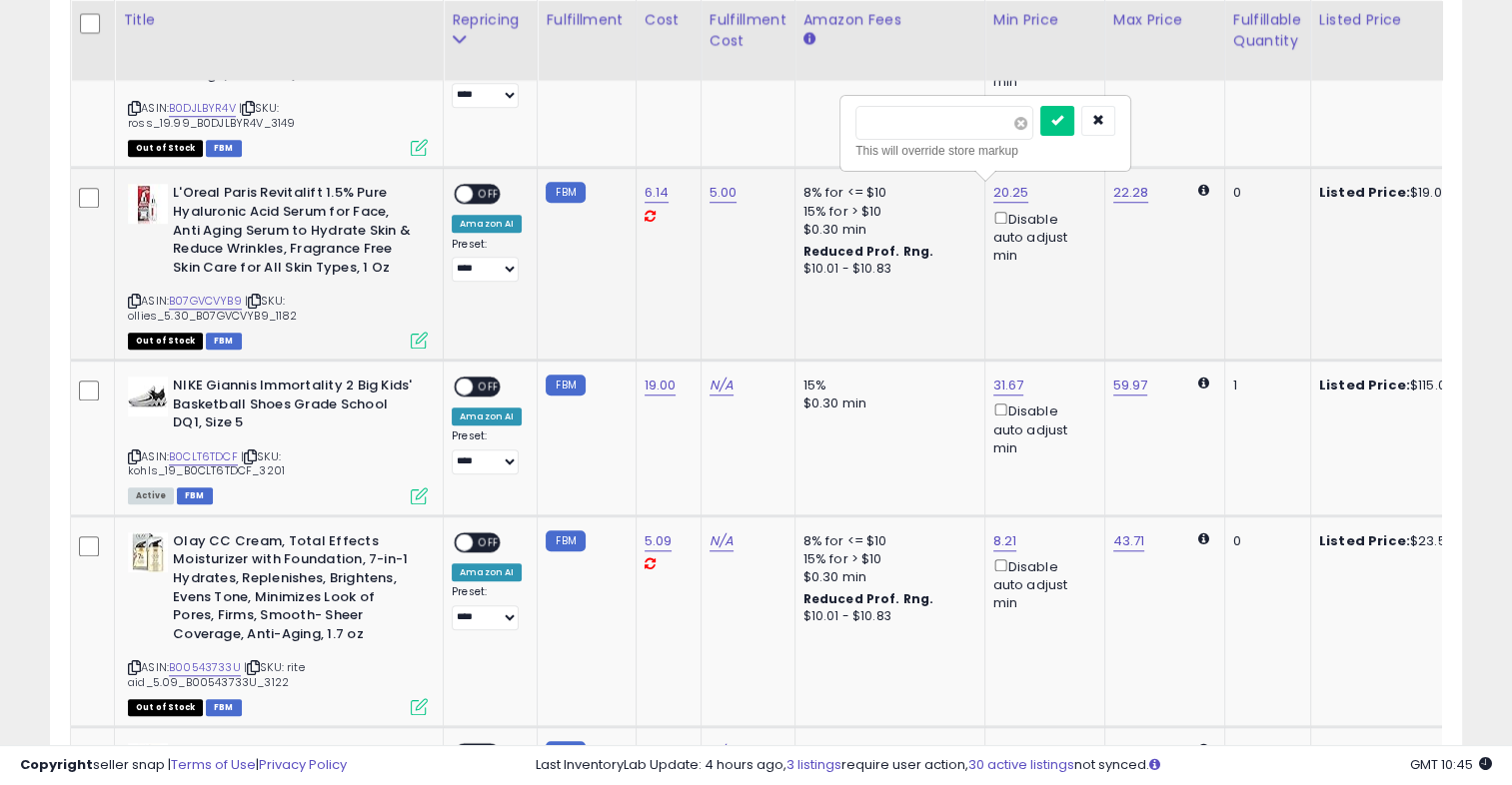 click at bounding box center [1020, 123] 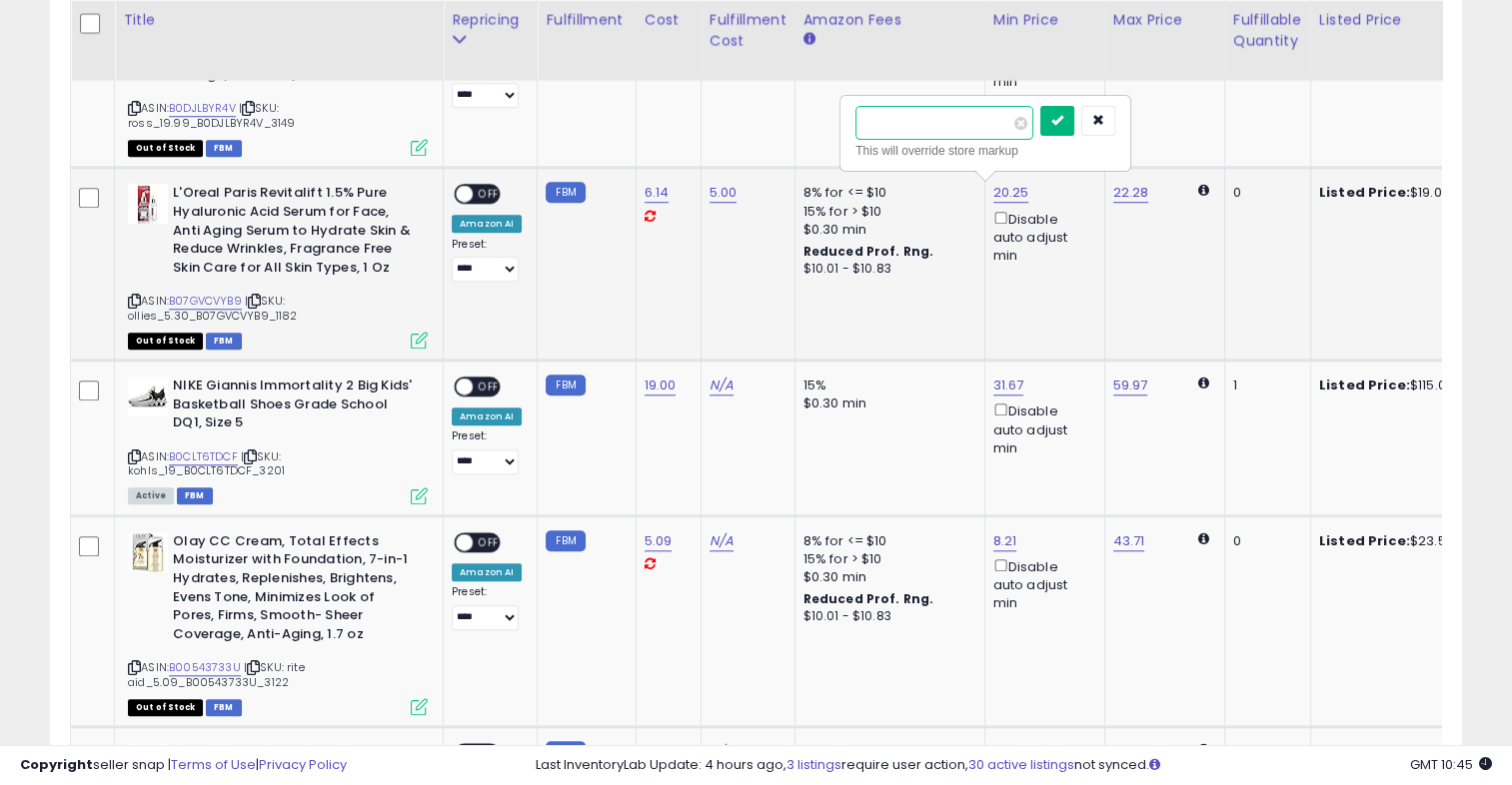 type on "*****" 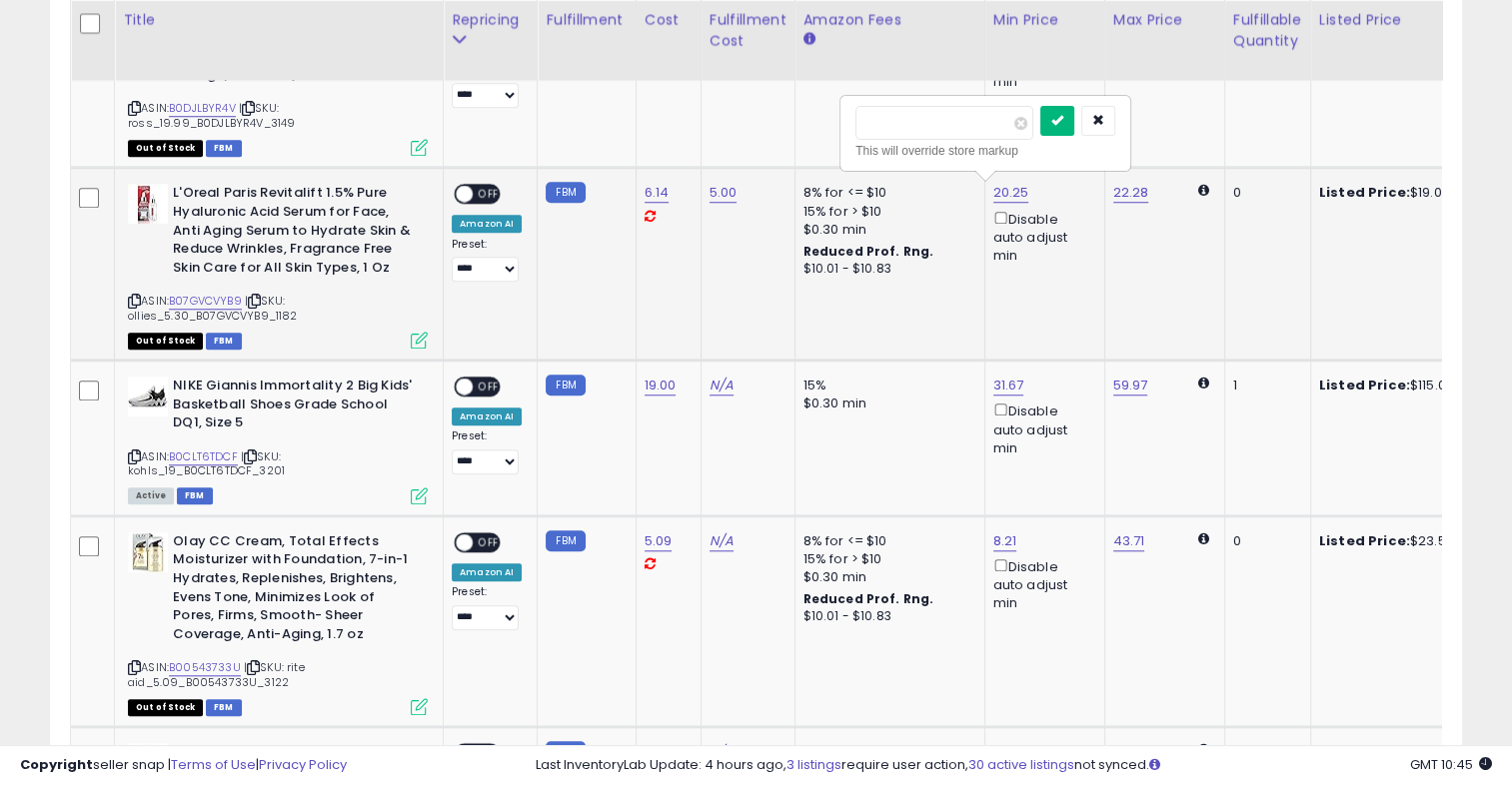 click at bounding box center (1057, 120) 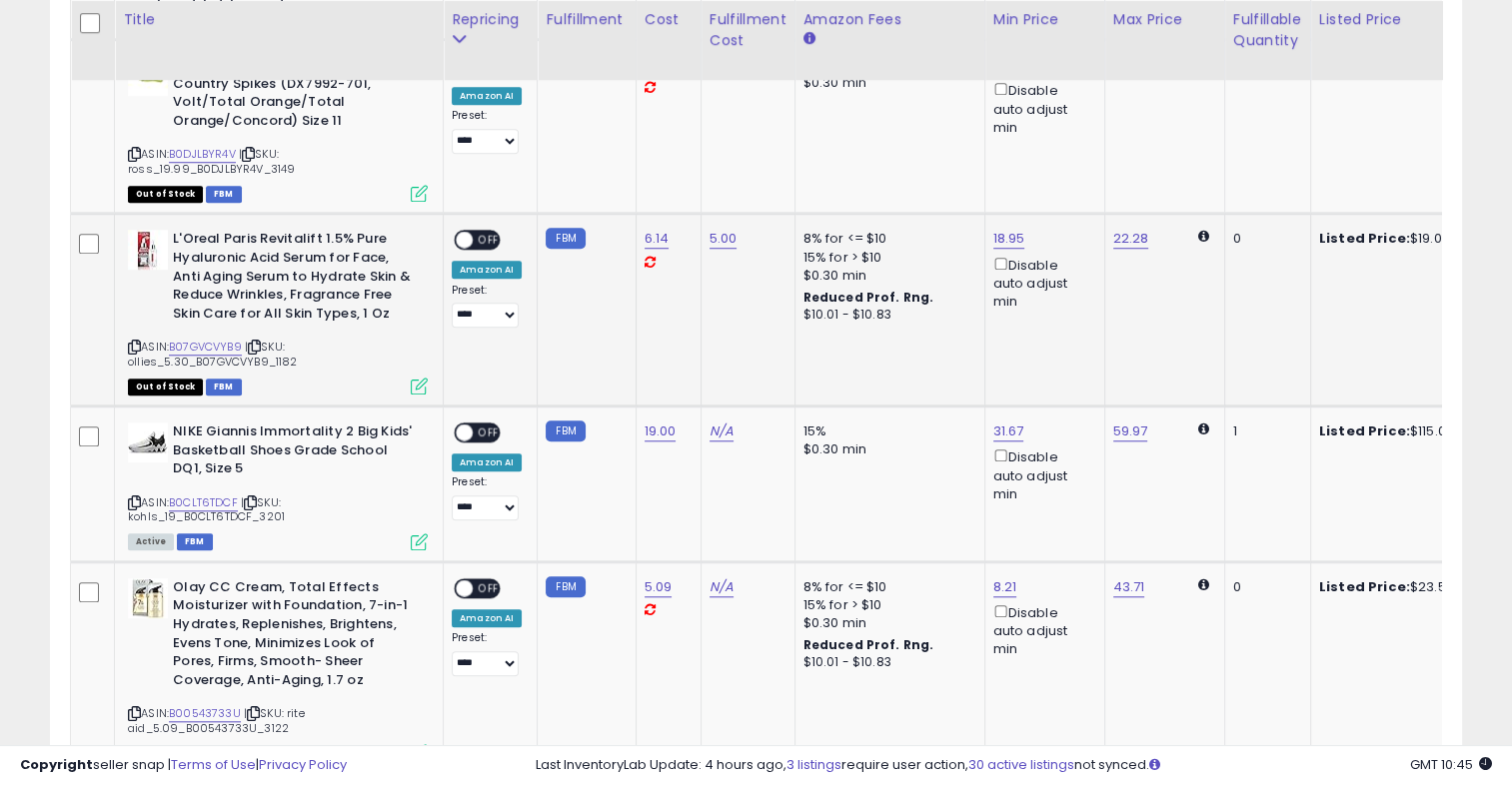 click on "OFF" at bounding box center [489, 240] 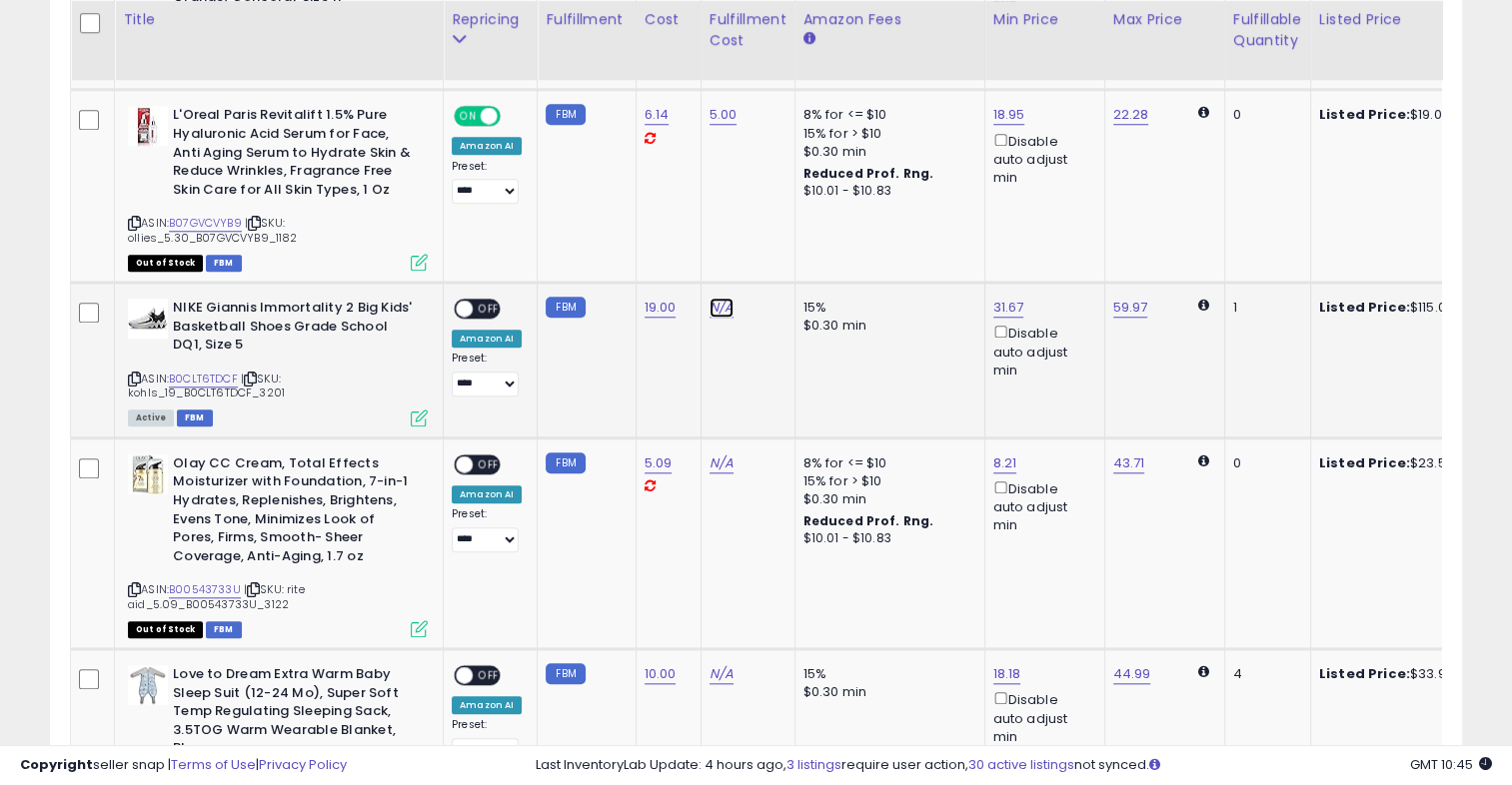 click on "N/A" at bounding box center (722, 308) 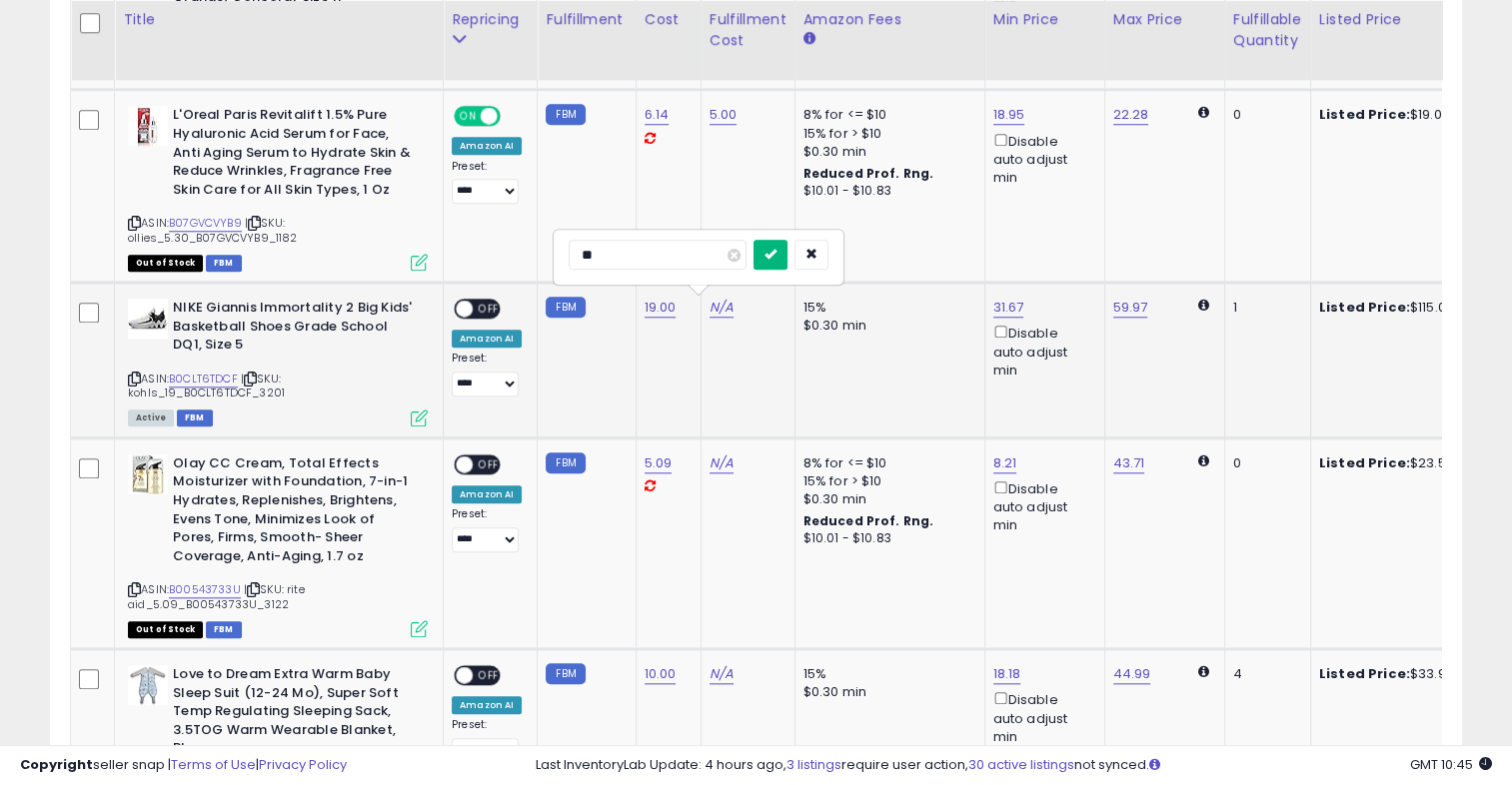 type on "**" 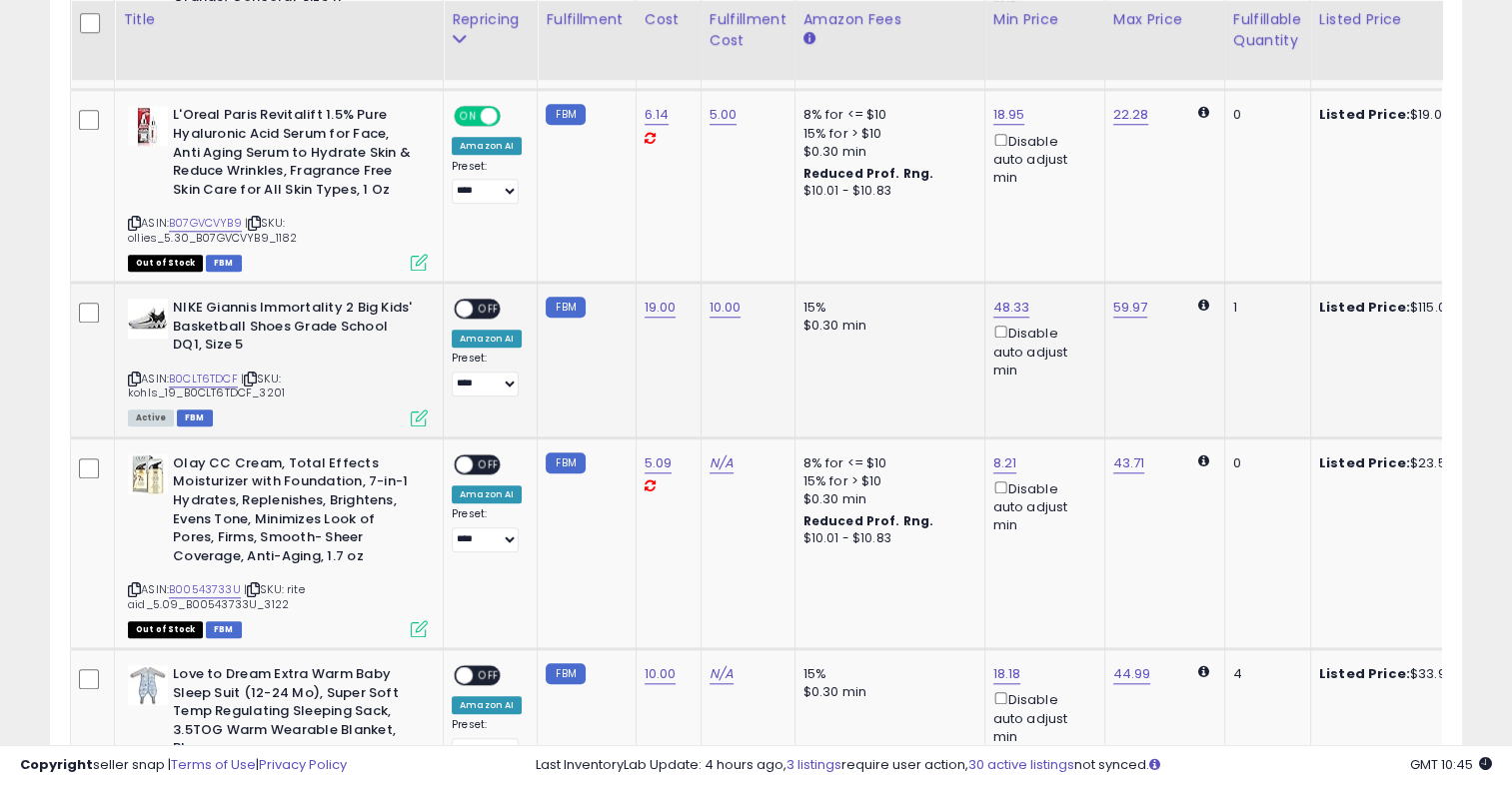 click on "OFF" at bounding box center [489, 309] 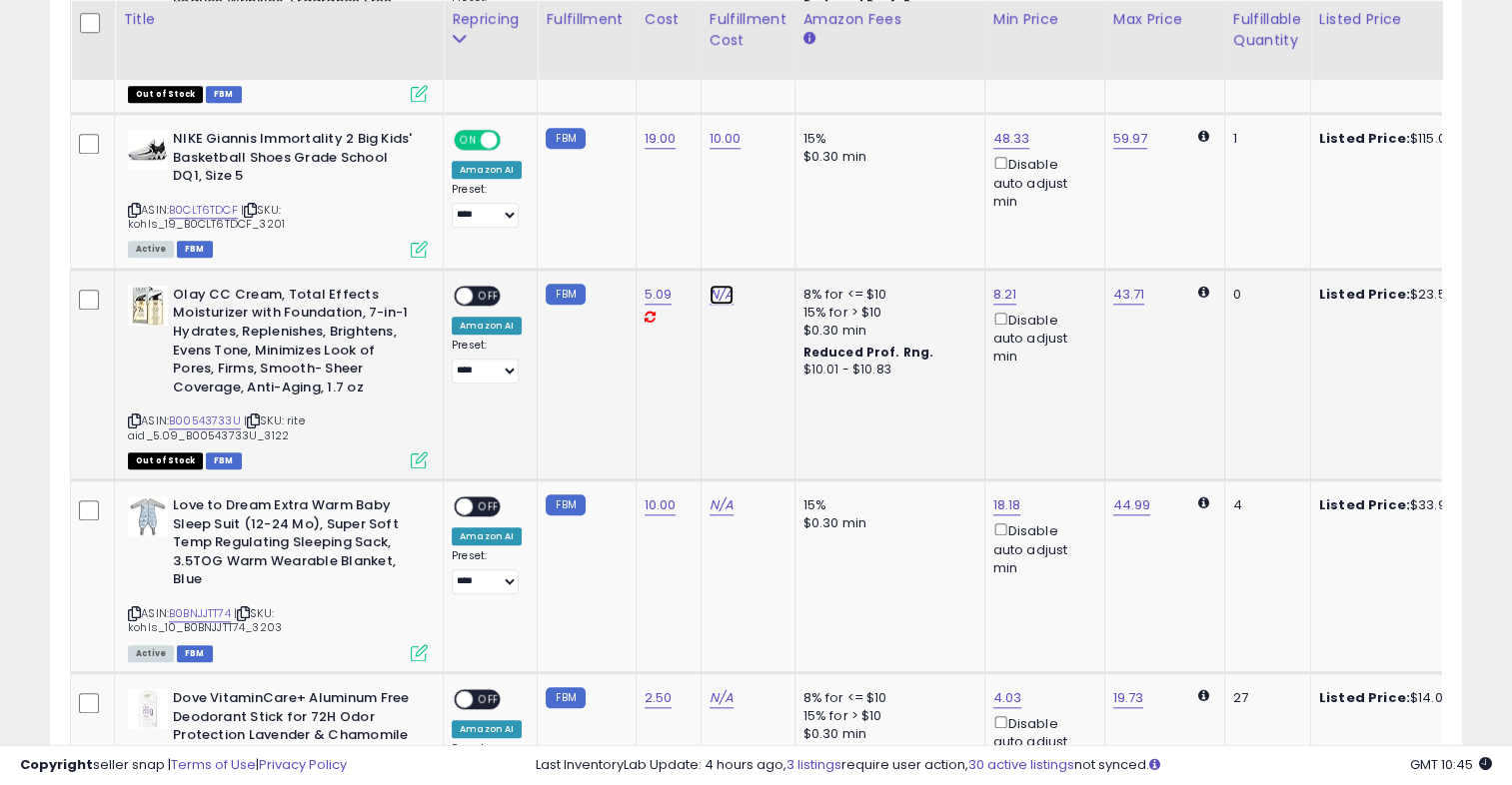 click on "N/A" at bounding box center [722, 295] 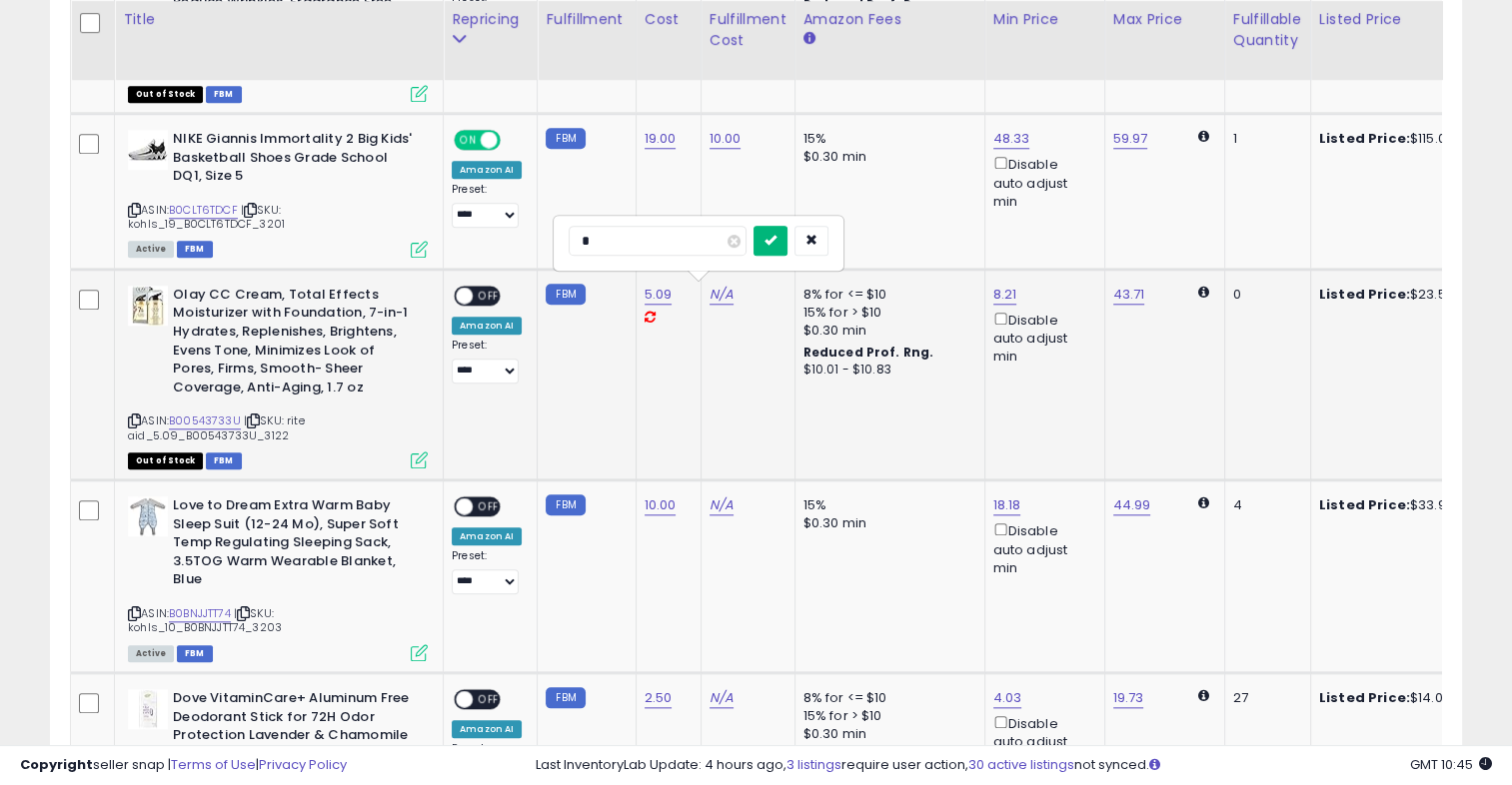 type on "*" 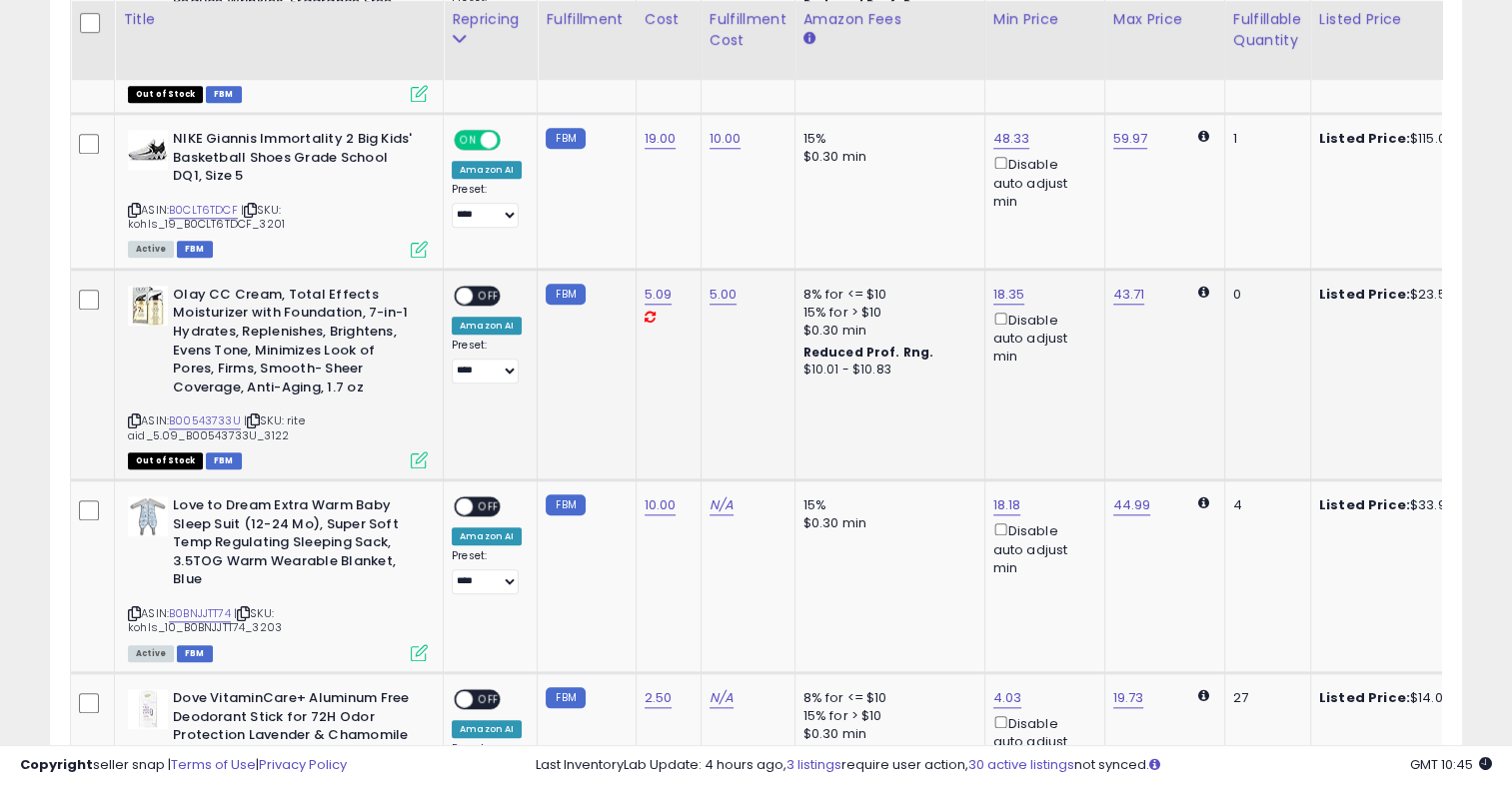 click on "OFF" at bounding box center [489, 295] 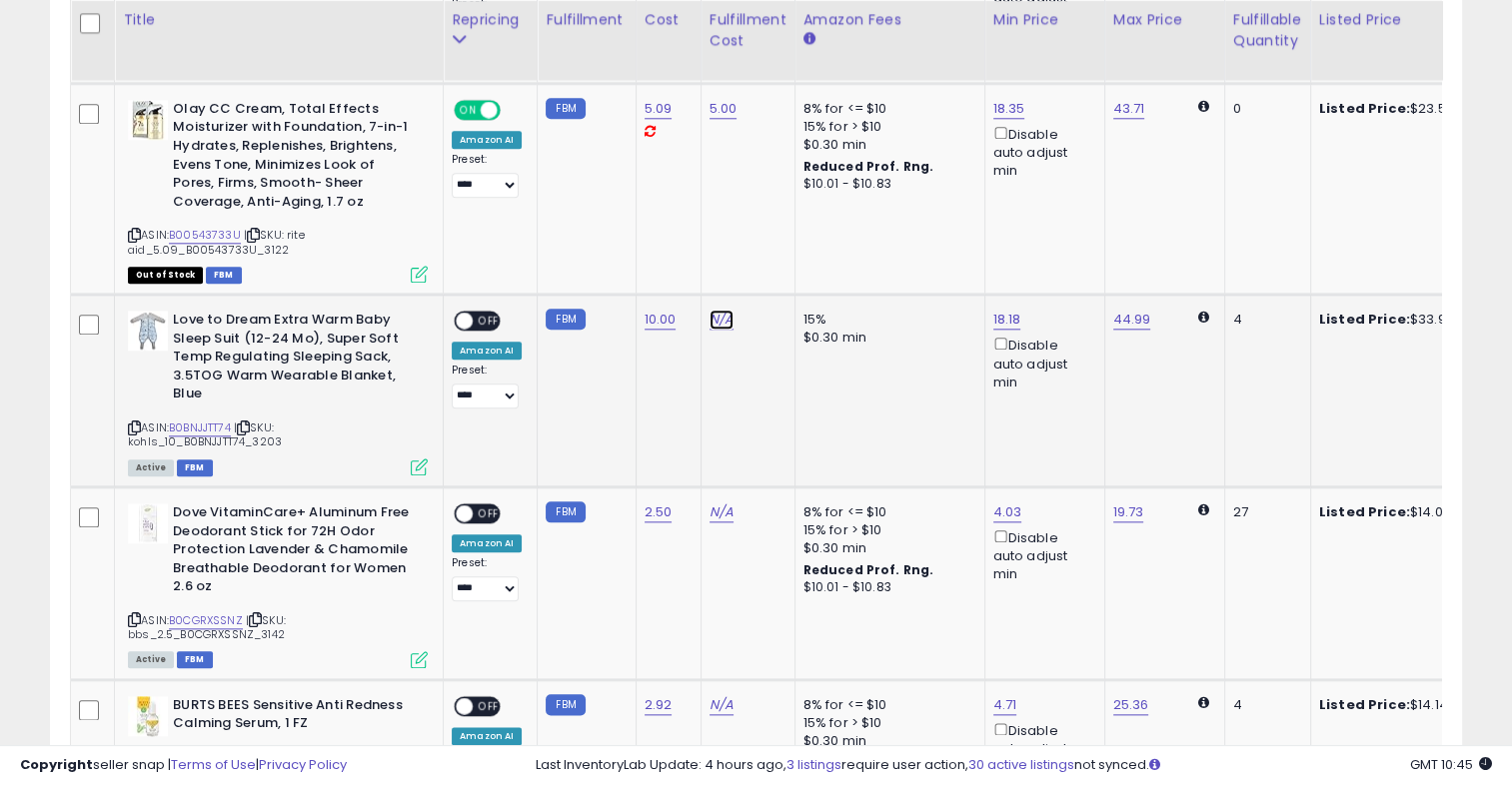 click on "N/A" at bounding box center [722, 320] 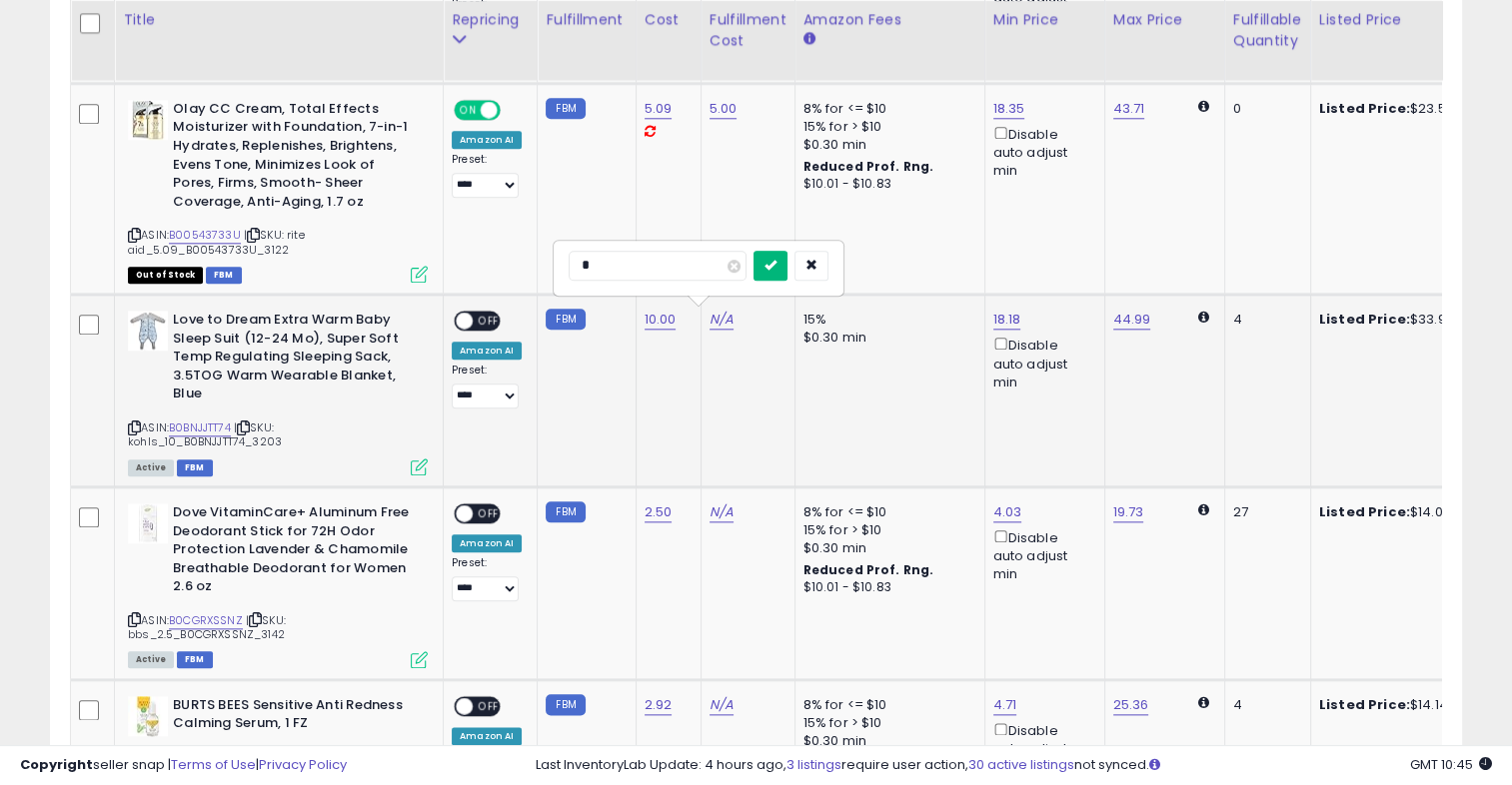 type on "*" 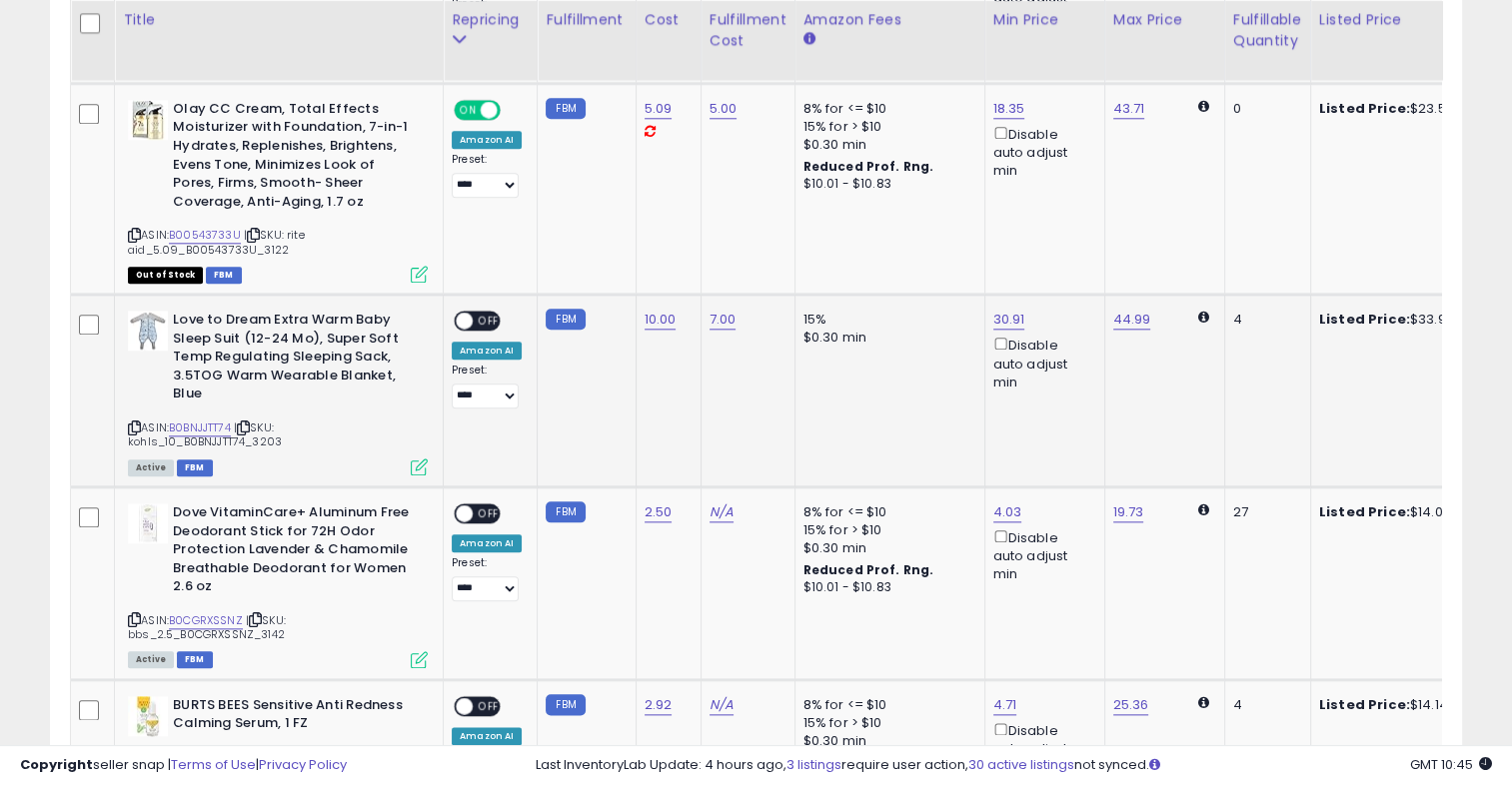 click on "OFF" at bounding box center [489, 321] 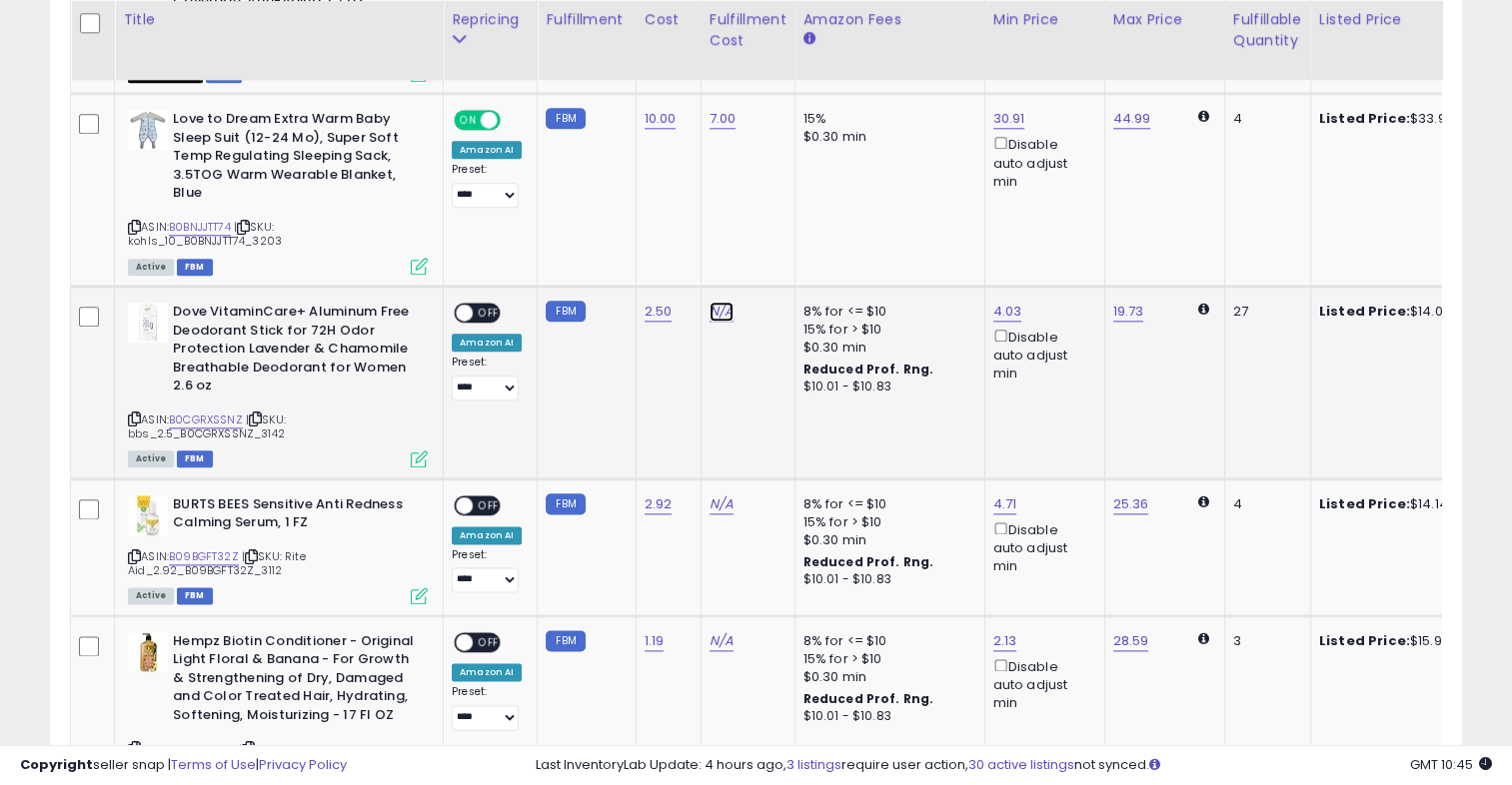 click on "N/A" at bounding box center [722, 312] 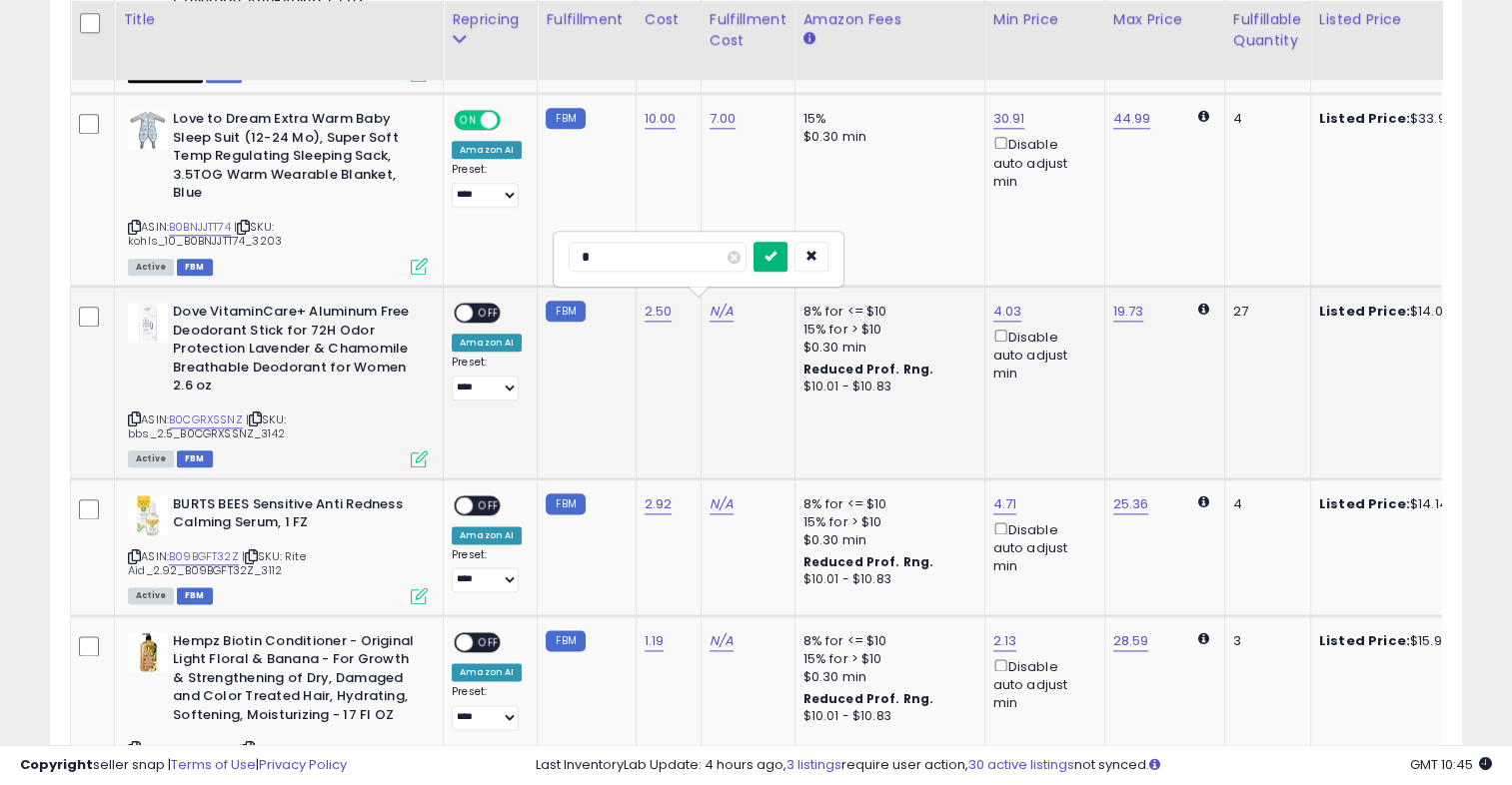type on "*" 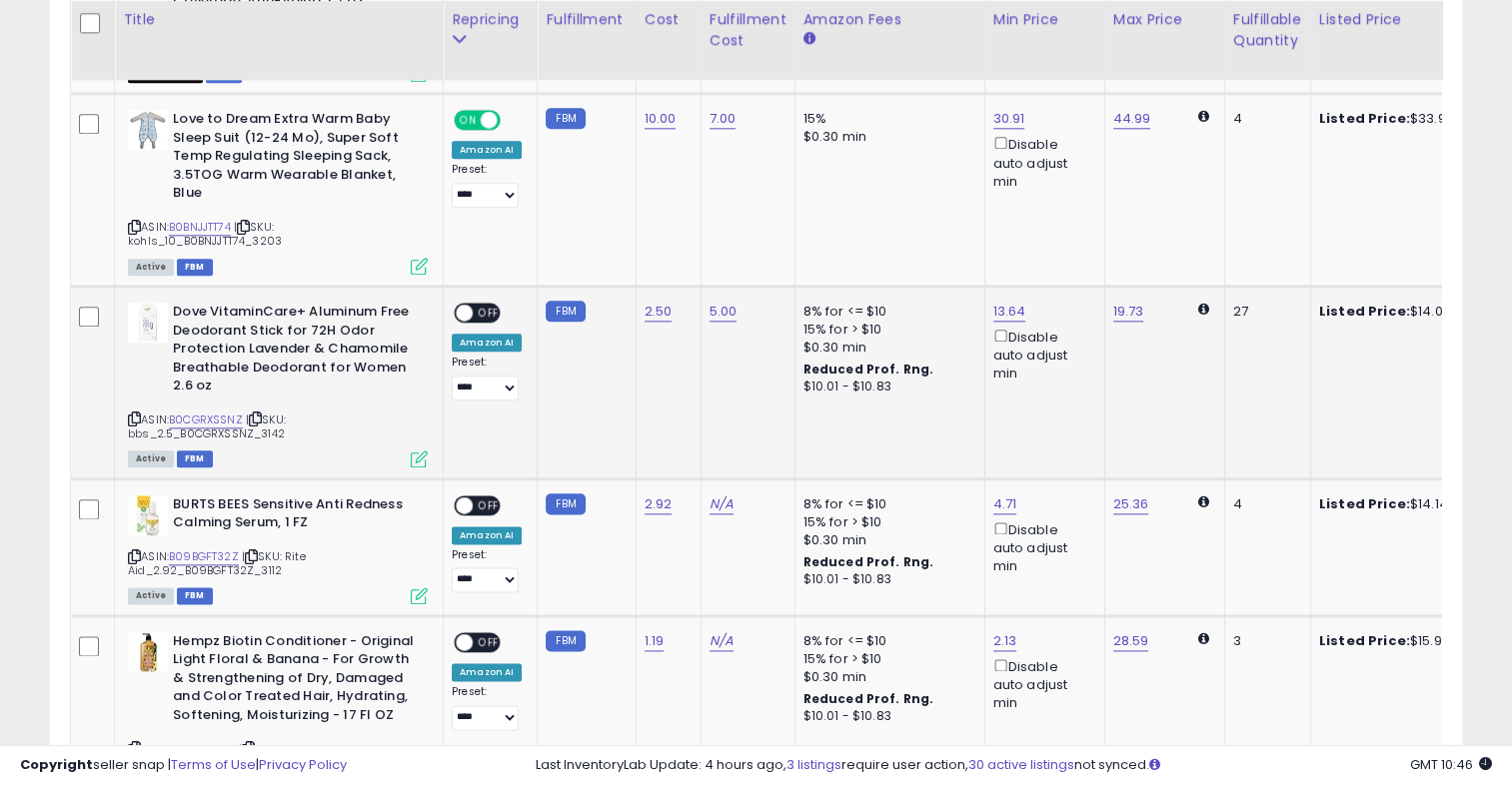 click on "OFF" at bounding box center [489, 313] 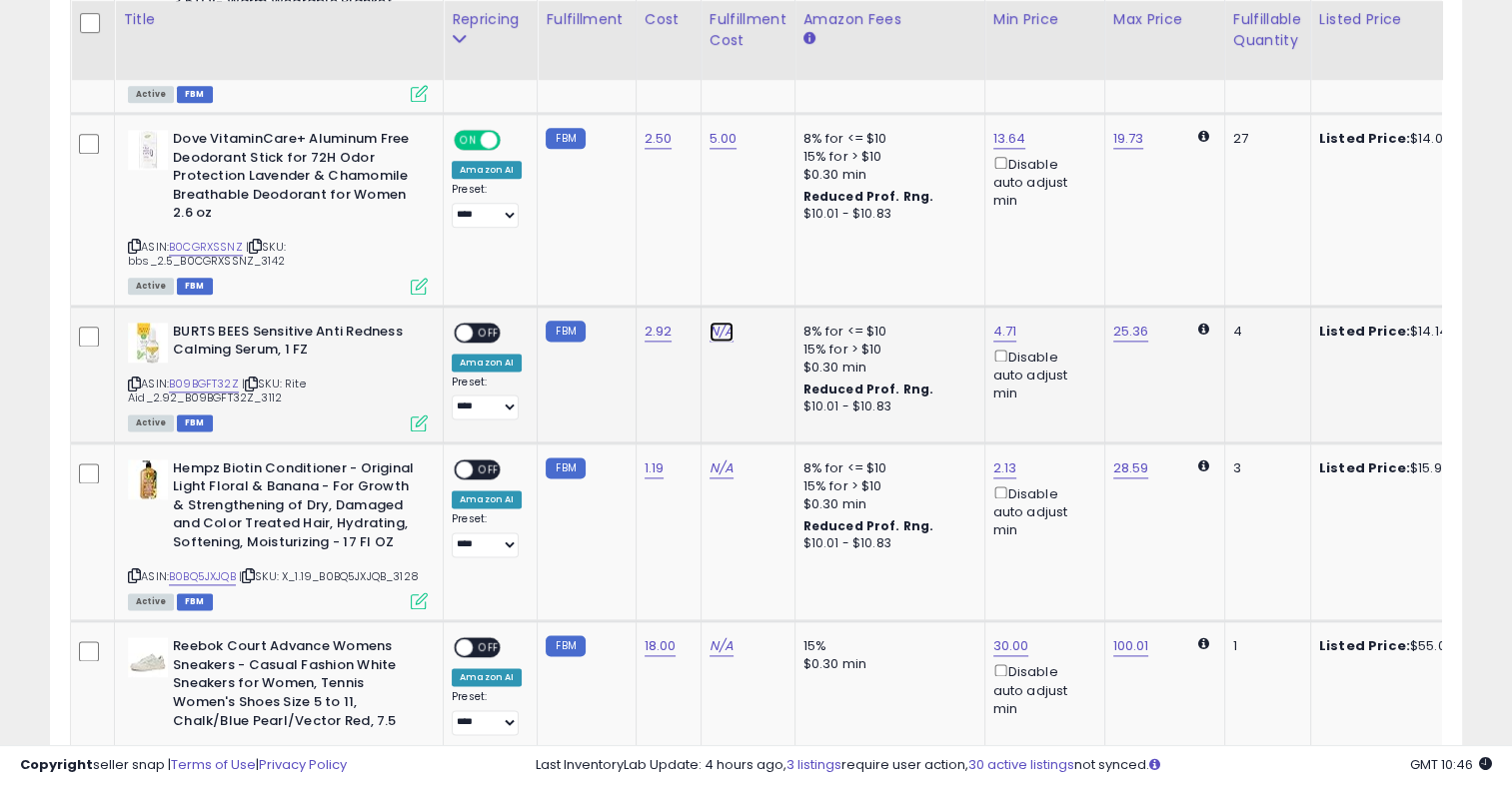click on "N/A" at bounding box center (722, 332) 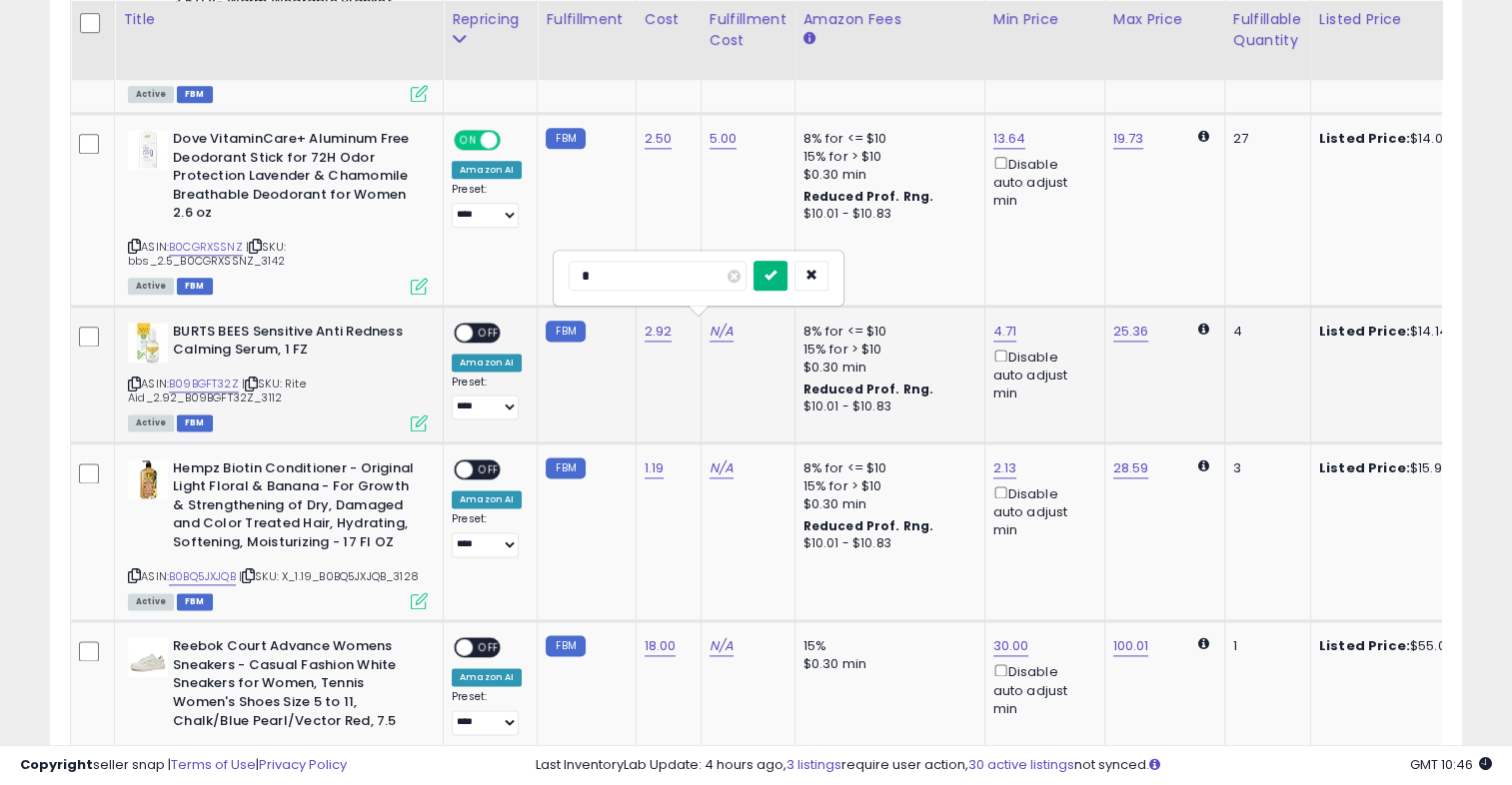 type on "*" 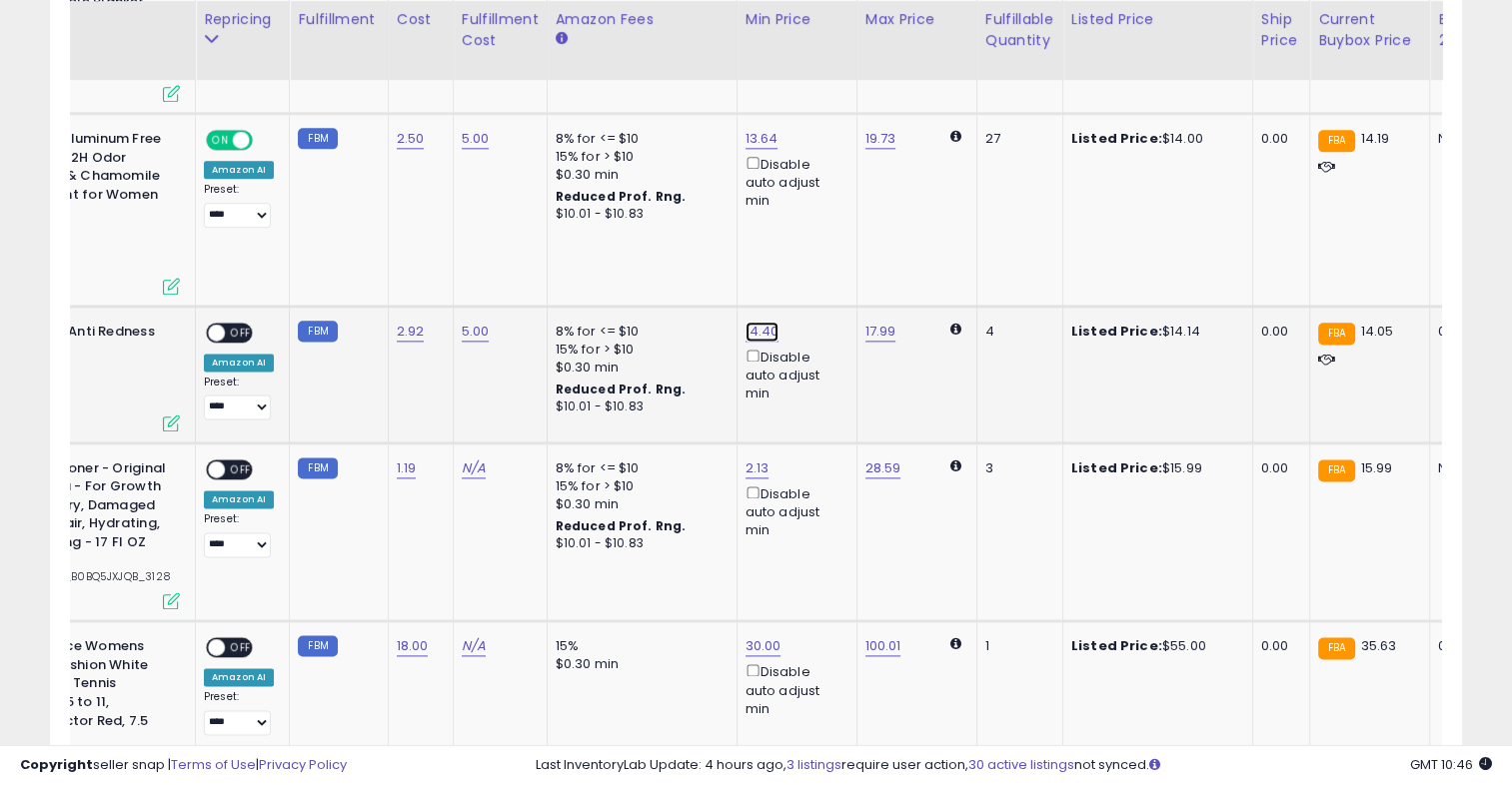 click on "14.40" at bounding box center (764, -1427) 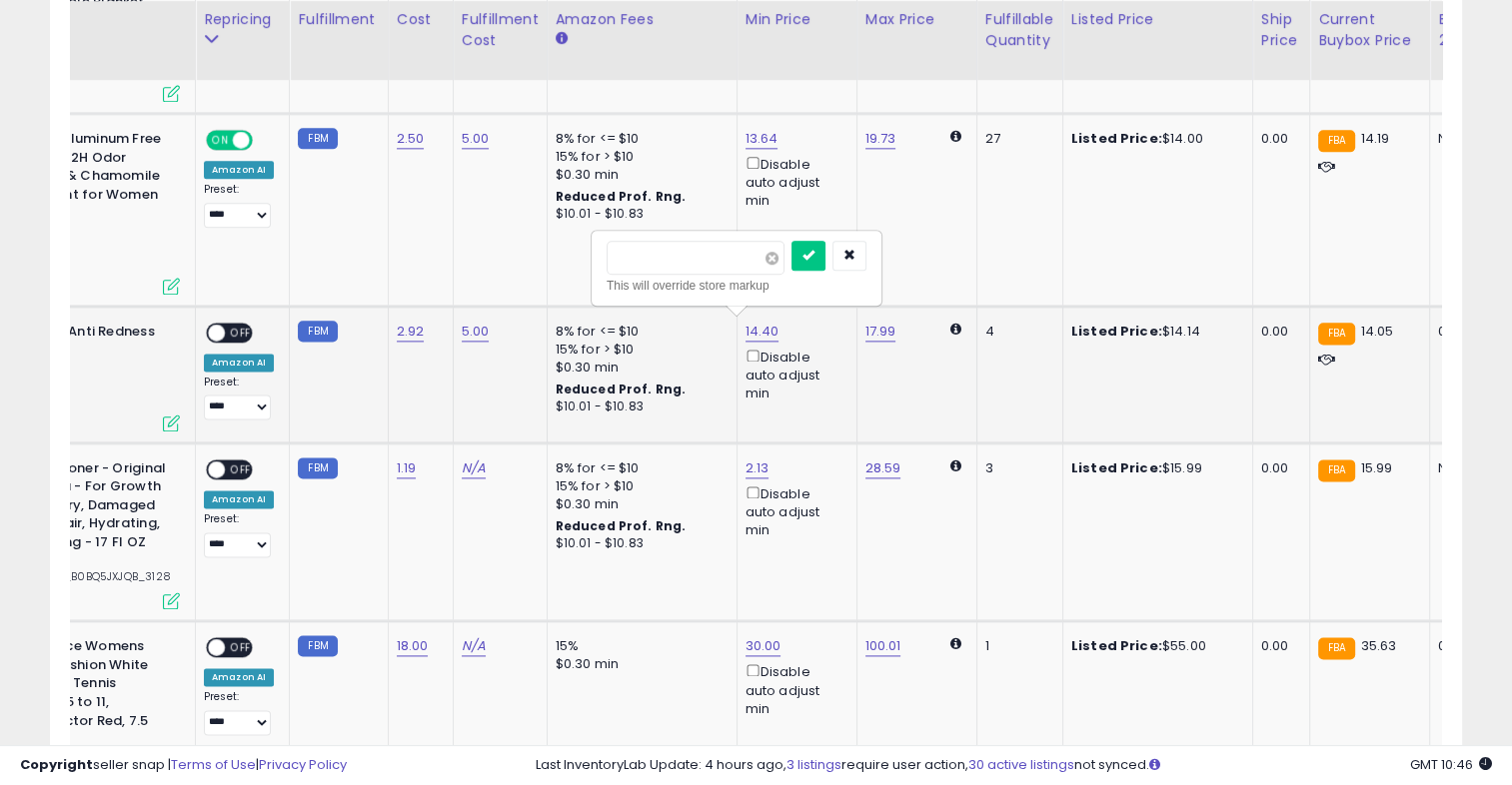 click at bounding box center [771, 258] 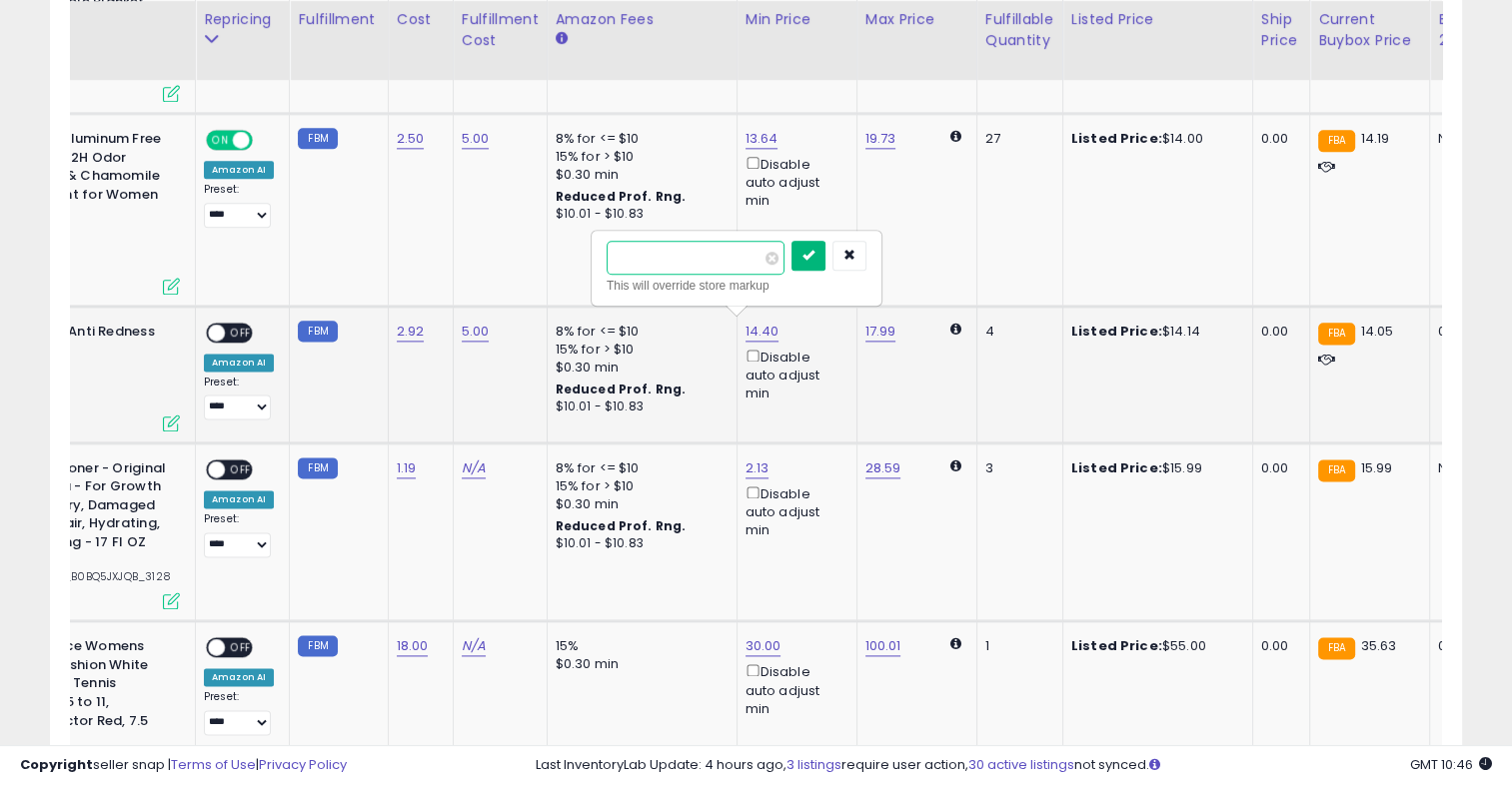 type on "**" 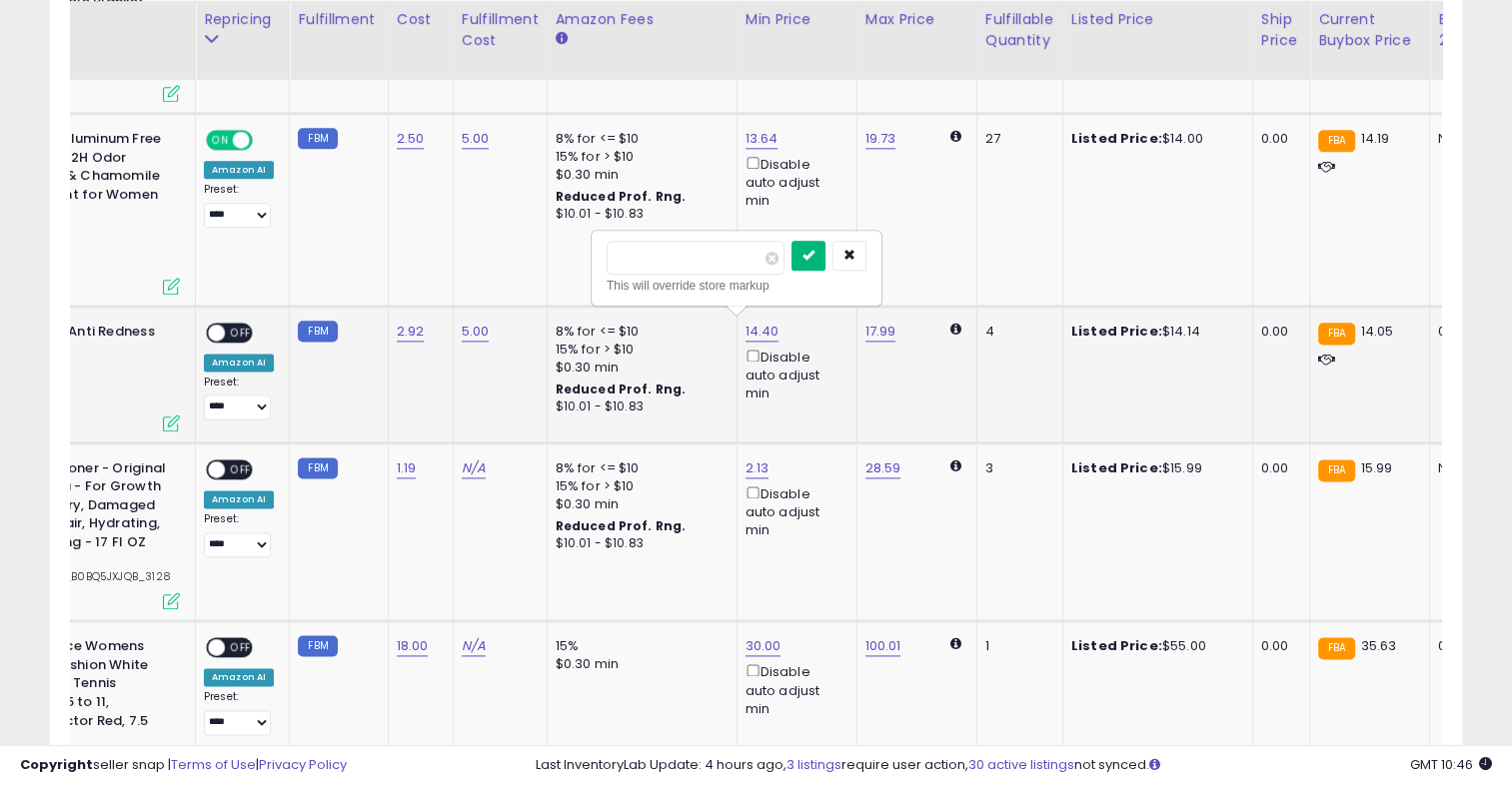 click at bounding box center [808, 255] 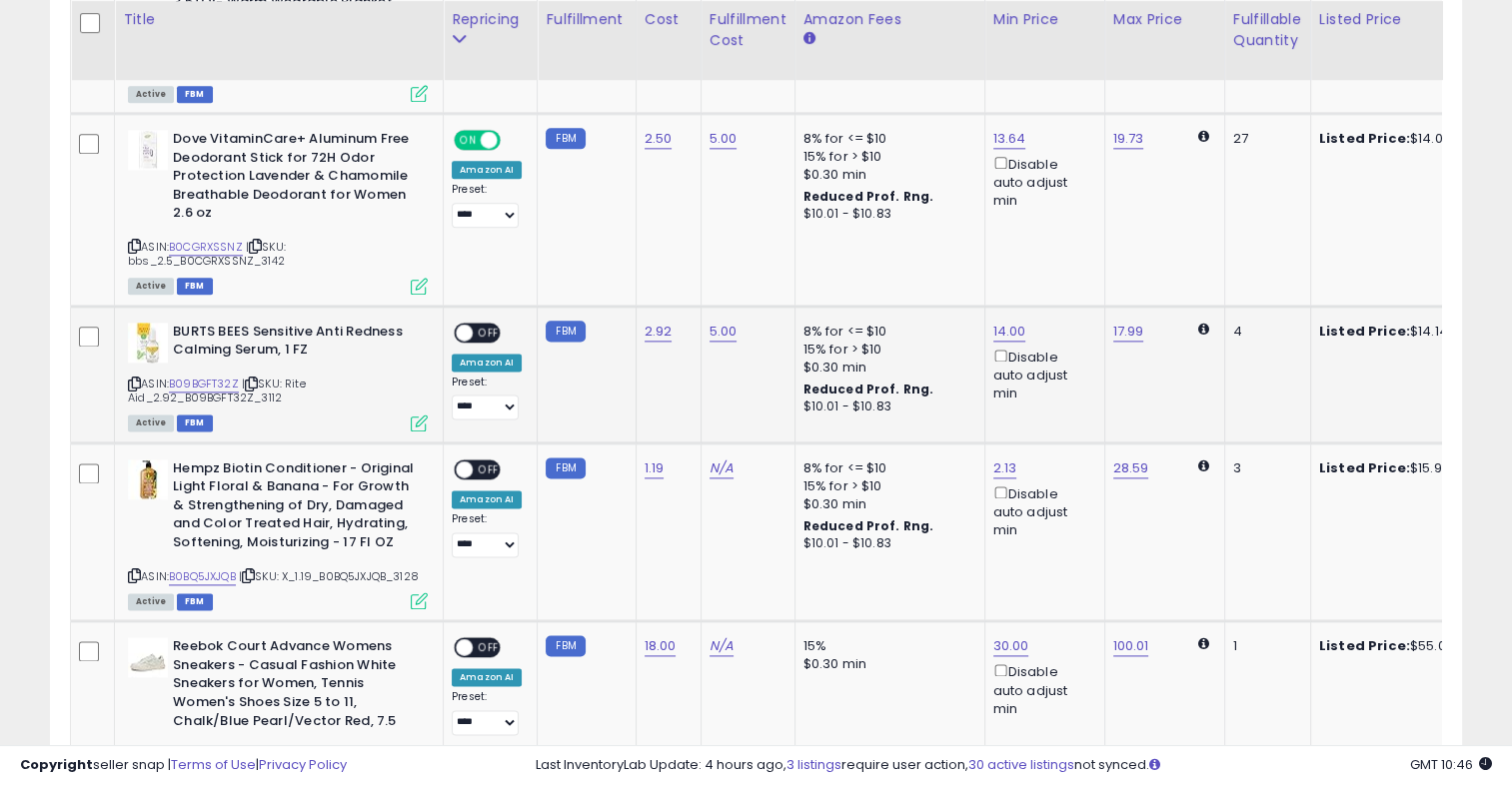 click on "OFF" at bounding box center [489, 332] 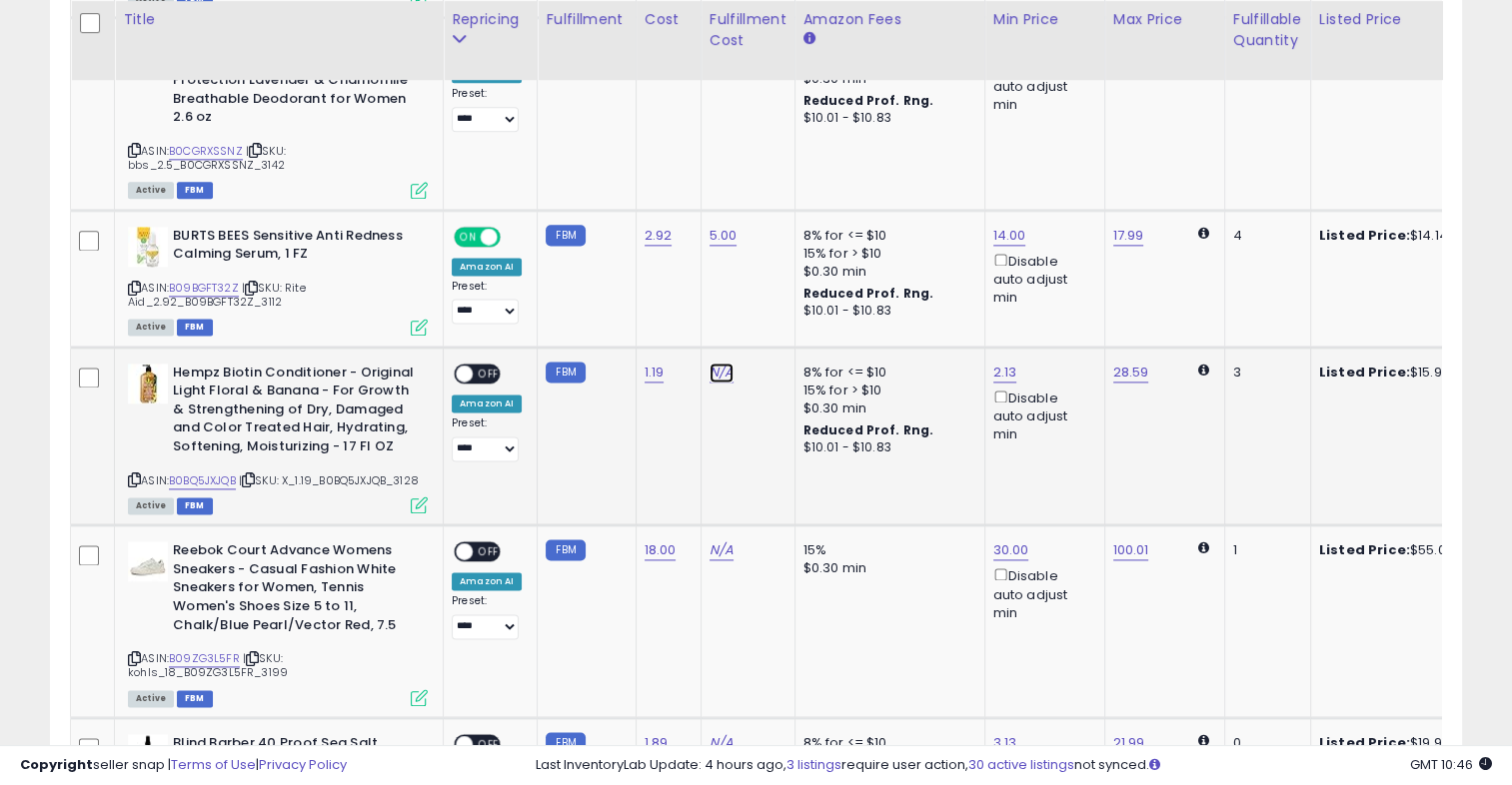 click on "N/A" at bounding box center [722, 373] 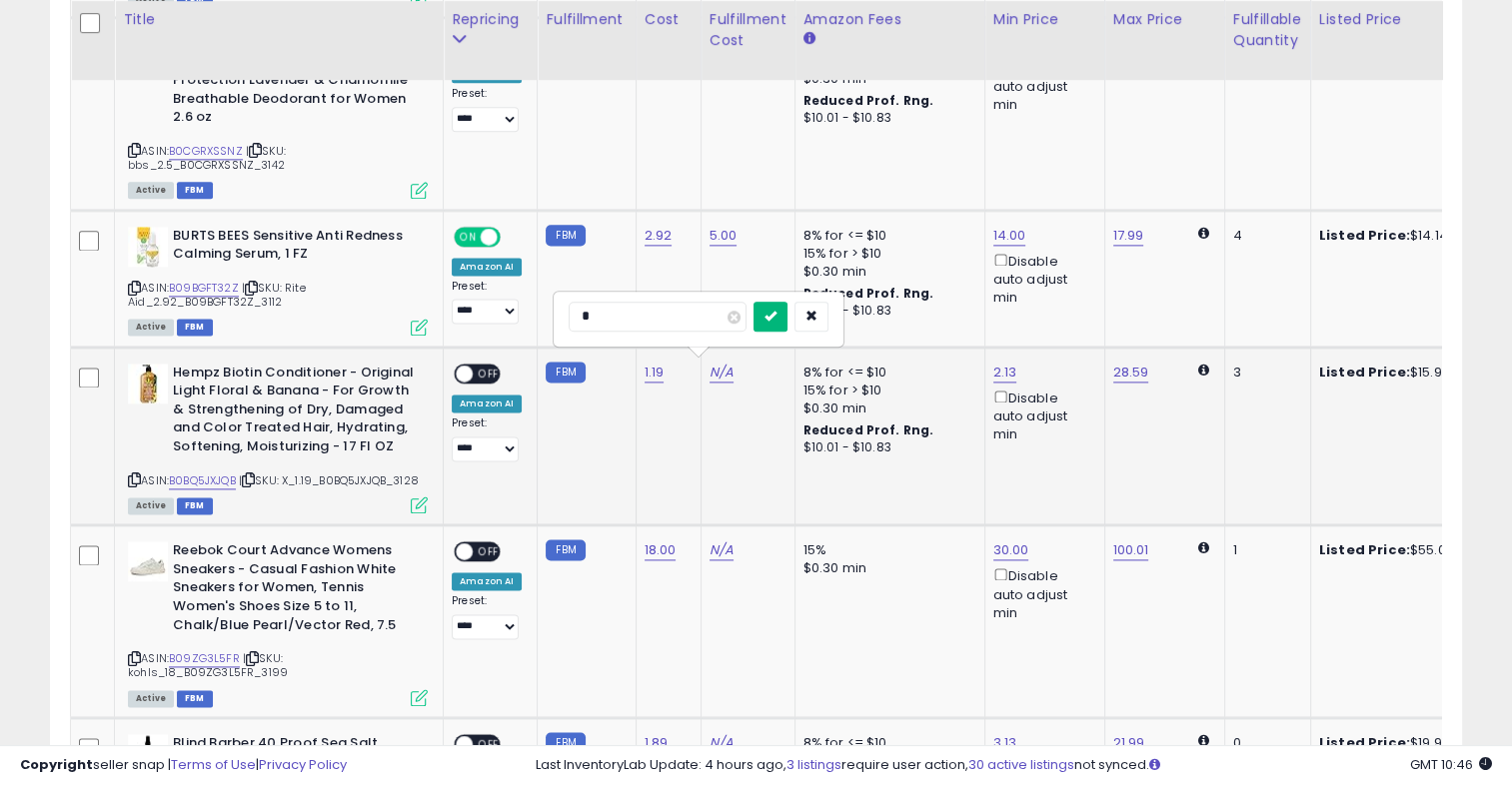 type on "*" 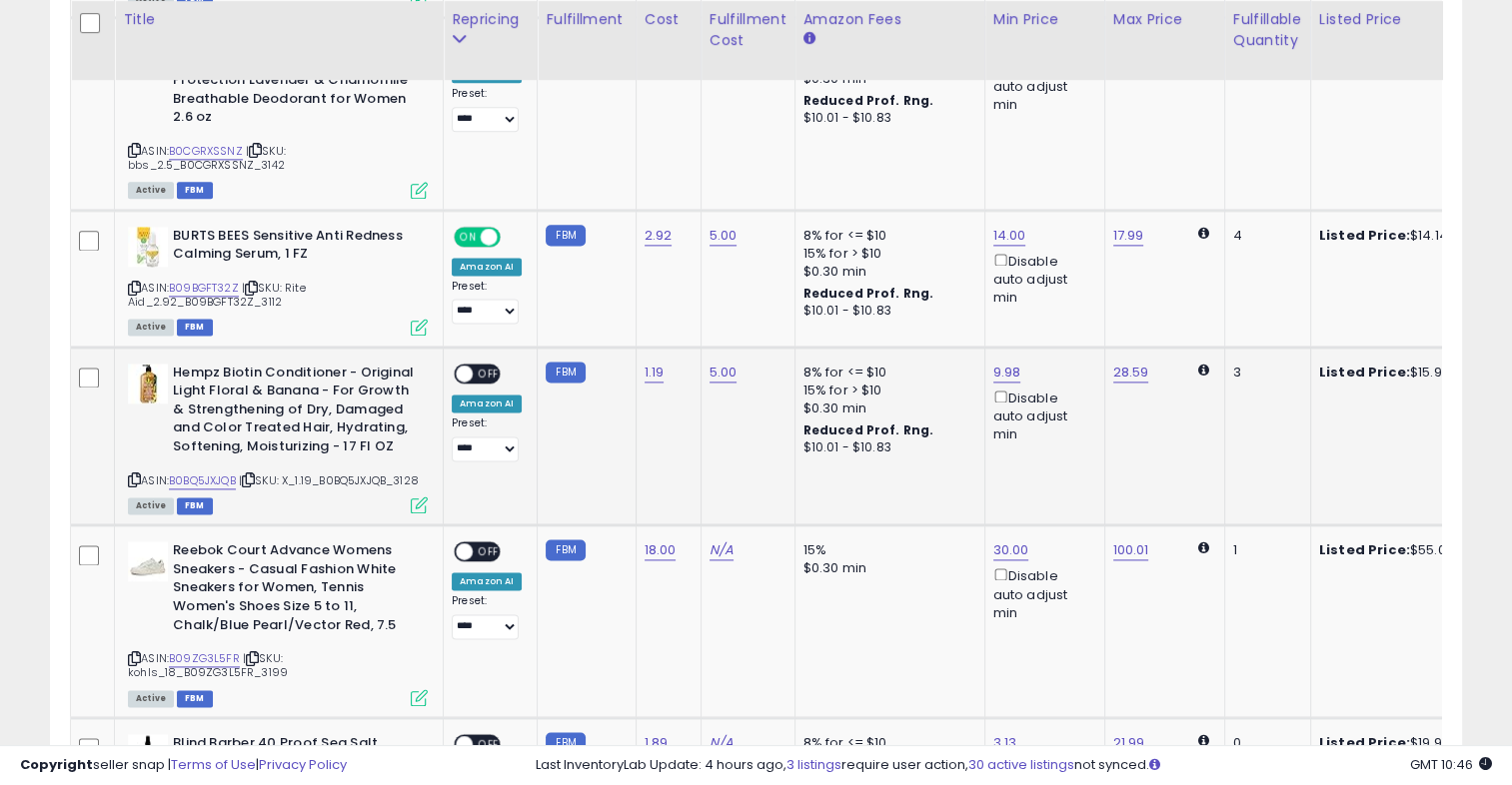click on "OFF" at bounding box center (489, 373) 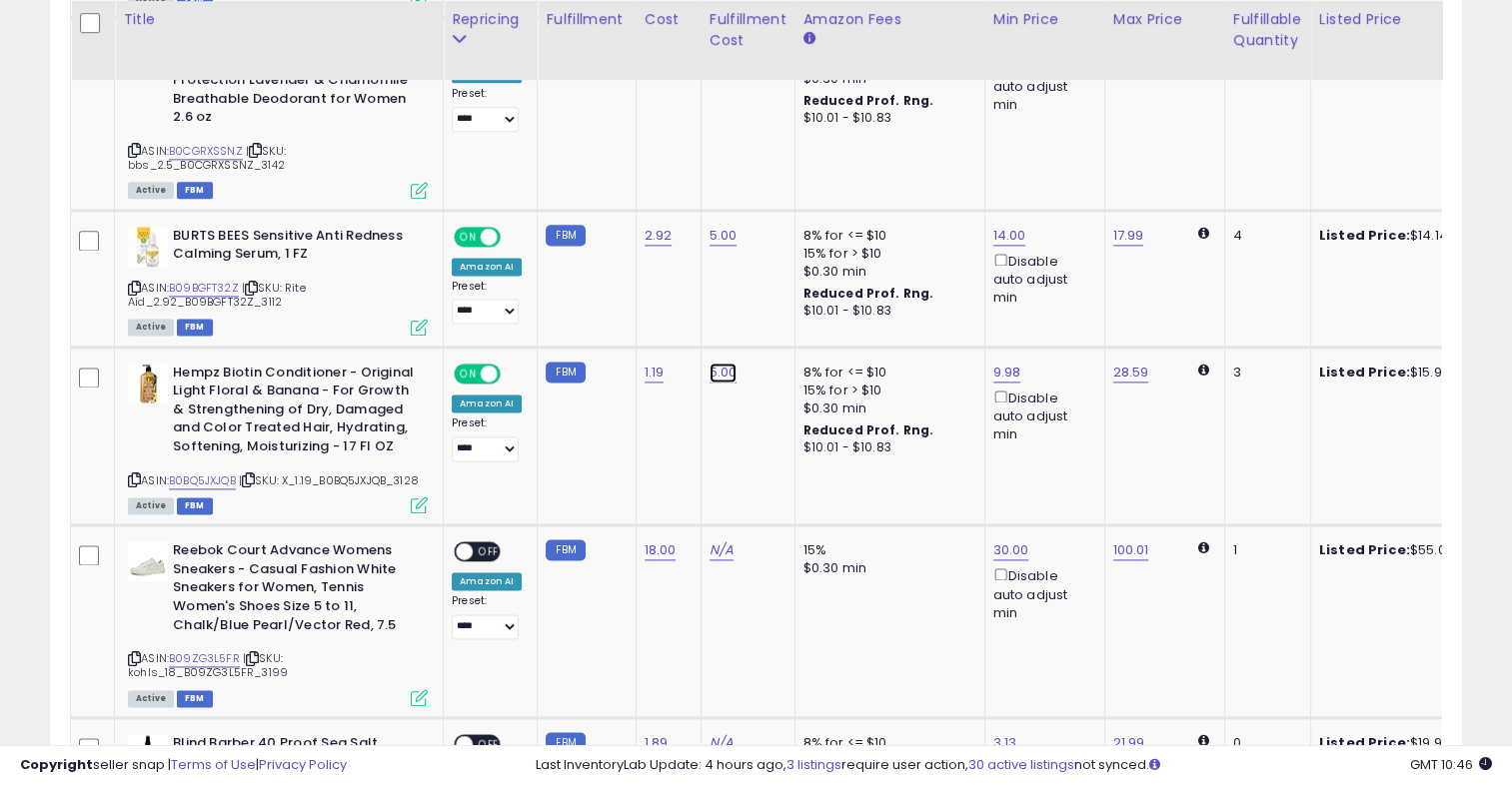 click on "5.00" at bounding box center [726, -1523] 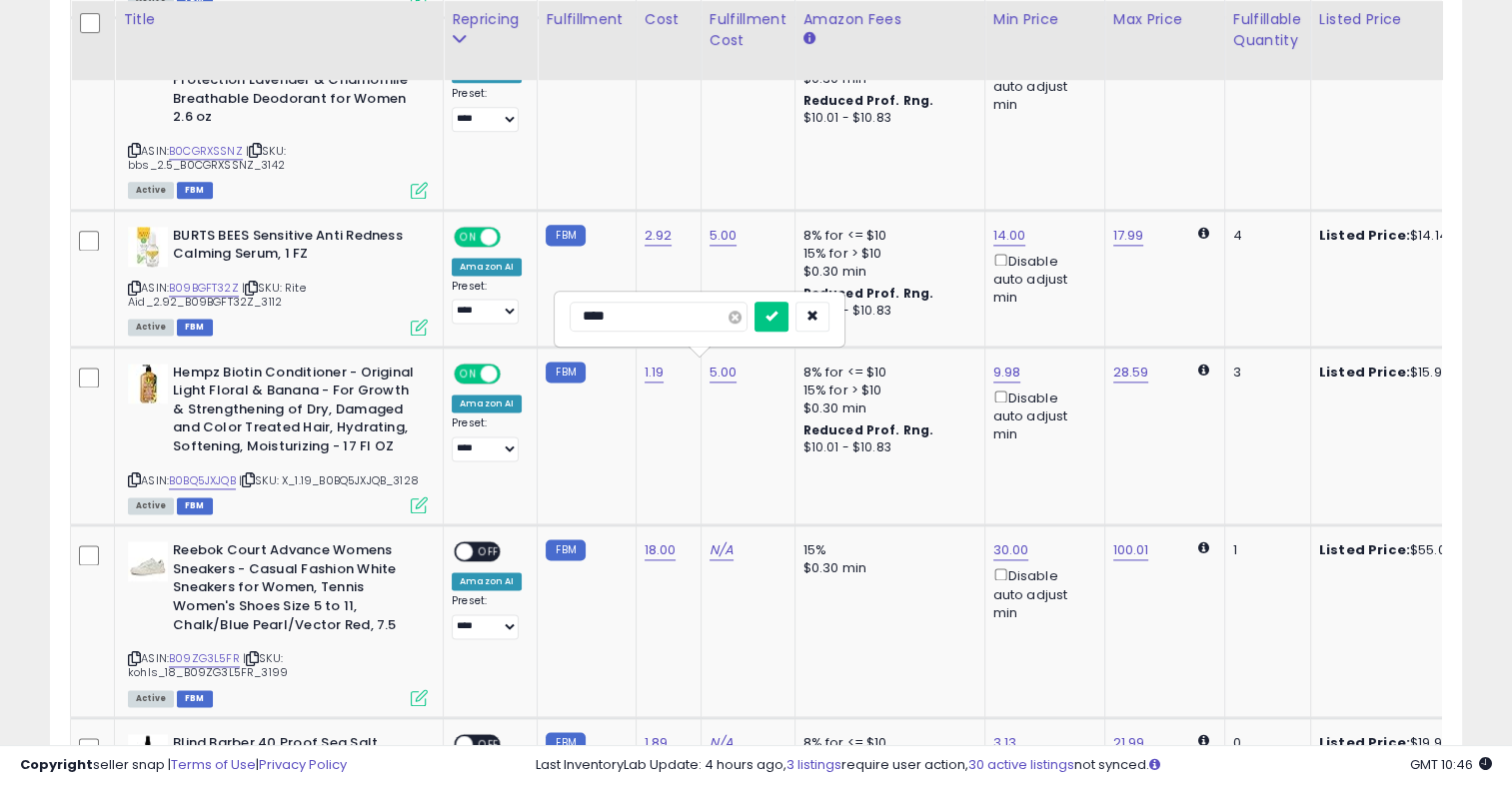 click at bounding box center (735, 317) 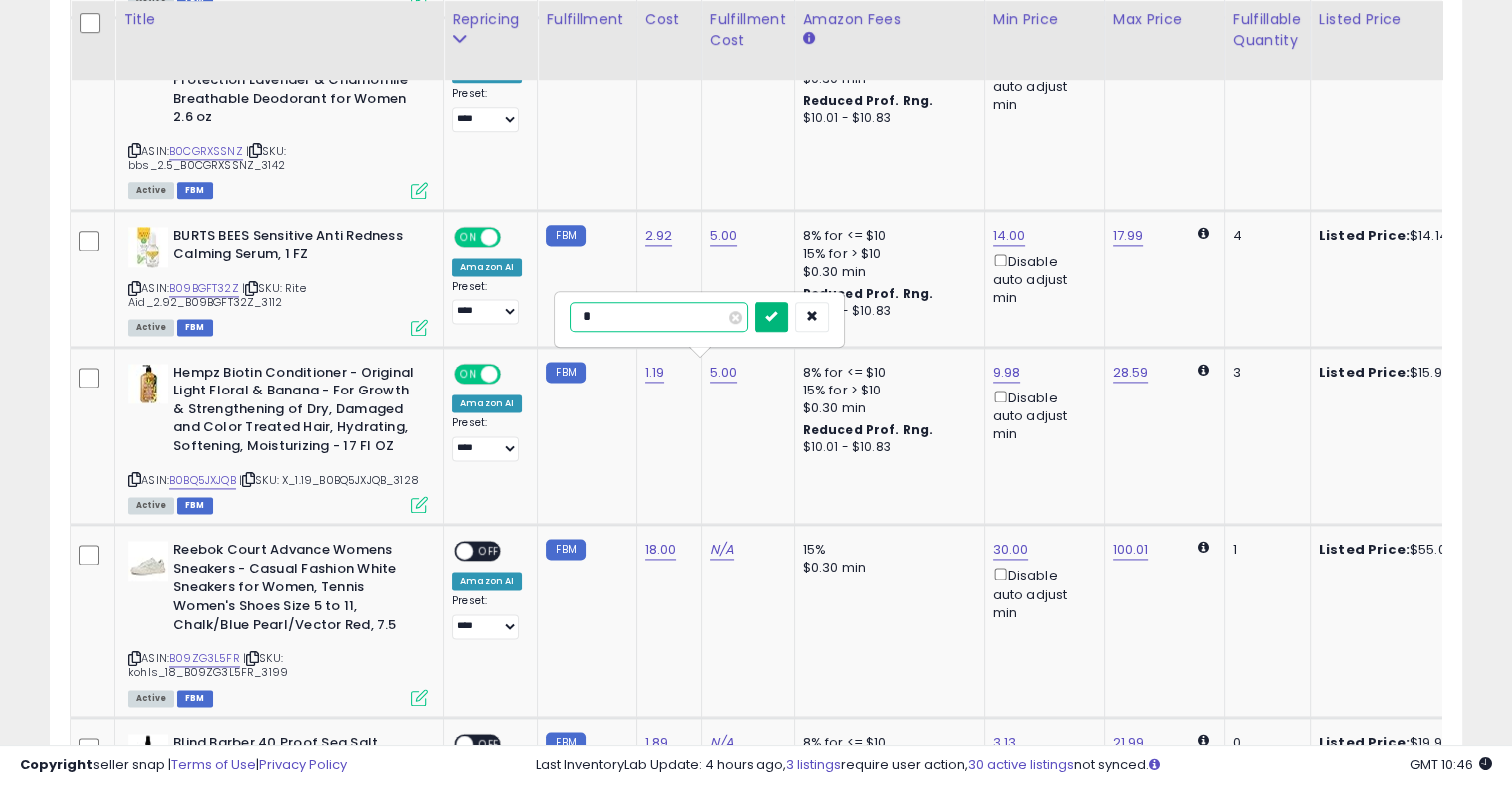 type on "*" 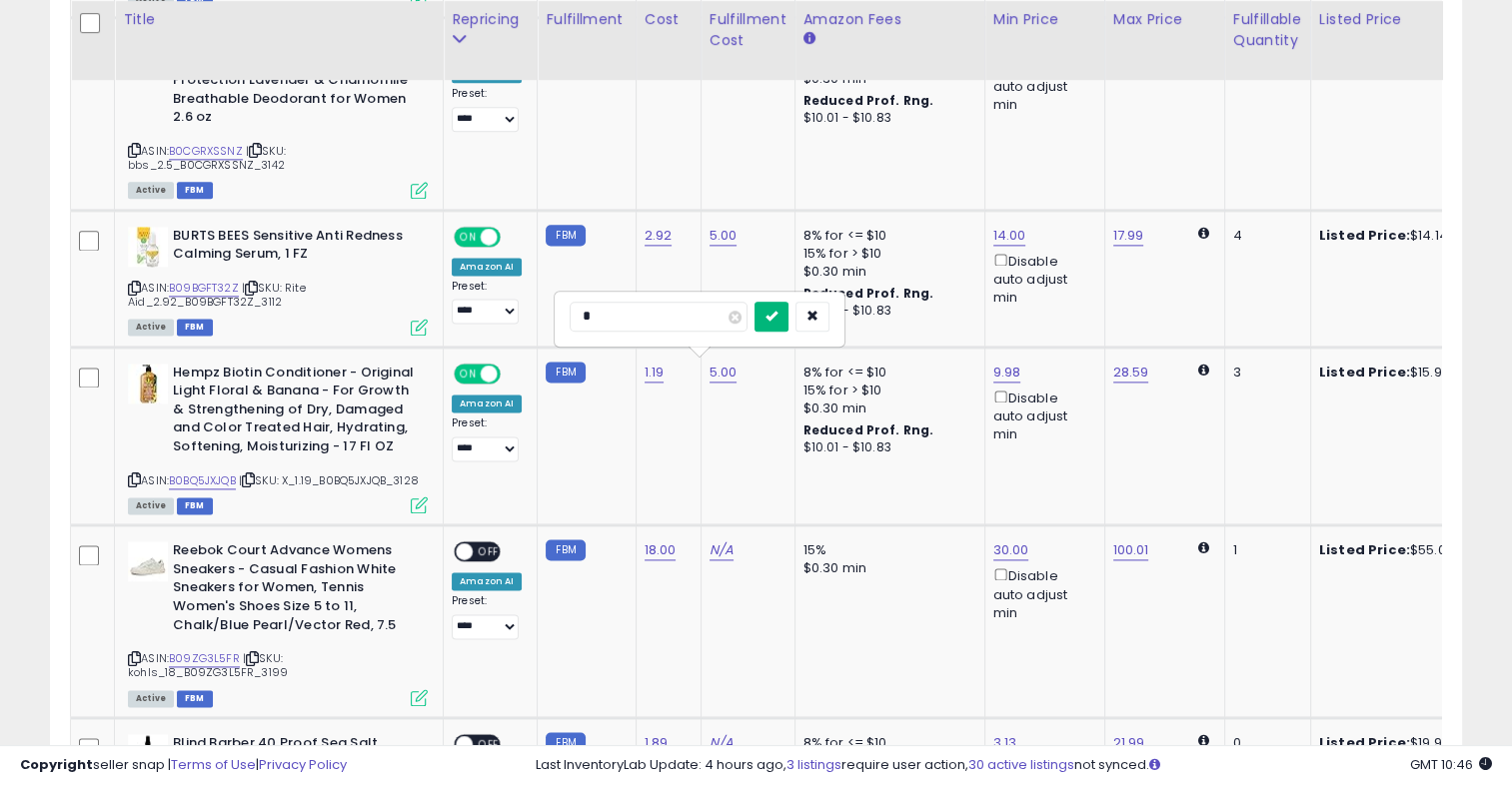 click at bounding box center [771, 317] 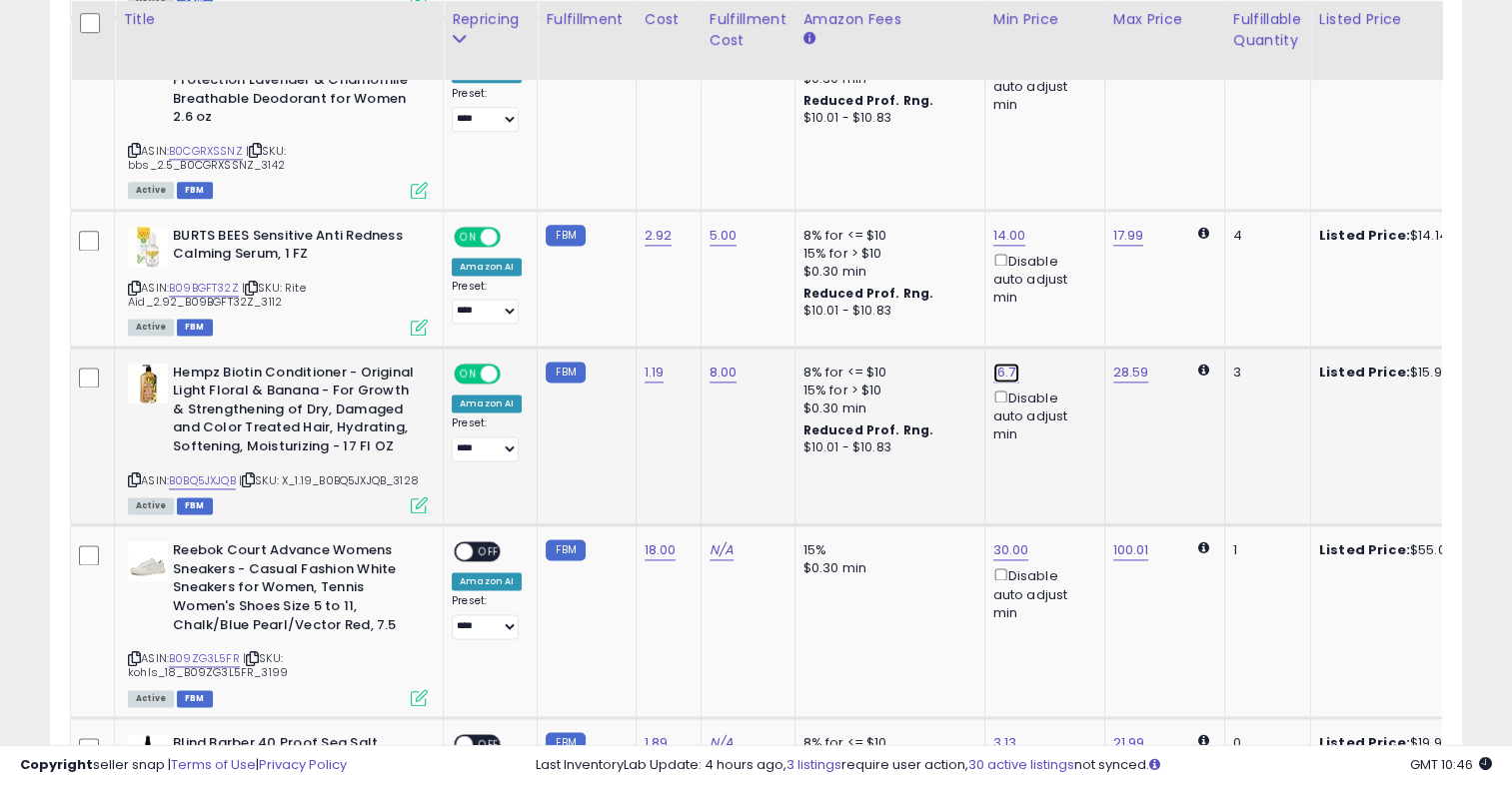 click on "16.71" at bounding box center [1012, -1523] 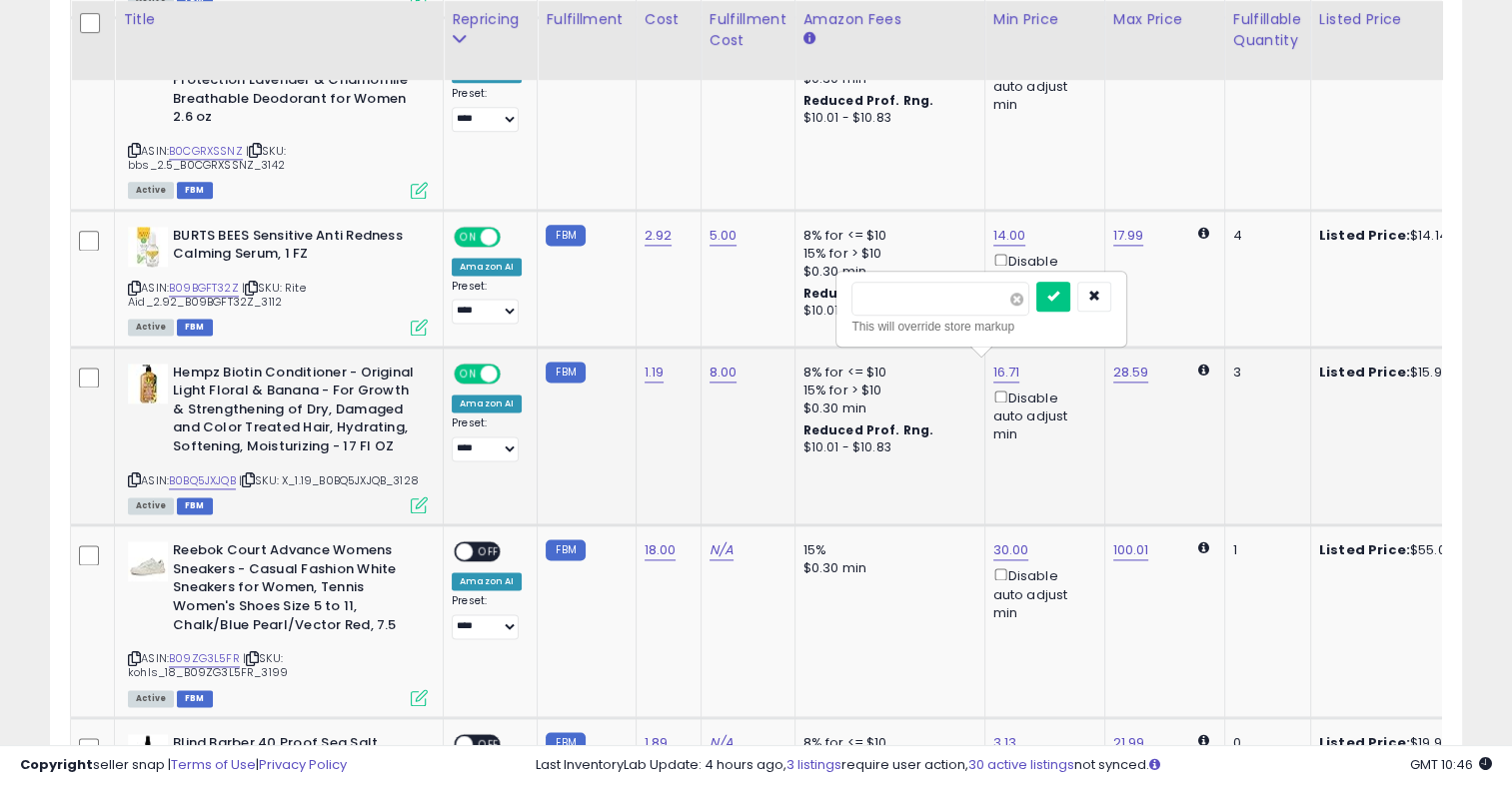 click at bounding box center (1016, 299) 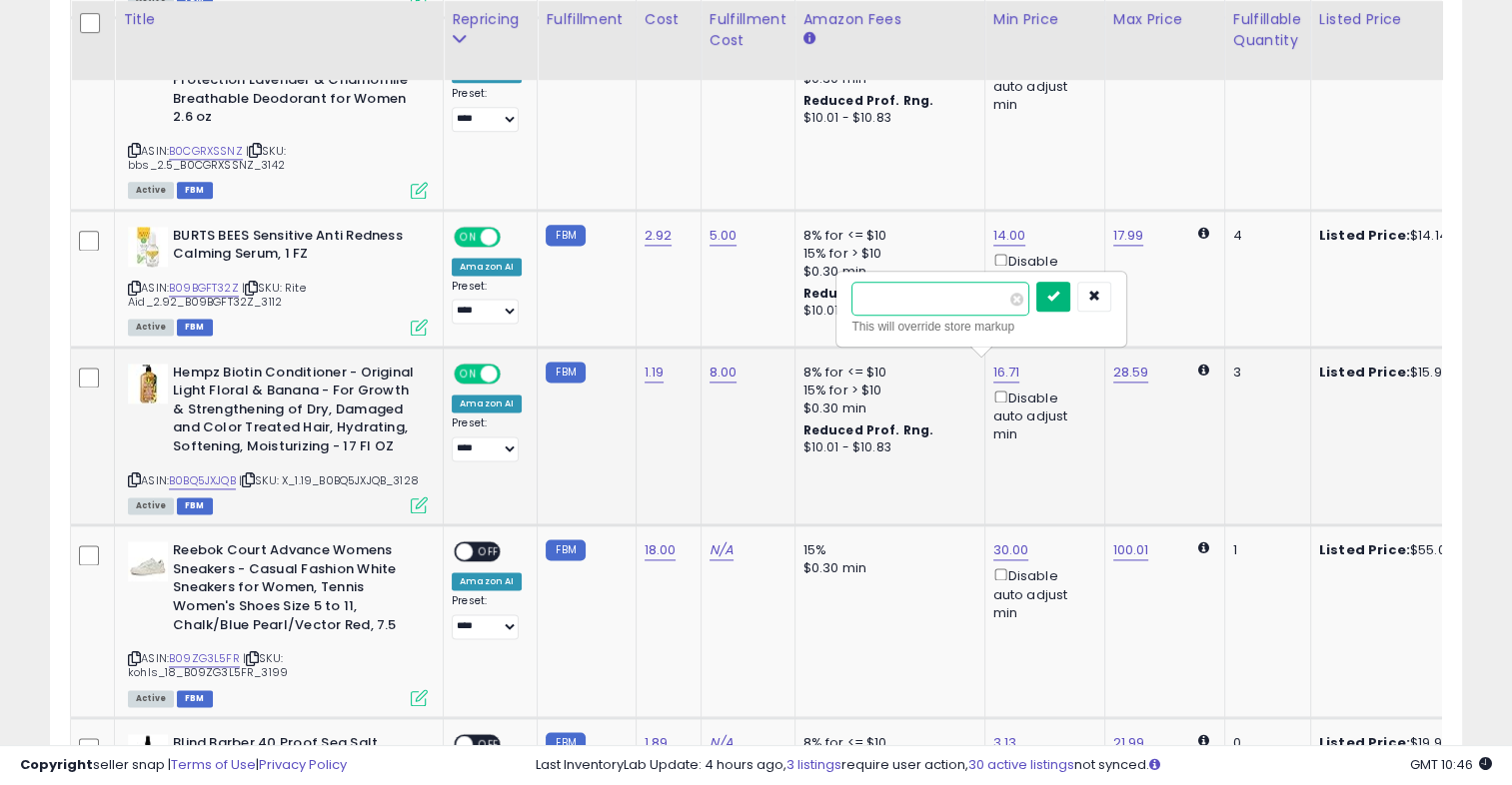 type on "*****" 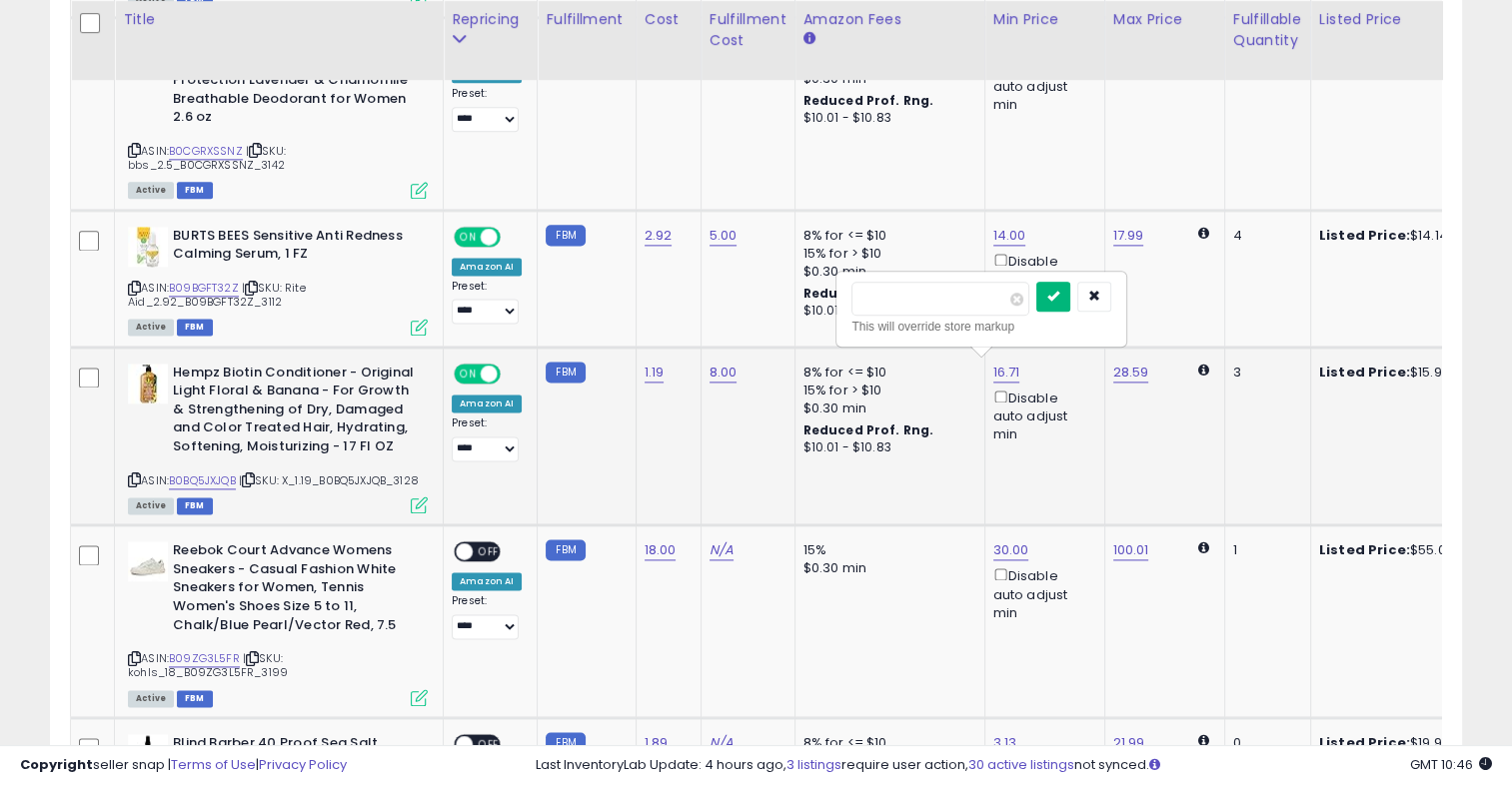 click at bounding box center [1053, 297] 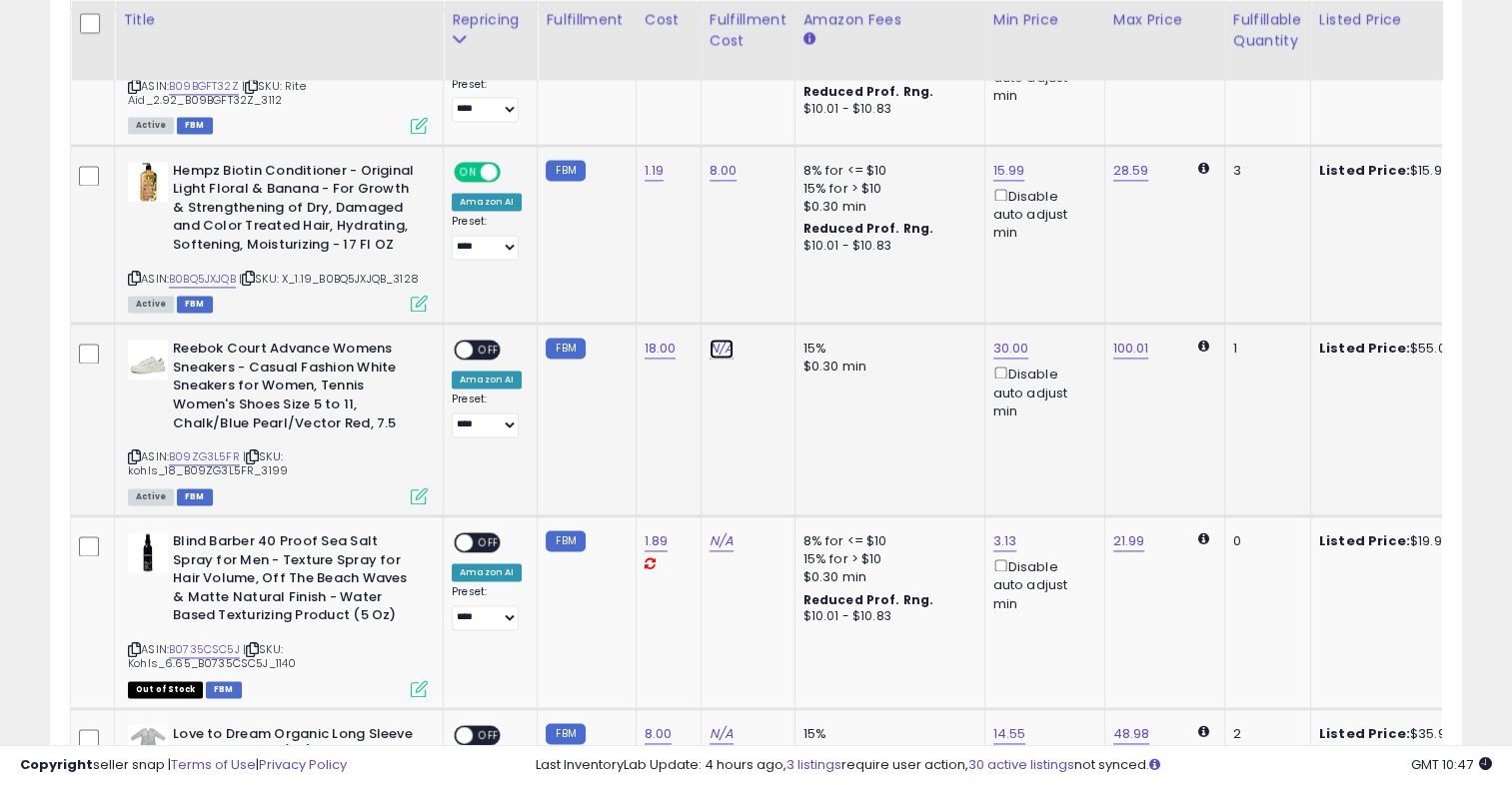 click on "N/A" at bounding box center (722, 349) 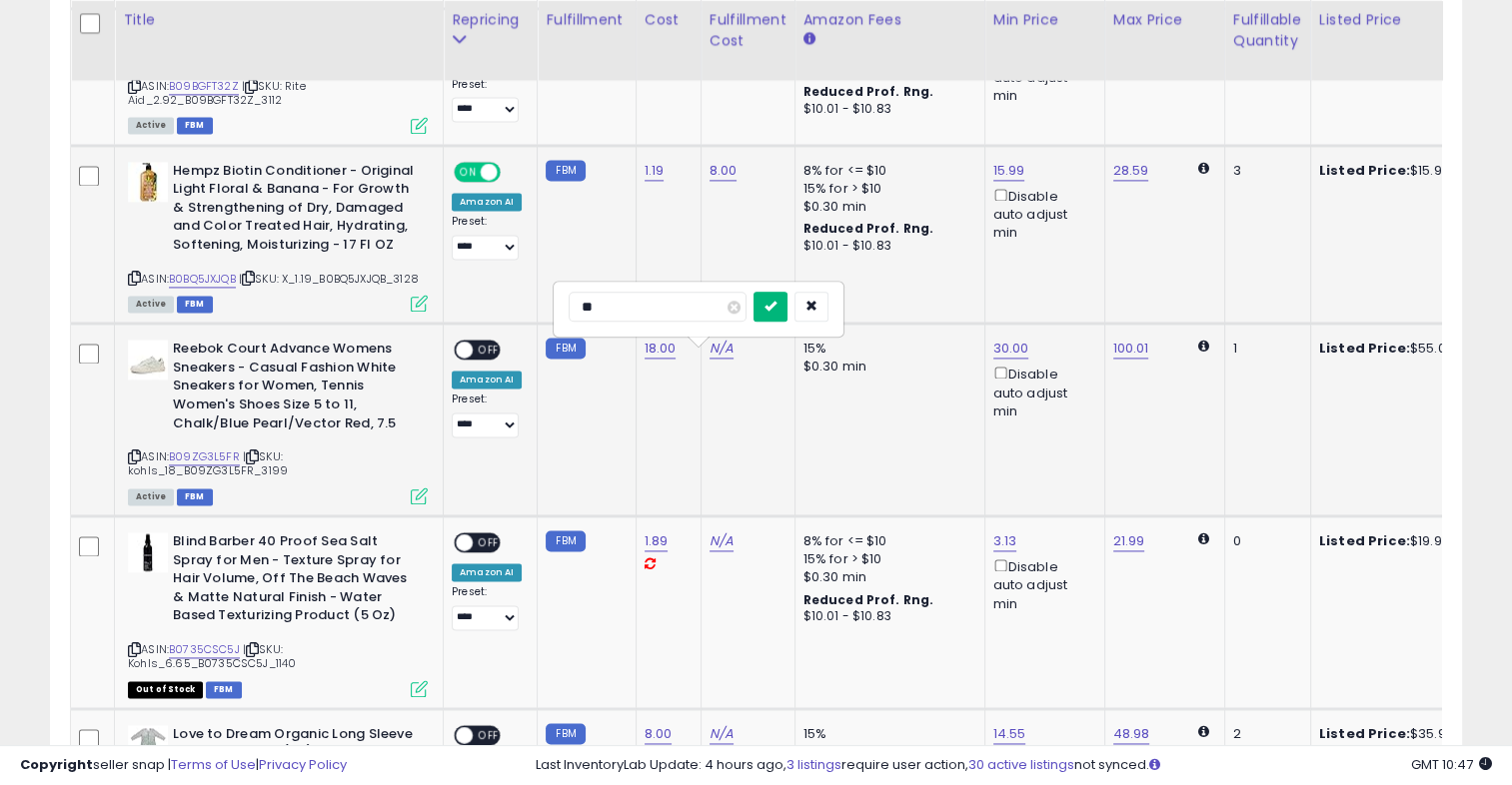 type on "**" 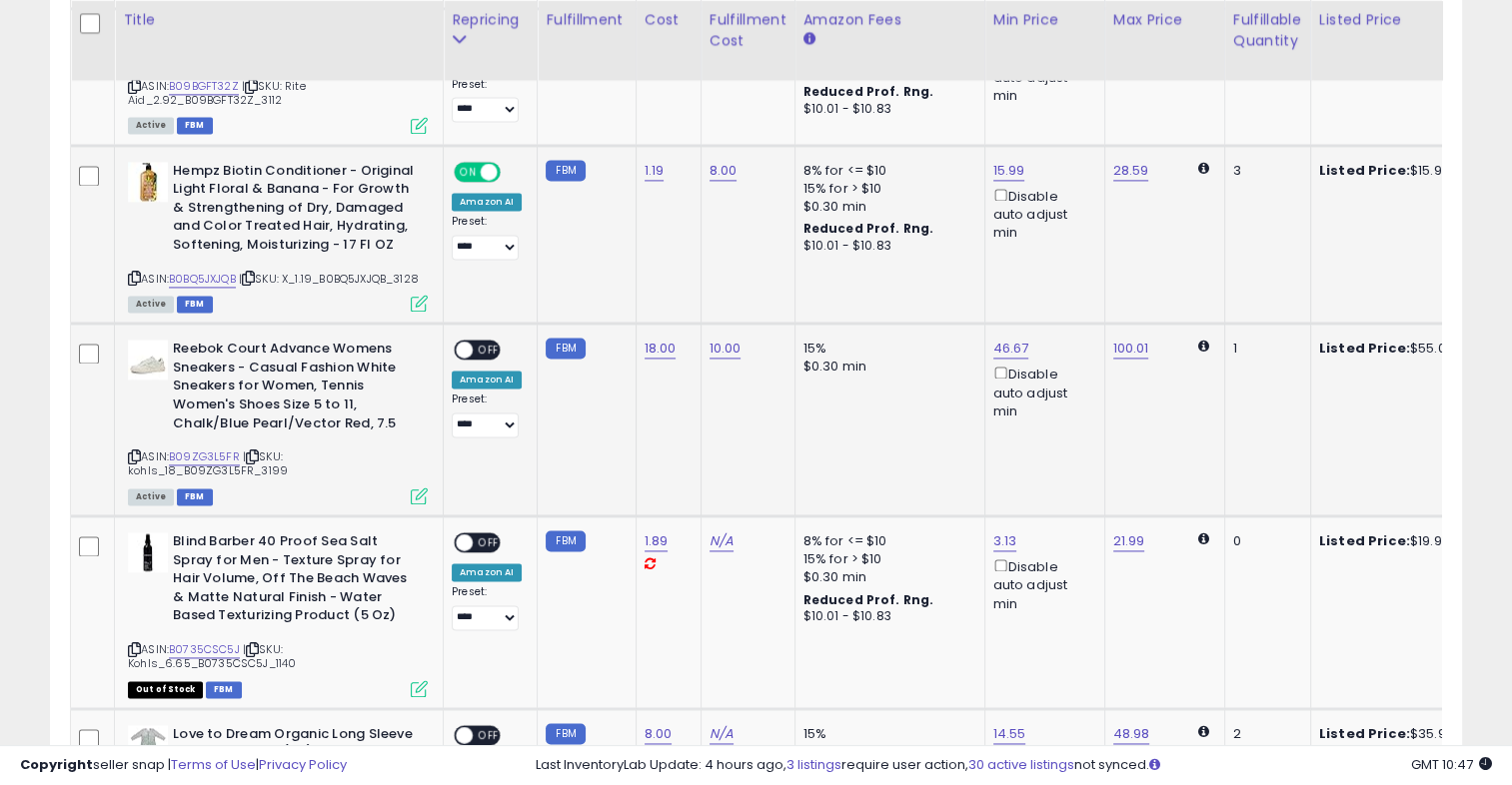click on "OFF" at bounding box center [489, 350] 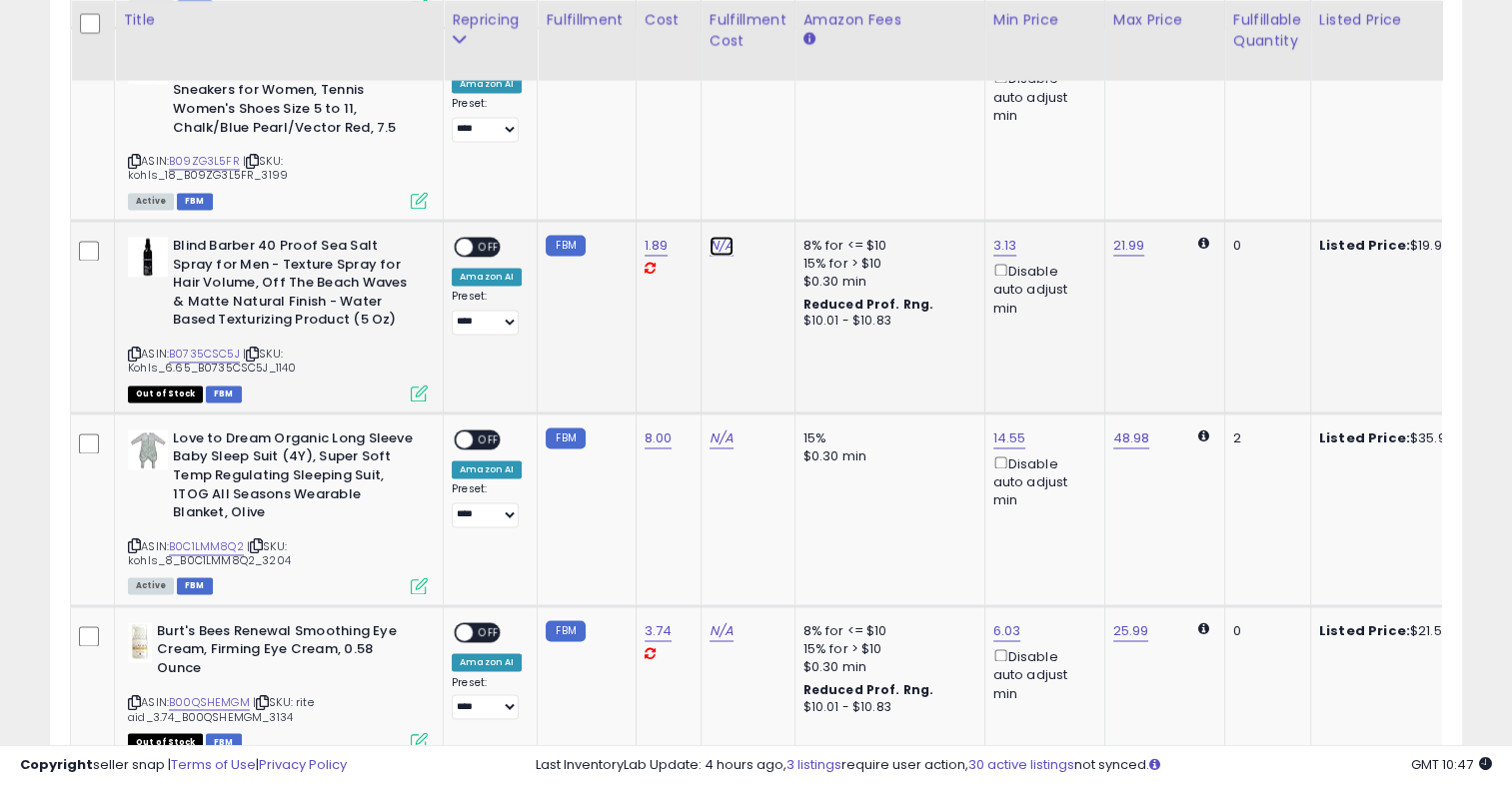 click on "N/A" at bounding box center (722, 246) 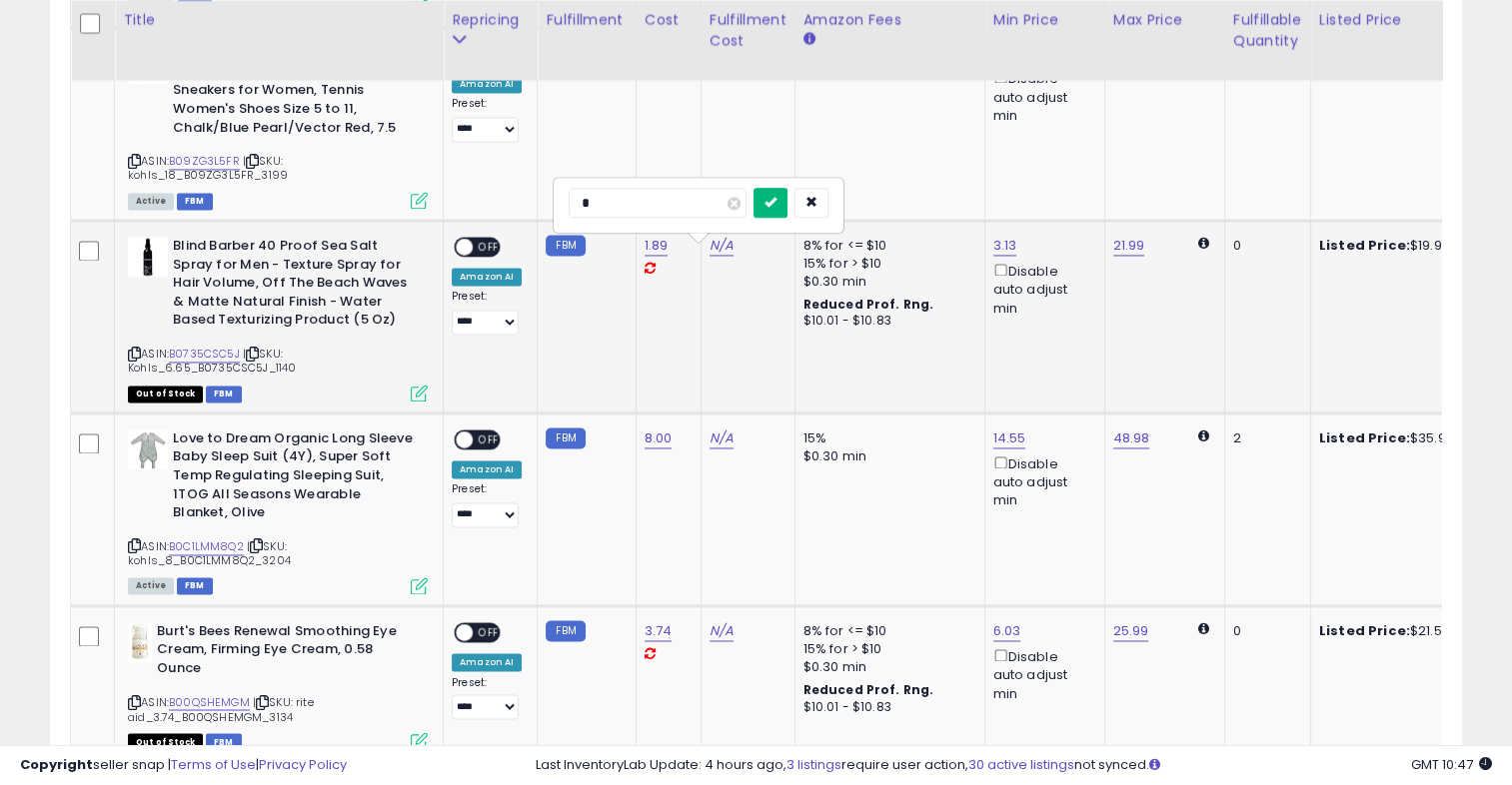 type on "*" 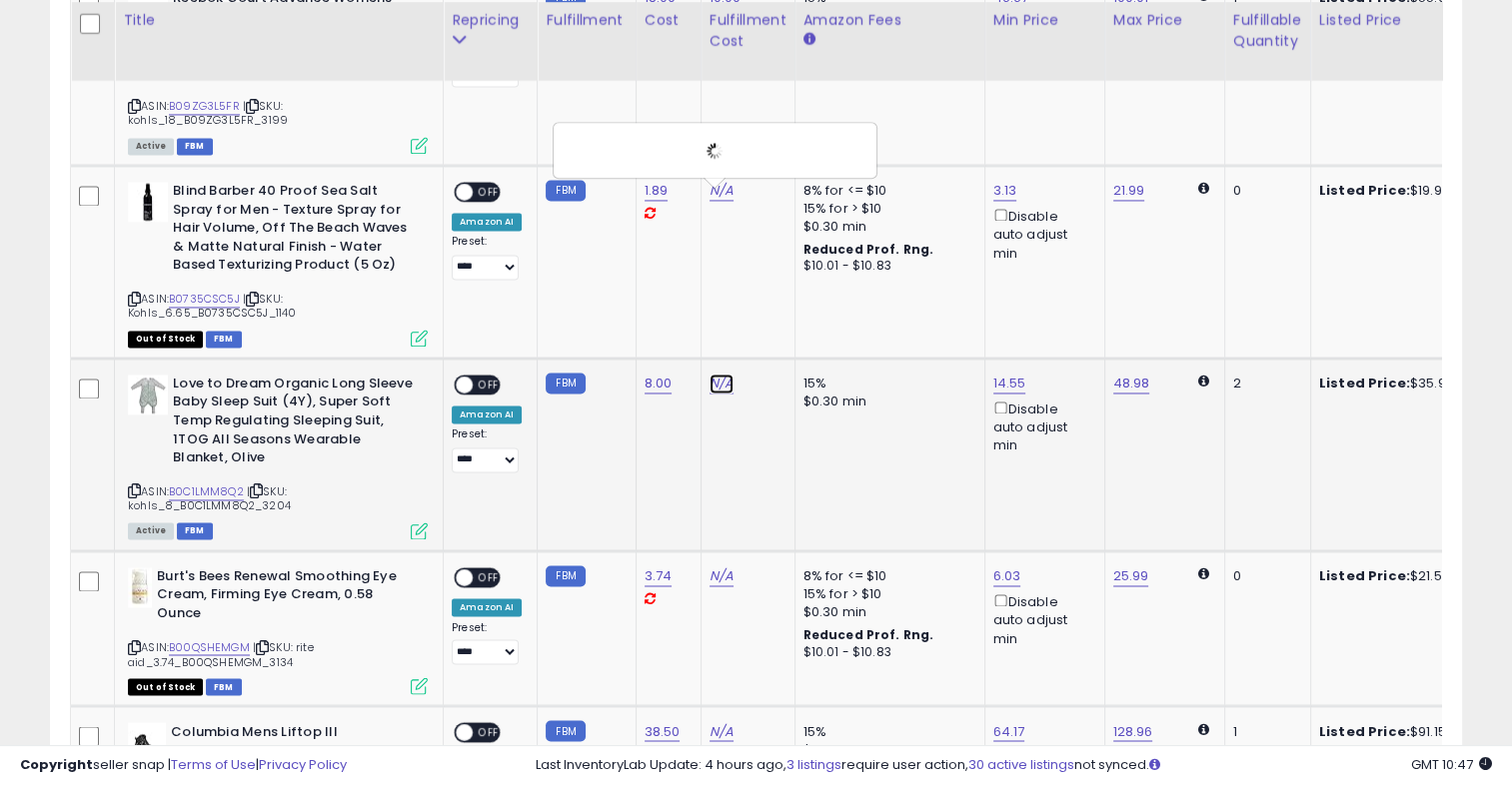 click on "N/A" at bounding box center (722, 191) 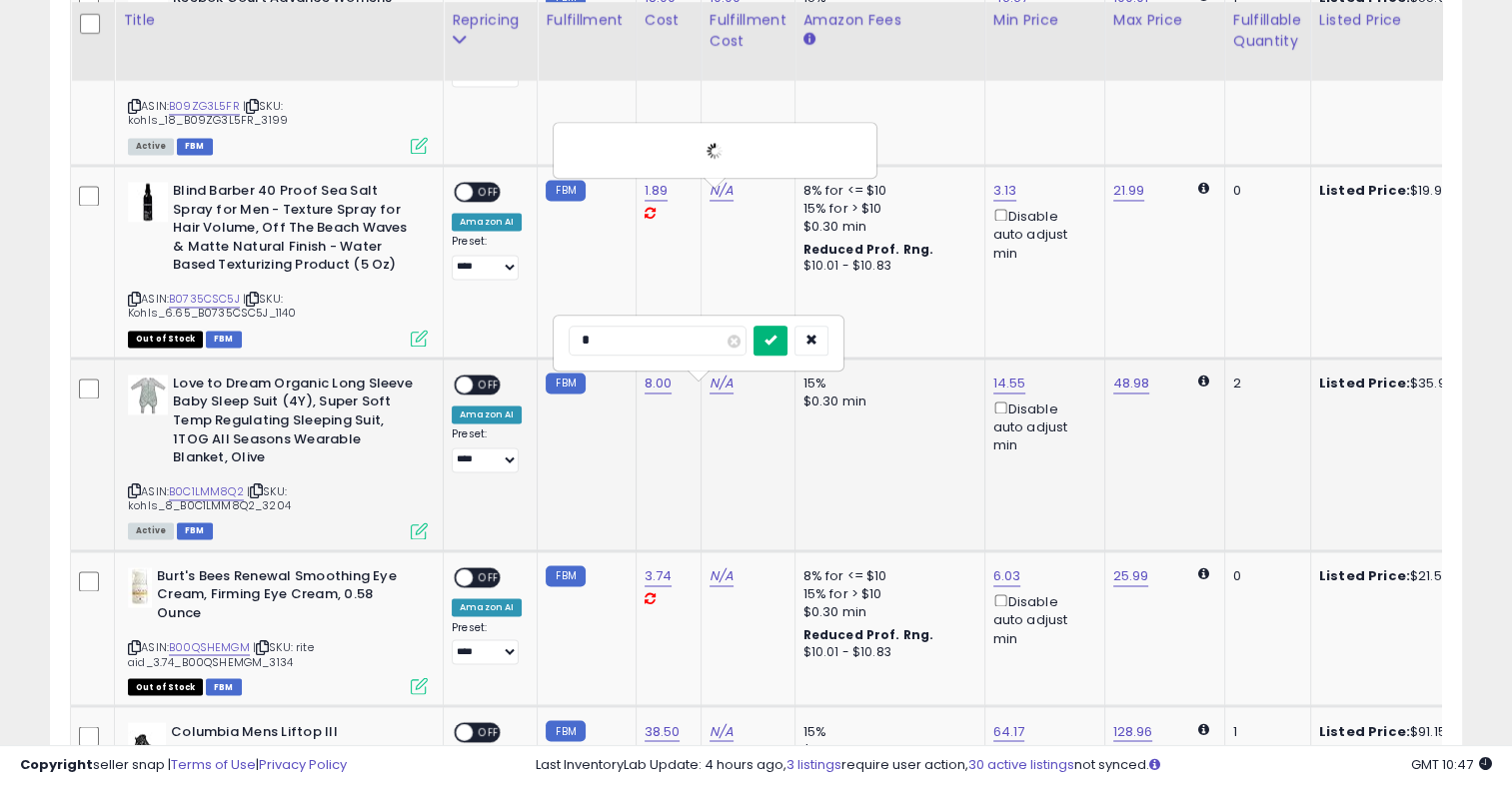 type on "*" 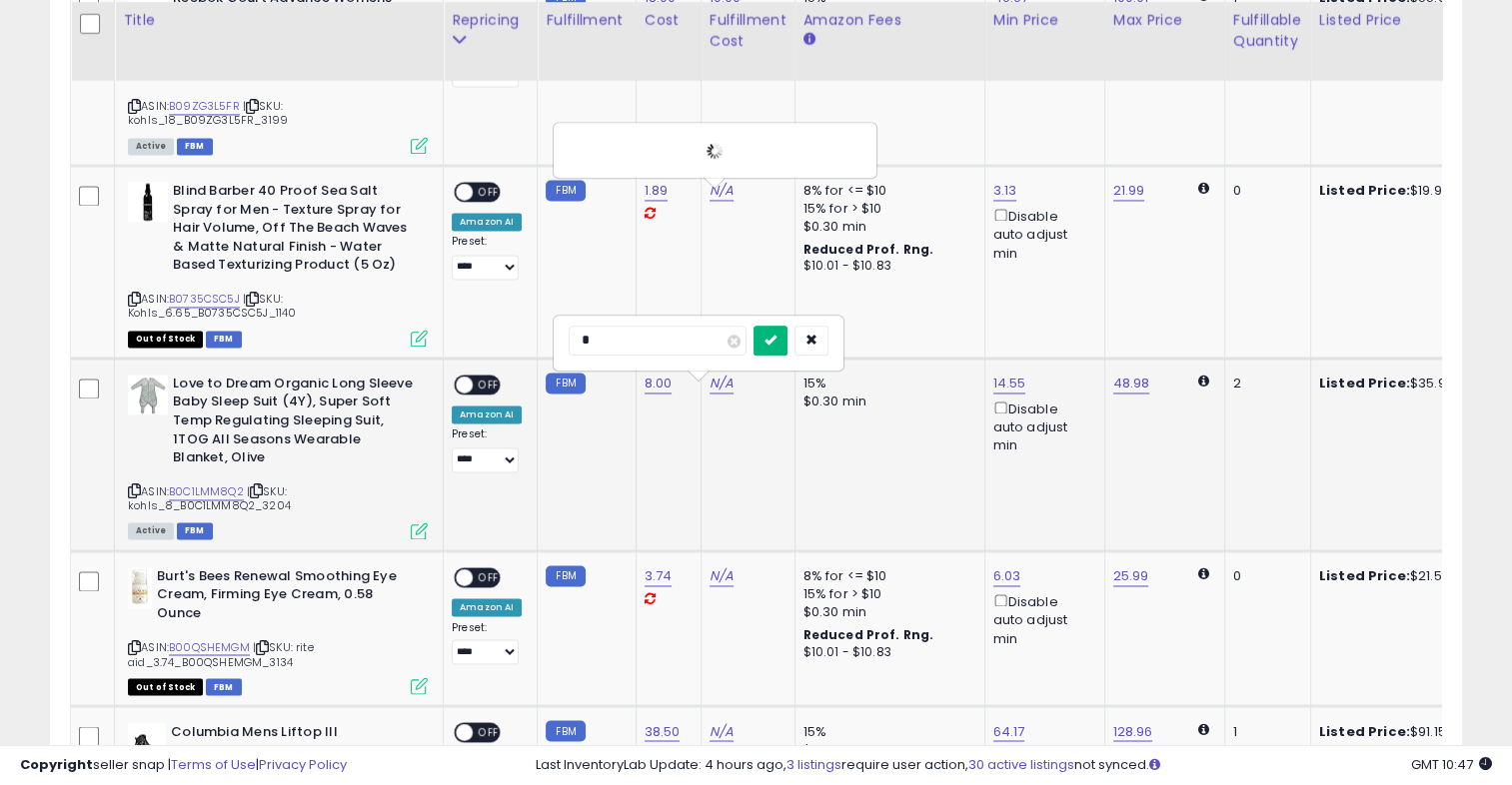 click at bounding box center (770, 340) 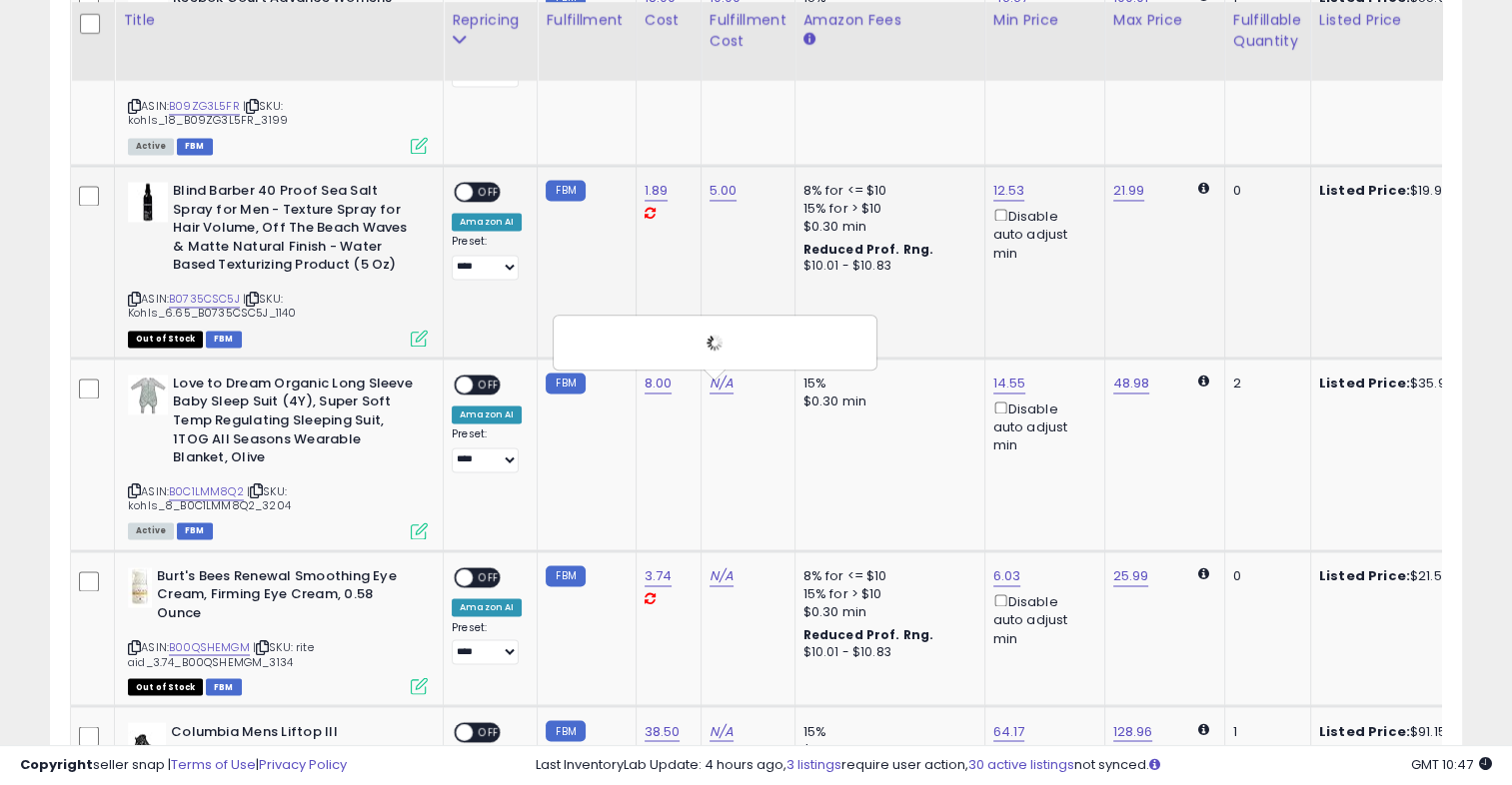 click on "OFF" at bounding box center [489, 192] 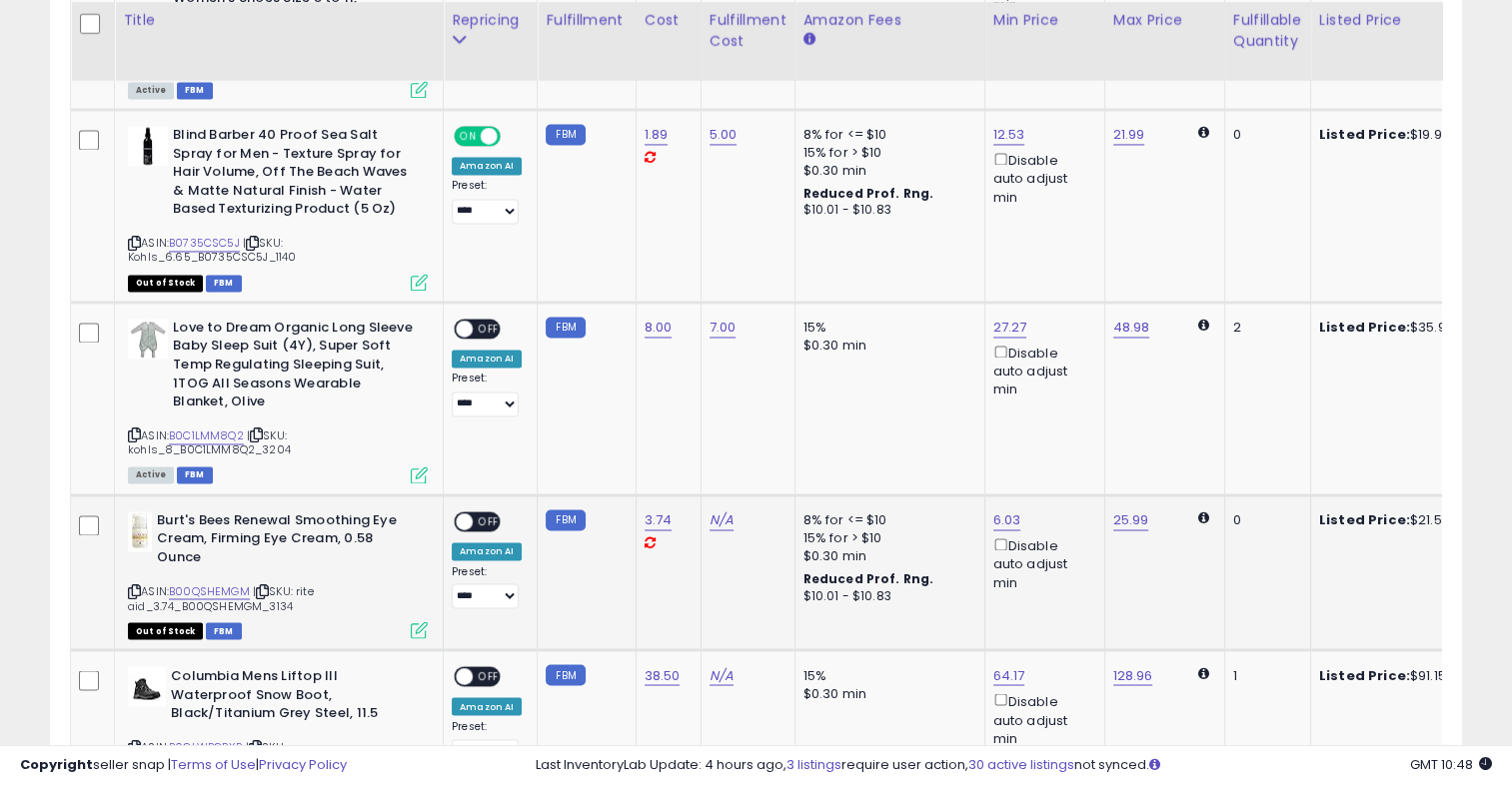 scroll, scrollTop: 3207, scrollLeft: 0, axis: vertical 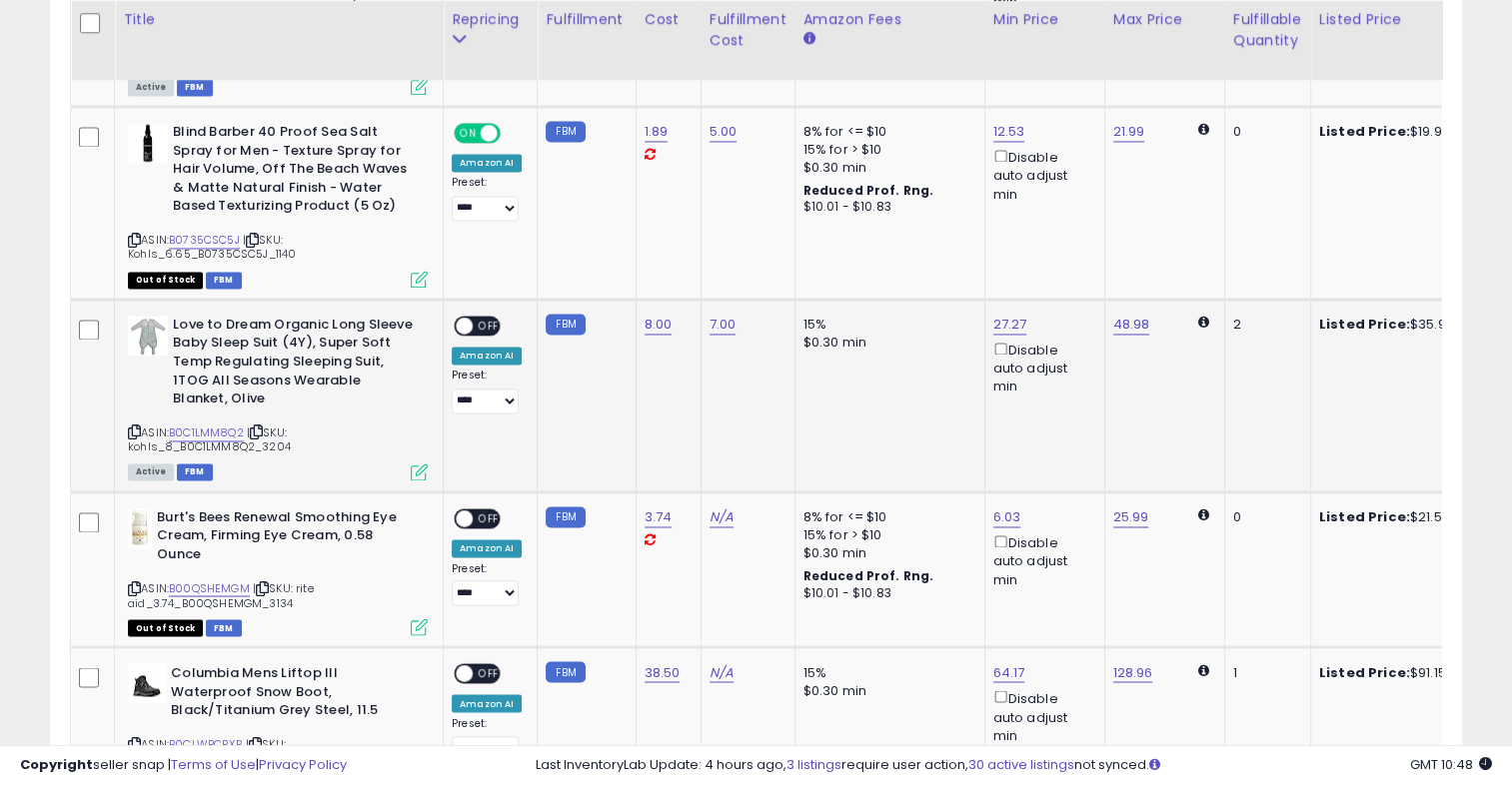 click on "OFF" at bounding box center (489, 325) 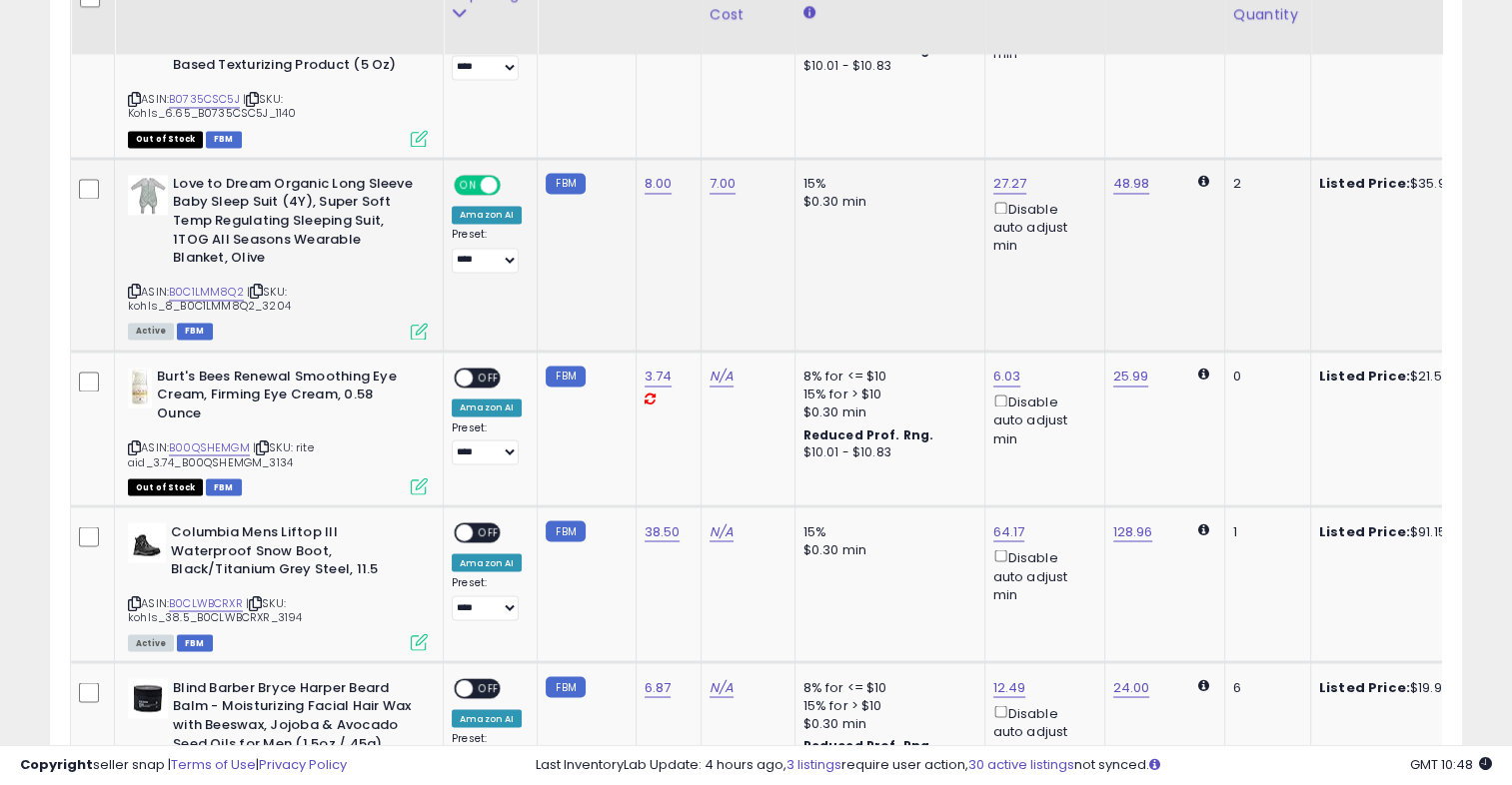 scroll, scrollTop: 3375, scrollLeft: 0, axis: vertical 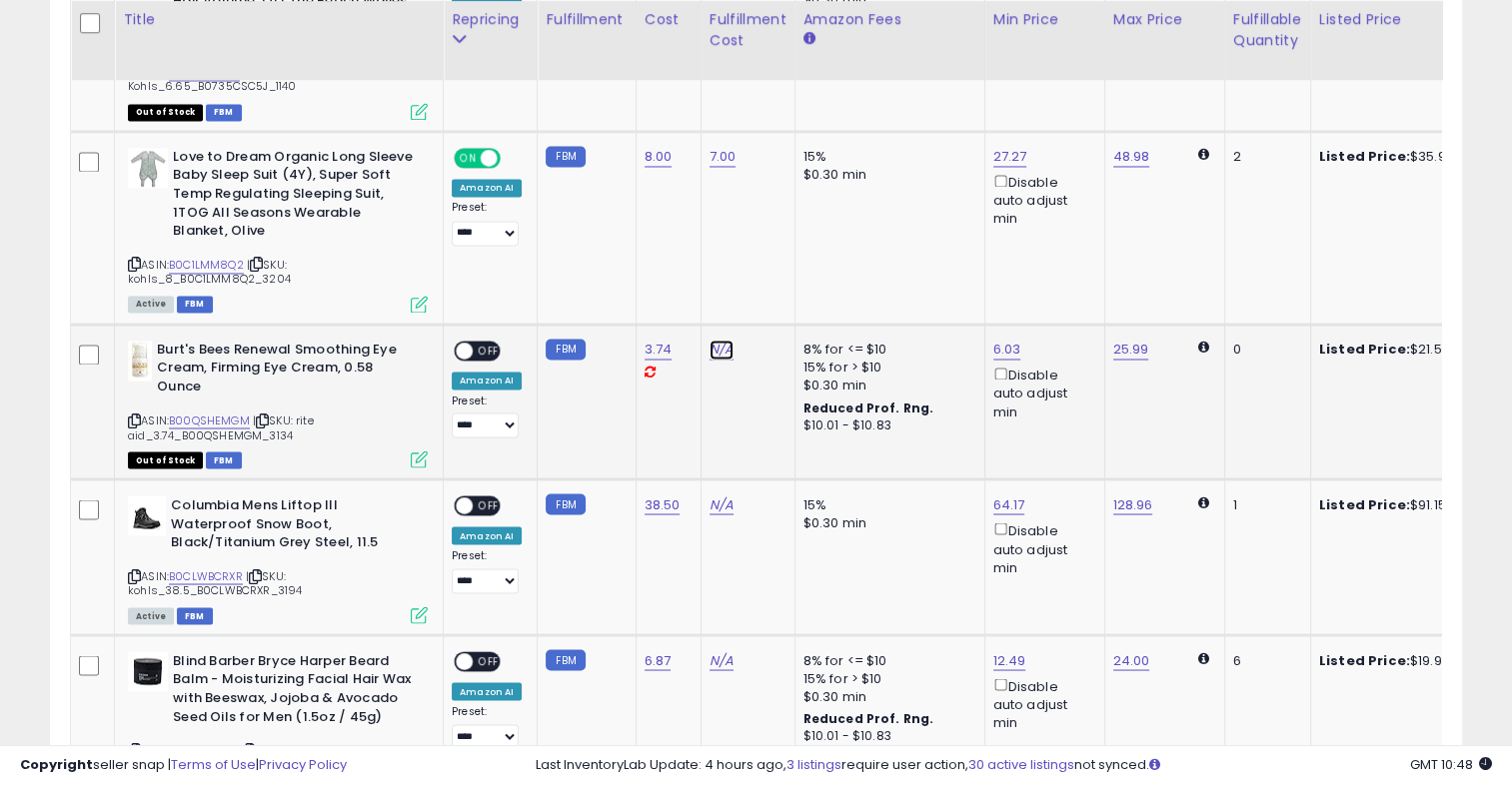 click on "N/A" at bounding box center [722, 350] 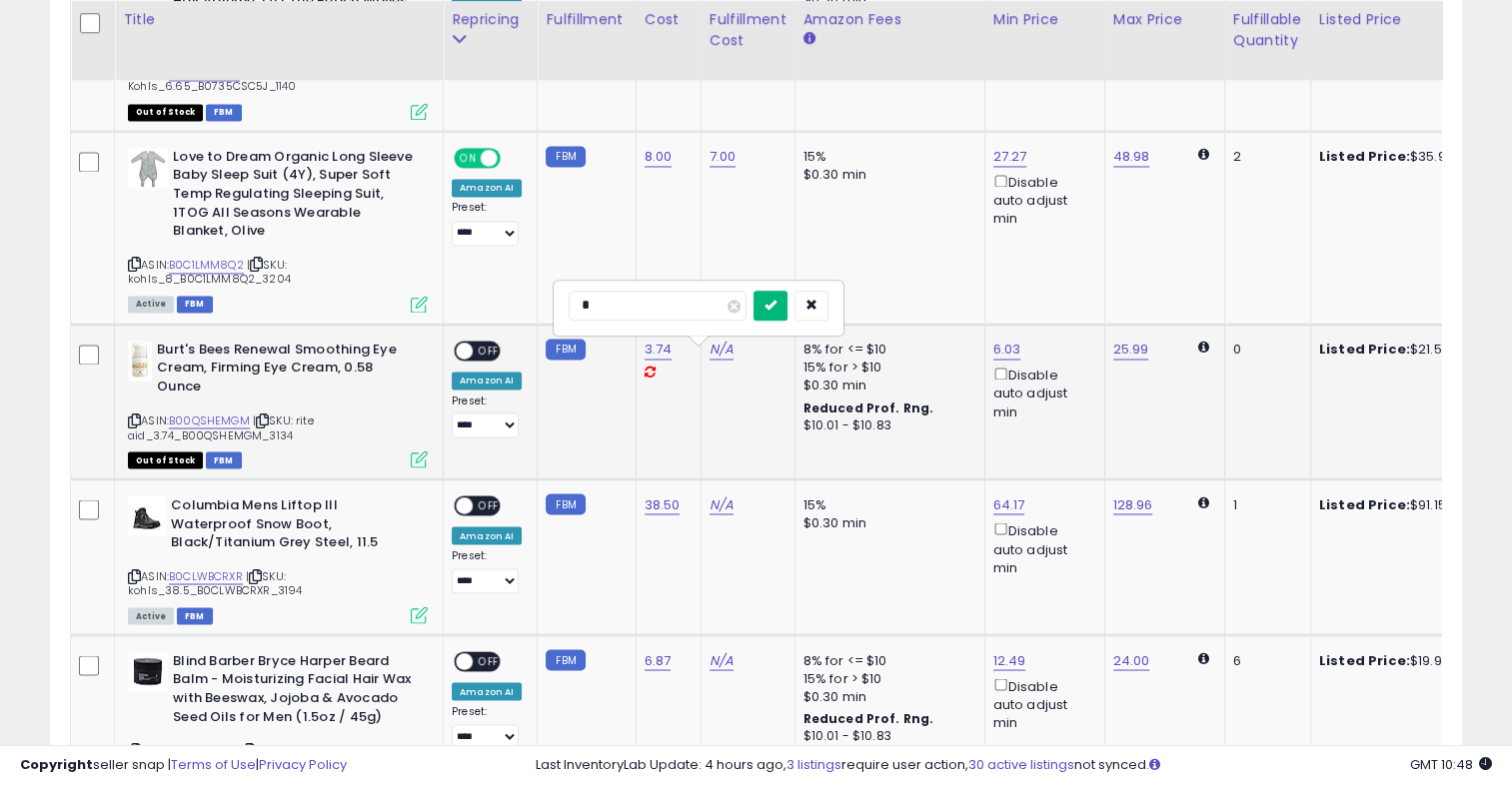 type on "*" 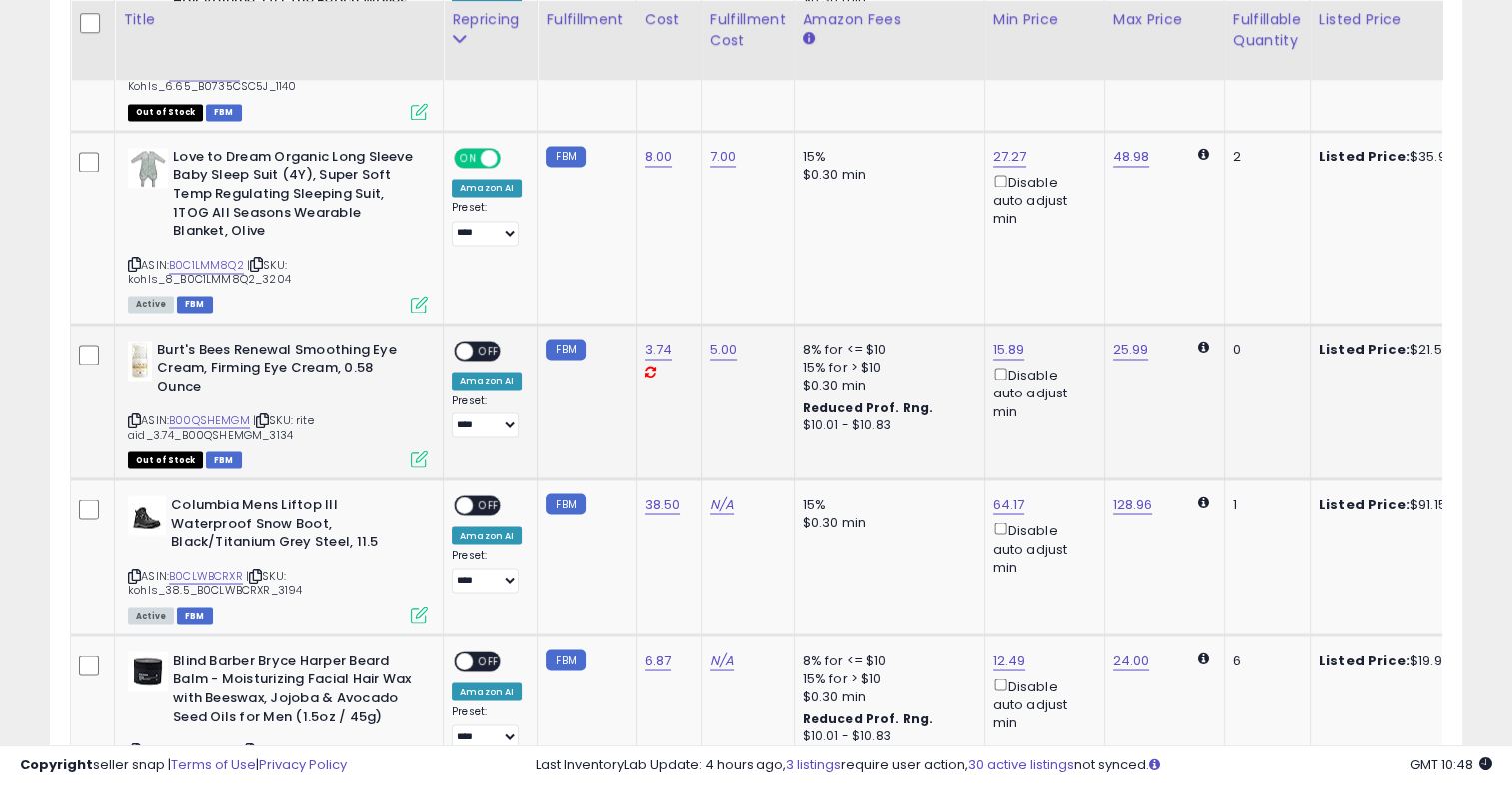 scroll, scrollTop: 0, scrollLeft: 279, axis: horizontal 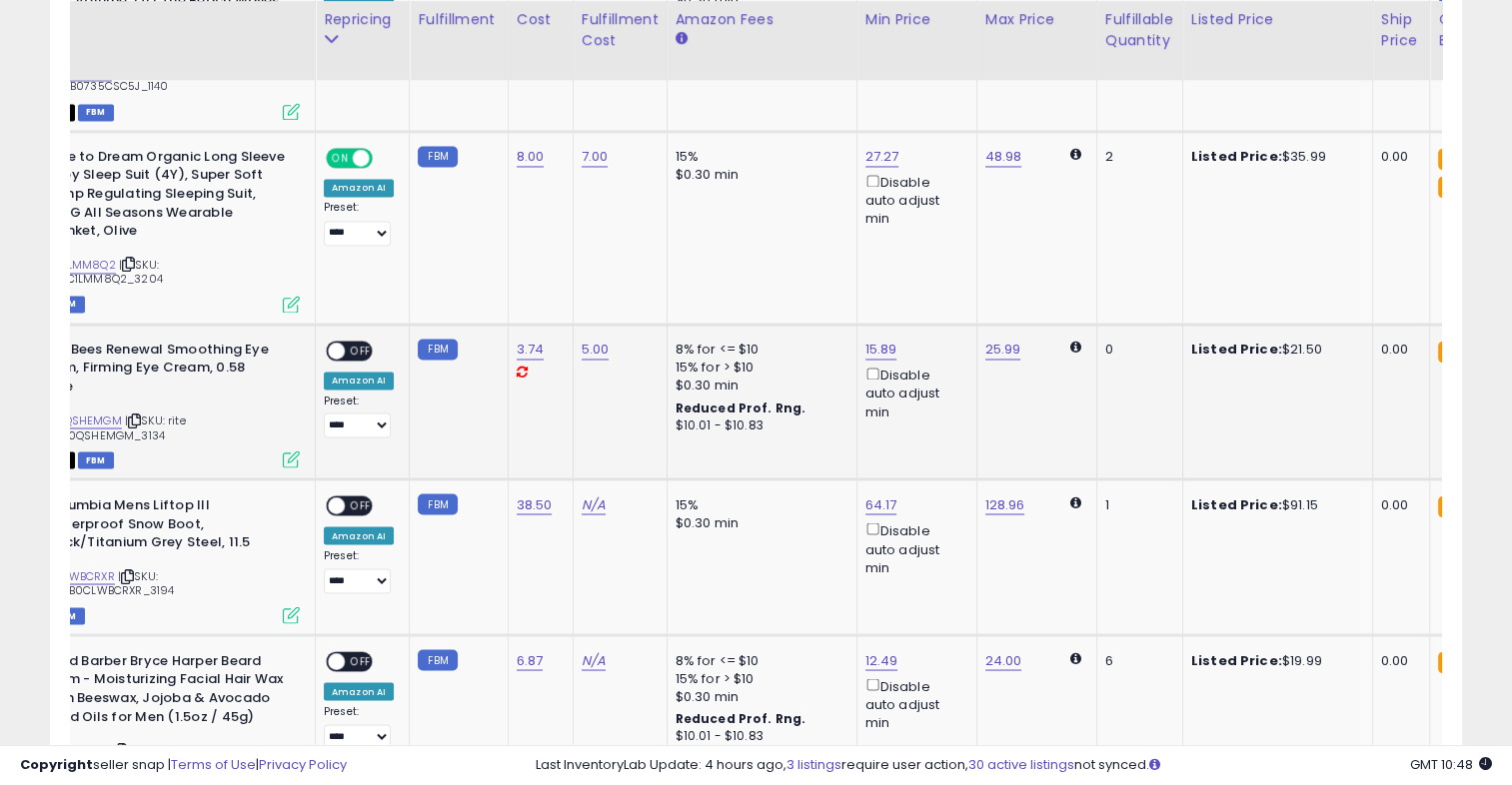 click on "OFF" at bounding box center [361, 350] 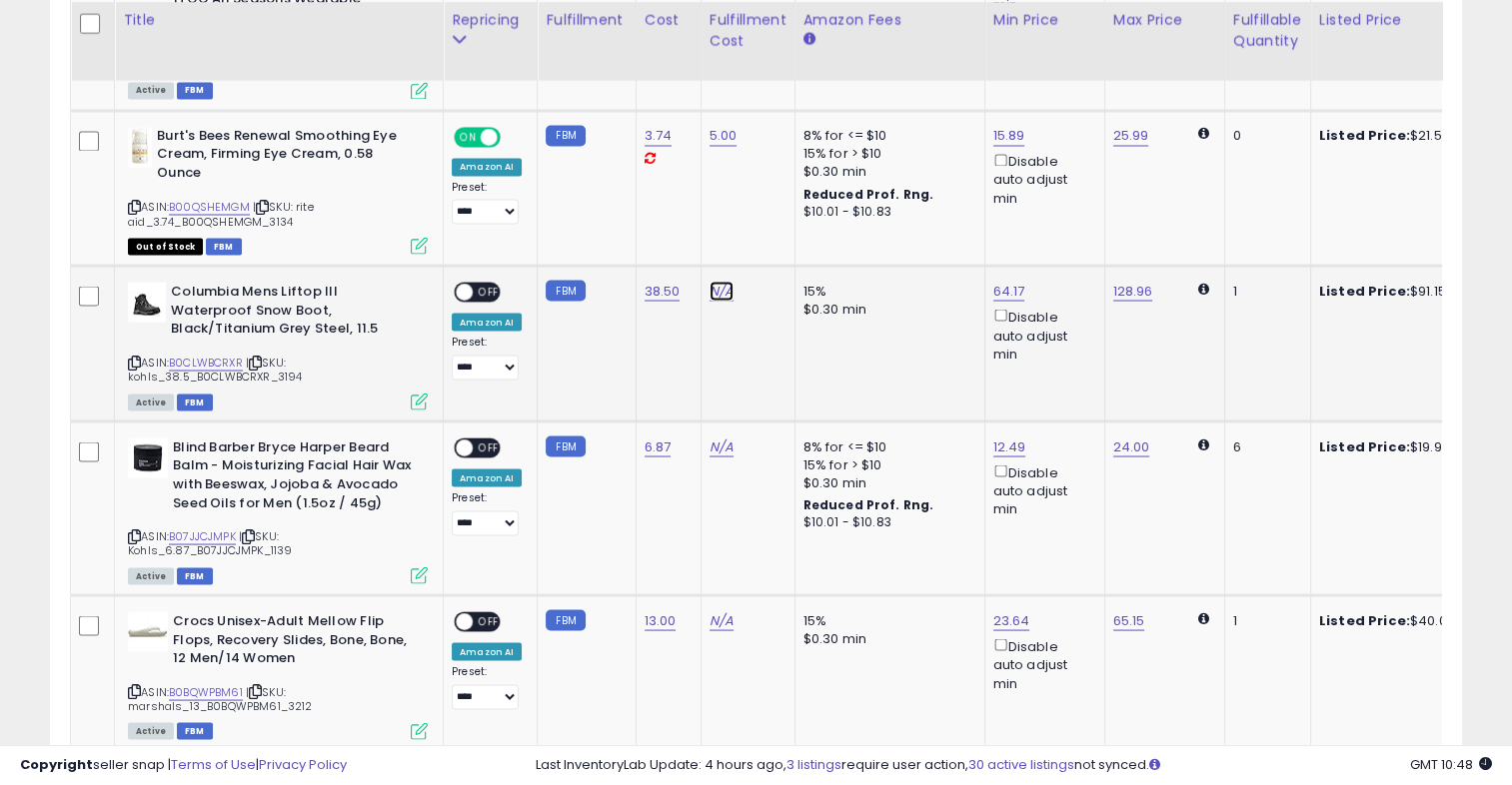 click on "N/A" at bounding box center (722, 291) 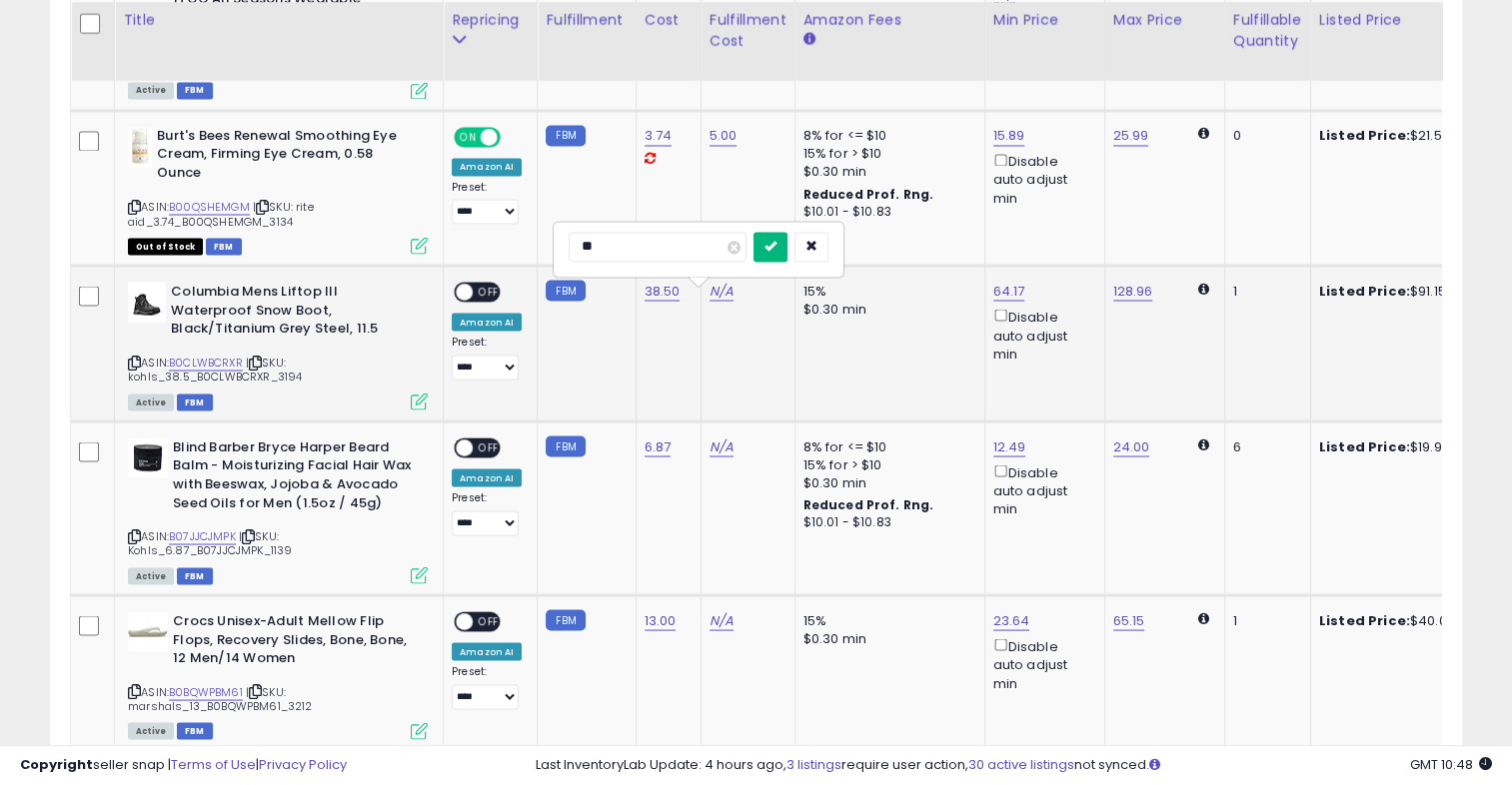 type on "**" 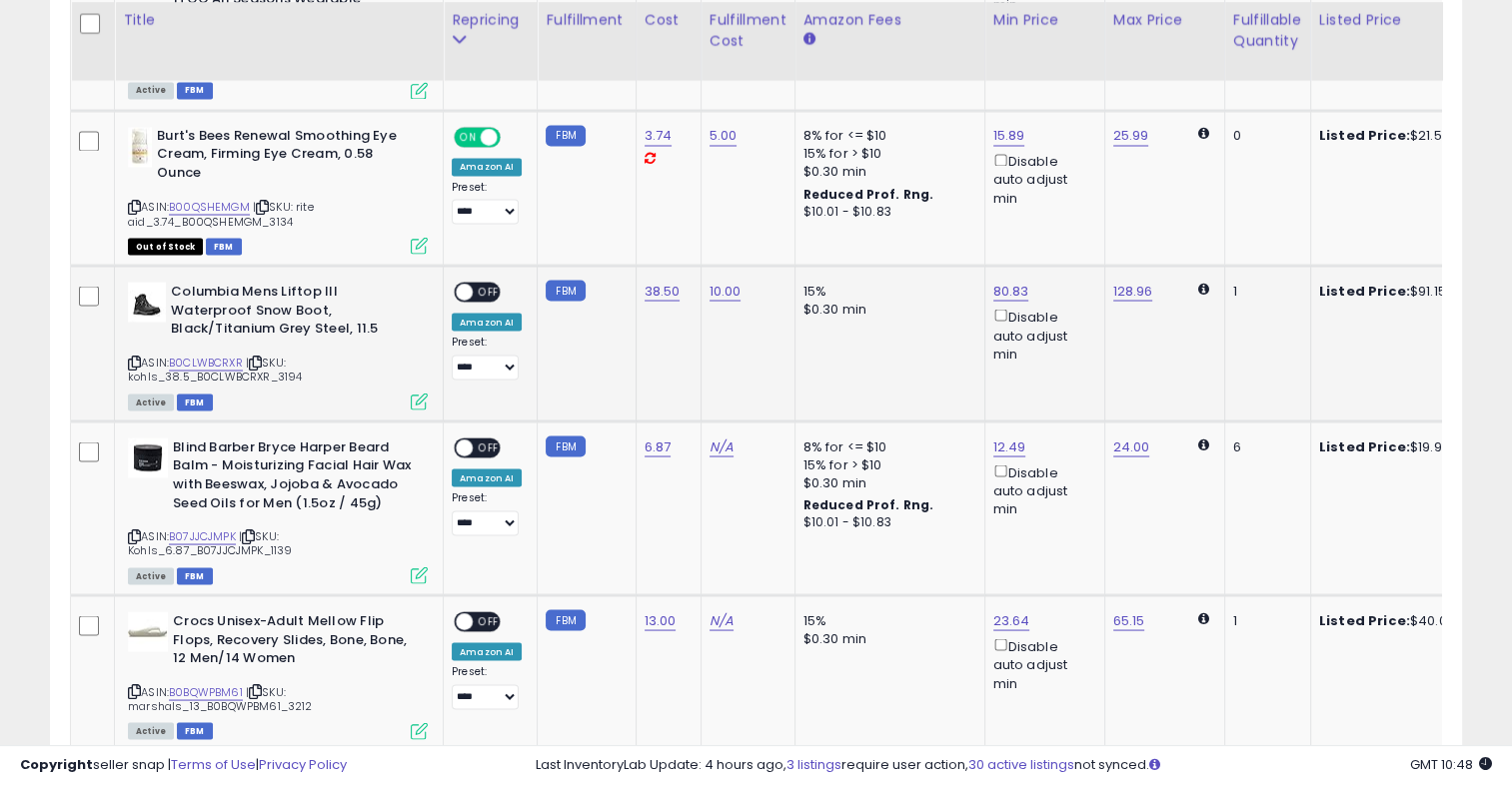 click on "OFF" at bounding box center [489, 292] 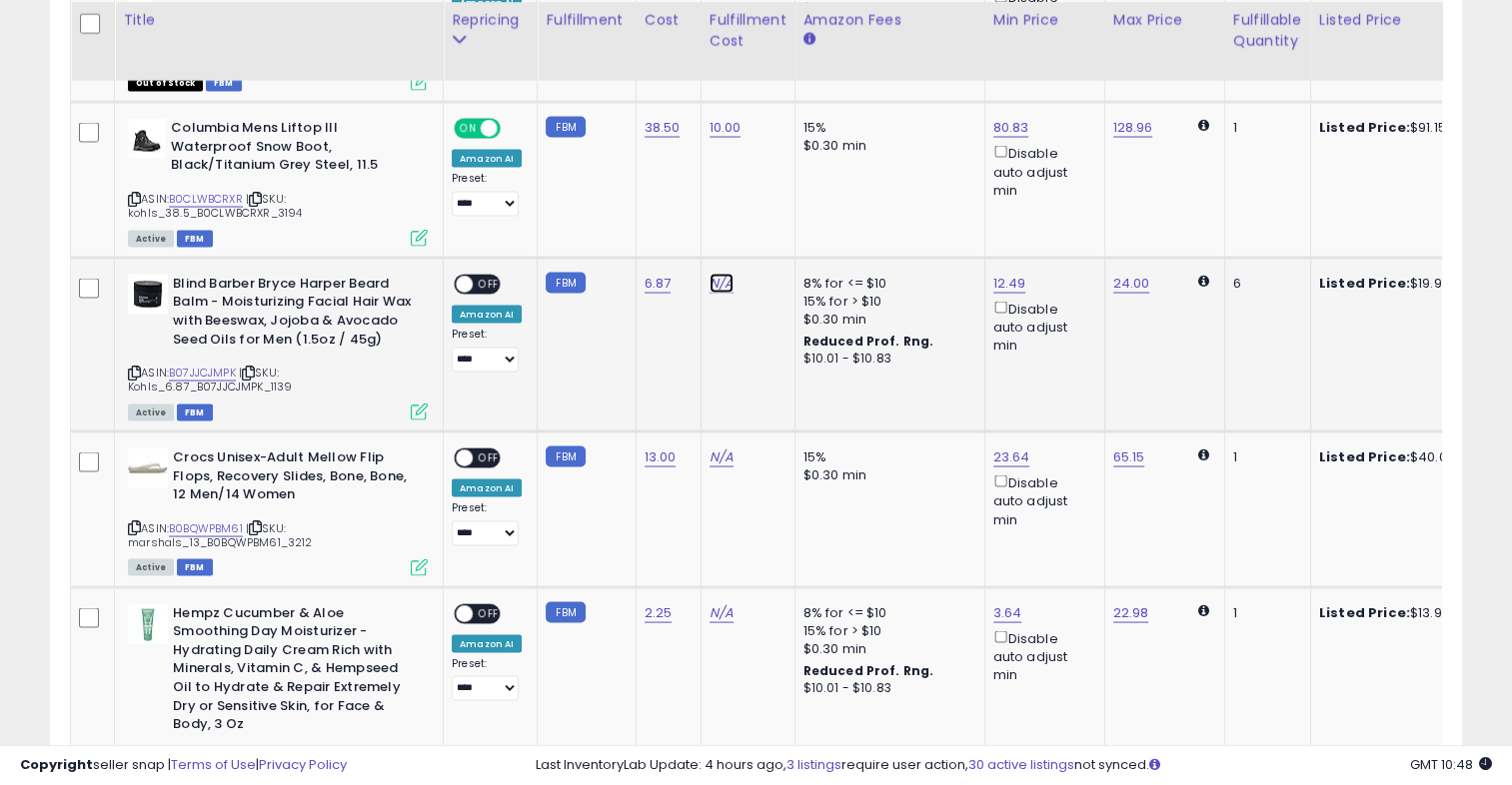 click on "N/A" at bounding box center (722, 283) 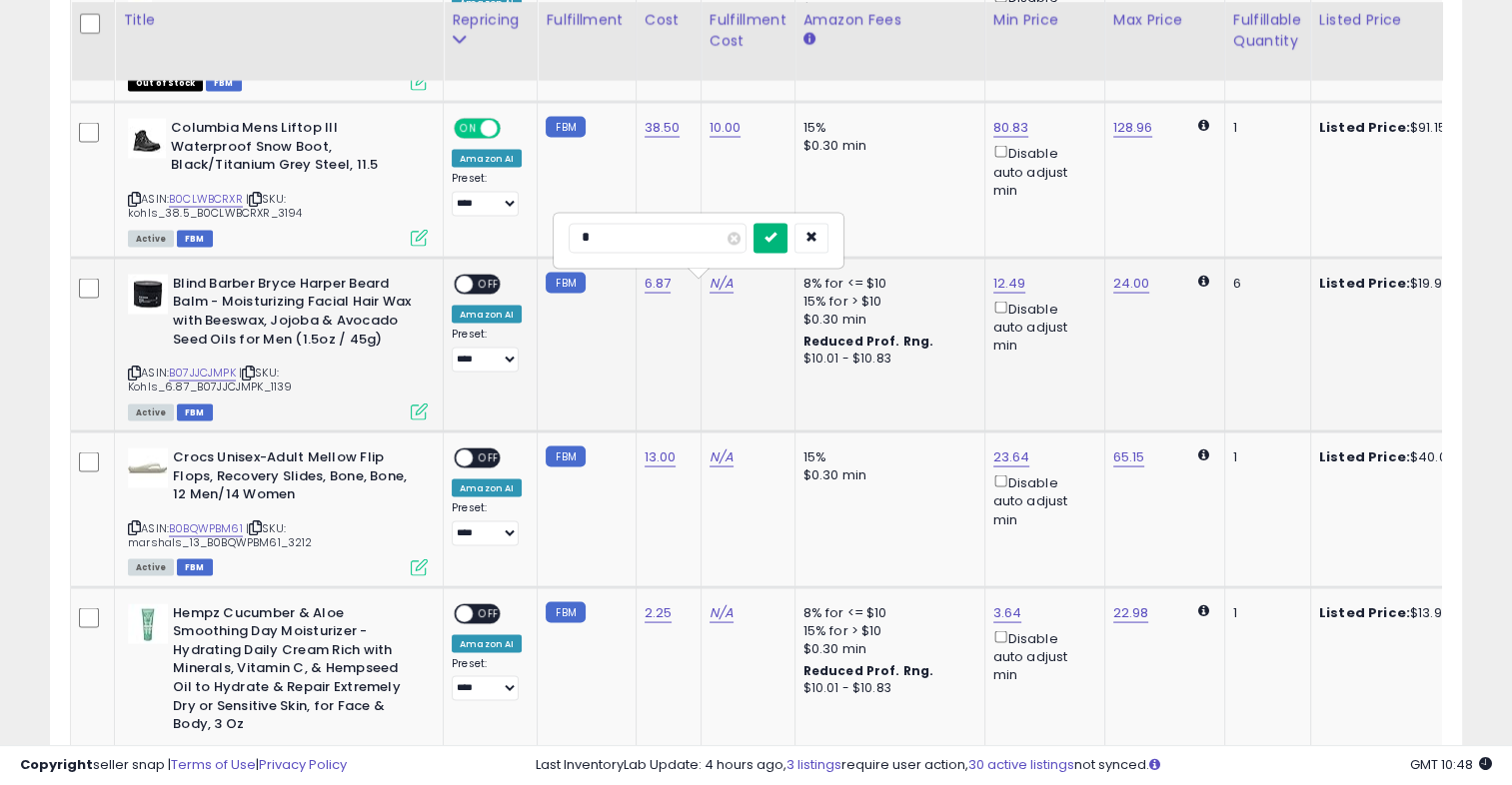 type on "*" 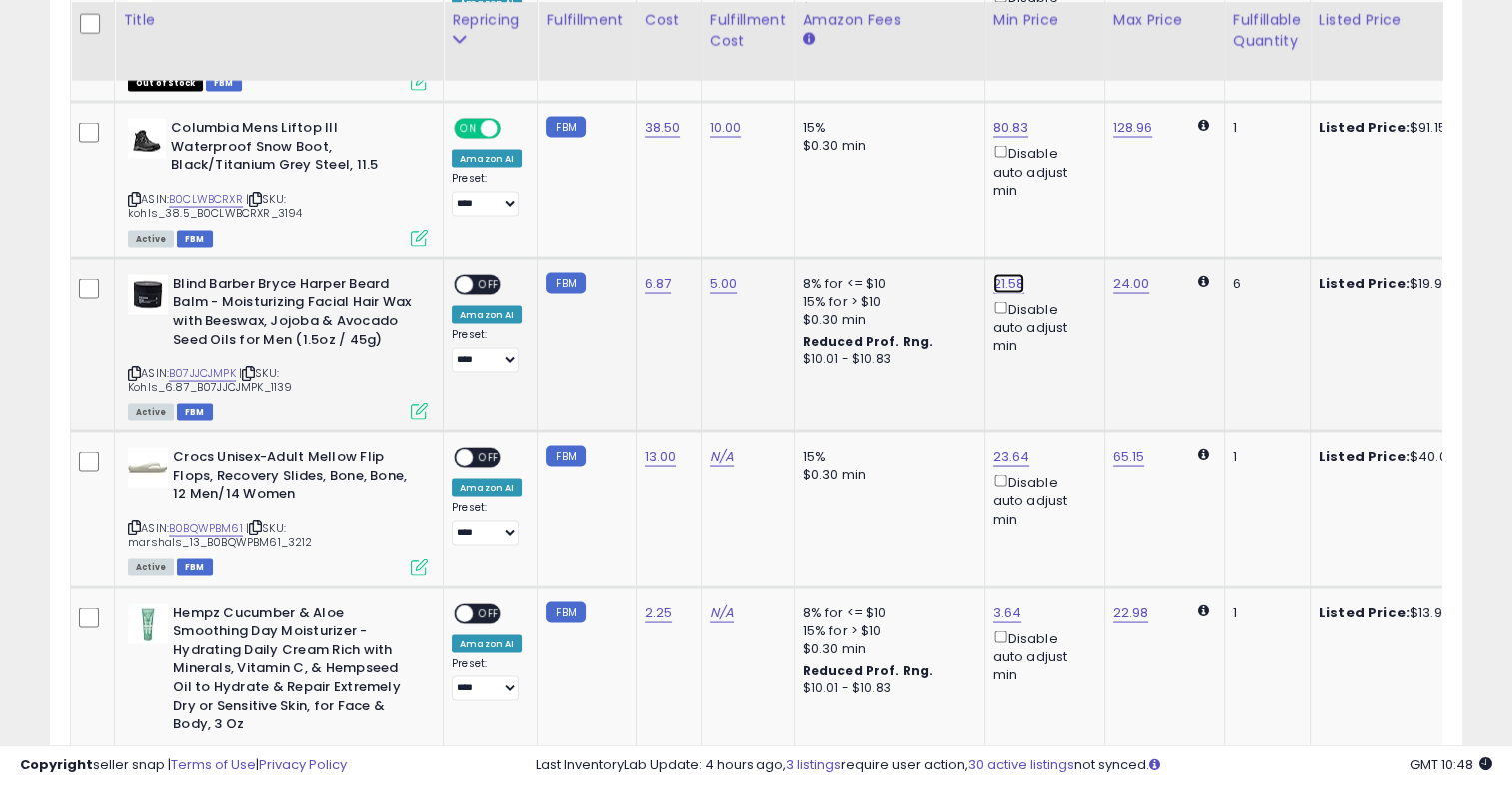 click on "21.58" at bounding box center [1012, -2680] 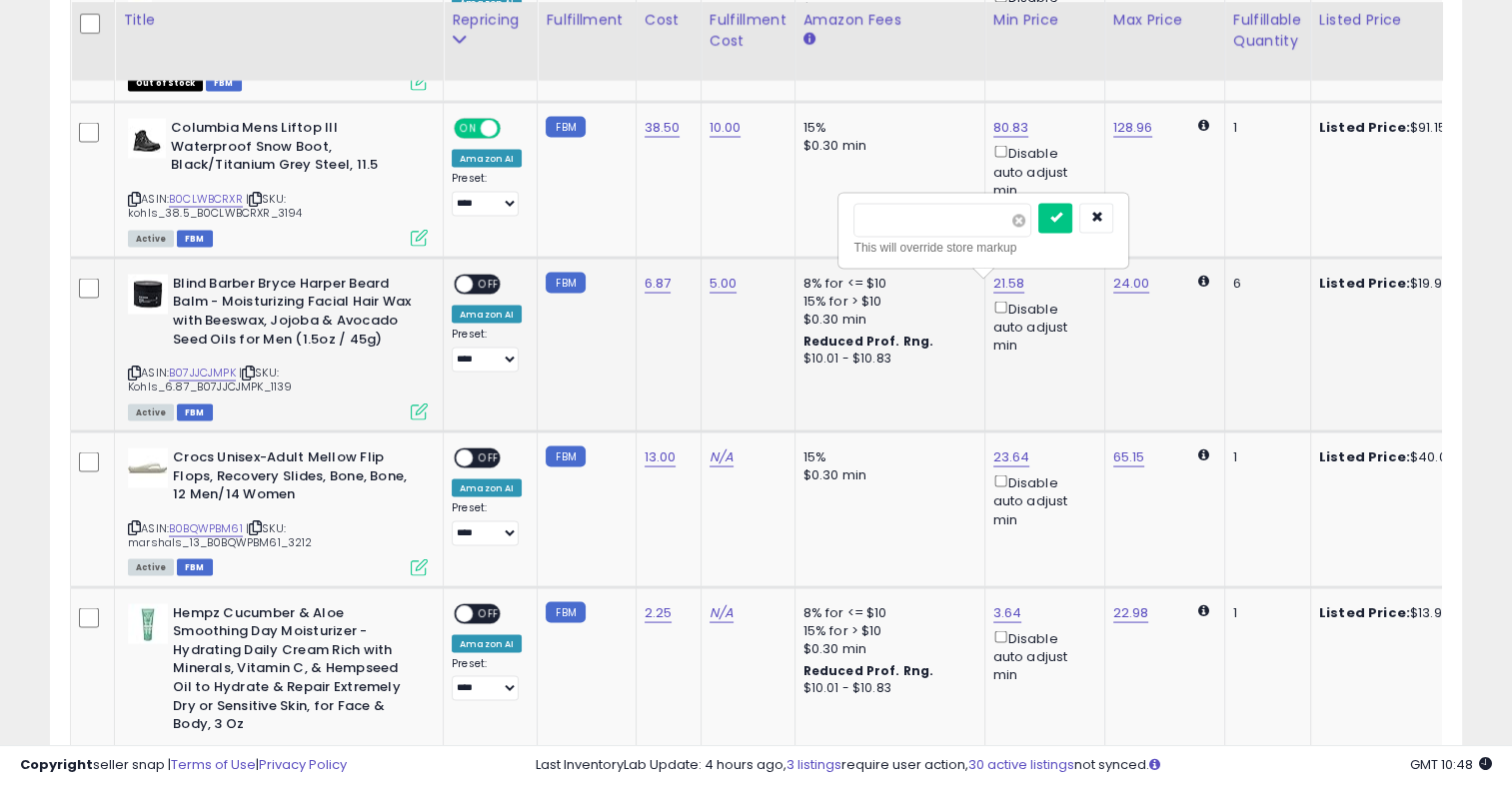 click at bounding box center [1018, 220] 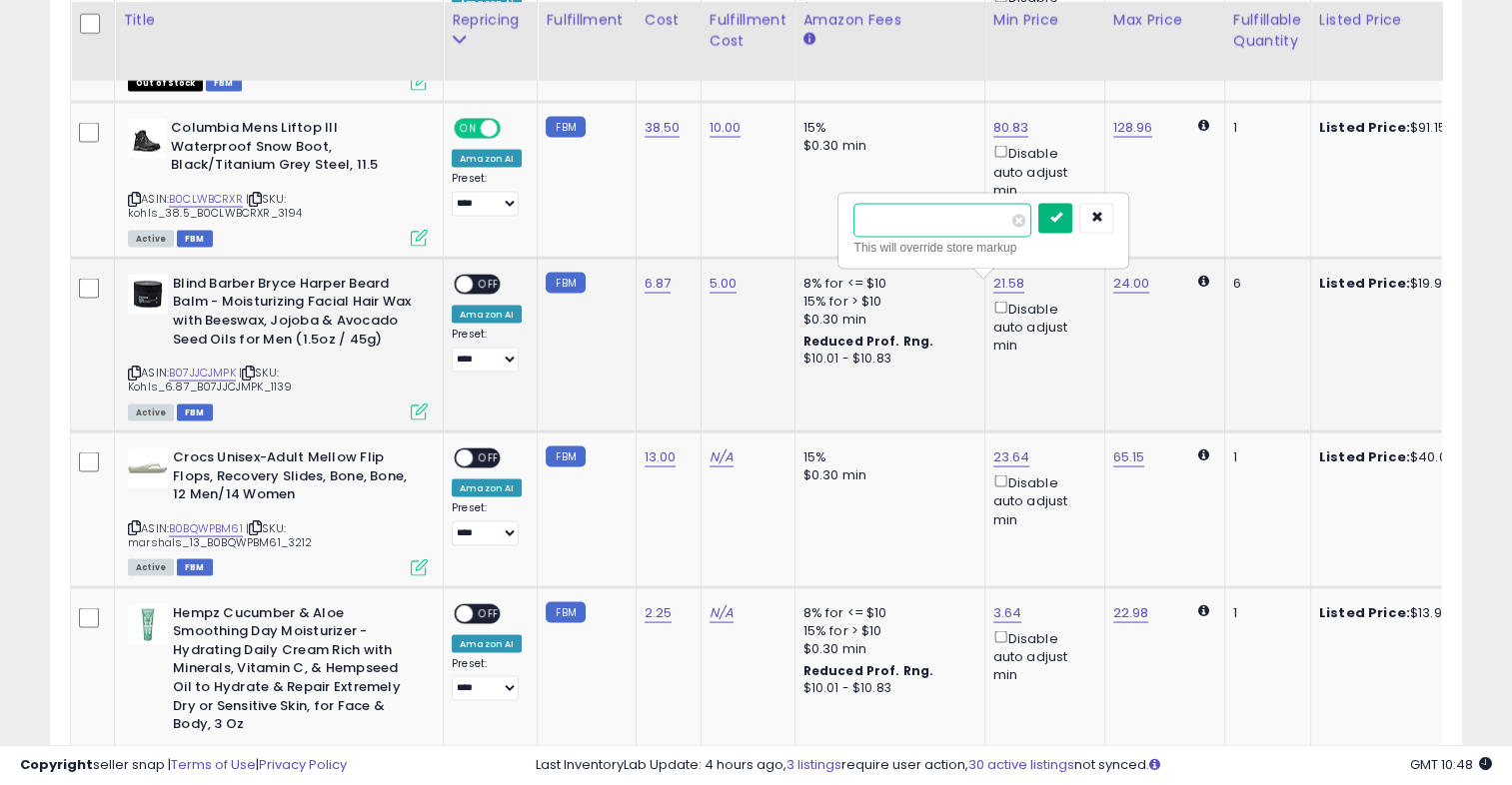 type on "*****" 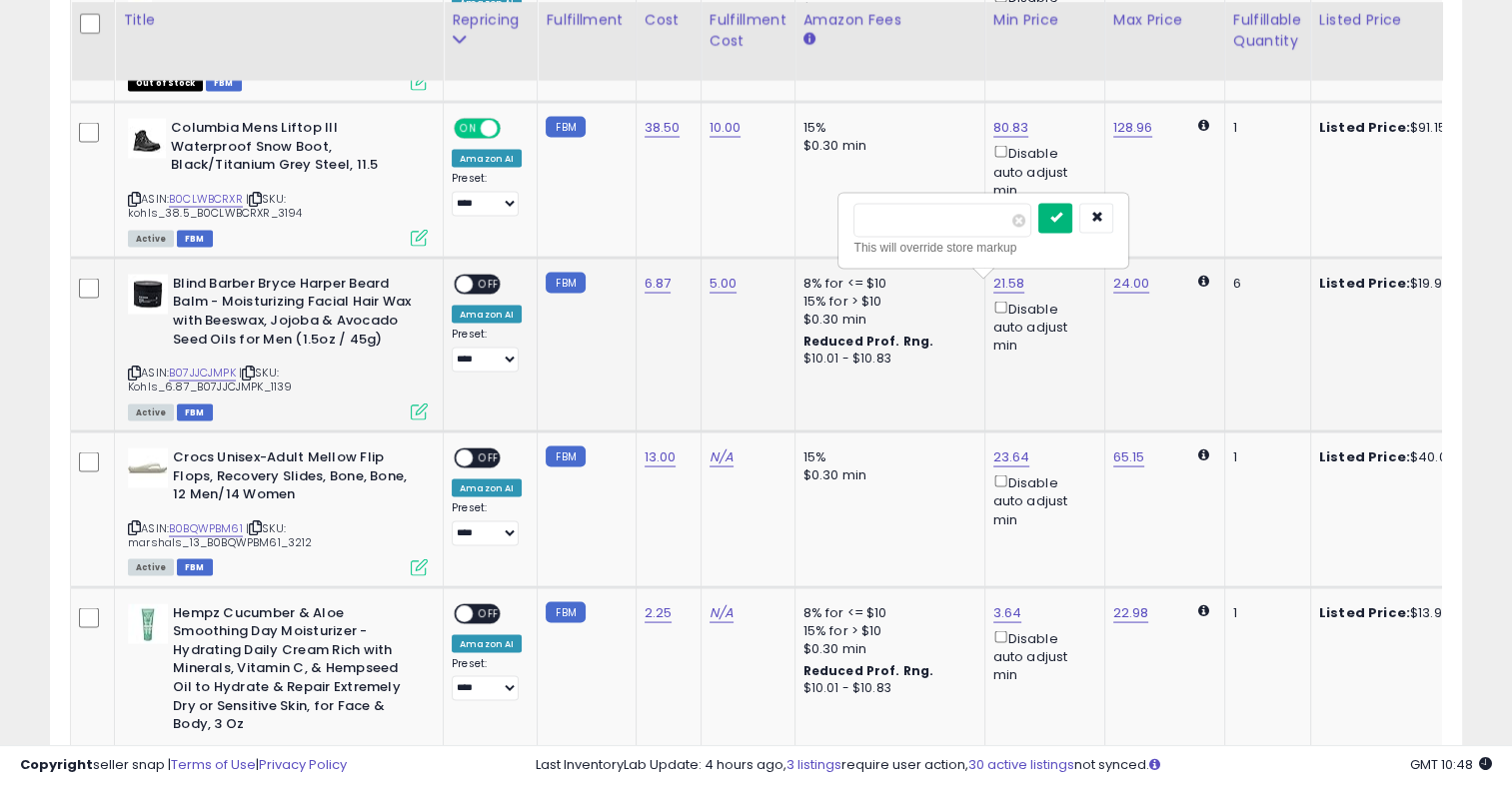click at bounding box center (1055, 218) 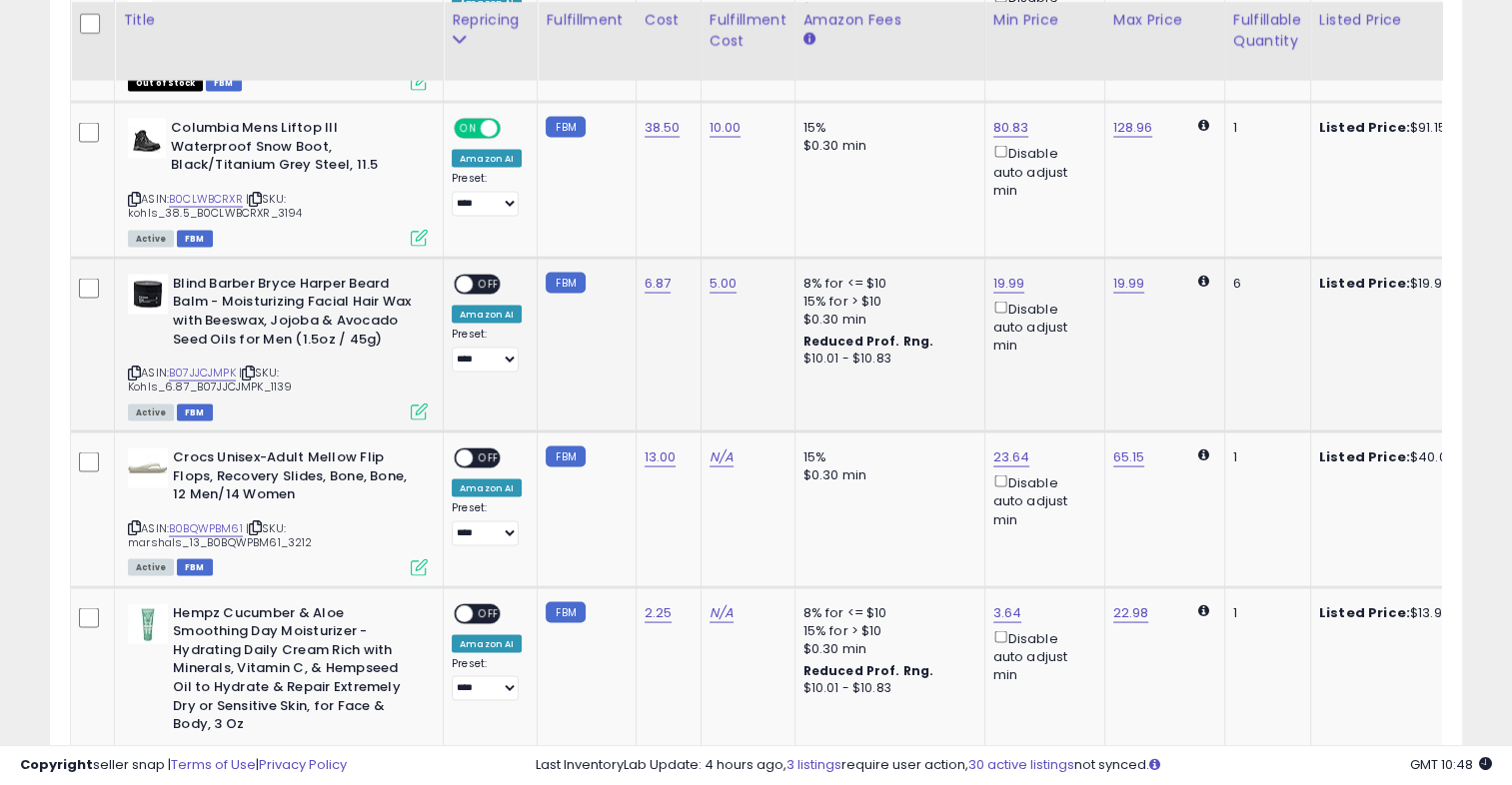 click on "OFF" at bounding box center [489, 283] 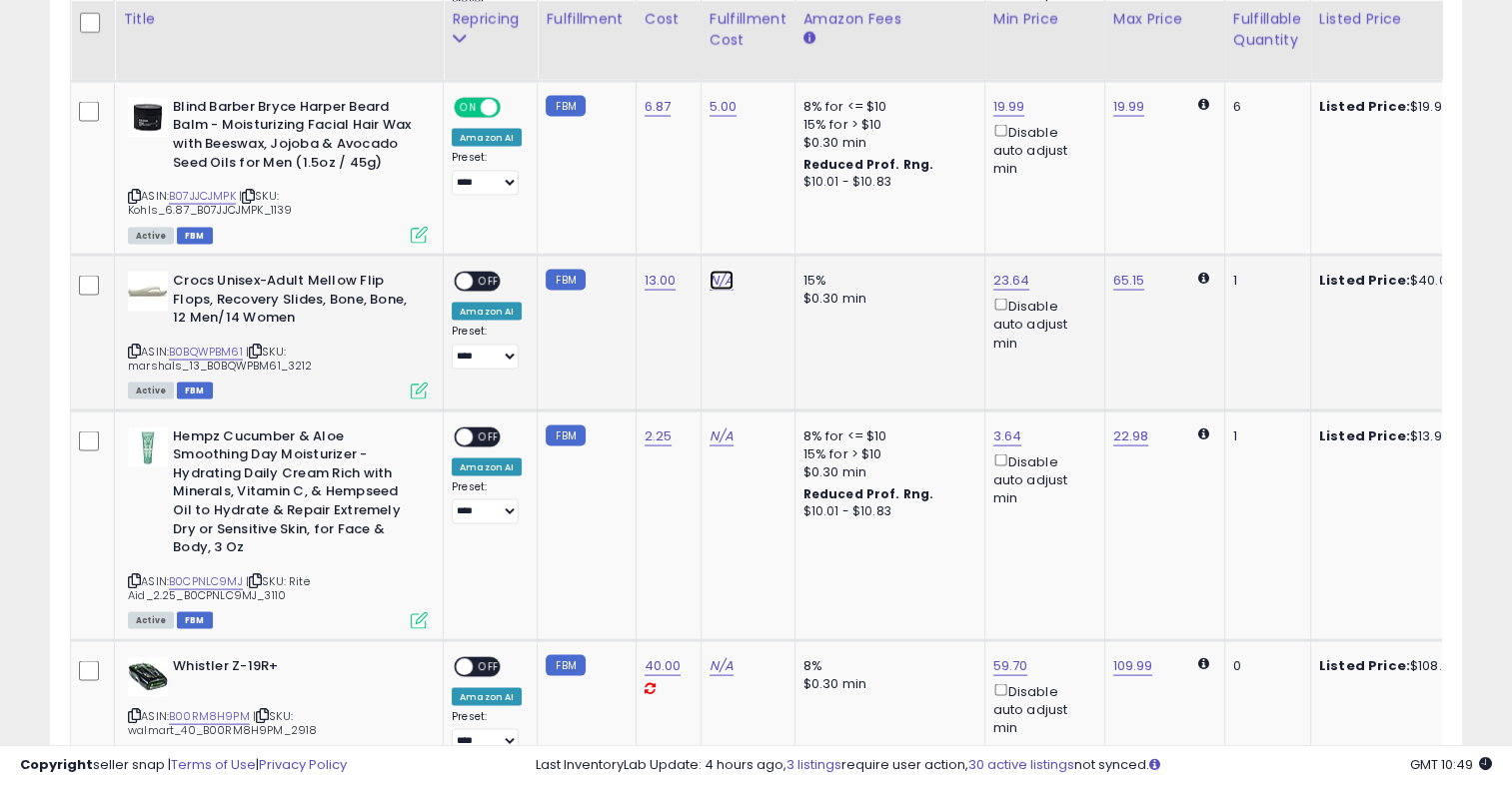 click on "N/A" at bounding box center [722, 281] 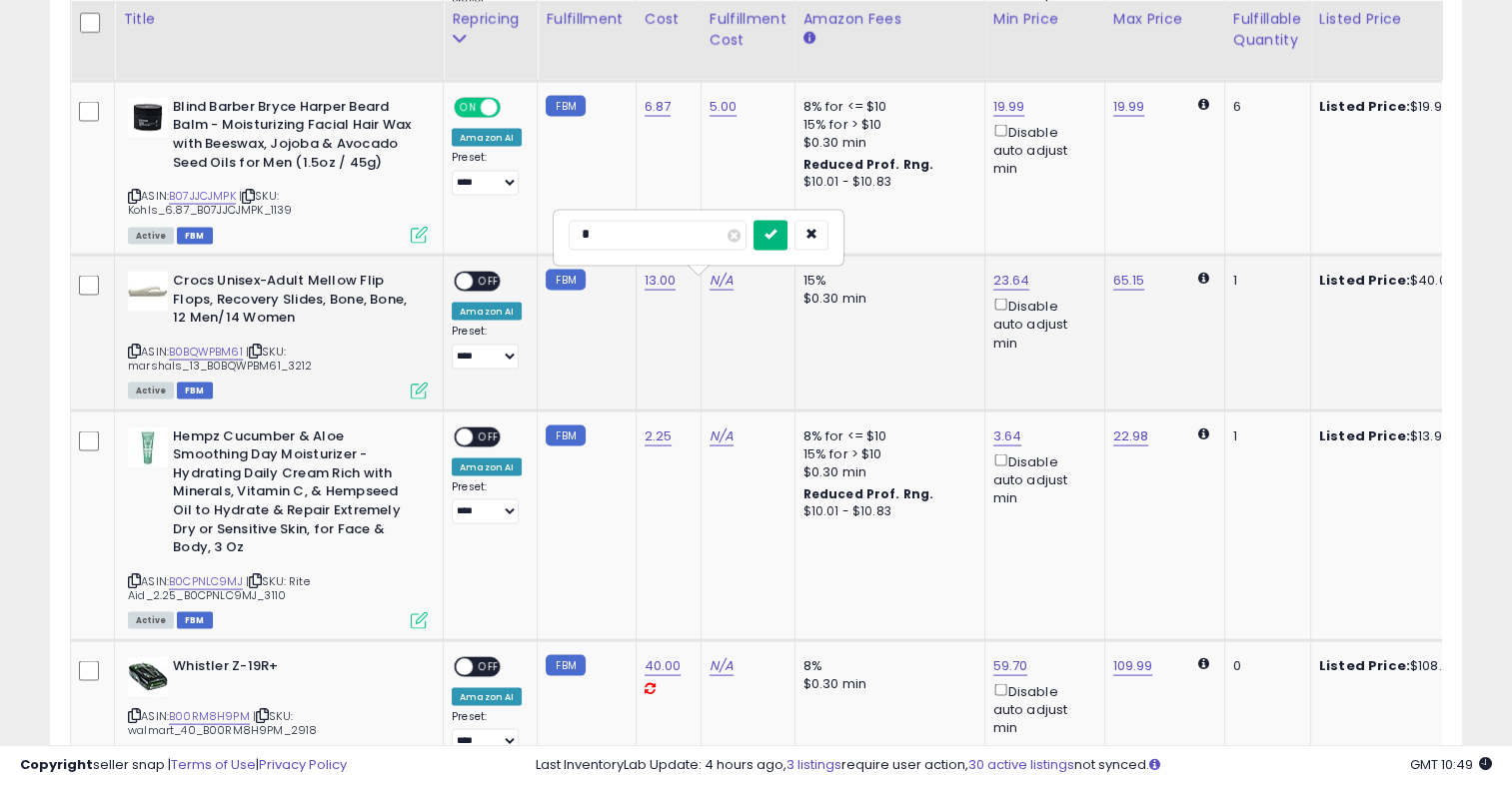 type on "*" 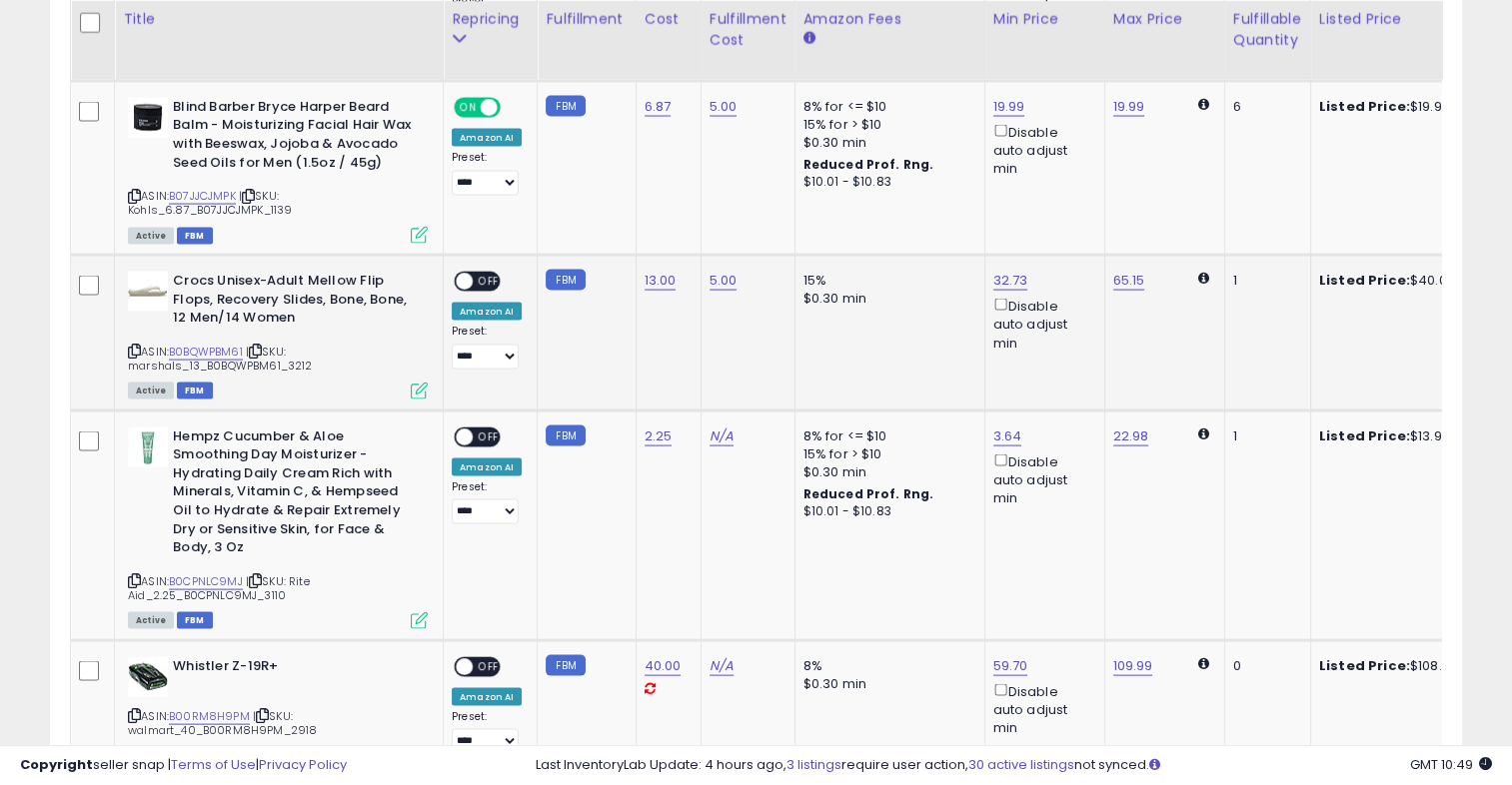 click on "OFF" at bounding box center (489, 282) 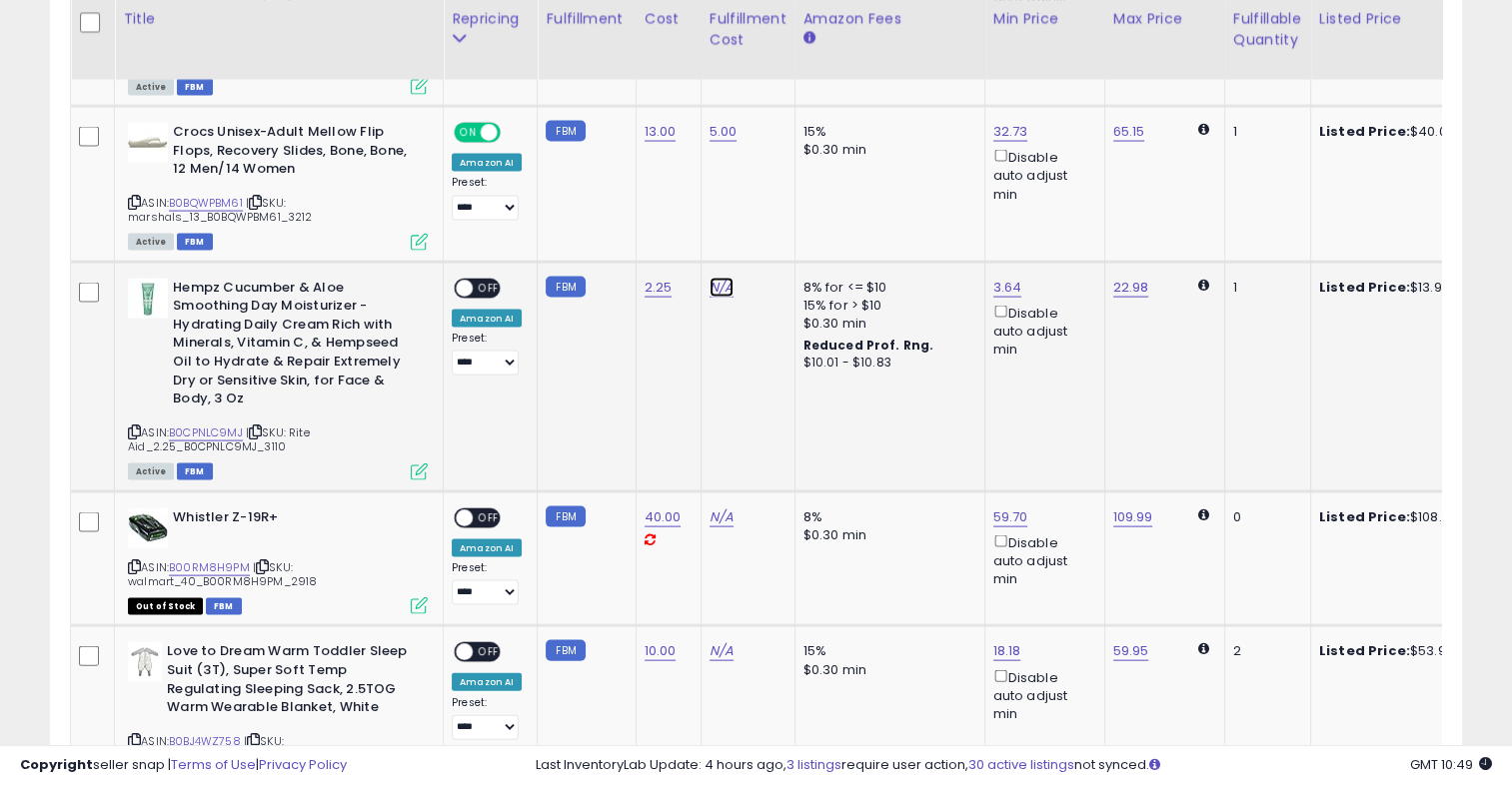 click on "N/A" at bounding box center (722, 288) 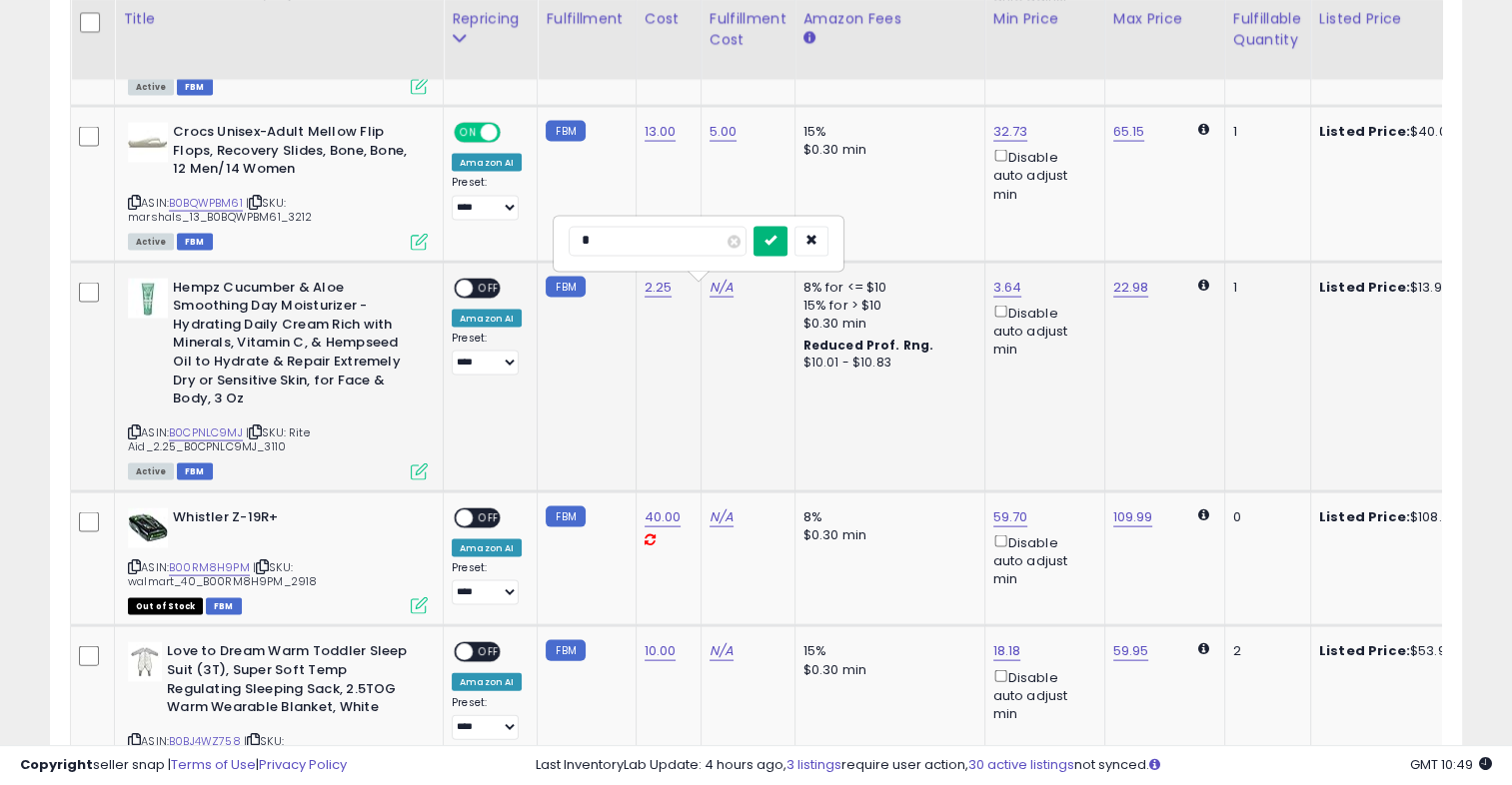 type on "*" 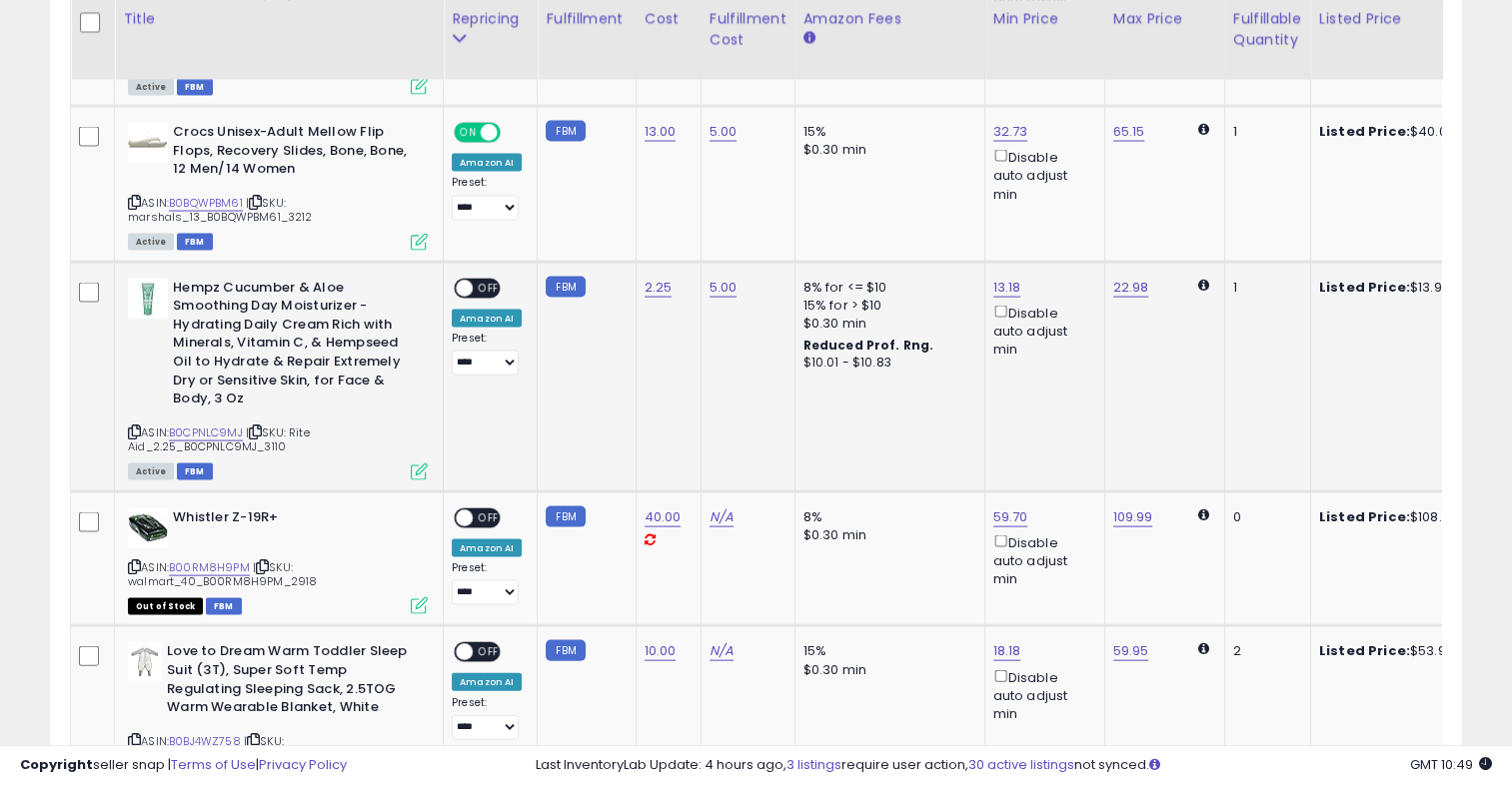click on "OFF" at bounding box center (489, 288) 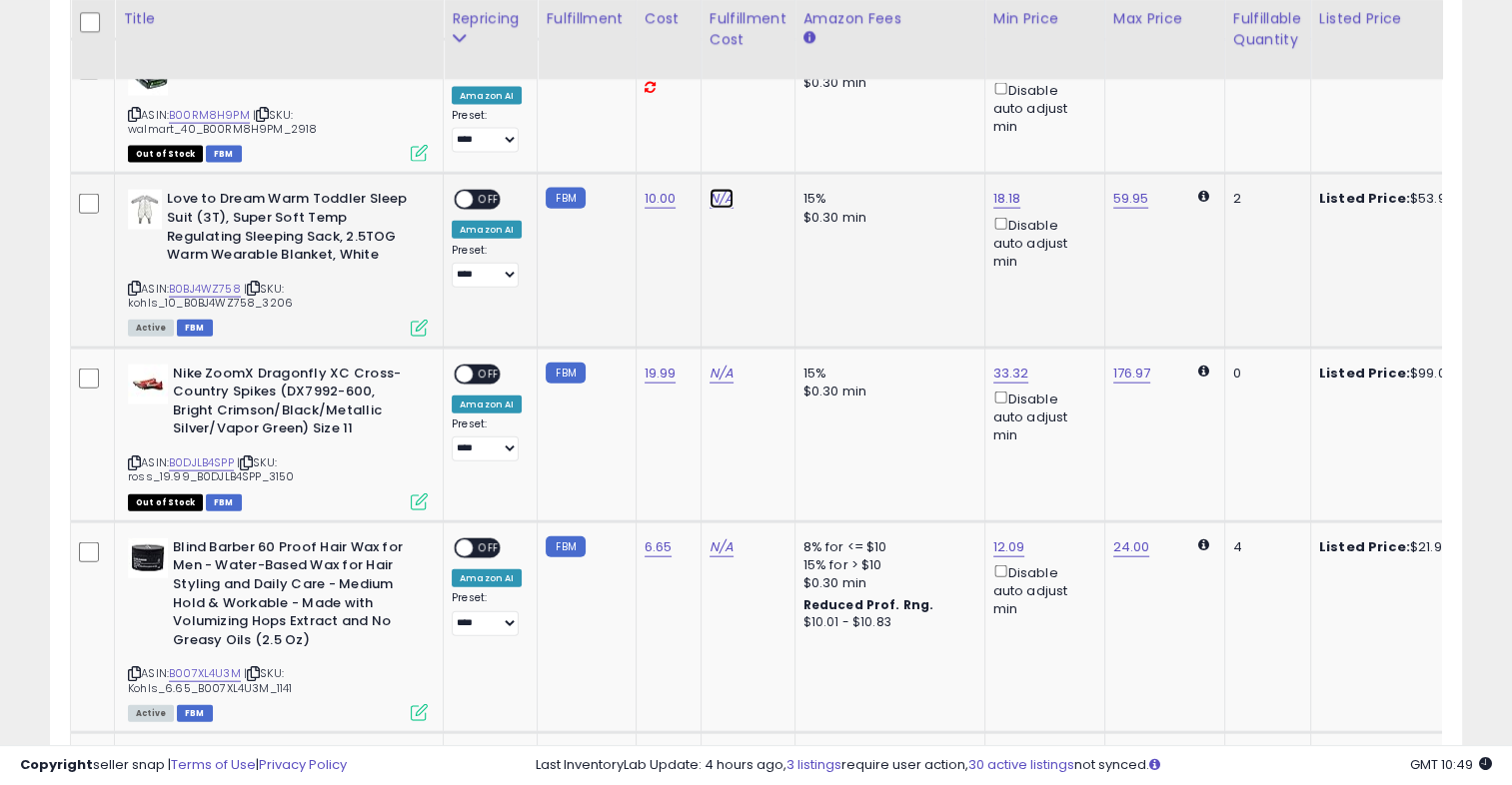 click on "N/A" at bounding box center (722, 65) 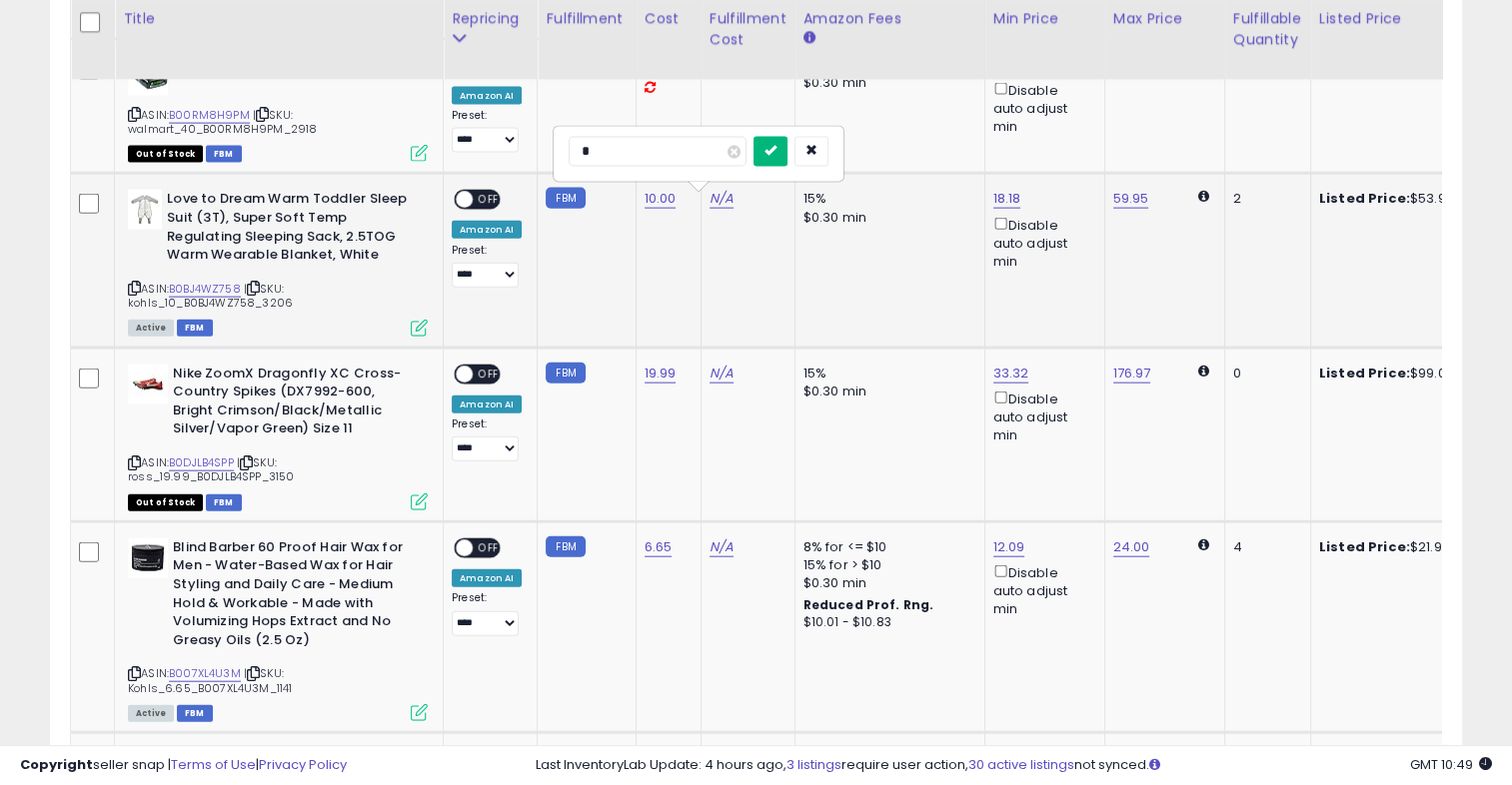type on "*" 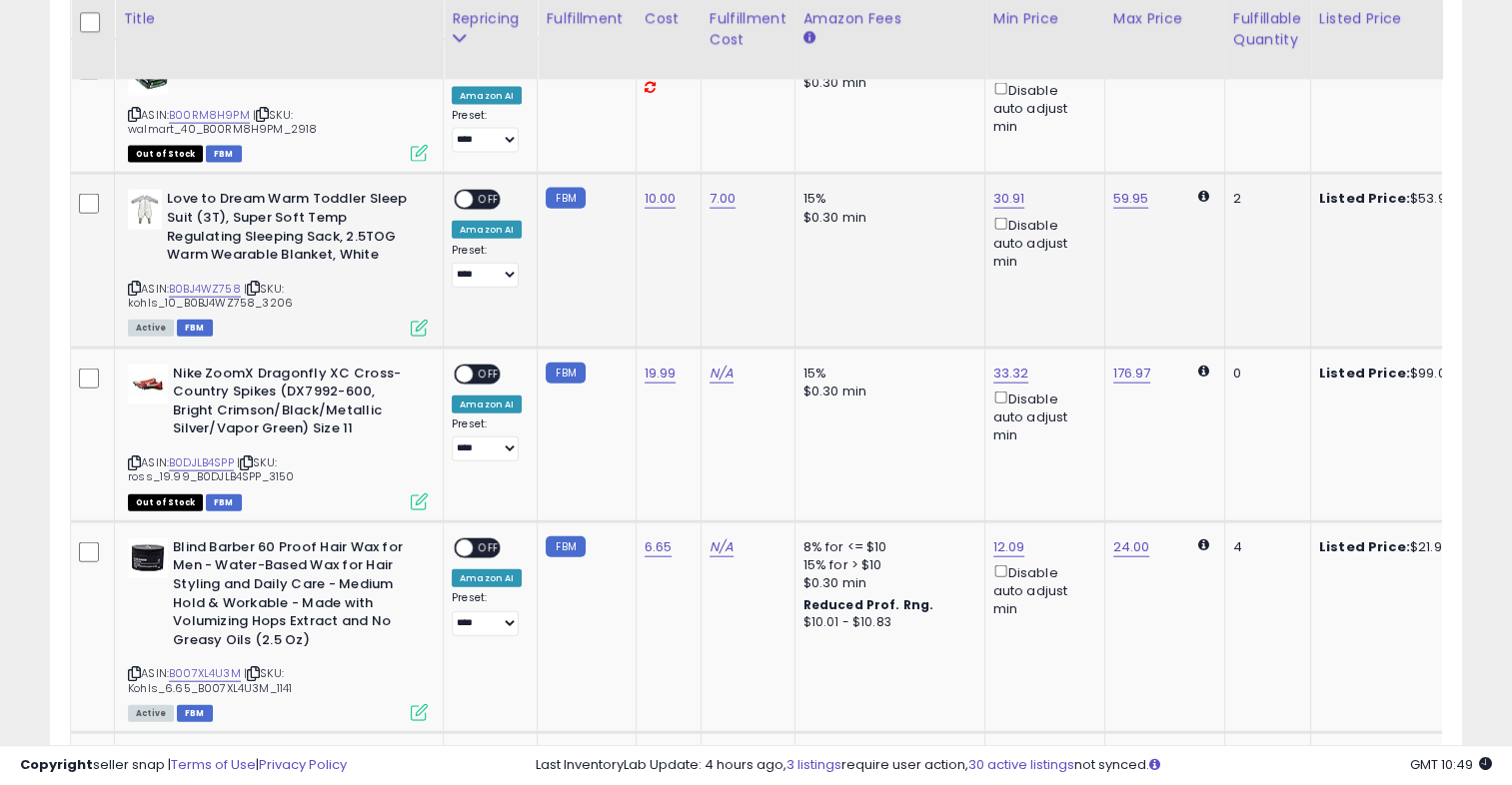 click on "OFF" at bounding box center [489, 200] 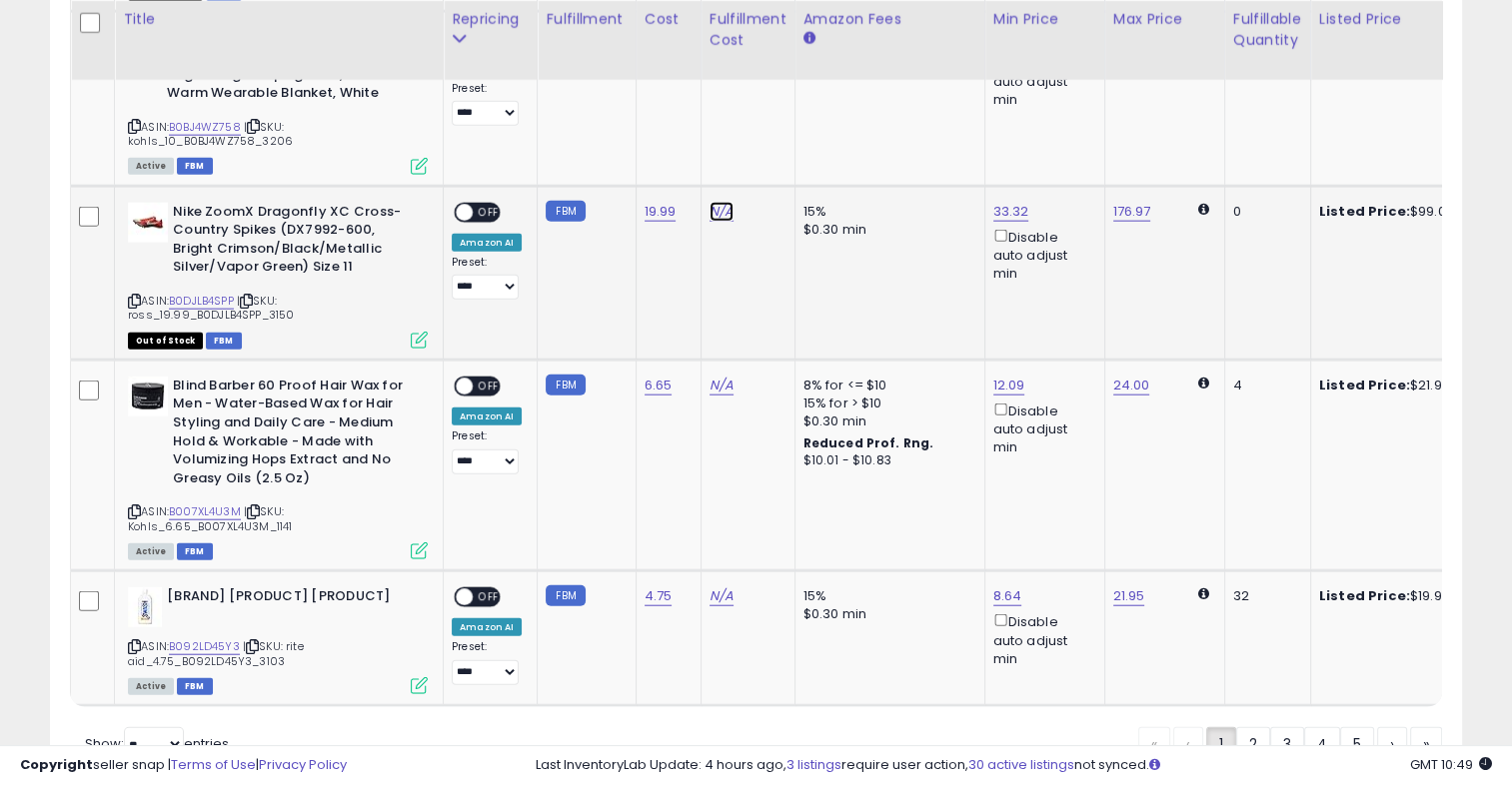 click on "N/A" at bounding box center (722, -97) 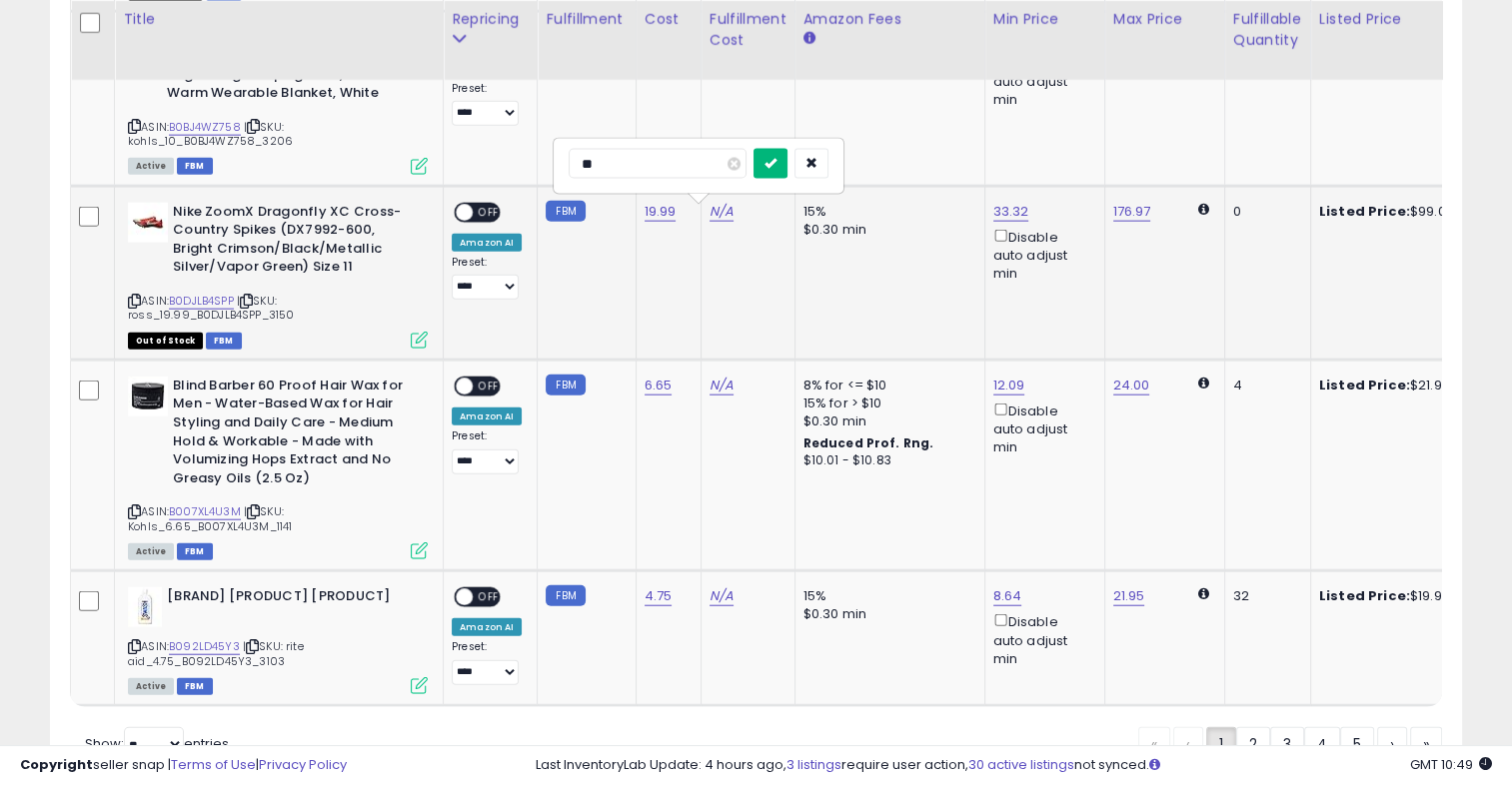 type on "**" 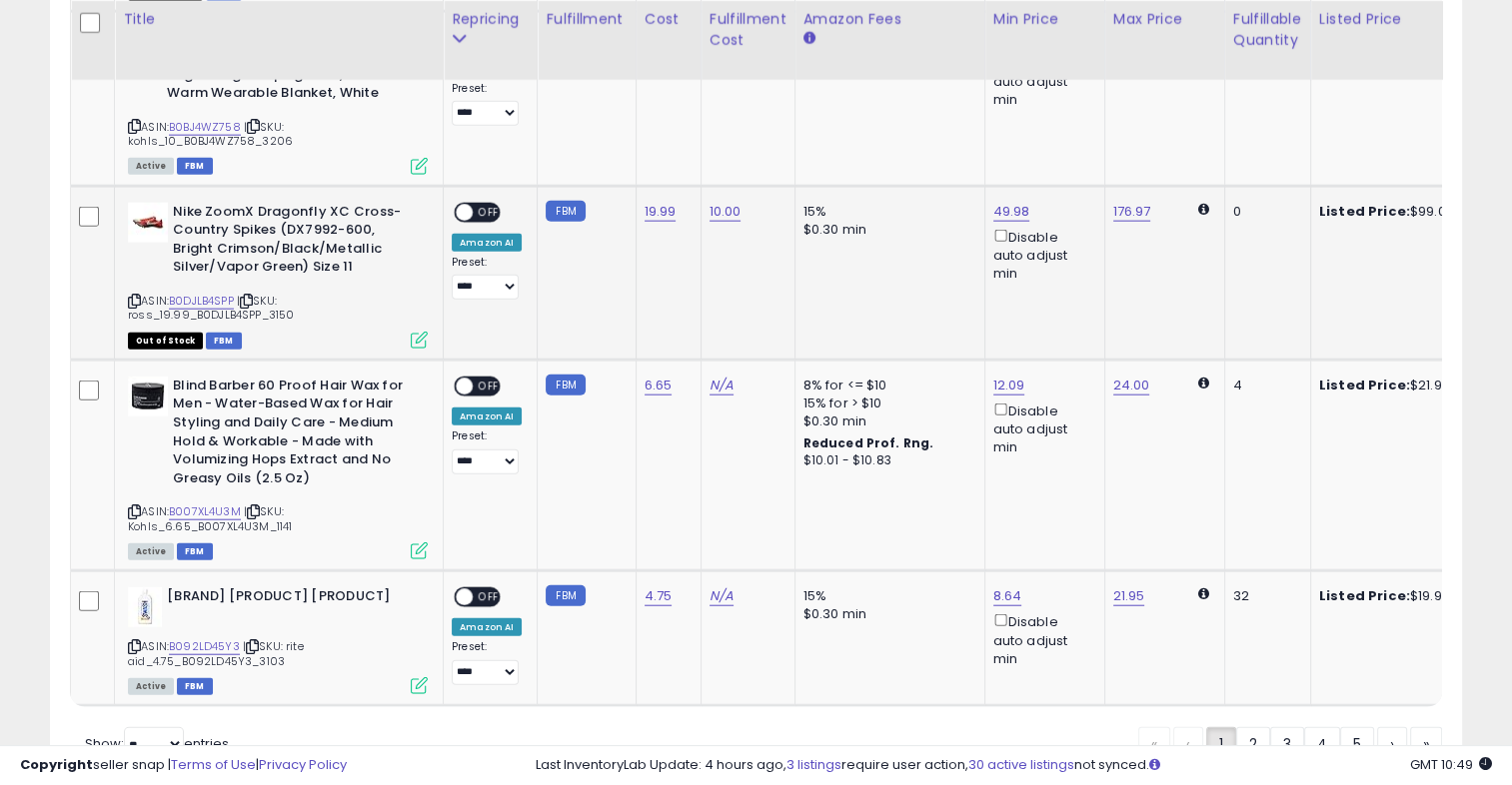 click on "OFF" at bounding box center [489, 212] 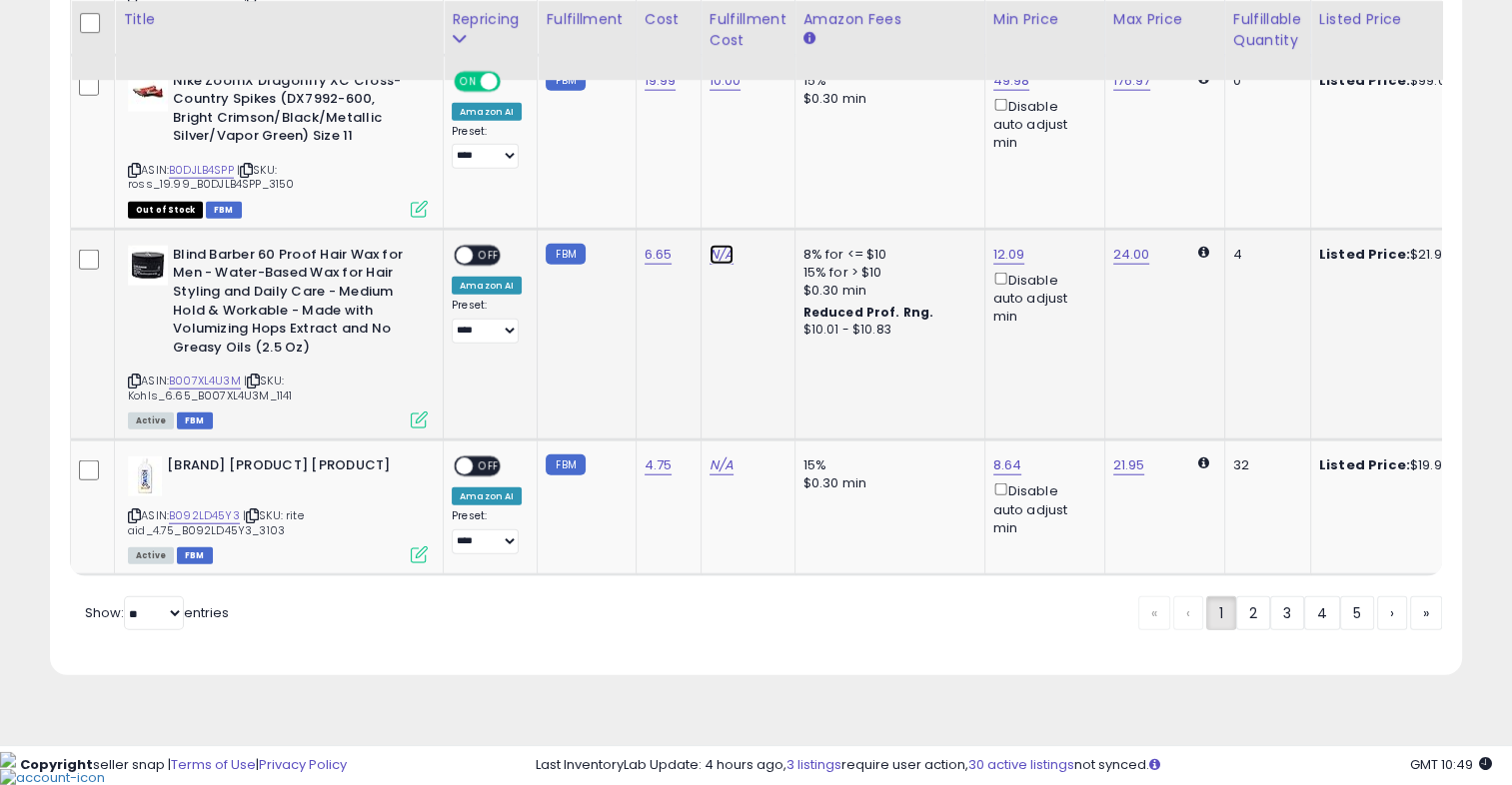 click on "N/A" at bounding box center [722, -228] 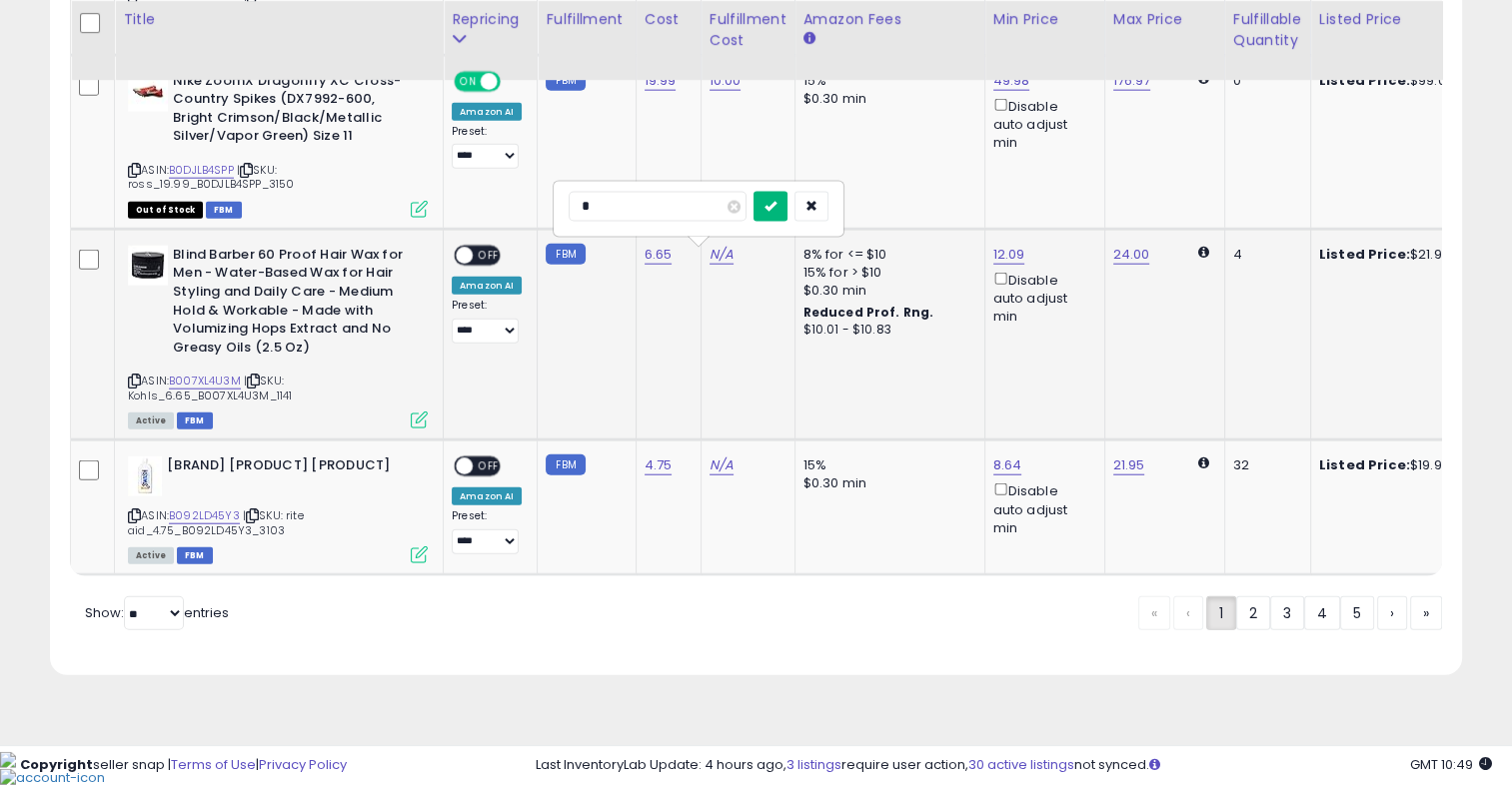 type on "*" 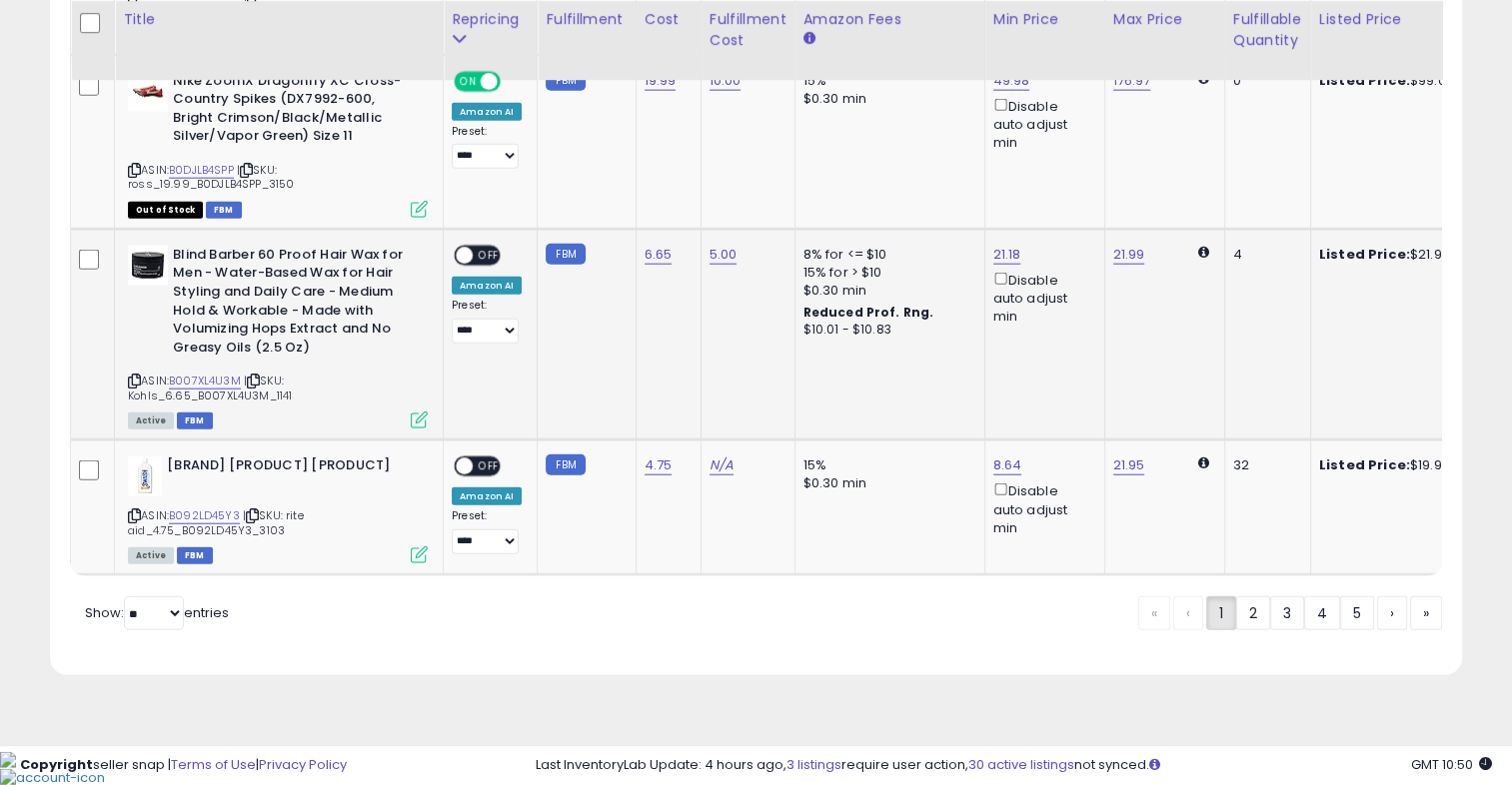 click on "OFF" at bounding box center (489, 255) 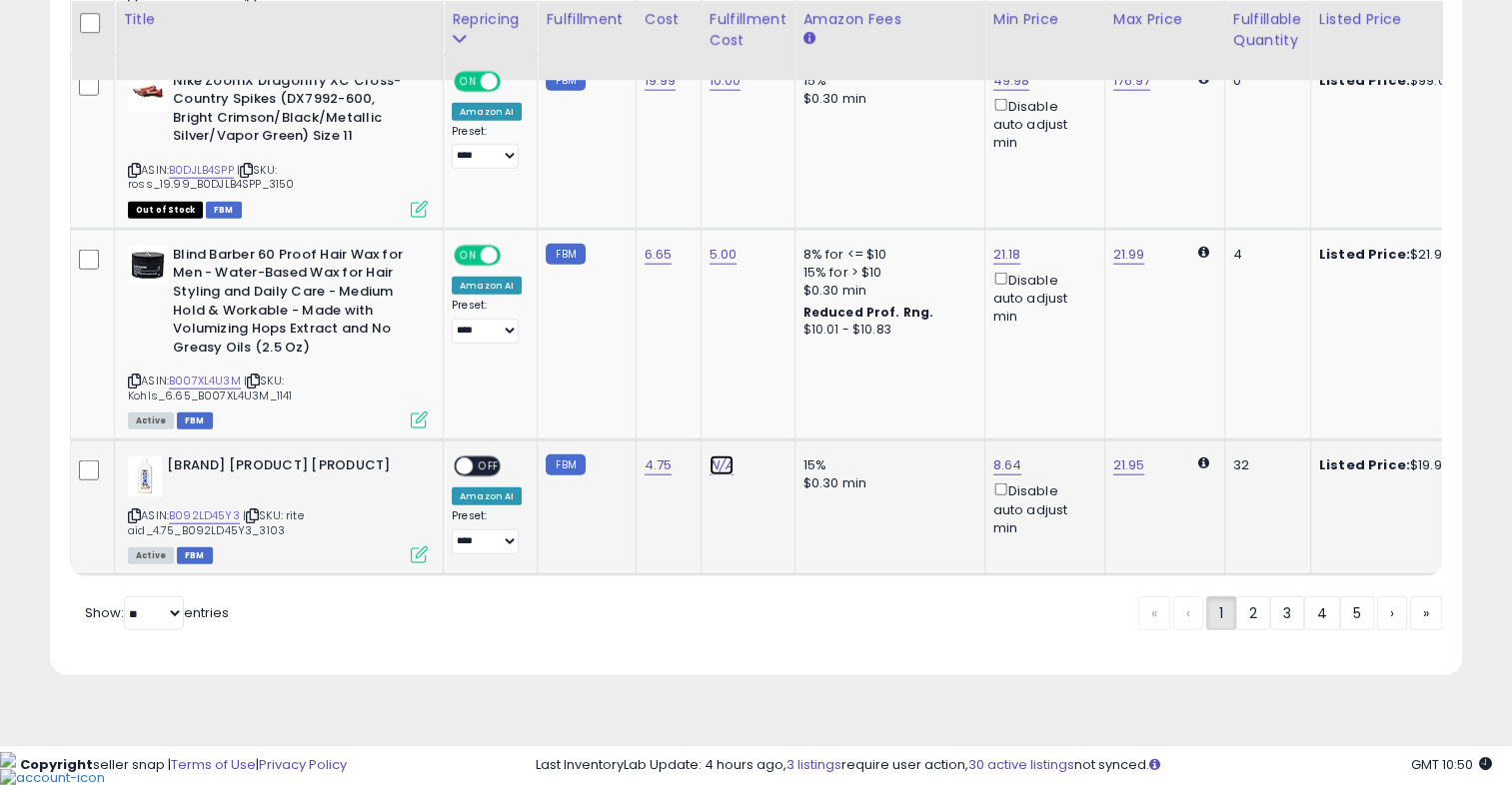 click on "N/A" at bounding box center (722, -228) 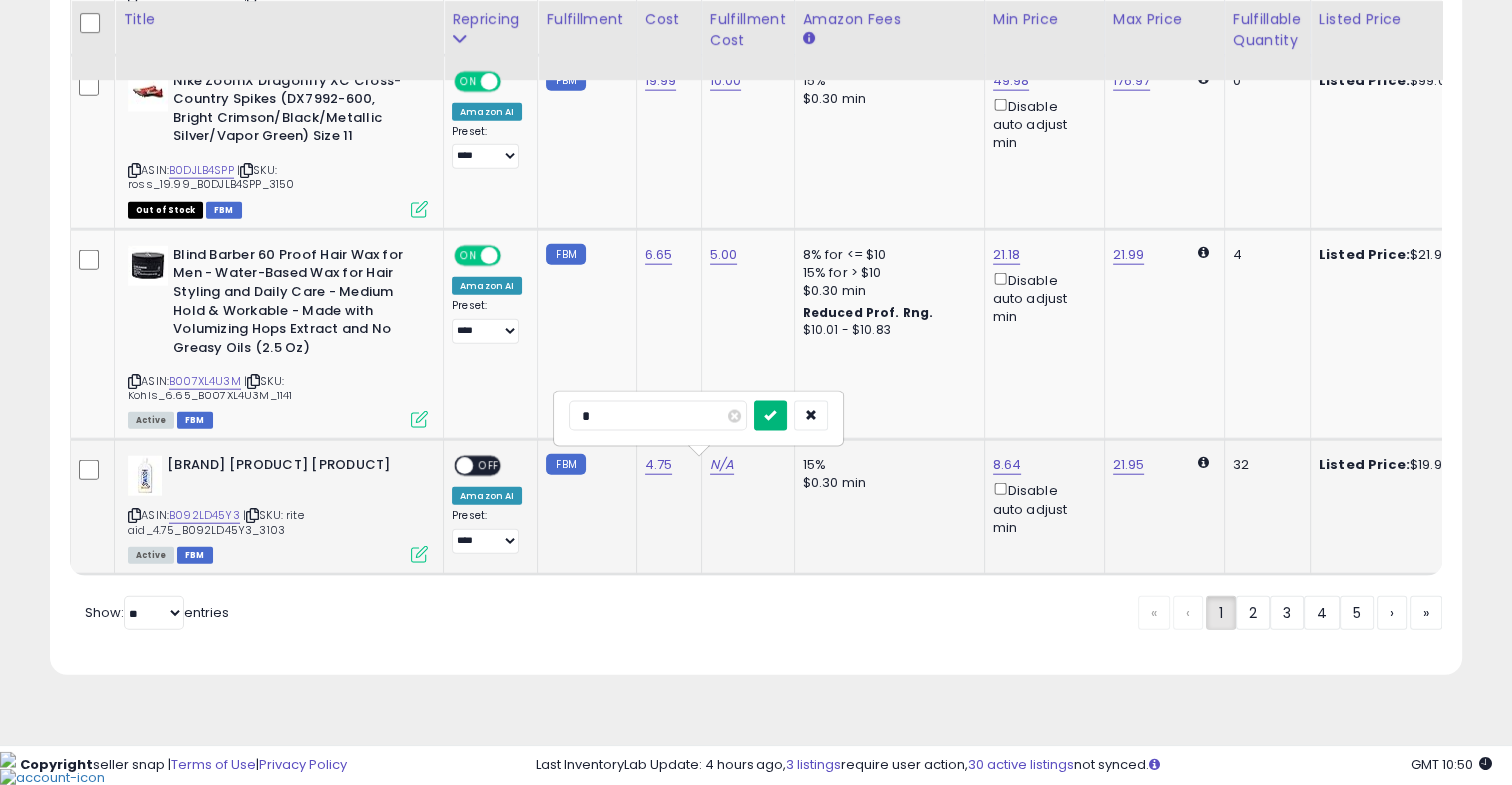 type on "*" 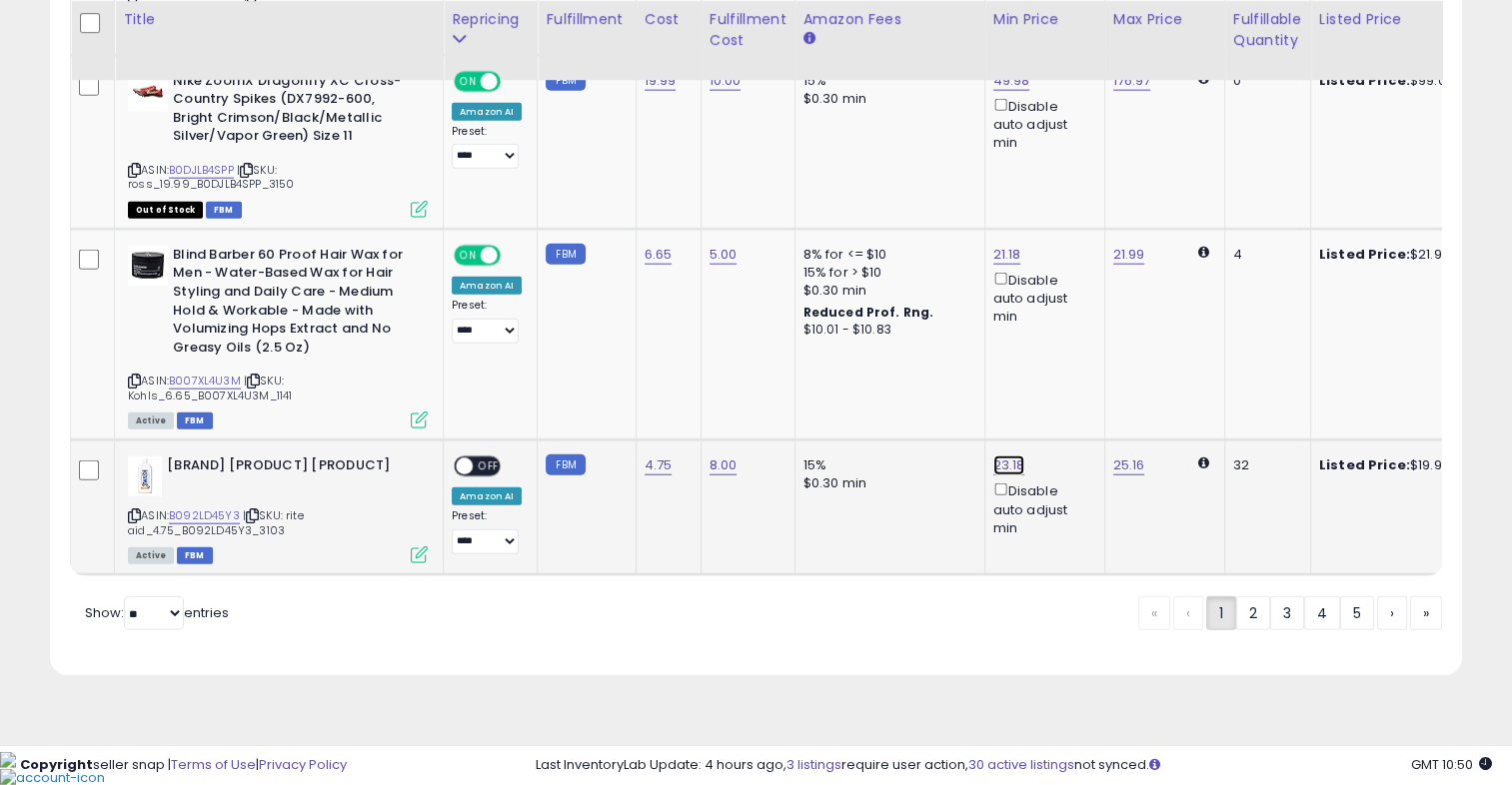 click on "23.18" at bounding box center (1012, -3749) 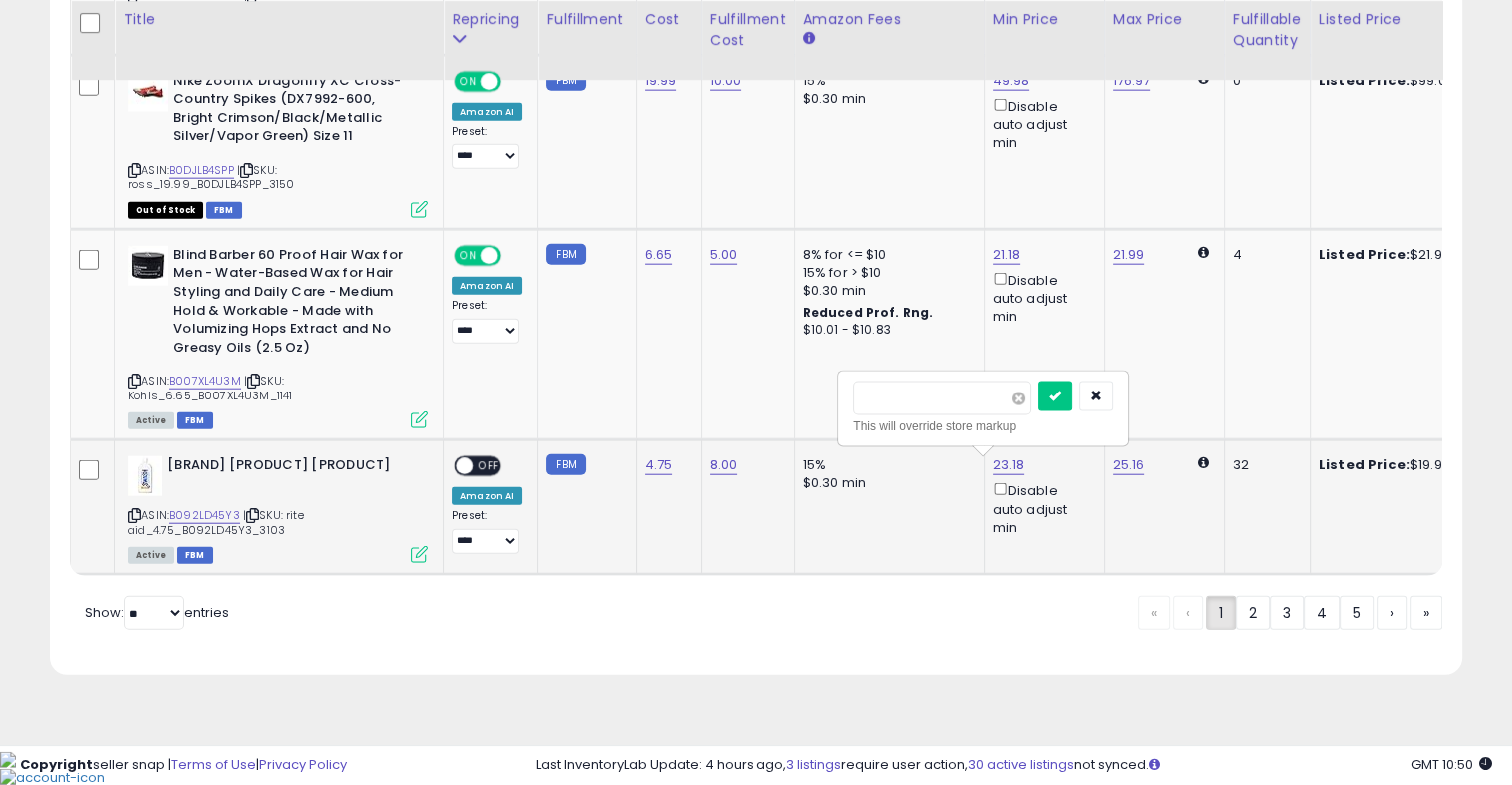 click at bounding box center [1018, 398] 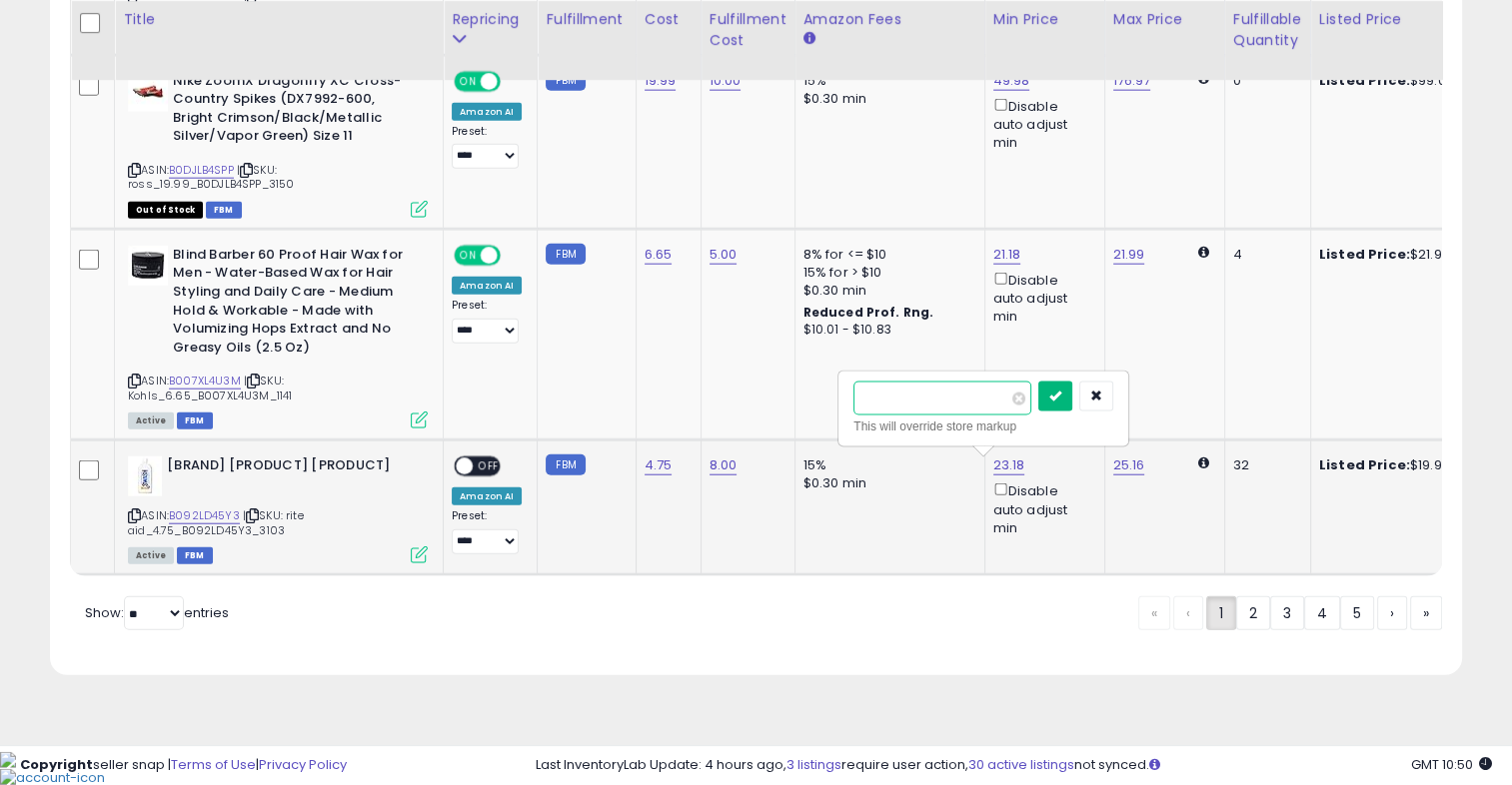 type on "*****" 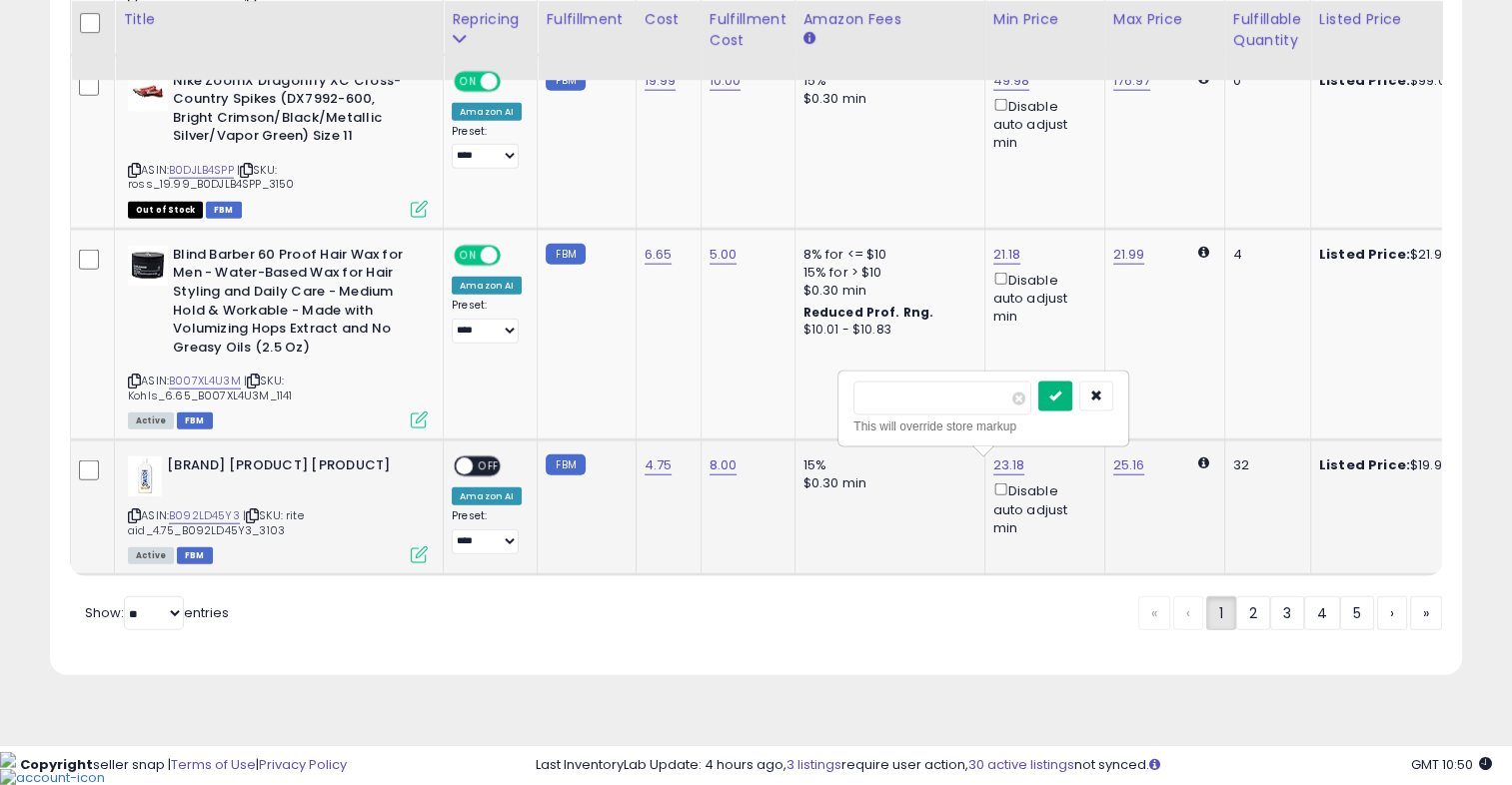 click at bounding box center (1055, 395) 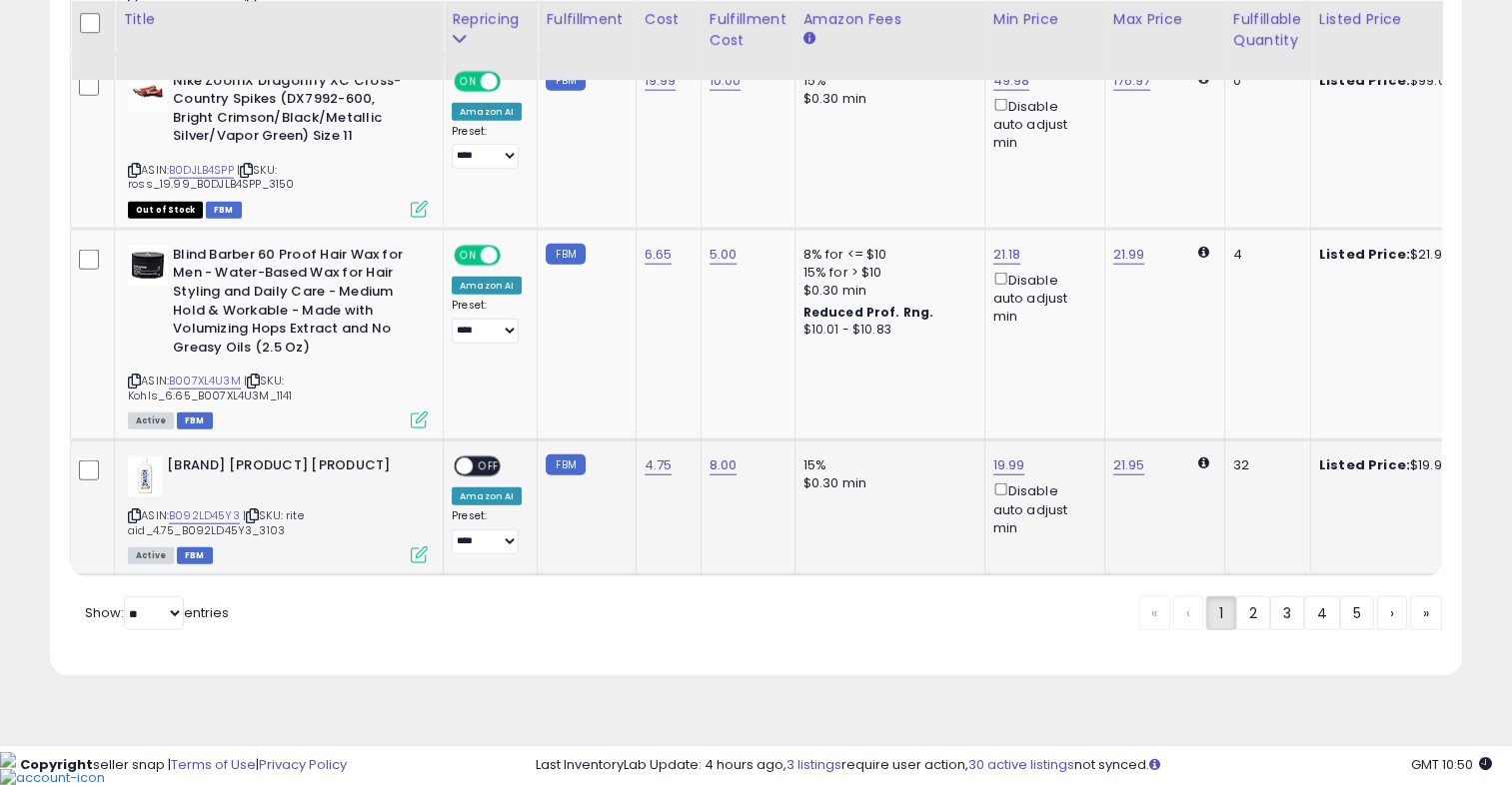 click on "OFF" at bounding box center (489, 466) 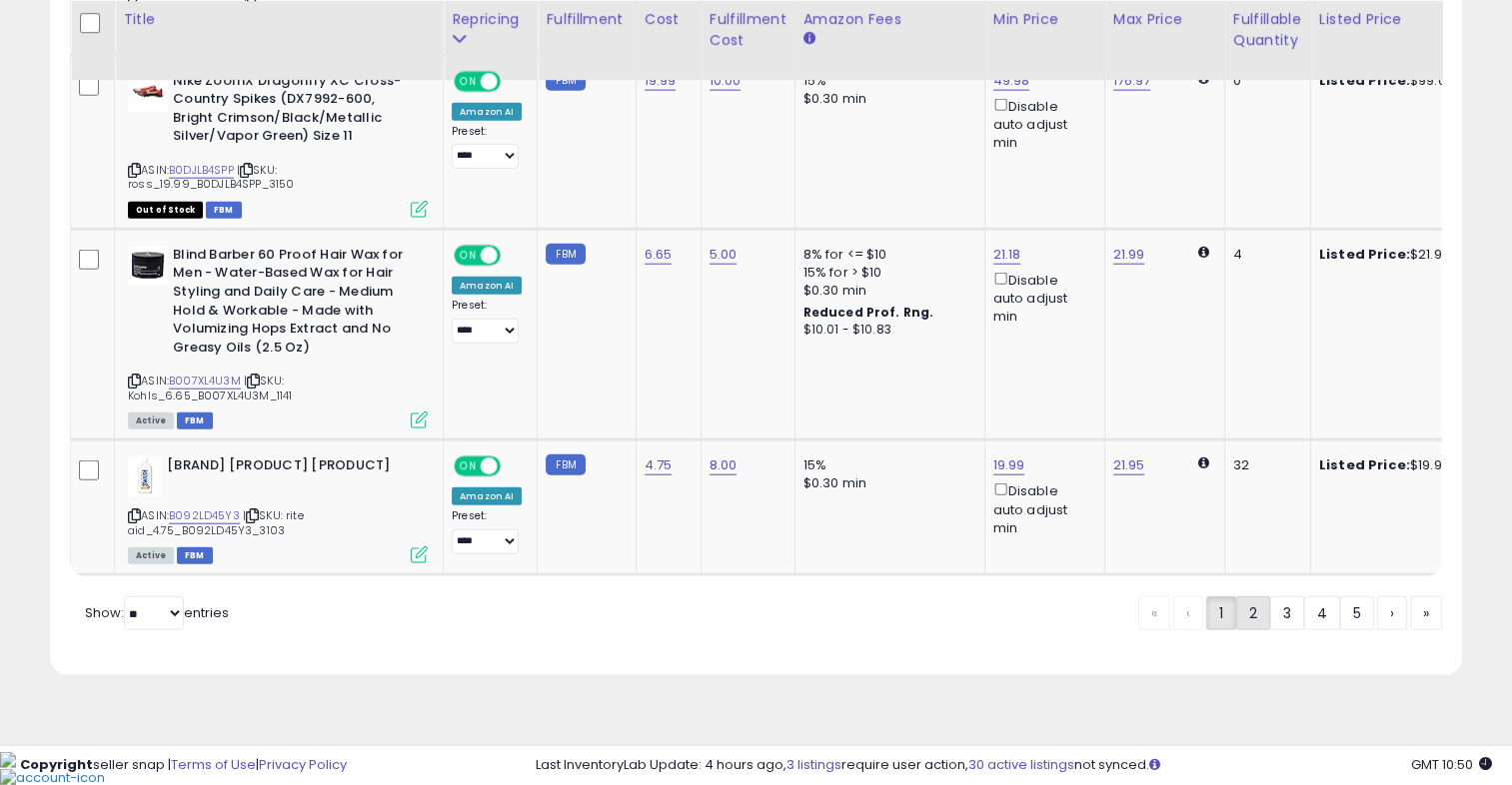 click on "2" 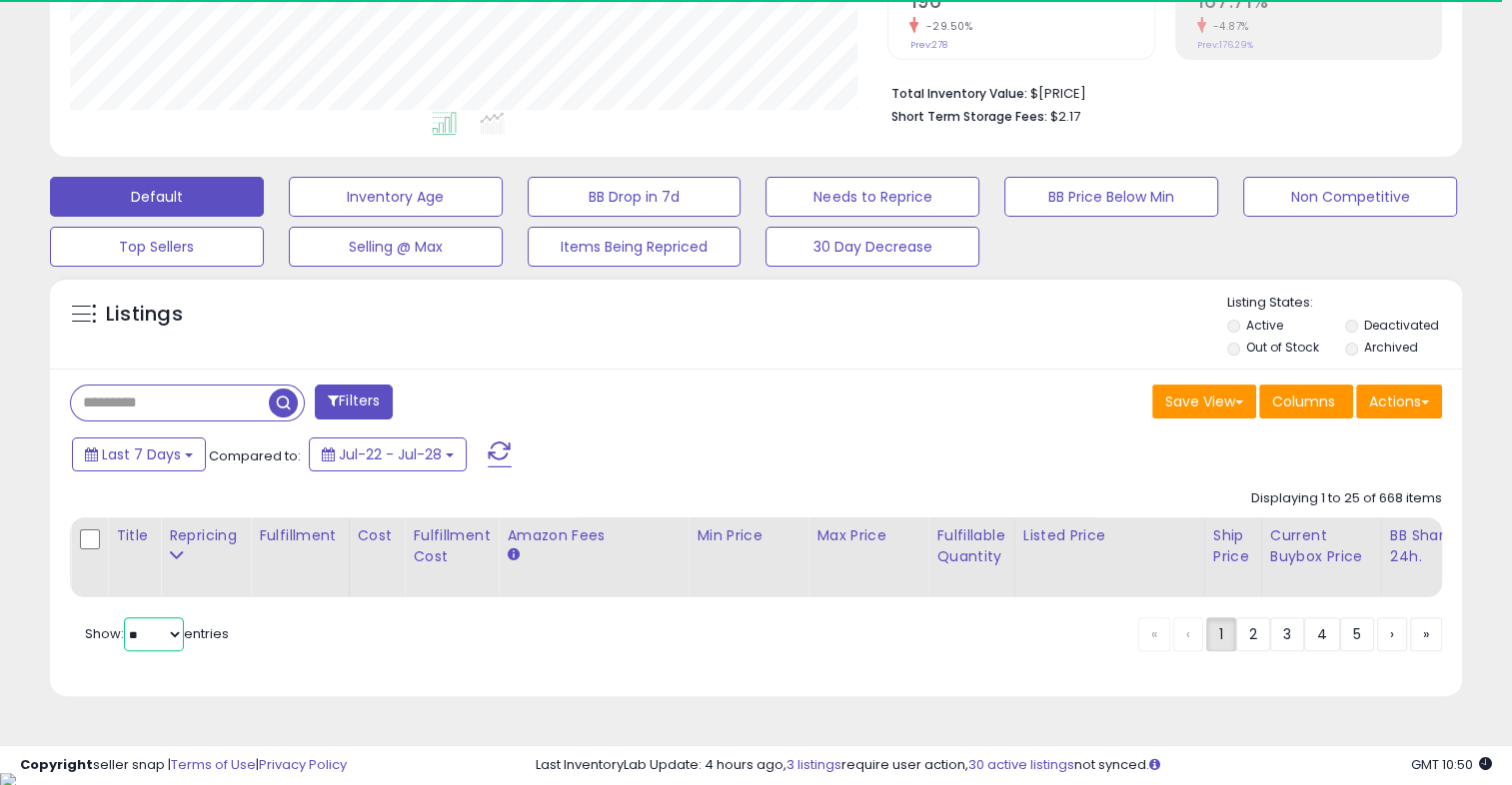 click on "**
**" at bounding box center [154, 634] 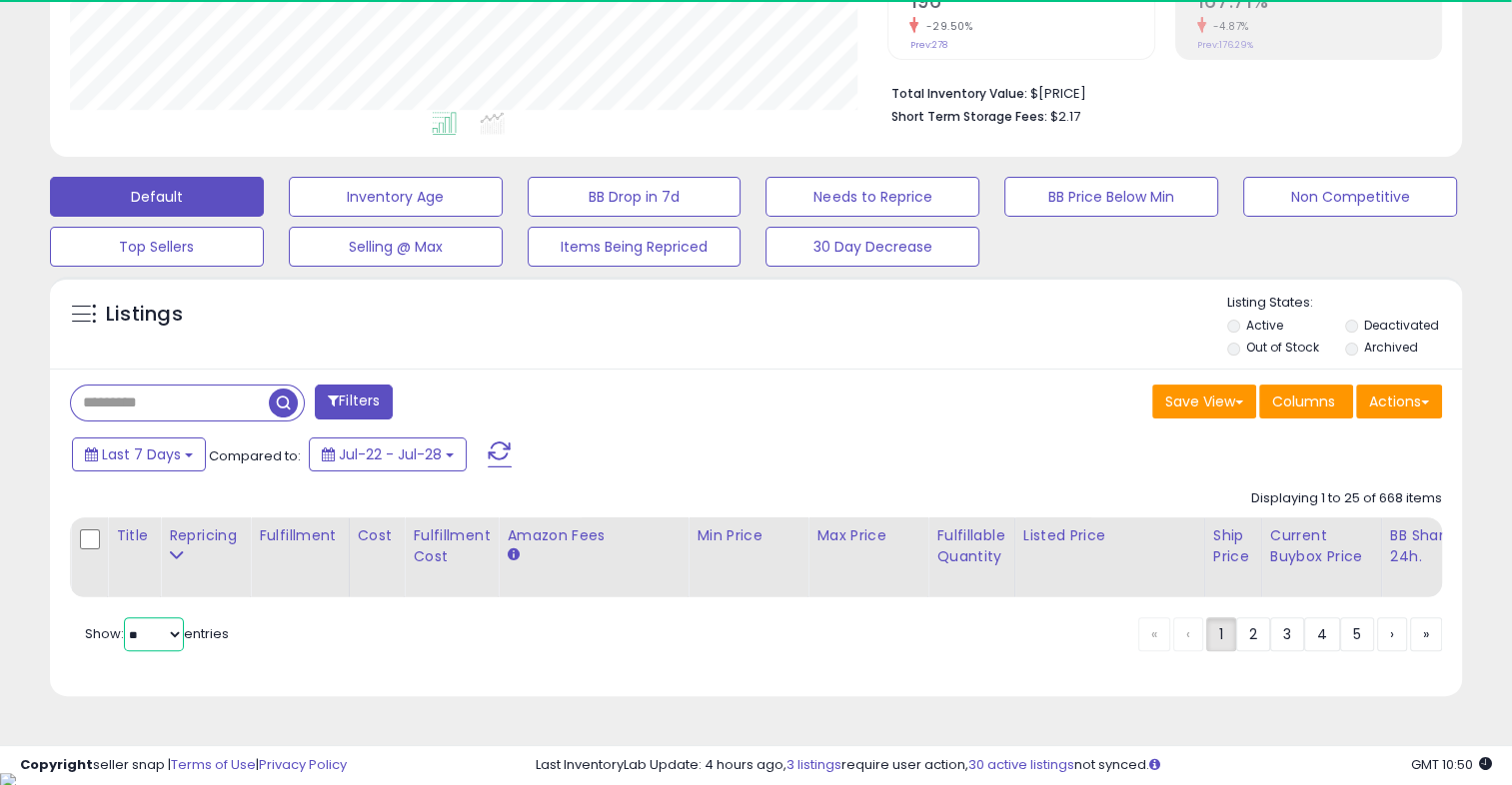 click on "**
**" at bounding box center [154, 634] 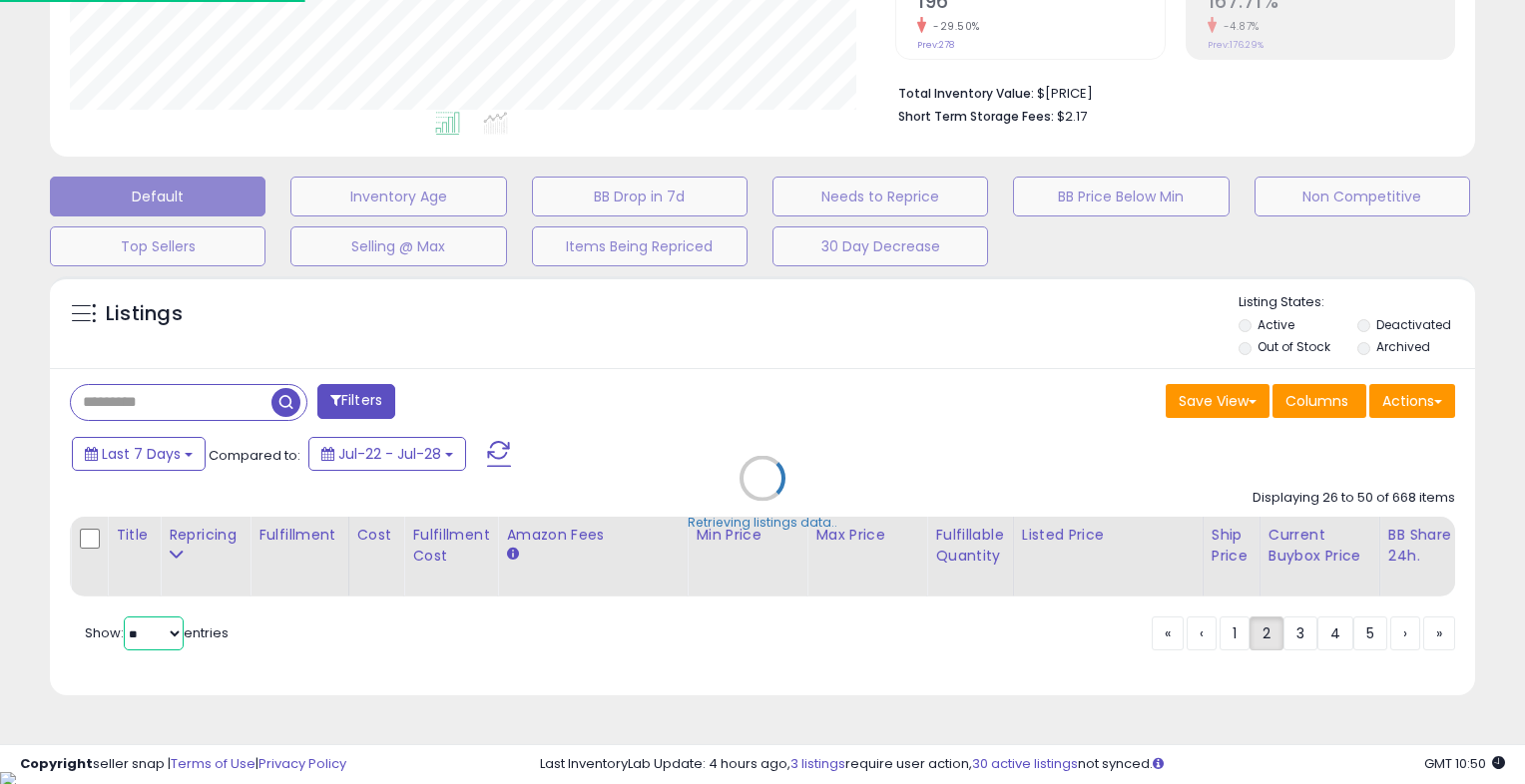 scroll, scrollTop: 997046, scrollLeft: 997210, axis: both 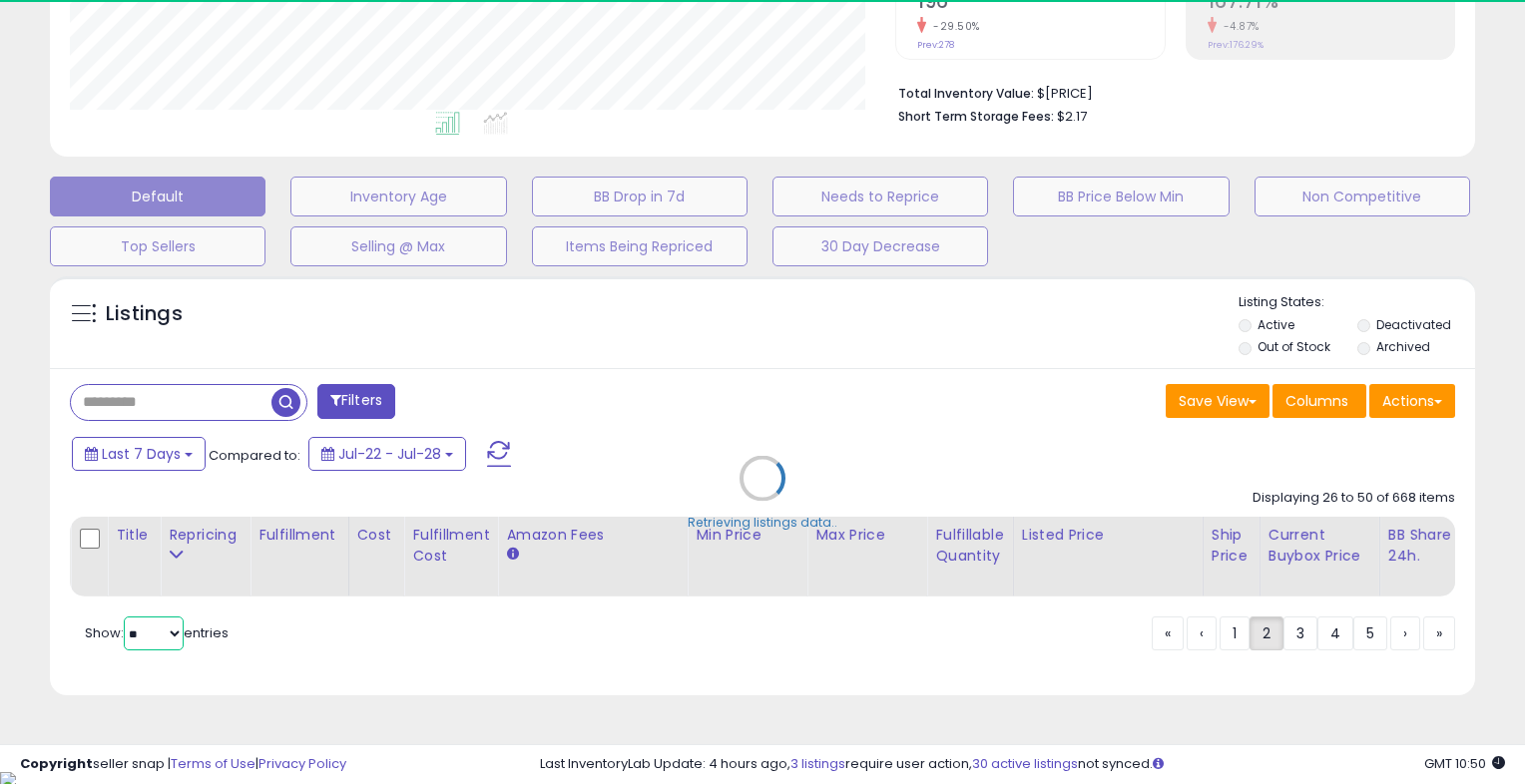 select on "**" 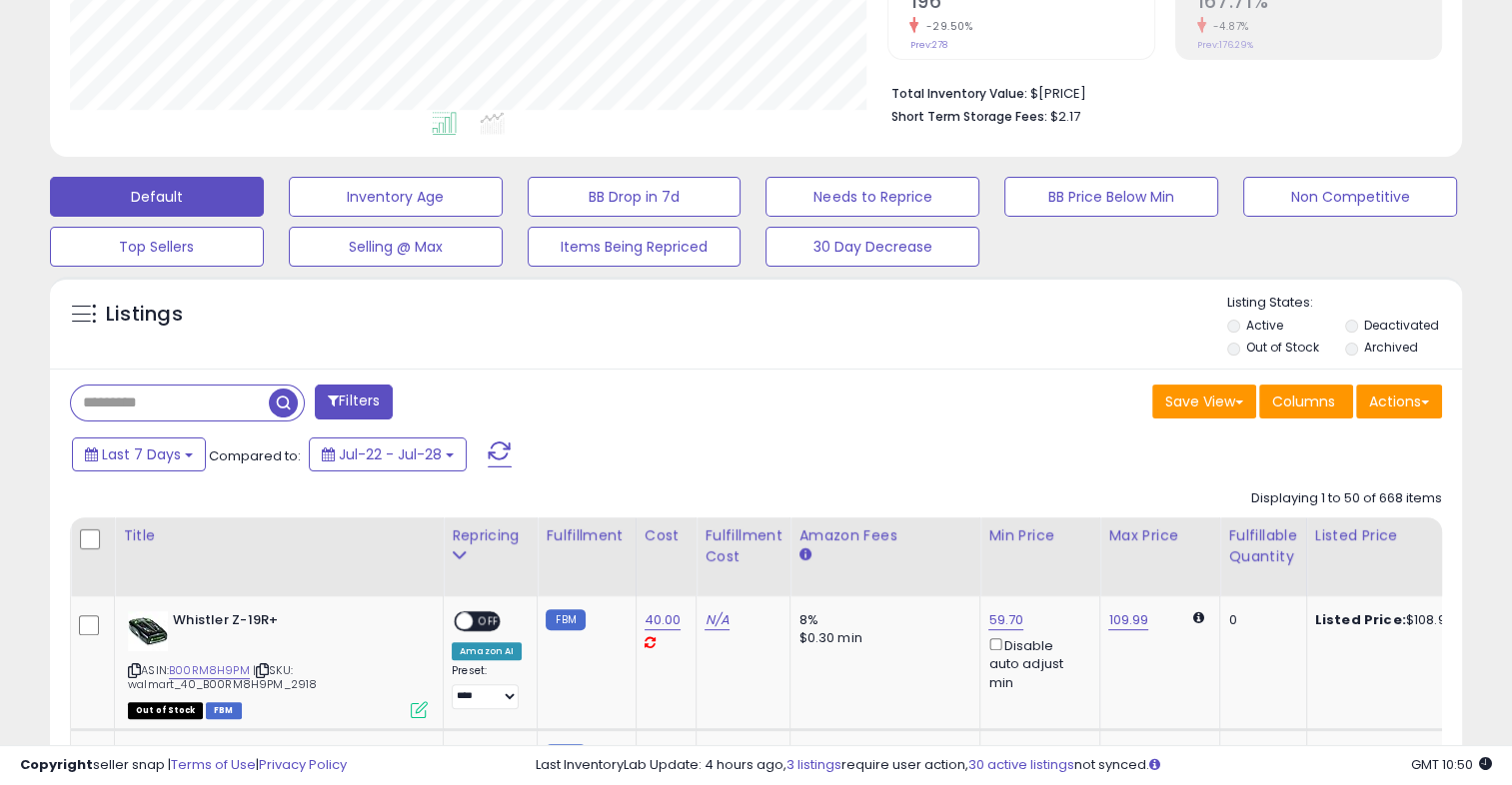 scroll, scrollTop: 408, scrollLeft: 817, axis: both 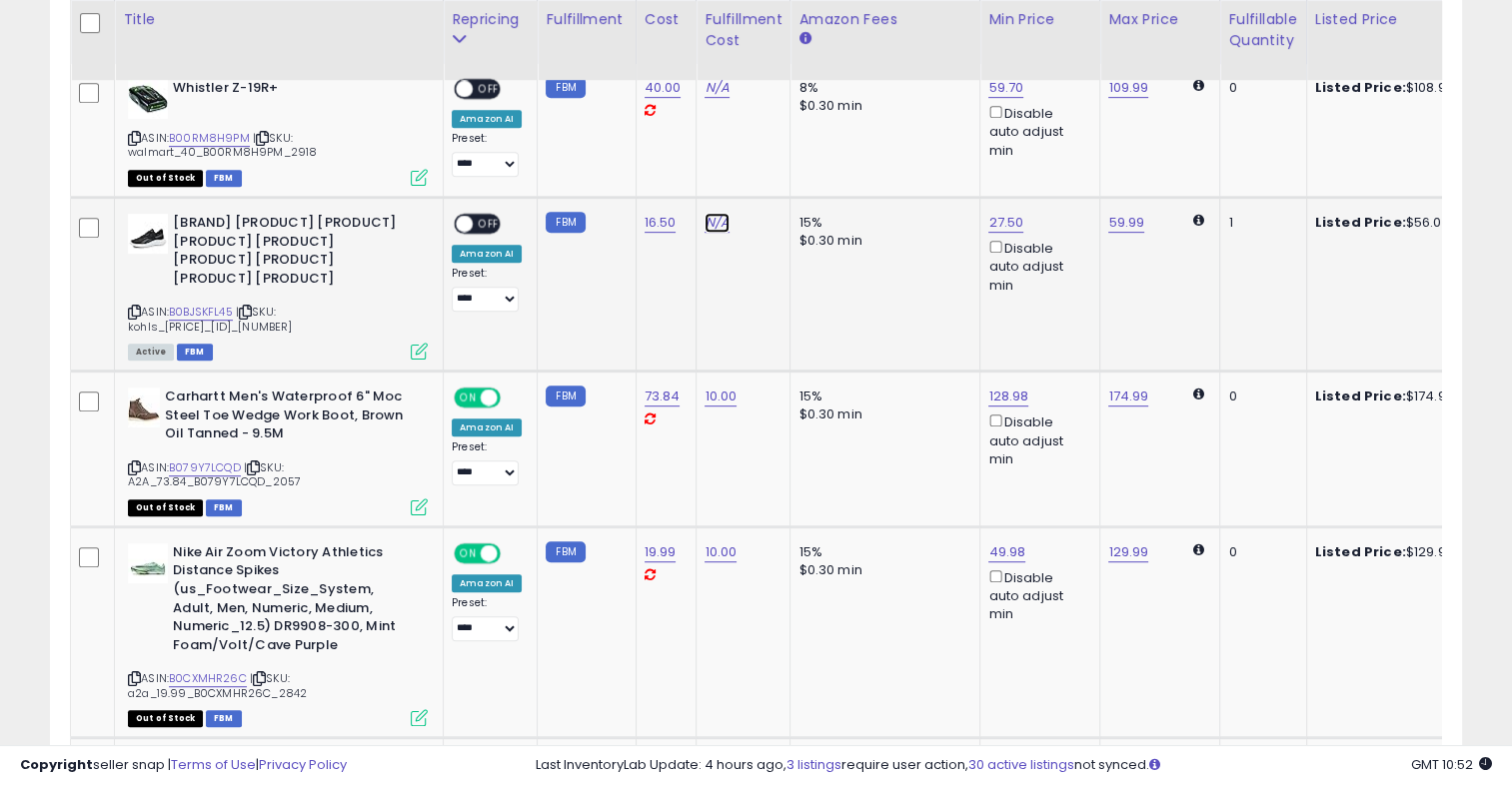 click on "N/A" at bounding box center [717, 88] 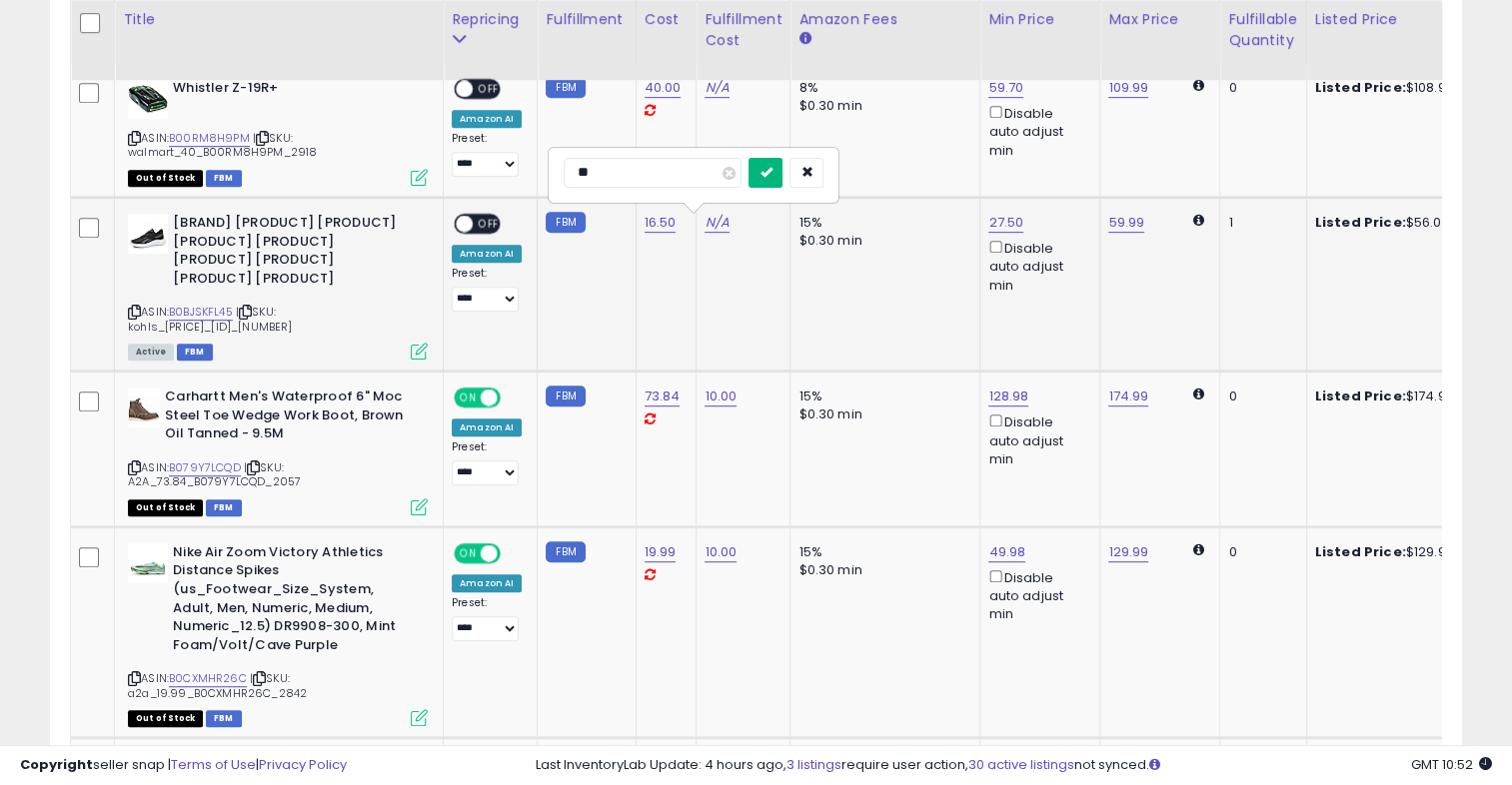 type on "**" 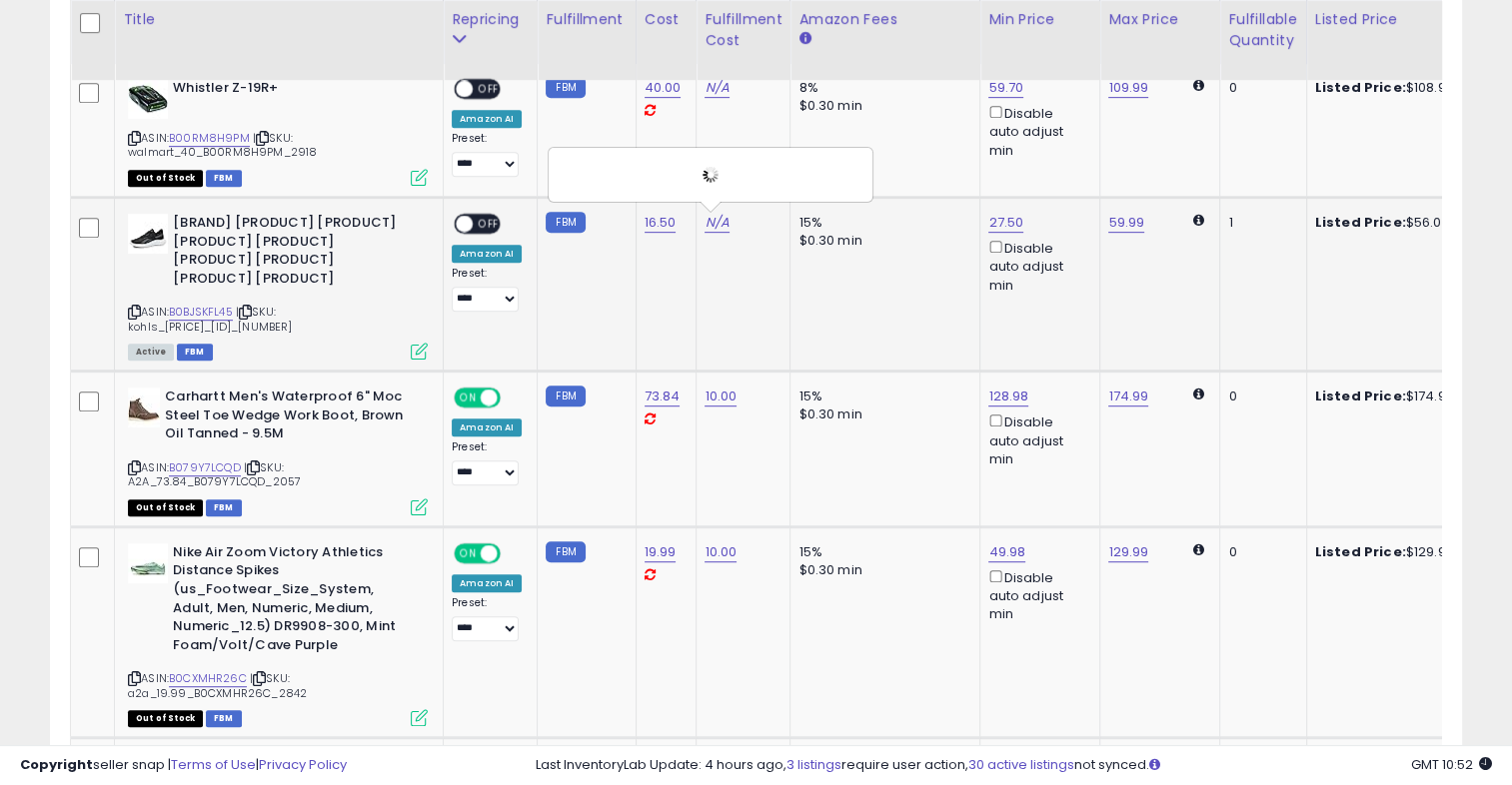 click on "OFF" at bounding box center [489, 224] 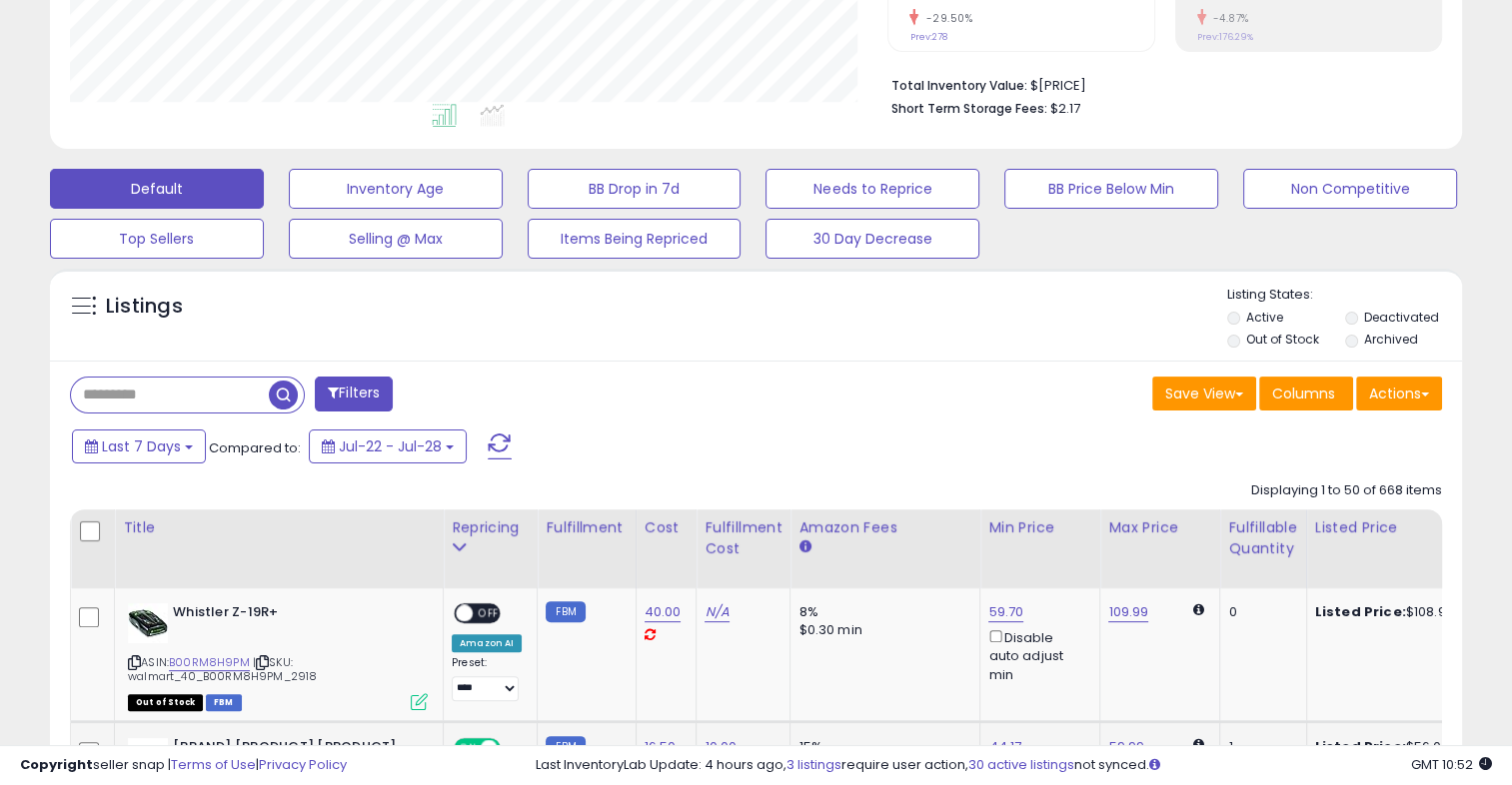 scroll, scrollTop: 0, scrollLeft: 0, axis: both 